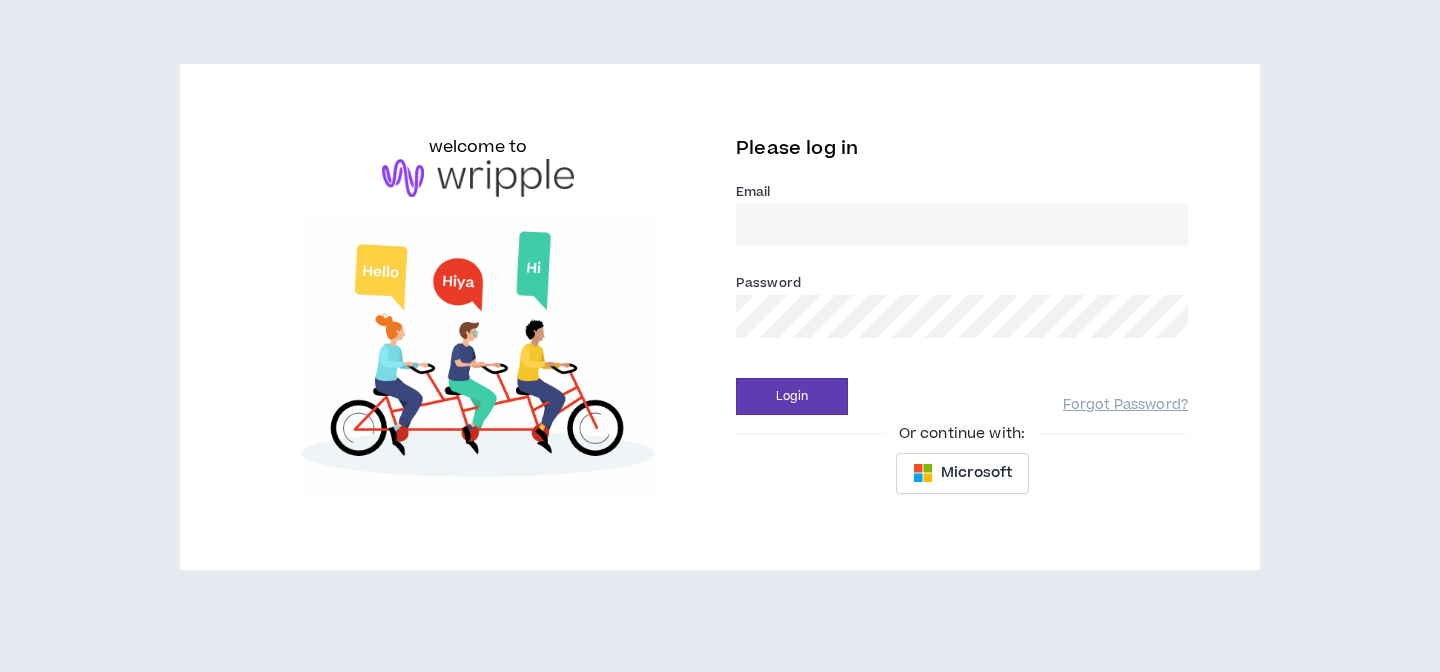 scroll, scrollTop: 0, scrollLeft: 0, axis: both 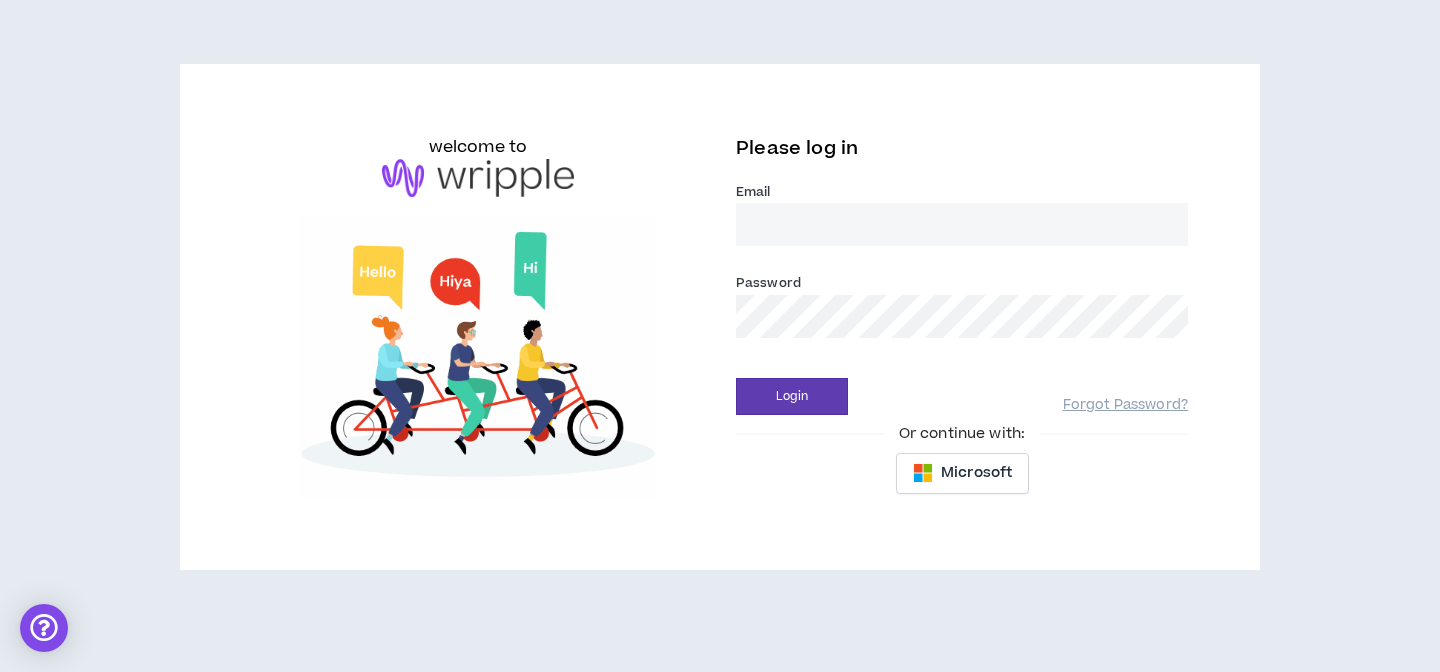click on "Email  *" at bounding box center (962, 224) 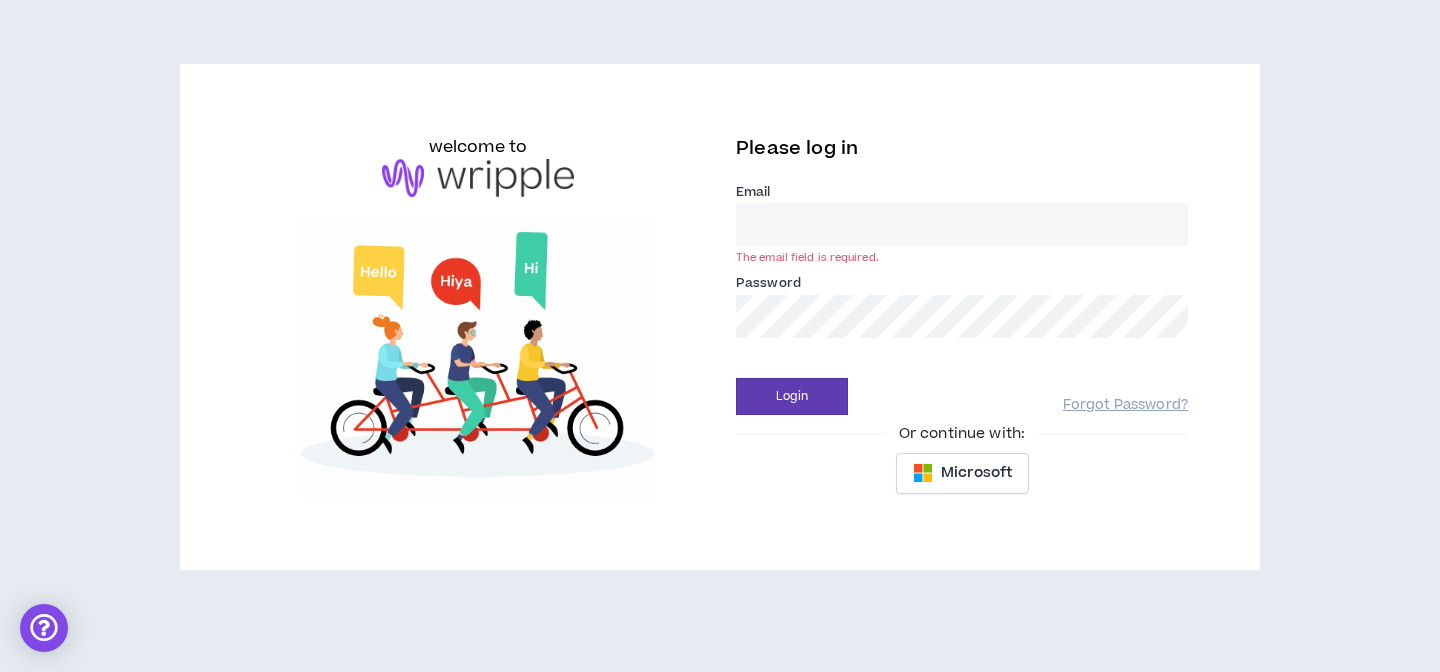 type on "[EMAIL]" 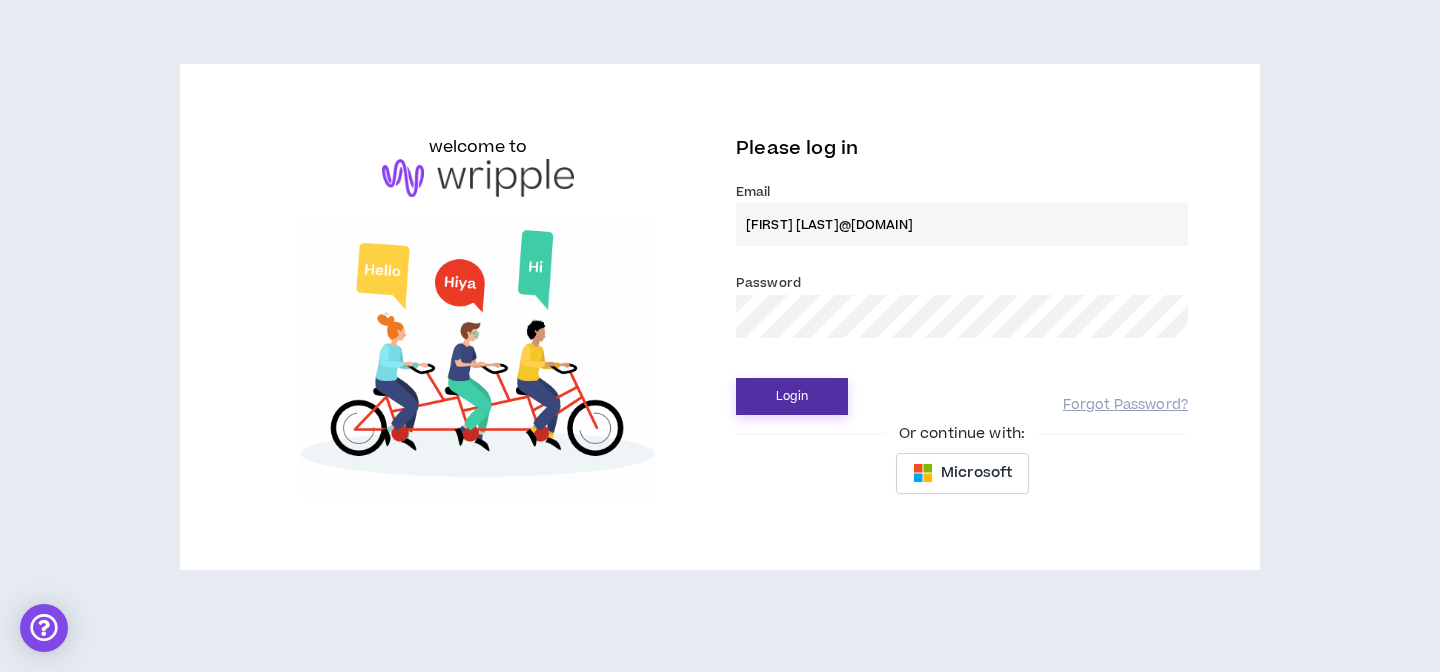 click on "Login" at bounding box center (792, 396) 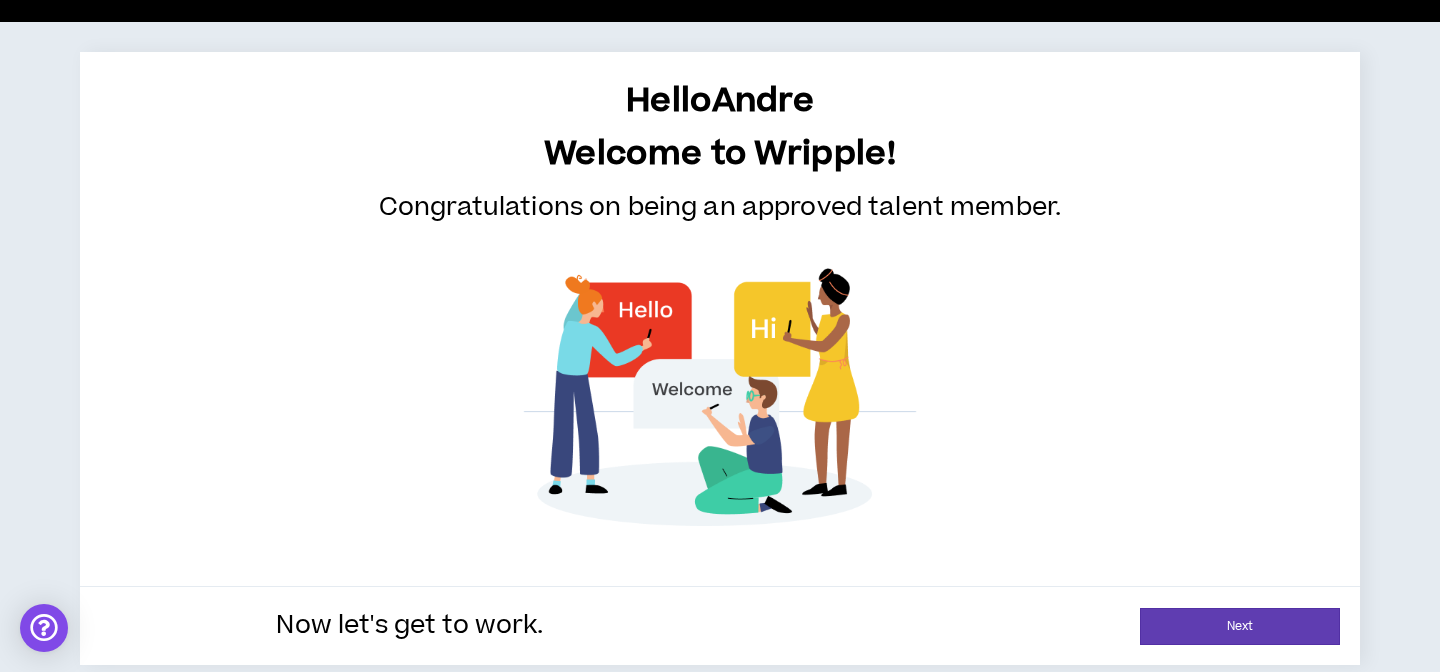 scroll, scrollTop: 61, scrollLeft: 0, axis: vertical 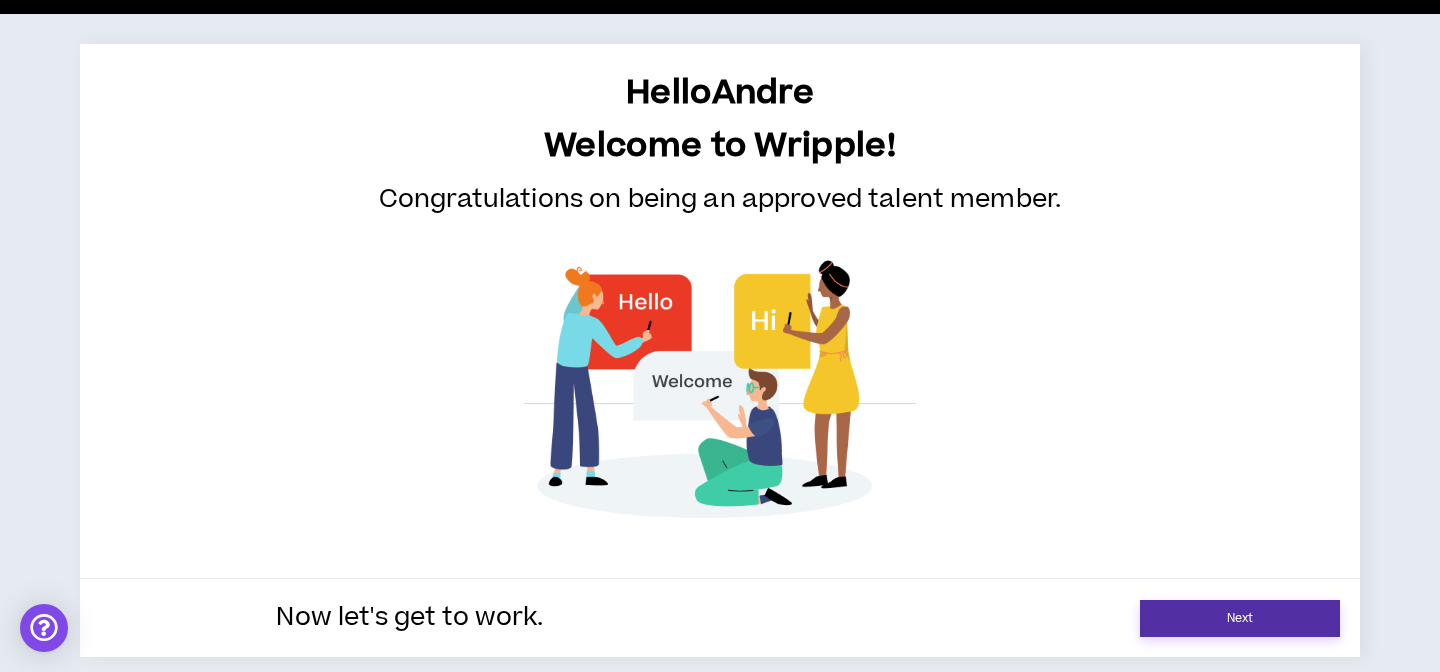 click on "Next" at bounding box center [1240, 618] 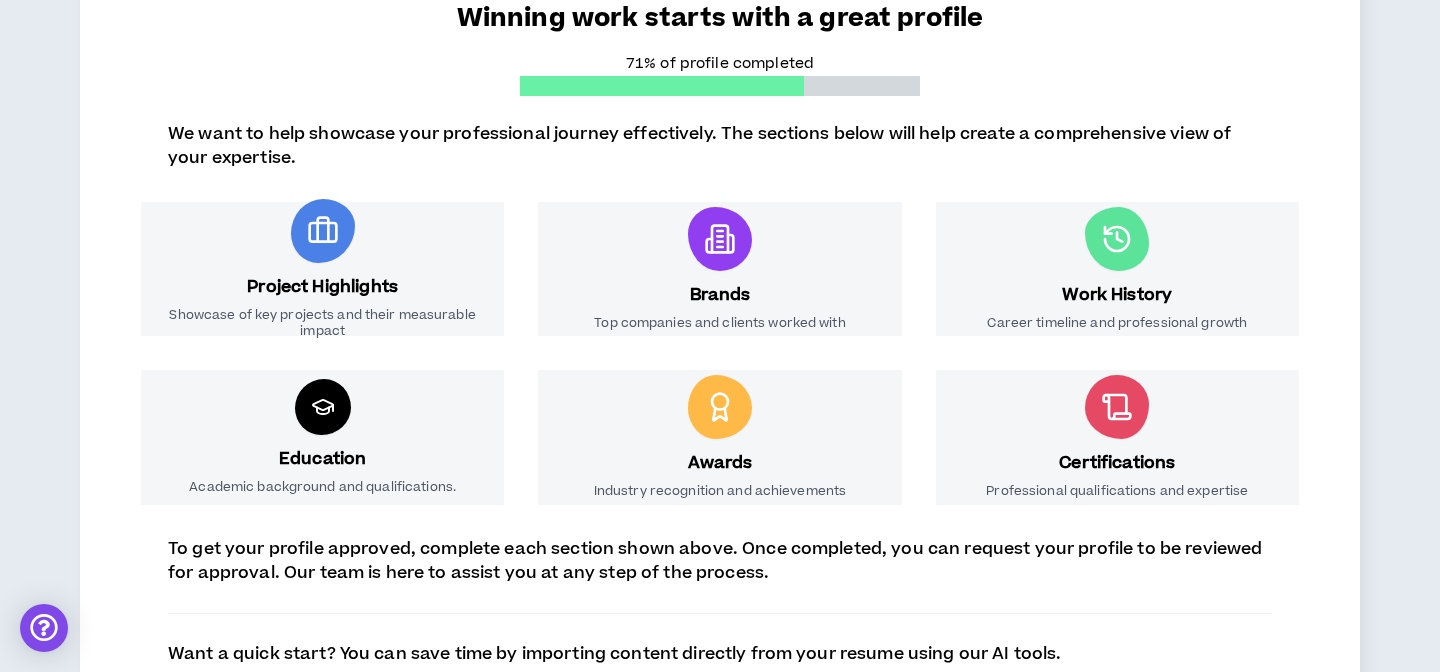 scroll, scrollTop: 215, scrollLeft: 0, axis: vertical 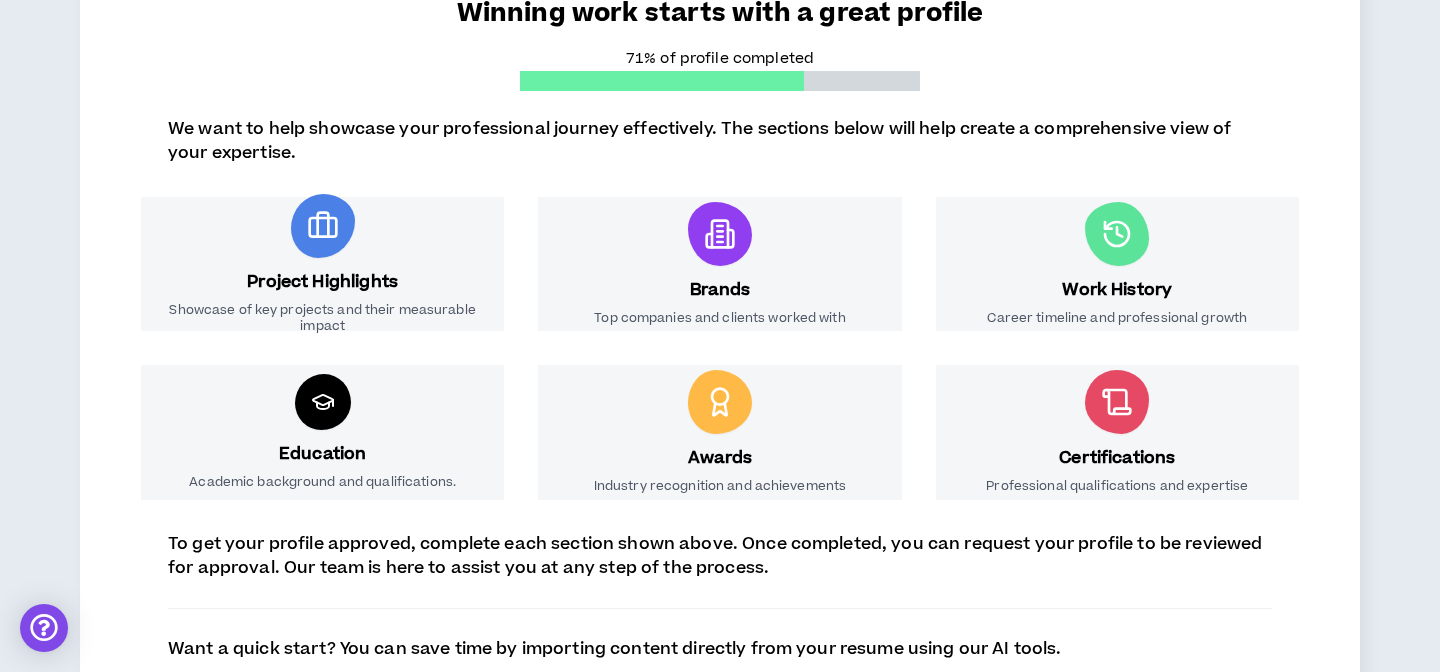click at bounding box center (323, 226) 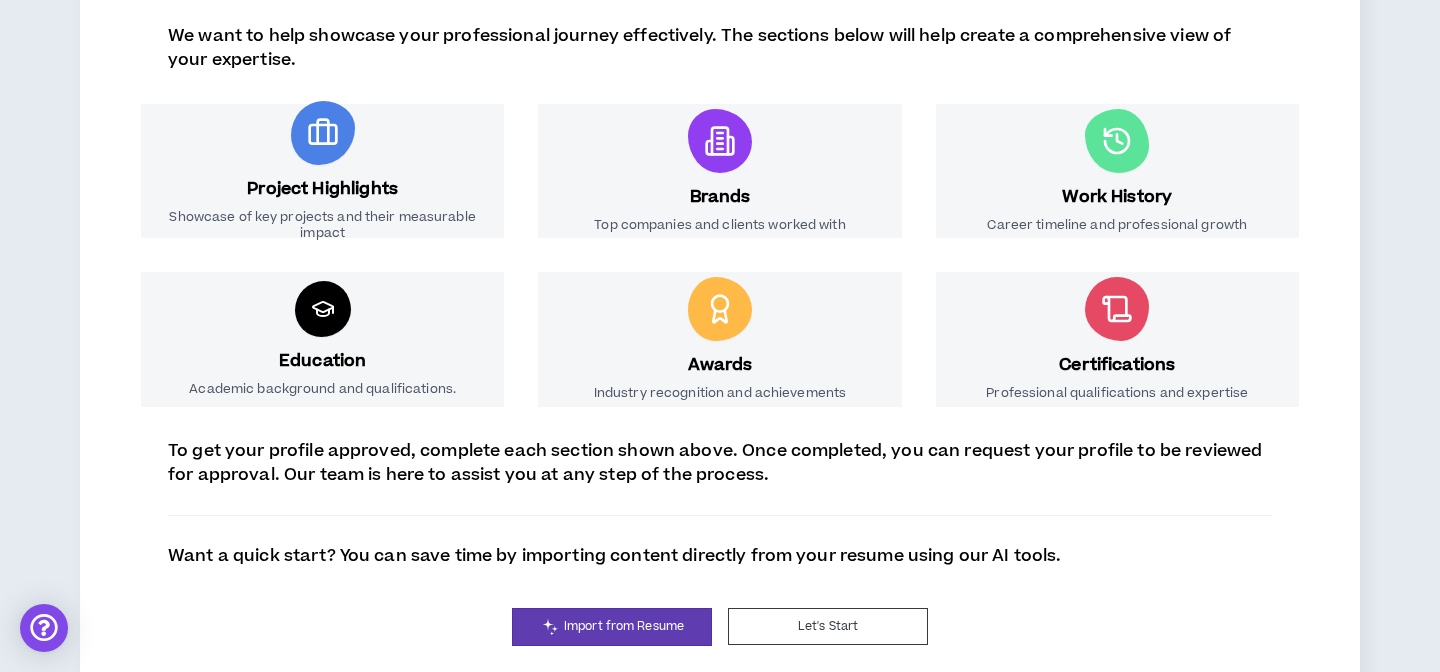 scroll, scrollTop: 344, scrollLeft: 0, axis: vertical 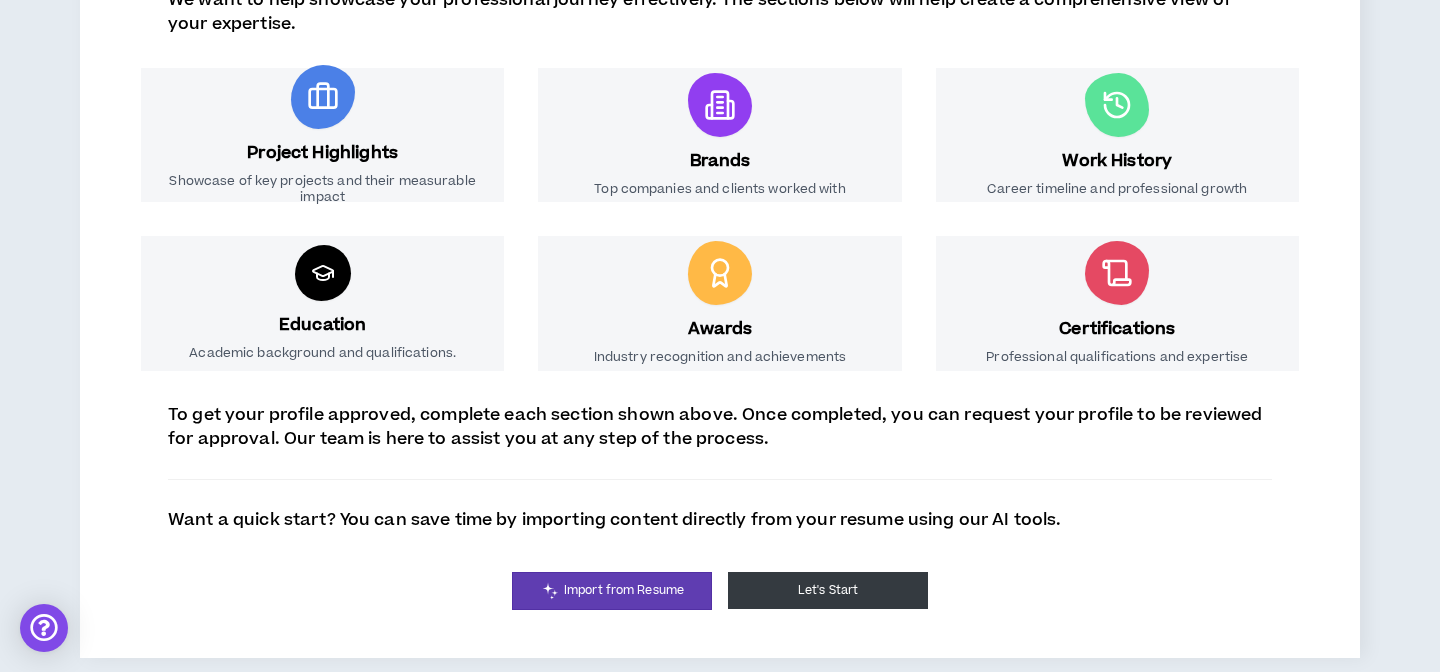 click on "Let's Start" at bounding box center (828, 590) 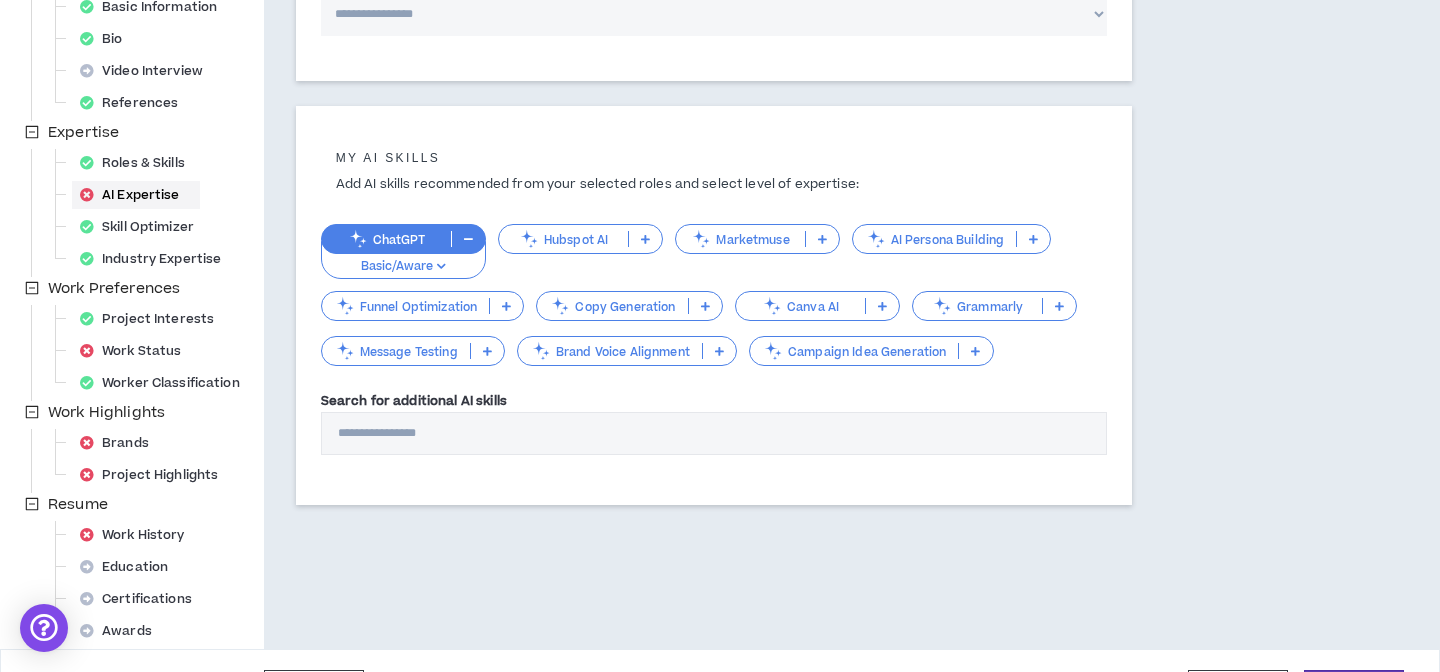 scroll, scrollTop: 0, scrollLeft: 0, axis: both 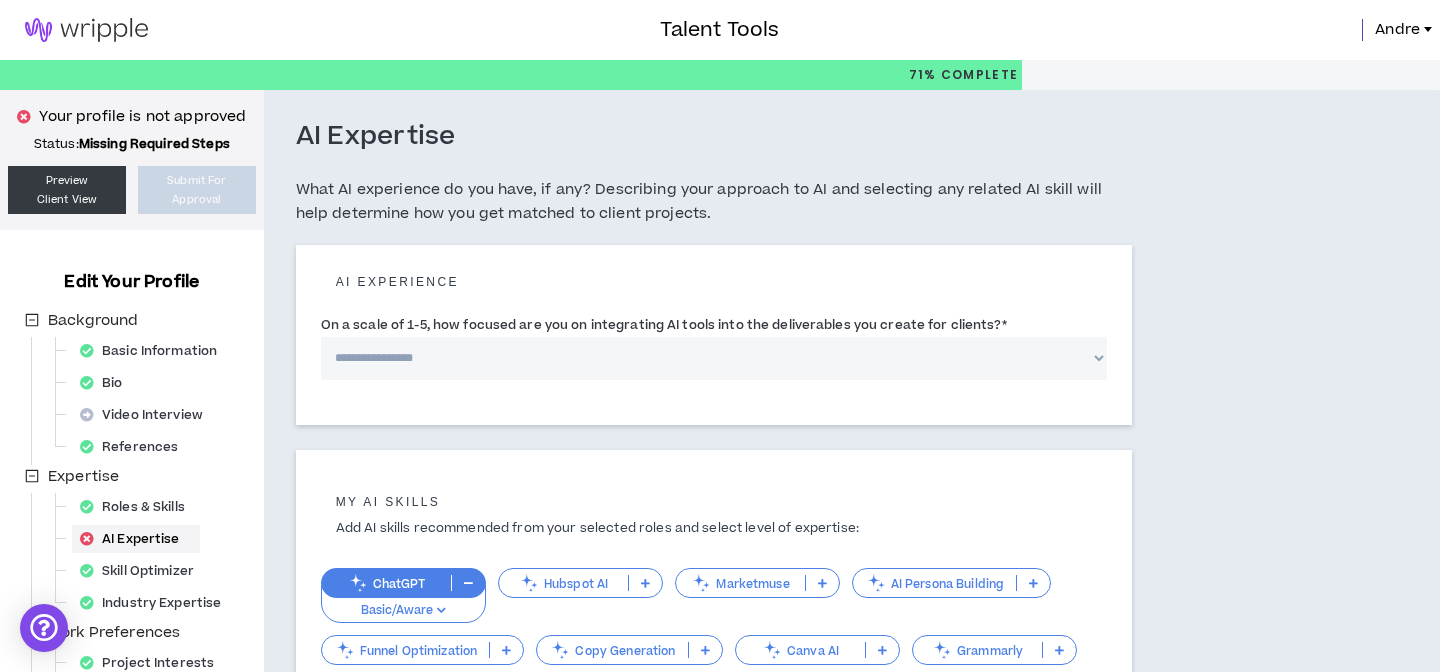 click on "**********" at bounding box center (714, 358) 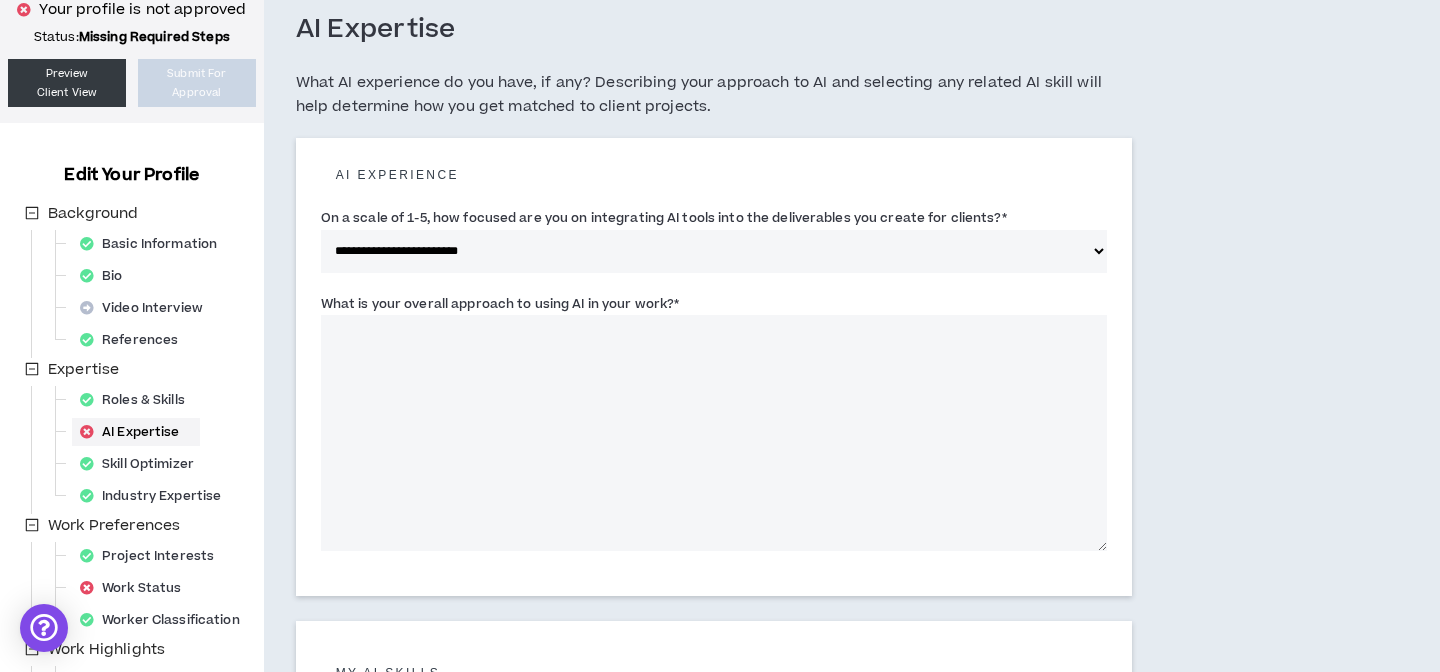 scroll, scrollTop: 166, scrollLeft: 0, axis: vertical 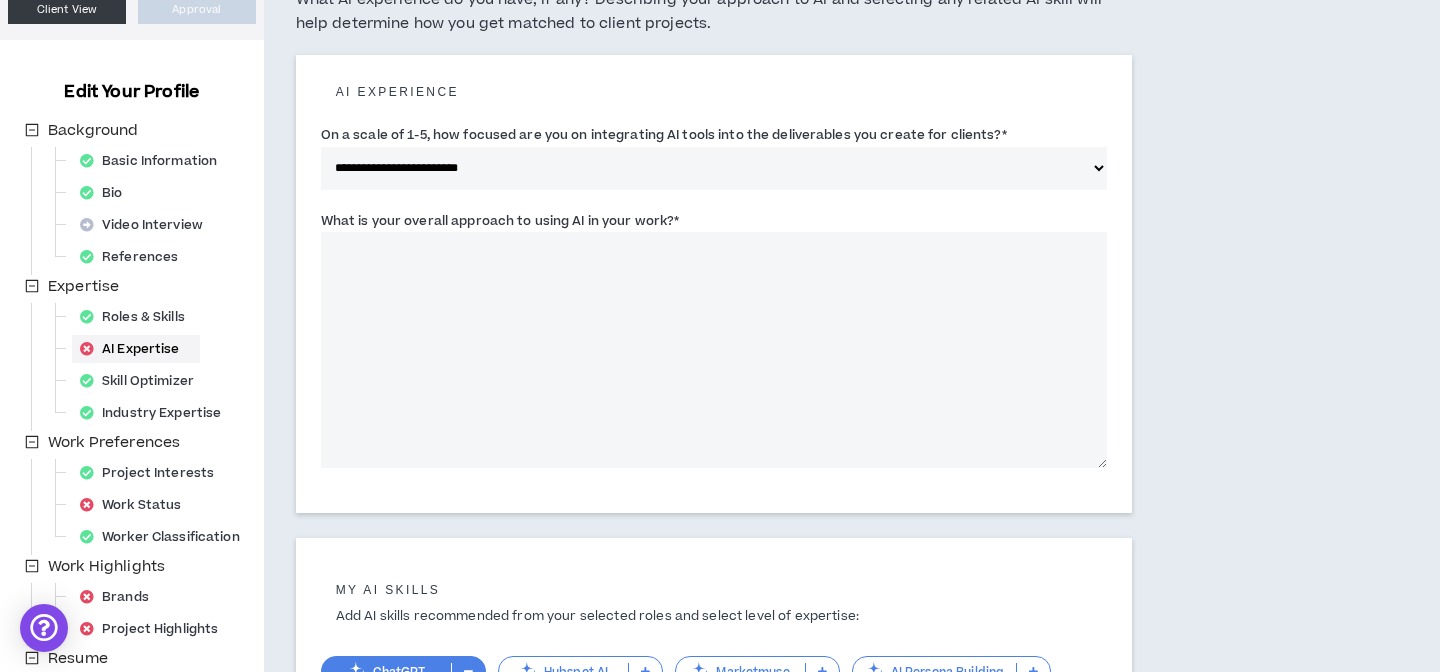click on "What is your overall approach to using AI in your work?  *" at bounding box center [714, 350] 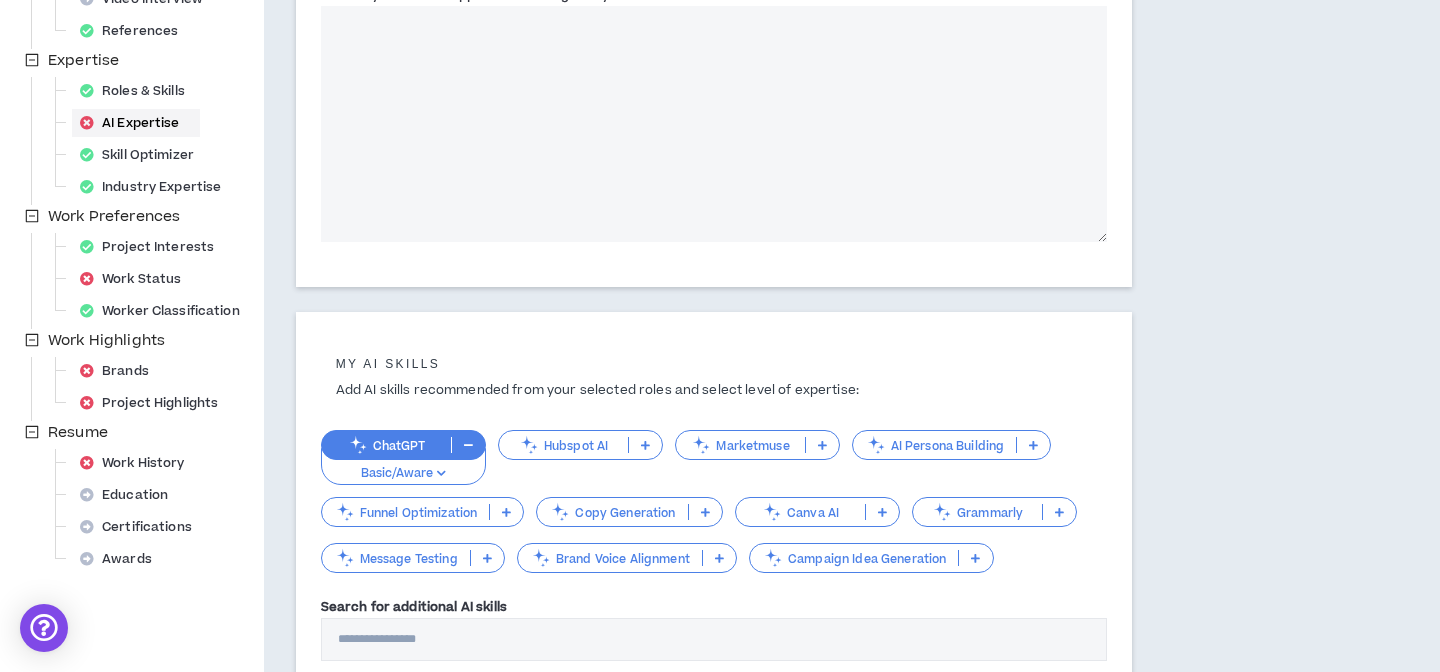 scroll, scrollTop: 428, scrollLeft: 0, axis: vertical 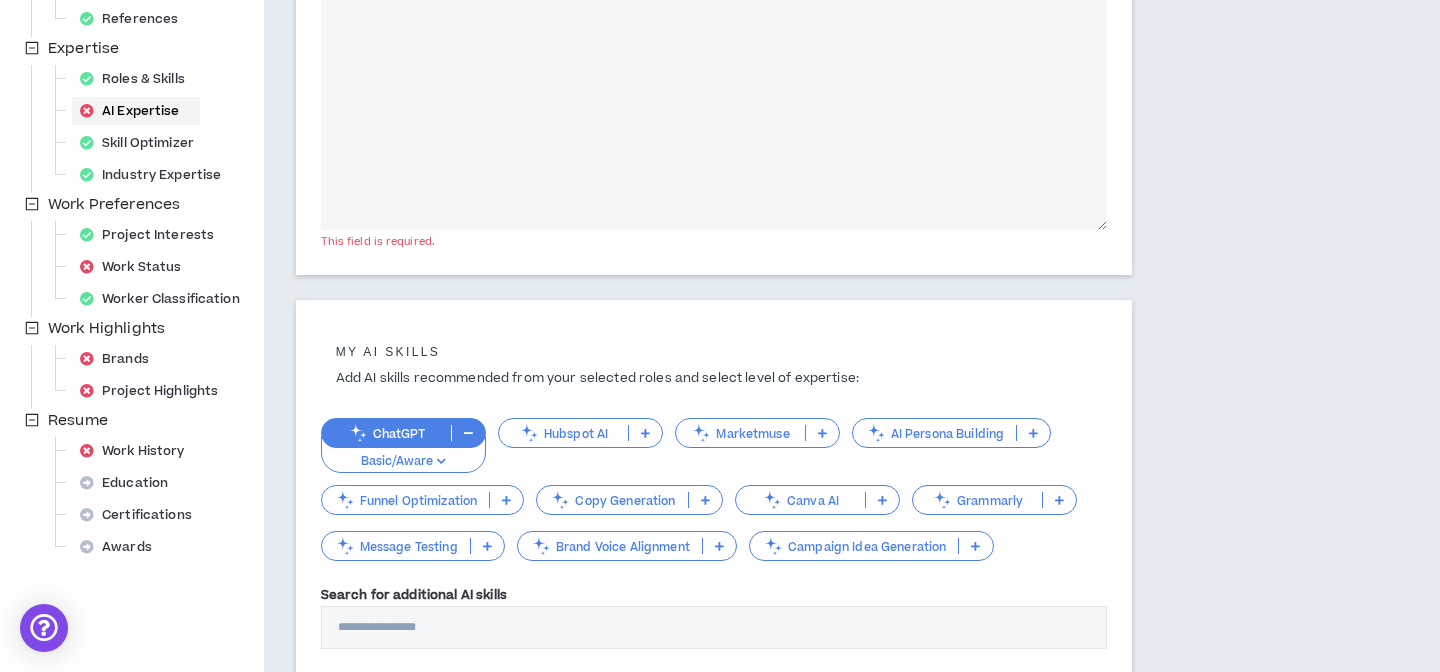 click on "ChatGPT" at bounding box center (386, 433) 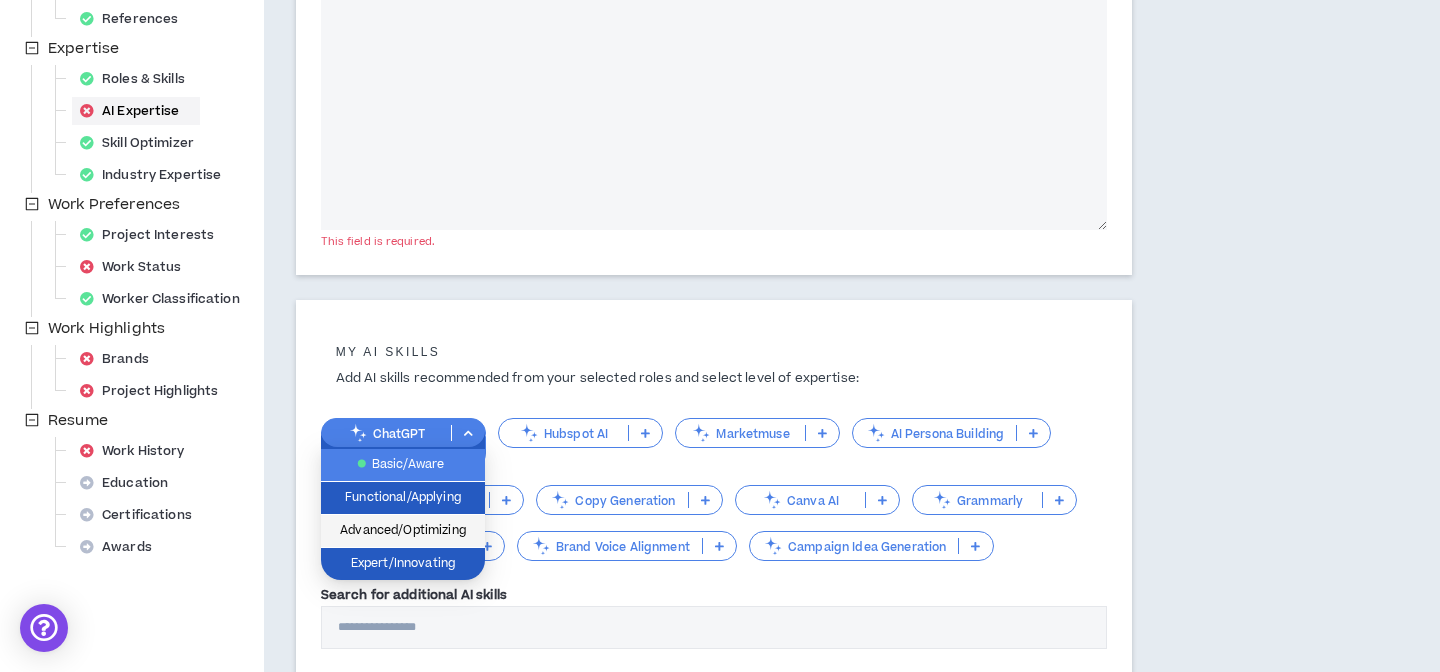 click on "Advanced/Optimizing" at bounding box center [403, 531] 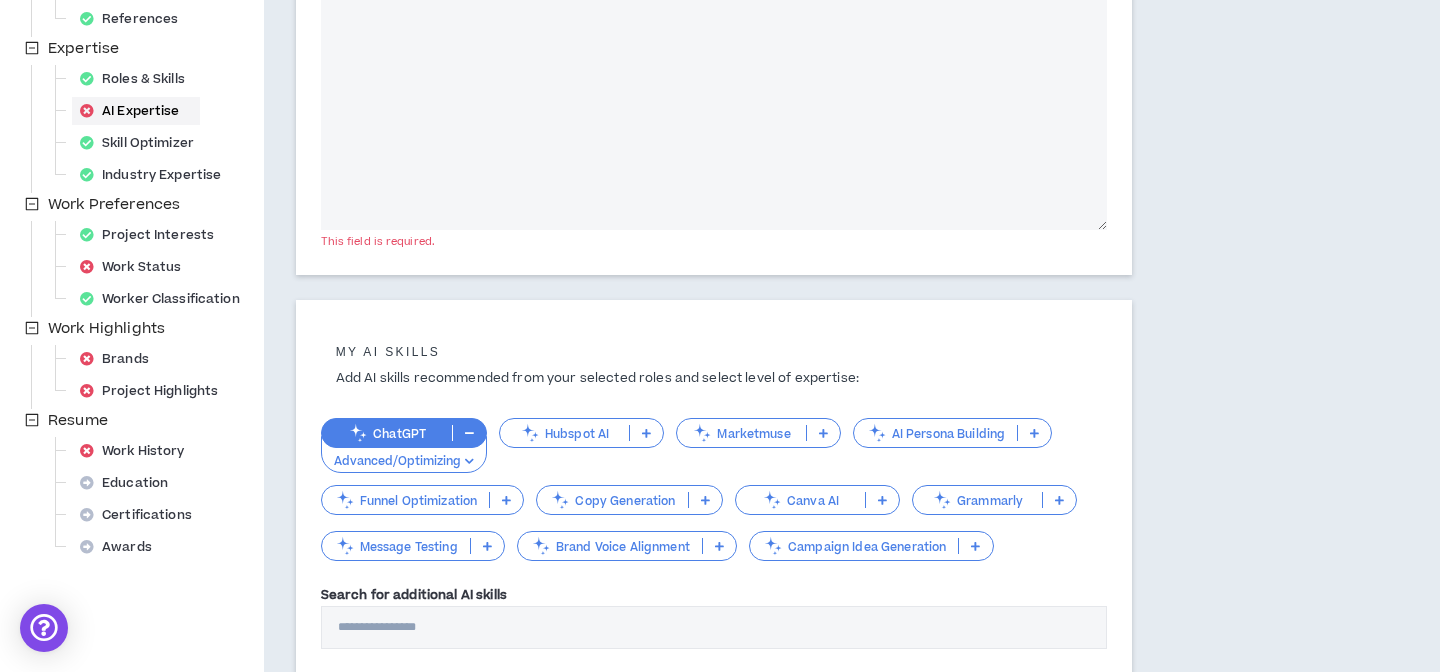 scroll, scrollTop: 450, scrollLeft: 0, axis: vertical 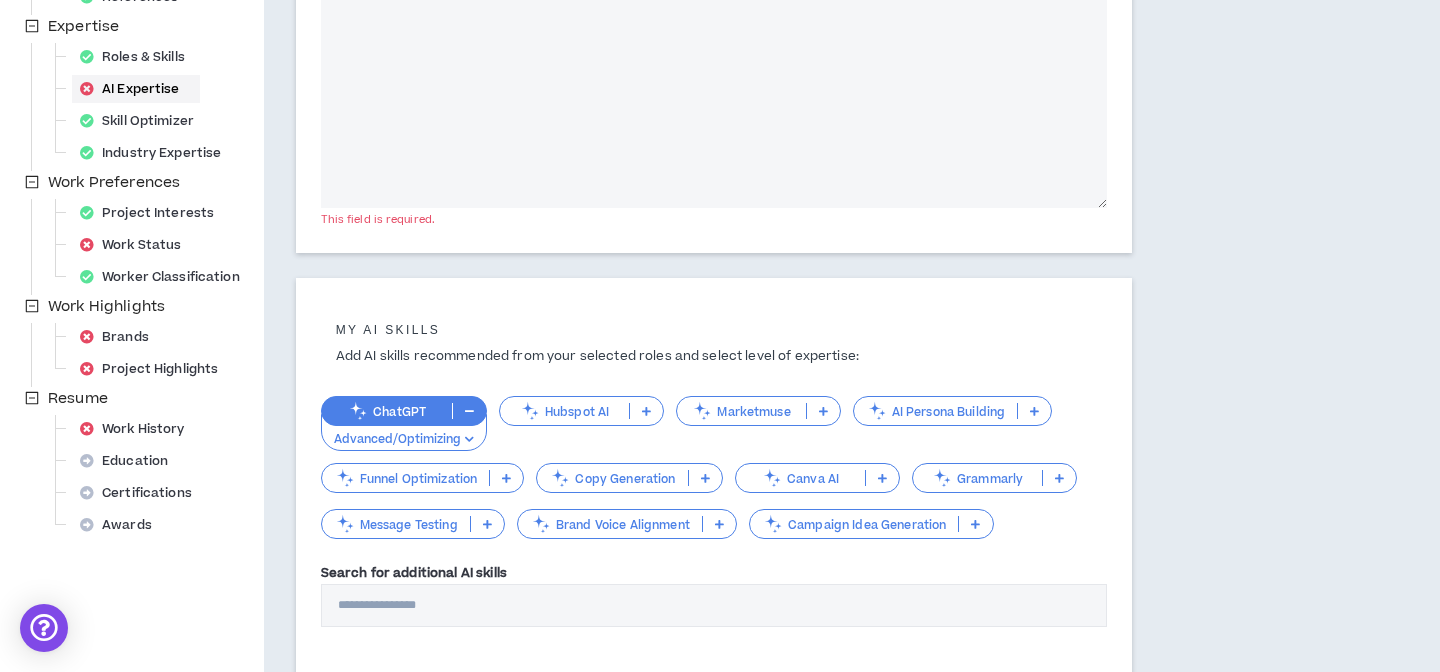 click on "Copy Generation" at bounding box center (612, 478) 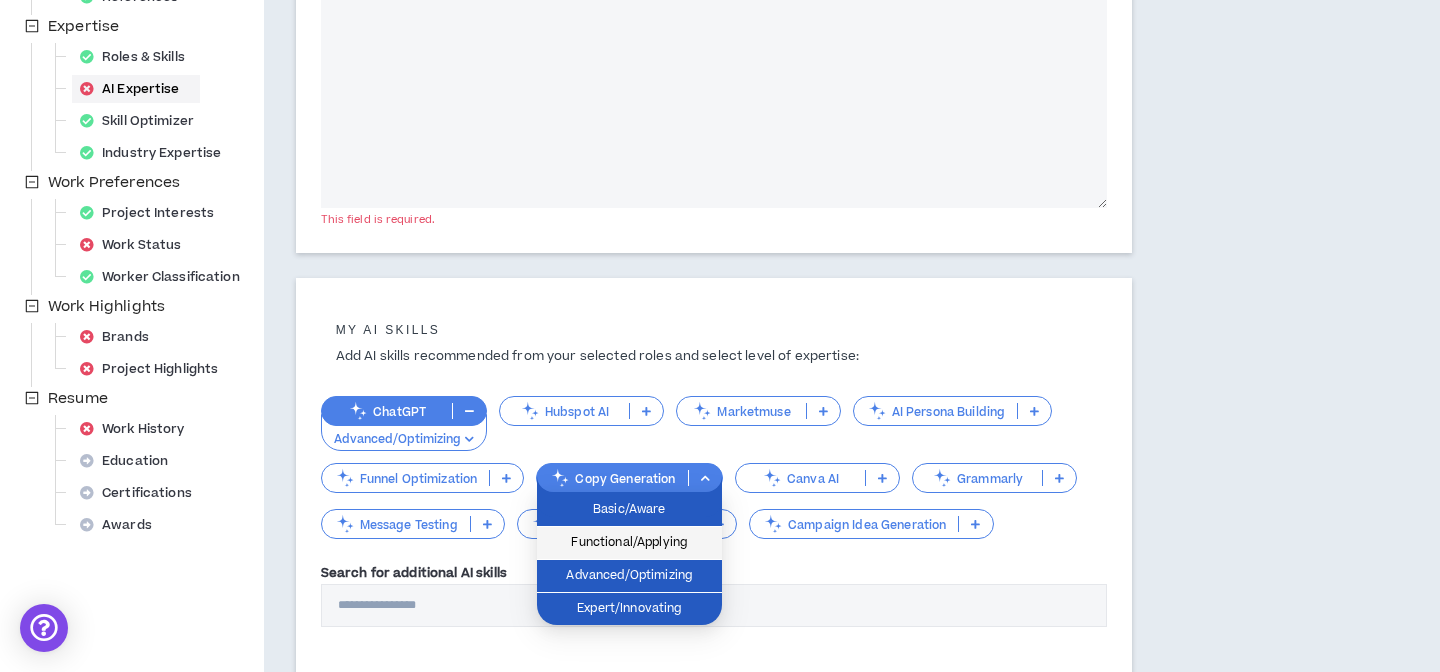 click on "Functional/Applying" at bounding box center (629, 543) 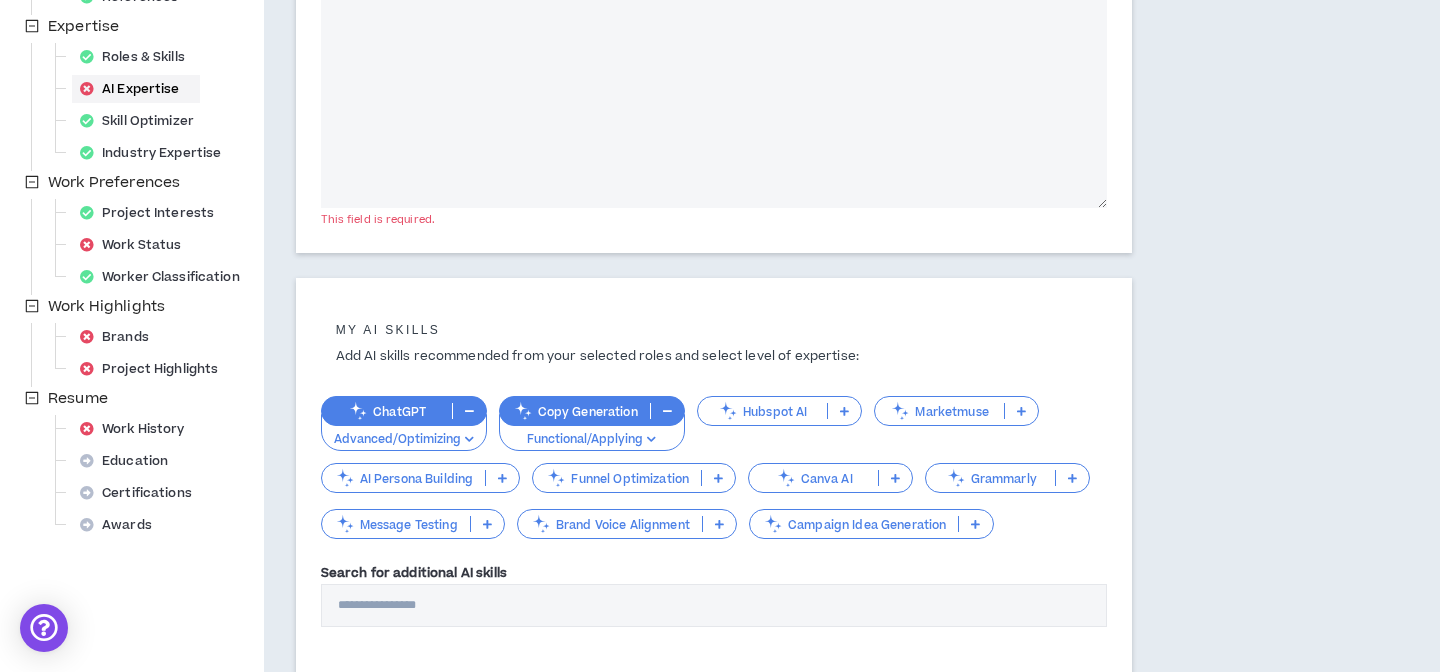 click on "Canva AI" at bounding box center [813, 478] 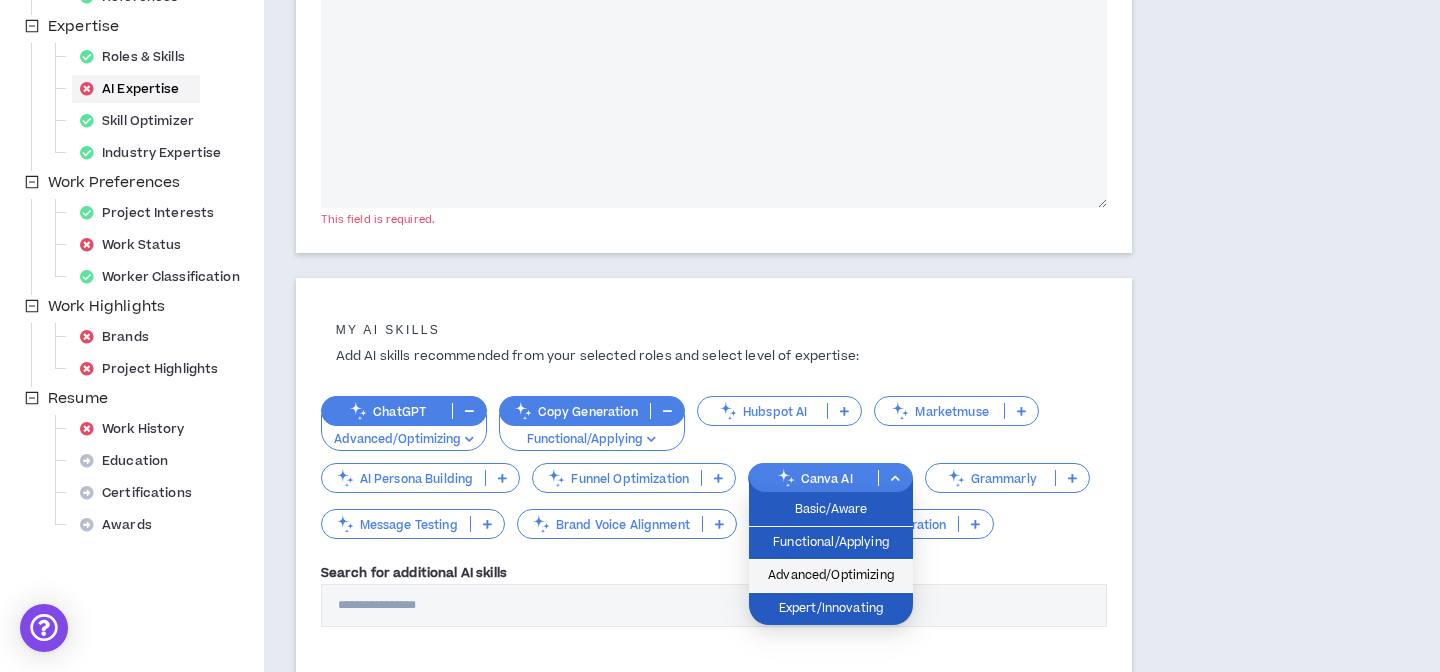 click on "Advanced/Optimizing" at bounding box center (831, 576) 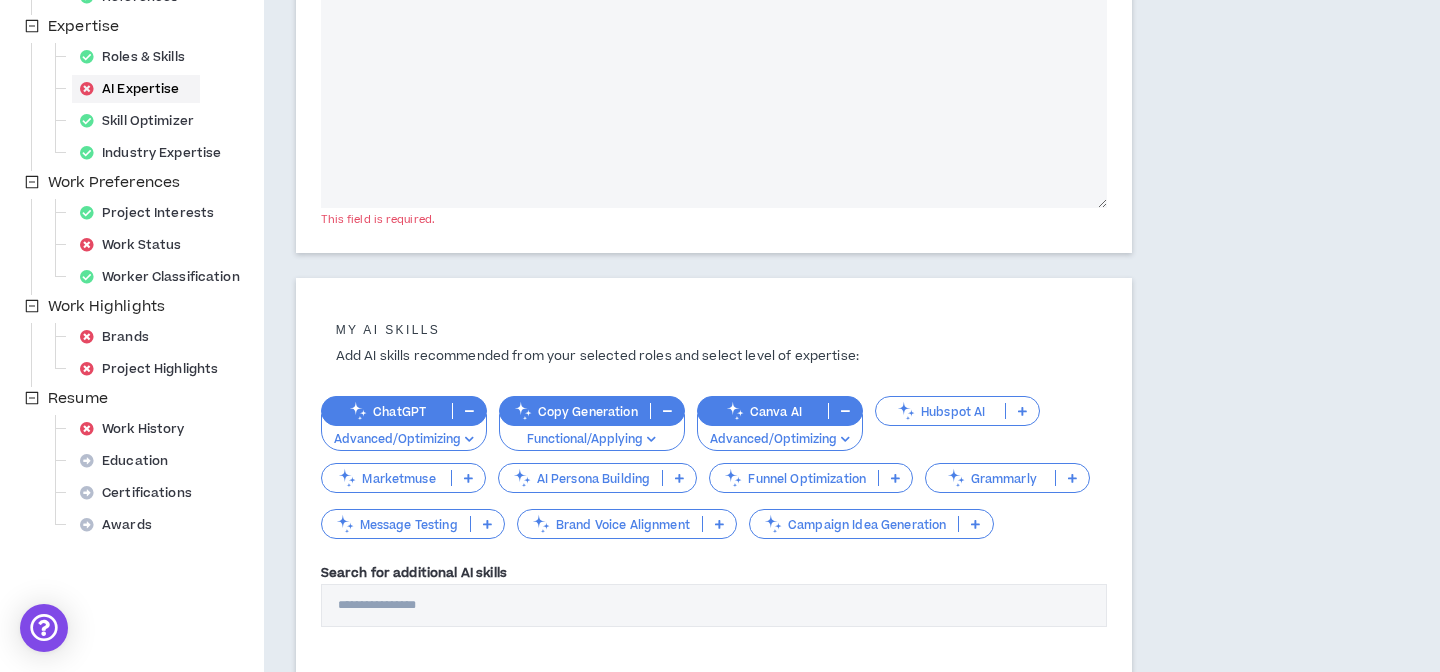 click on "Message Testing" at bounding box center (396, 524) 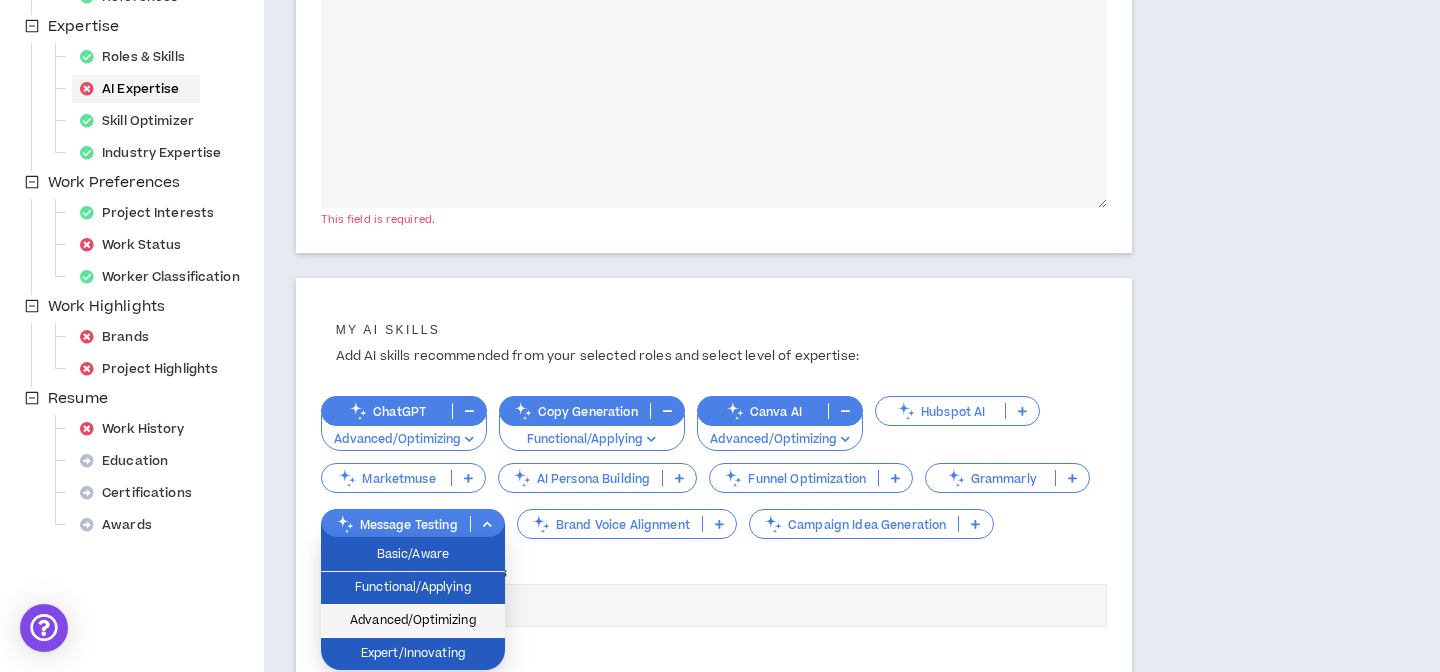 click on "Advanced/Optimizing" at bounding box center [413, 621] 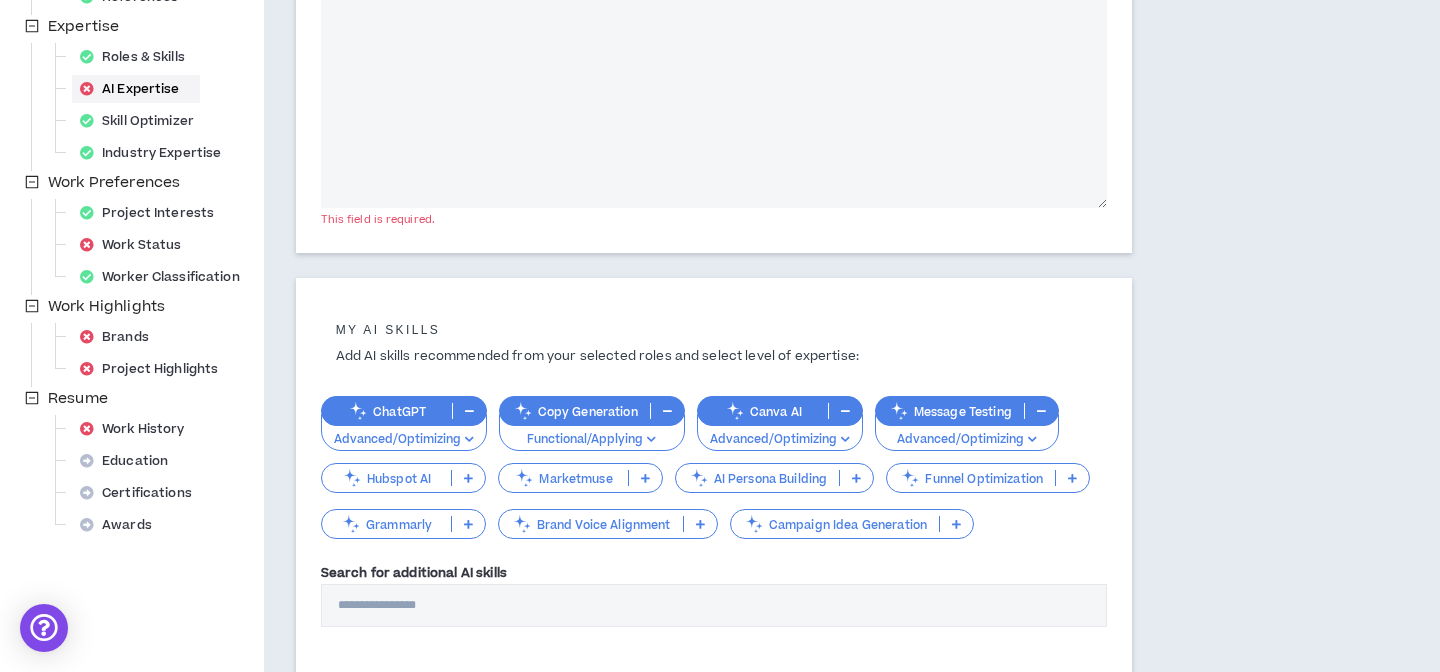 click on "Campaign Idea Generation" at bounding box center [835, 524] 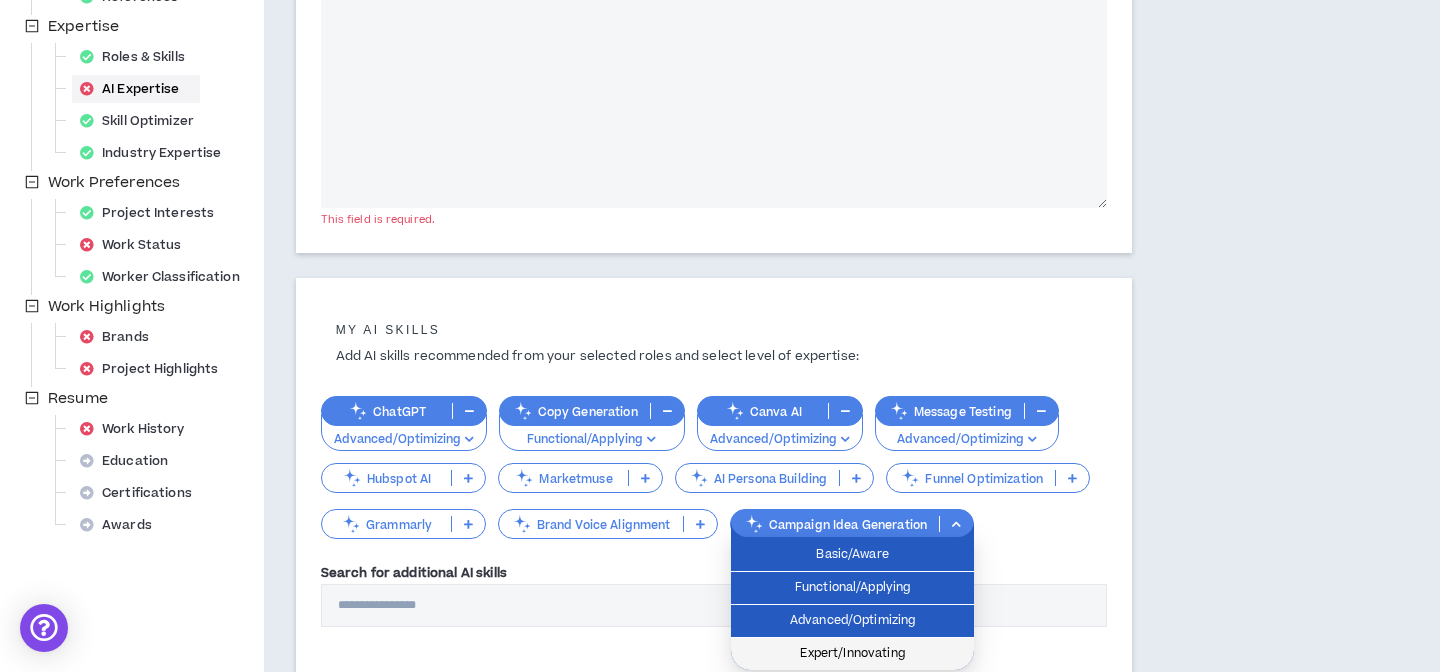 click on "Expert/Innovating" at bounding box center [852, 654] 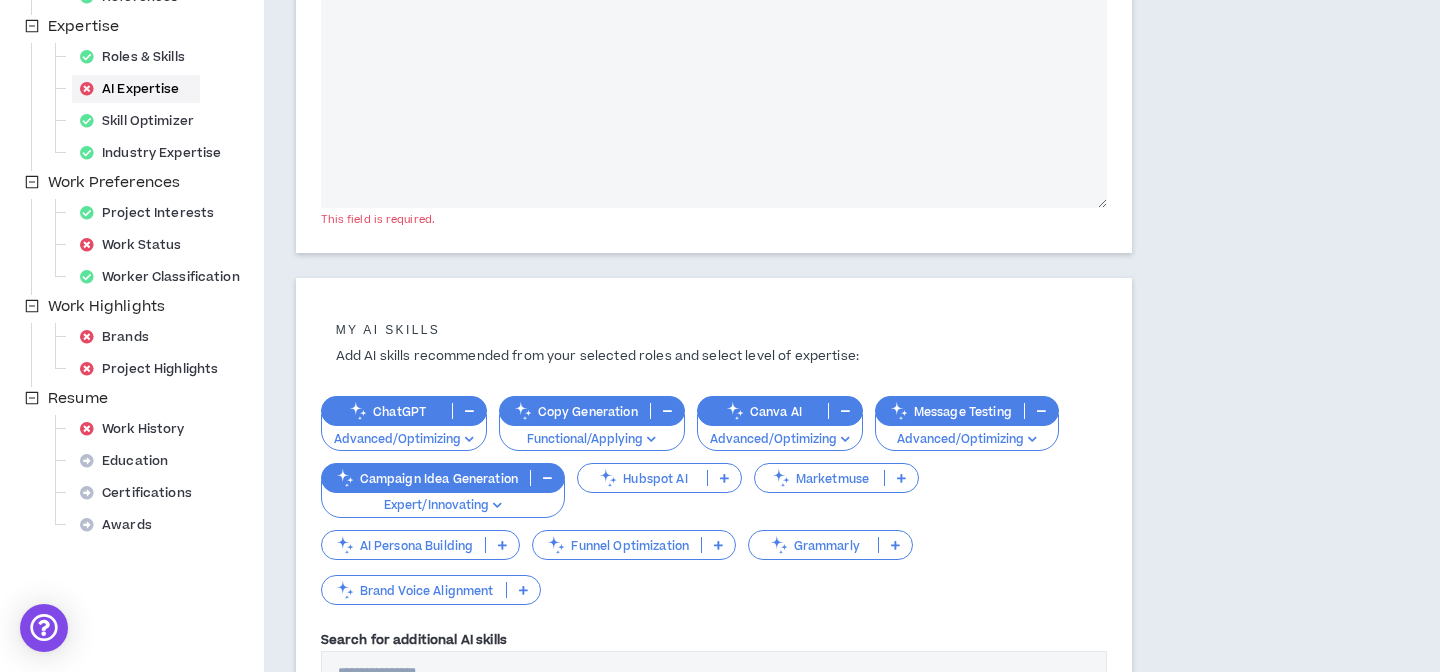 click on "Funnel Optimization" at bounding box center [617, 545] 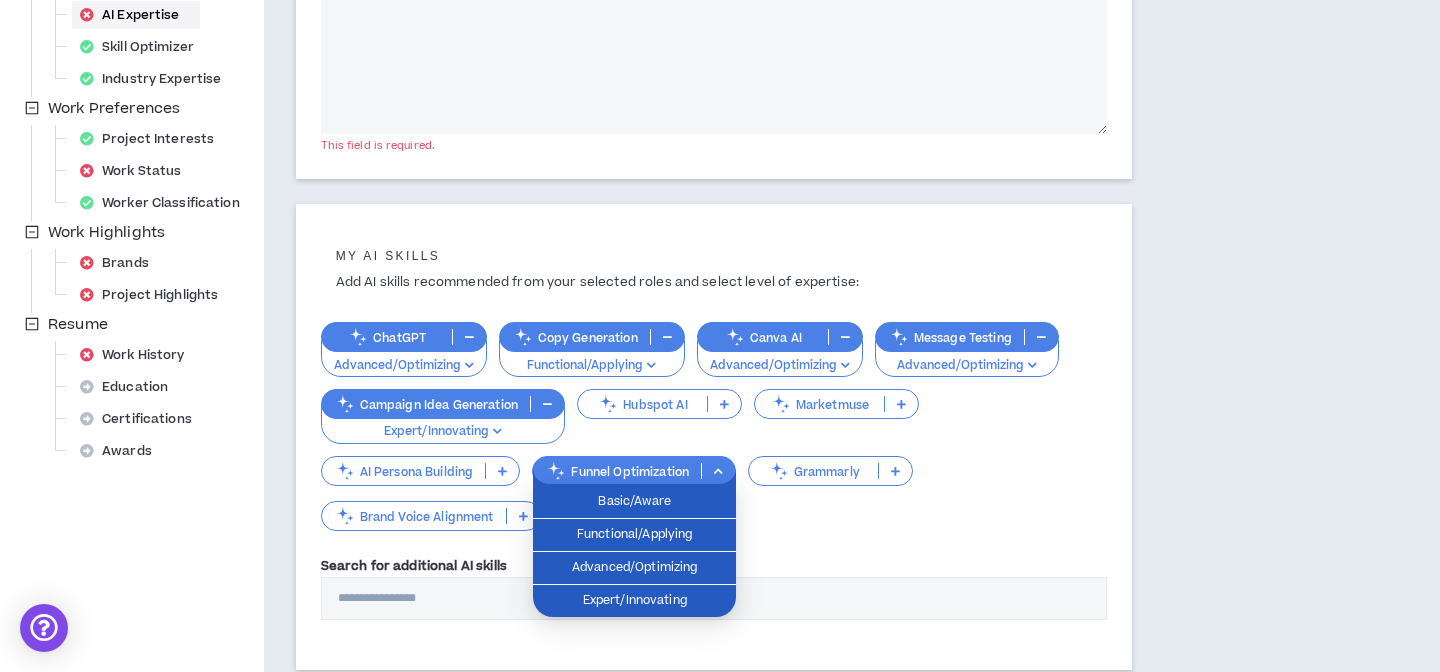 scroll, scrollTop: 528, scrollLeft: 0, axis: vertical 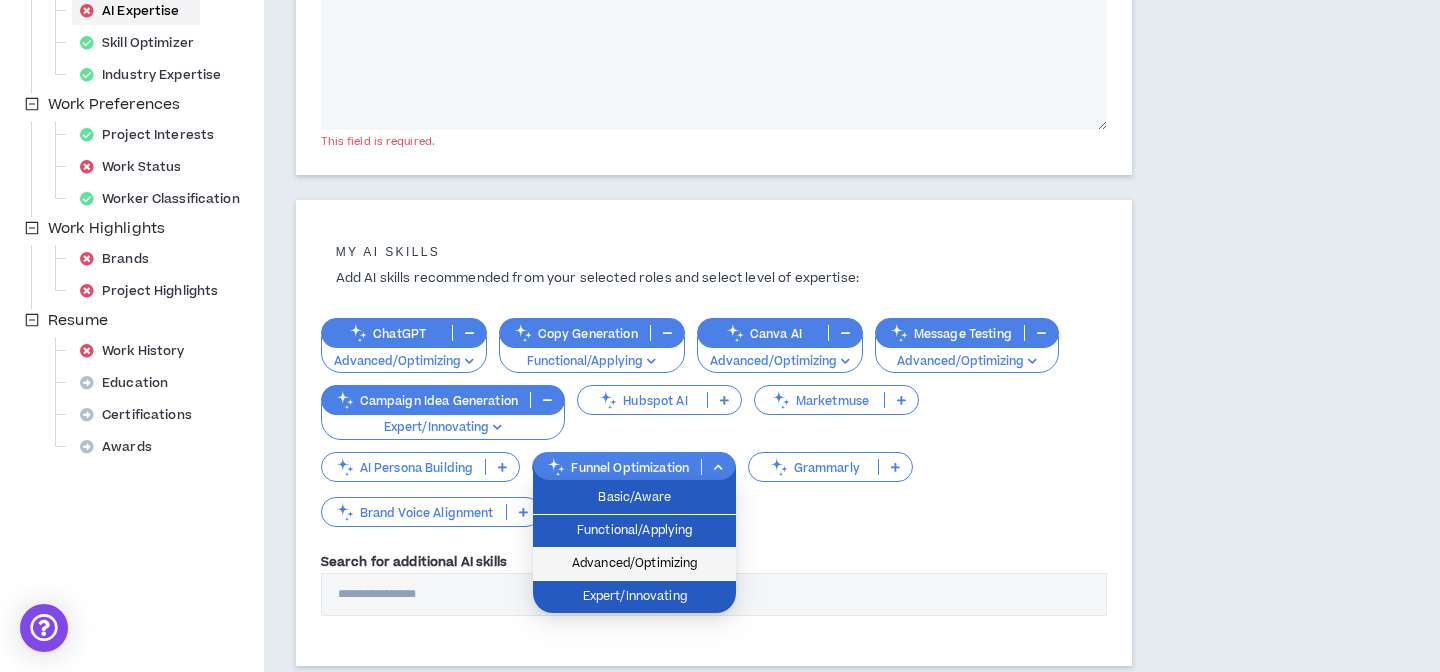 click on "Advanced/Optimizing" at bounding box center [634, 564] 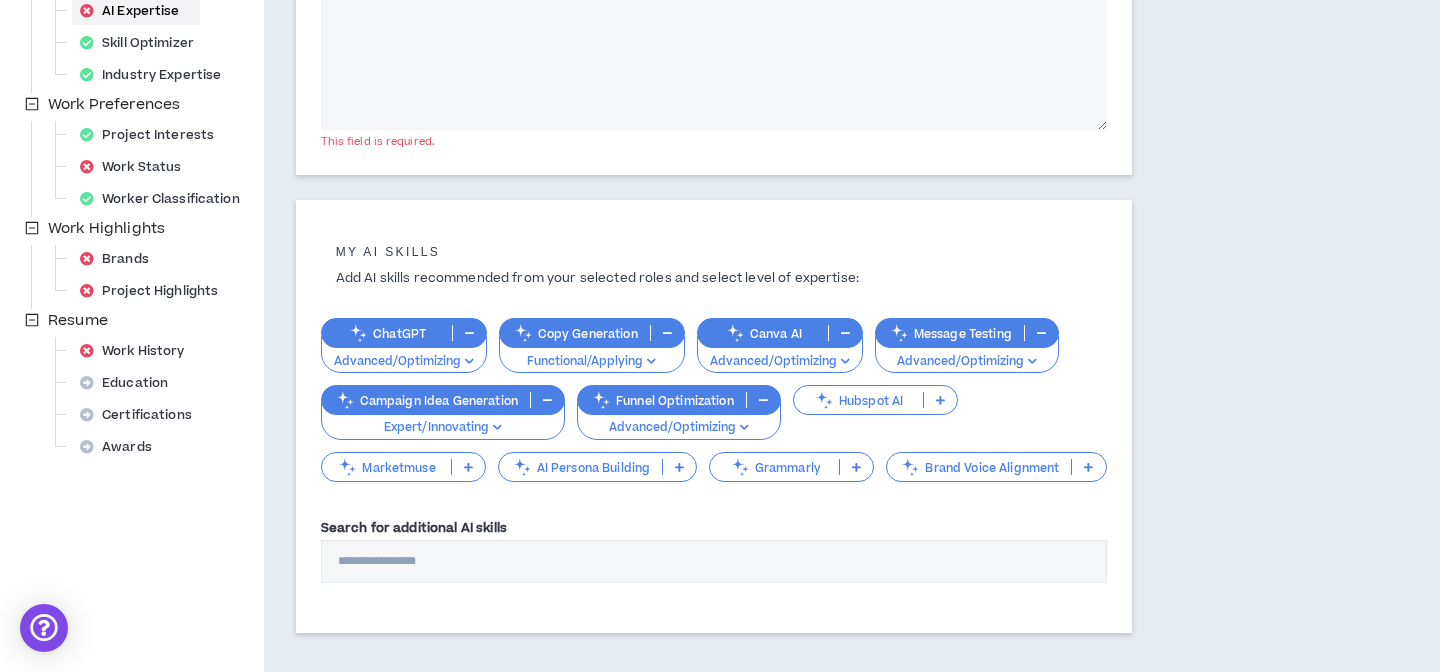 click on "AI Persona Building" at bounding box center [581, 467] 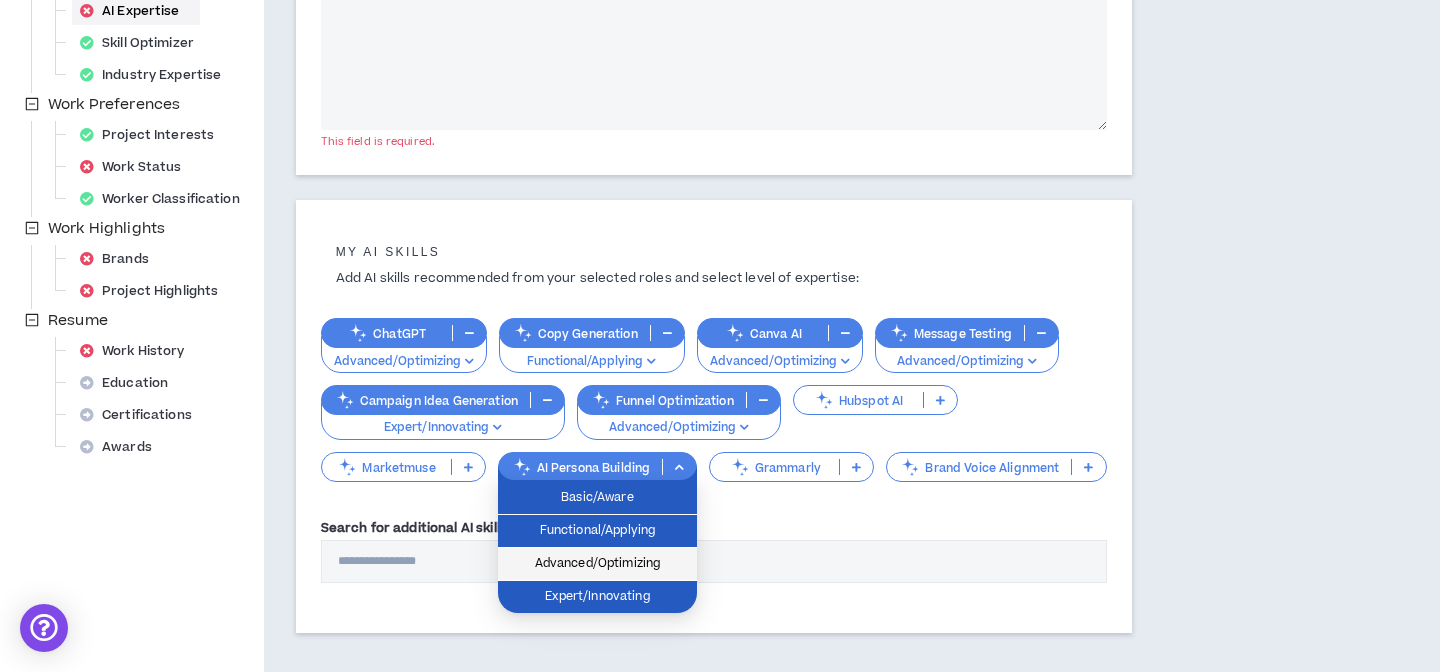 click on "Advanced/Optimizing" at bounding box center [597, 564] 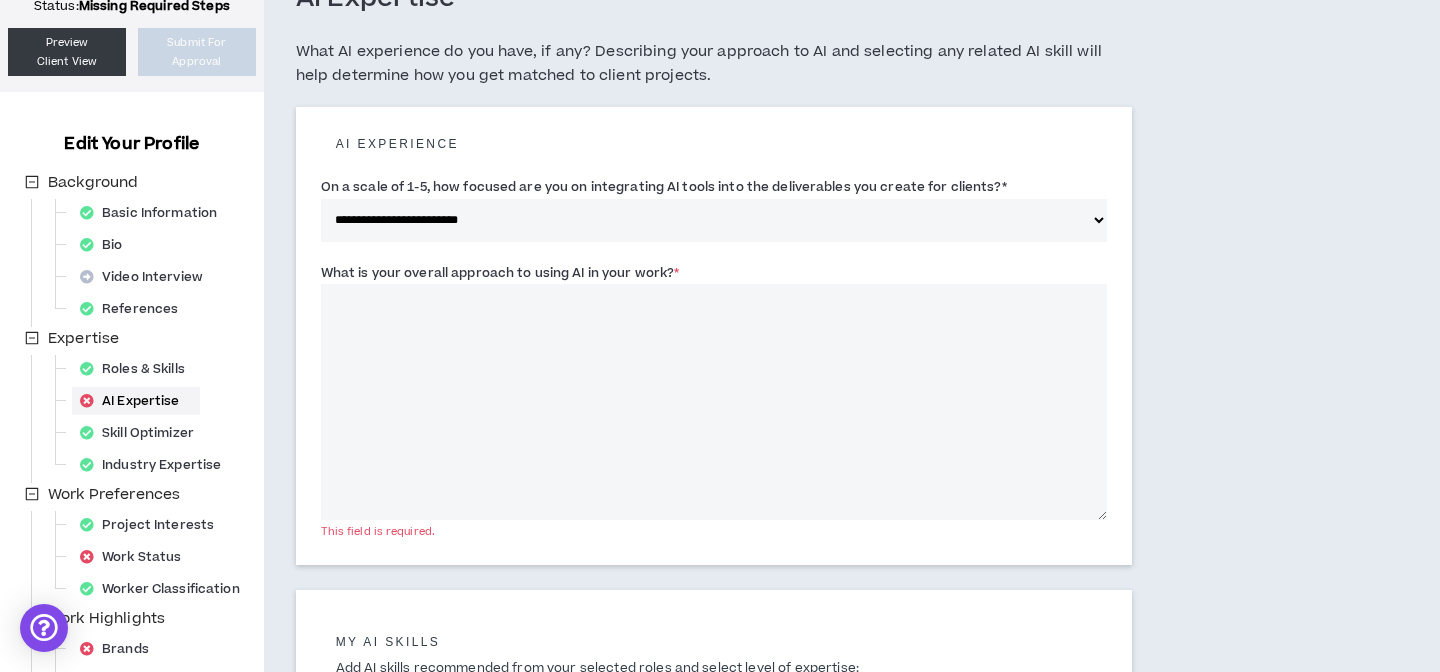 scroll, scrollTop: 72, scrollLeft: 0, axis: vertical 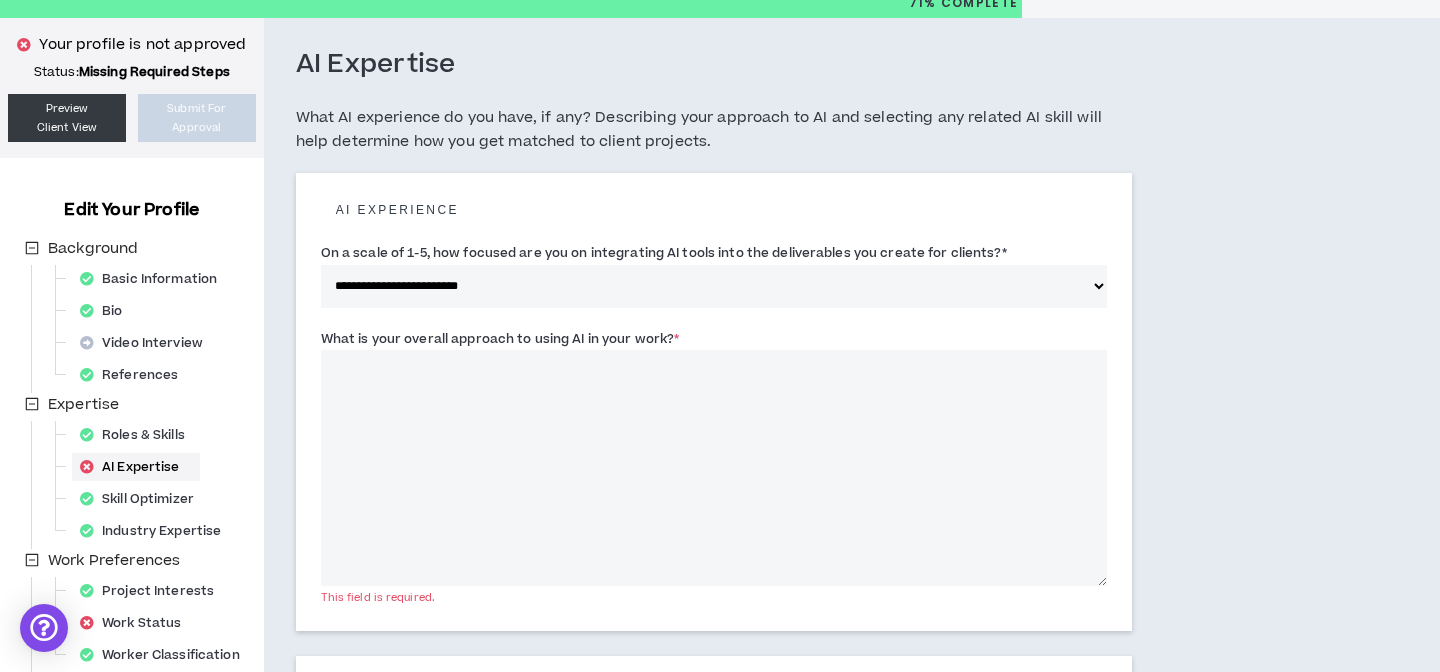 click on "What is your overall approach to using AI in your work?  *" at bounding box center (714, 468) 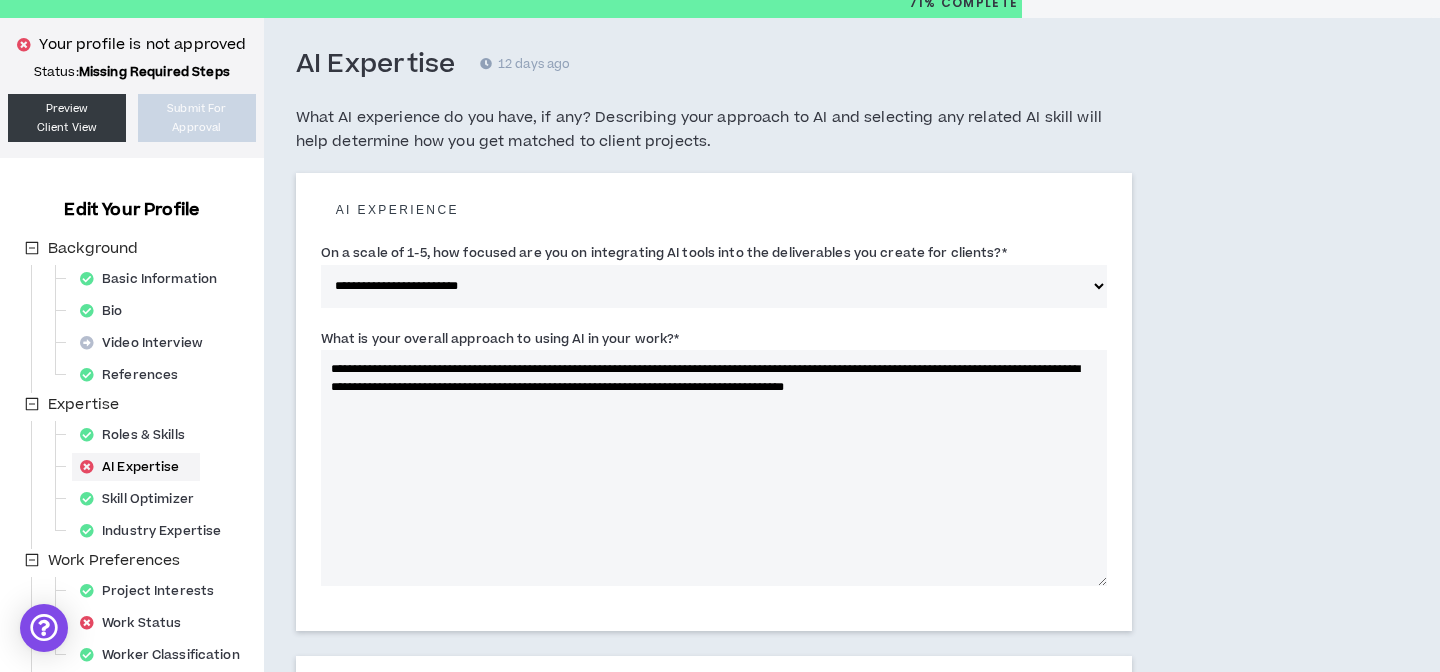 click on "**********" at bounding box center [714, 468] 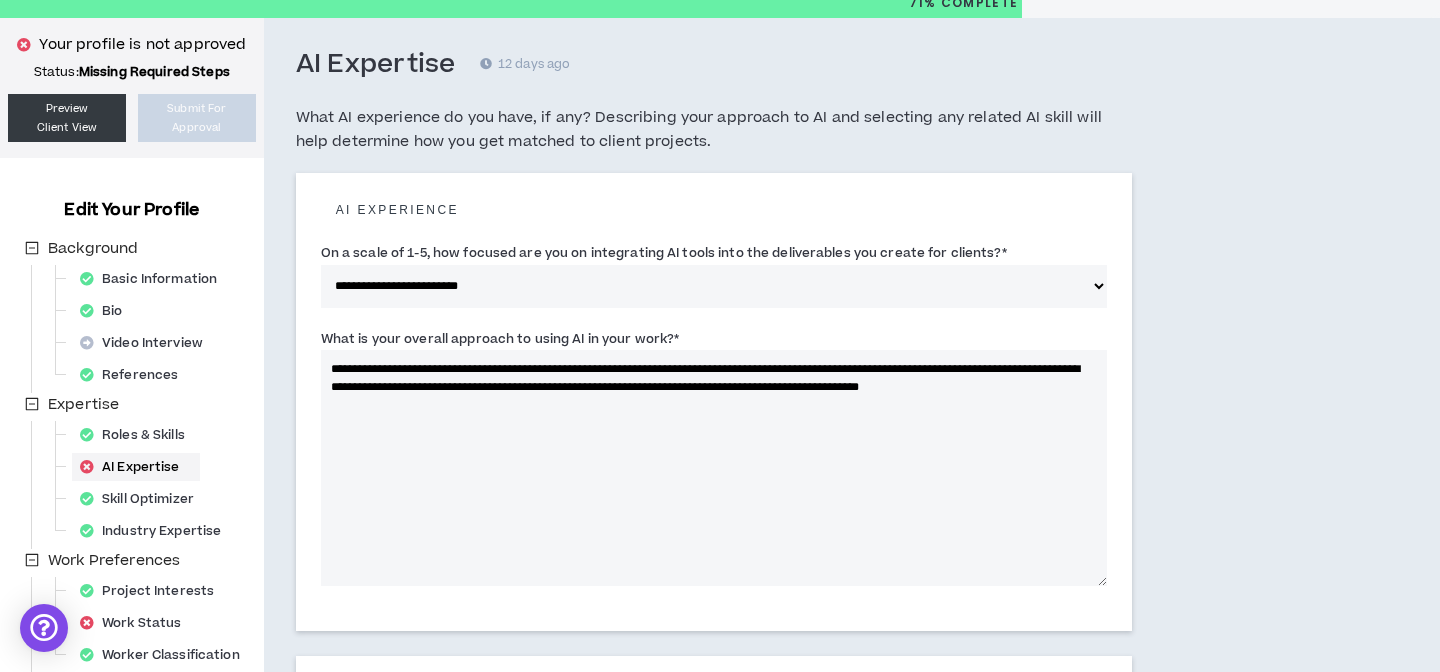 click on "**********" at bounding box center (714, 468) 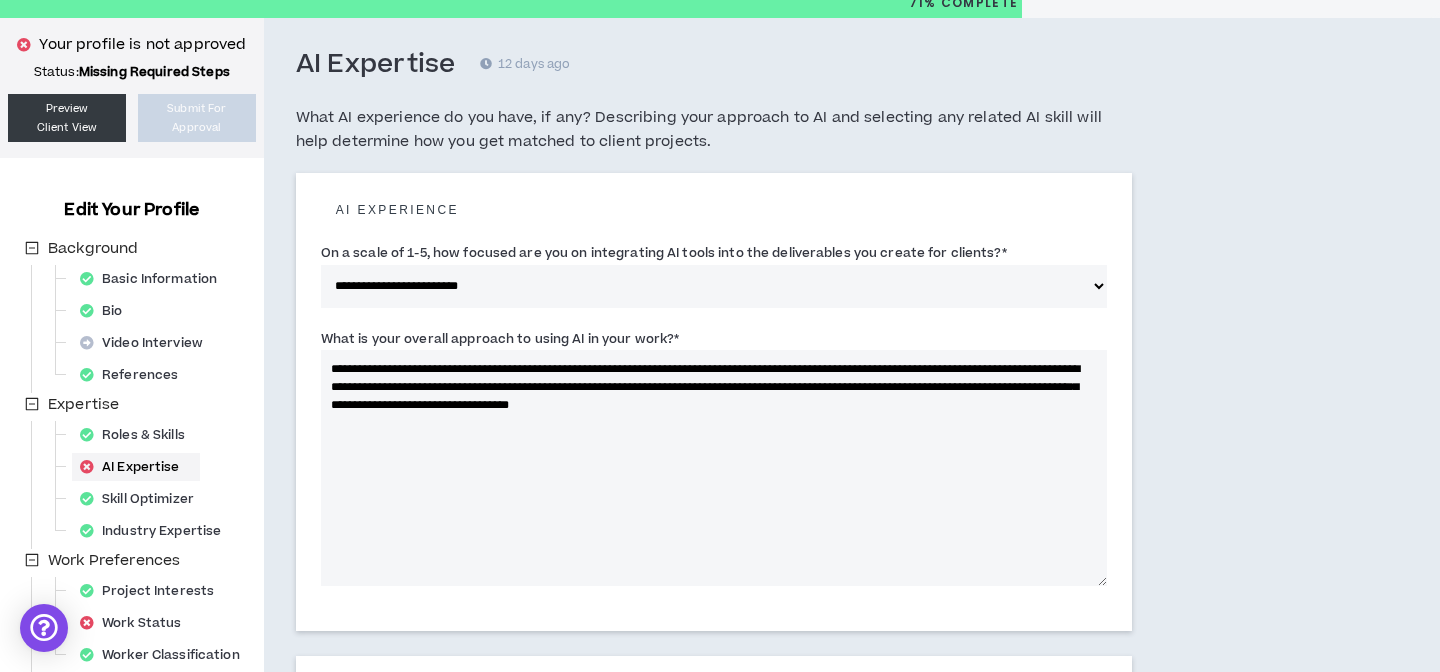 paste on "**********" 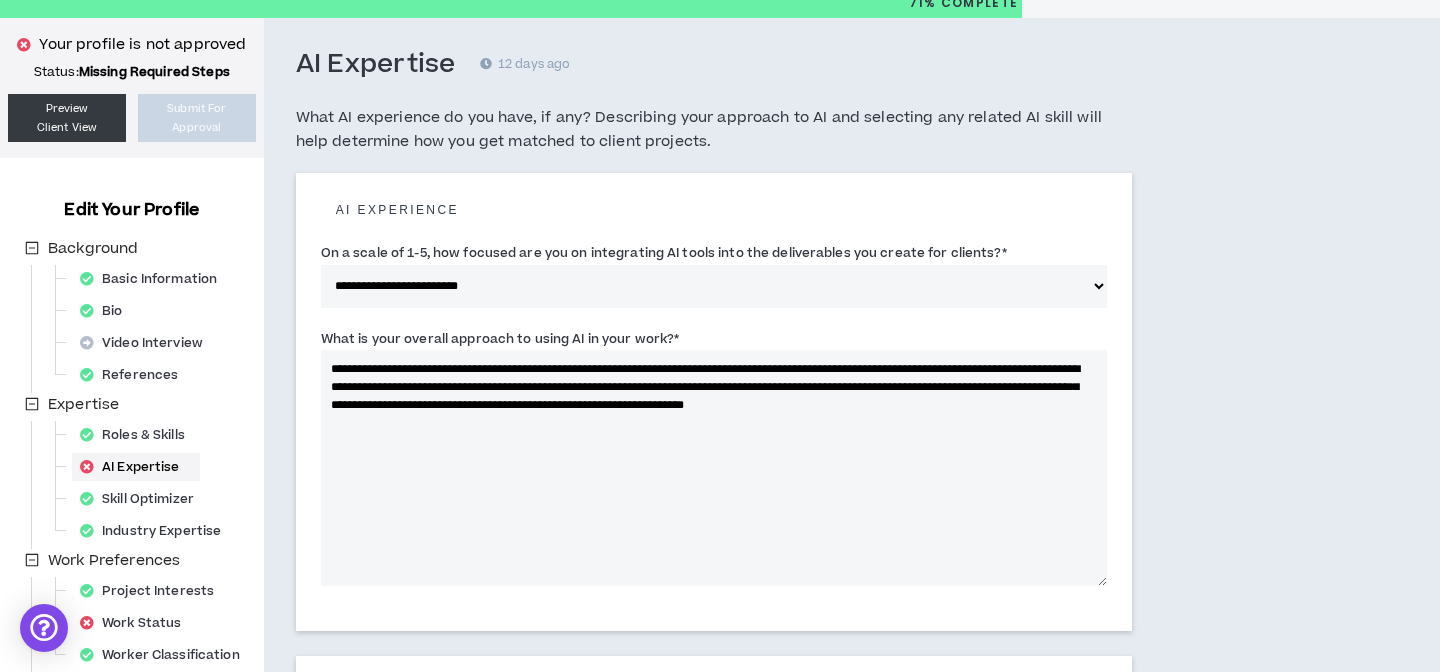 click on "**********" at bounding box center [714, 468] 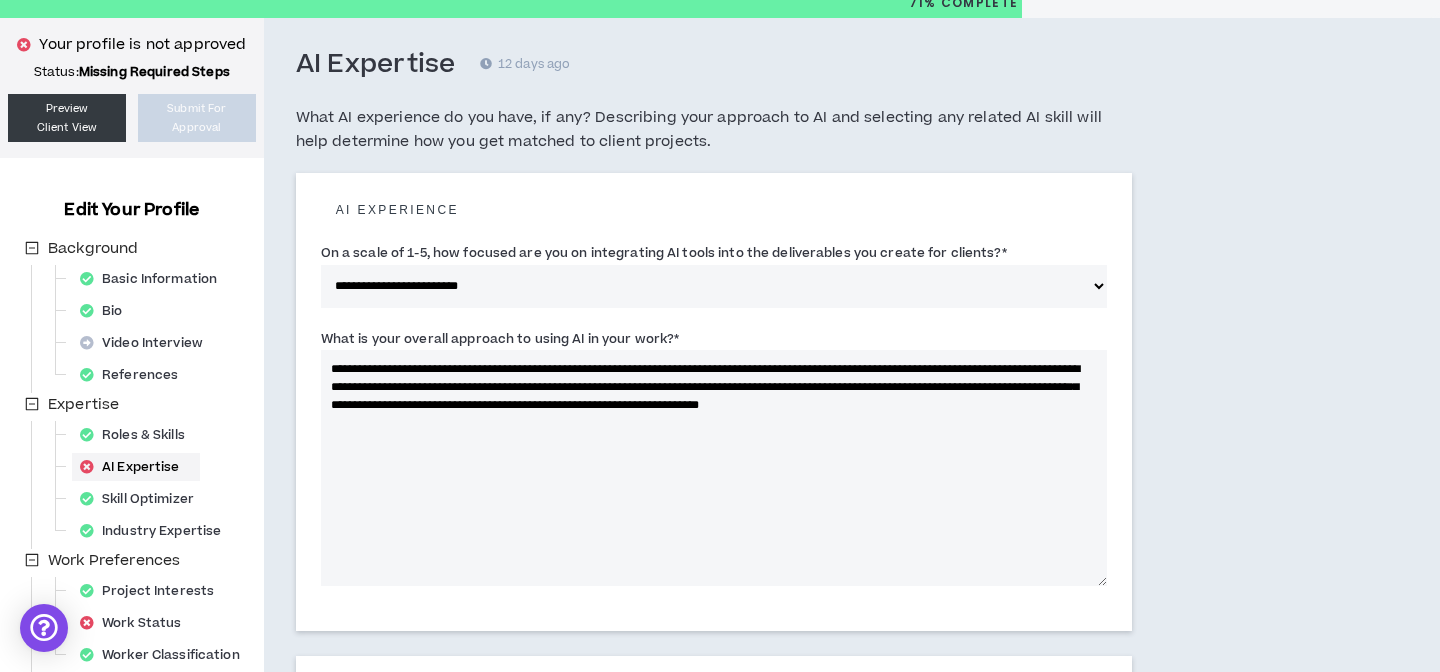click on "**********" at bounding box center [714, 468] 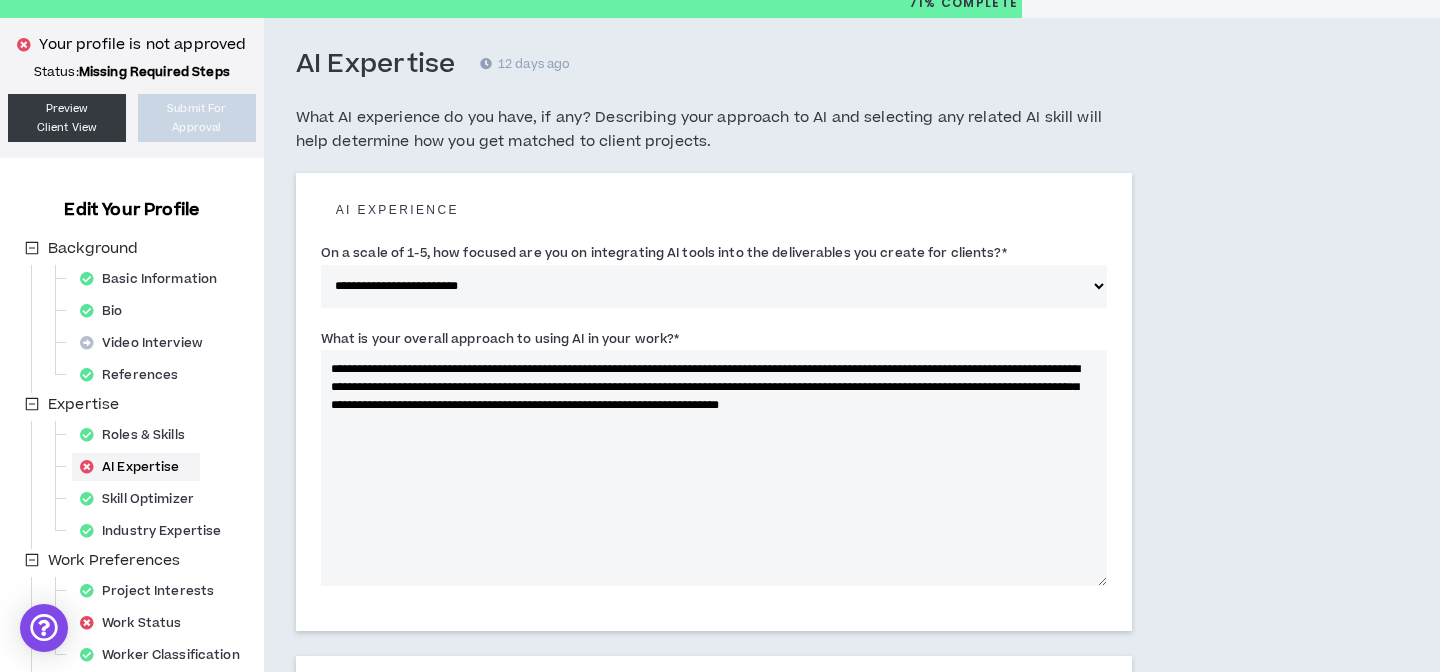 click on "**********" at bounding box center [714, 468] 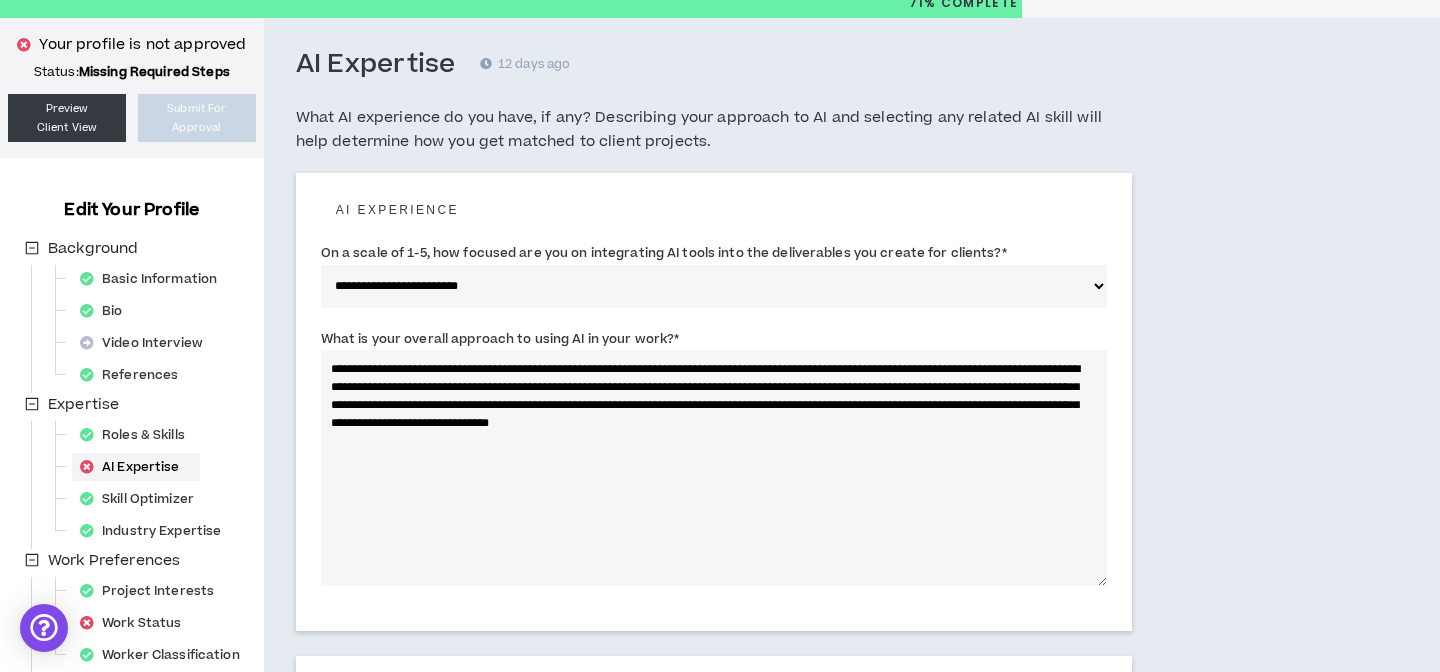 click on "**********" at bounding box center (714, 468) 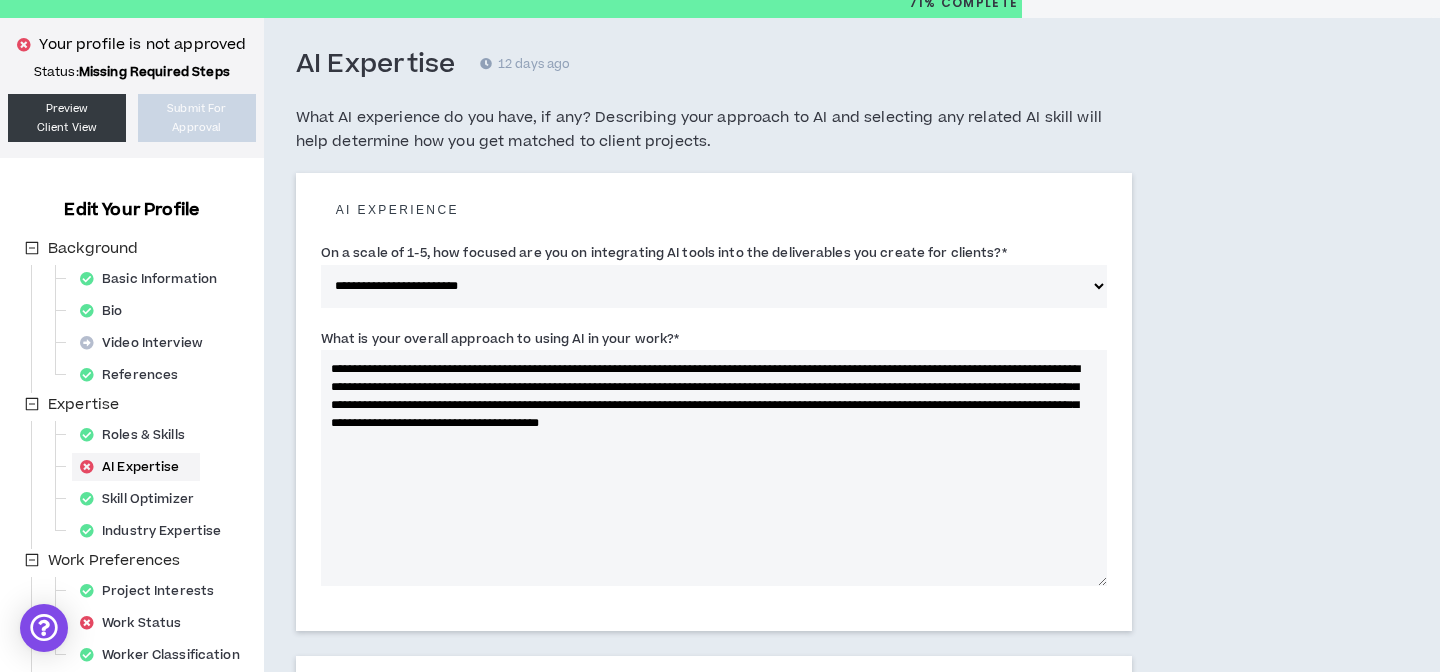 drag, startPoint x: 370, startPoint y: 423, endPoint x: 323, endPoint y: 432, distance: 47.853943 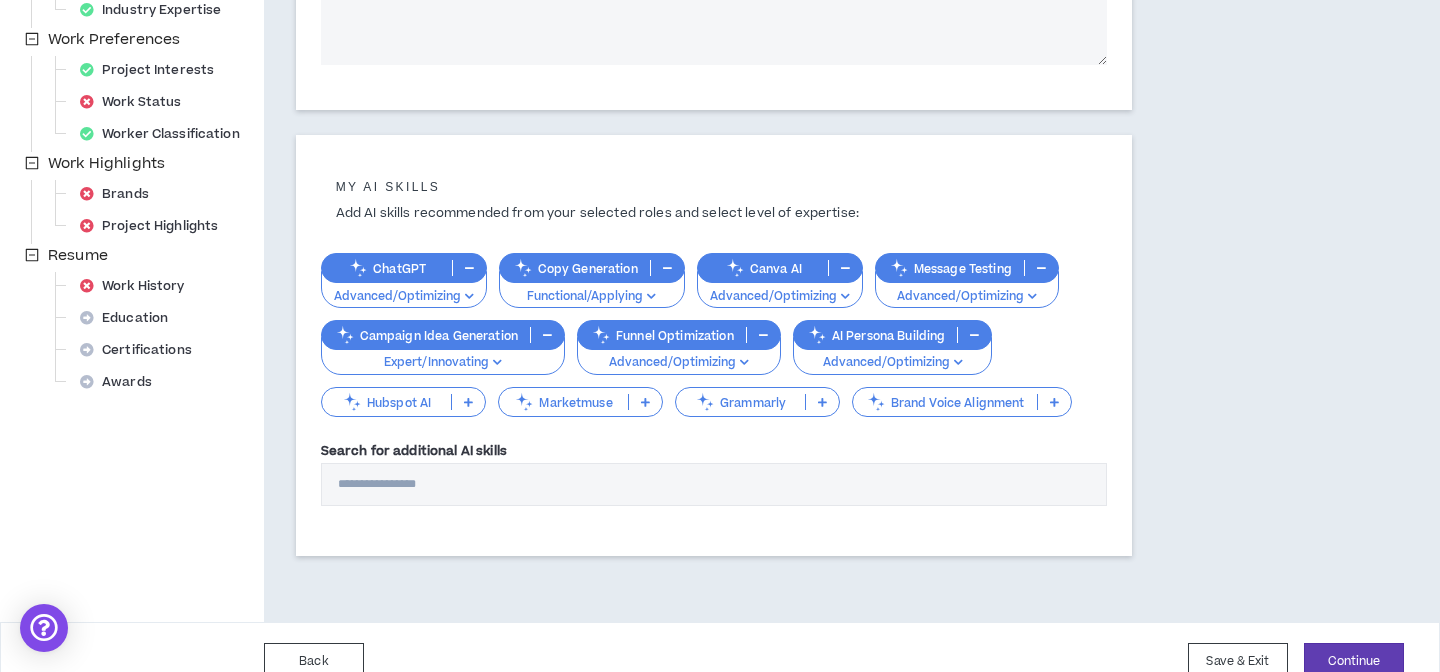 scroll, scrollTop: 621, scrollLeft: 0, axis: vertical 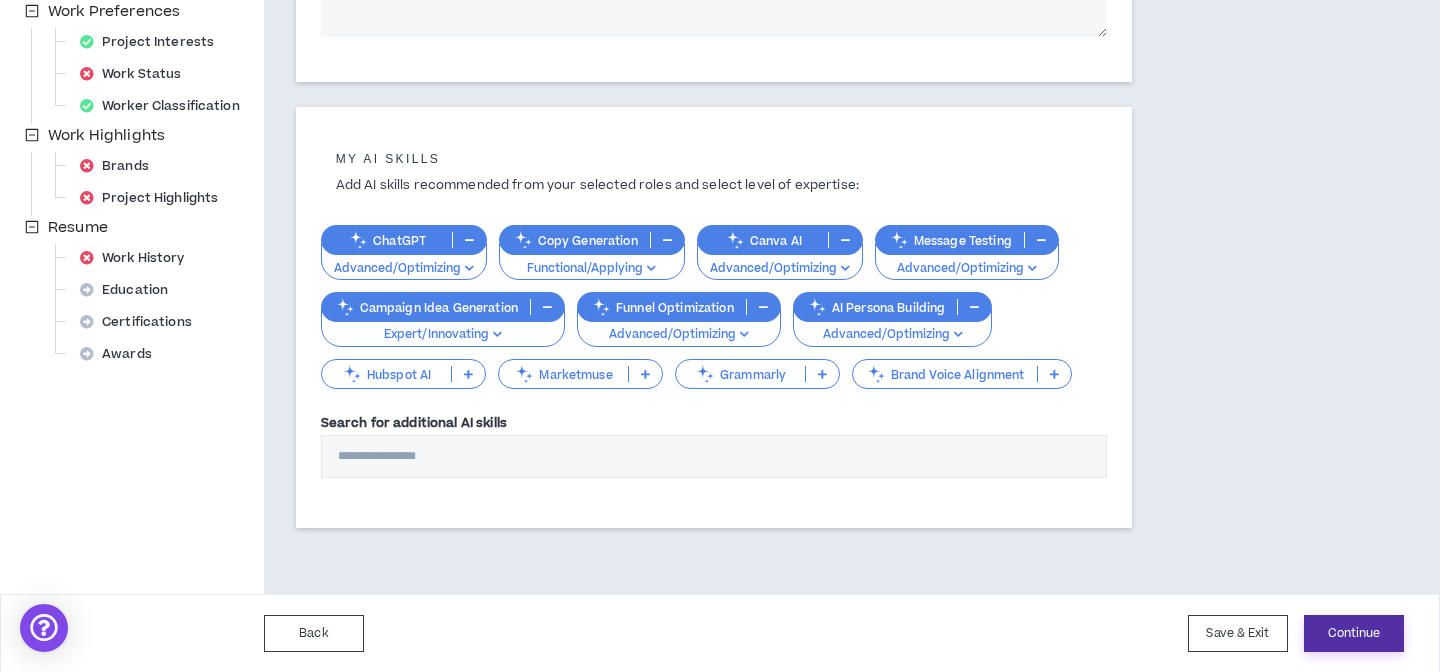 type on "**********" 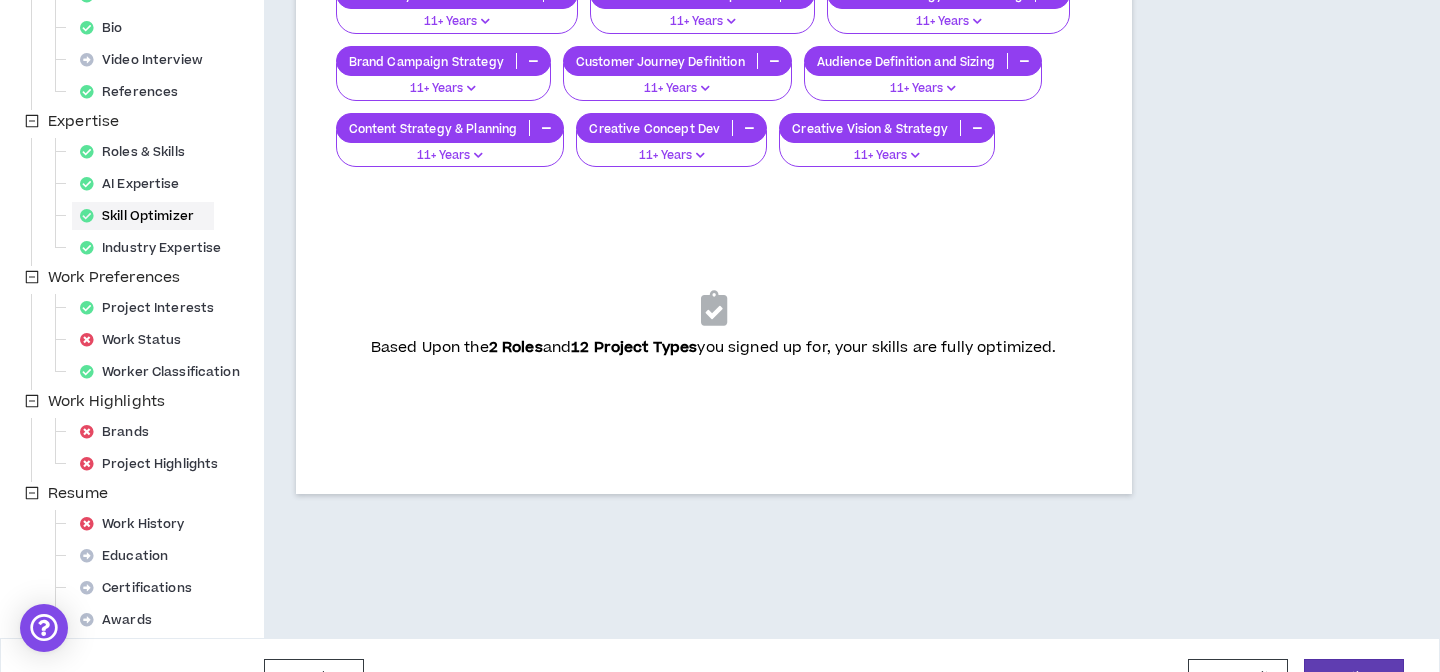 scroll, scrollTop: 400, scrollLeft: 0, axis: vertical 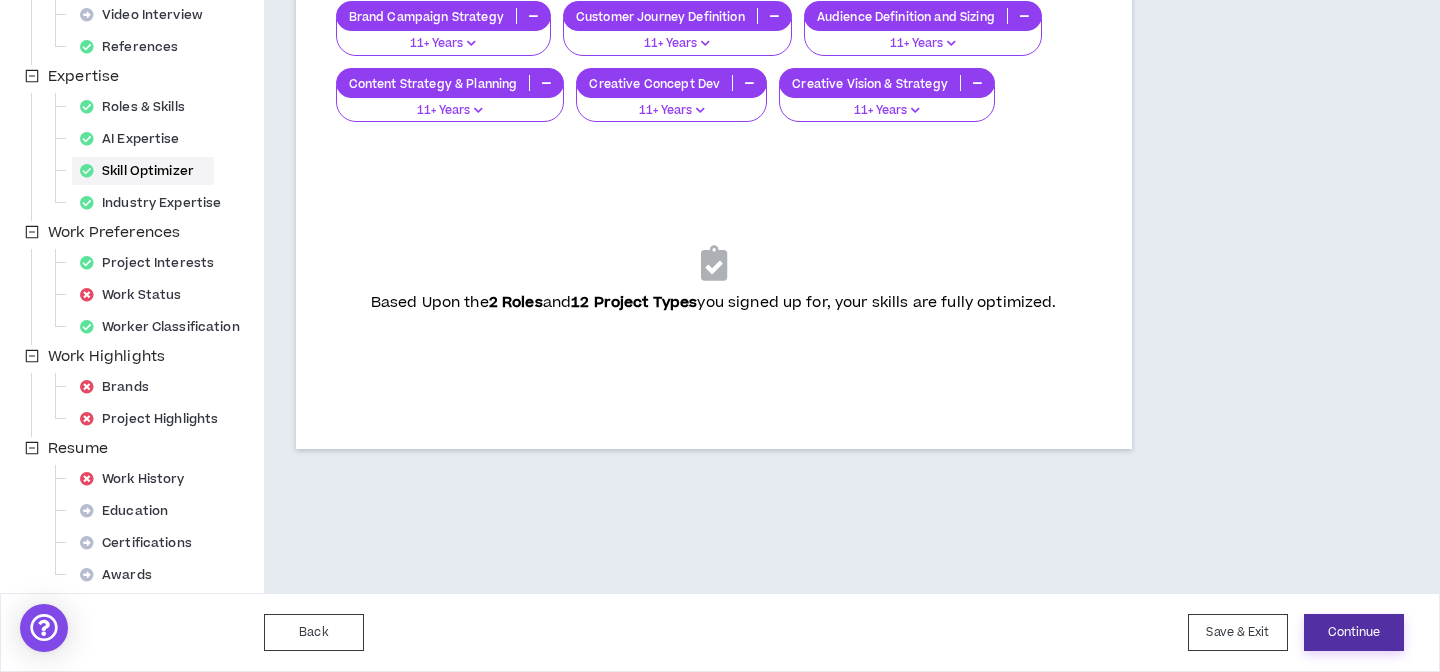 click on "Continue" at bounding box center [1354, 632] 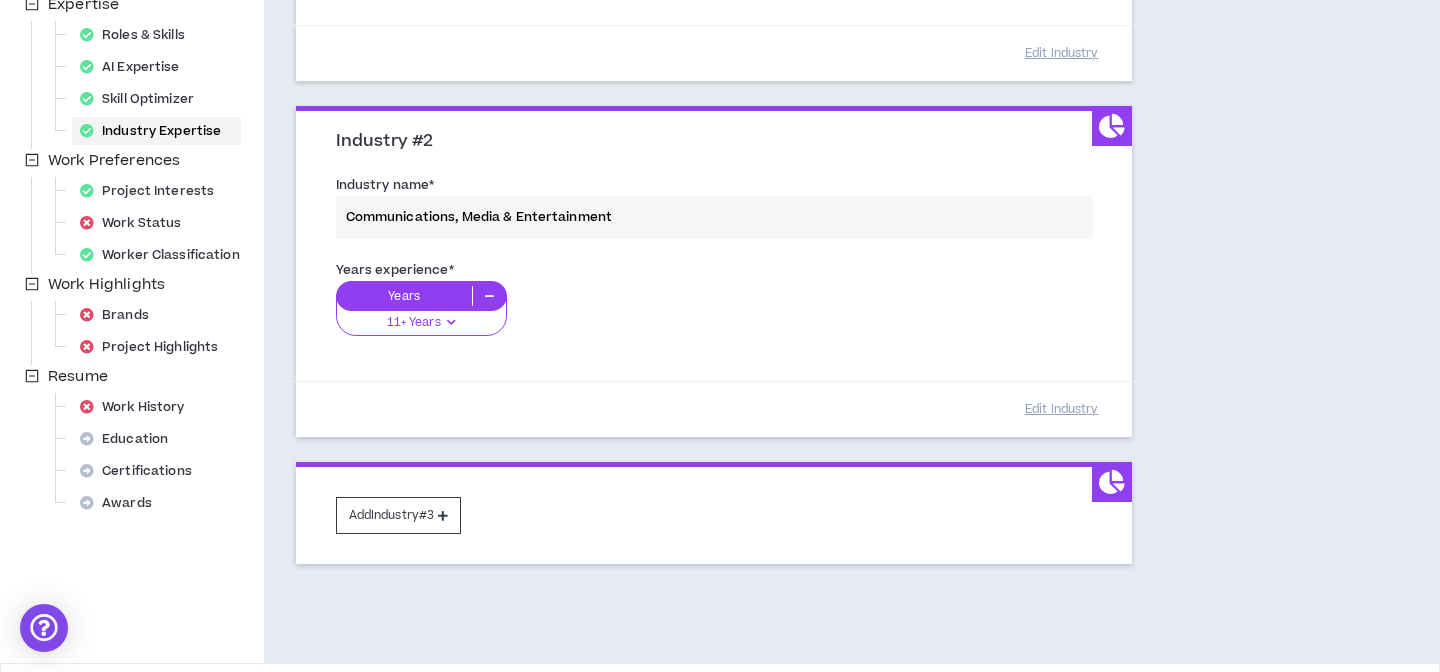 scroll, scrollTop: 469, scrollLeft: 0, axis: vertical 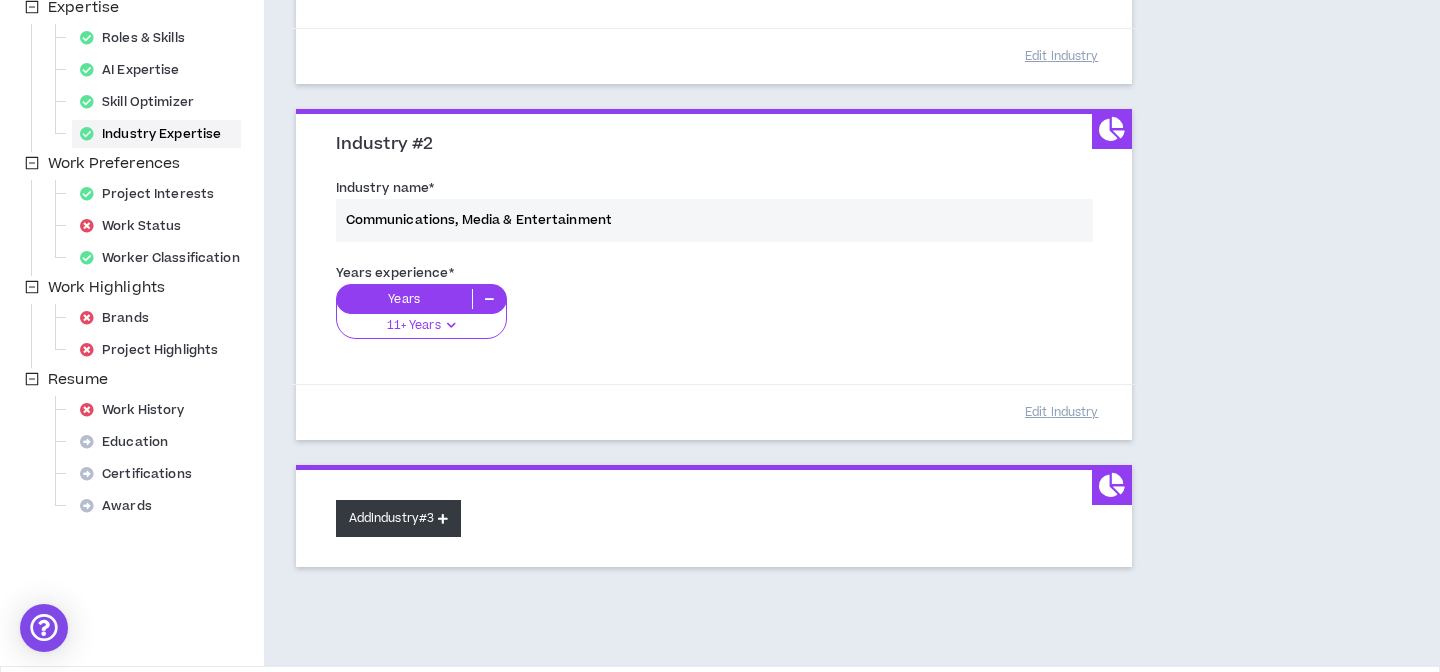 click on "Add  Industry  #3" at bounding box center (399, 518) 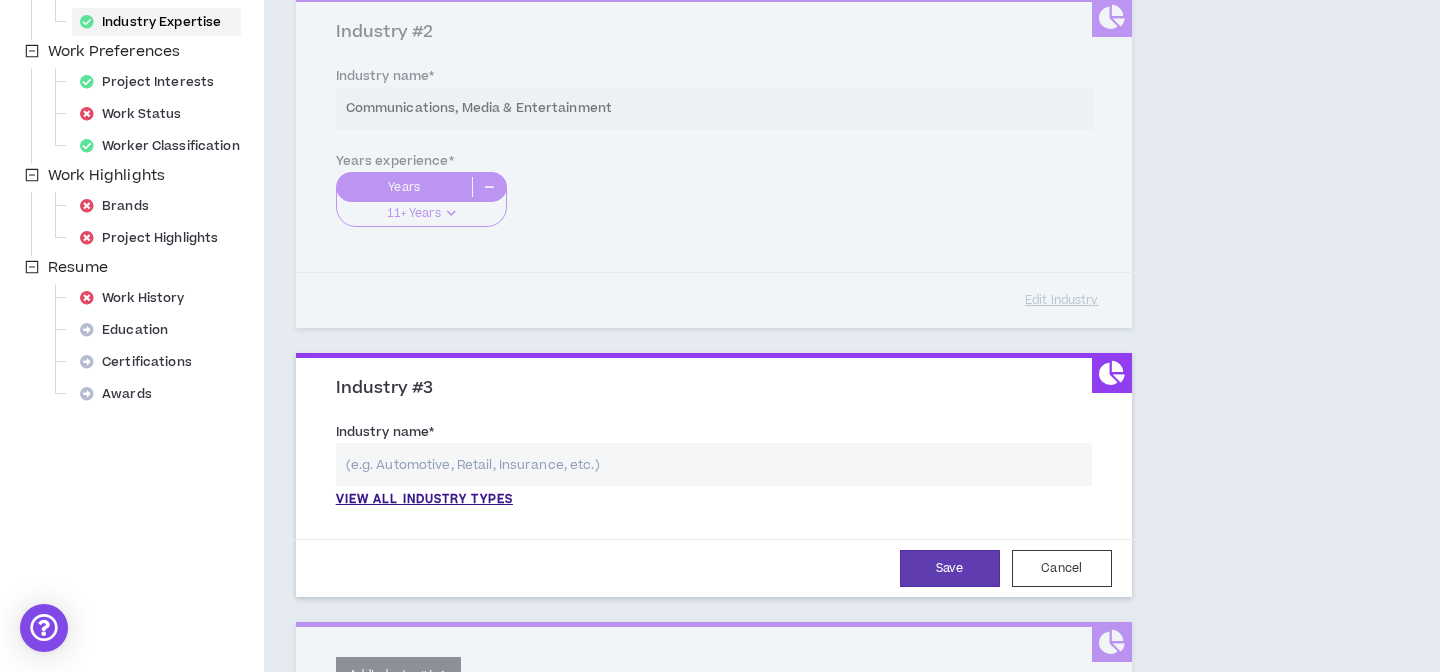scroll, scrollTop: 593, scrollLeft: 0, axis: vertical 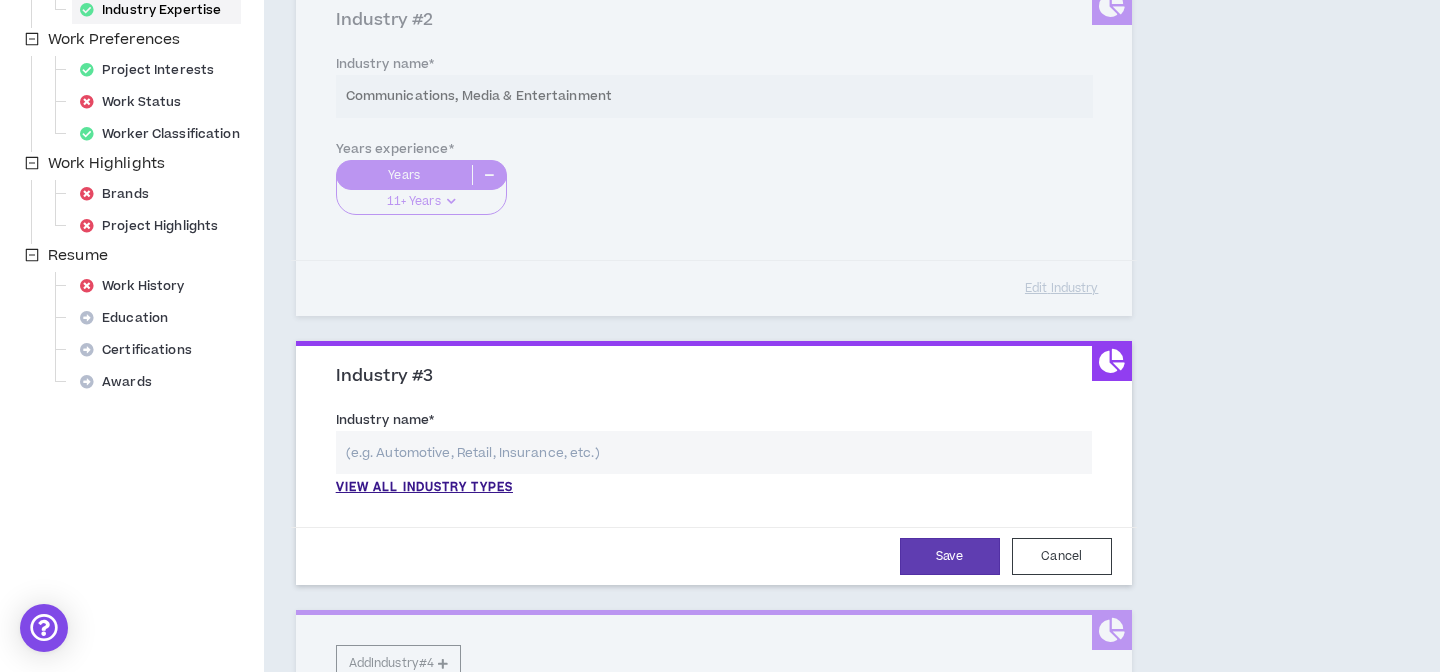 click at bounding box center (714, 452) 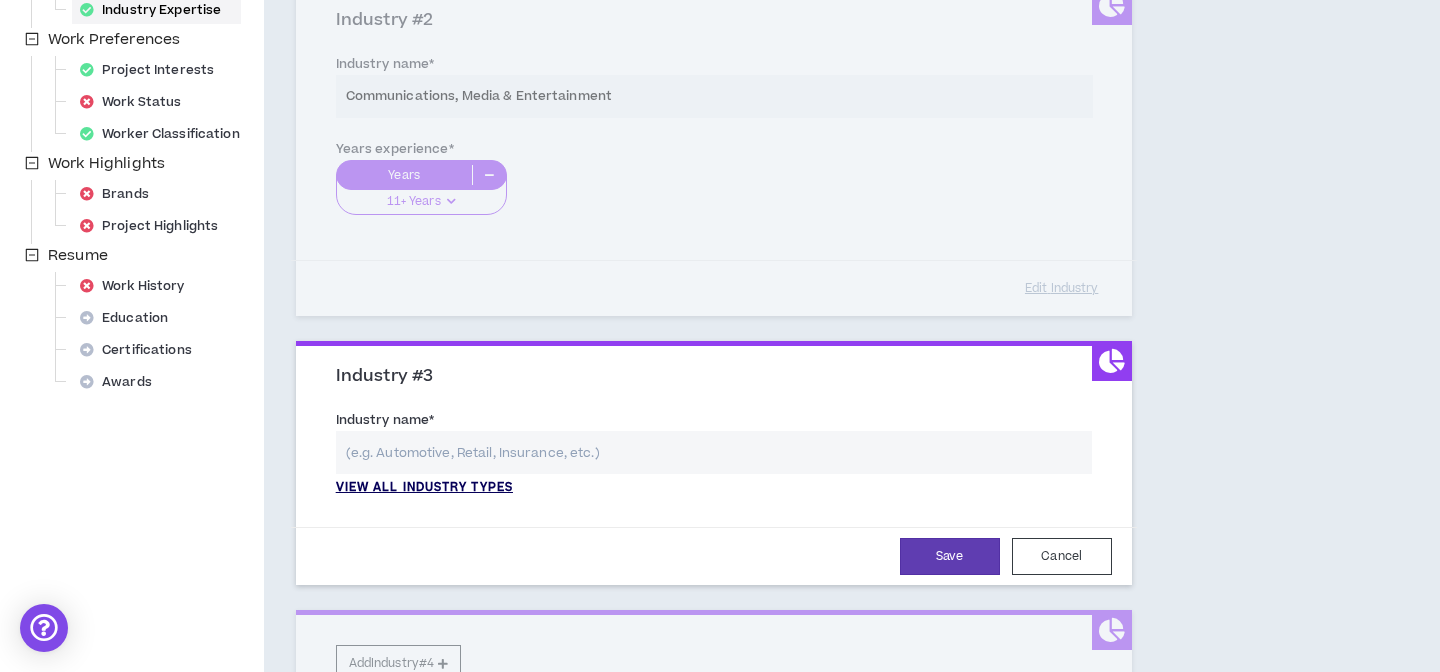 click on "View all industry types" at bounding box center (424, 488) 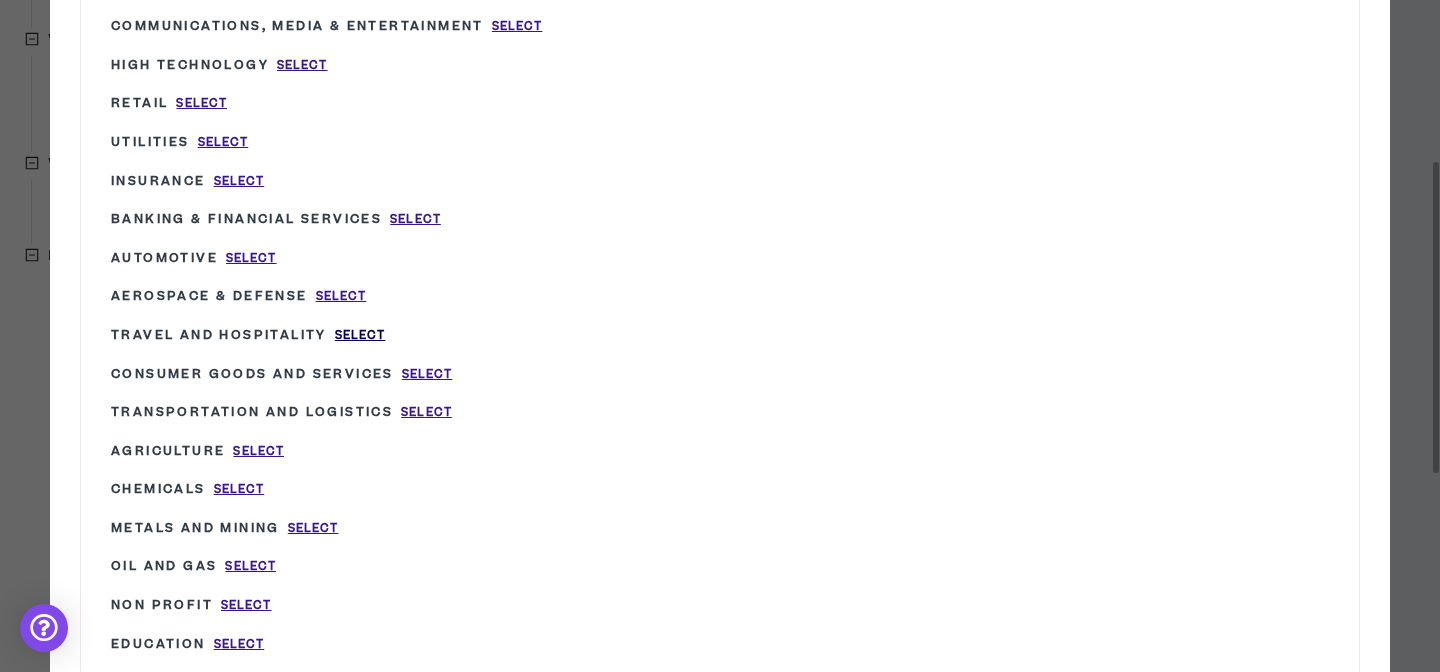 click on "Select" at bounding box center [360, 335] 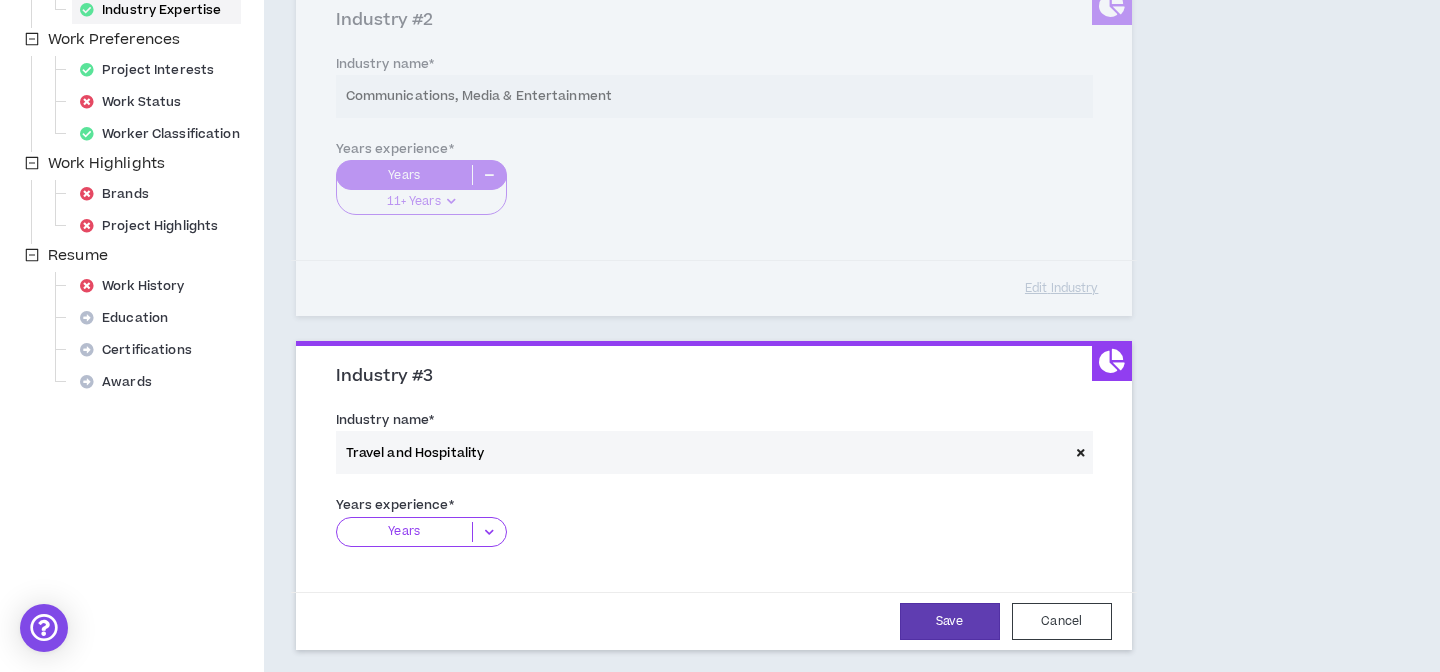click on "Years" at bounding box center (404, 532) 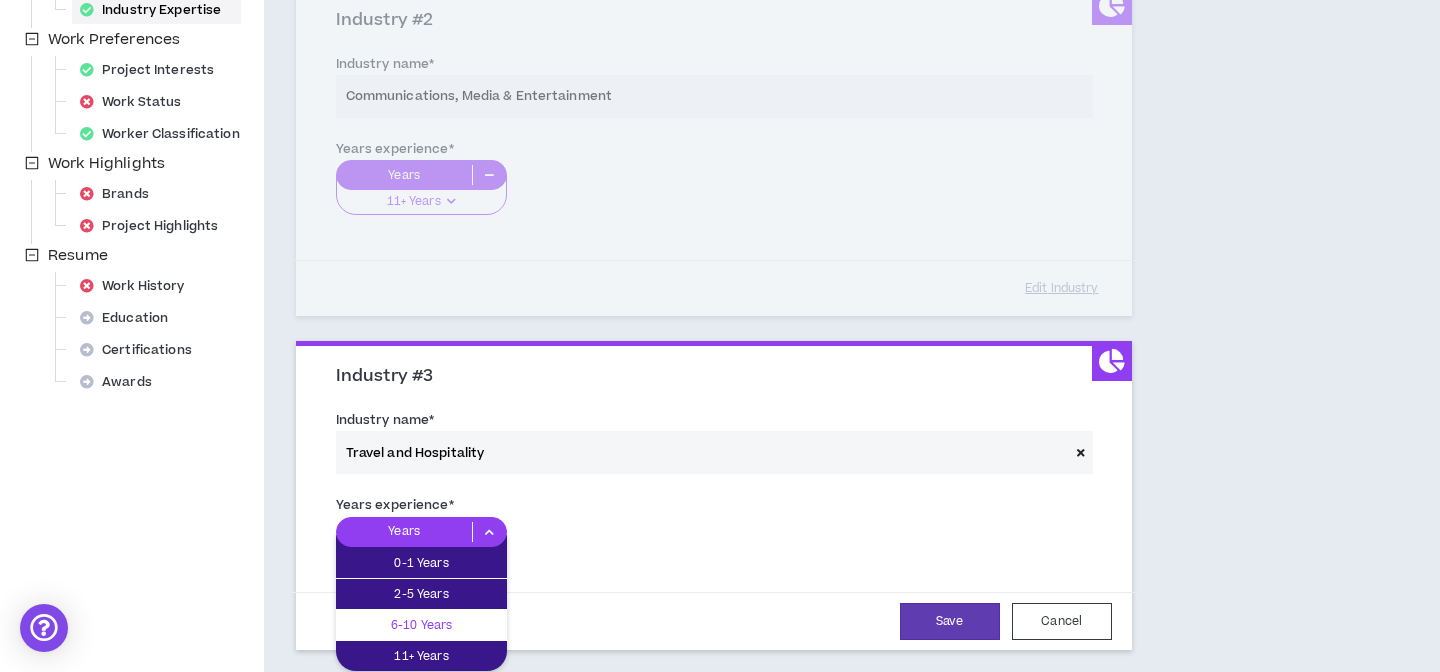 click on "6-10 Years" at bounding box center [421, 625] 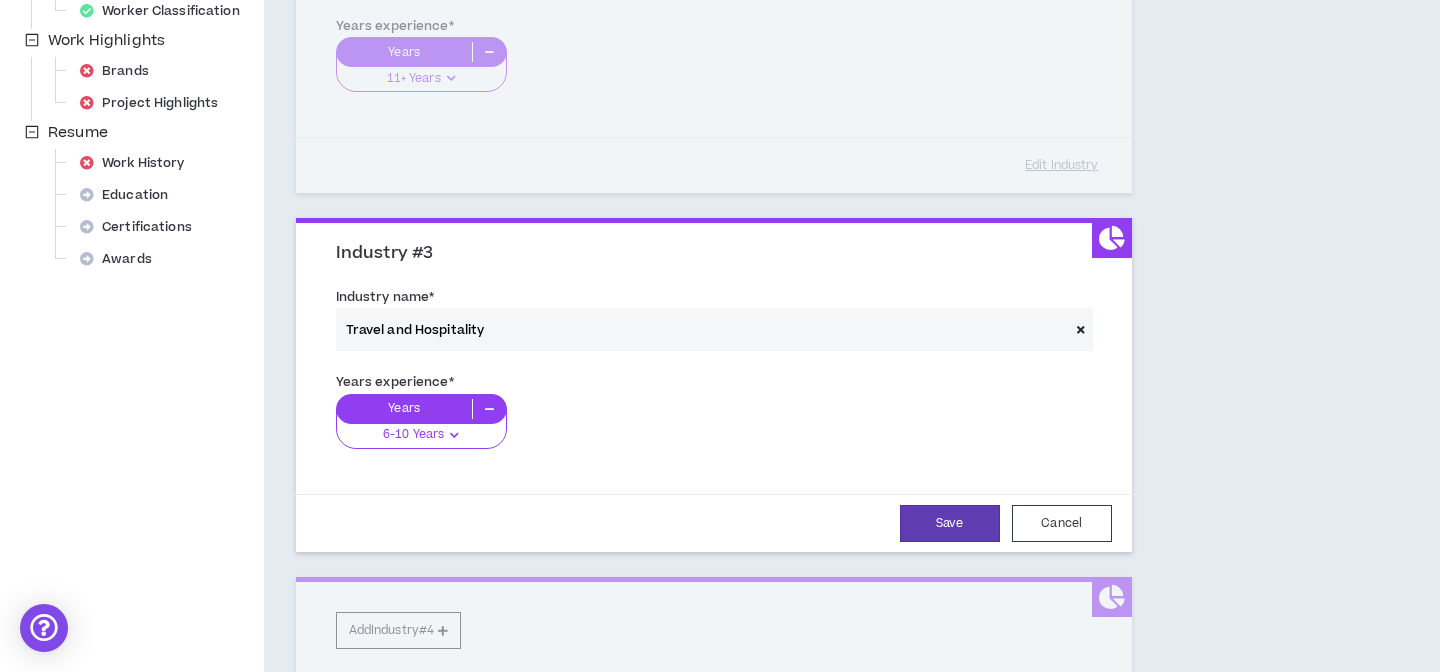 scroll, scrollTop: 737, scrollLeft: 0, axis: vertical 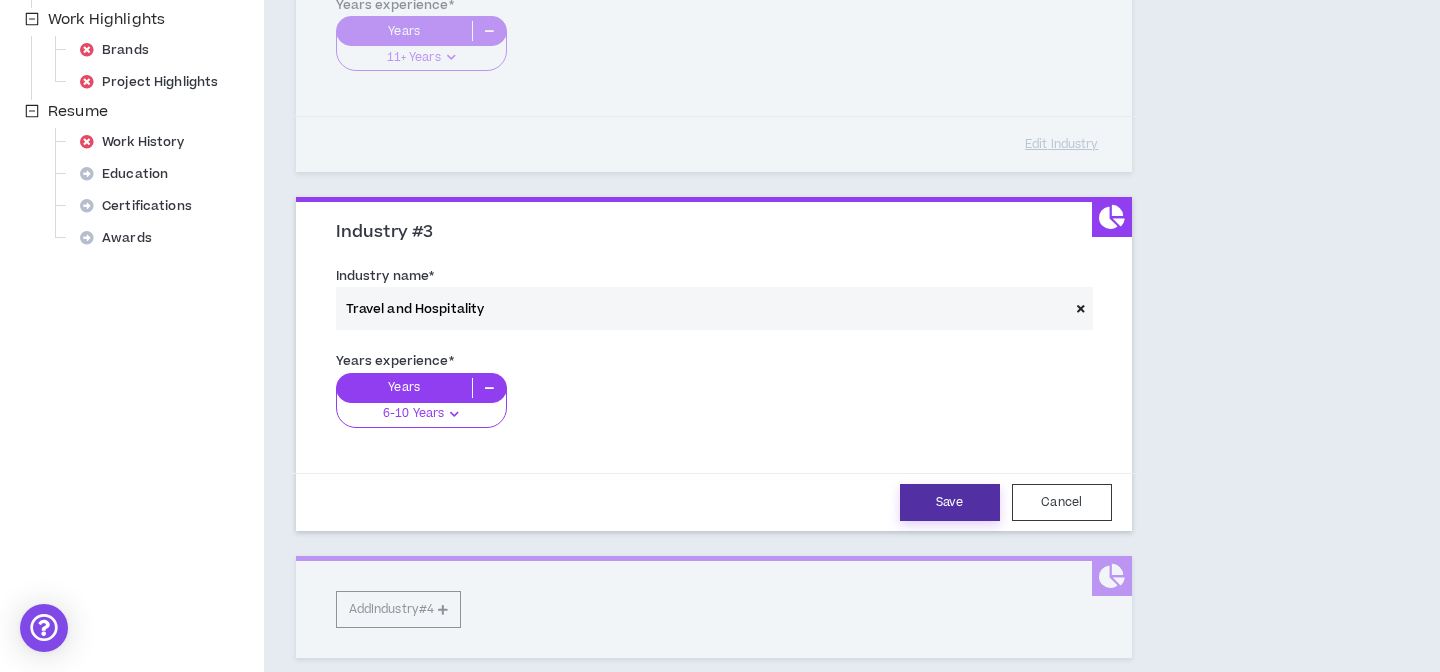 click on "Save" at bounding box center (950, 502) 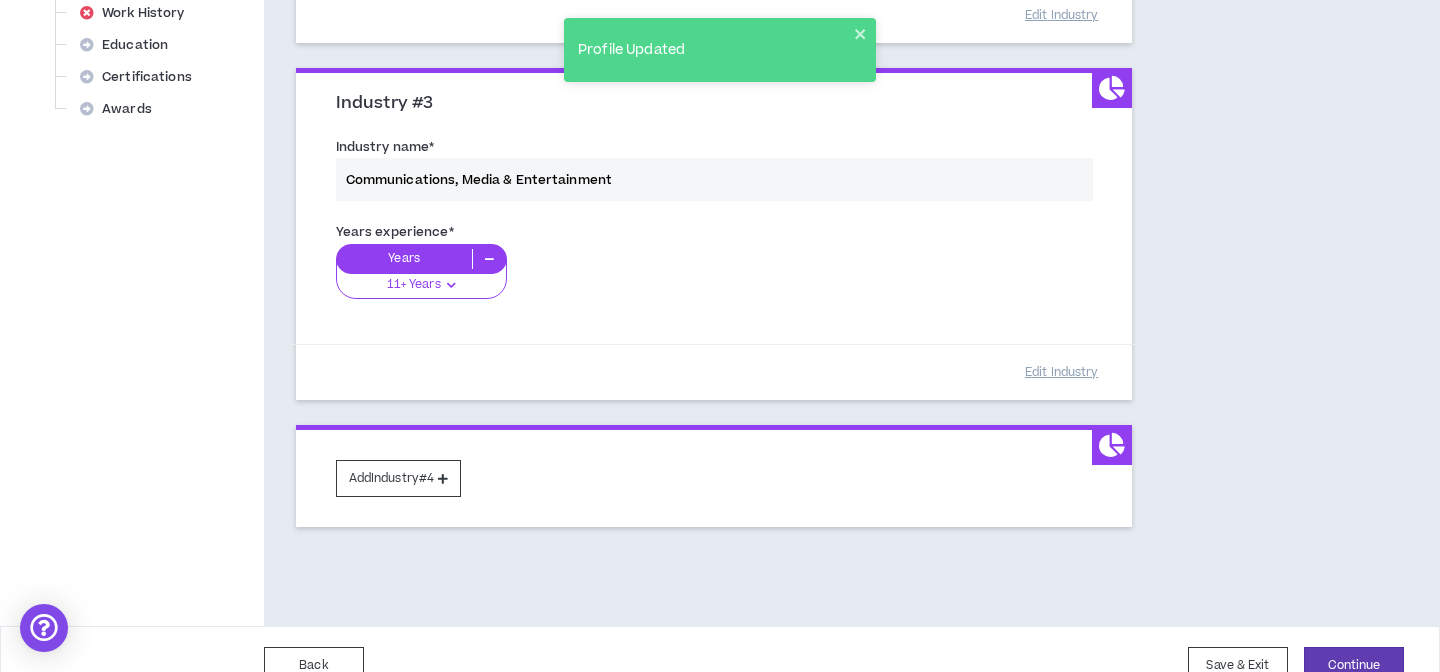 scroll, scrollTop: 875, scrollLeft: 0, axis: vertical 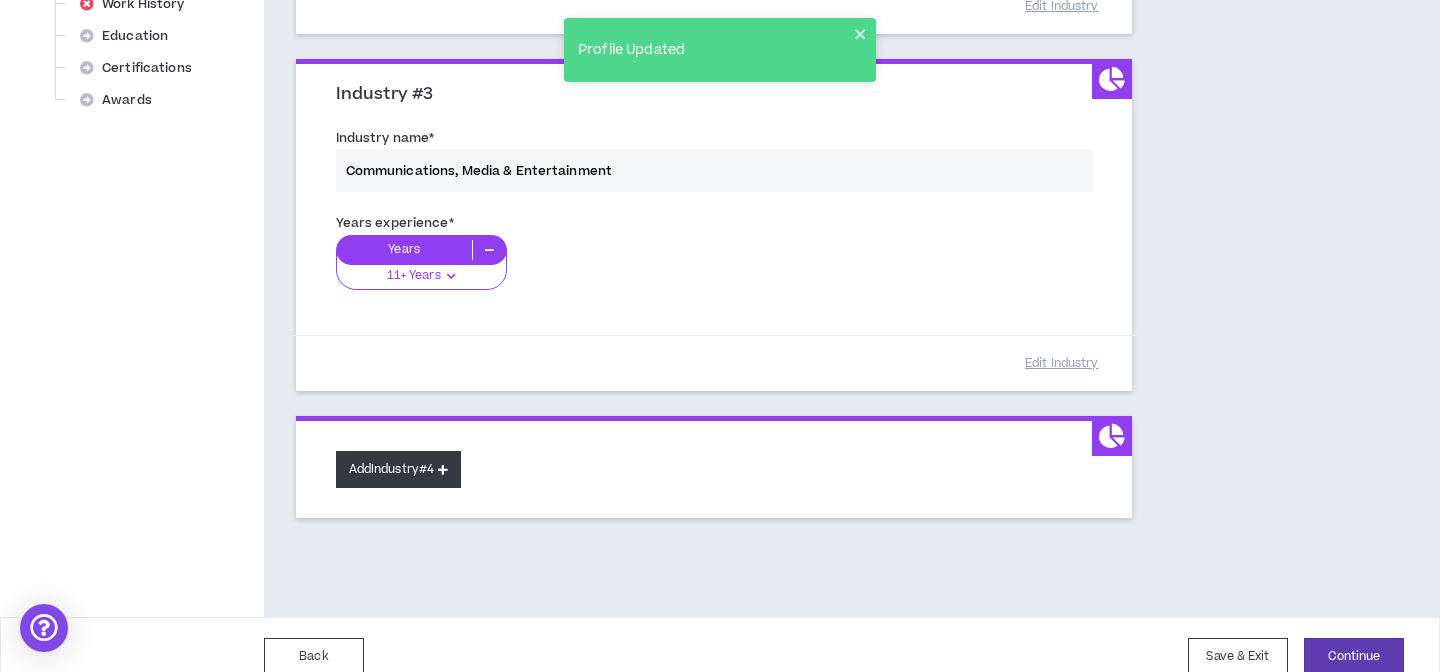 click on "Add  Industry  #4" at bounding box center [399, 469] 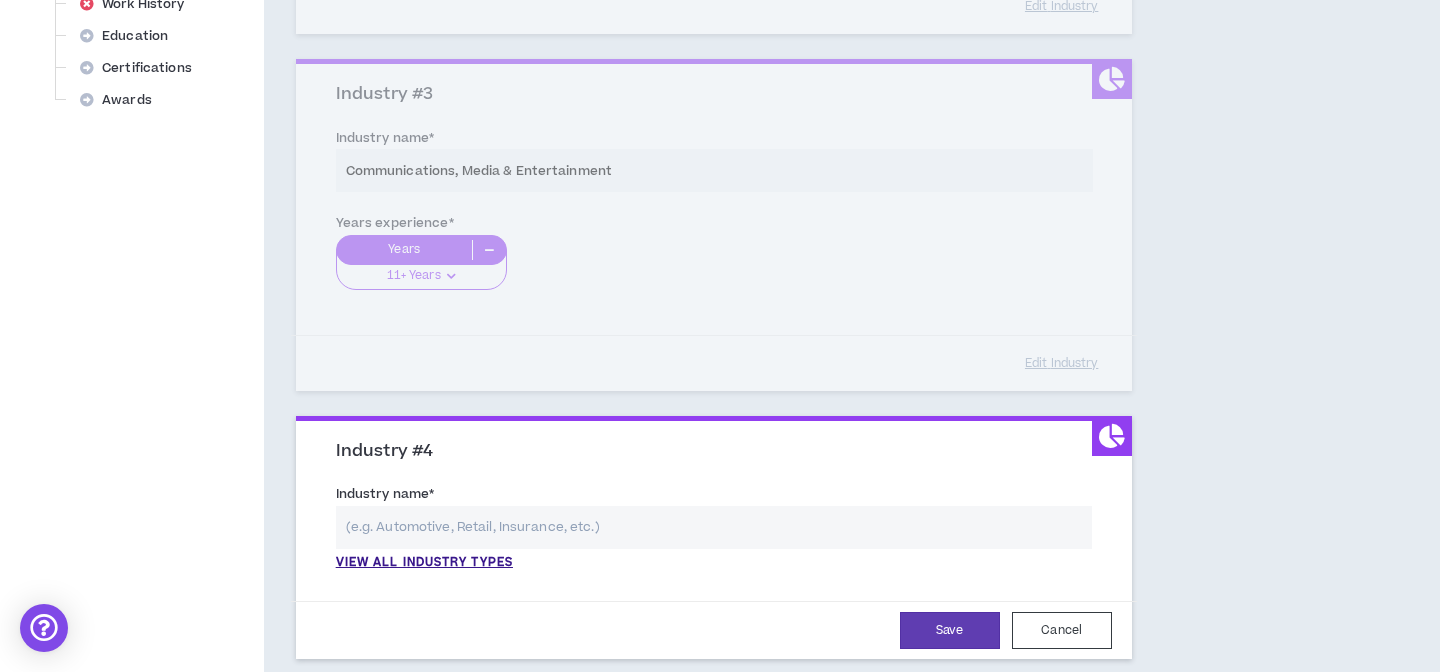 click at bounding box center [714, 527] 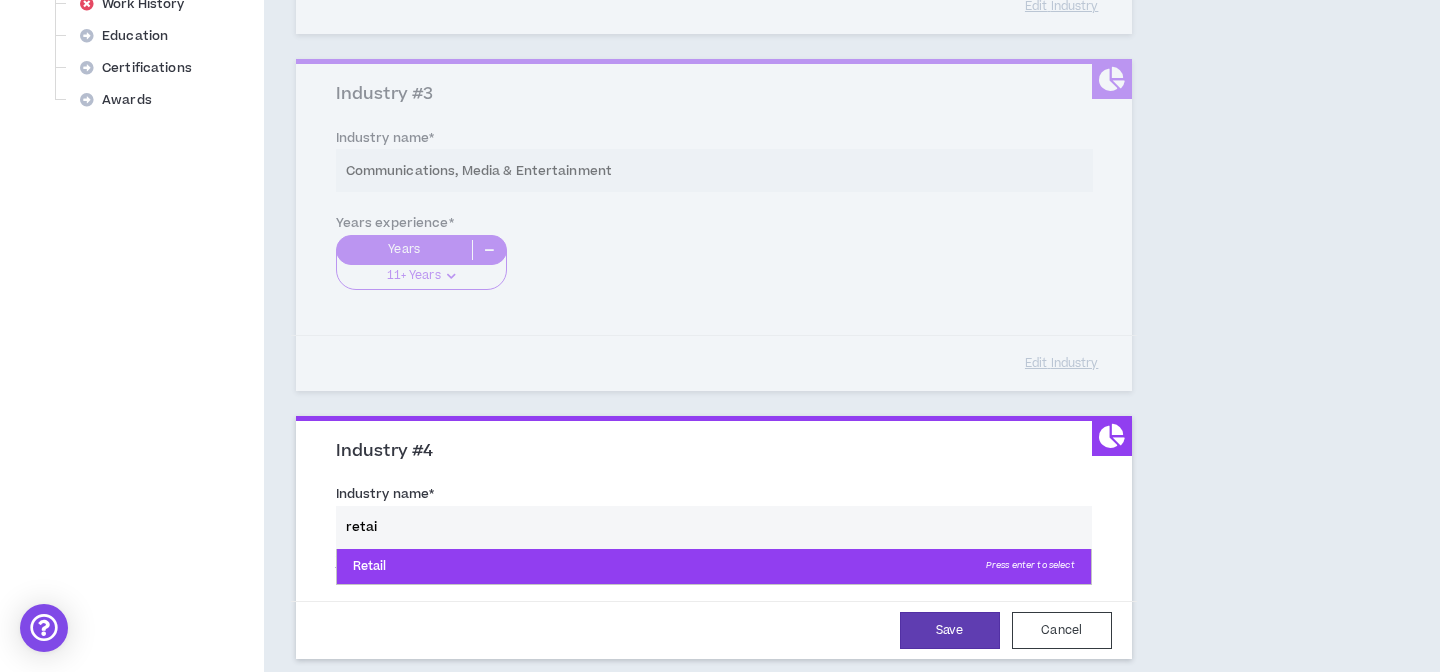 click on "Retail Press enter to select" at bounding box center [714, 567] 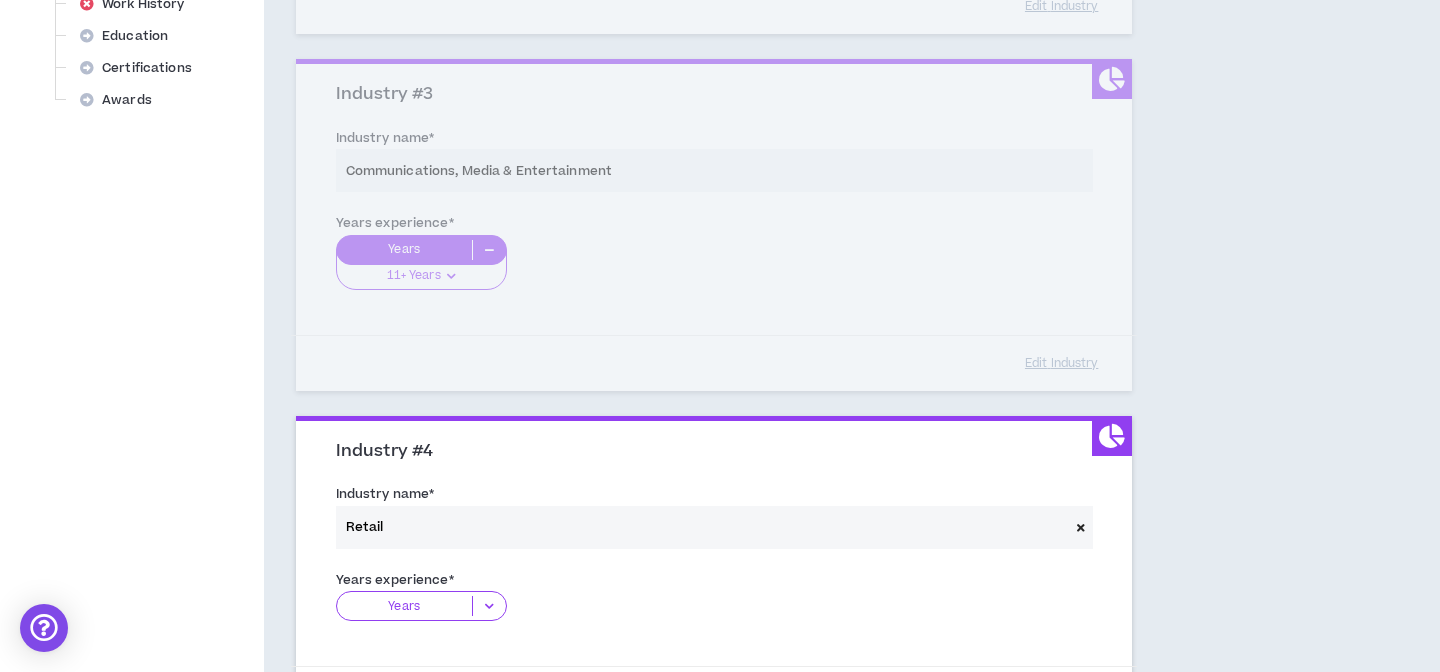 click on "Years" at bounding box center (404, 606) 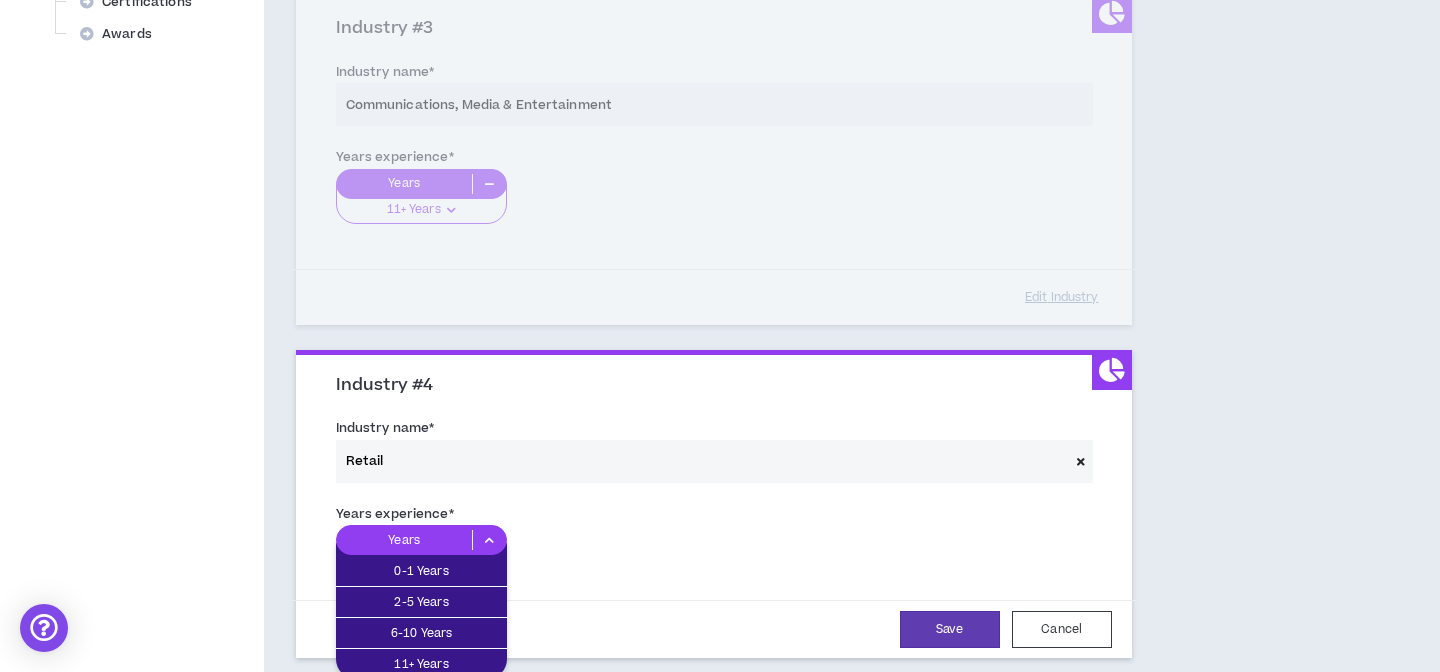 scroll, scrollTop: 950, scrollLeft: 0, axis: vertical 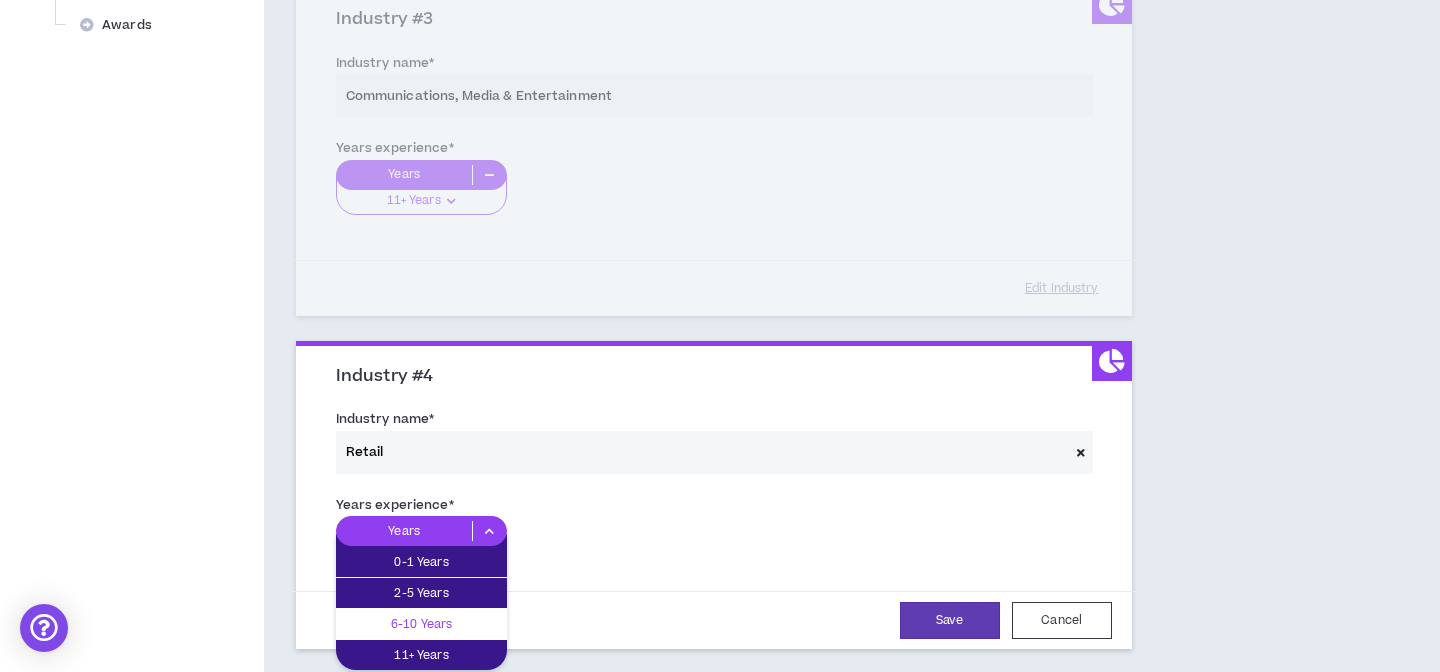 click on "6-10 Years" at bounding box center (421, 624) 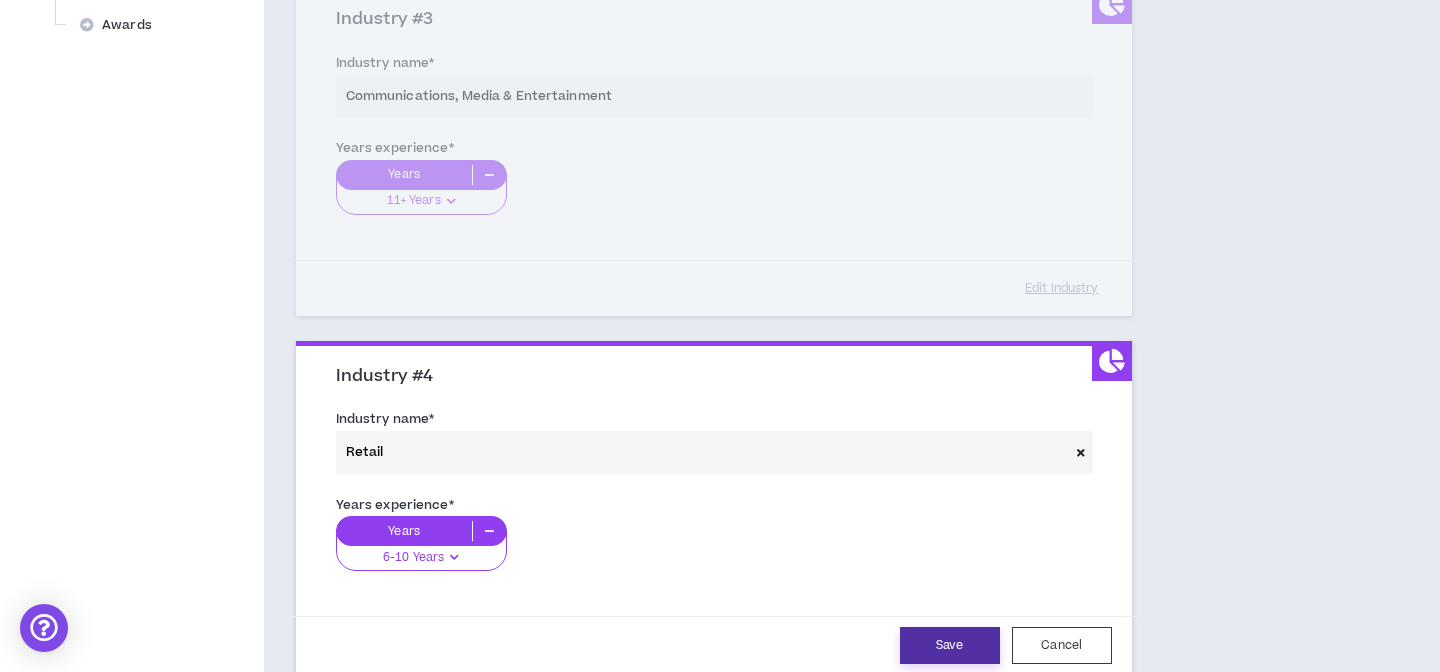 click on "Save" at bounding box center [950, 645] 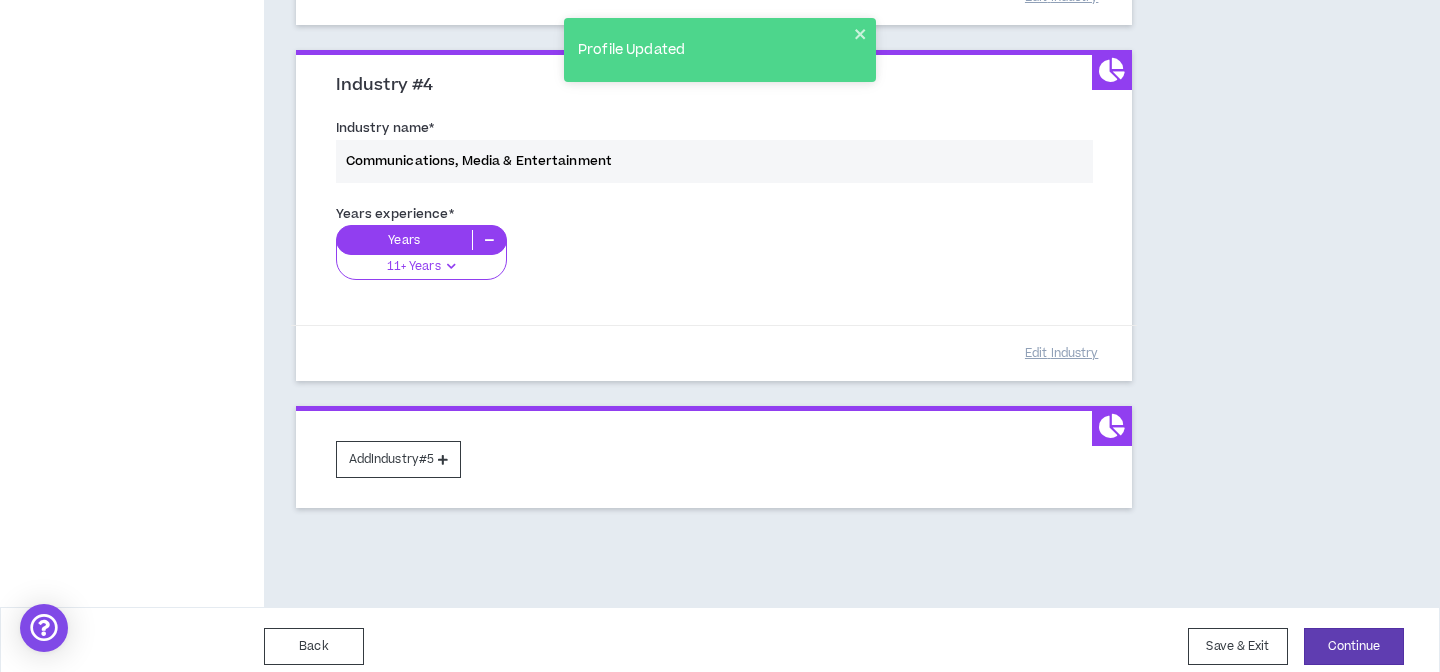 scroll, scrollTop: 1255, scrollLeft: 0, axis: vertical 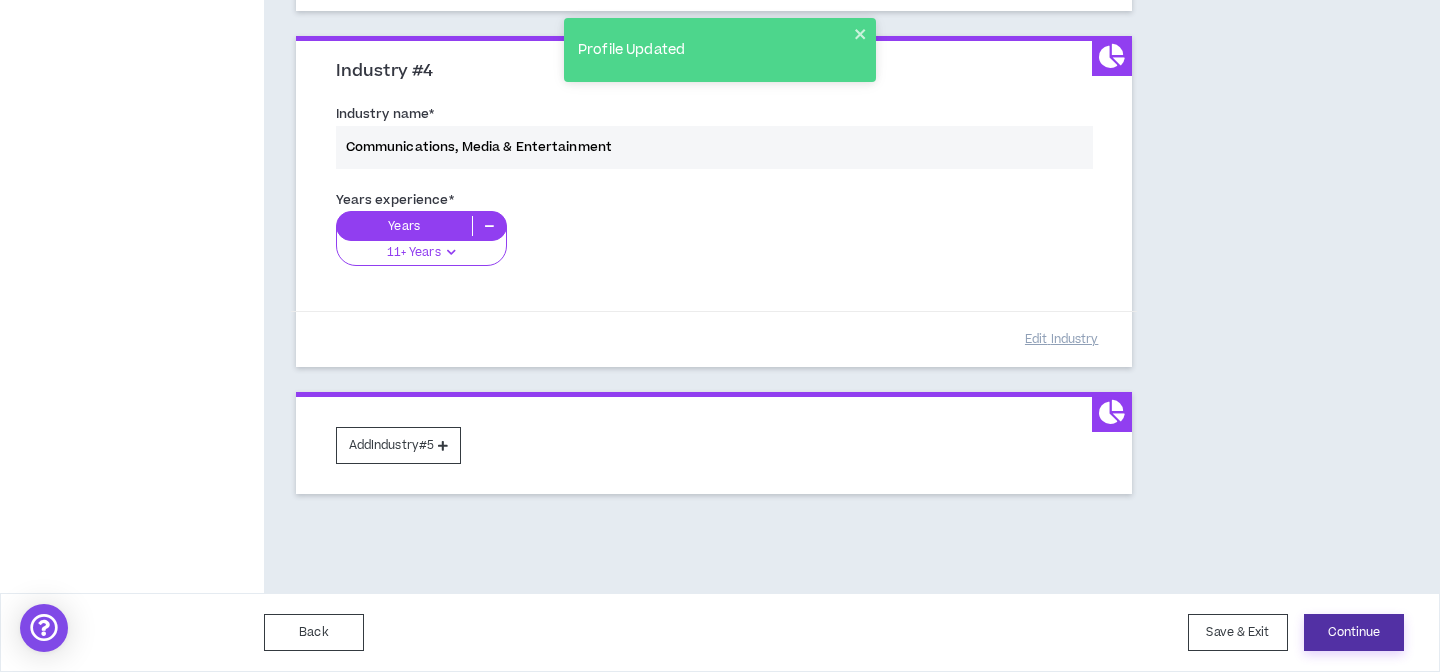 click on "Continue" at bounding box center [1354, 632] 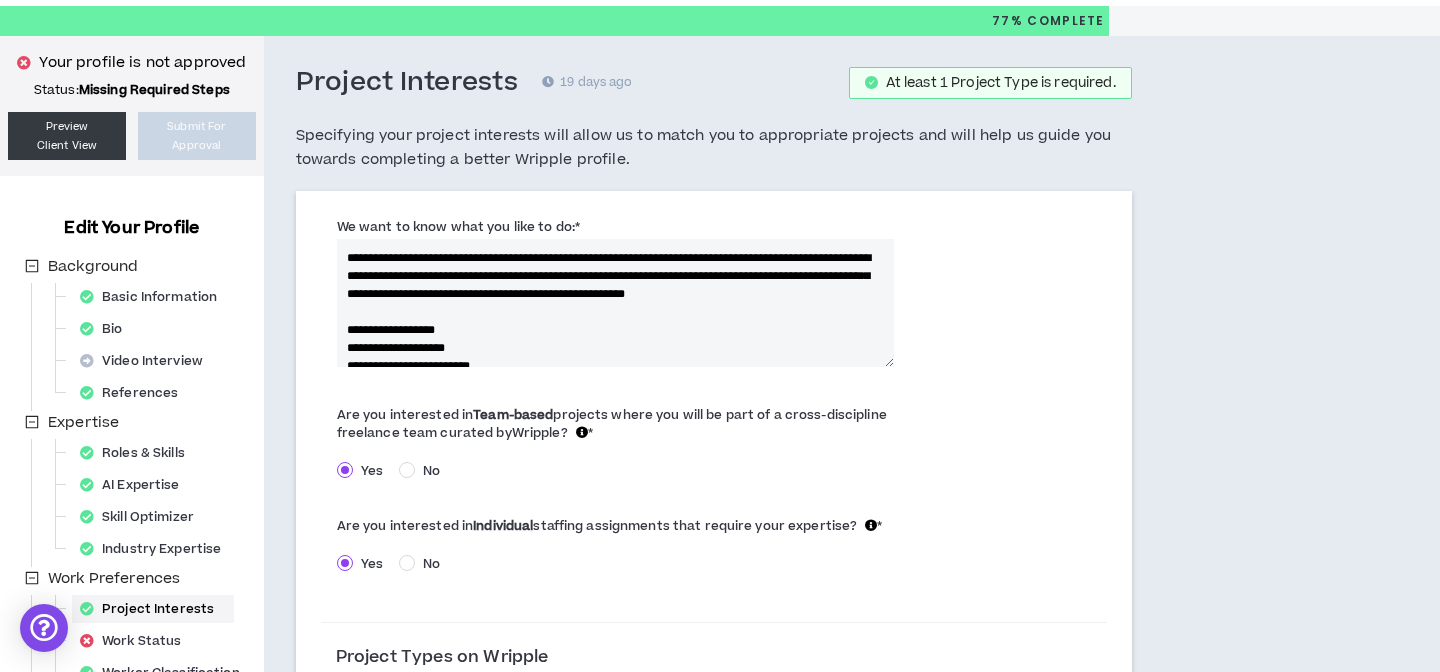 scroll, scrollTop: 55, scrollLeft: 0, axis: vertical 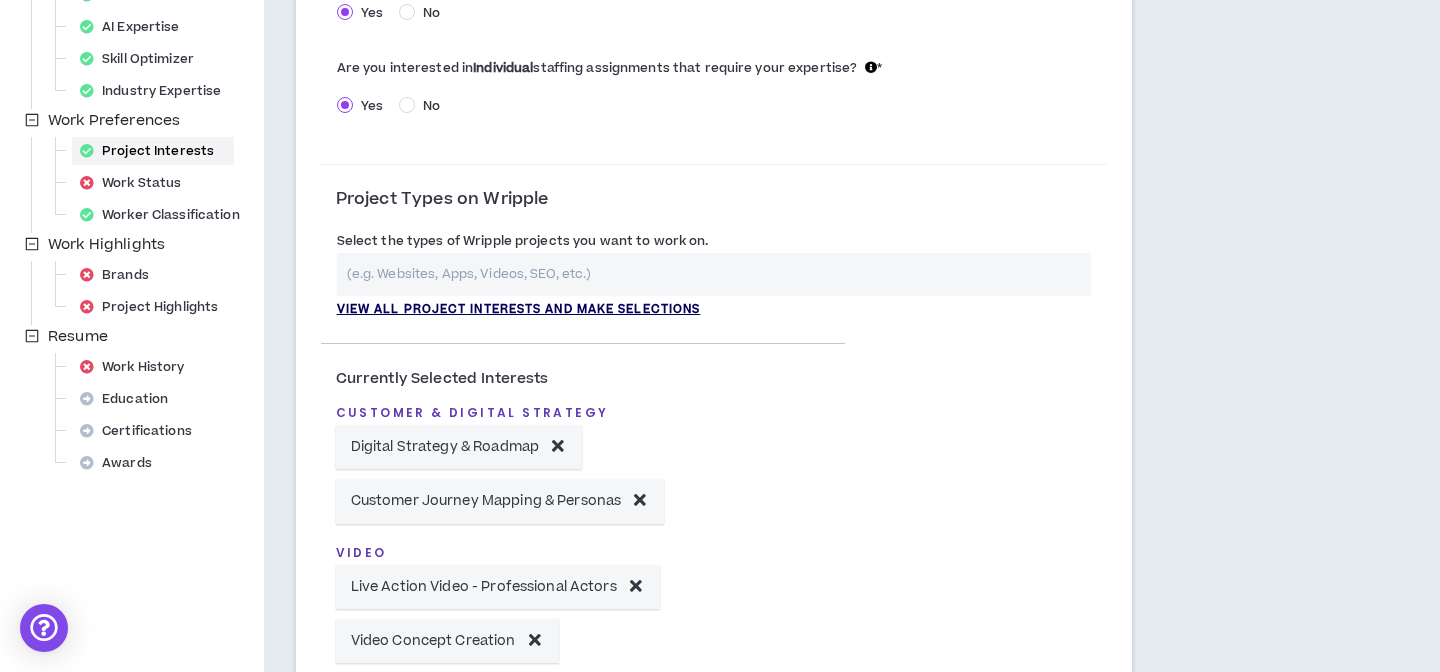 click on "View all project interests and make selections" at bounding box center (519, 310) 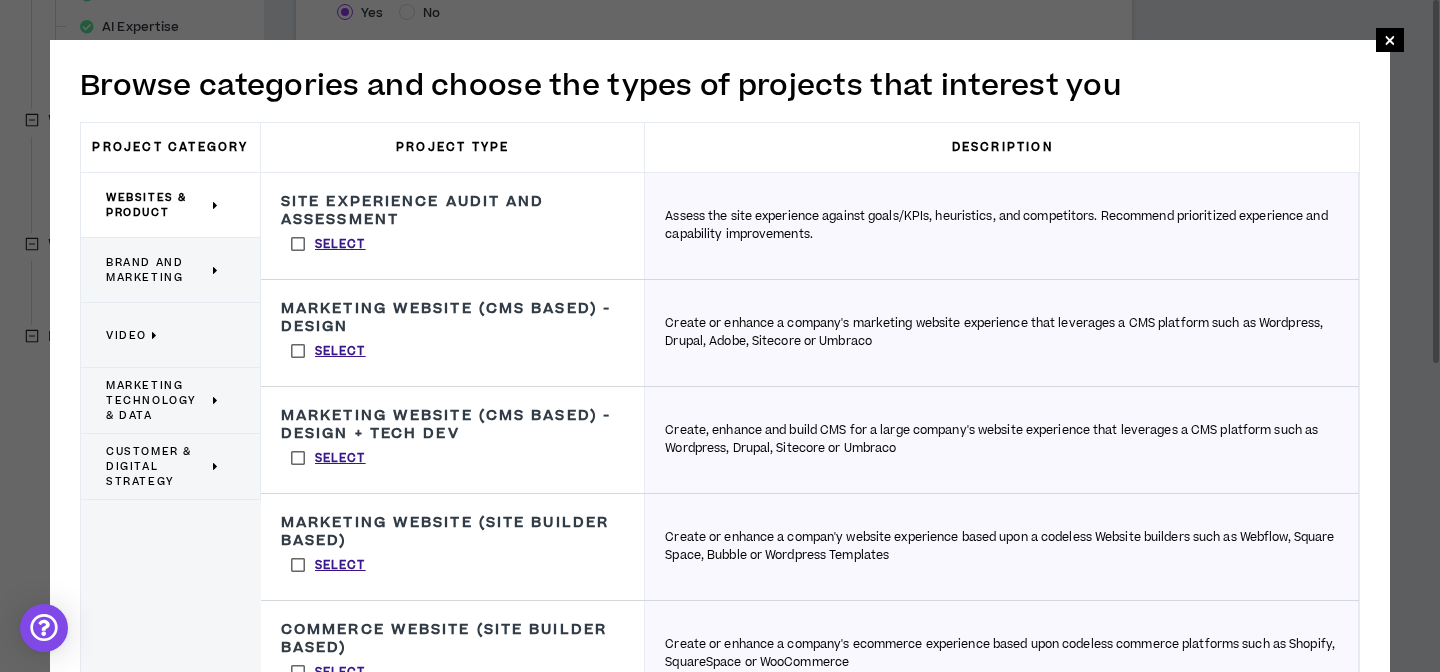 click on "Brand and Marketing" at bounding box center (157, 270) 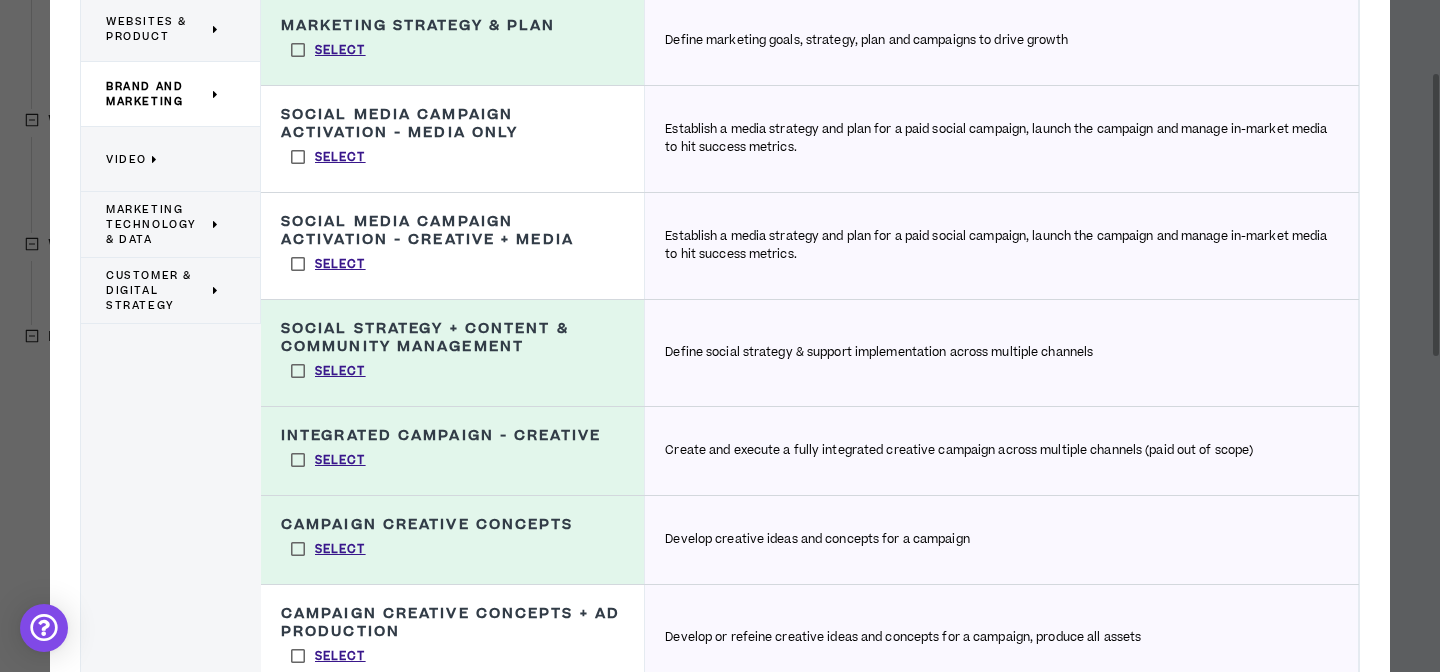 click on "Video" at bounding box center [163, 159] 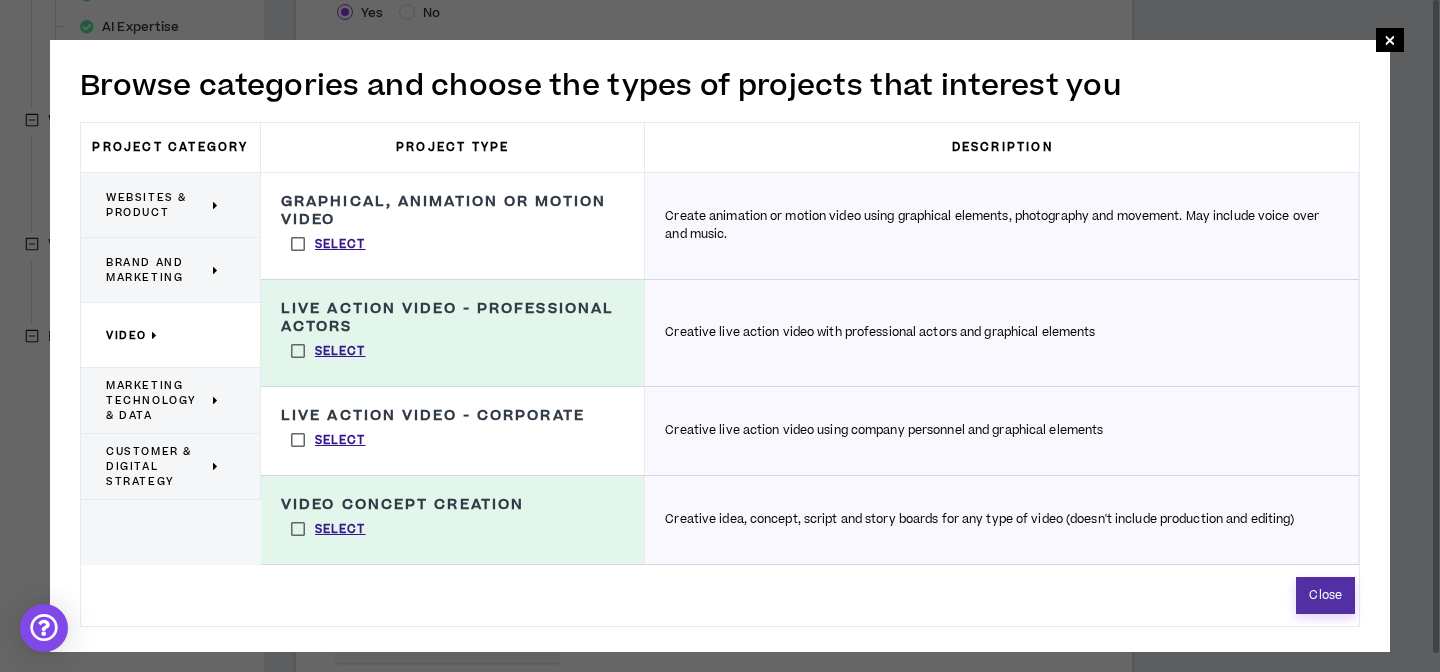 click on "Close" at bounding box center (1325, 595) 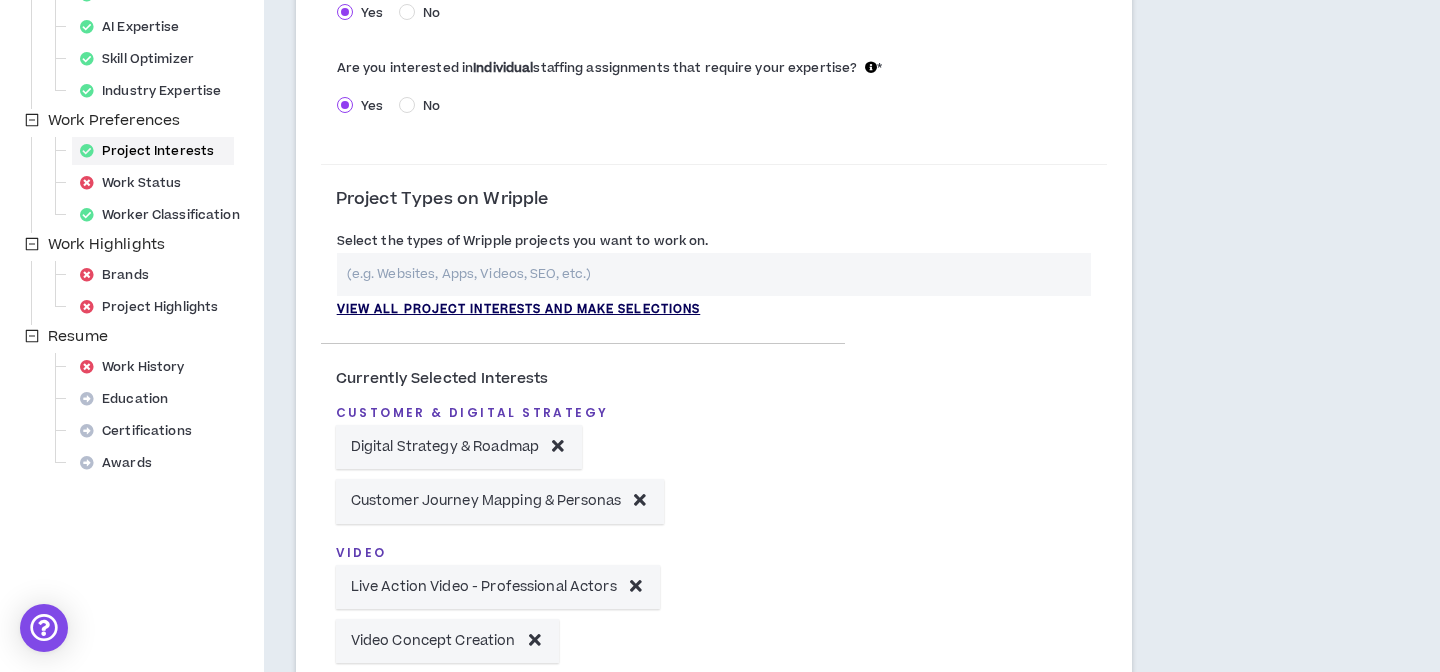 click on "View all project interests and make selections" at bounding box center (519, 310) 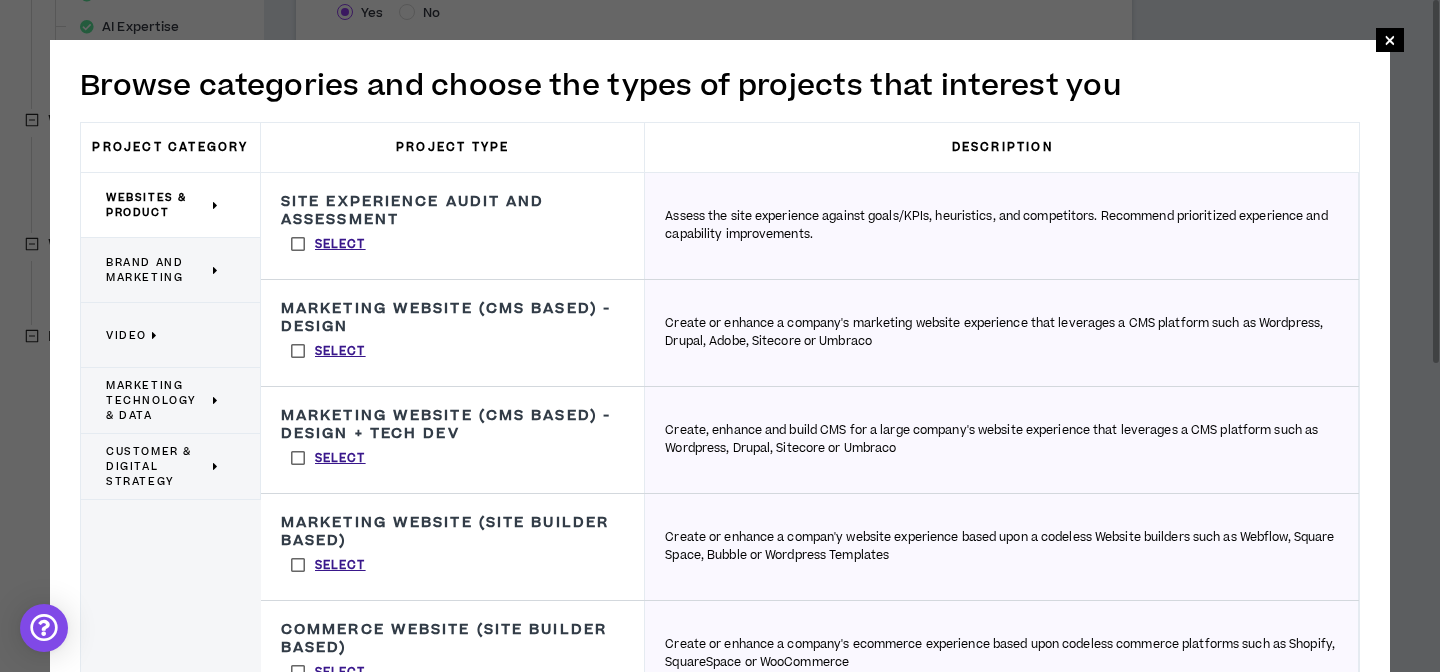 click on "Brand and Marketing" at bounding box center (157, 270) 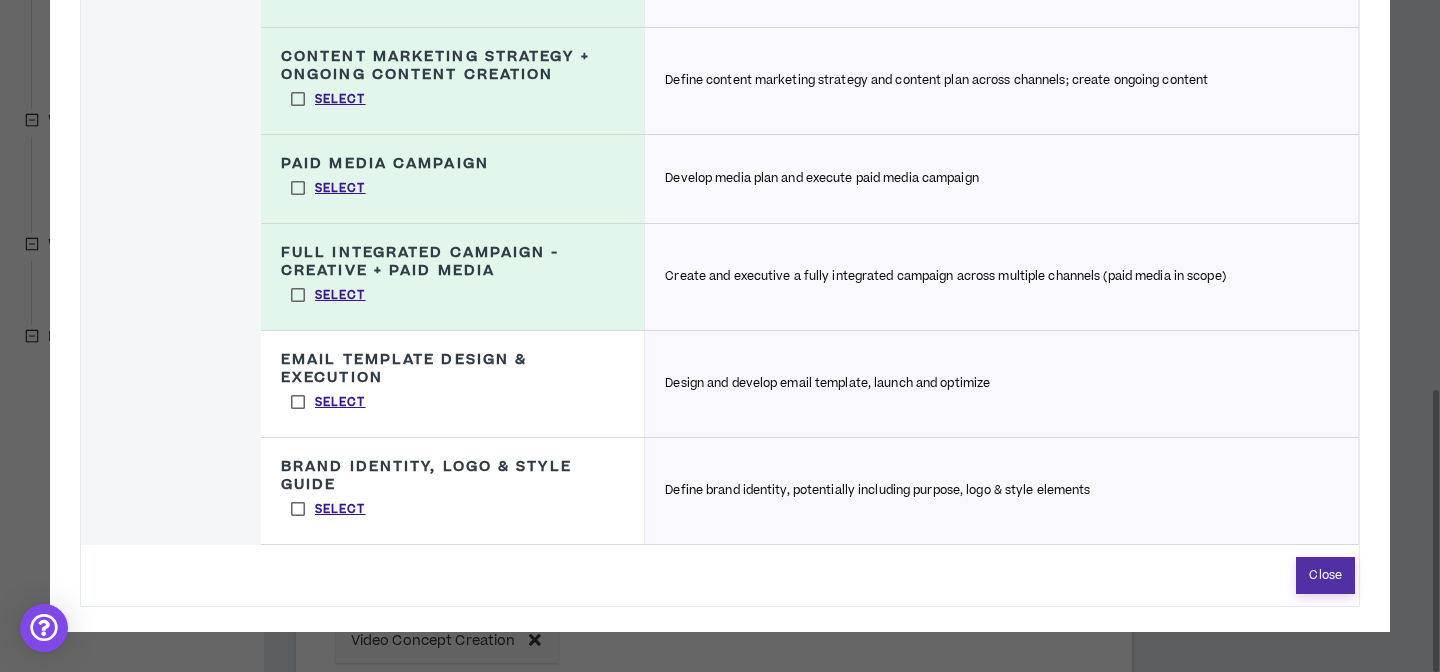 click on "Close" at bounding box center (1325, 575) 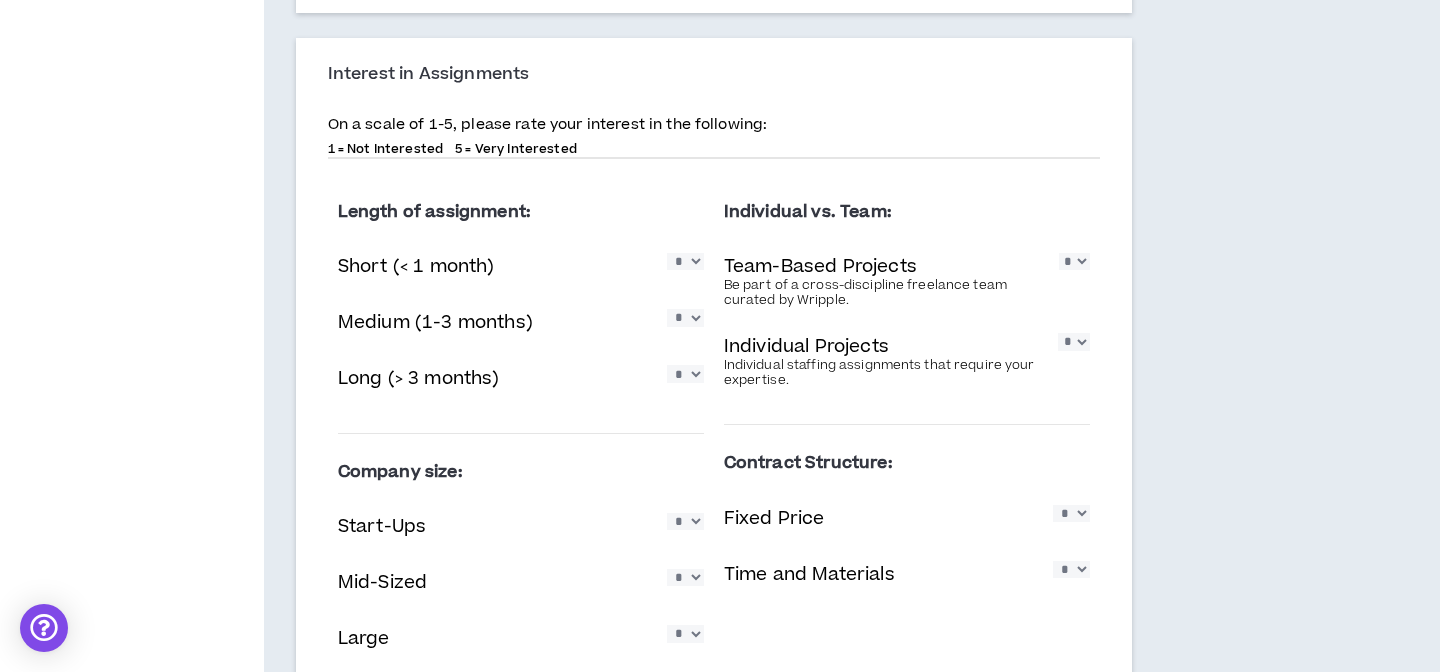scroll, scrollTop: 1673, scrollLeft: 0, axis: vertical 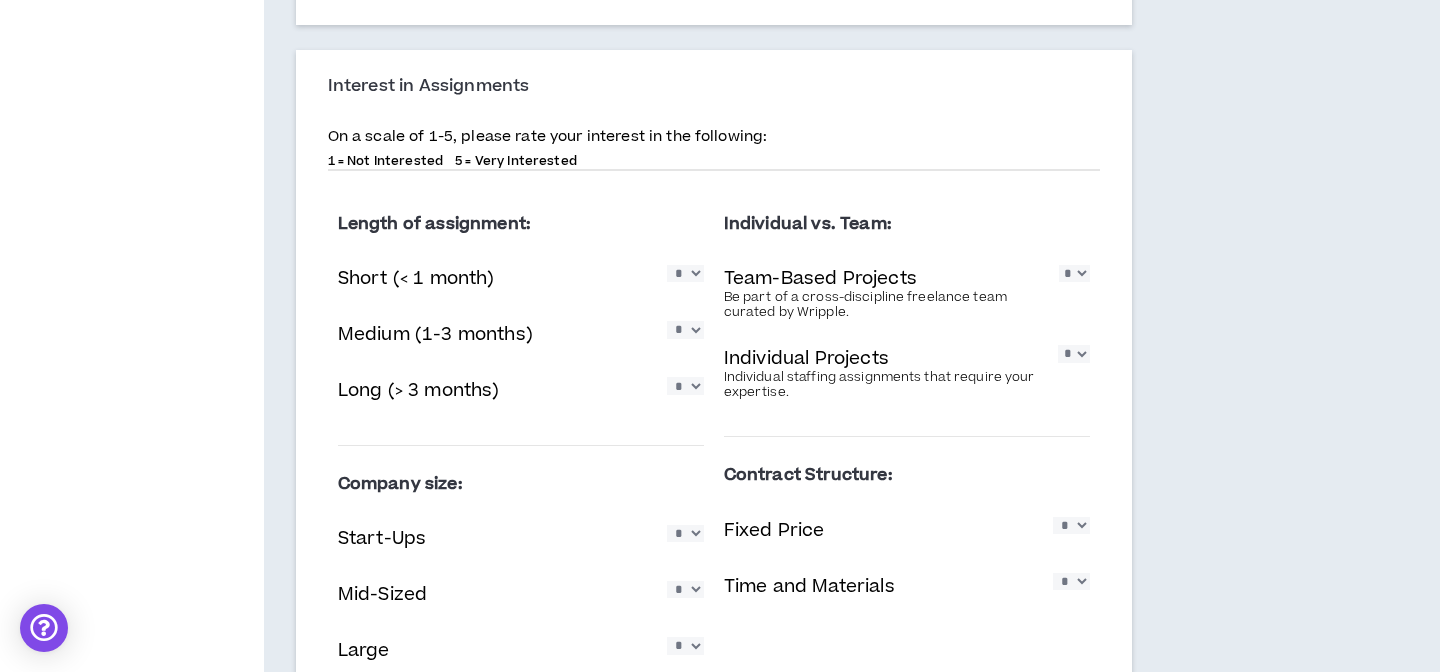 click on "* * * * *" at bounding box center (685, 273) 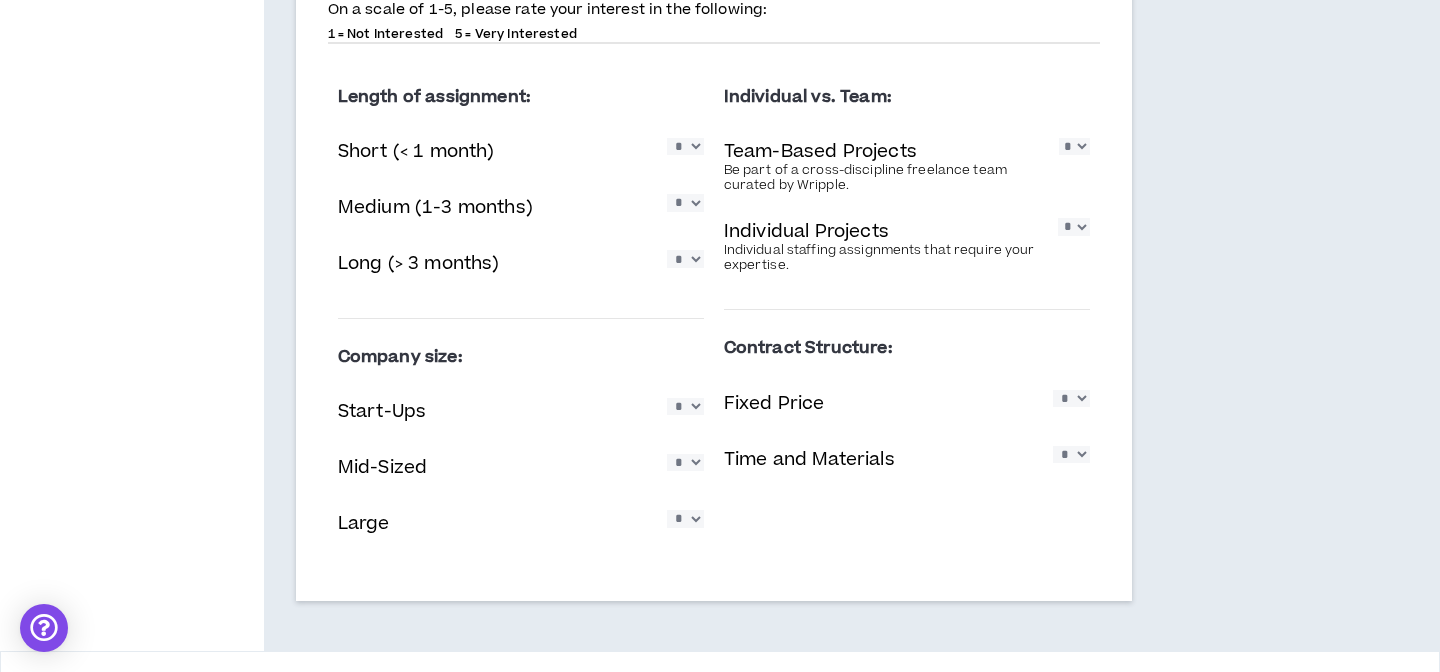 scroll, scrollTop: 1859, scrollLeft: 0, axis: vertical 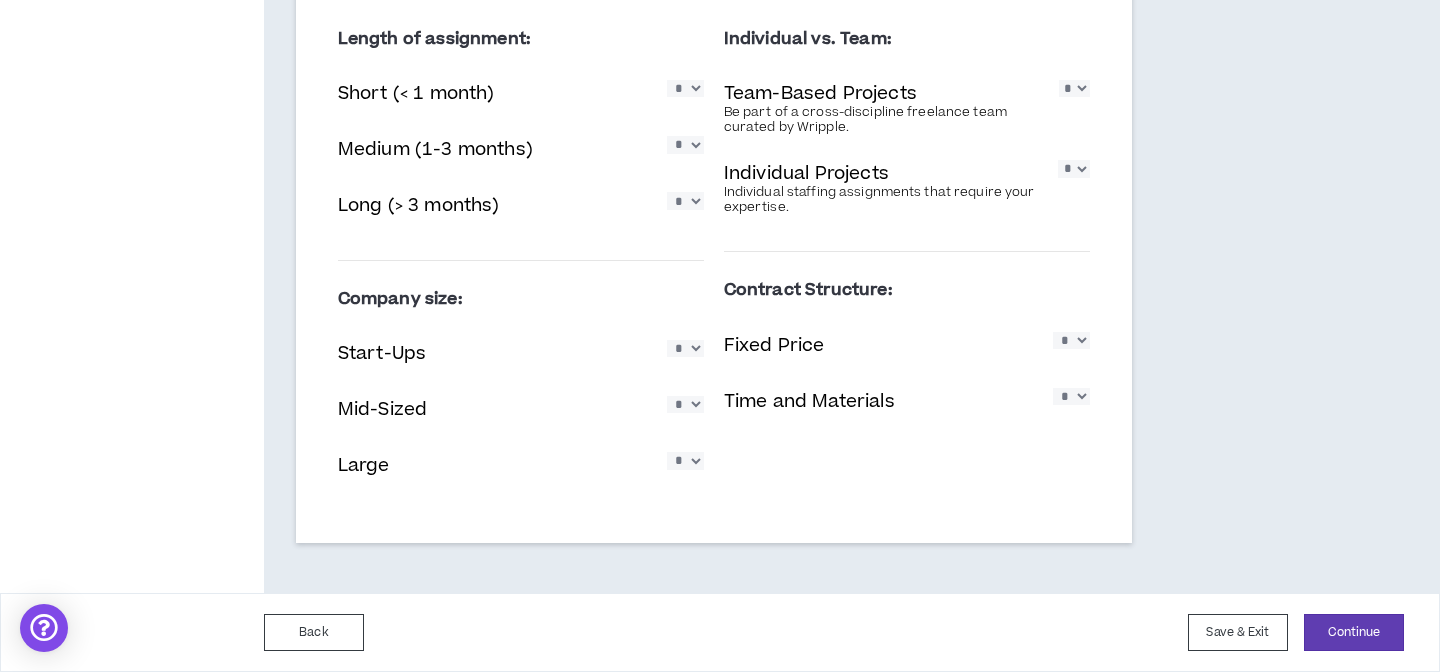 click on "* * * * *" at bounding box center (685, 348) 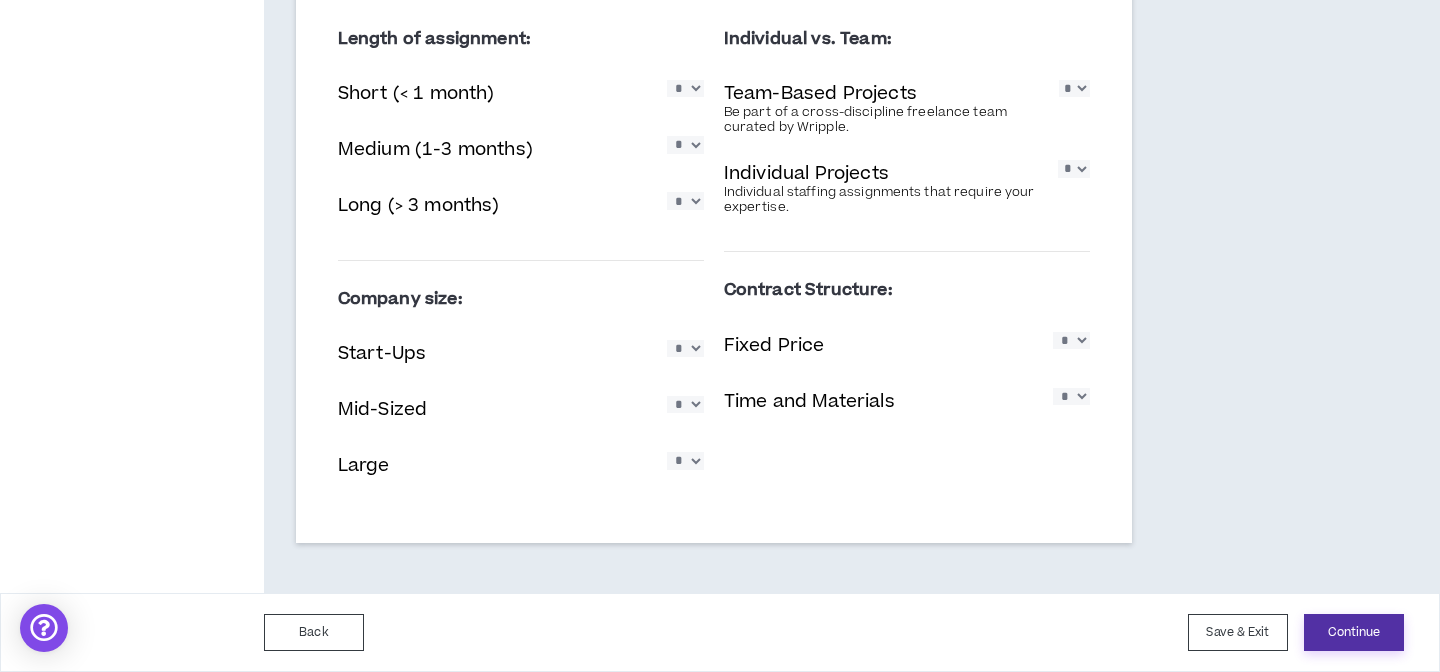 click on "Continue" at bounding box center [1354, 632] 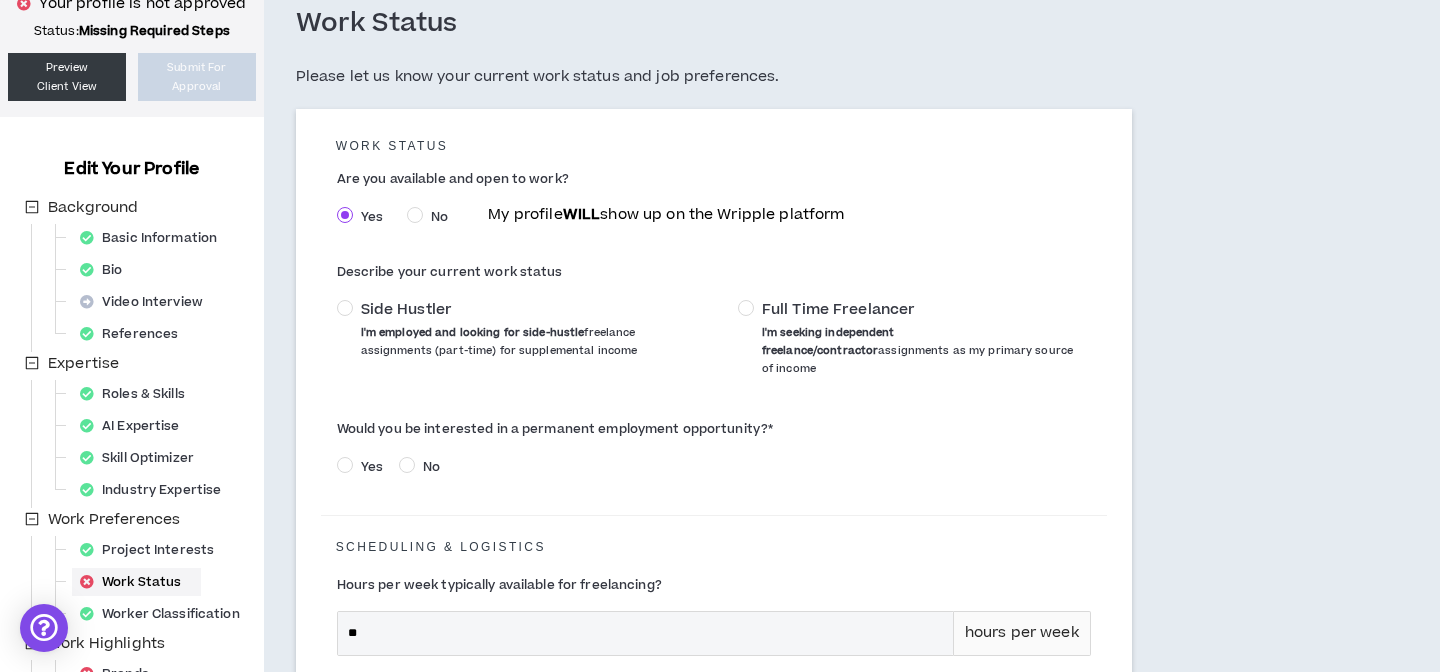 scroll, scrollTop: 120, scrollLeft: 0, axis: vertical 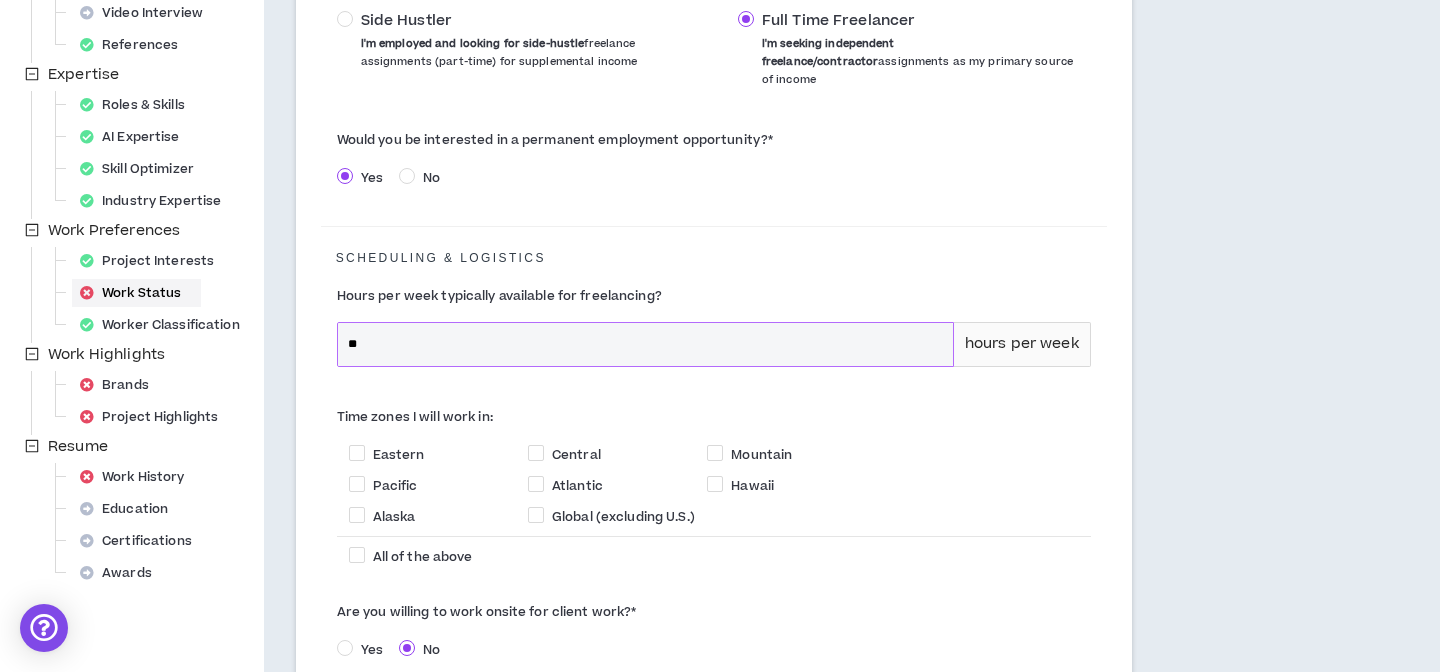 click on "**" at bounding box center [645, 344] 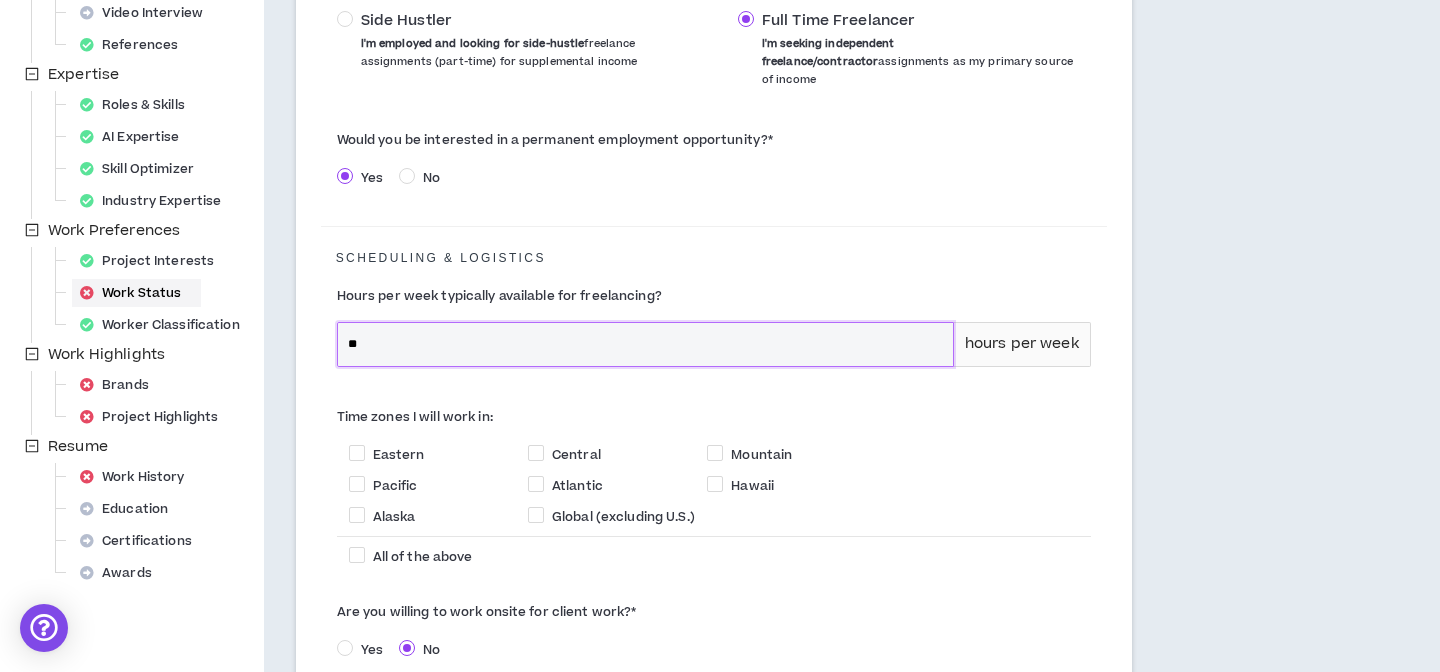 click on "**" at bounding box center [645, 344] 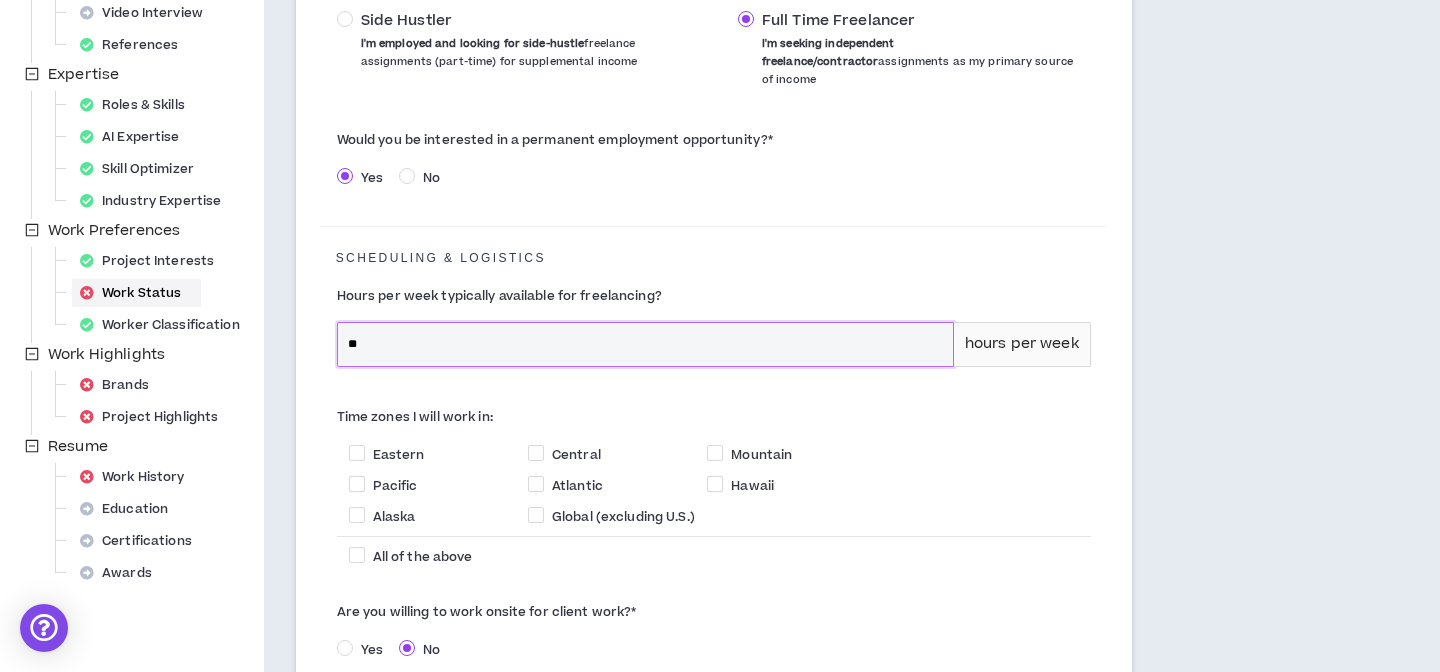 type on "**" 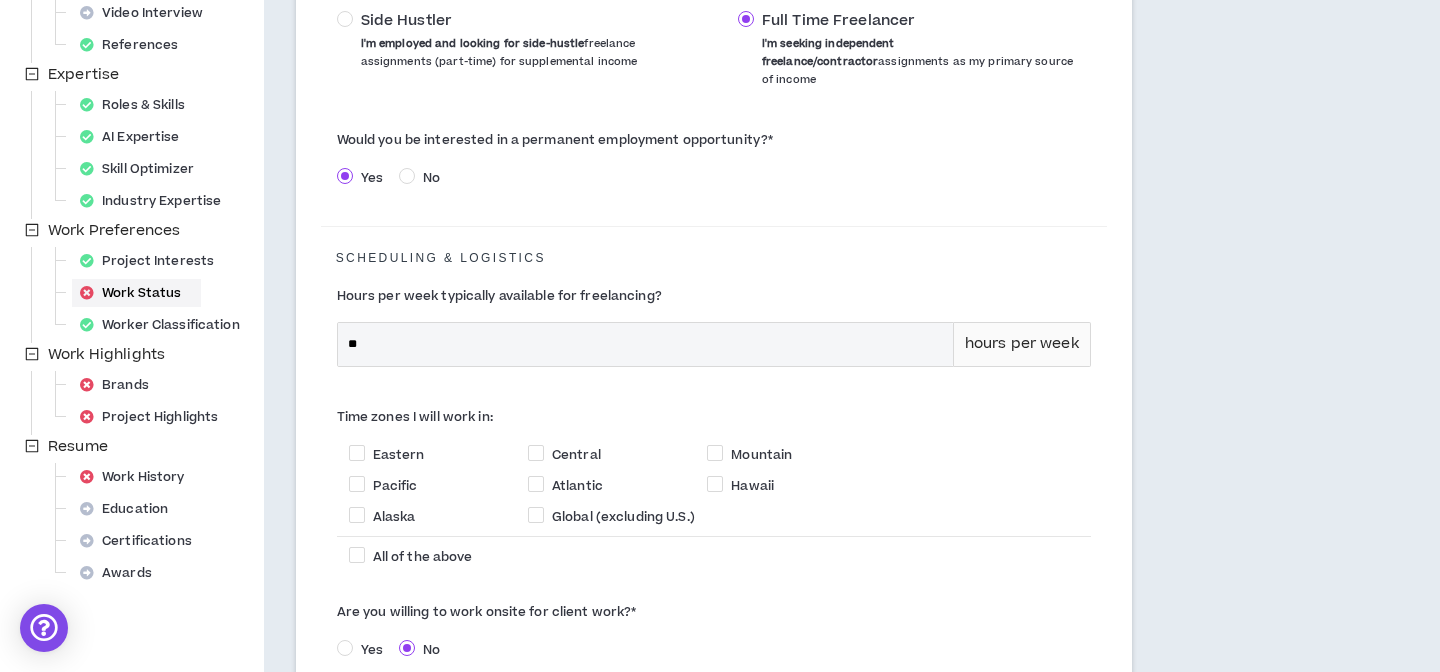 click on "Hours per week typically available for freelancing? **  hours per week" at bounding box center [714, 333] 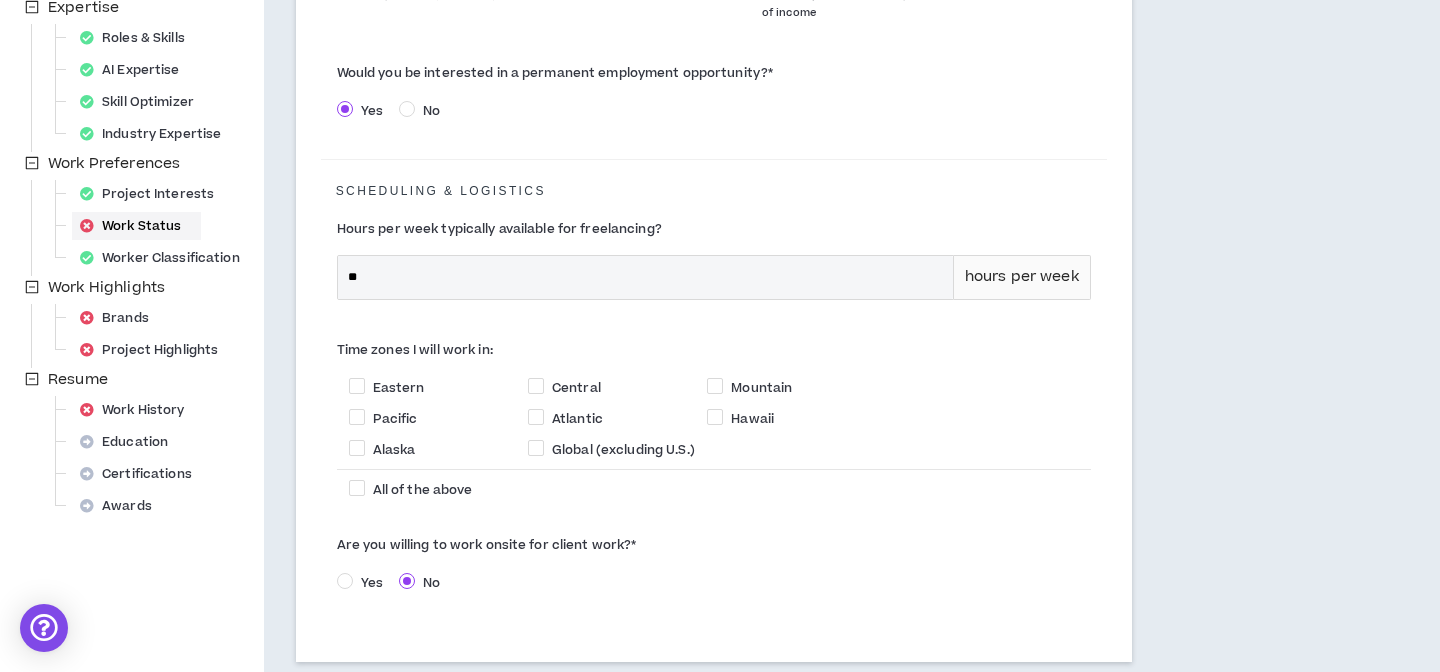 scroll, scrollTop: 508, scrollLeft: 0, axis: vertical 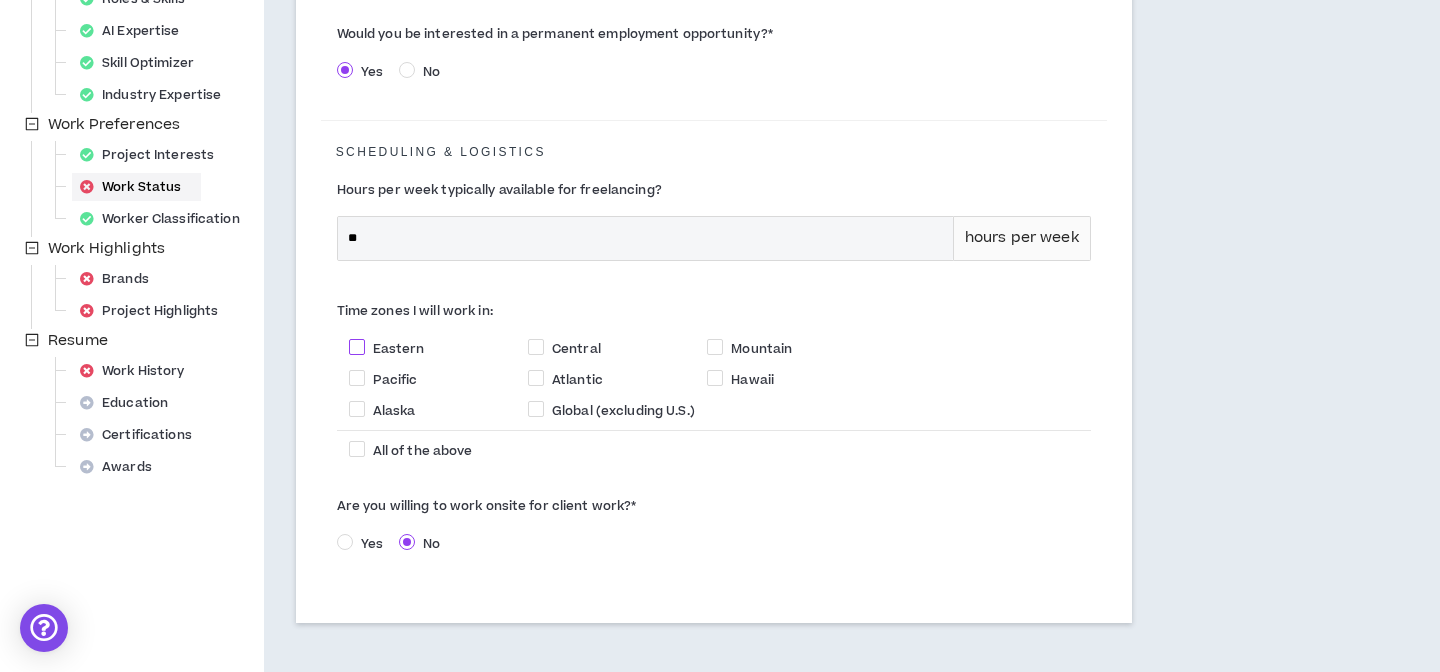 click on "Eastern" at bounding box center (399, 349) 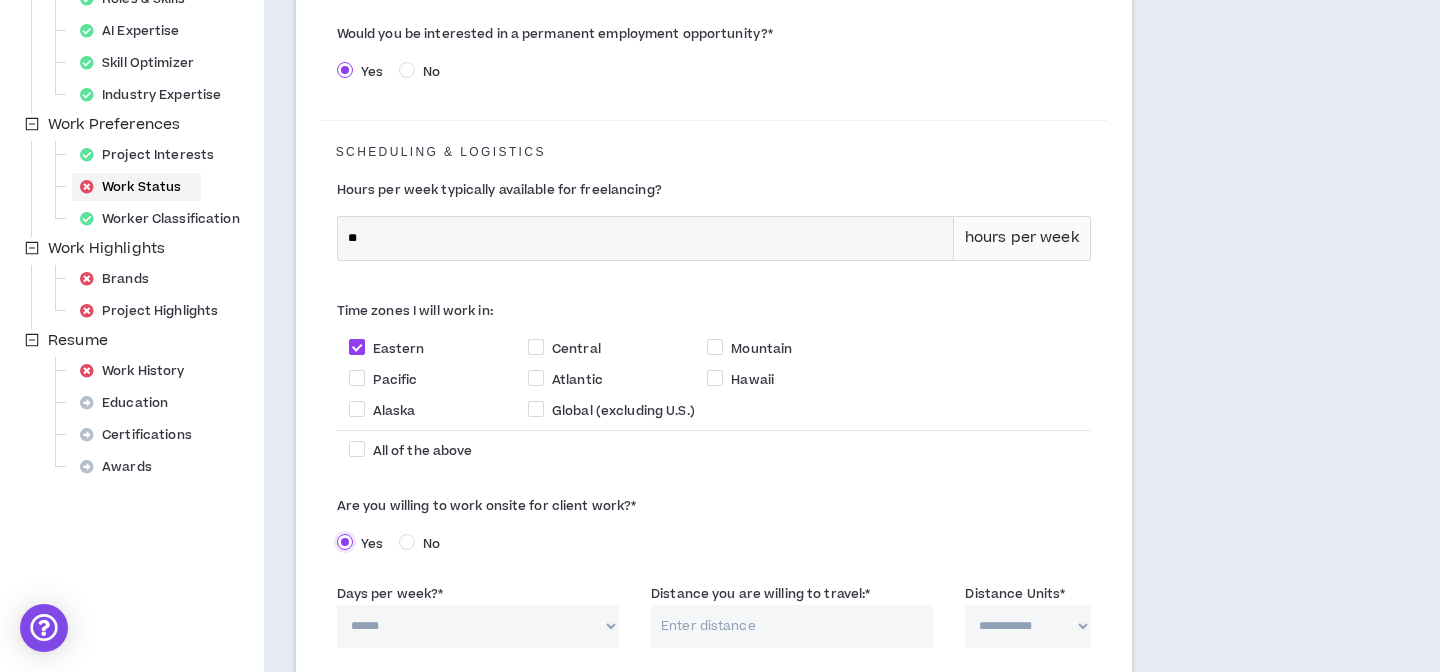 scroll, scrollTop: 695, scrollLeft: 0, axis: vertical 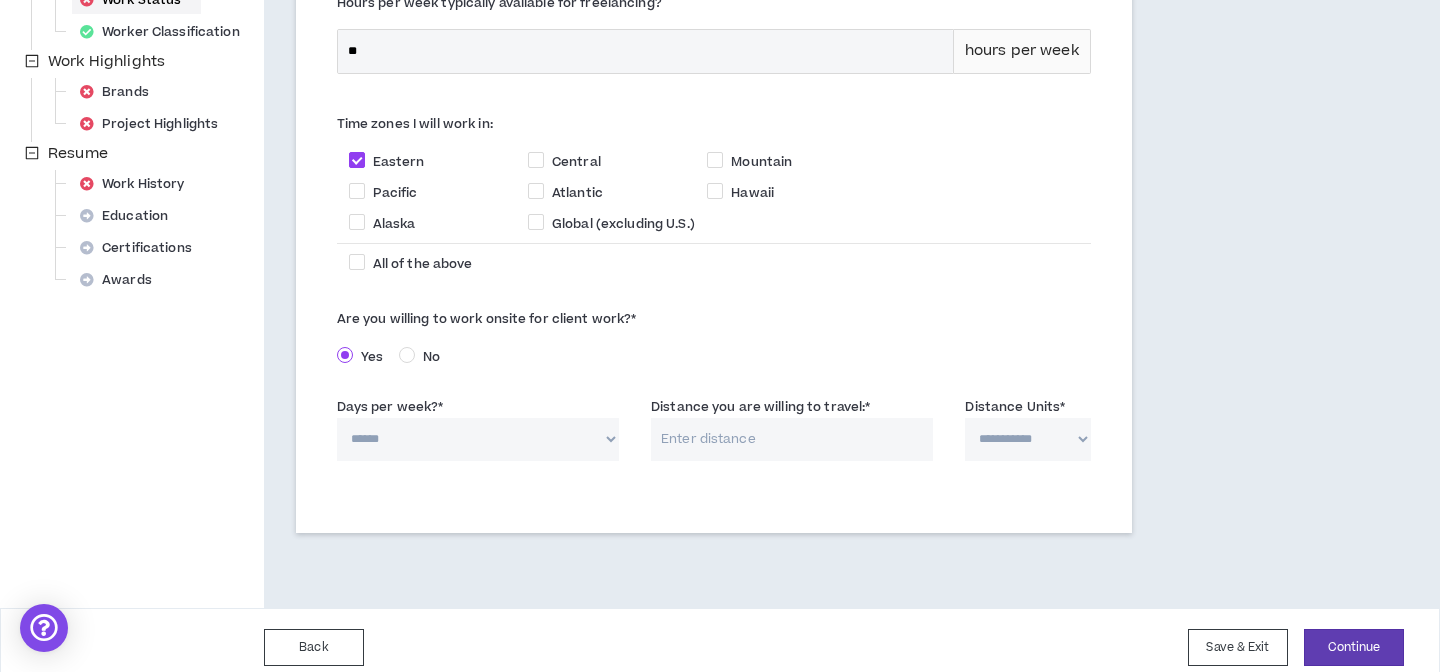 click on "****** * * * * *" at bounding box center (478, 439) 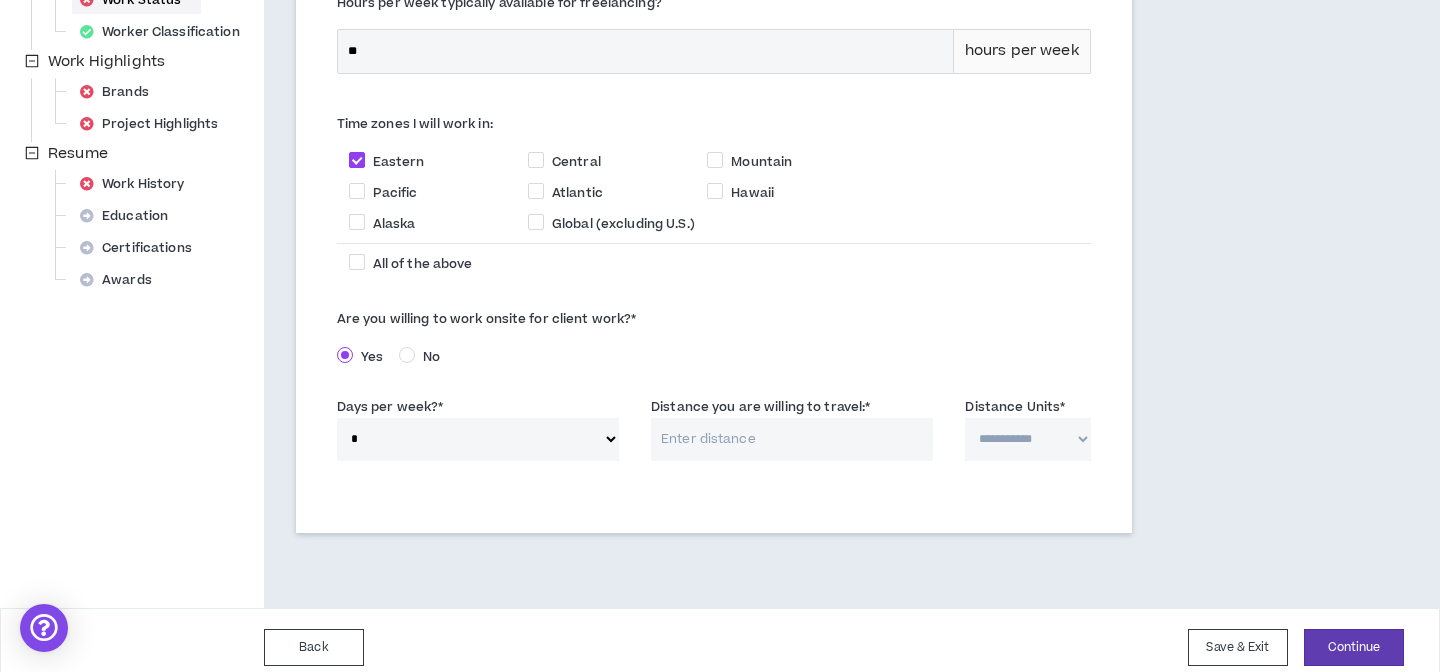 click on "Distance you are willing to travel:  *" at bounding box center [792, 439] 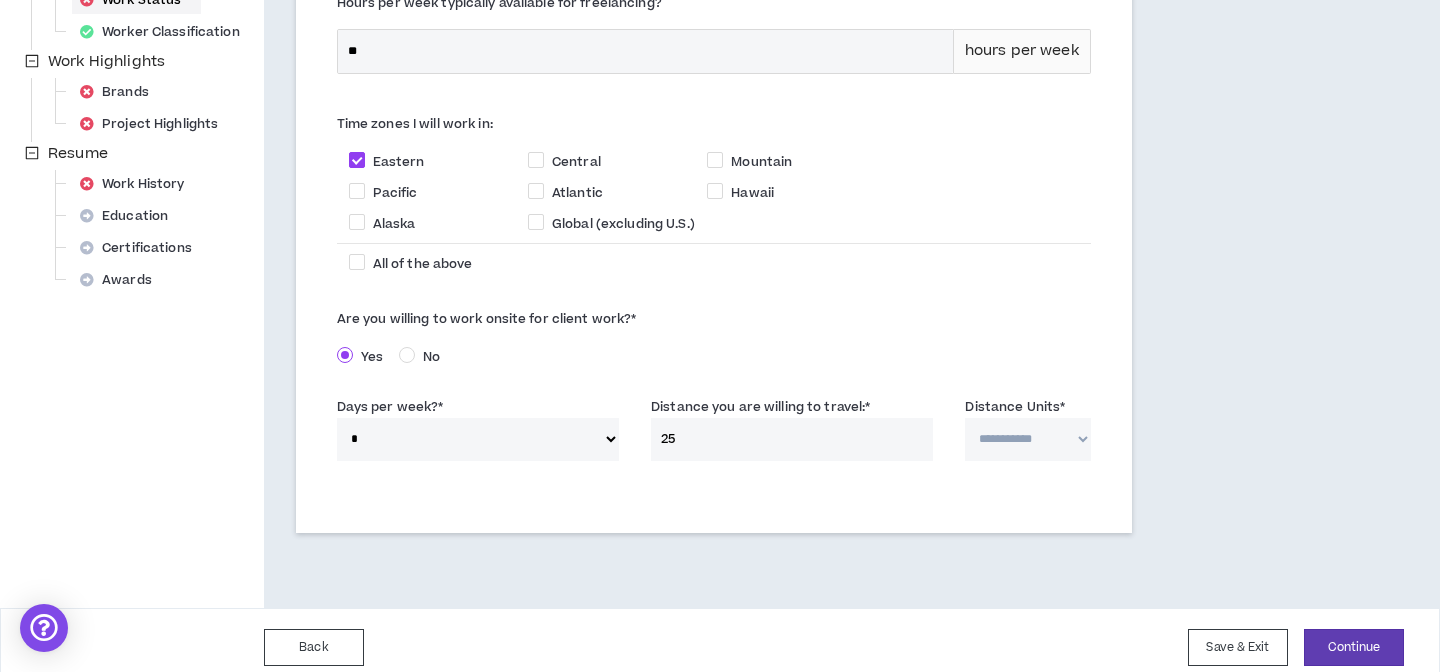 type on "25" 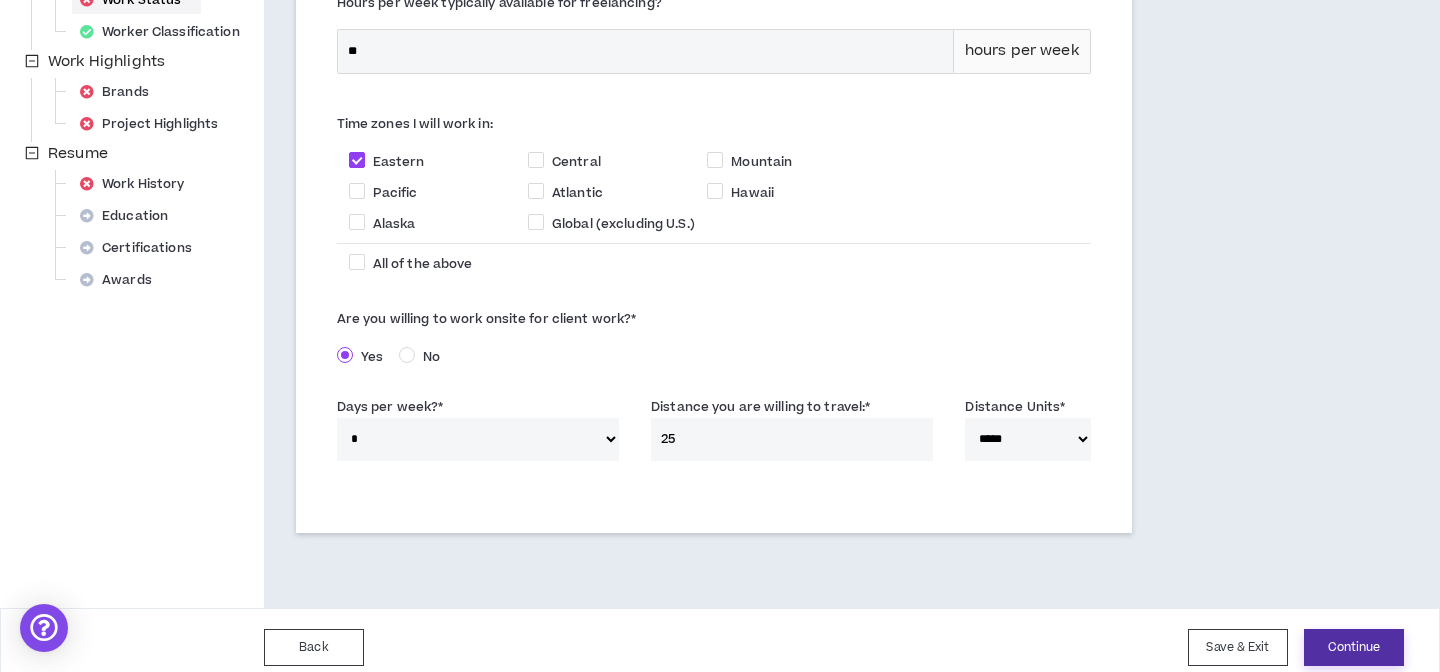 click on "Continue" at bounding box center [1354, 647] 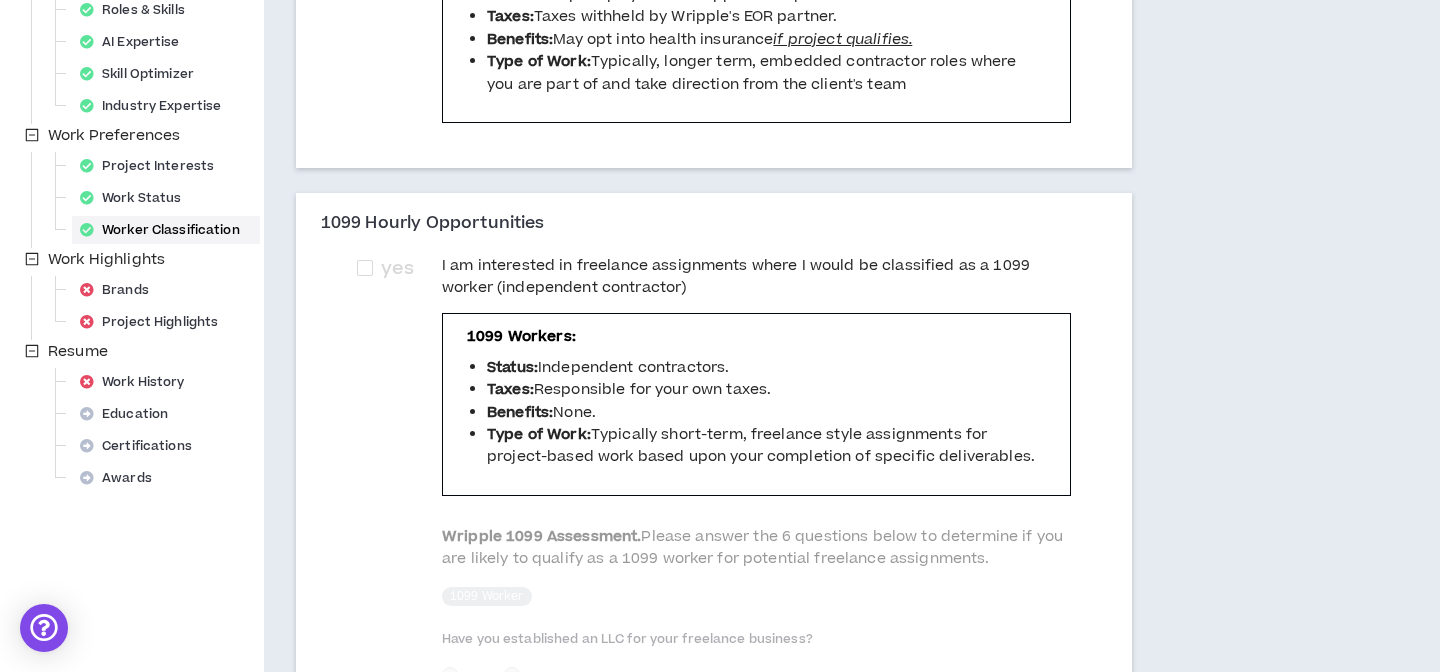 scroll, scrollTop: 498, scrollLeft: 0, axis: vertical 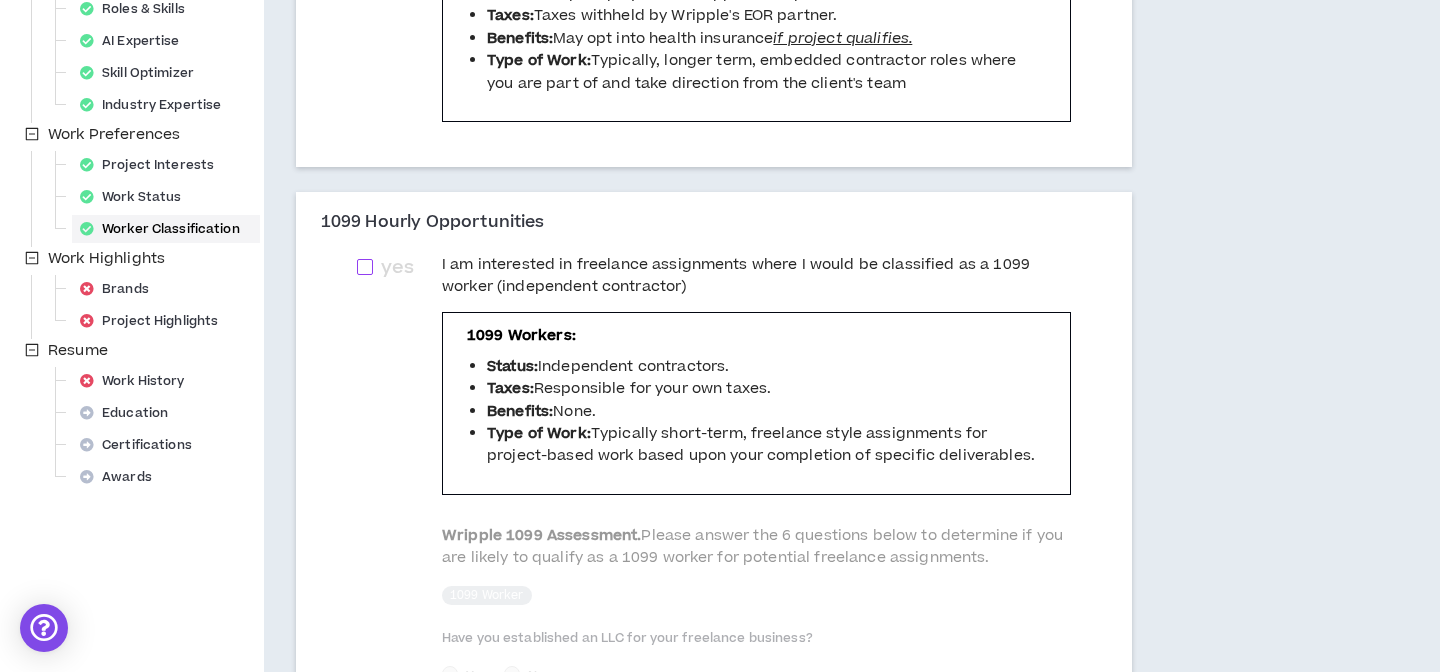 click at bounding box center [365, 267] 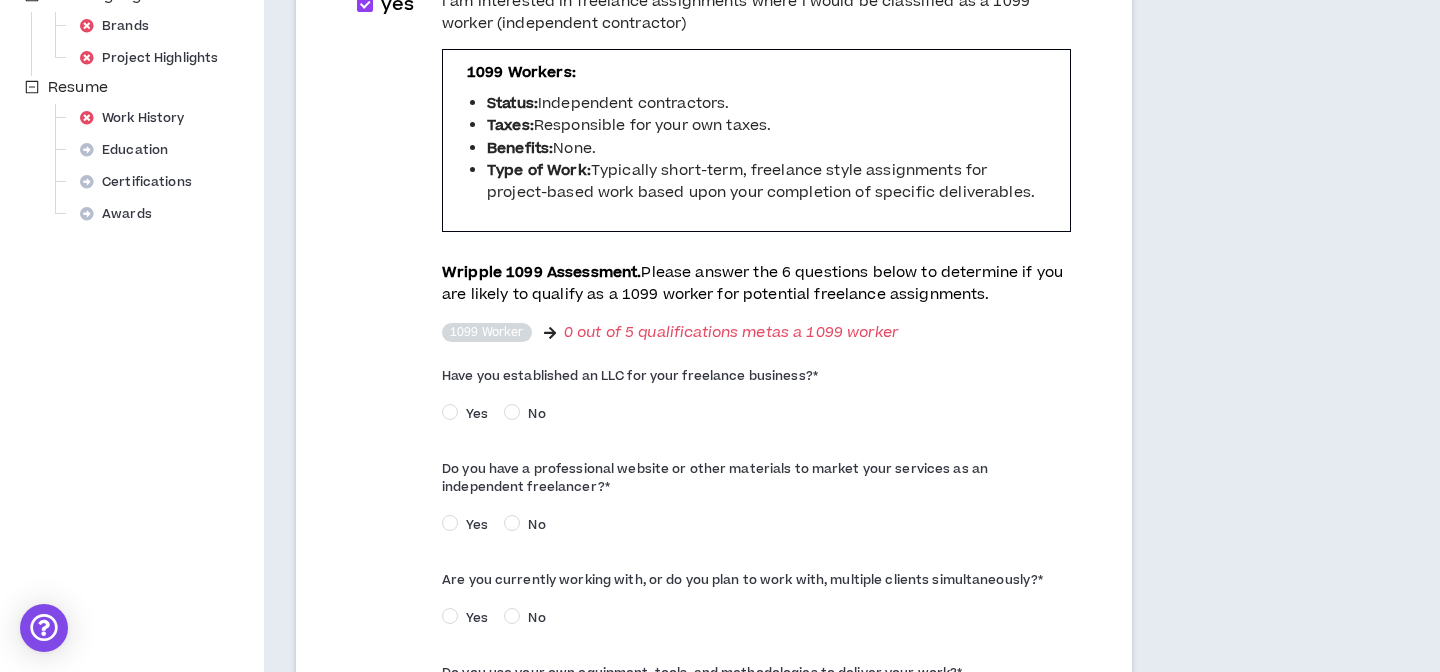 scroll, scrollTop: 508, scrollLeft: 0, axis: vertical 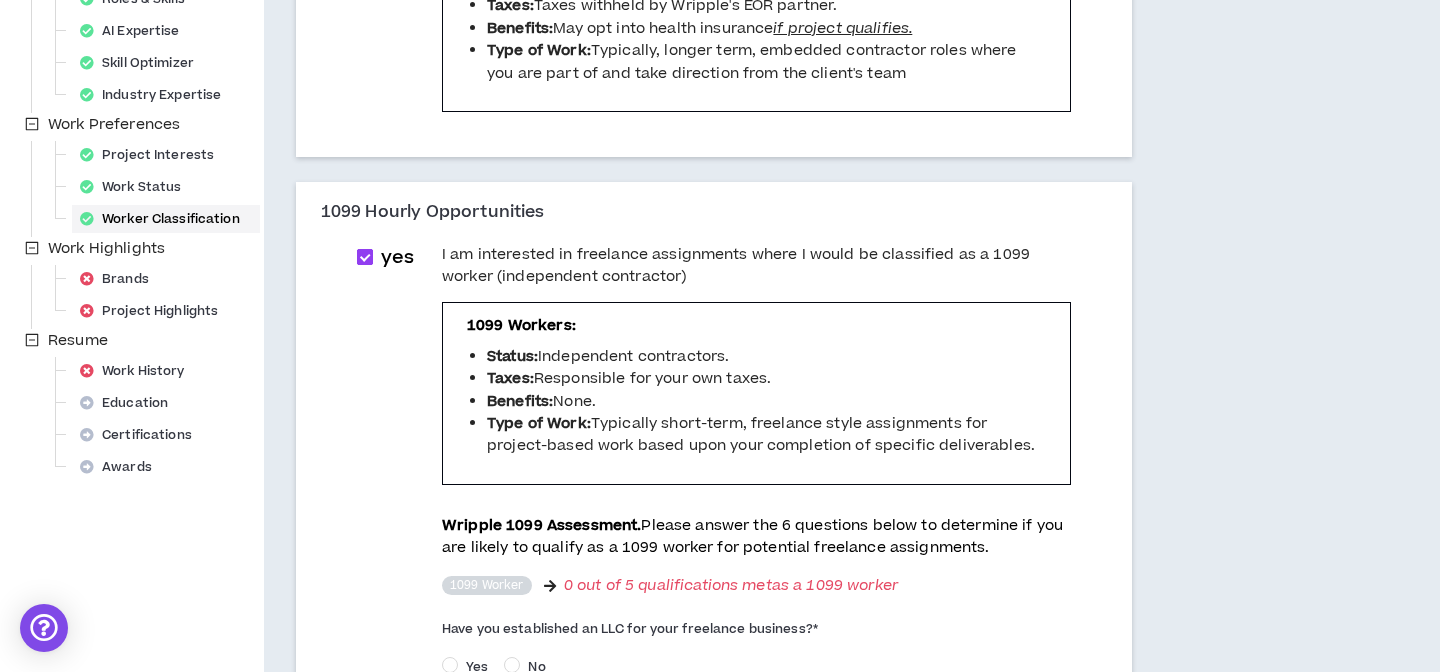 click at bounding box center (365, 257) 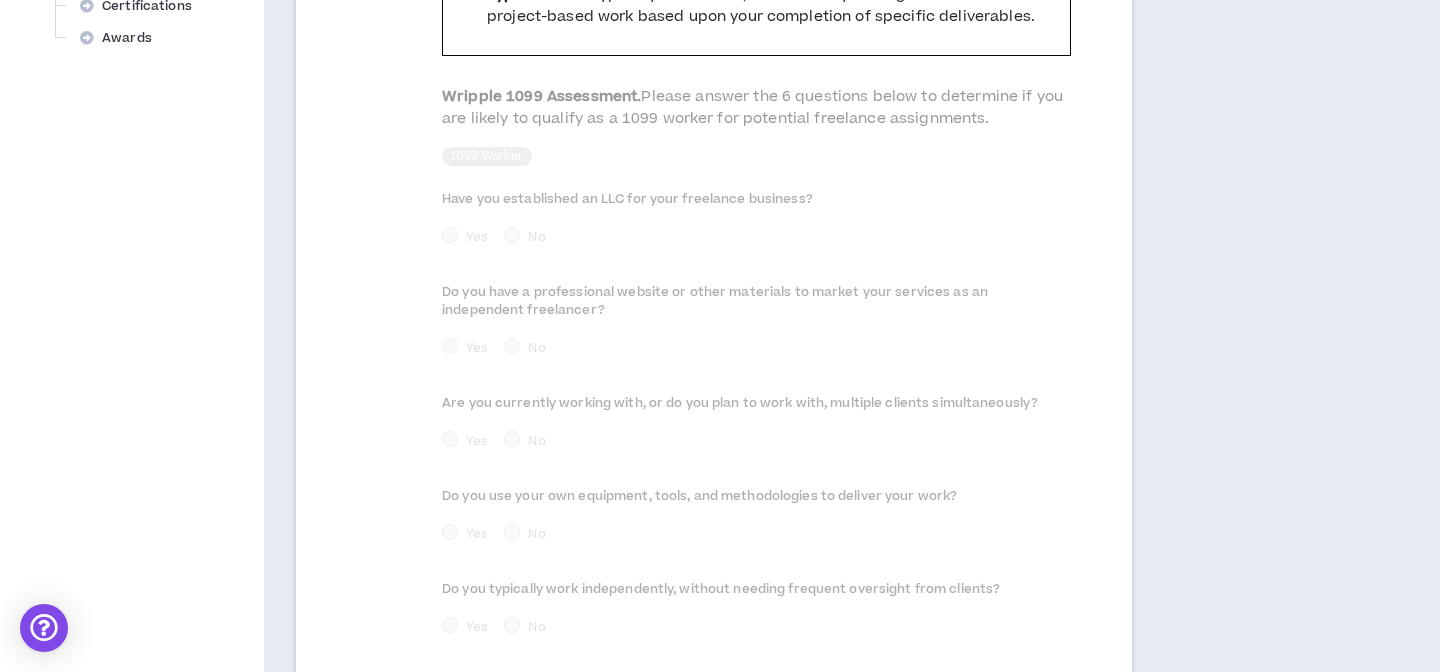 scroll, scrollTop: 1127, scrollLeft: 0, axis: vertical 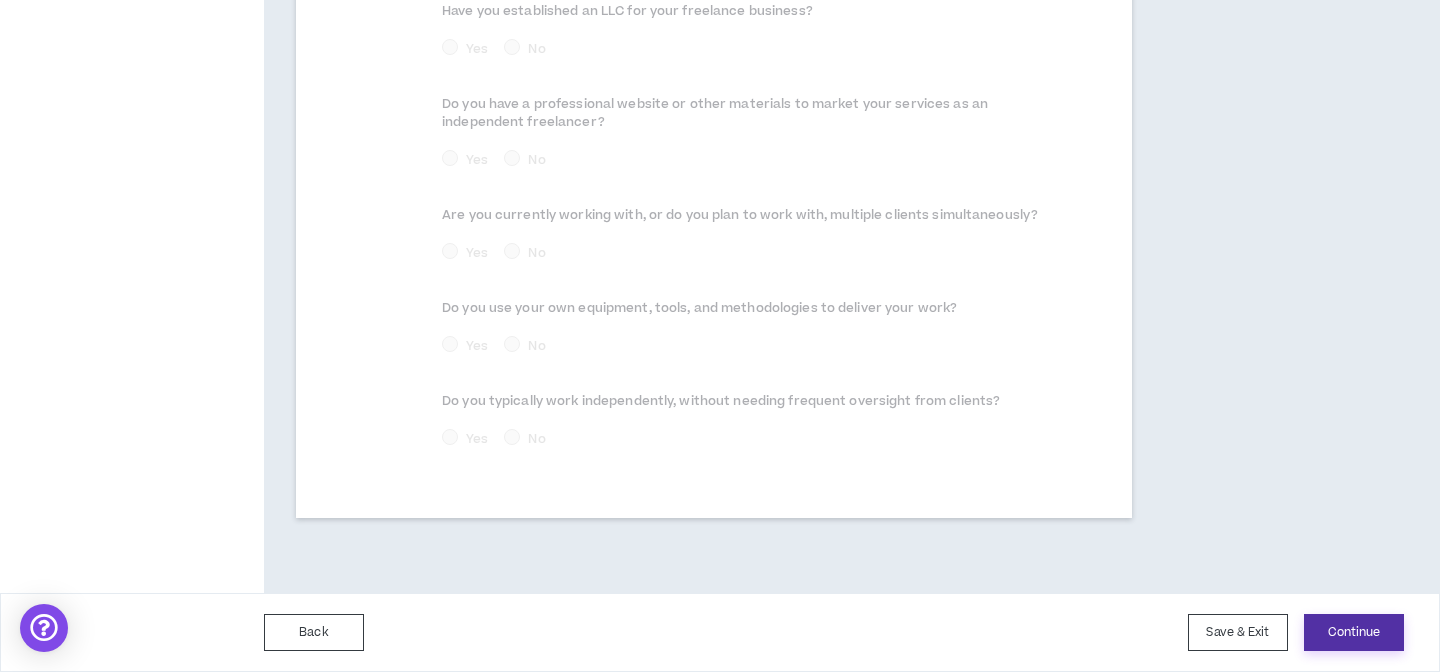 click on "Continue" at bounding box center [1354, 632] 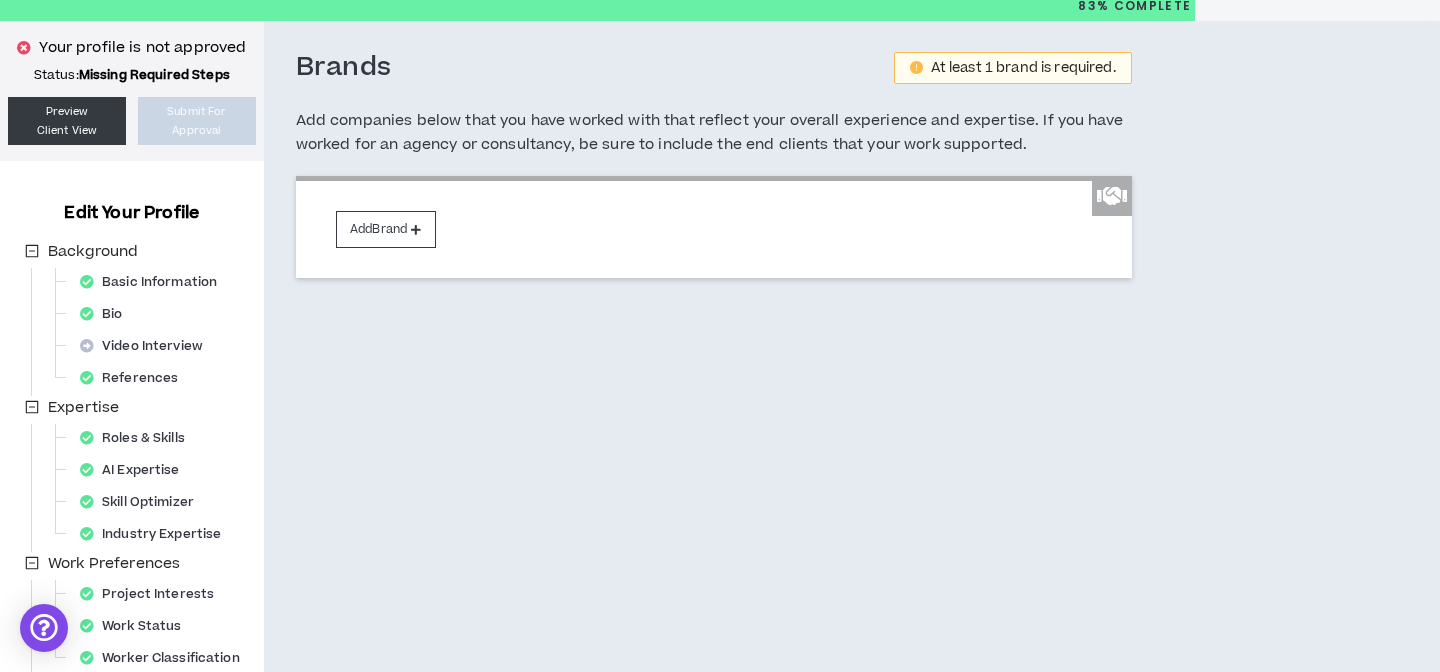 scroll, scrollTop: 0, scrollLeft: 0, axis: both 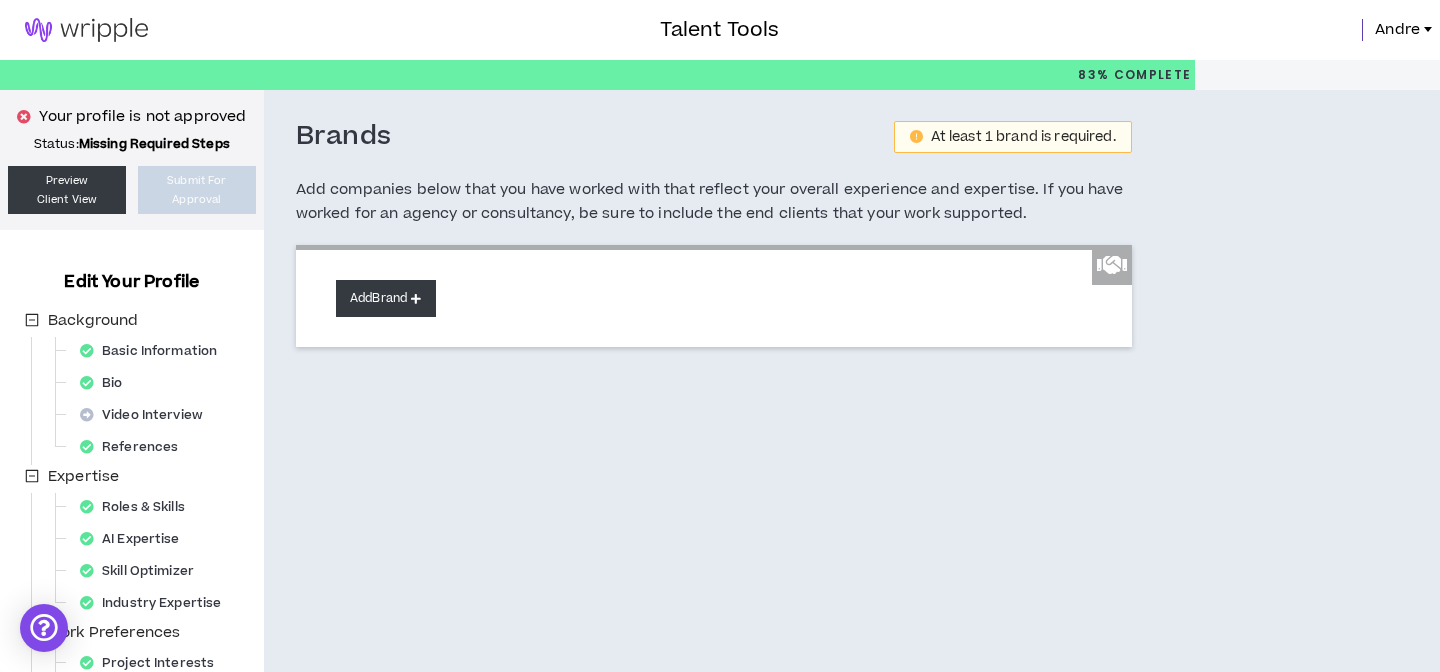 click on "Add  Brand" at bounding box center [386, 298] 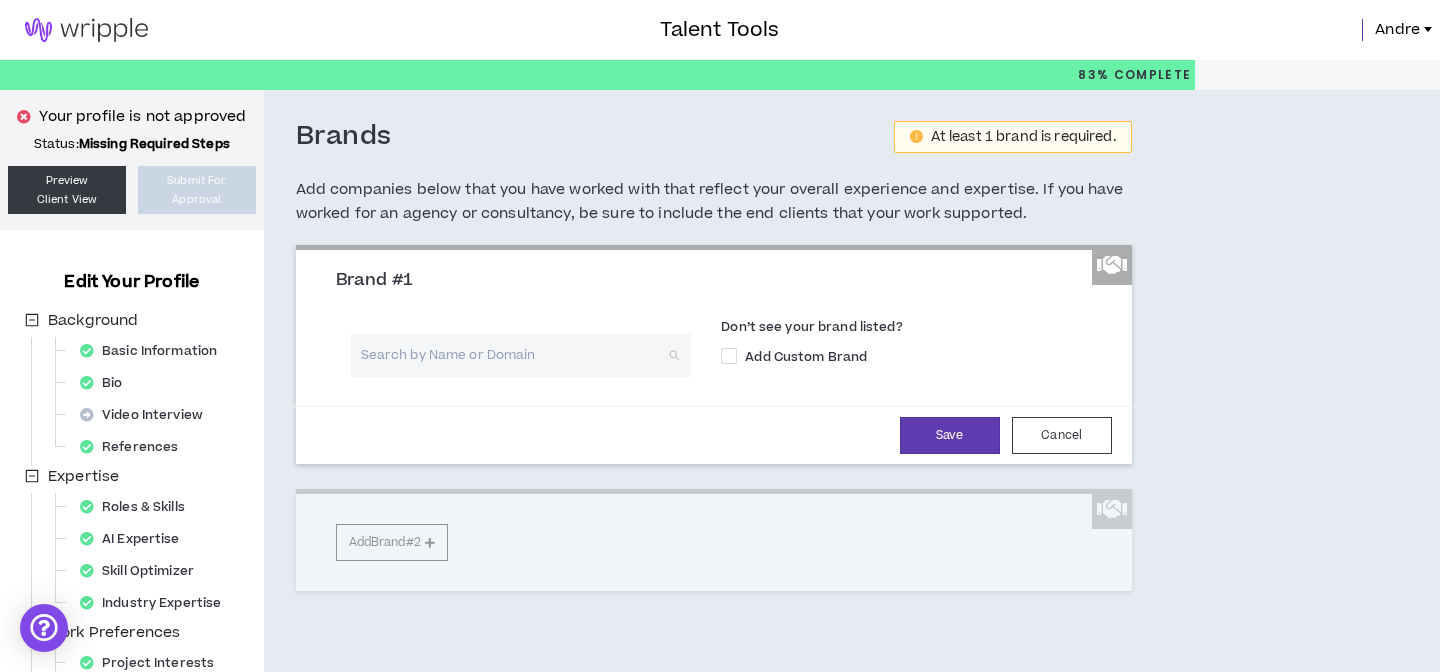 click at bounding box center [514, 355] 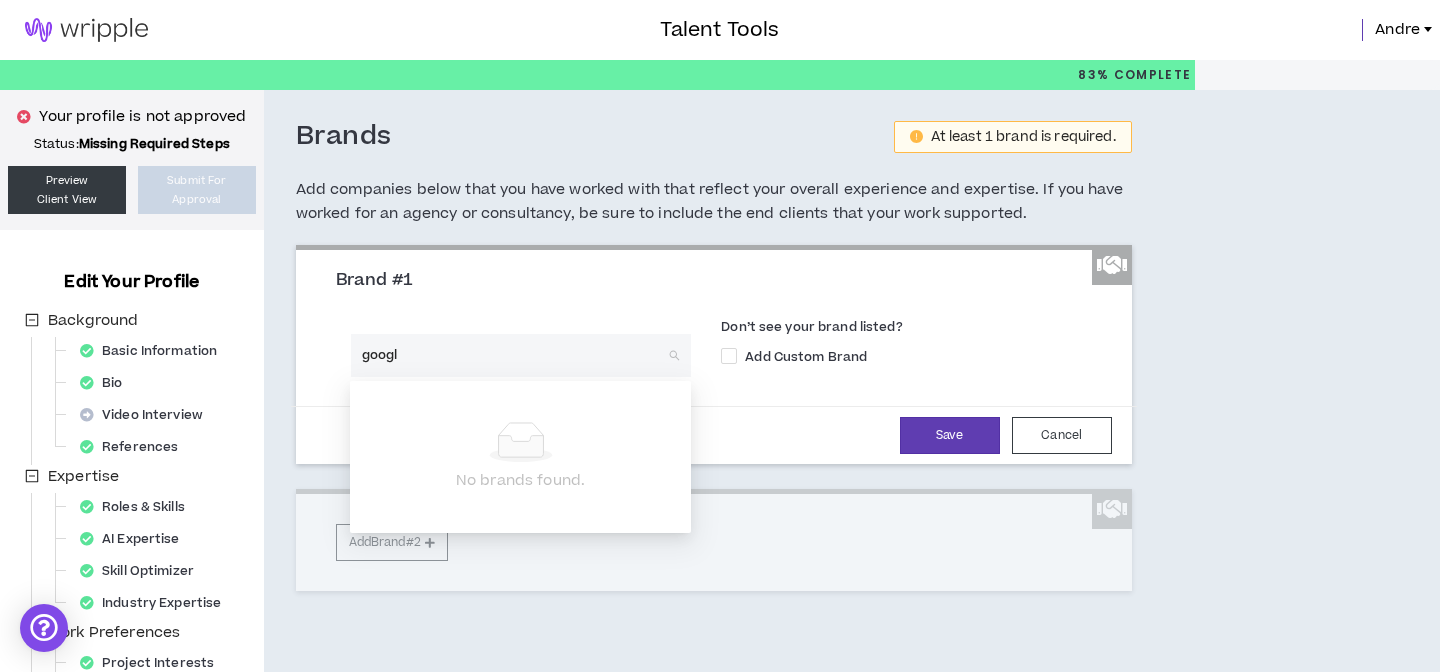 type on "google" 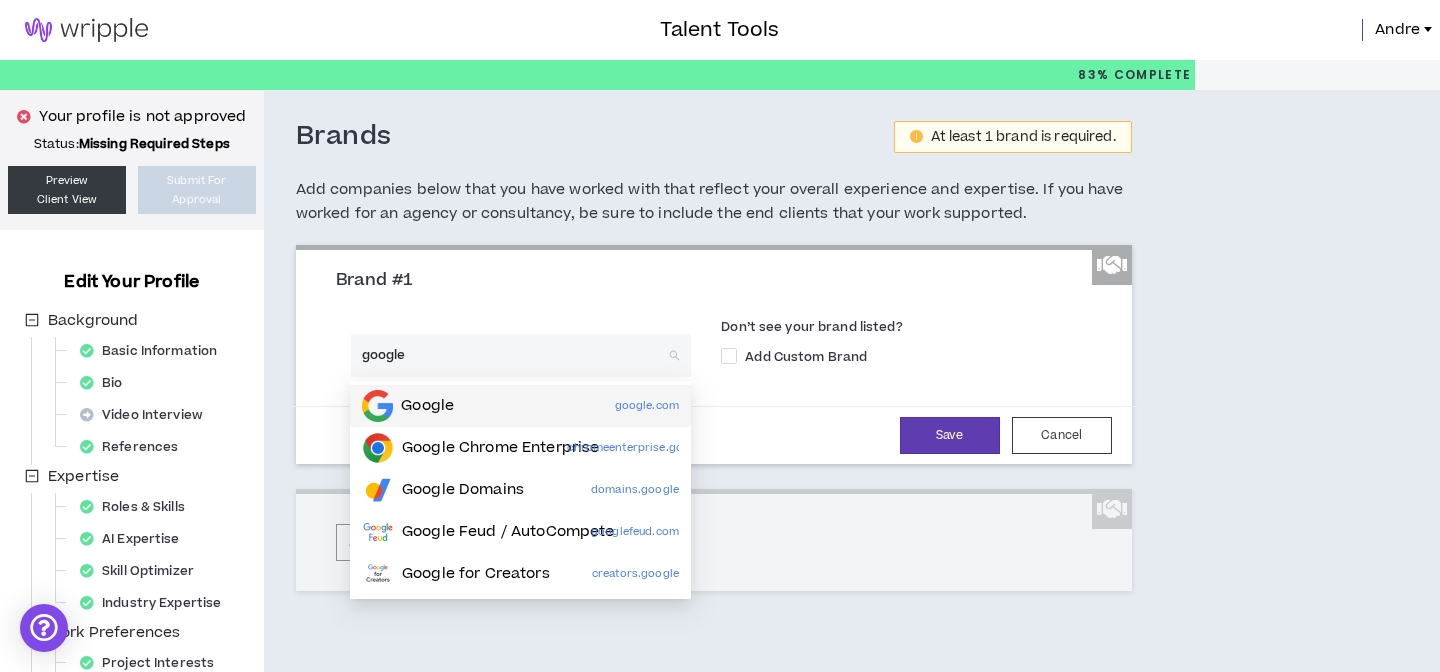 click on "Google" at bounding box center (427, 406) 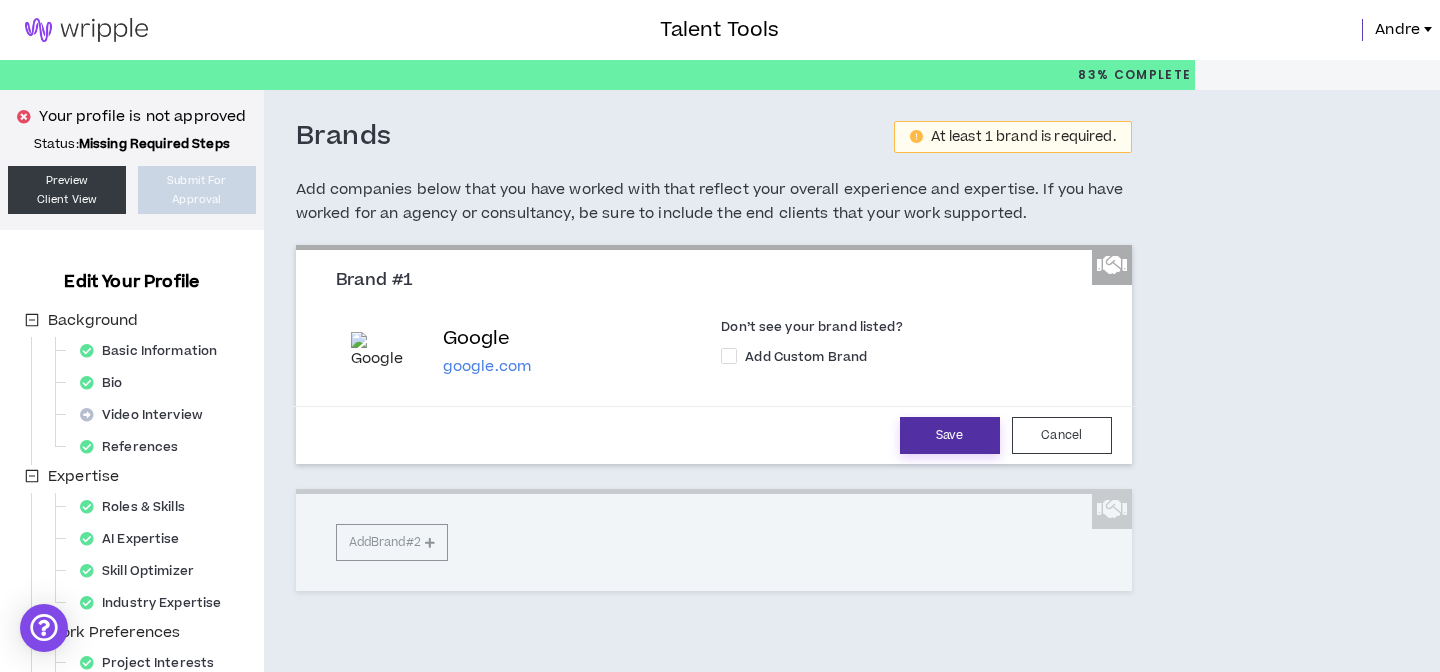 click on "Save" at bounding box center [950, 435] 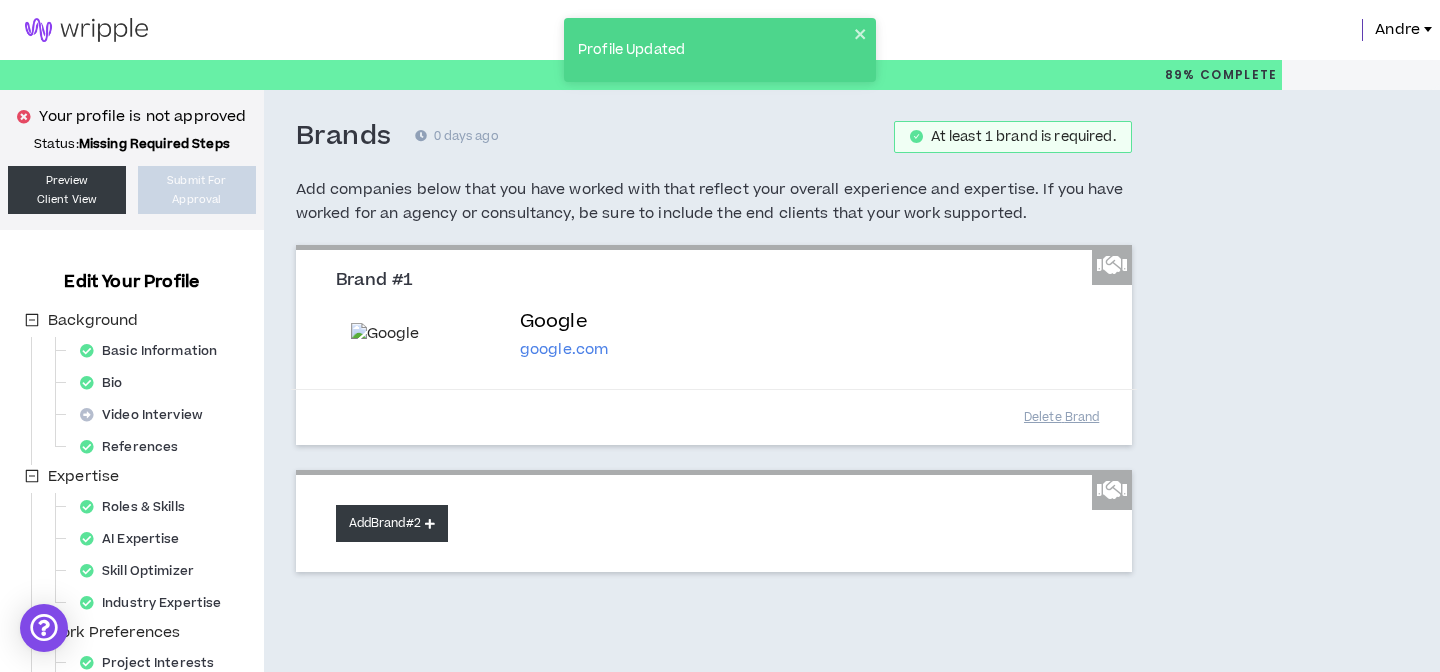 click on "Add  Brand  #2" at bounding box center [392, 523] 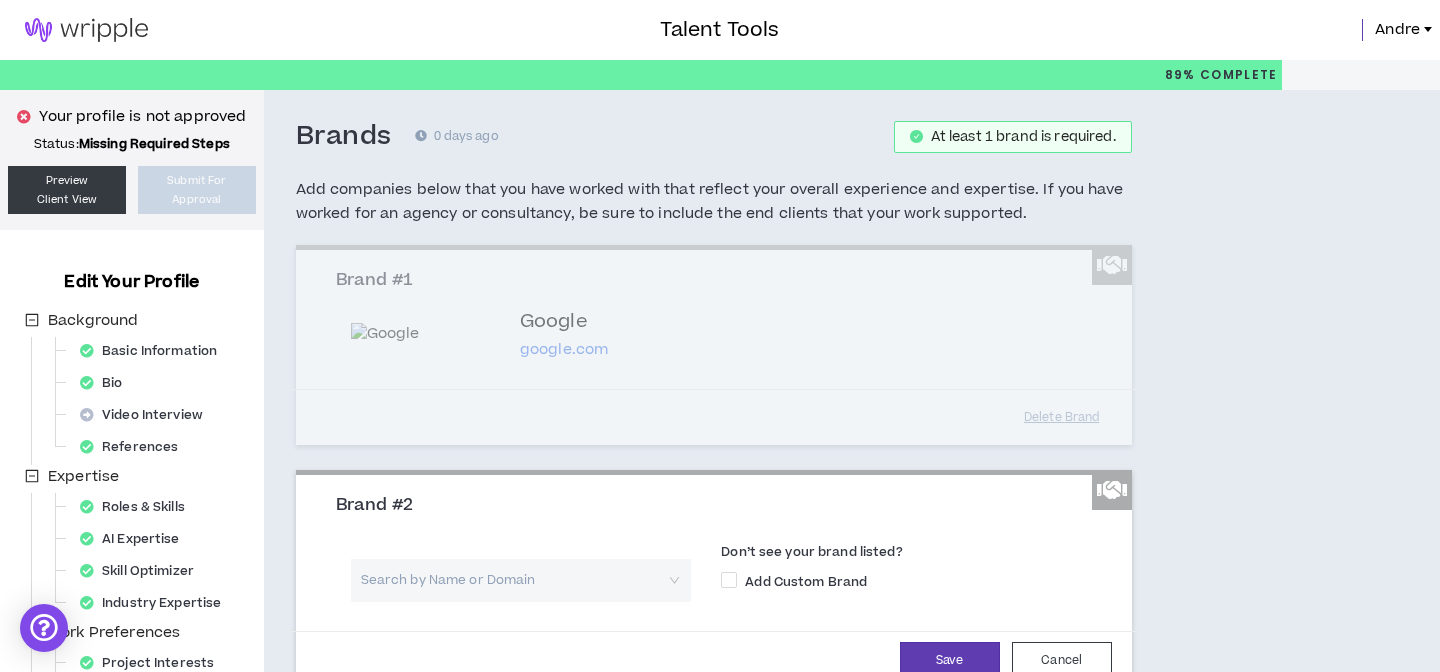 click at bounding box center (514, 580) 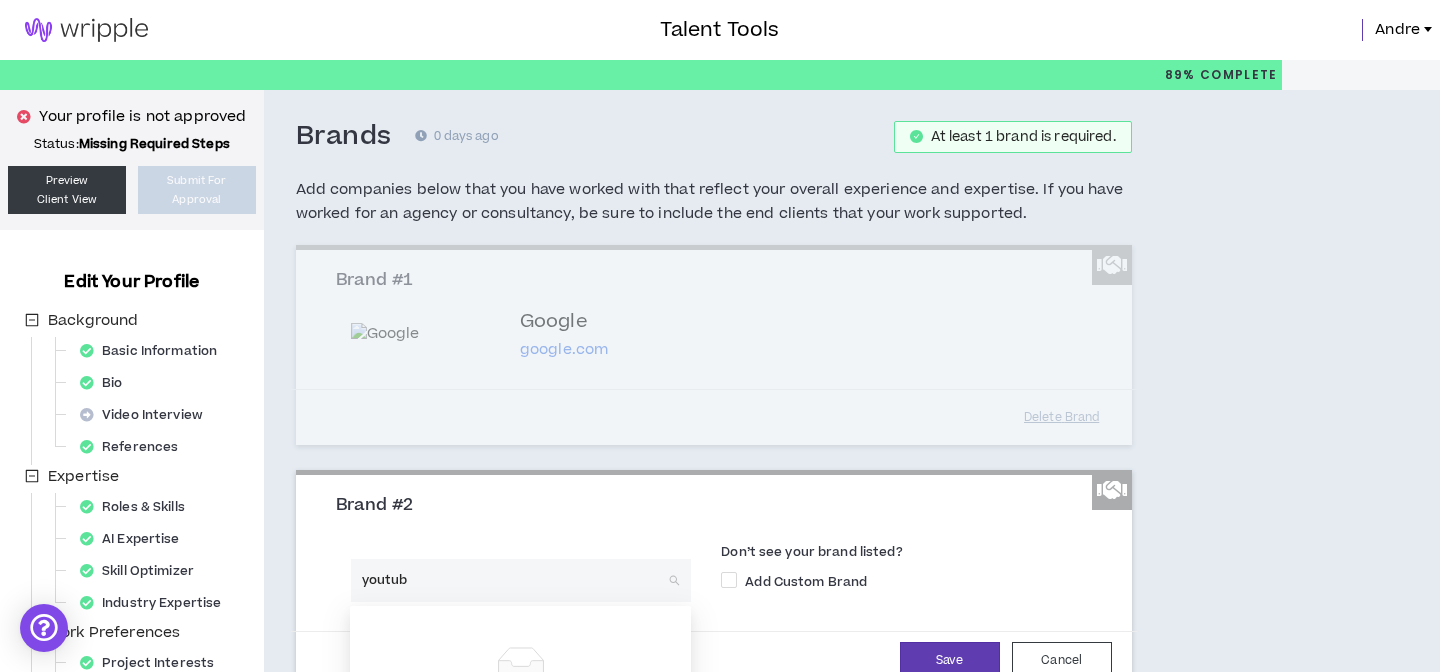 type on "[BRAND]" 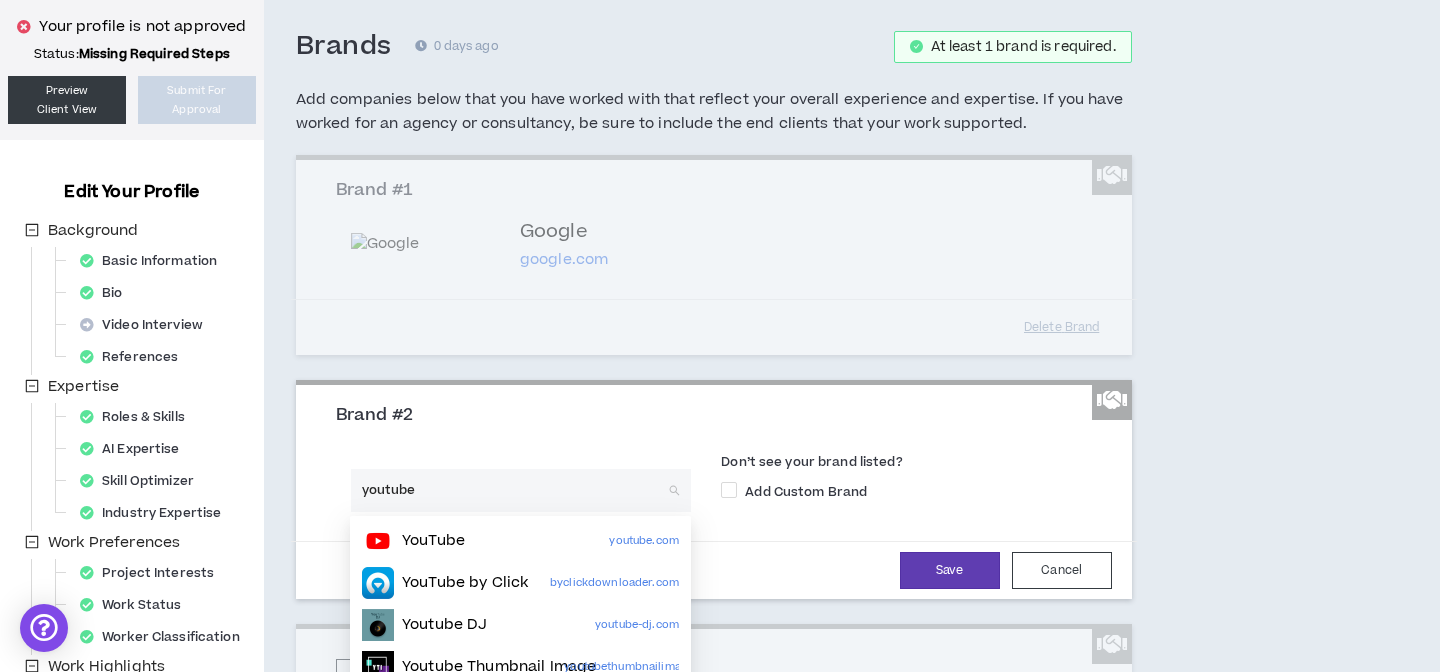scroll, scrollTop: 110, scrollLeft: 0, axis: vertical 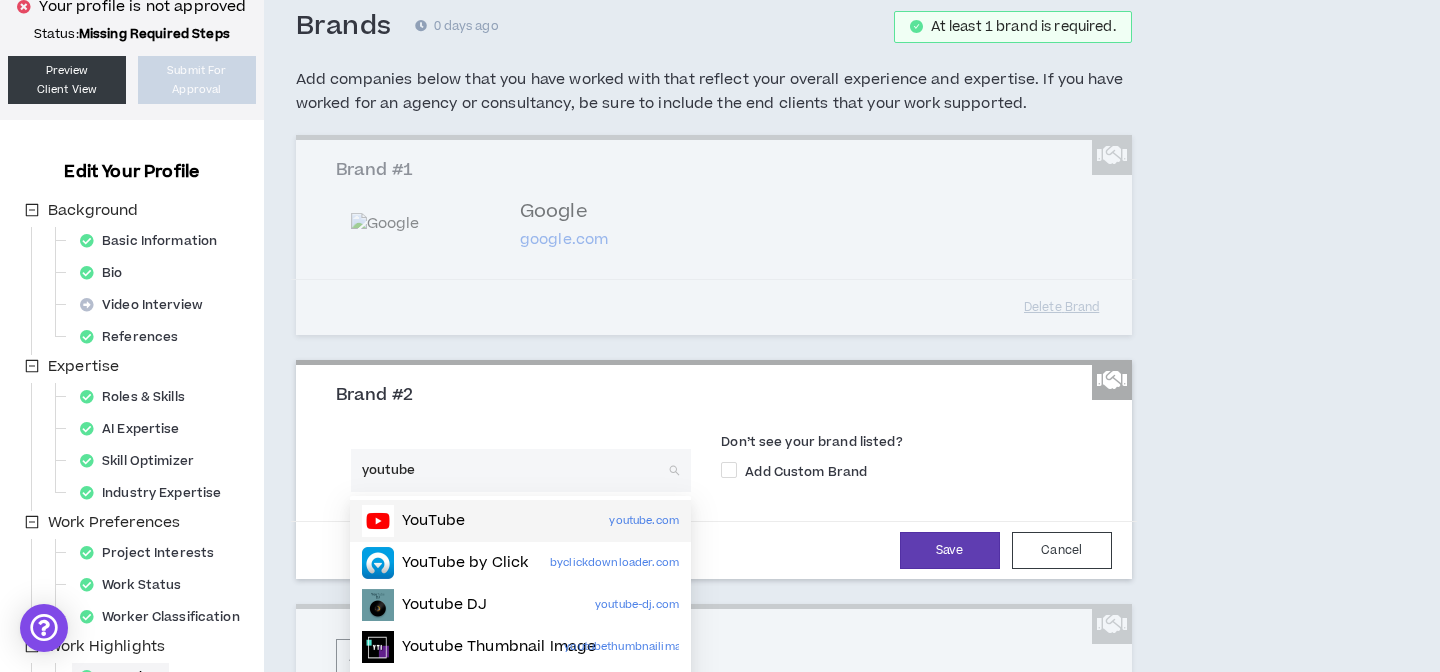 click on "YouTube" at bounding box center (433, 521) 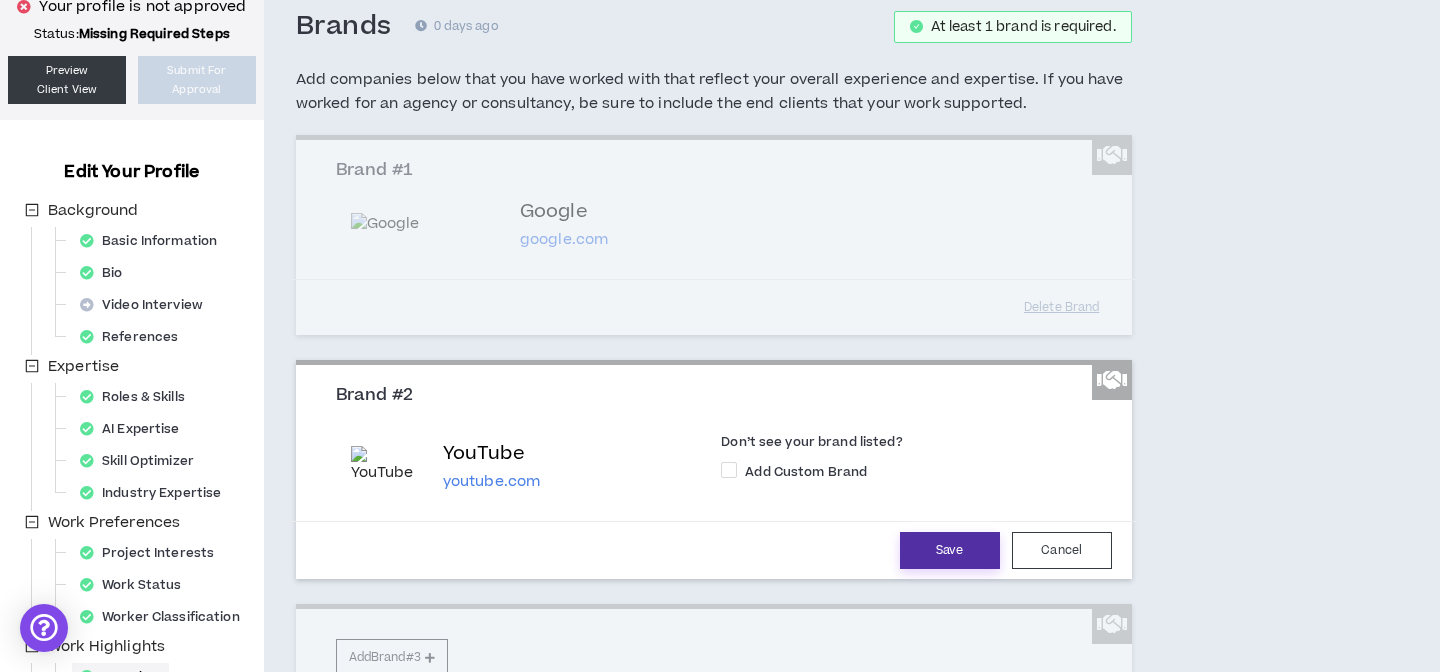 click on "Save" at bounding box center (950, 550) 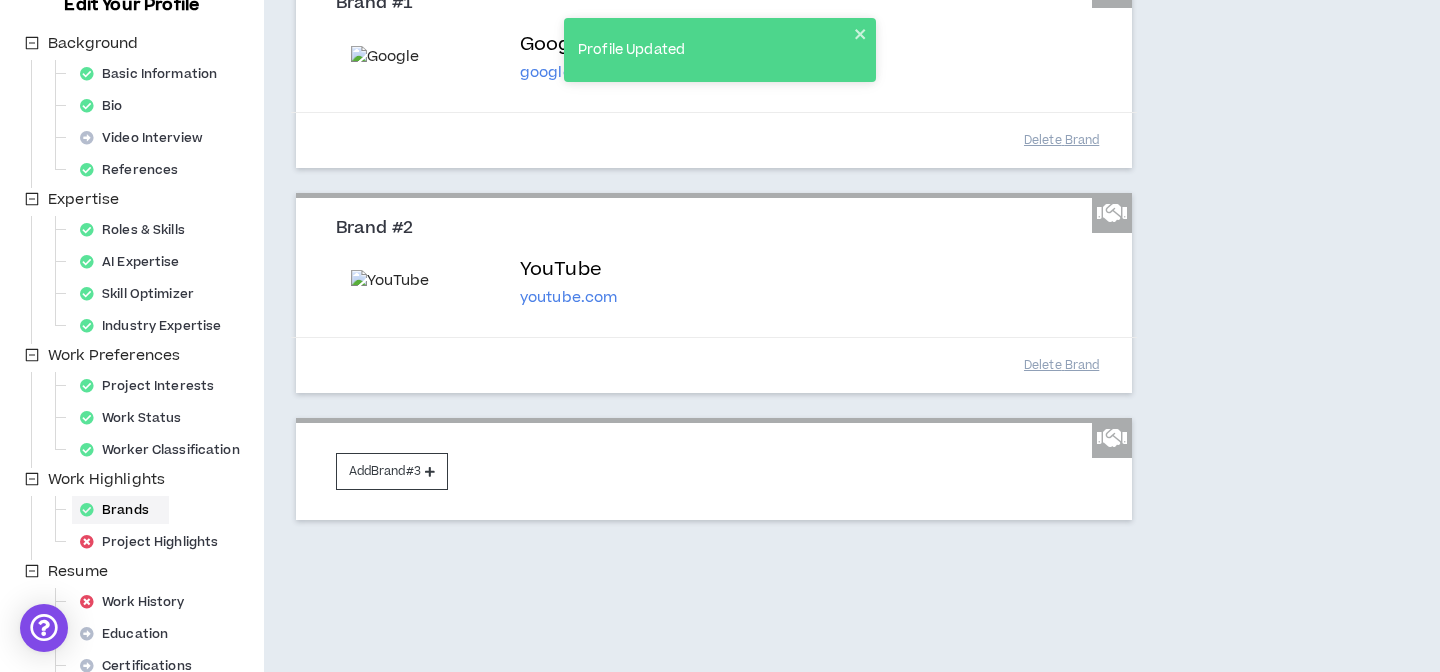 scroll, scrollTop: 279, scrollLeft: 0, axis: vertical 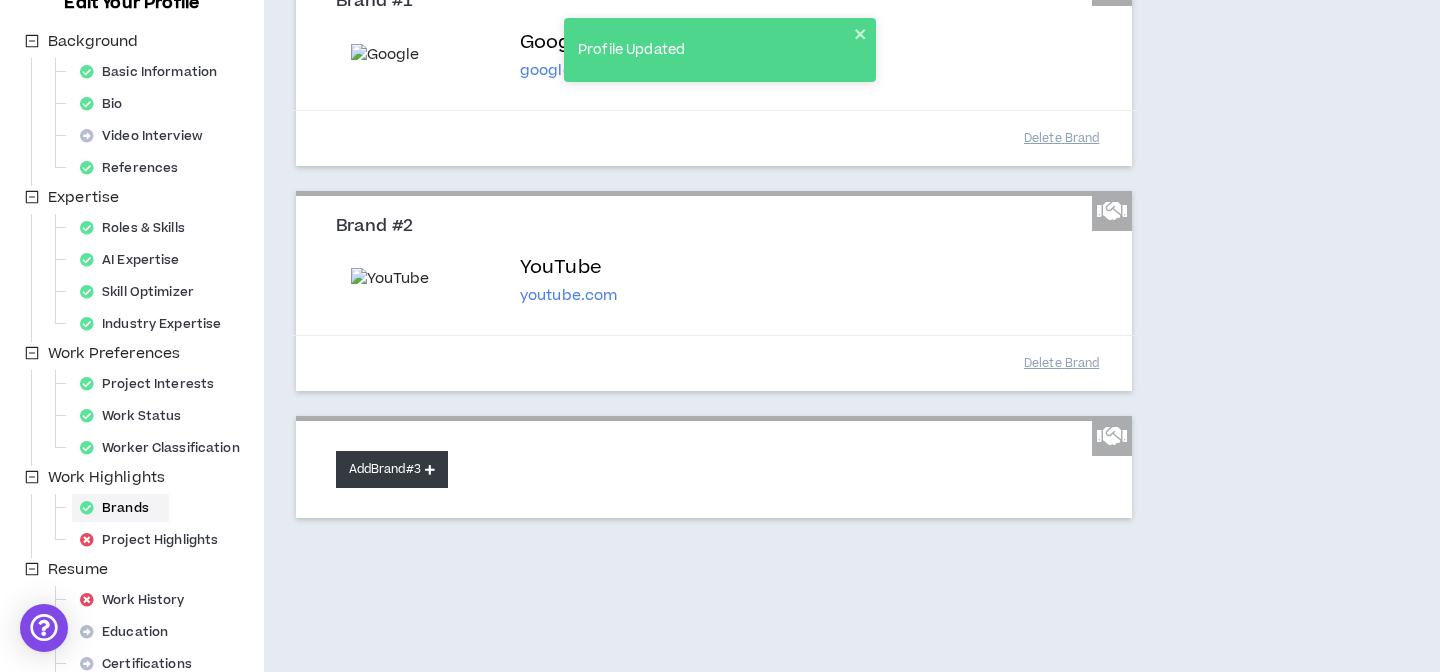 click on "Add  Brand  #3" at bounding box center (392, 469) 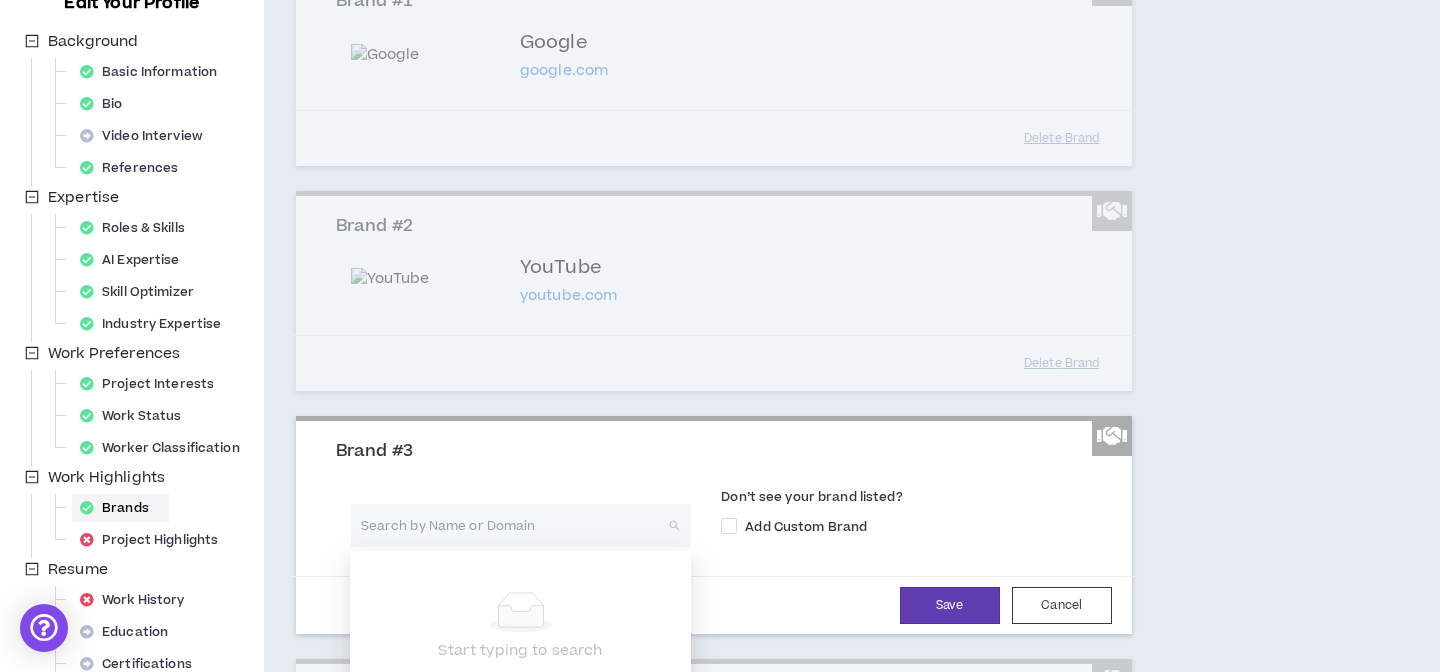 click at bounding box center [514, 525] 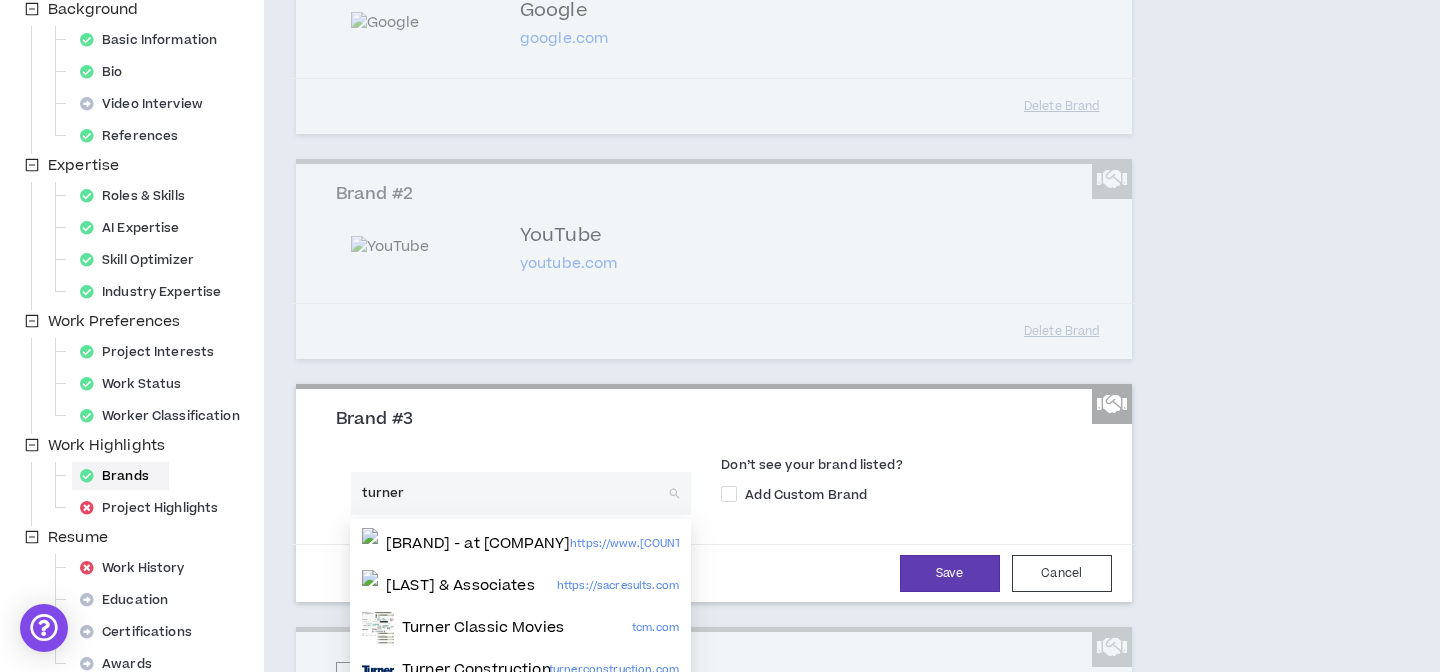 scroll, scrollTop: 331, scrollLeft: 0, axis: vertical 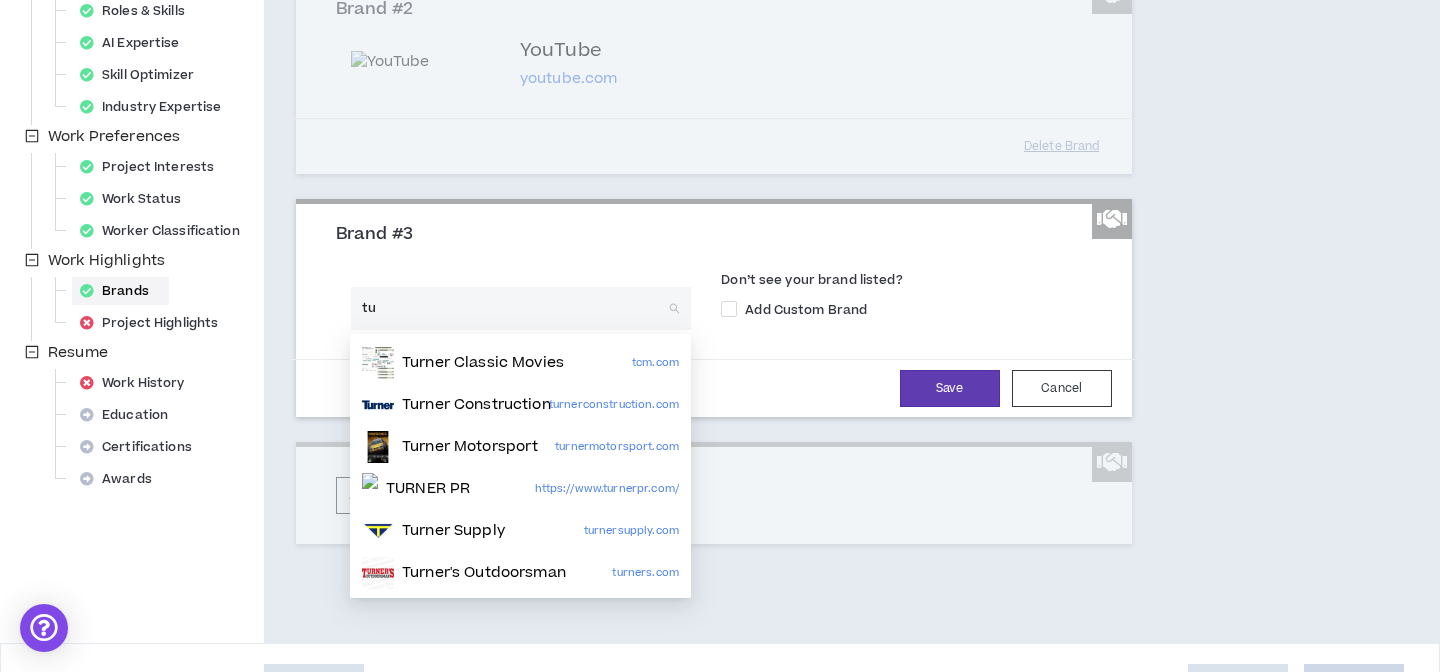 type on "t" 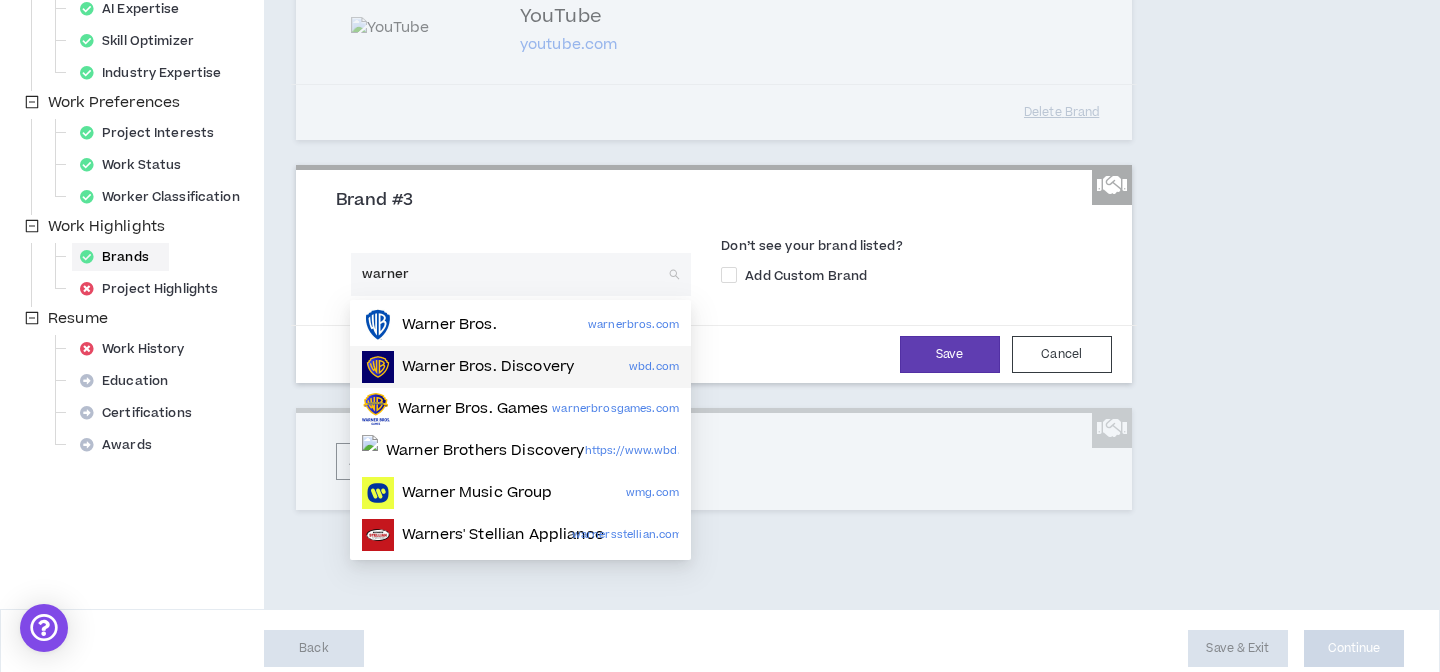 scroll, scrollTop: 546, scrollLeft: 0, axis: vertical 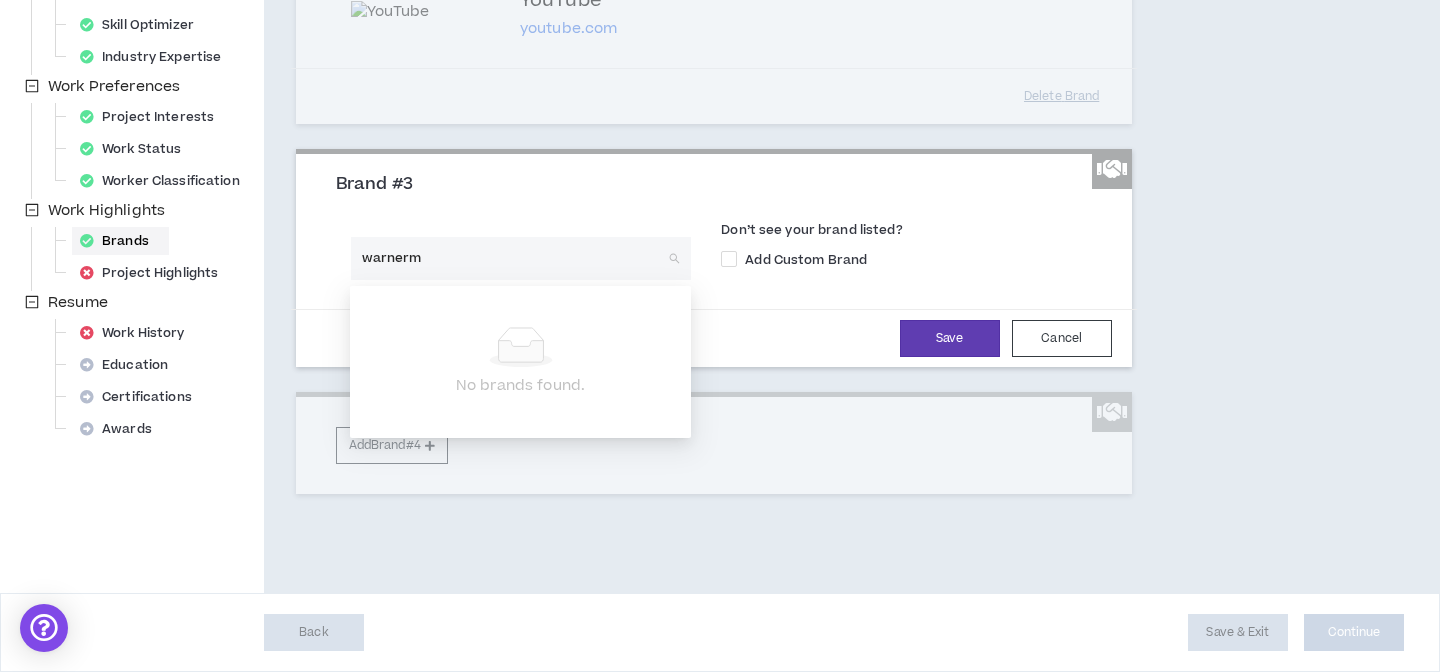 type on "warner" 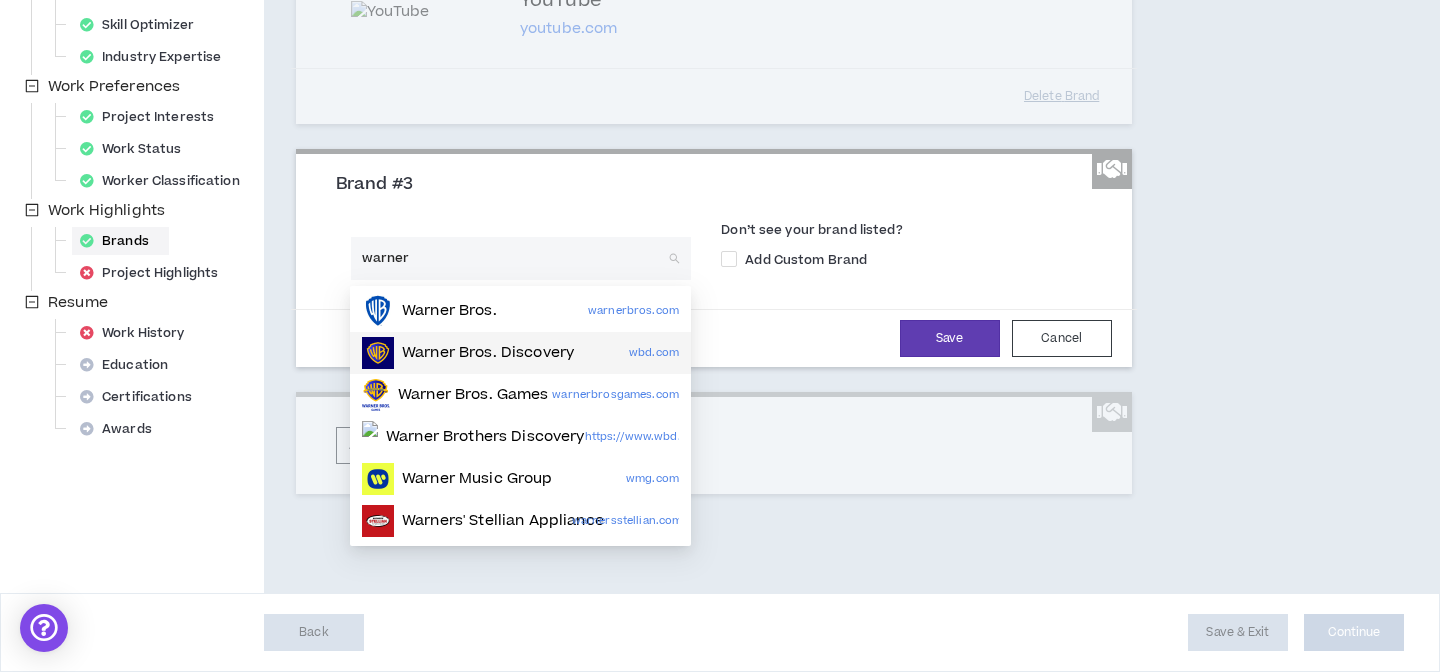 click on "[COMPANY] [DOMAIN]" at bounding box center (520, 353) 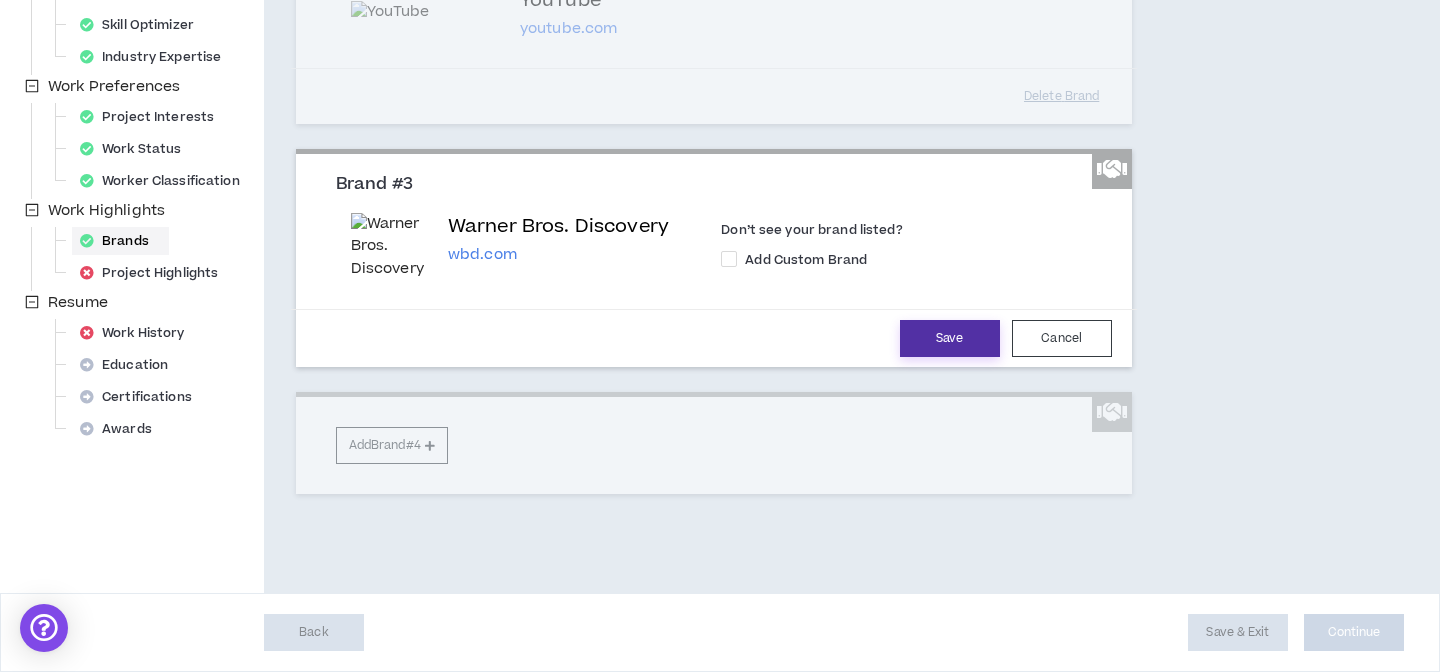 click on "Save" at bounding box center (950, 338) 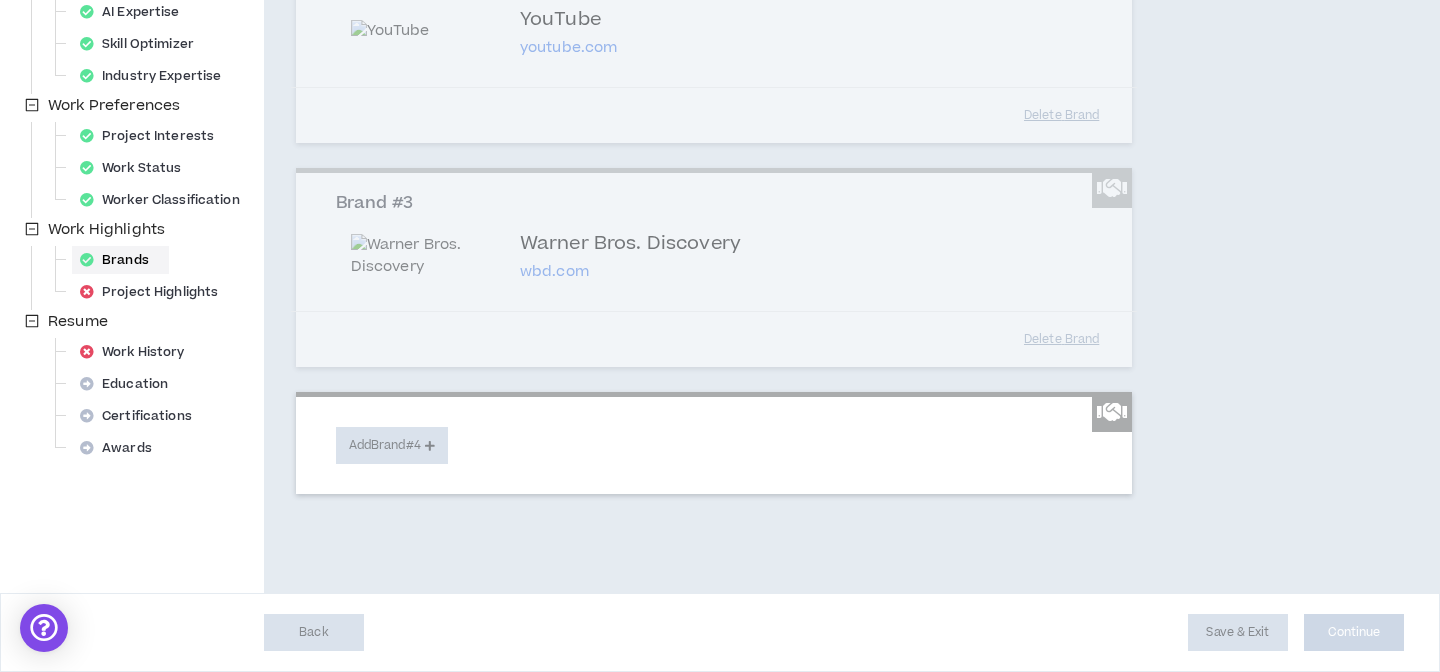 scroll, scrollTop: 527, scrollLeft: 0, axis: vertical 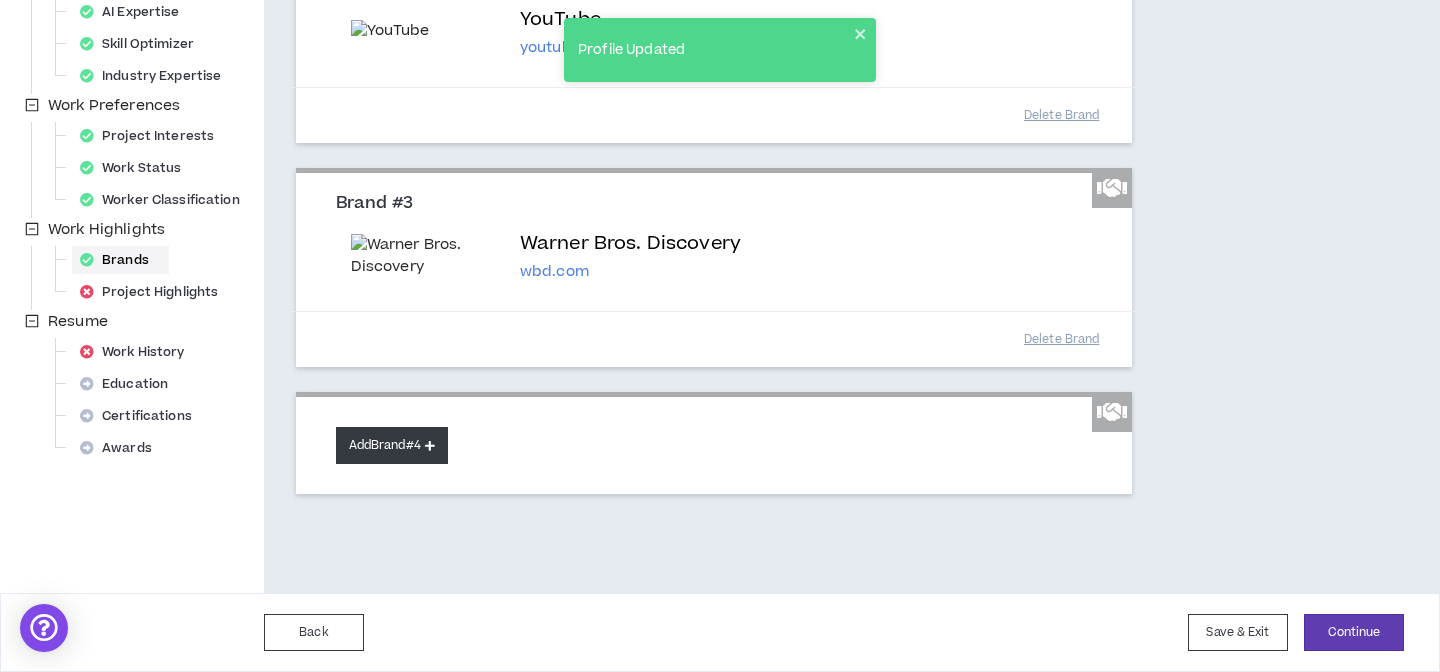 click on "Add  Brand  #4" at bounding box center [392, 445] 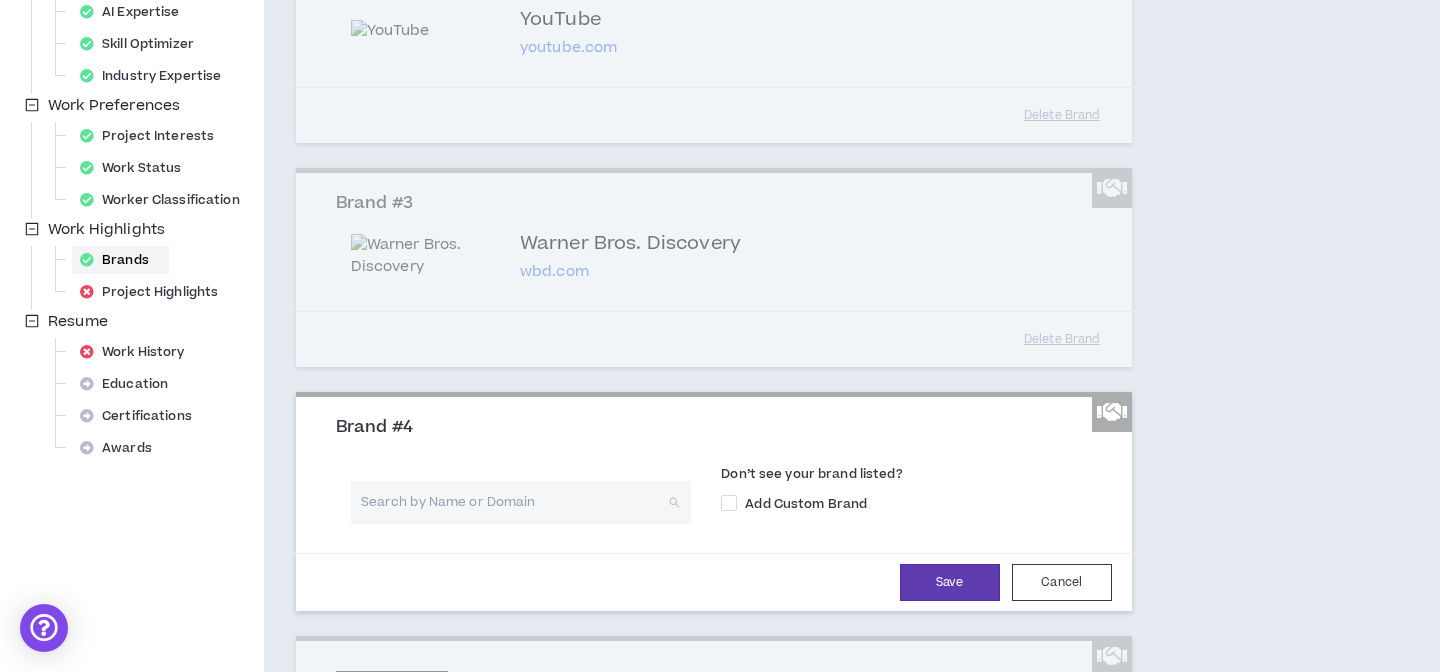 click at bounding box center (514, 502) 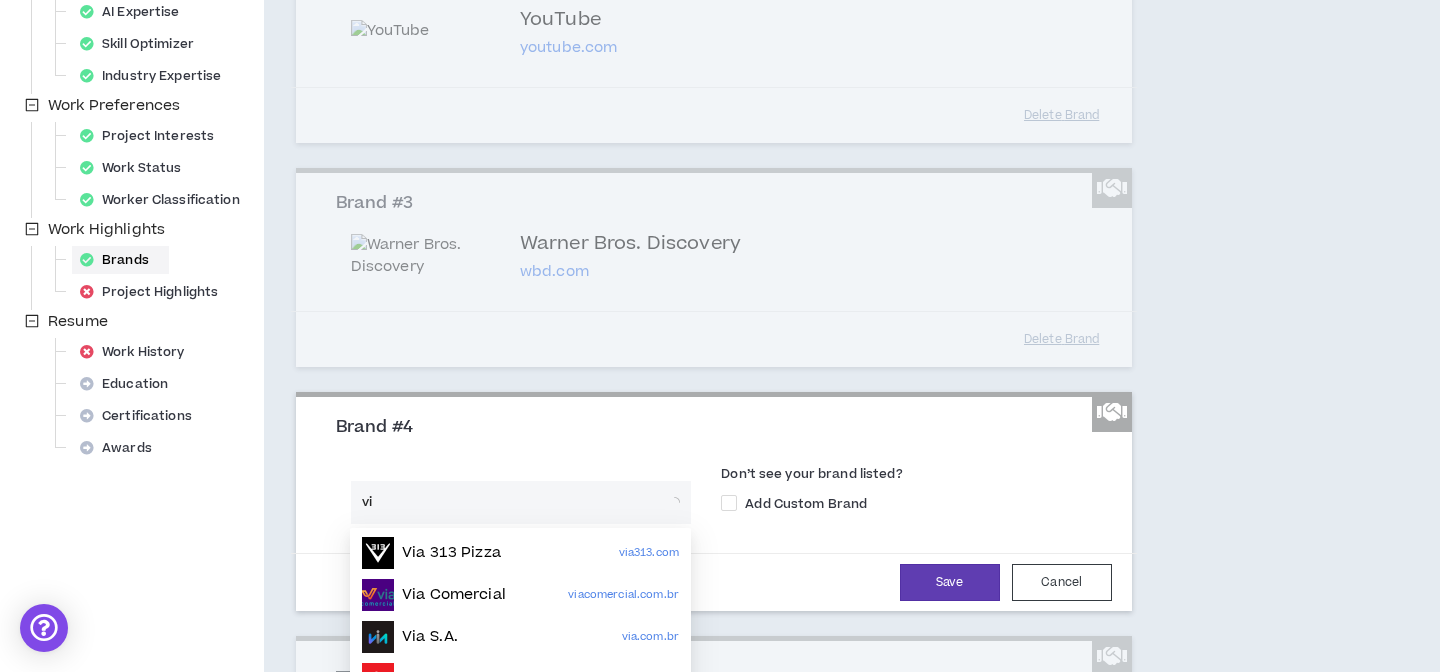 type on "v" 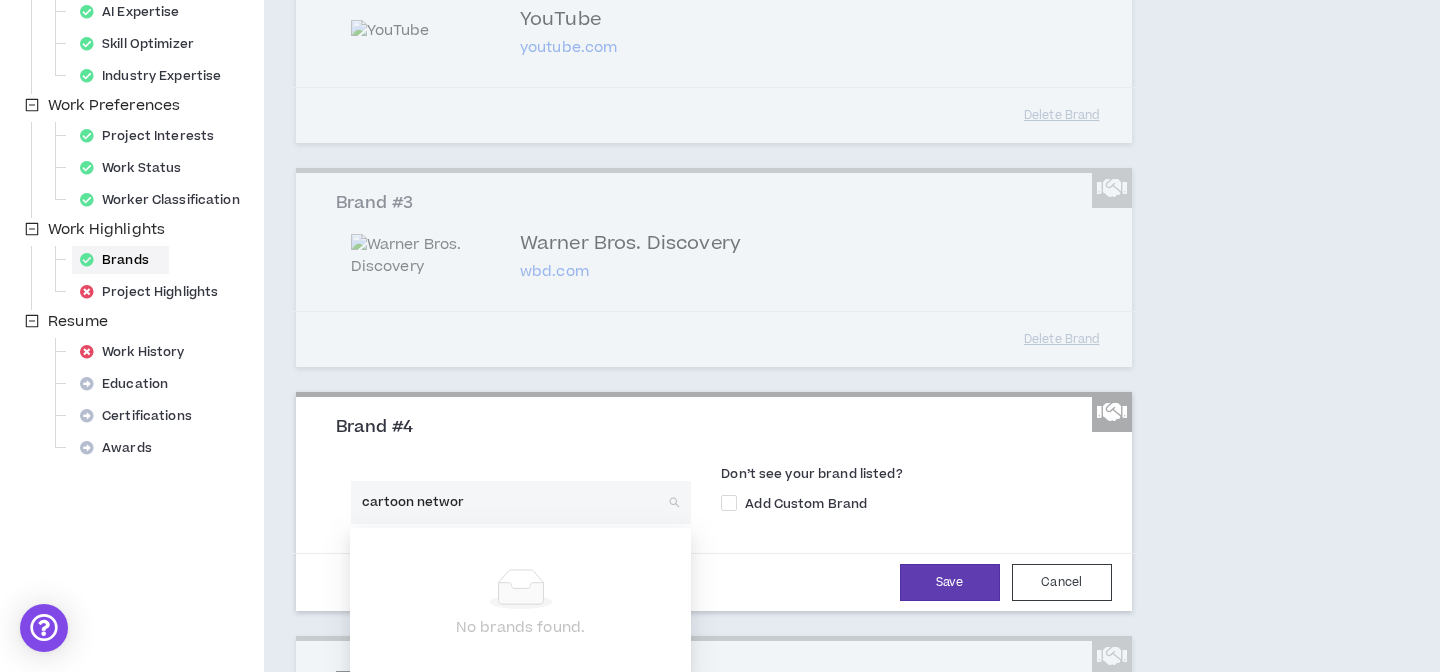 type on "cartoon network" 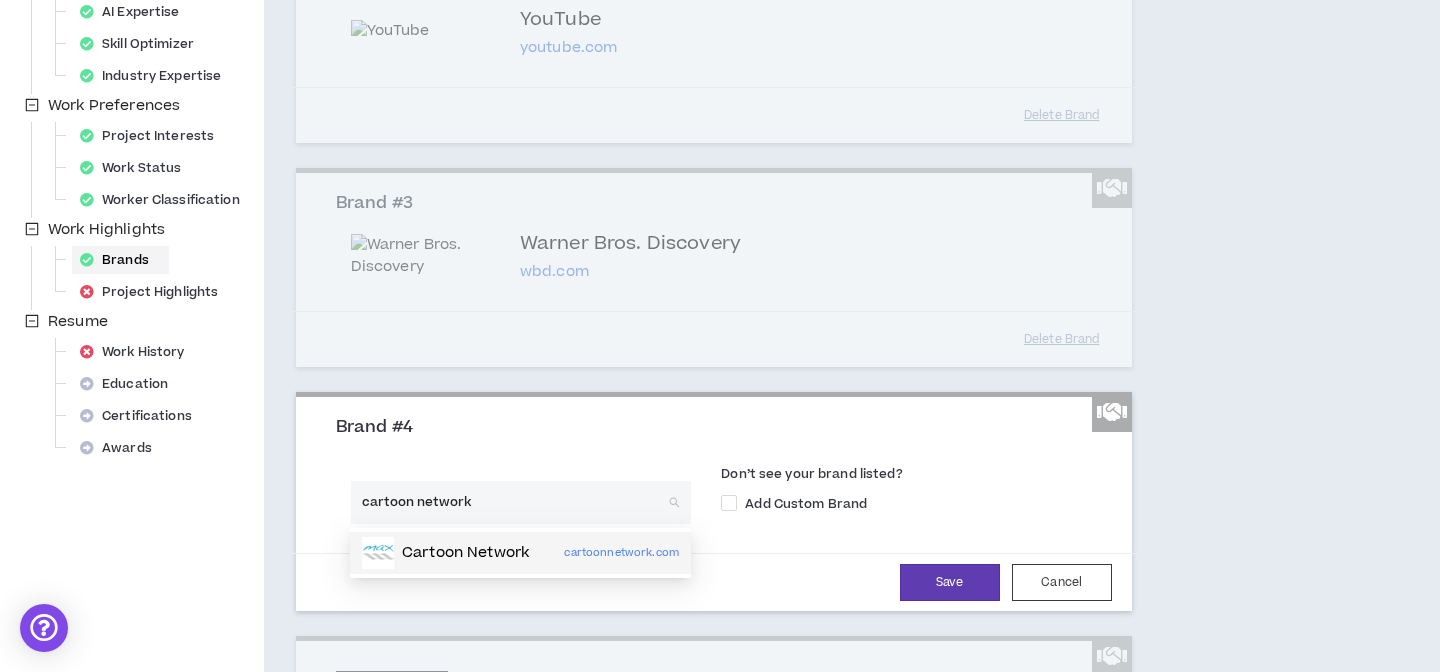 click on "Cartoon Network" at bounding box center (465, 553) 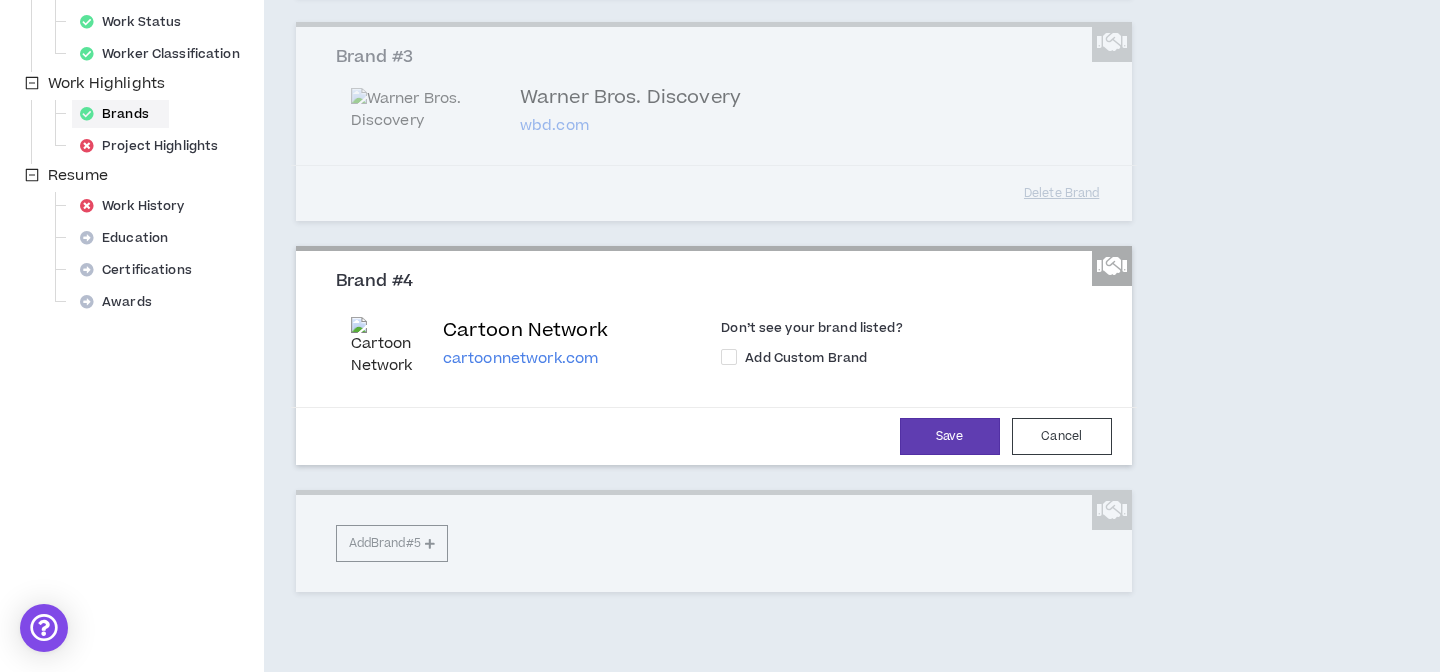 scroll, scrollTop: 677, scrollLeft: 0, axis: vertical 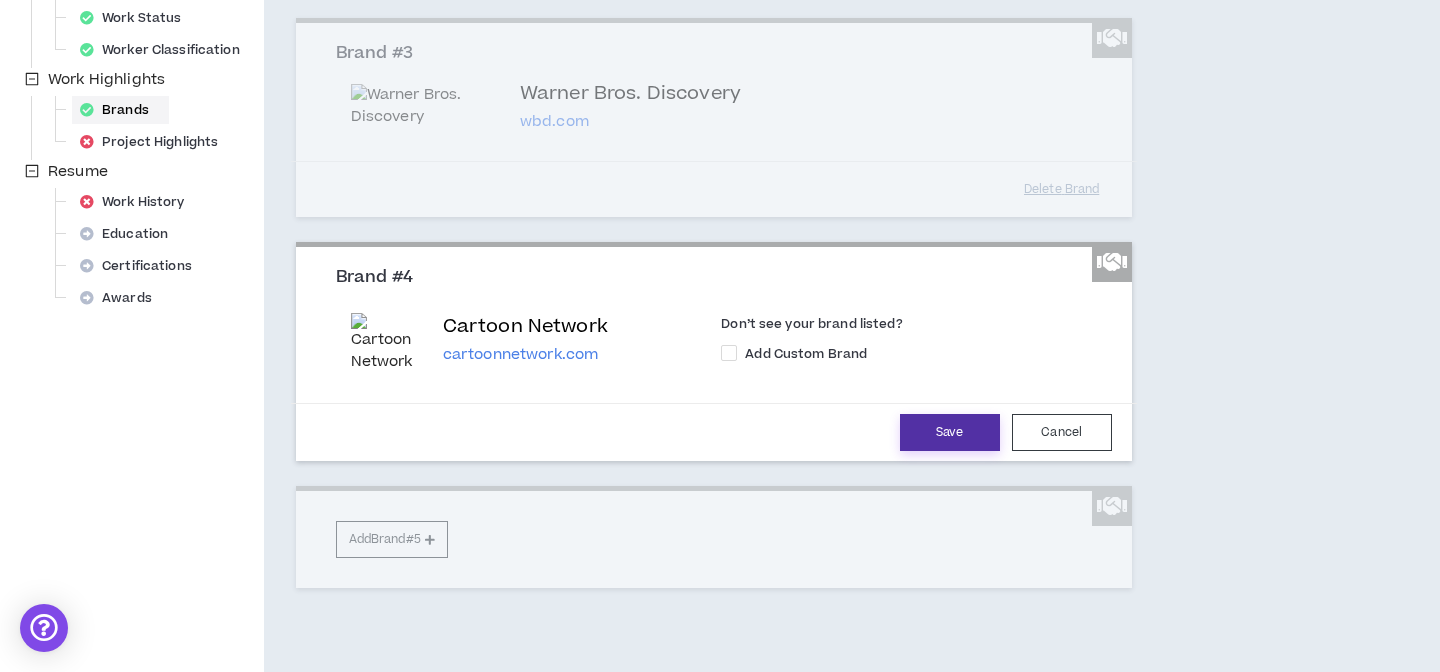 click on "Save" at bounding box center [950, 432] 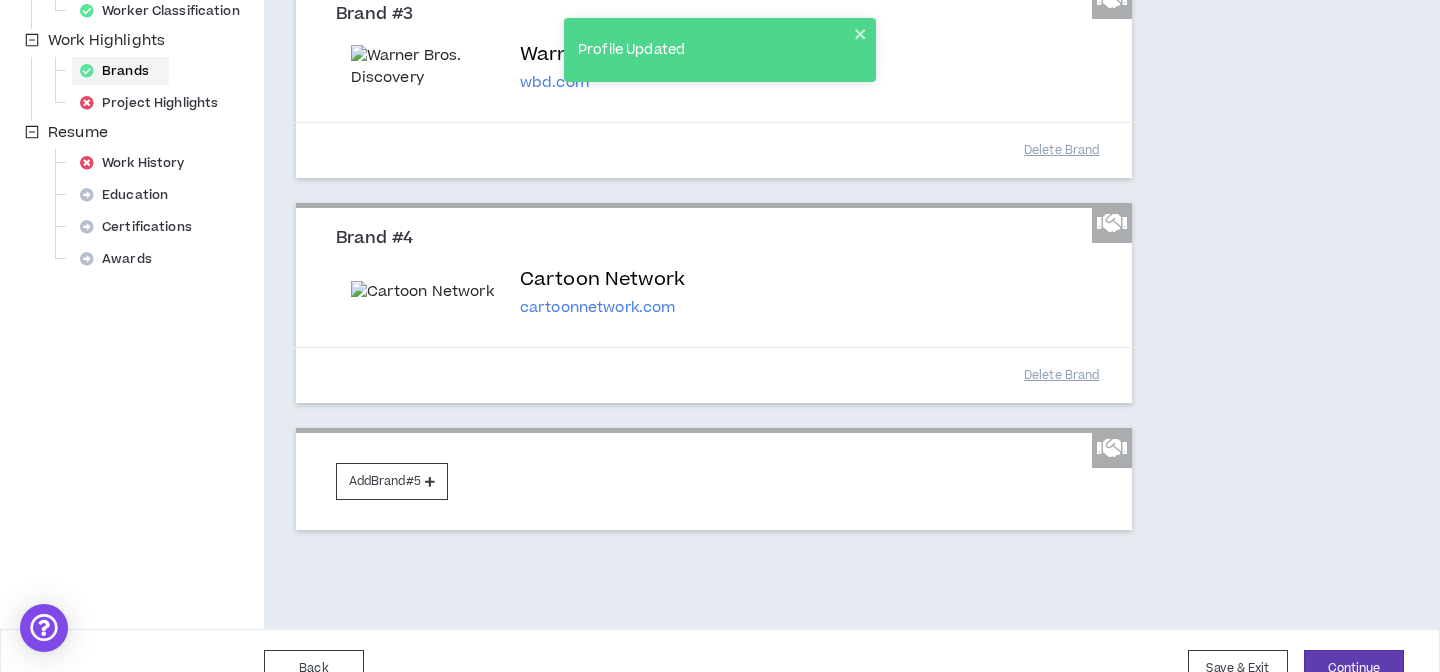 scroll, scrollTop: 732, scrollLeft: 0, axis: vertical 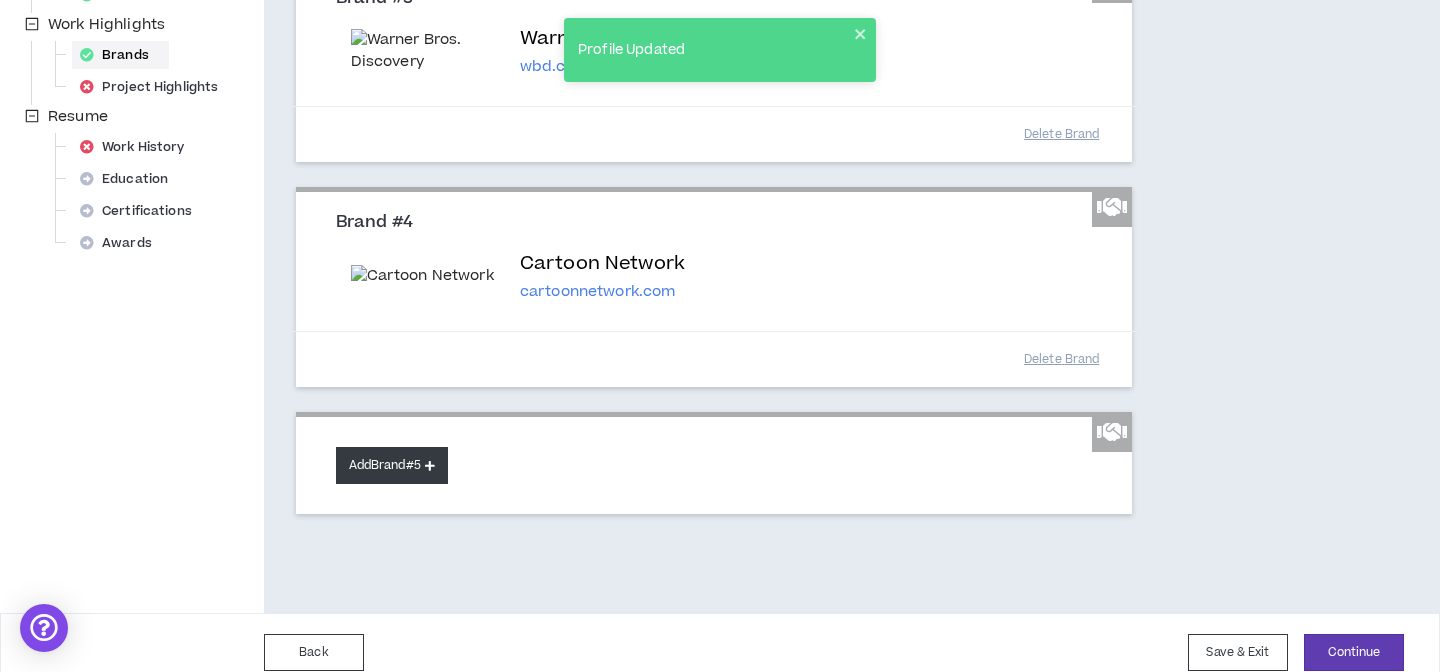 click on "Add  Brand  #5" at bounding box center [392, 465] 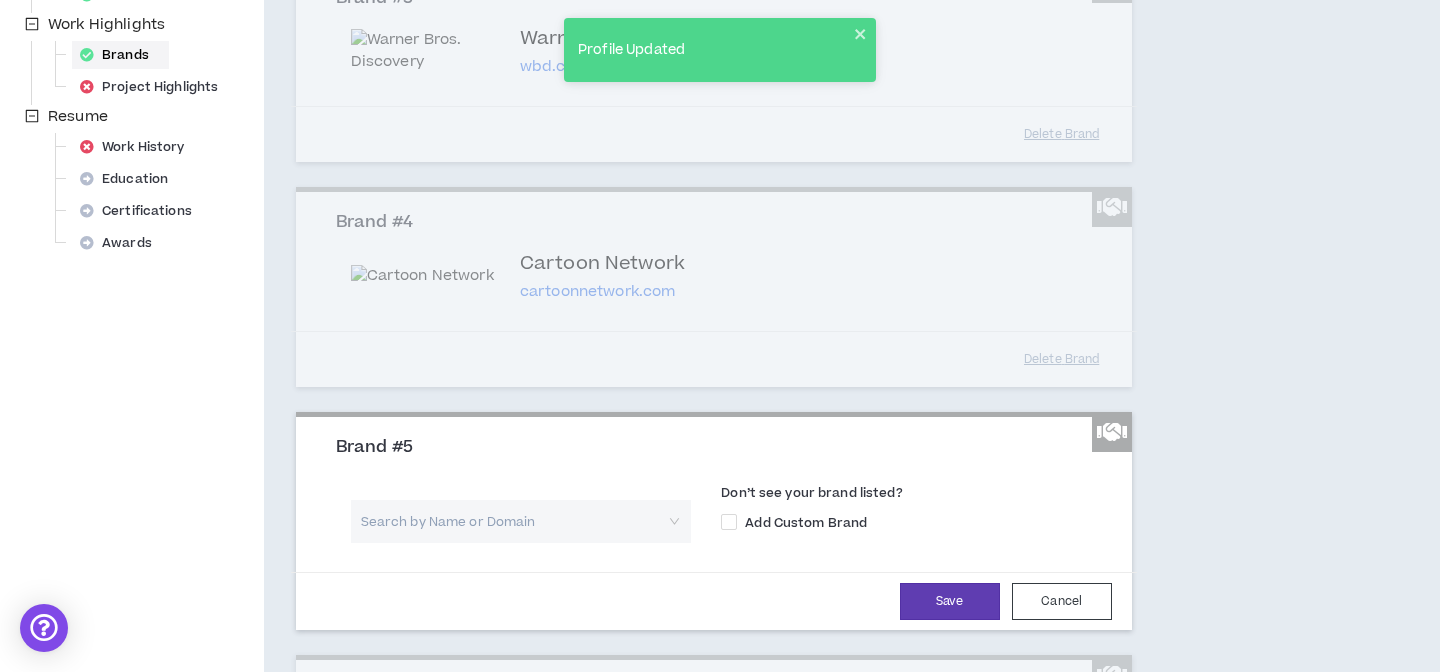 type 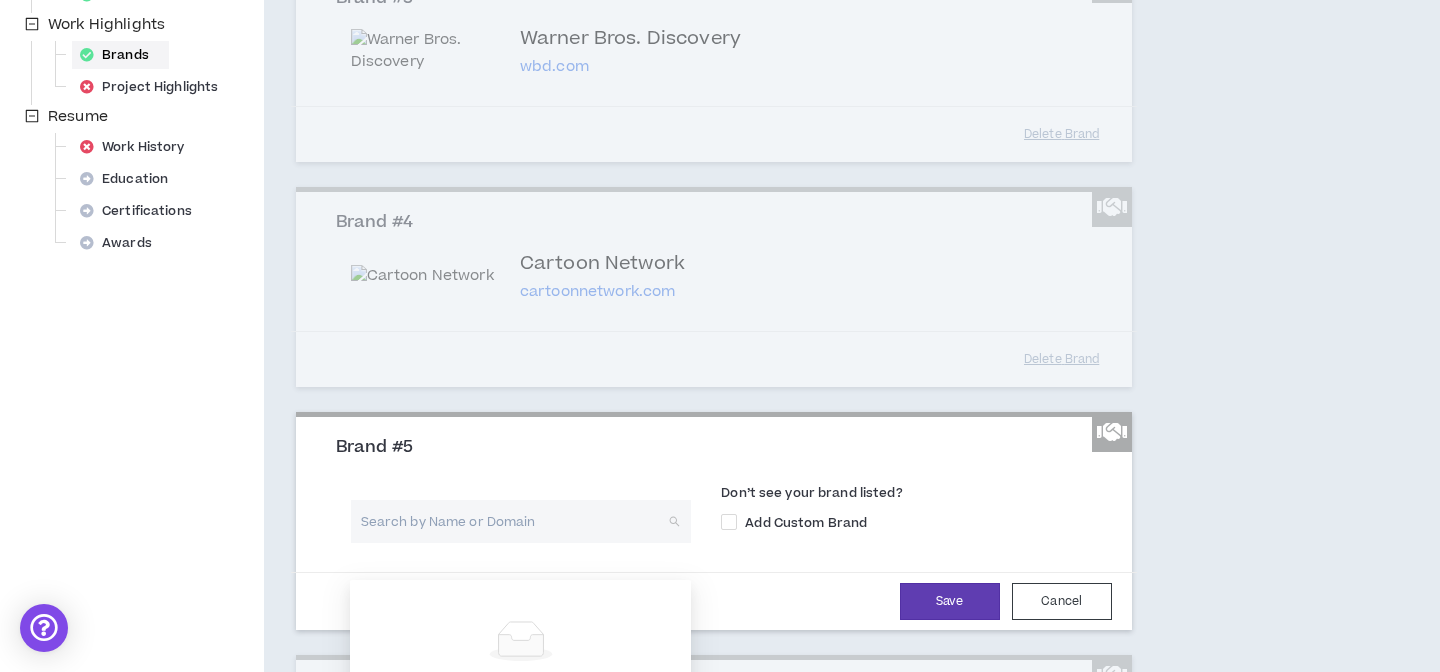 click at bounding box center (514, 521) 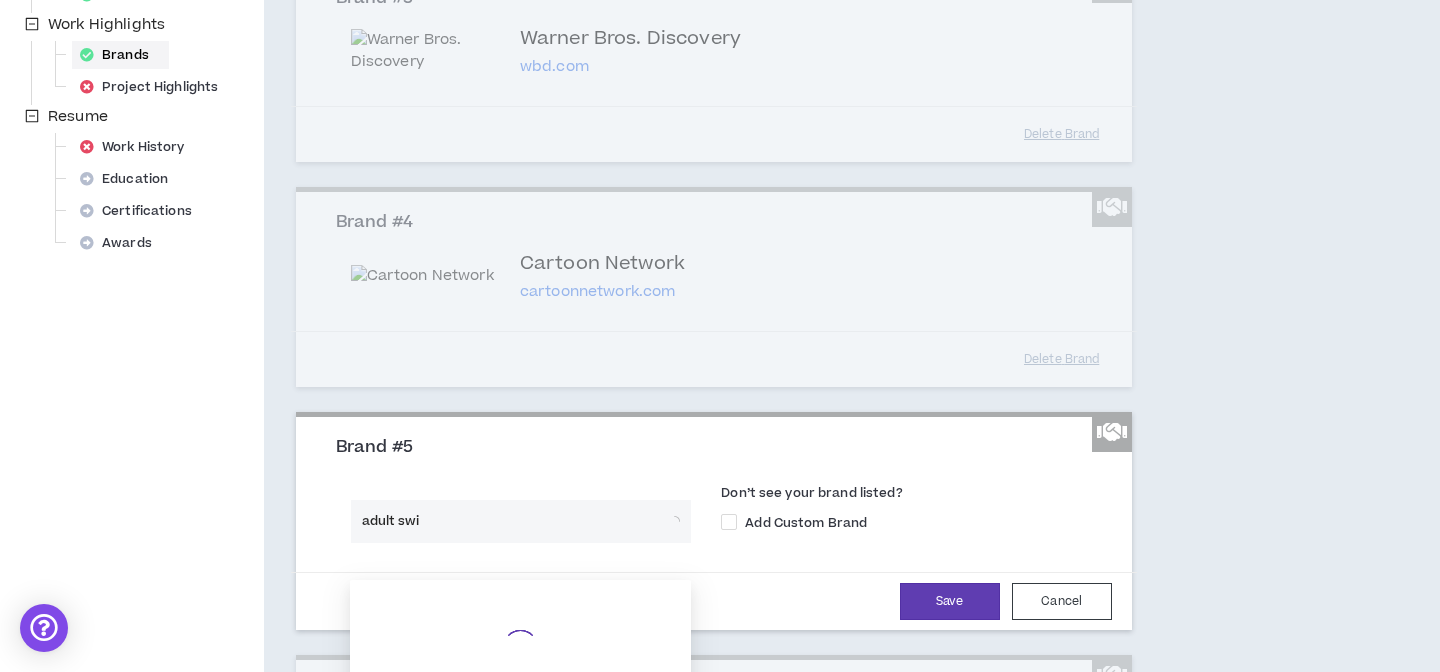 type on "adult swim" 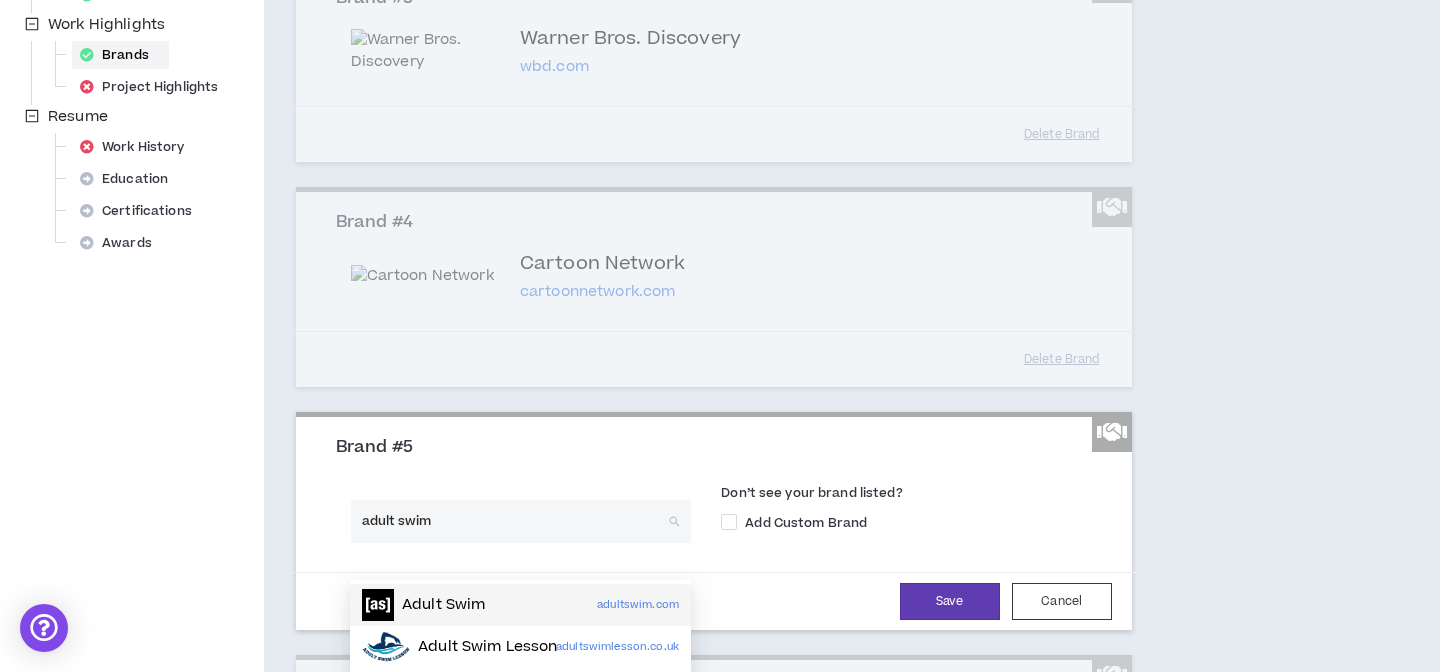 click on "Adult Swim" at bounding box center (443, 605) 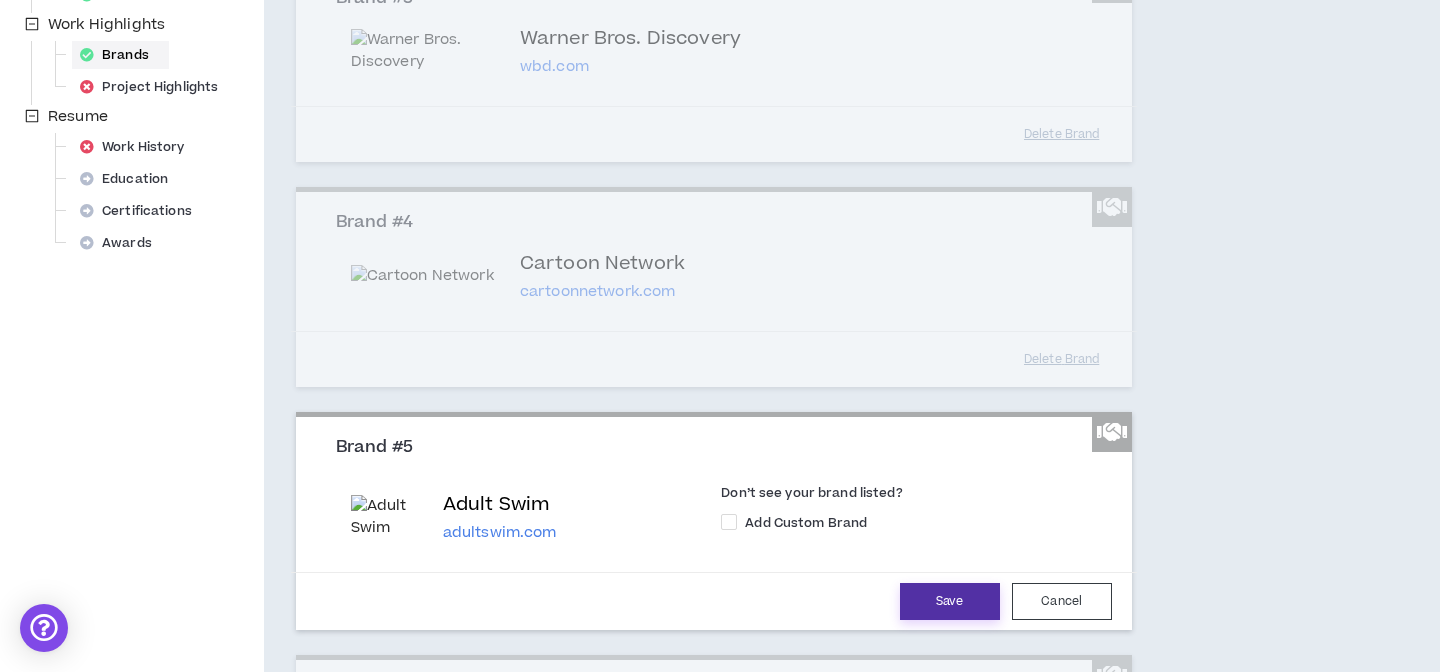 click on "Save" at bounding box center (950, 601) 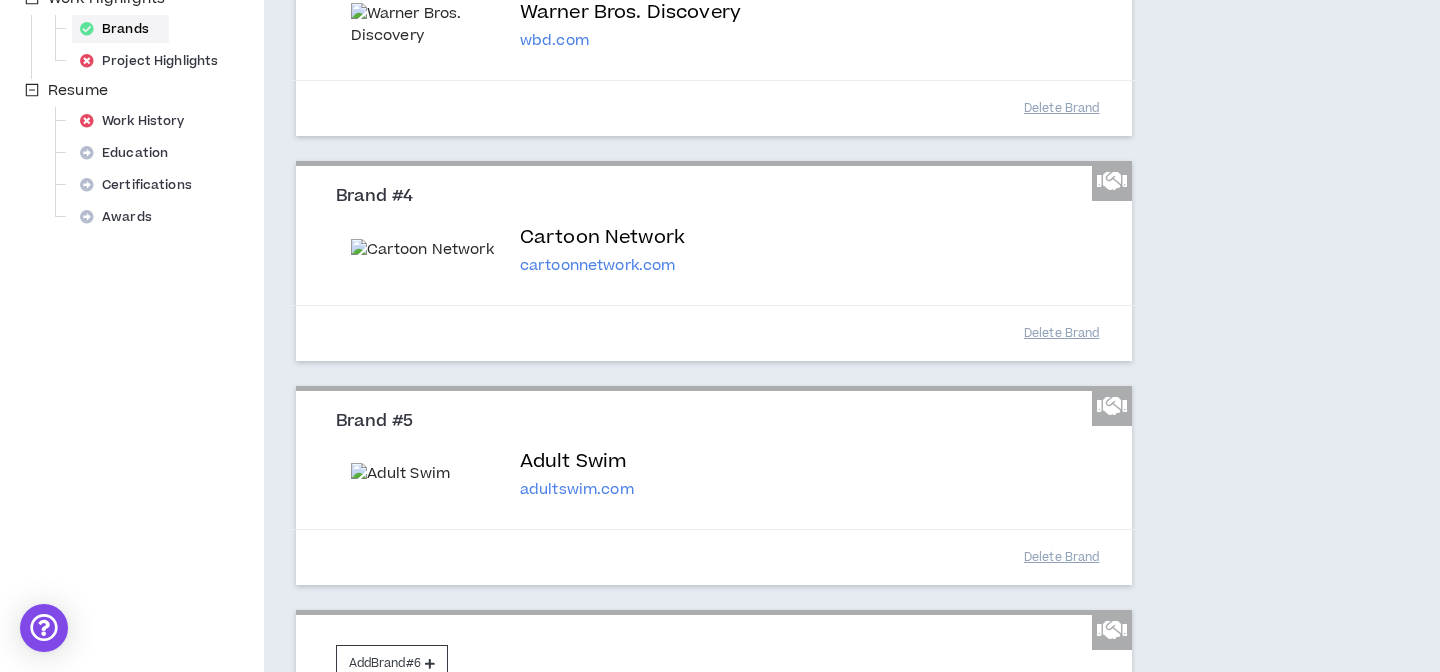 scroll, scrollTop: 1009, scrollLeft: 0, axis: vertical 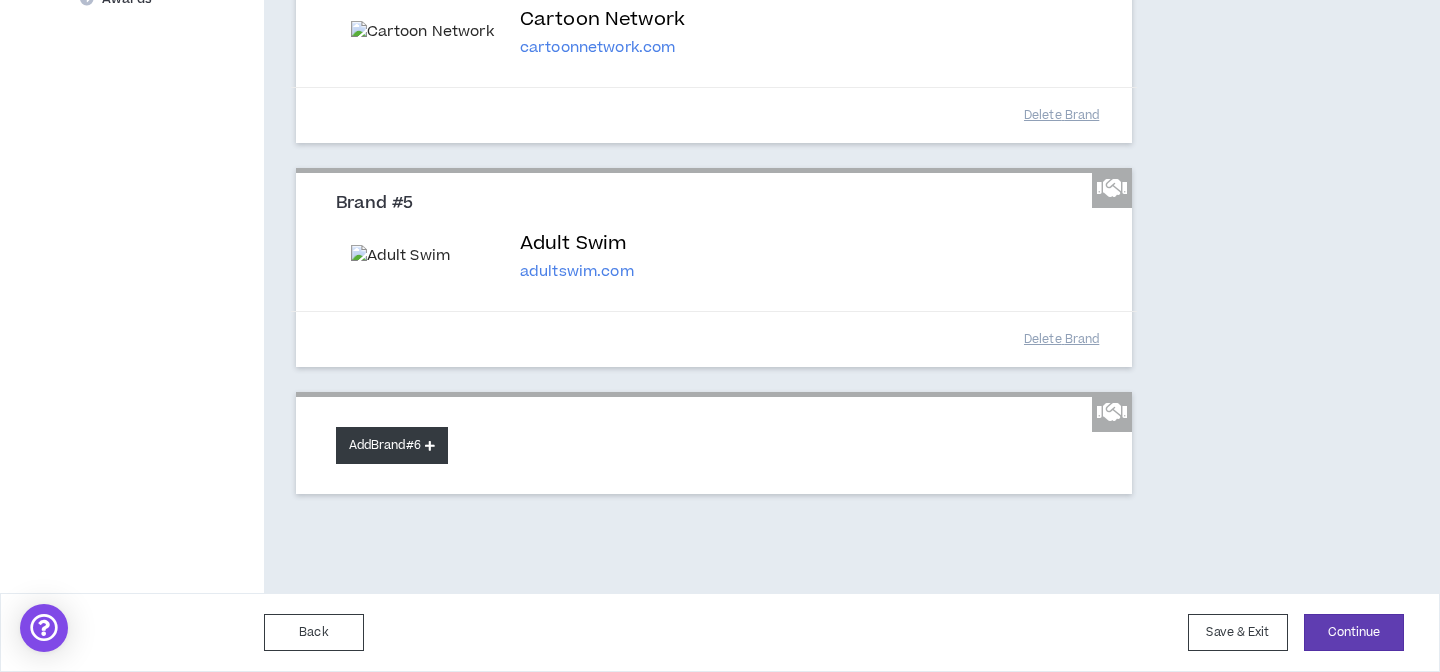 click on "Add  Brand  #6" at bounding box center [392, 445] 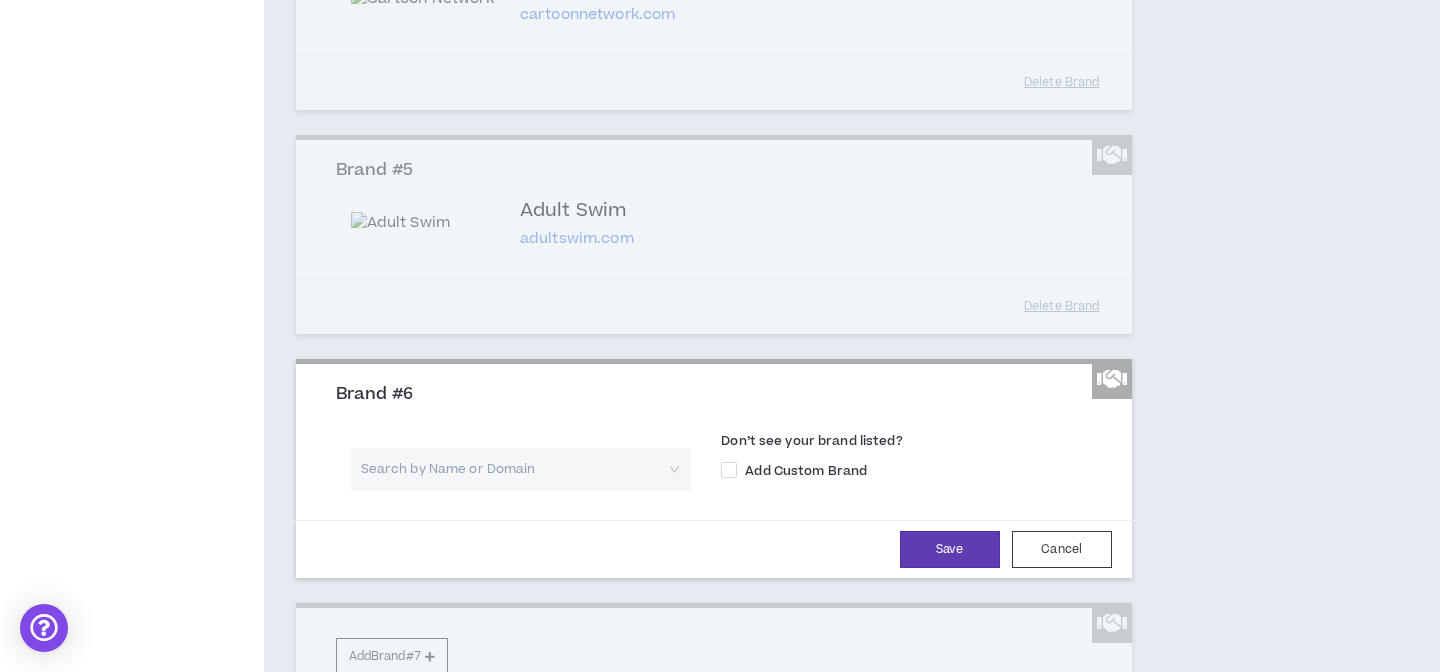 click at bounding box center [514, 469] 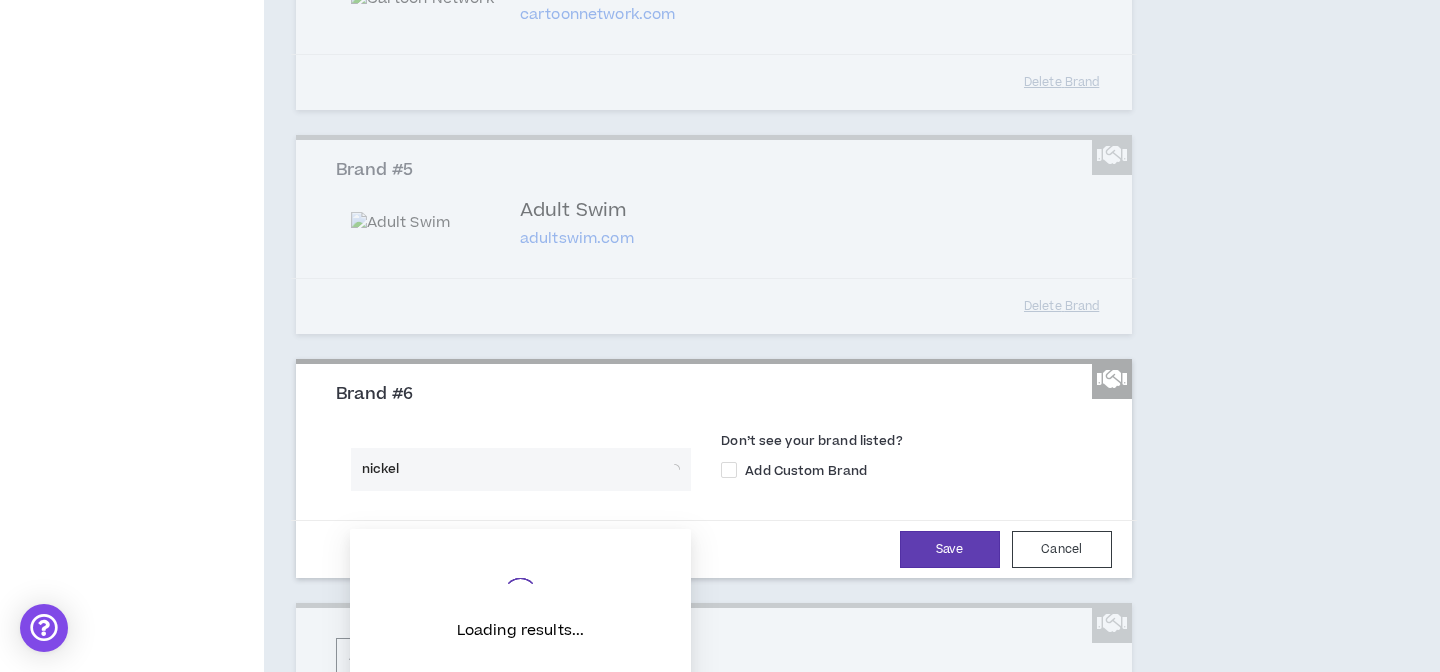 type on "nickelo" 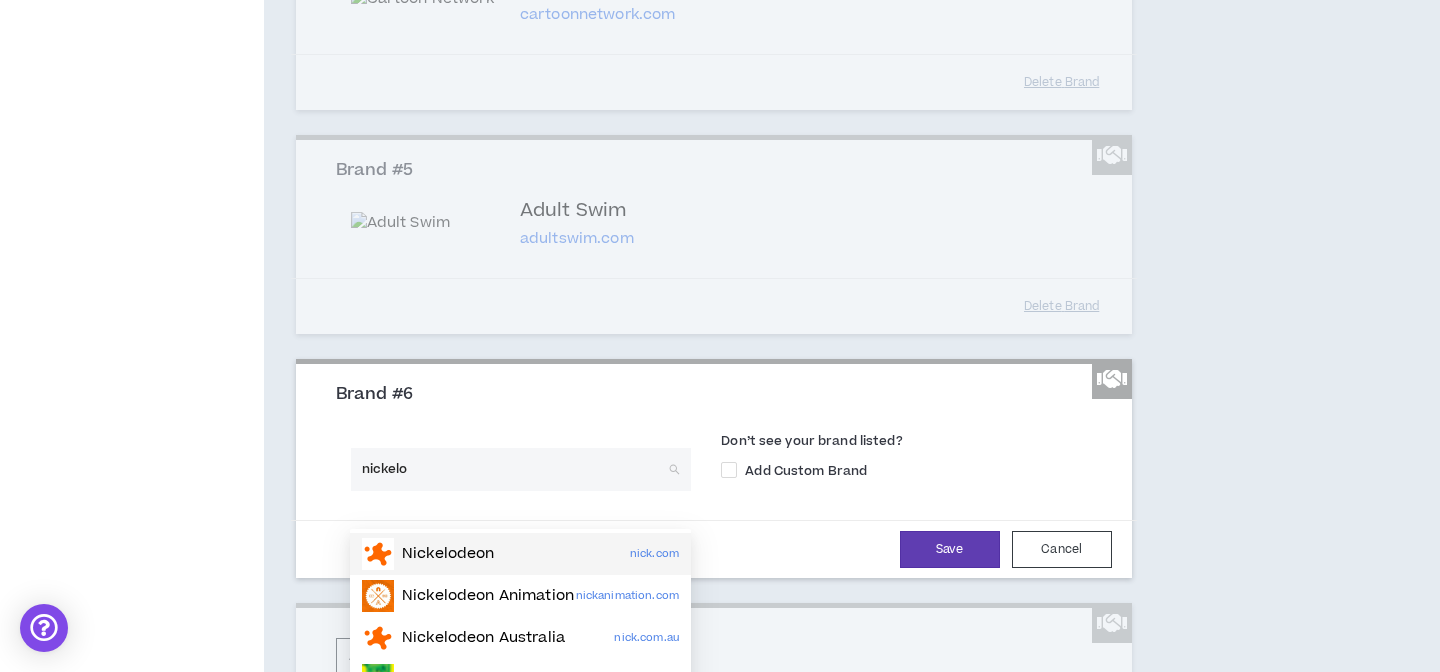 click on "Nickelodeon" at bounding box center [448, 554] 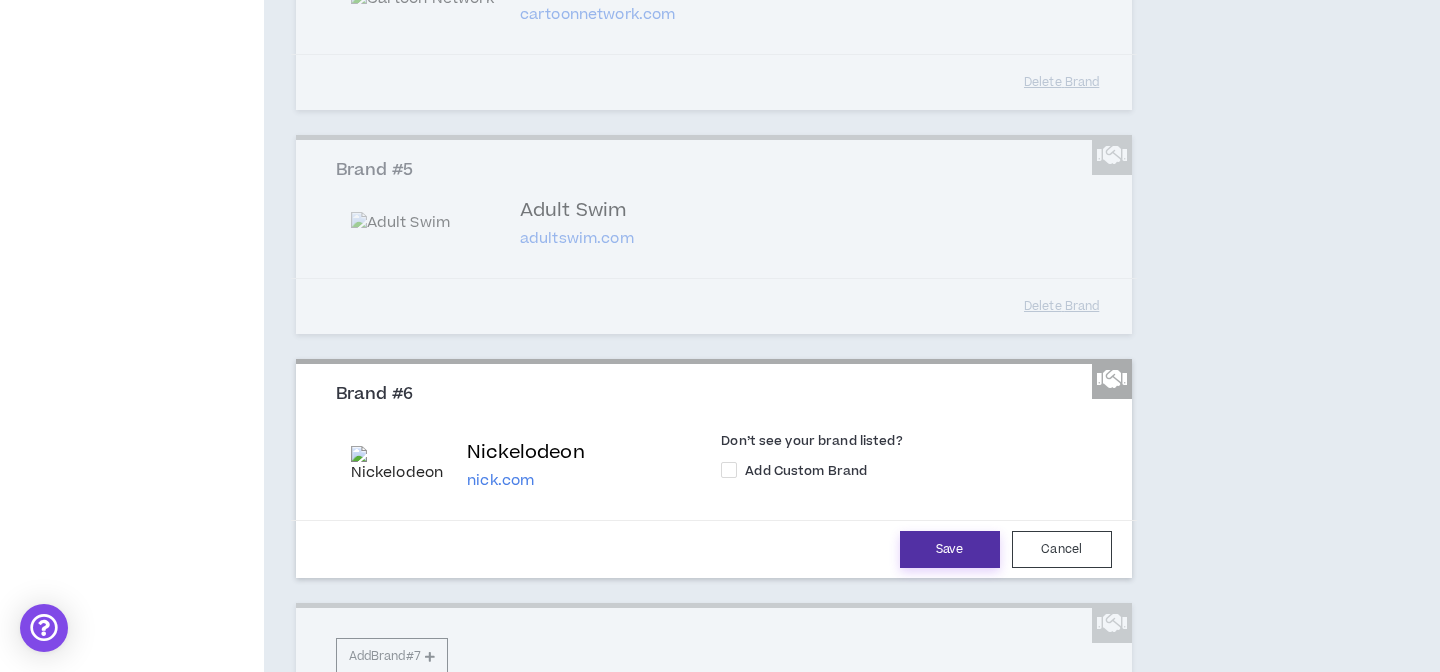 click on "Save" at bounding box center (950, 549) 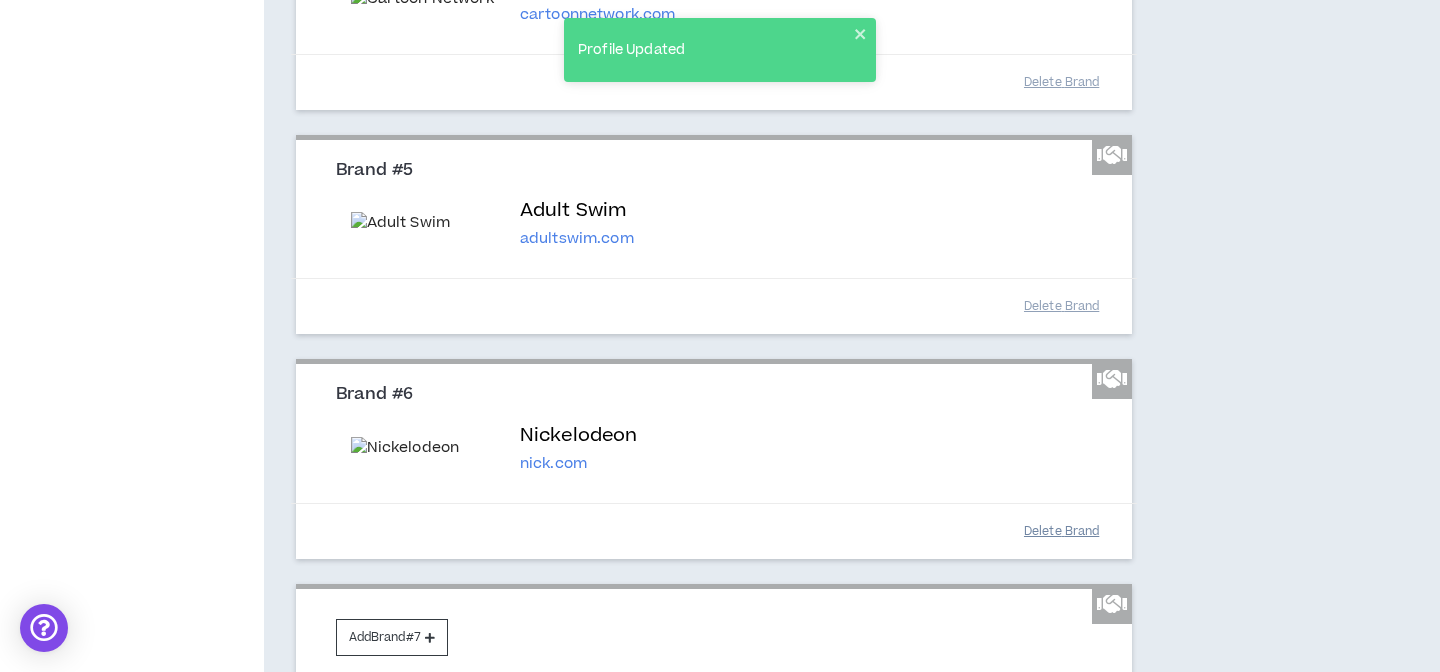 click on "Delete   Brand" at bounding box center (1062, 531) 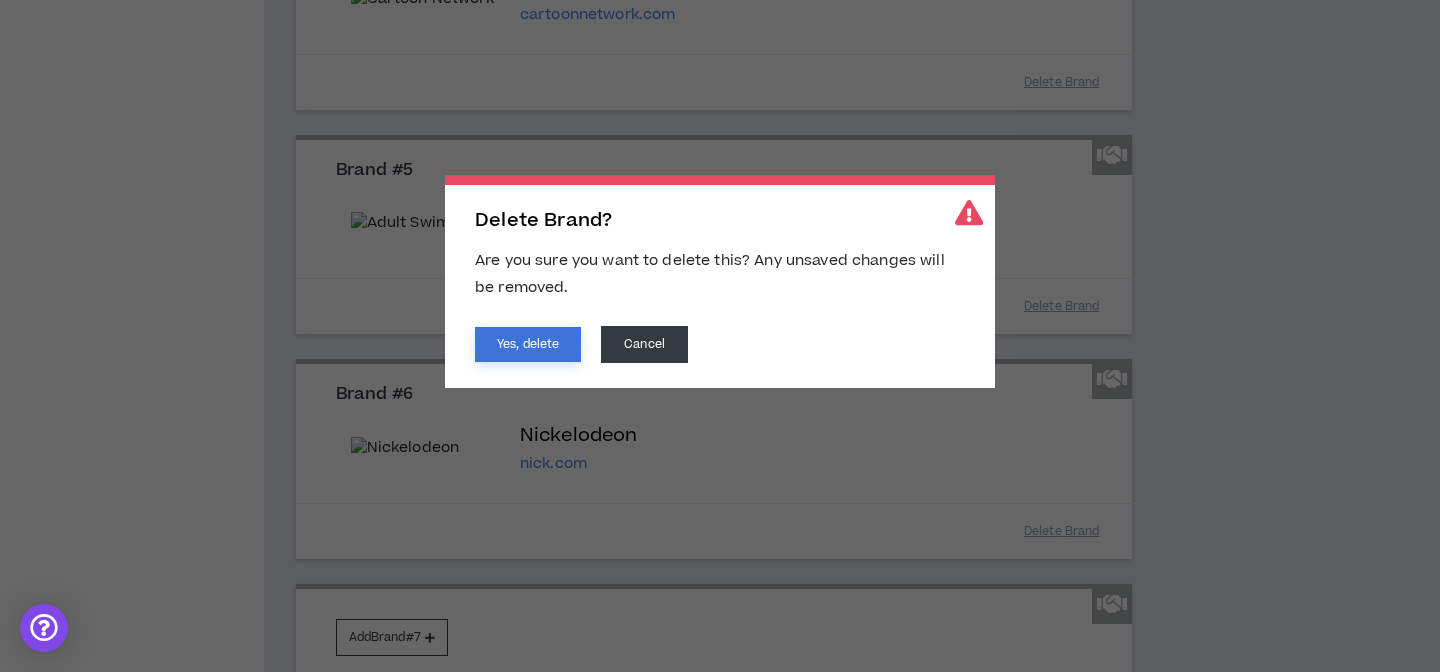 click on "Yes, delete" at bounding box center (528, 344) 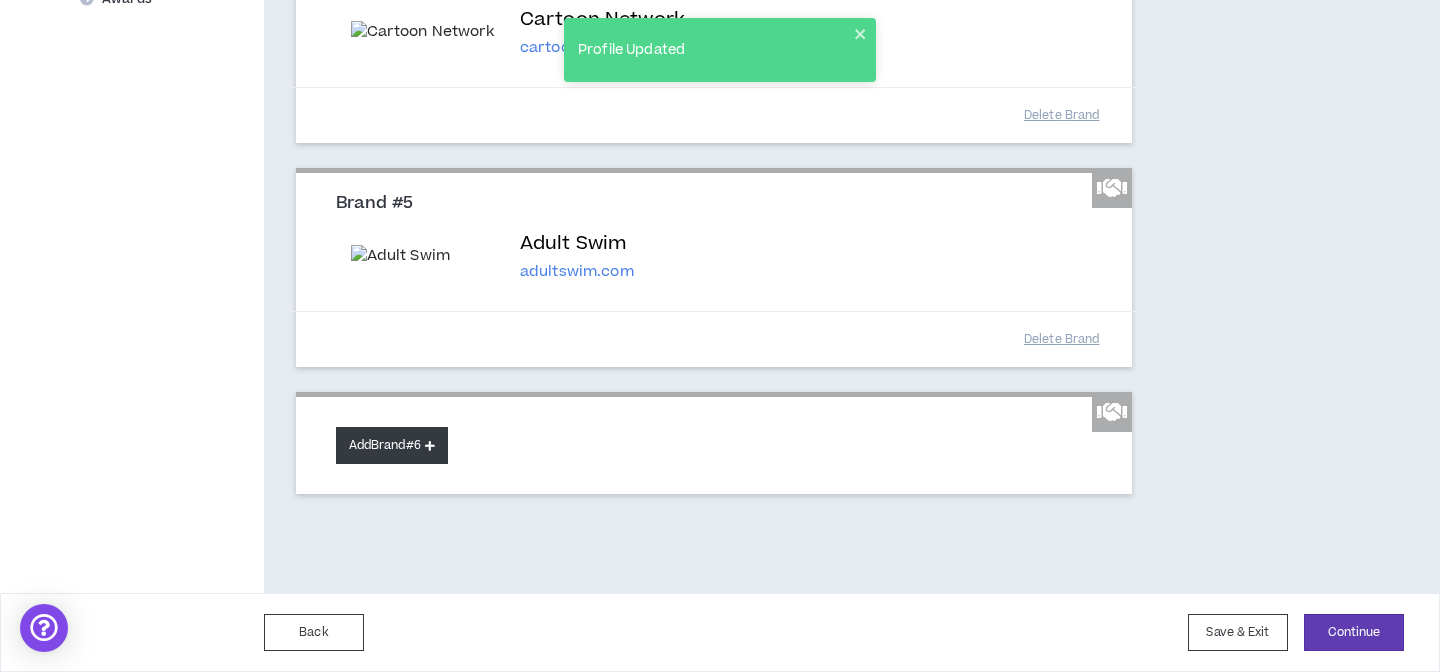 click on "Add  Brand  #6" at bounding box center [392, 445] 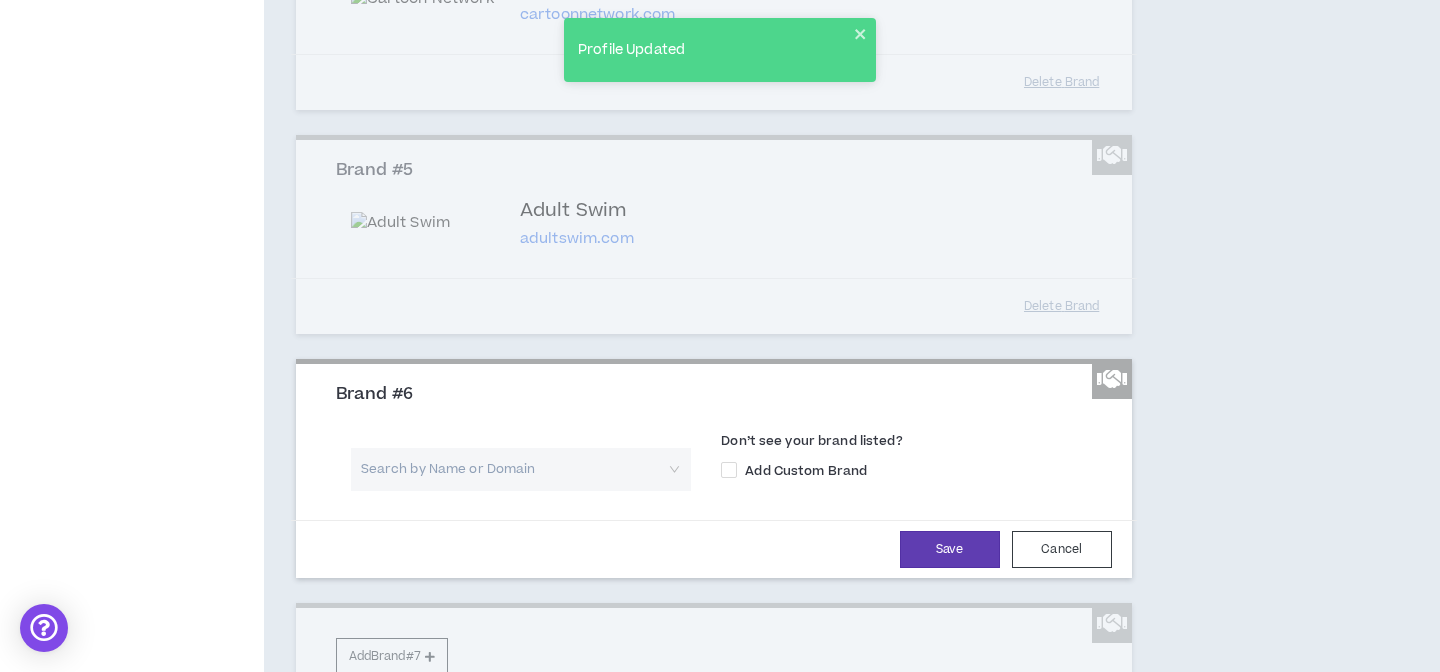 click at bounding box center [514, 469] 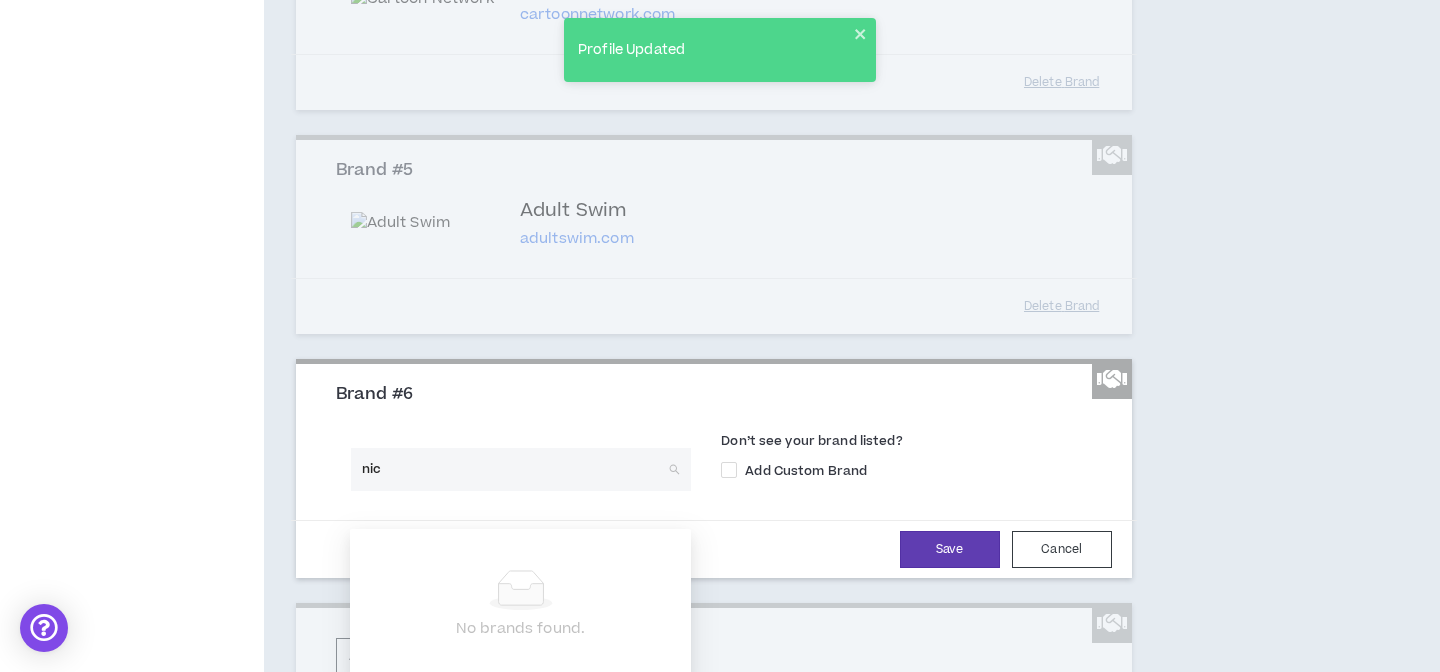 type on "nick" 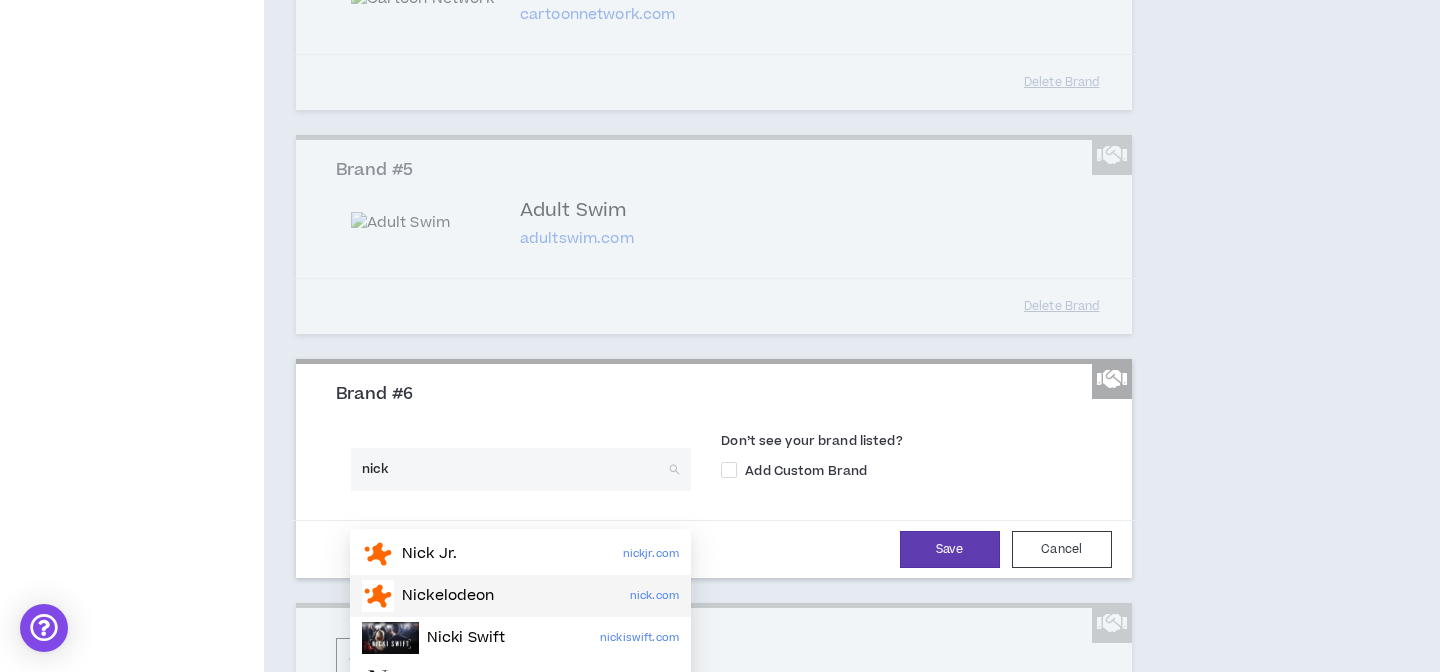 click on "Nickelodeon" at bounding box center [448, 596] 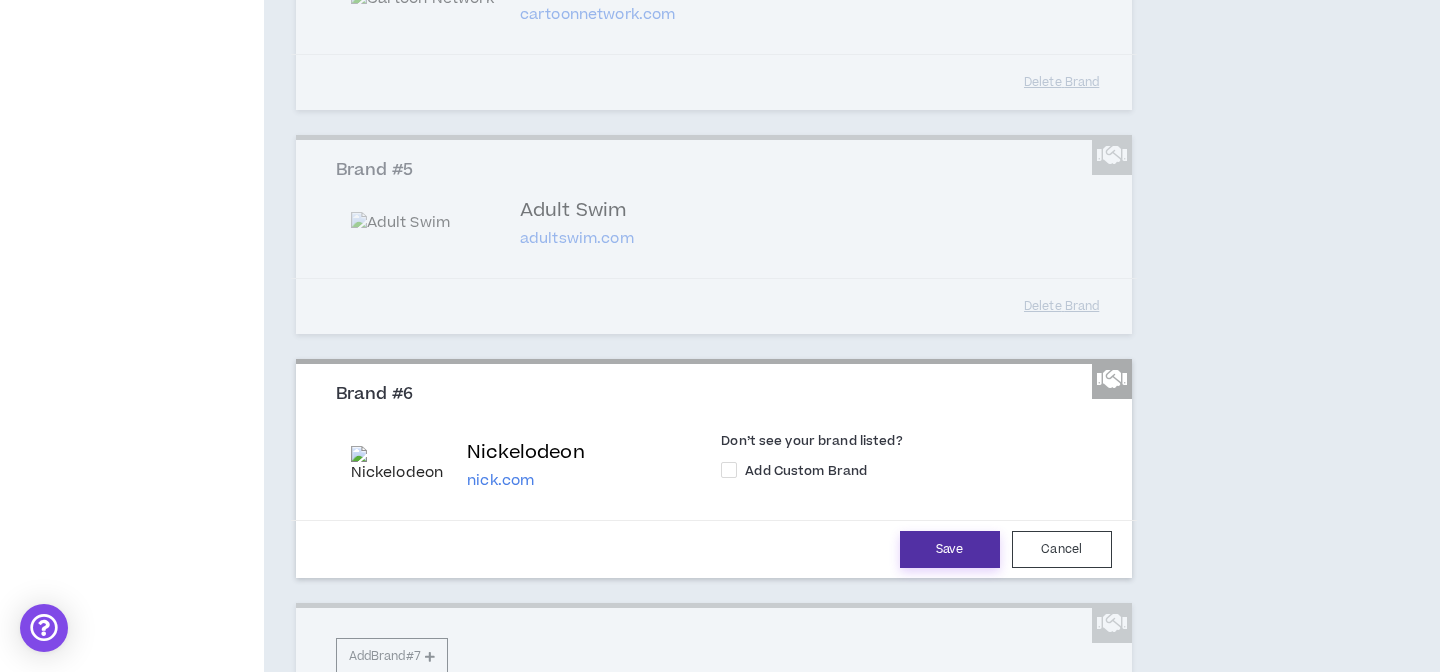 click on "Save" at bounding box center [950, 549] 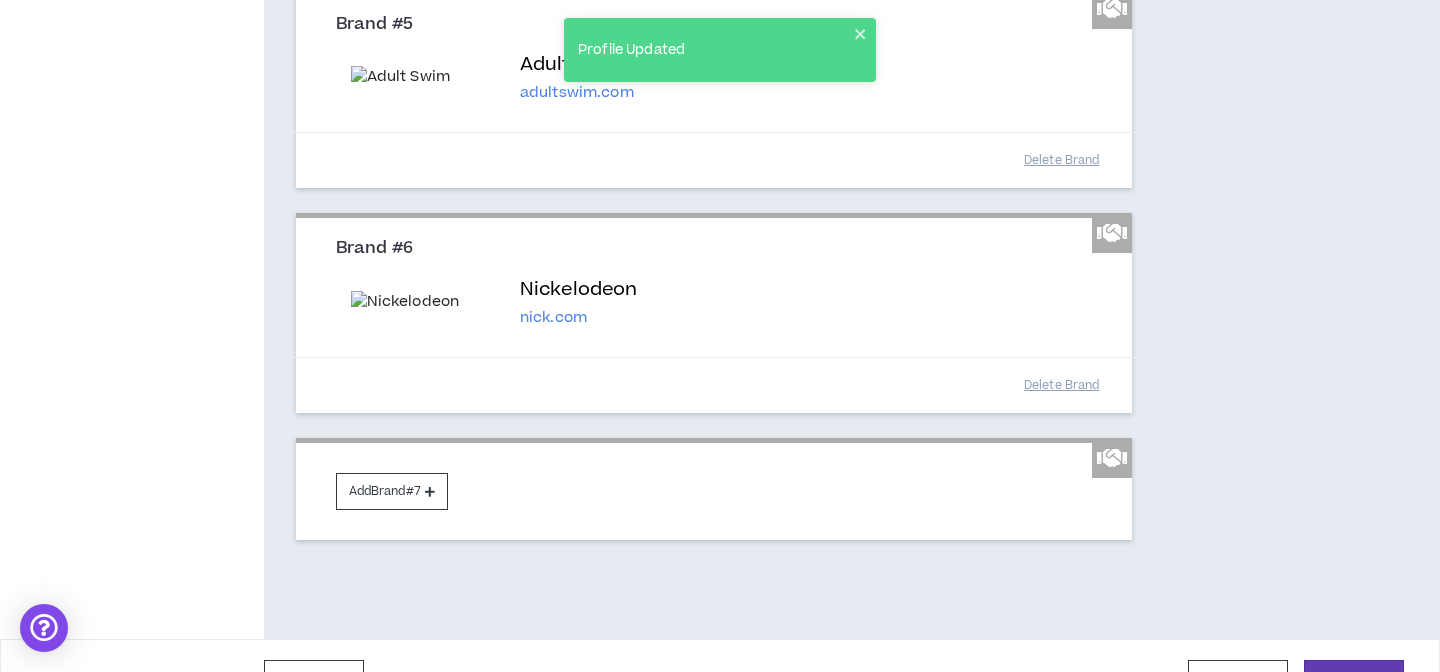scroll, scrollTop: 1234, scrollLeft: 0, axis: vertical 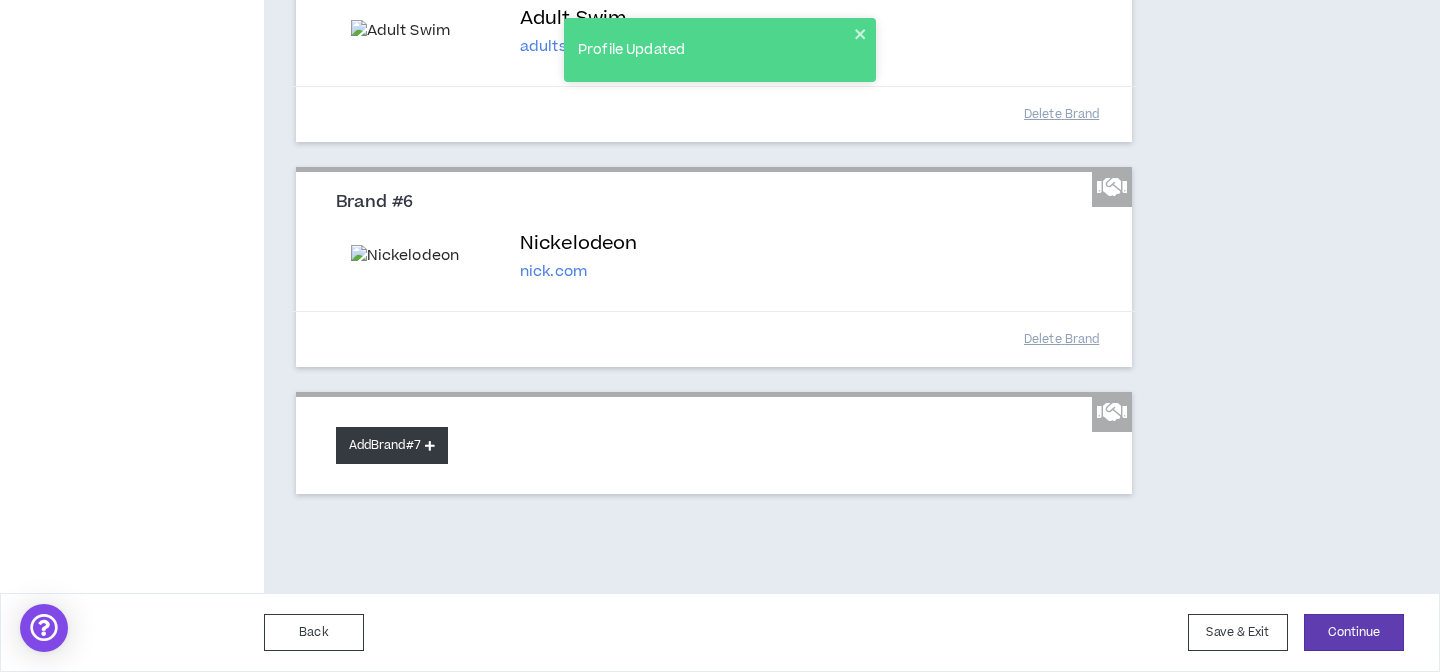 click on "Add  Brand  #7" at bounding box center (392, 445) 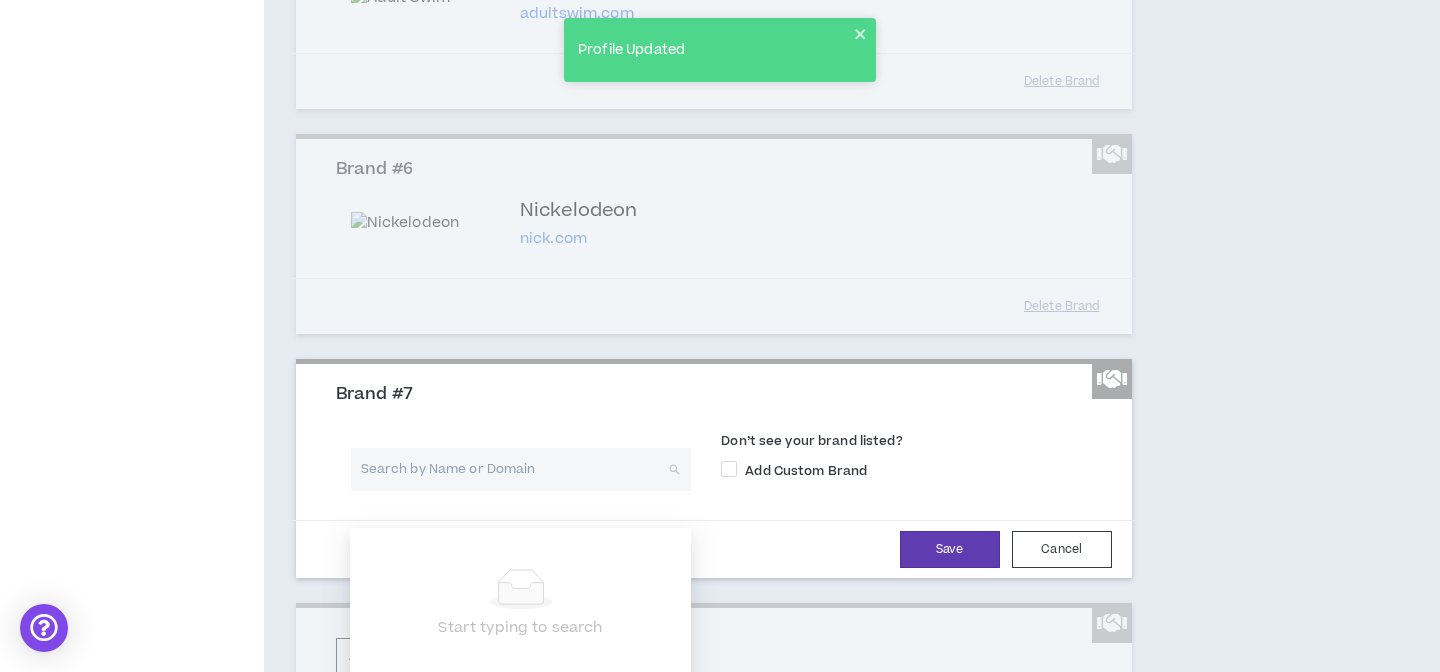 click at bounding box center [514, 469] 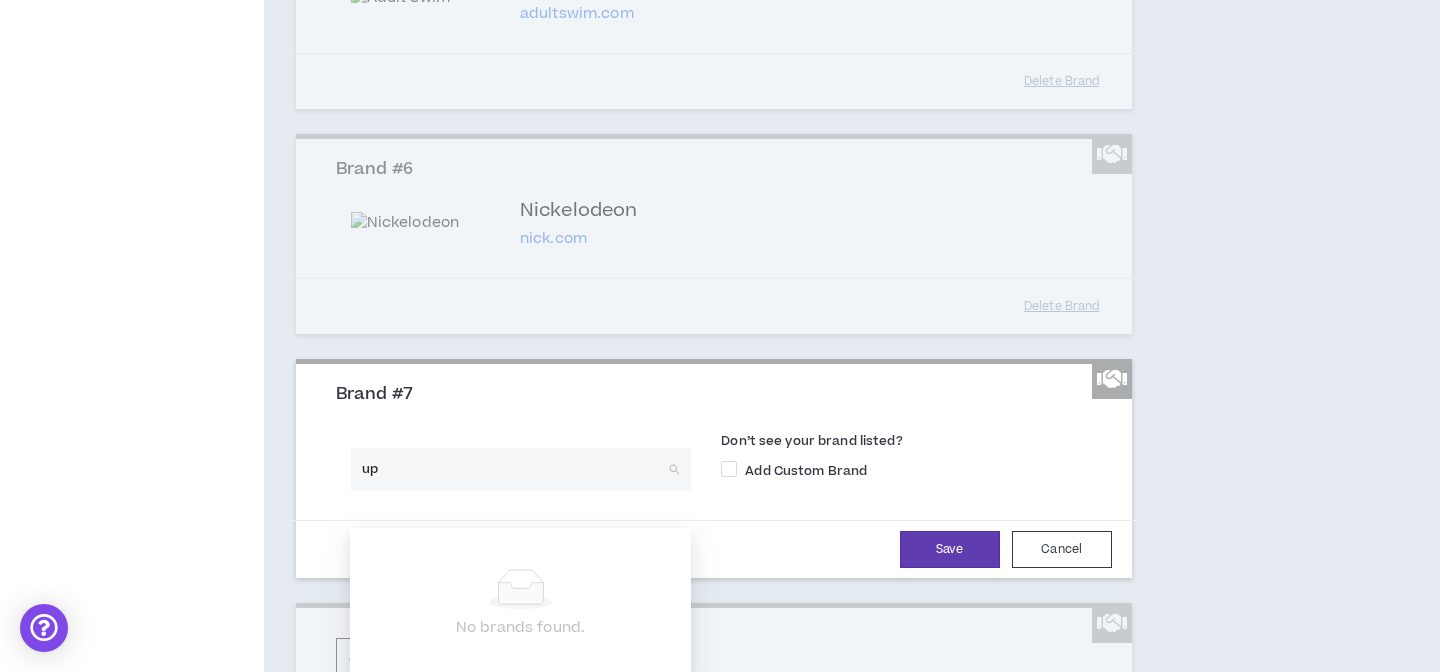 type on "ups" 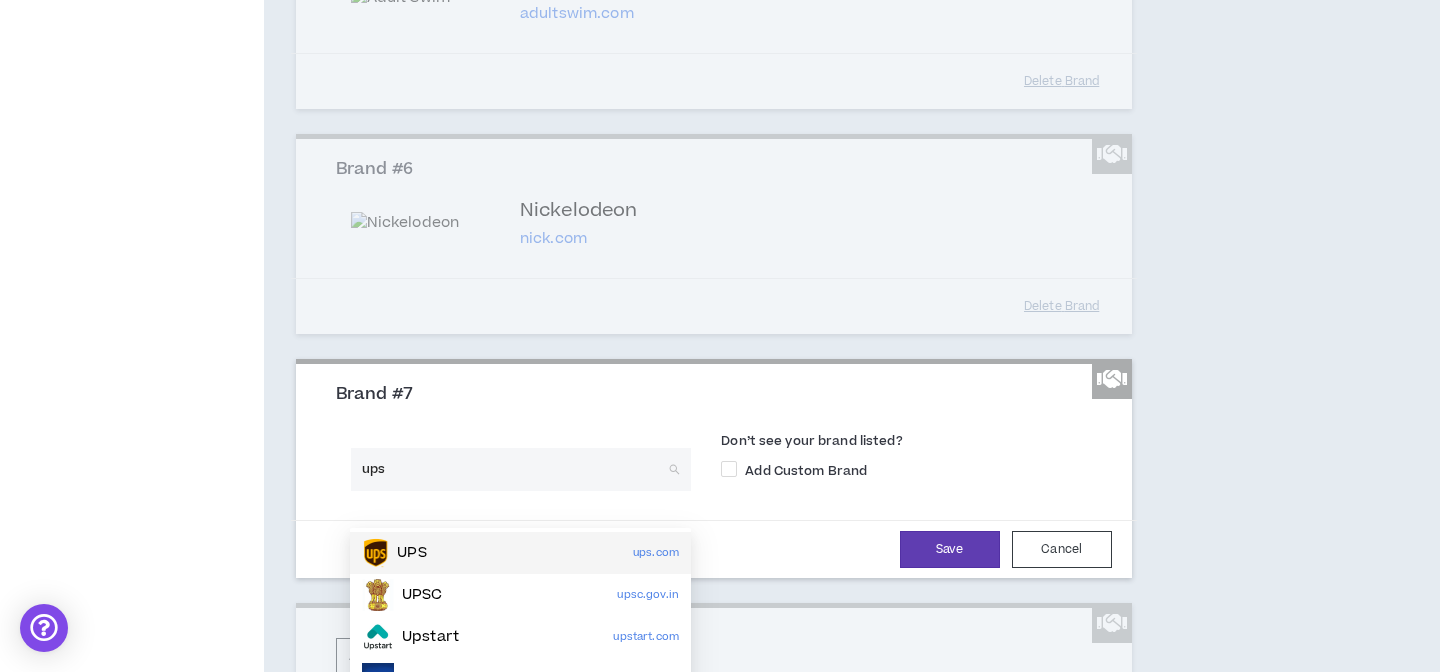 click on "UPS" at bounding box center [411, 553] 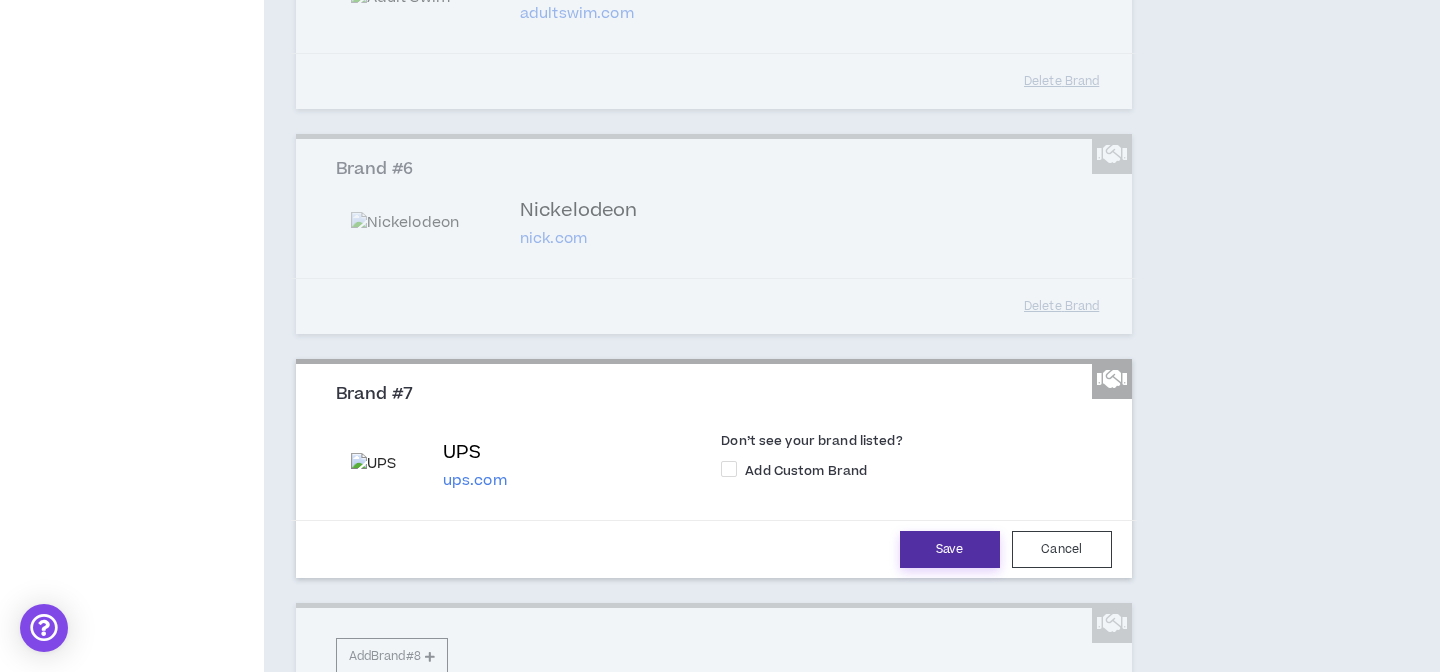 click on "Save" at bounding box center [950, 549] 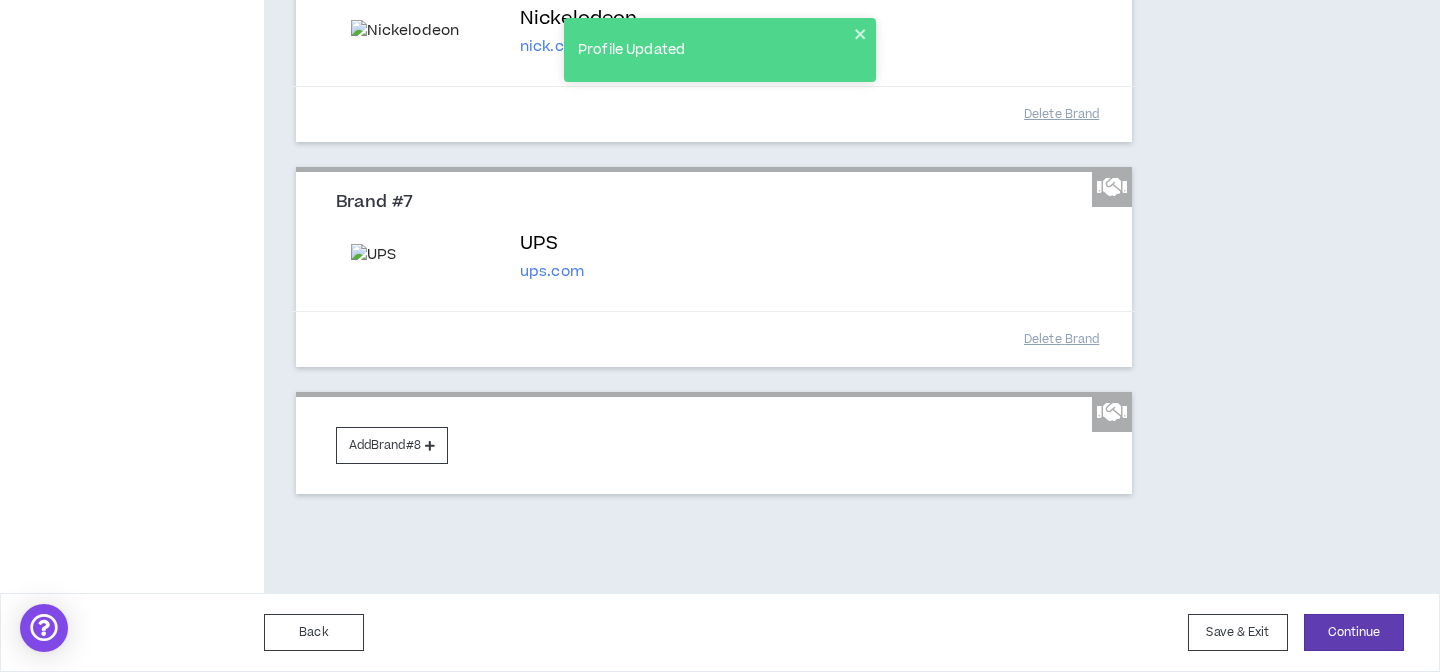 scroll, scrollTop: 1488, scrollLeft: 0, axis: vertical 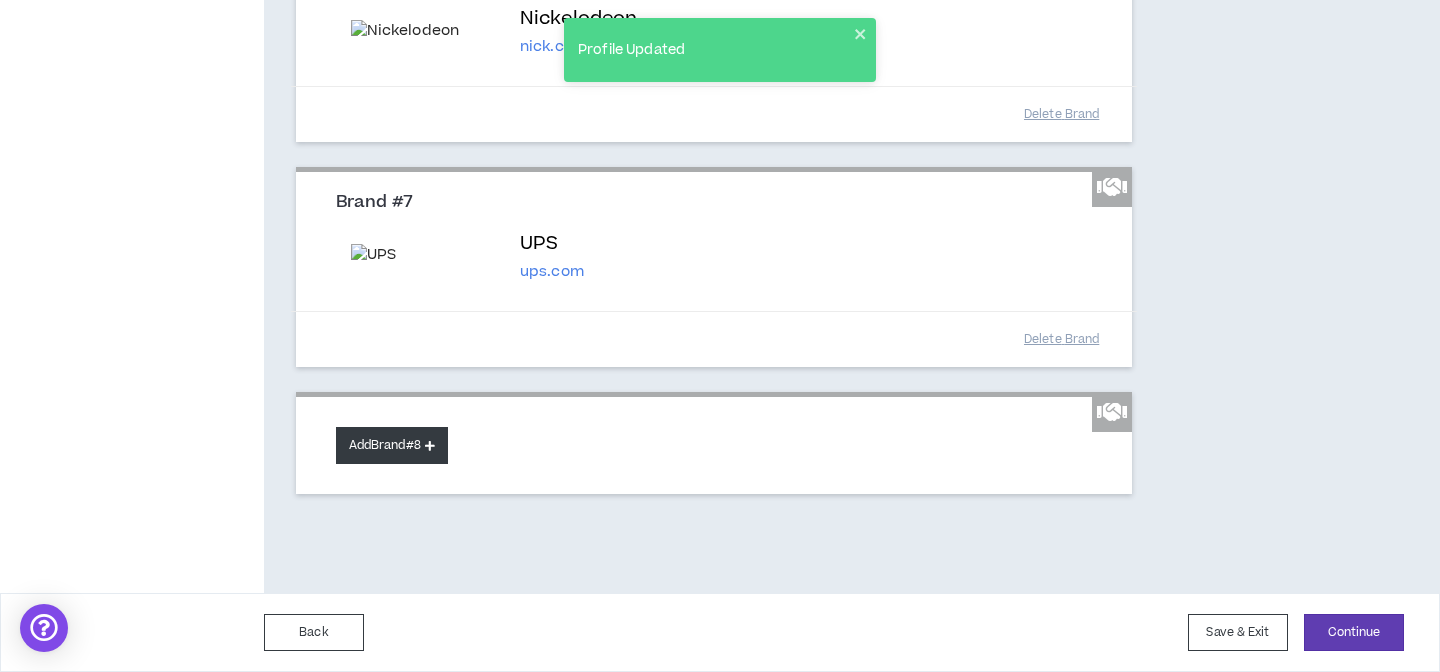click on "Add  Brand  #8" at bounding box center (392, 445) 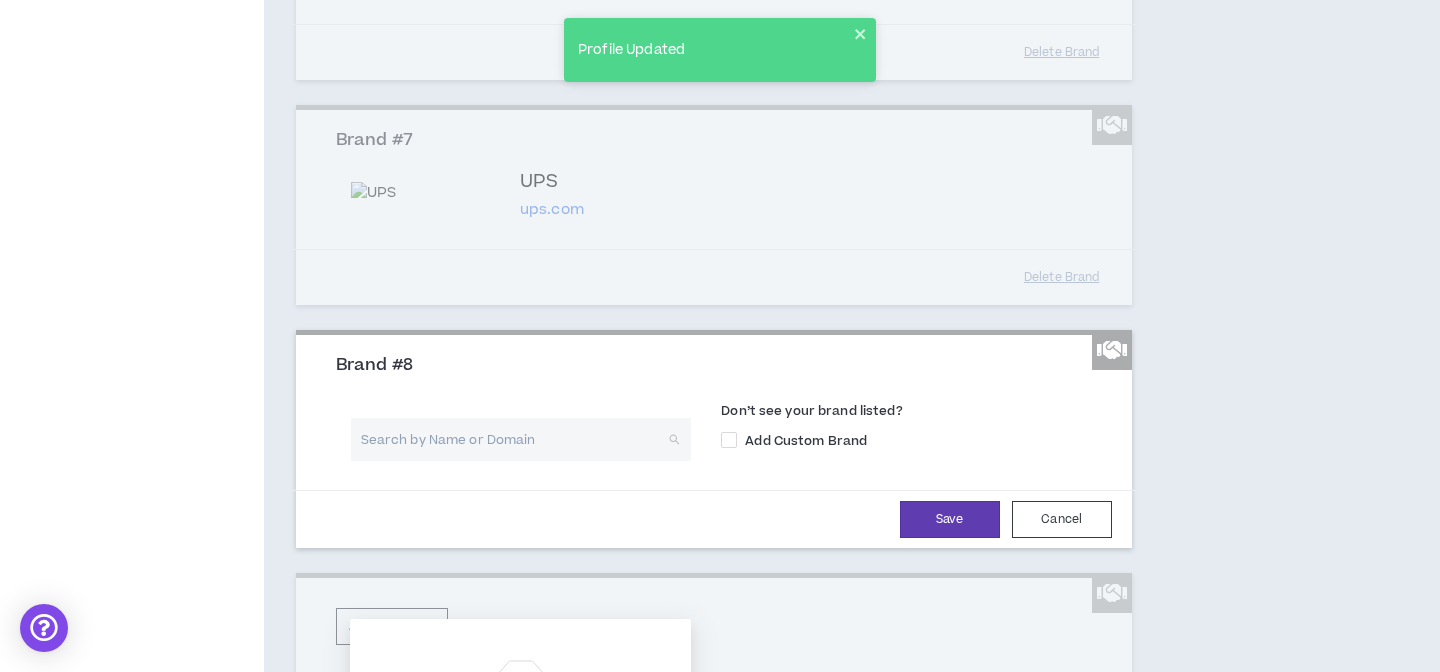 click at bounding box center (514, 439) 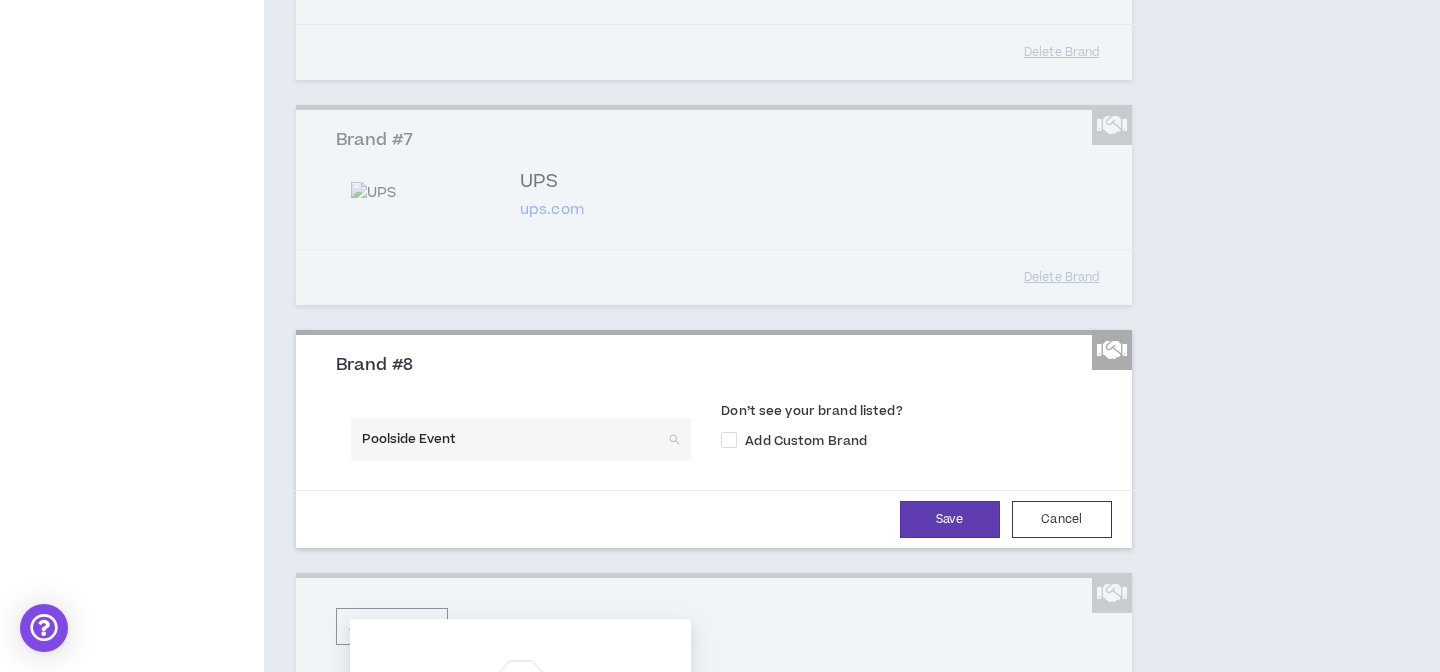 type on "Poolside Events" 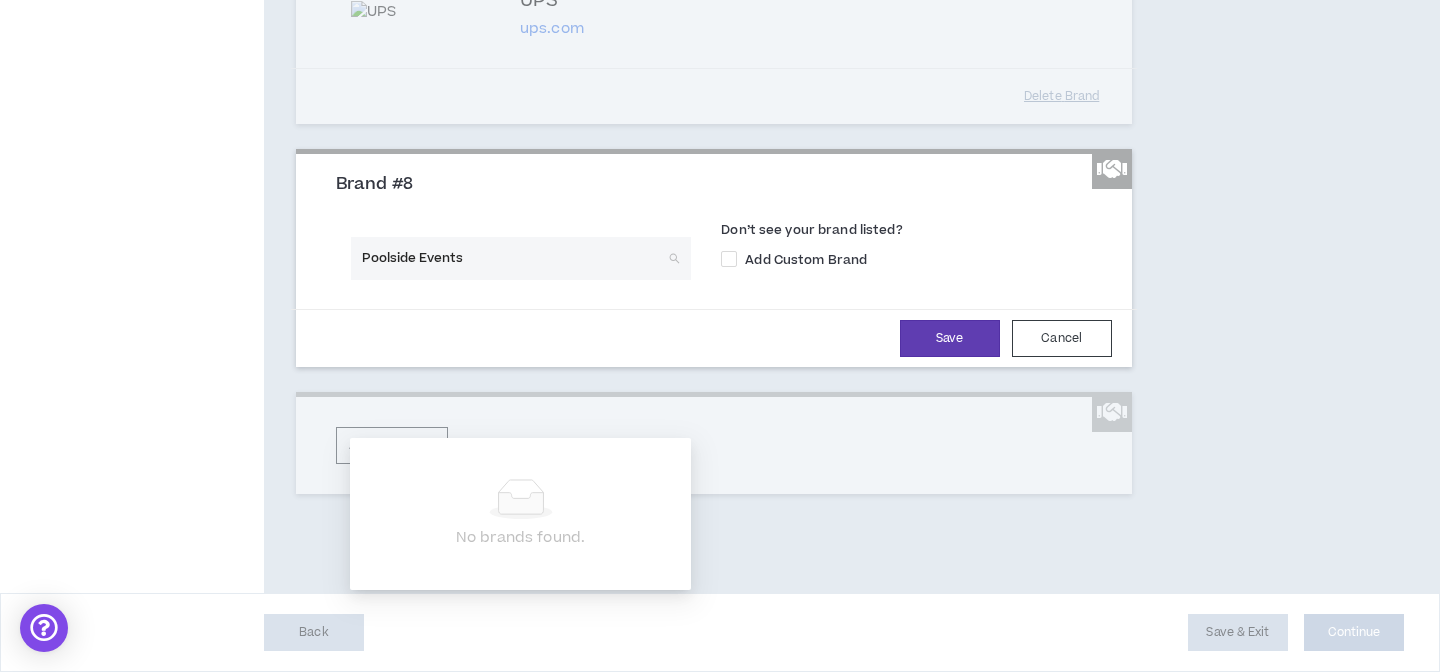 scroll, scrollTop: 1823, scrollLeft: 0, axis: vertical 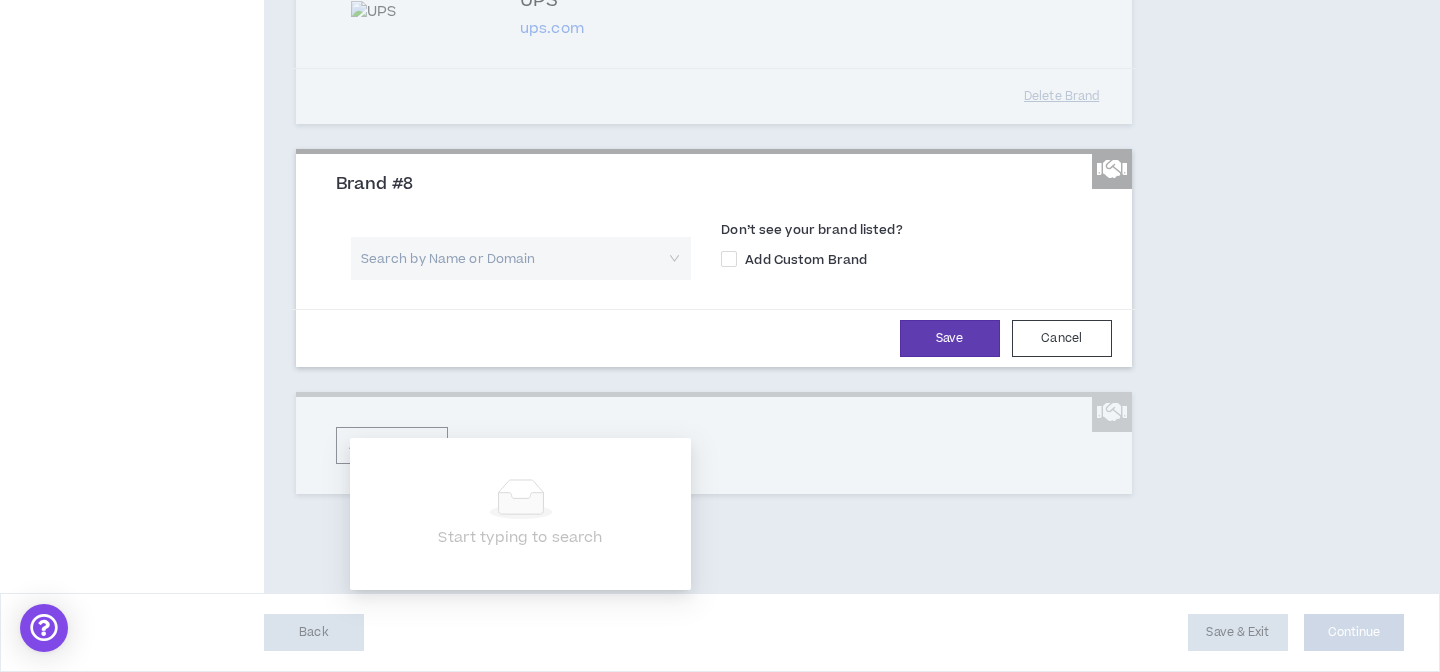 click on "Don’t see your brand listed? Add Custom Brand" at bounding box center [913, 250] 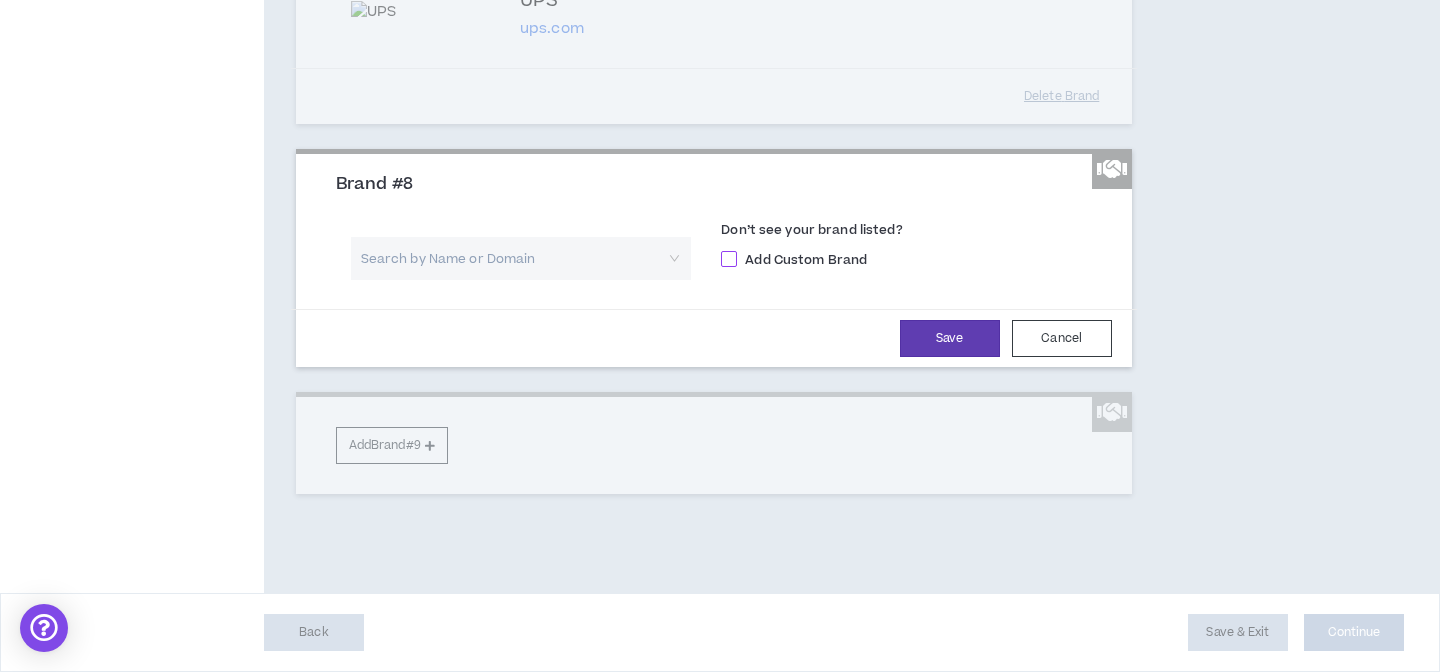 click on "Add Custom Brand" at bounding box center [806, 260] 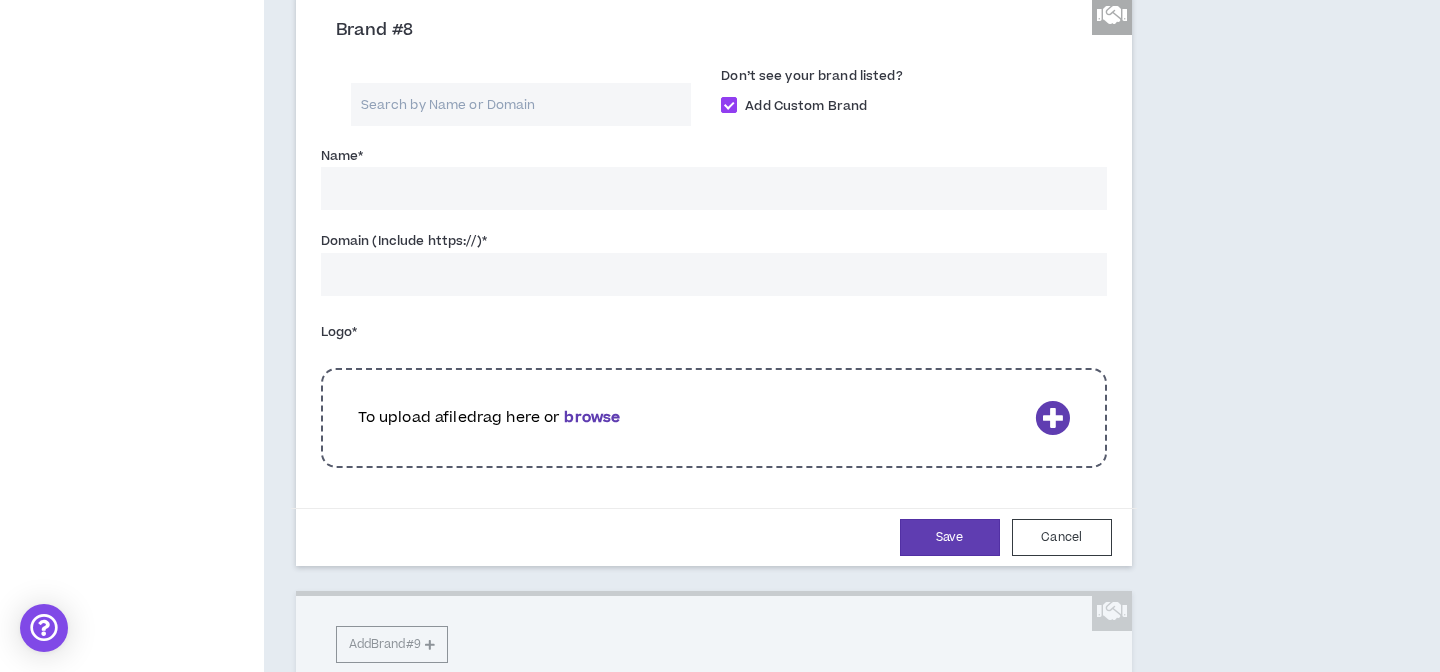 click on "Name *" at bounding box center [714, 188] 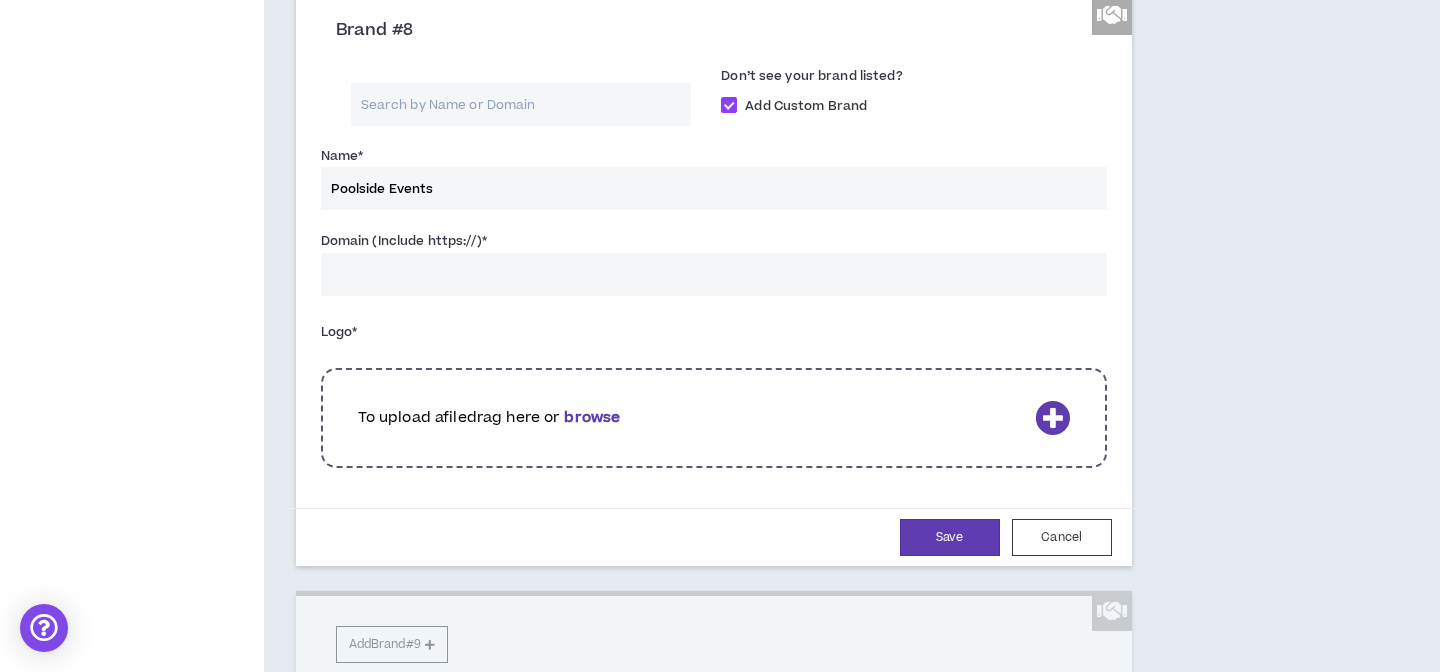 type on "Poolside Events" 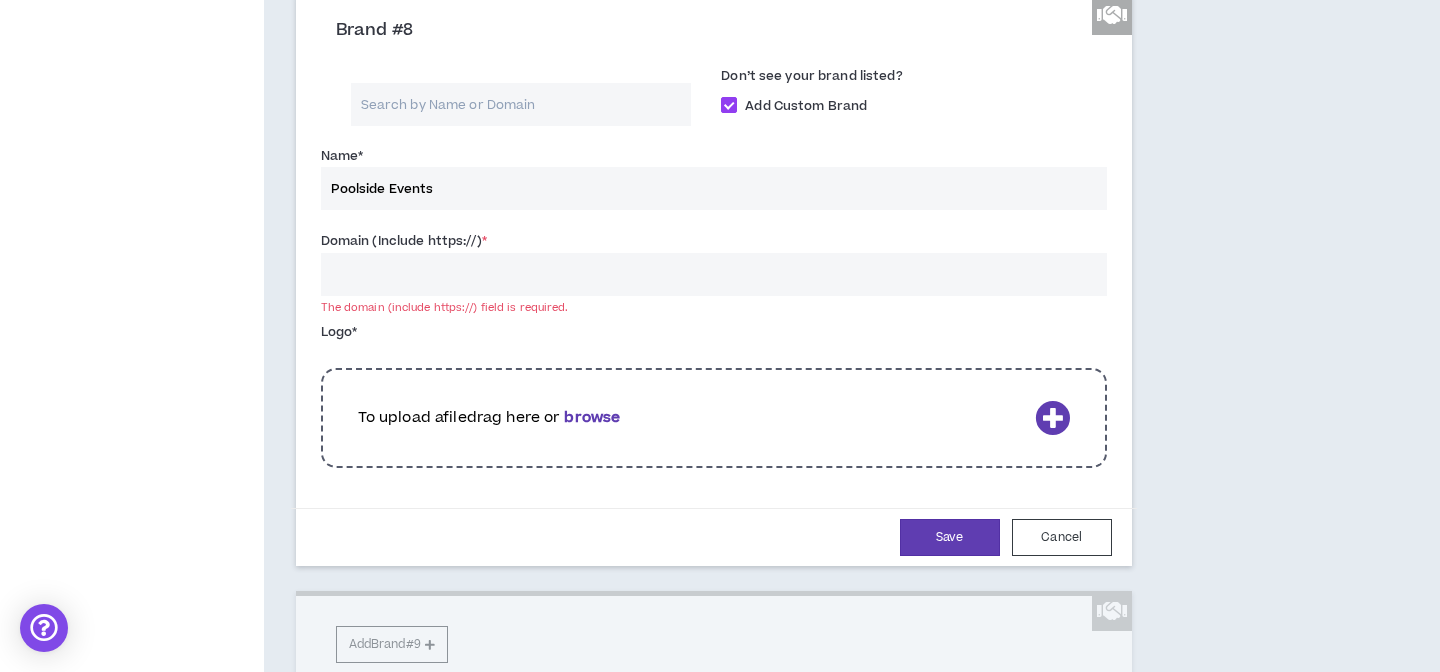 paste on "https://www.poolsideevents.net/" 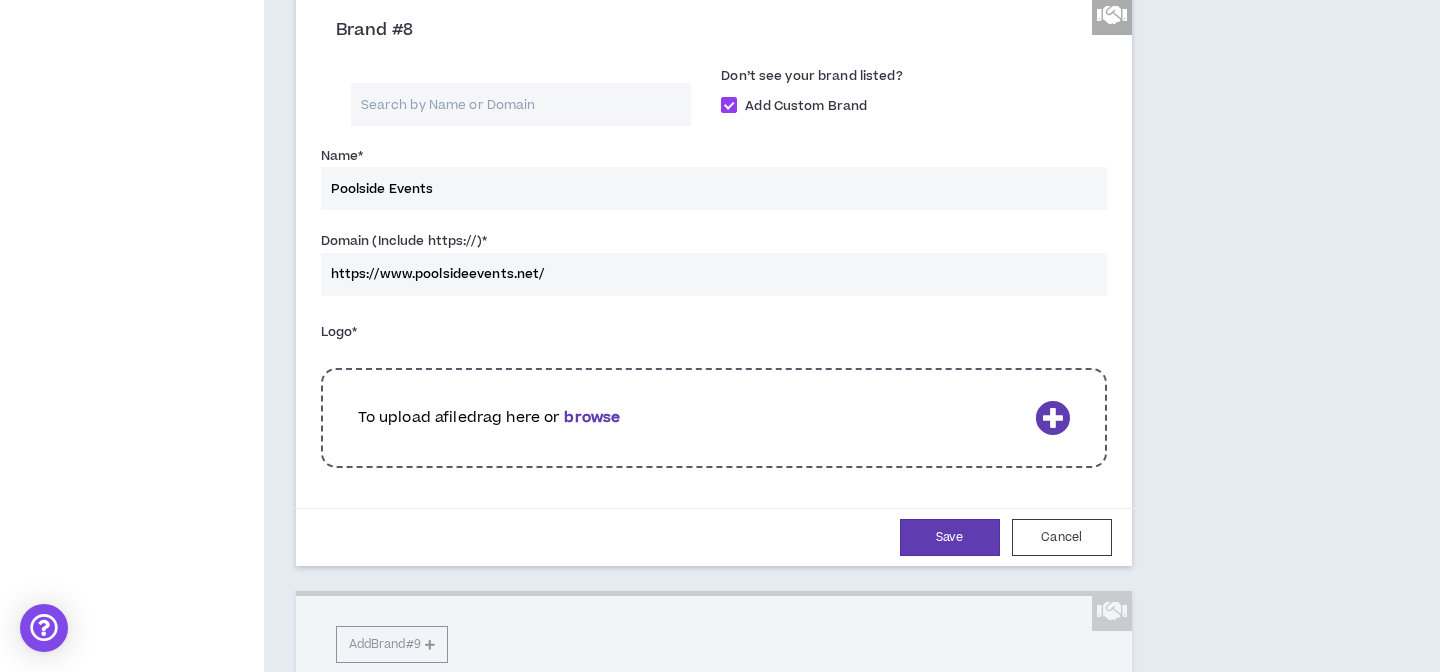type on "https://www.poolsideevents.net/" 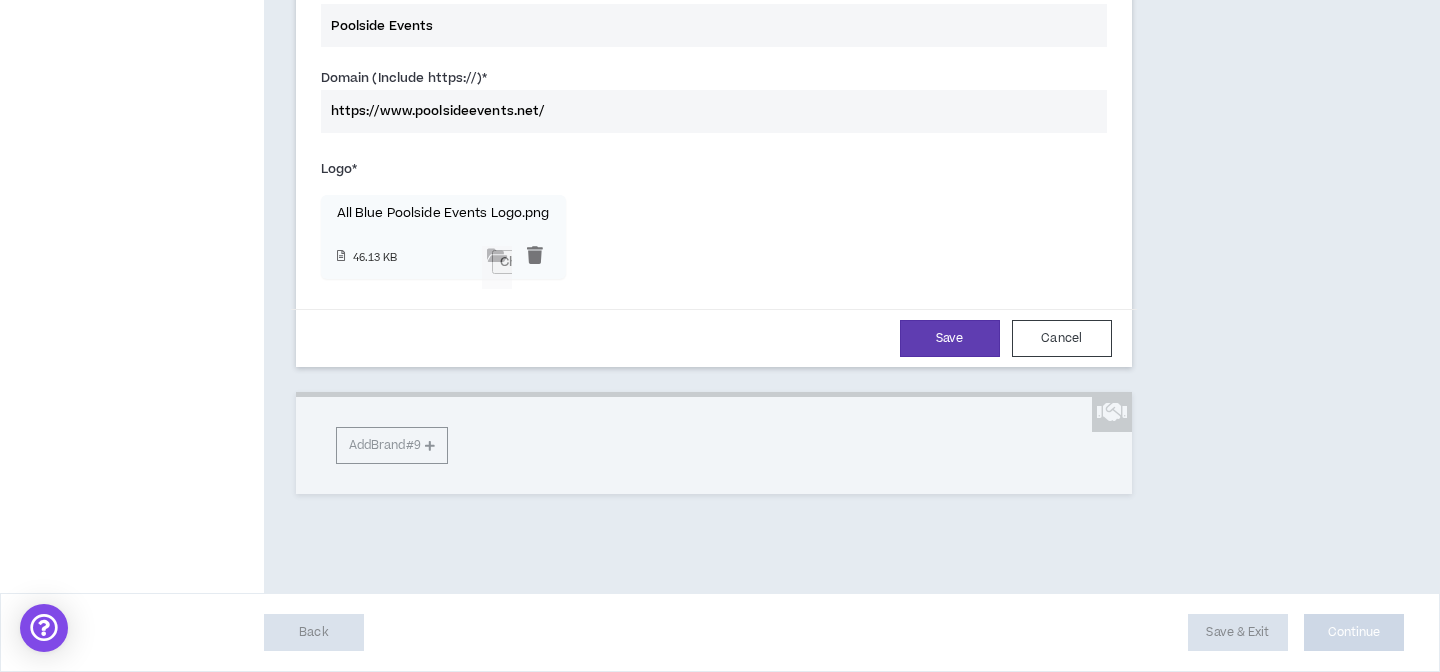 scroll, scrollTop: 2025, scrollLeft: 0, axis: vertical 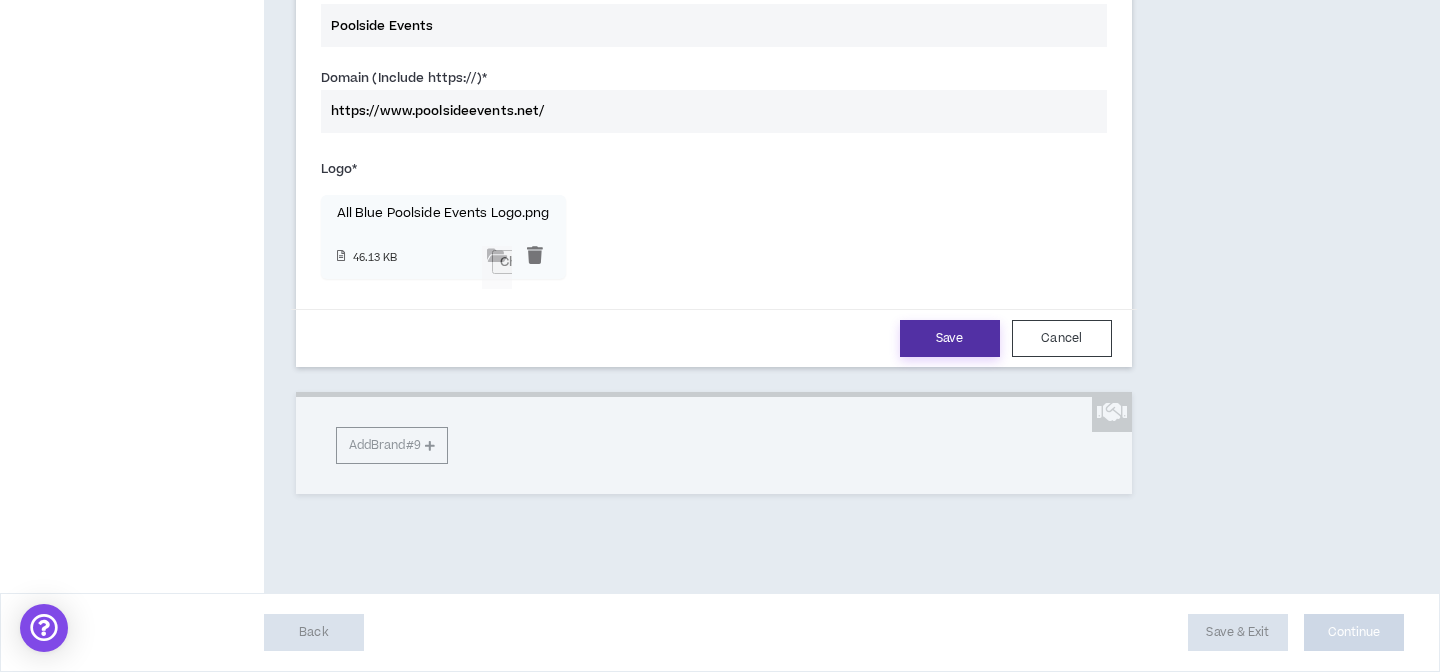 click on "Save" at bounding box center (950, 338) 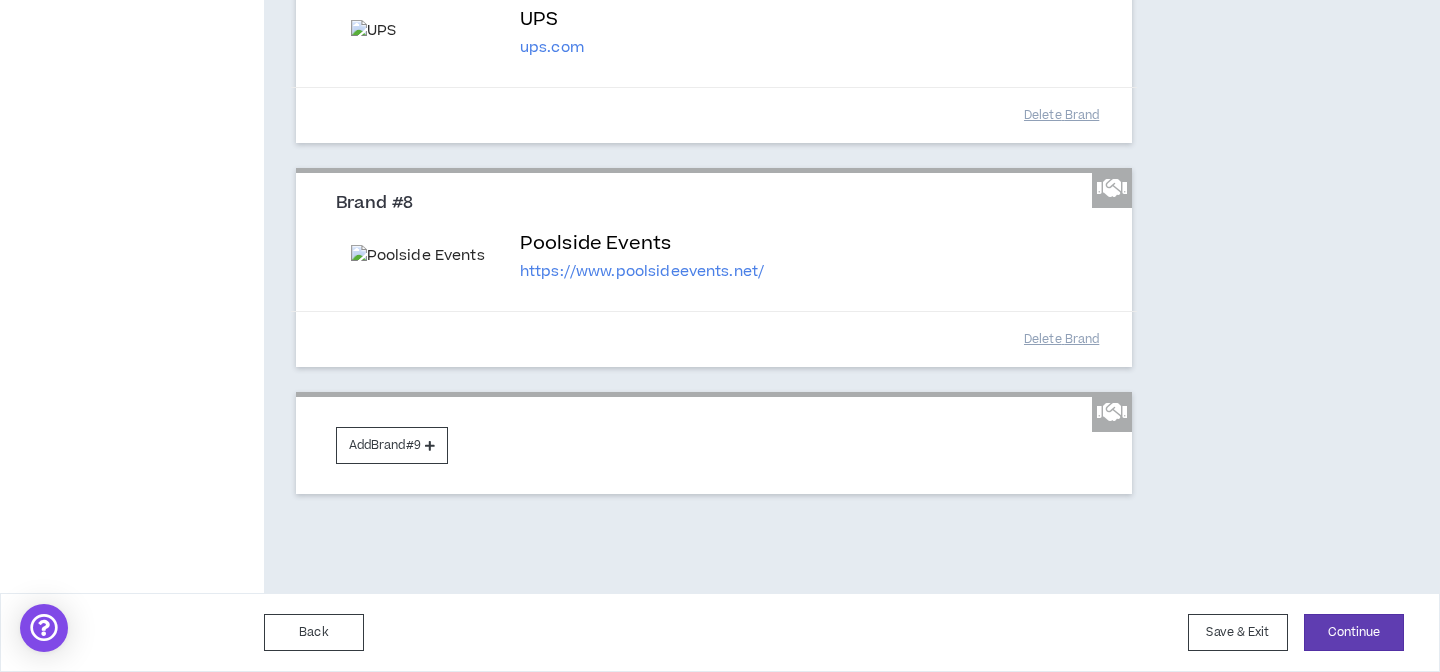scroll, scrollTop: 1804, scrollLeft: 0, axis: vertical 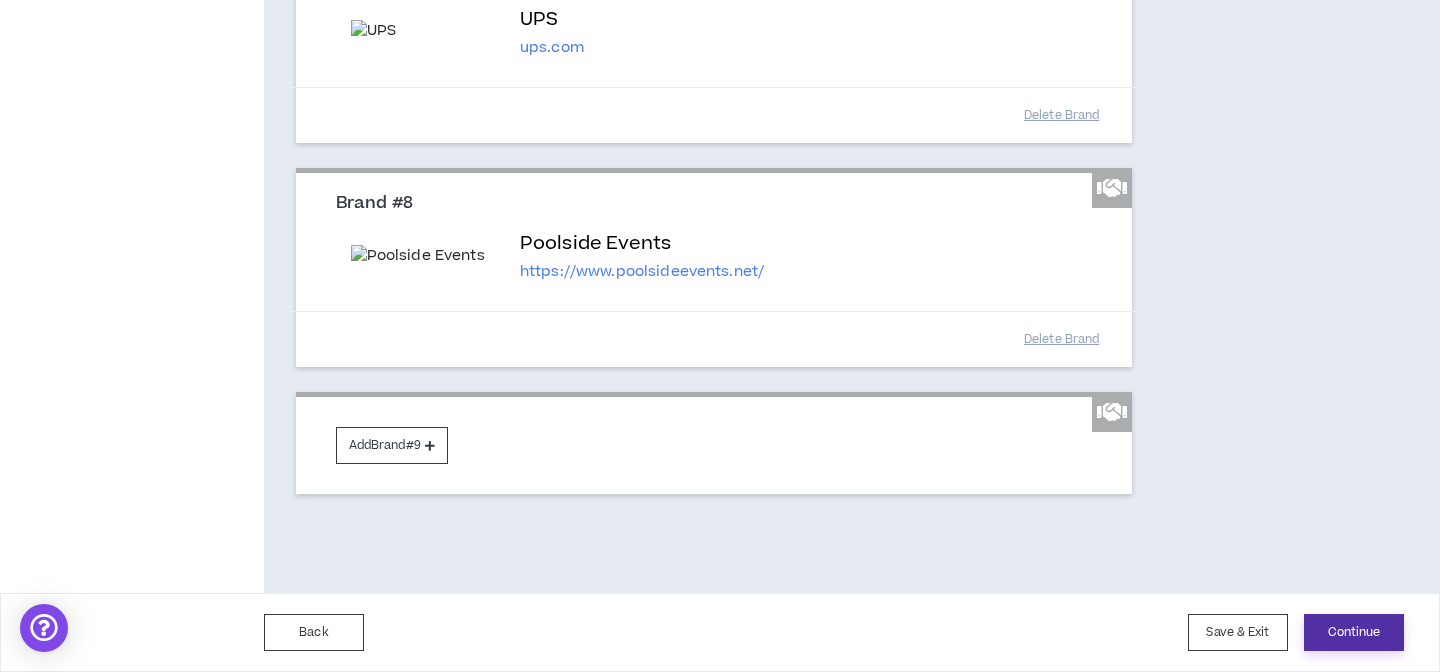 click on "Continue" at bounding box center (1354, 632) 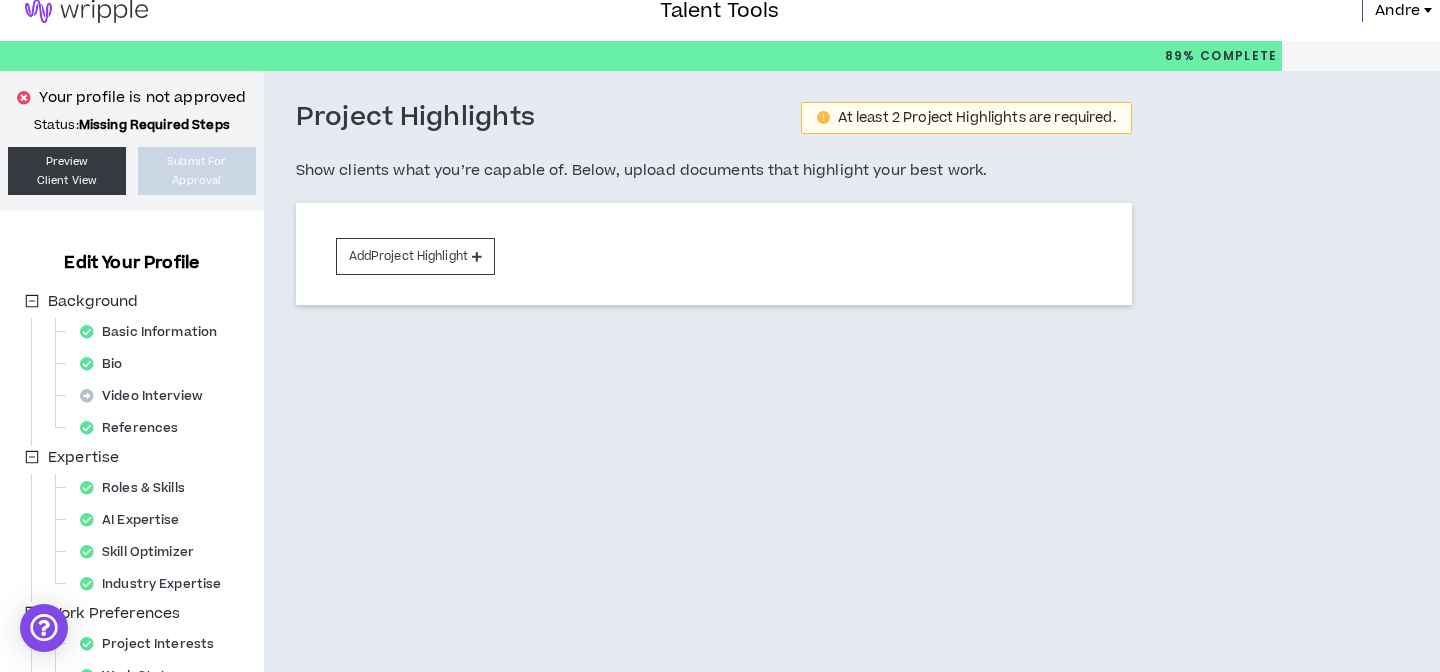 scroll, scrollTop: 0, scrollLeft: 0, axis: both 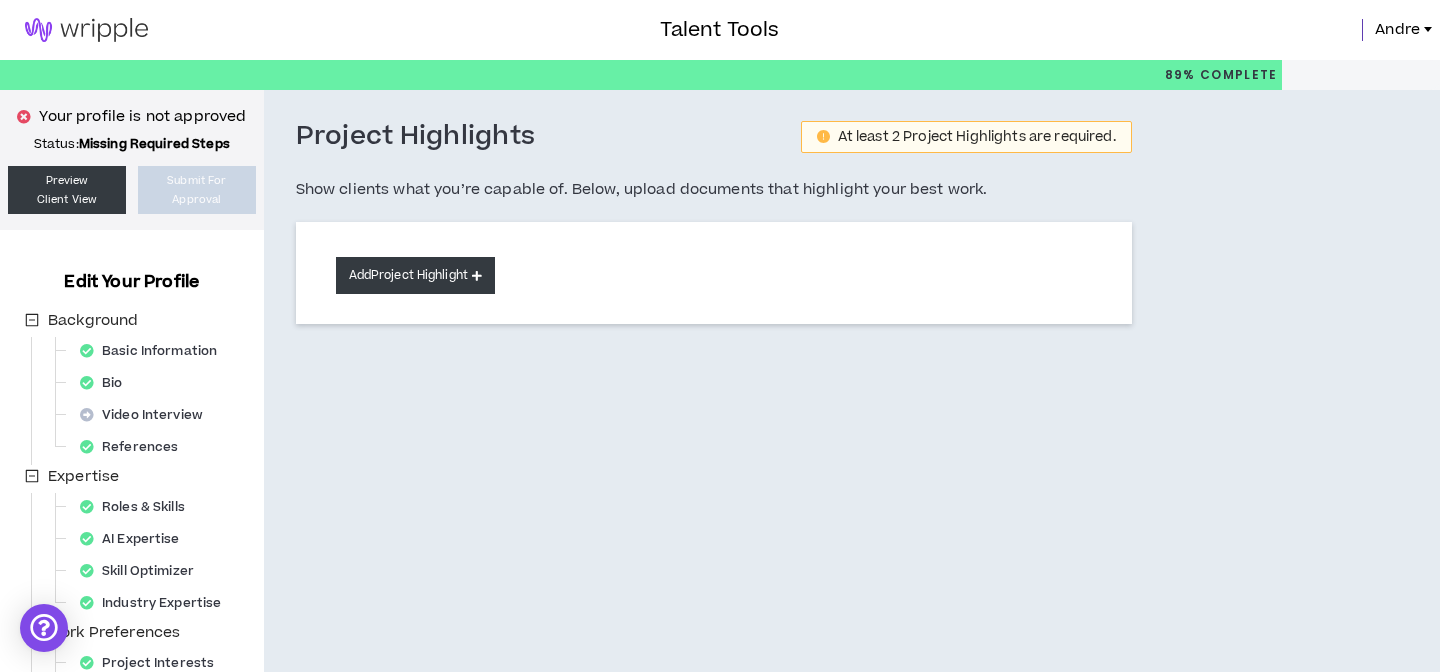 click on "Add  Project Highlight" at bounding box center [415, 275] 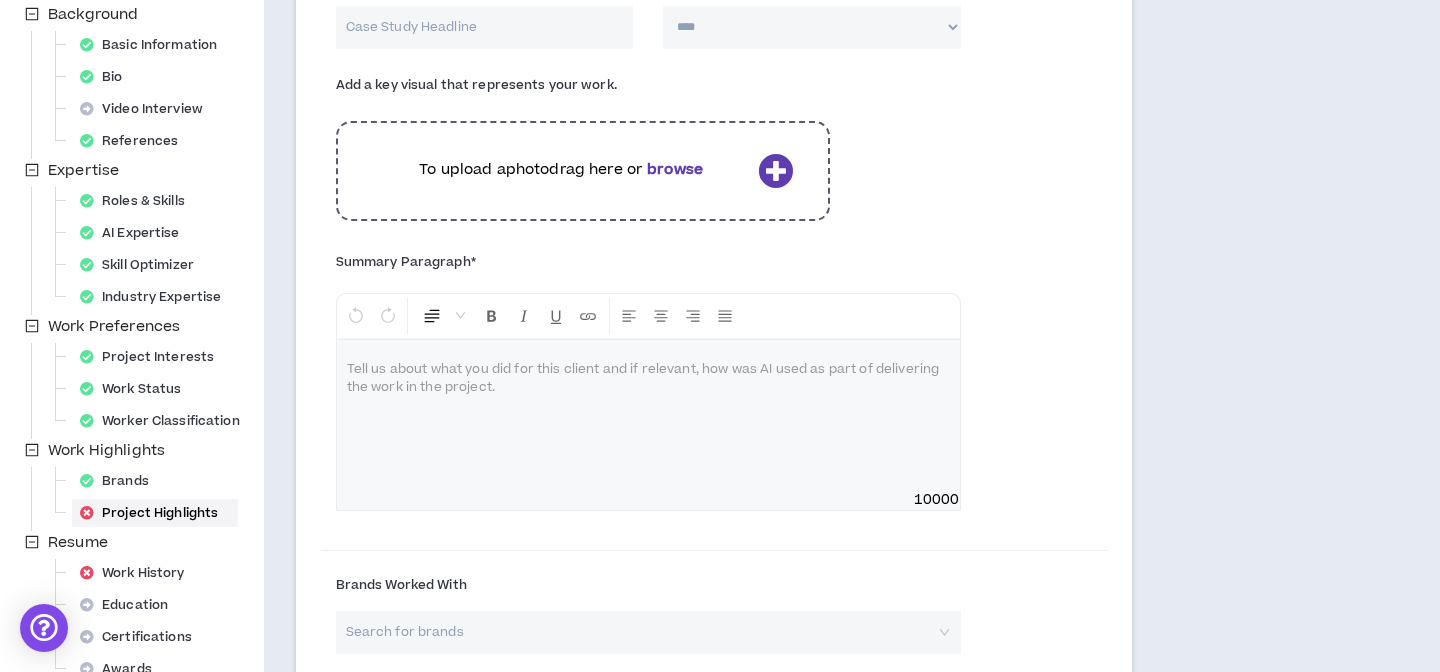 scroll, scrollTop: 160, scrollLeft: 0, axis: vertical 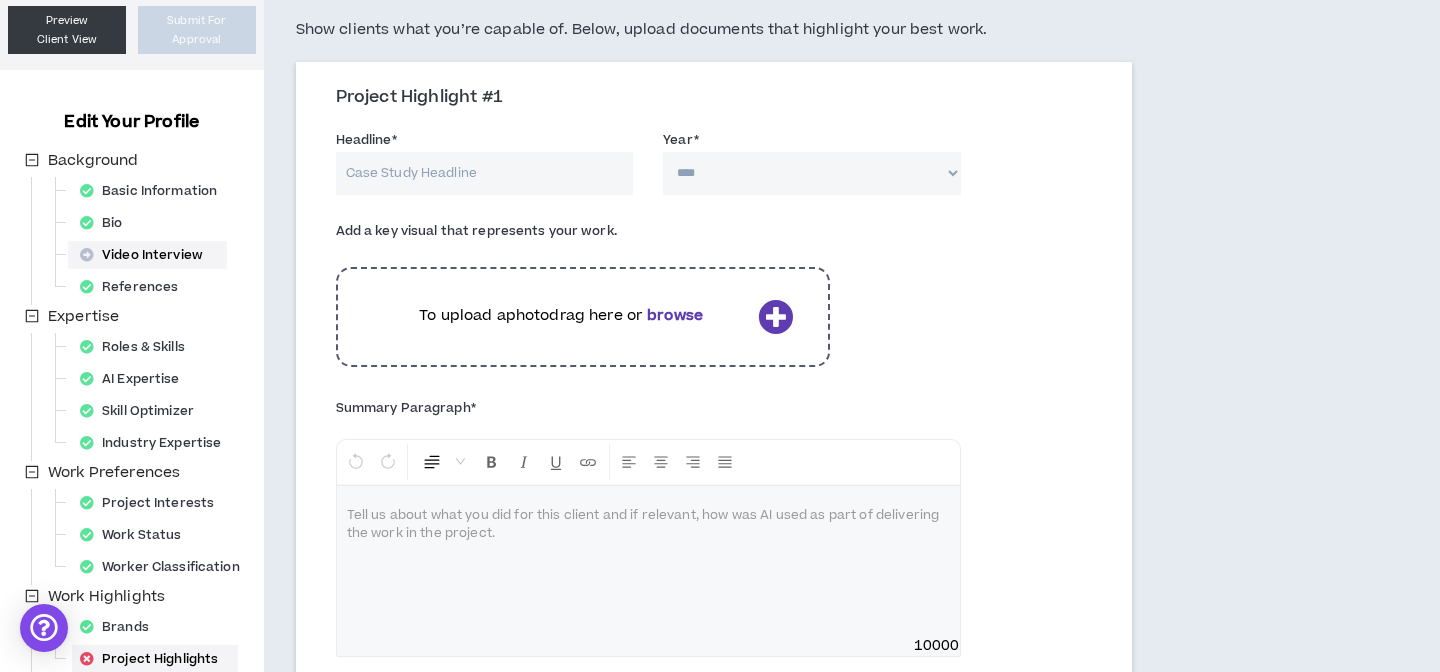 click on "Video Interview" at bounding box center [147, 255] 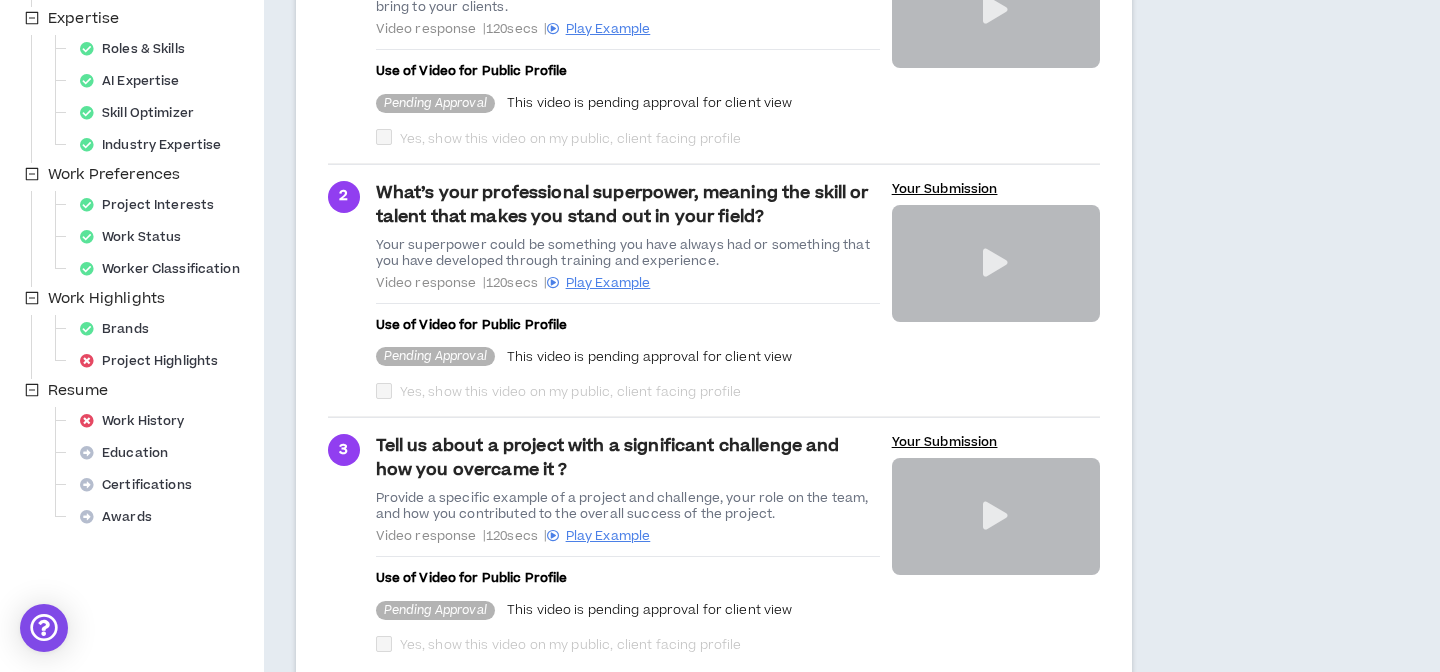 scroll, scrollTop: 564, scrollLeft: 0, axis: vertical 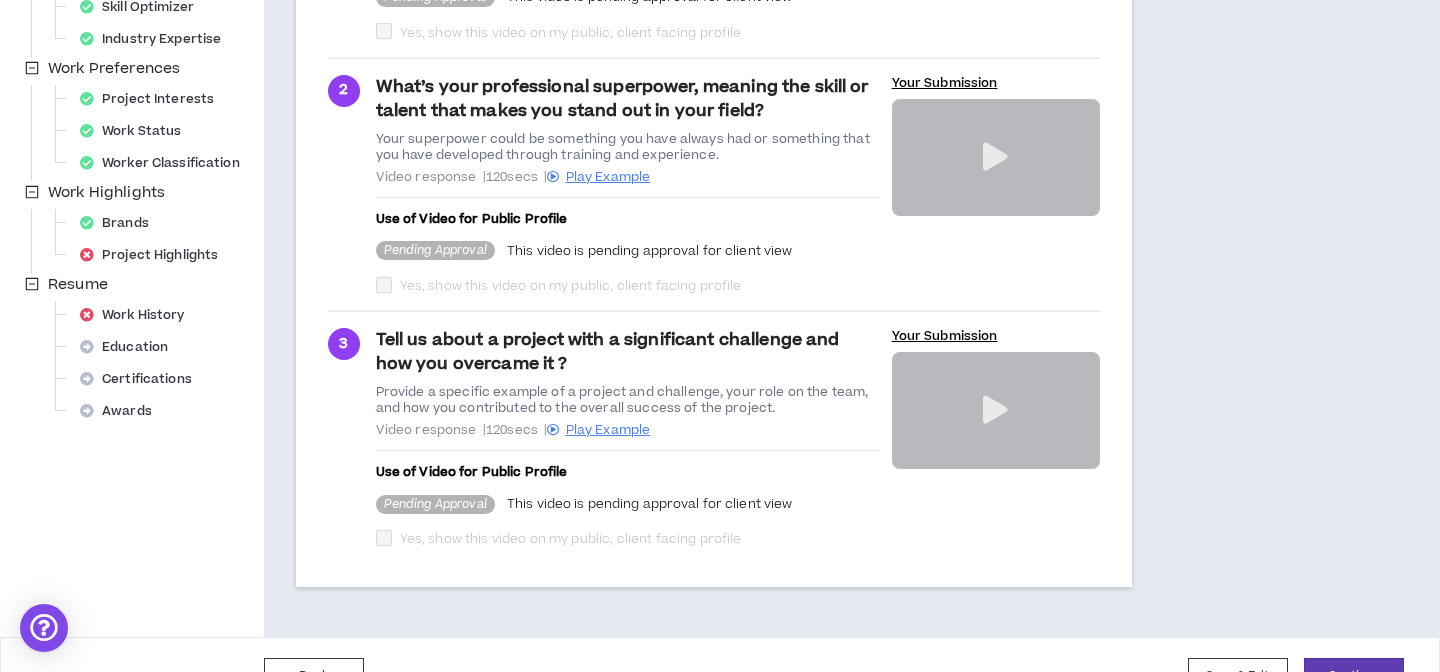 click at bounding box center (995, 410) 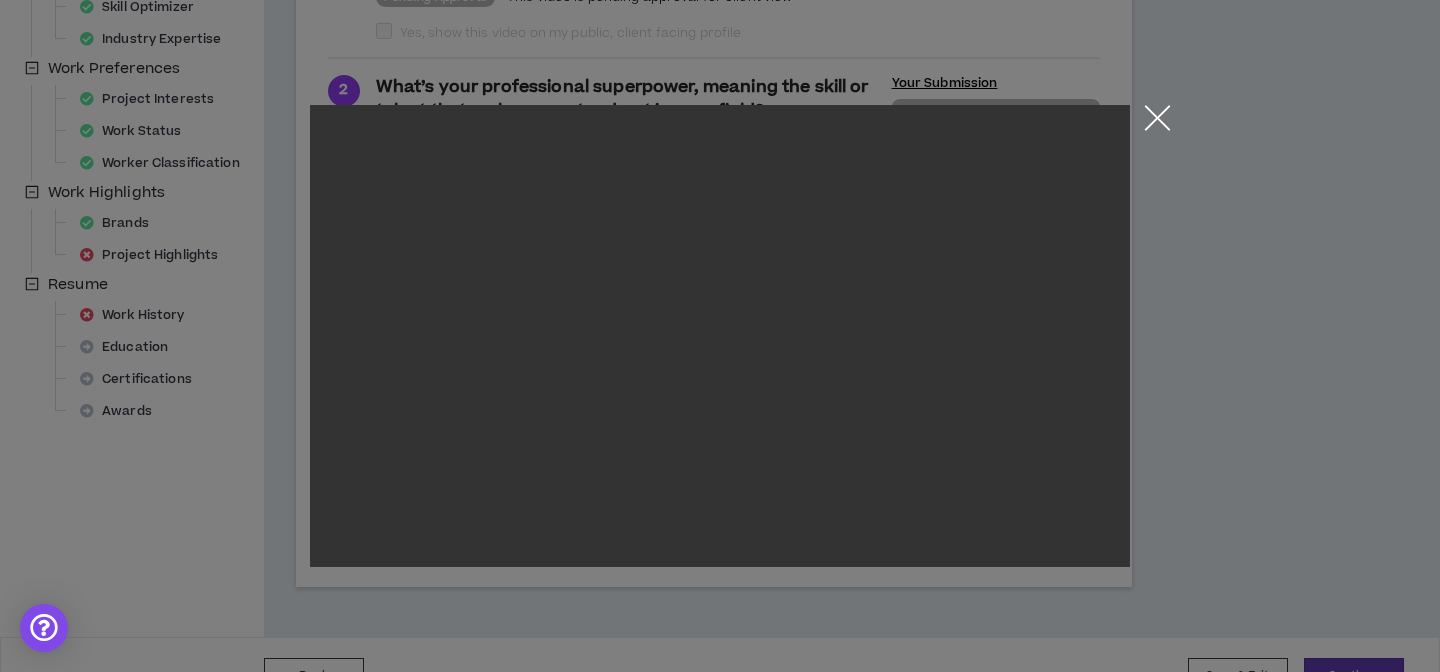 click at bounding box center (720, 336) 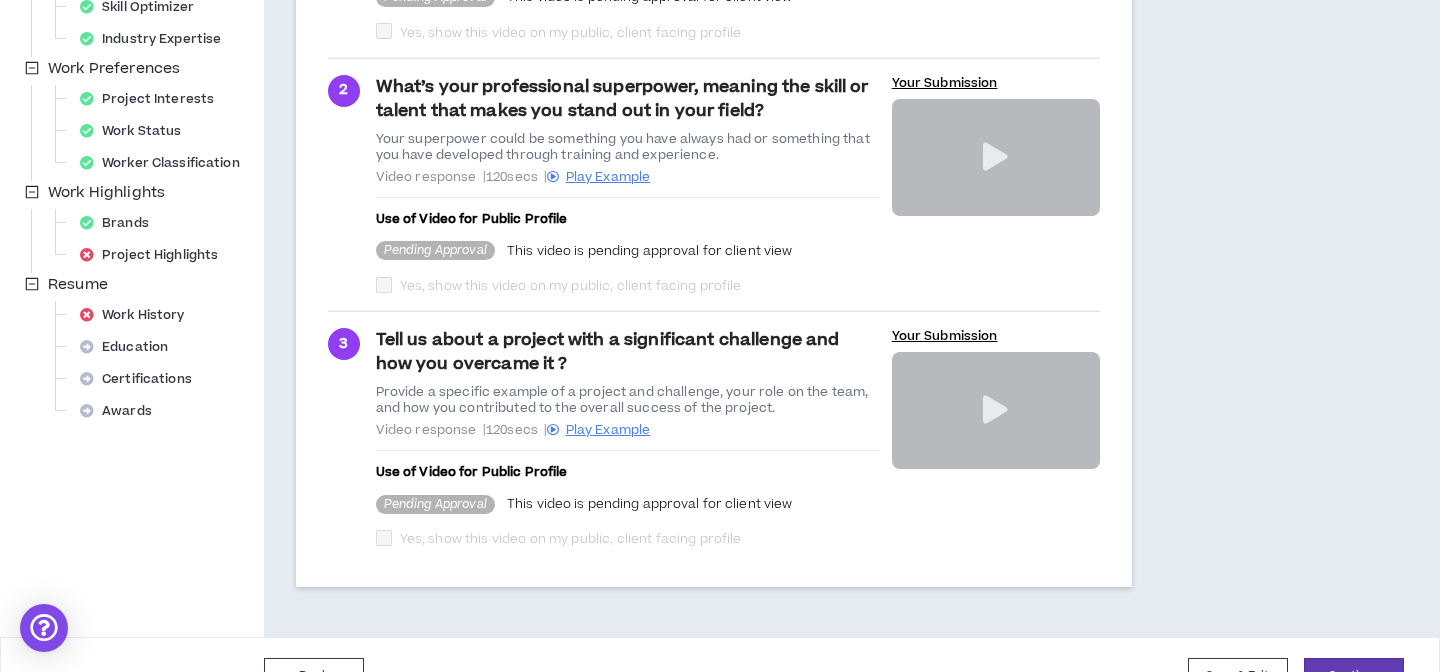 click at bounding box center (995, 410) 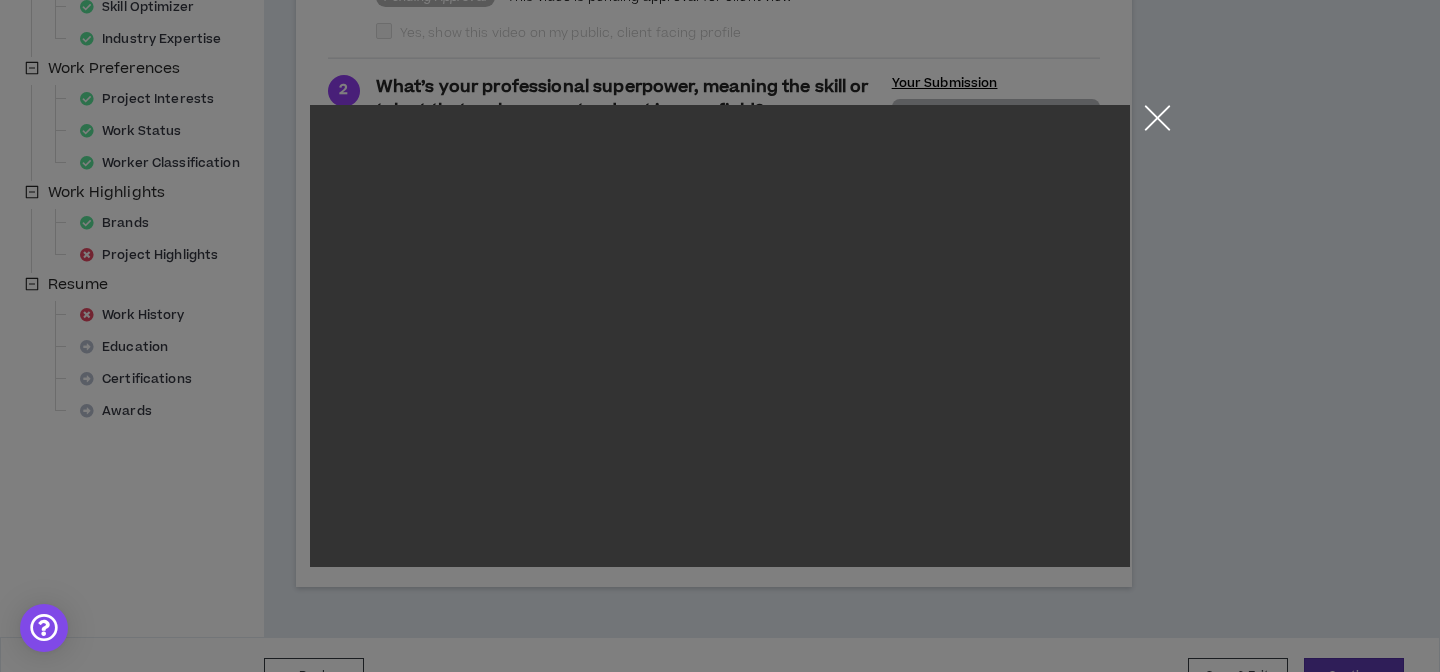 click at bounding box center [1157, 122] 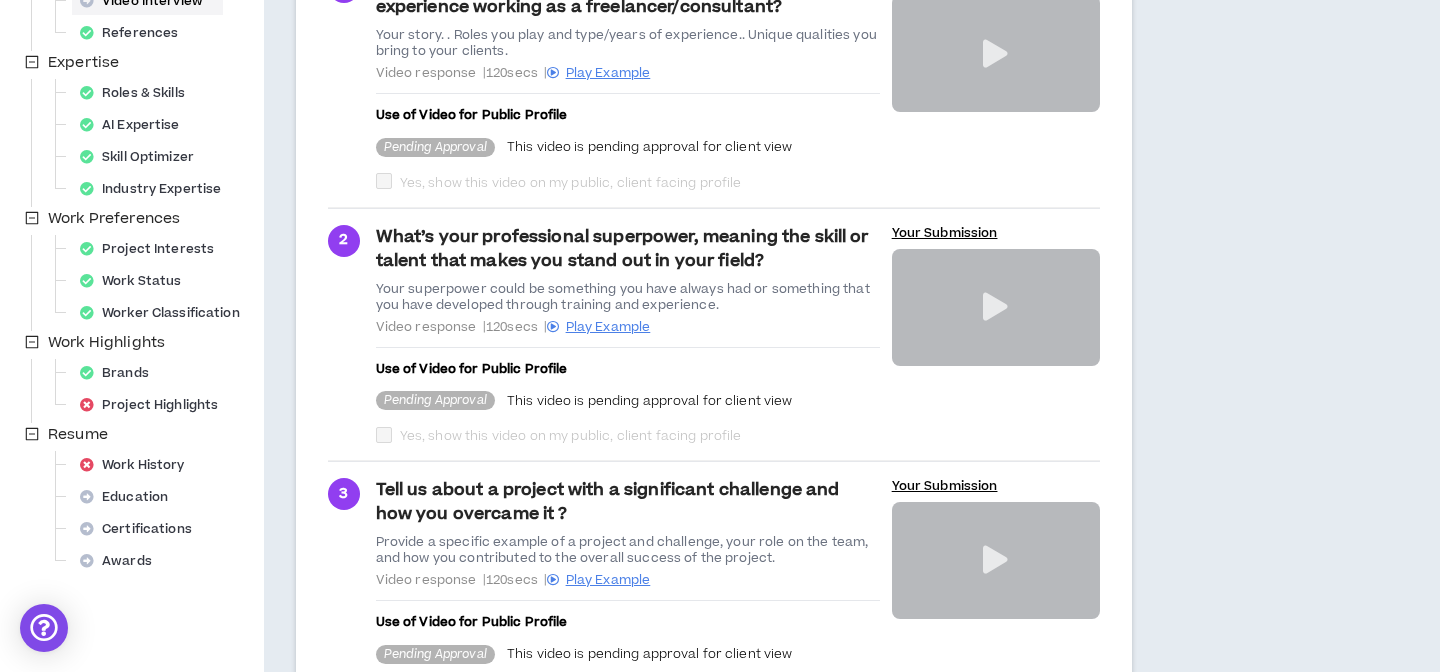 scroll, scrollTop: 425, scrollLeft: 0, axis: vertical 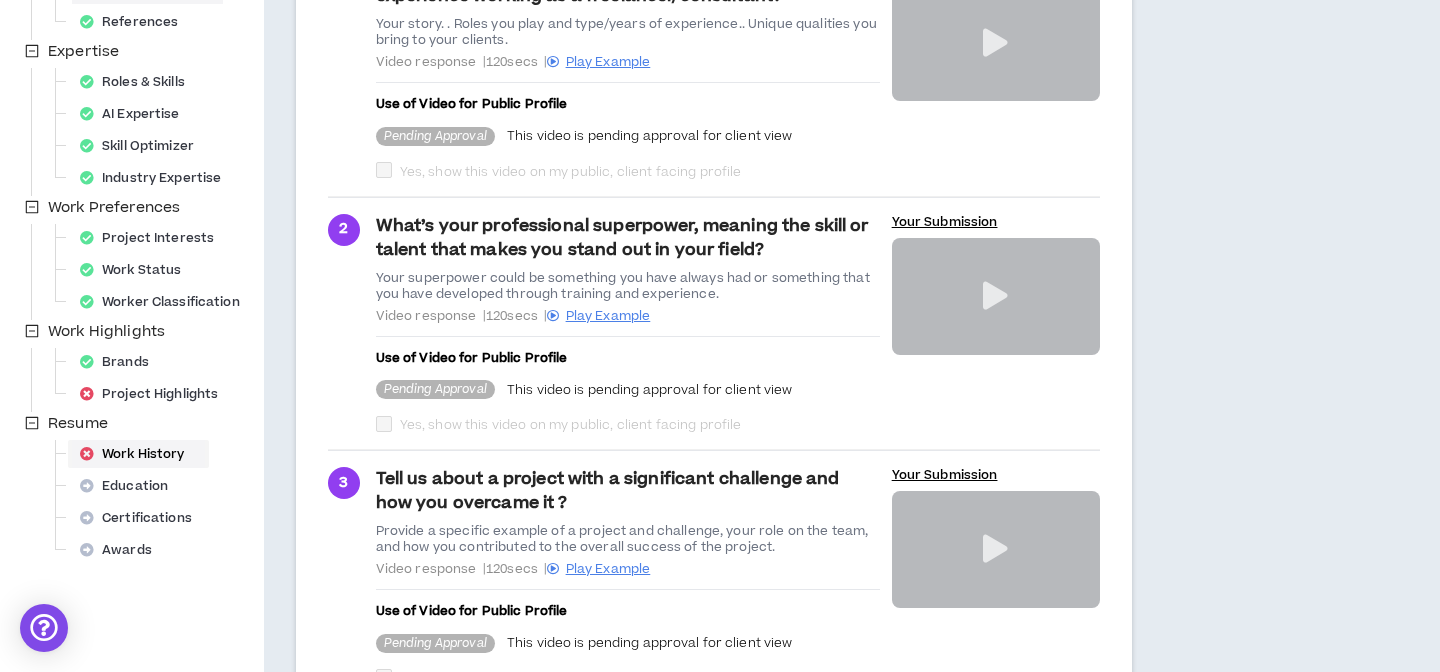 click on "Work History" at bounding box center [138, 454] 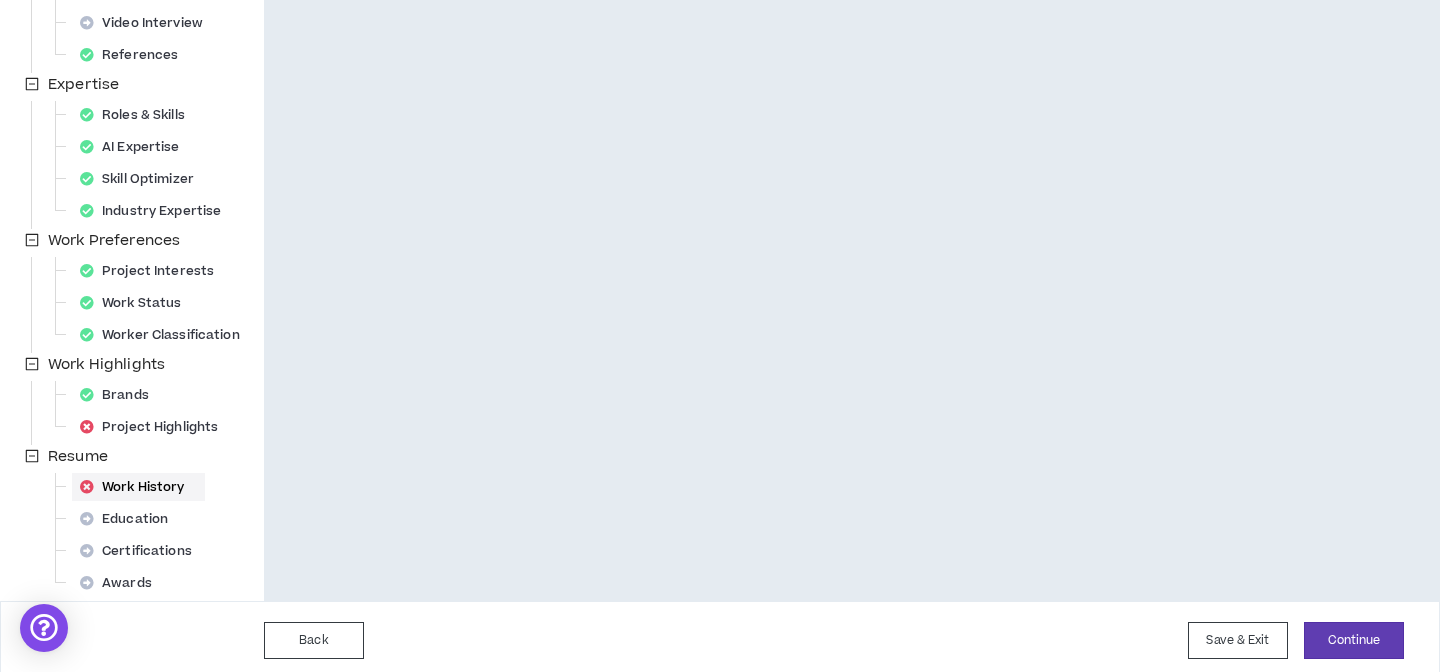 scroll, scrollTop: 400, scrollLeft: 0, axis: vertical 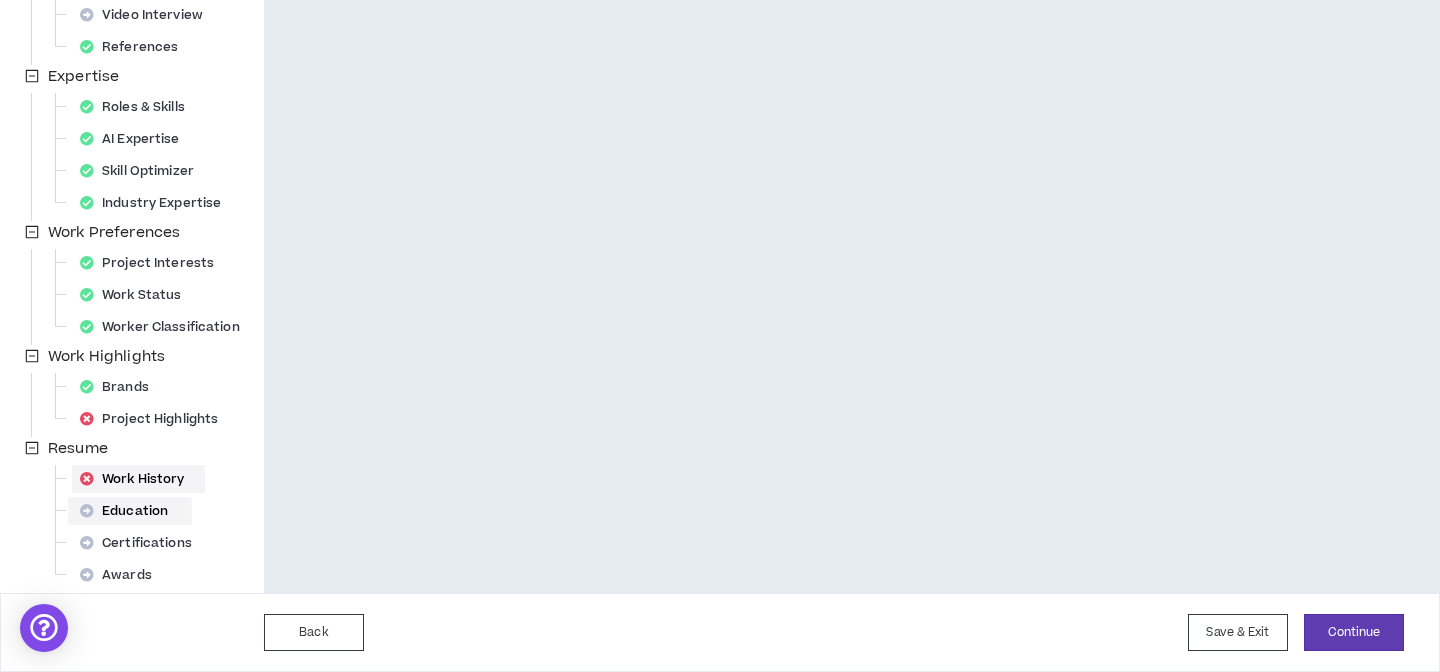 click on "Education" at bounding box center [130, 511] 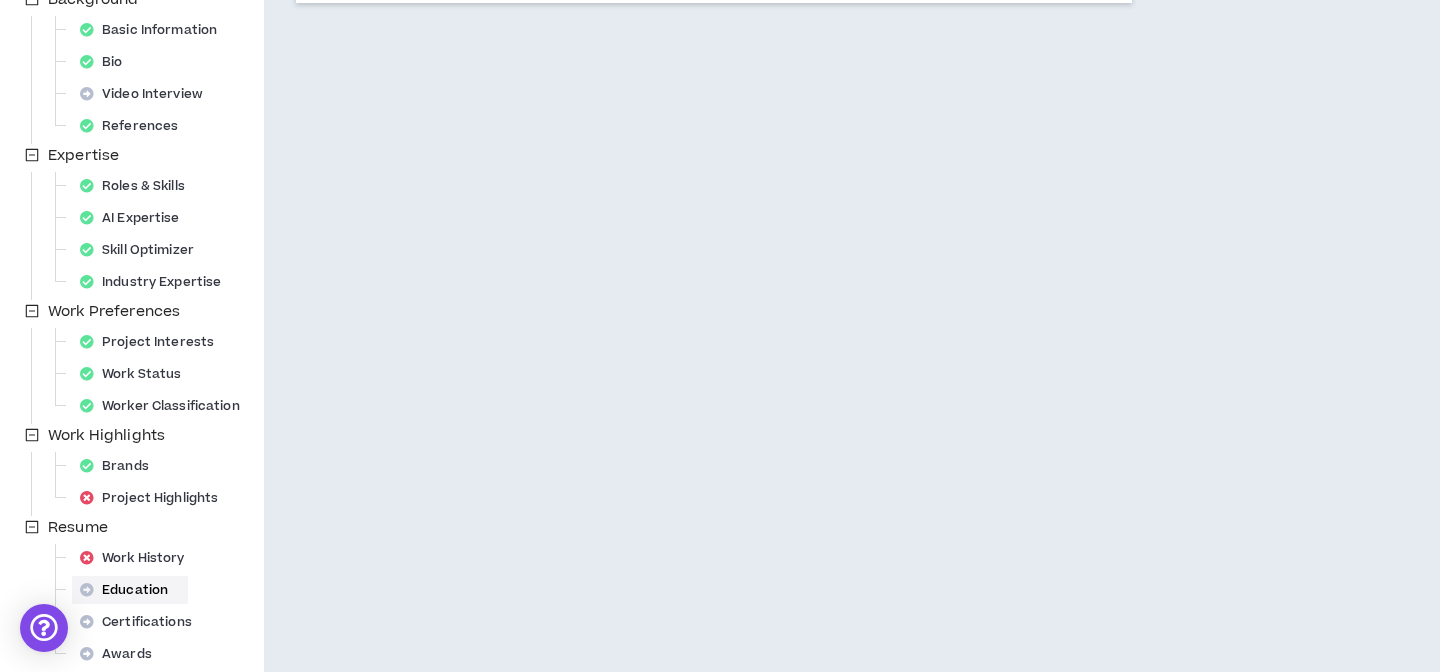 scroll, scrollTop: 400, scrollLeft: 0, axis: vertical 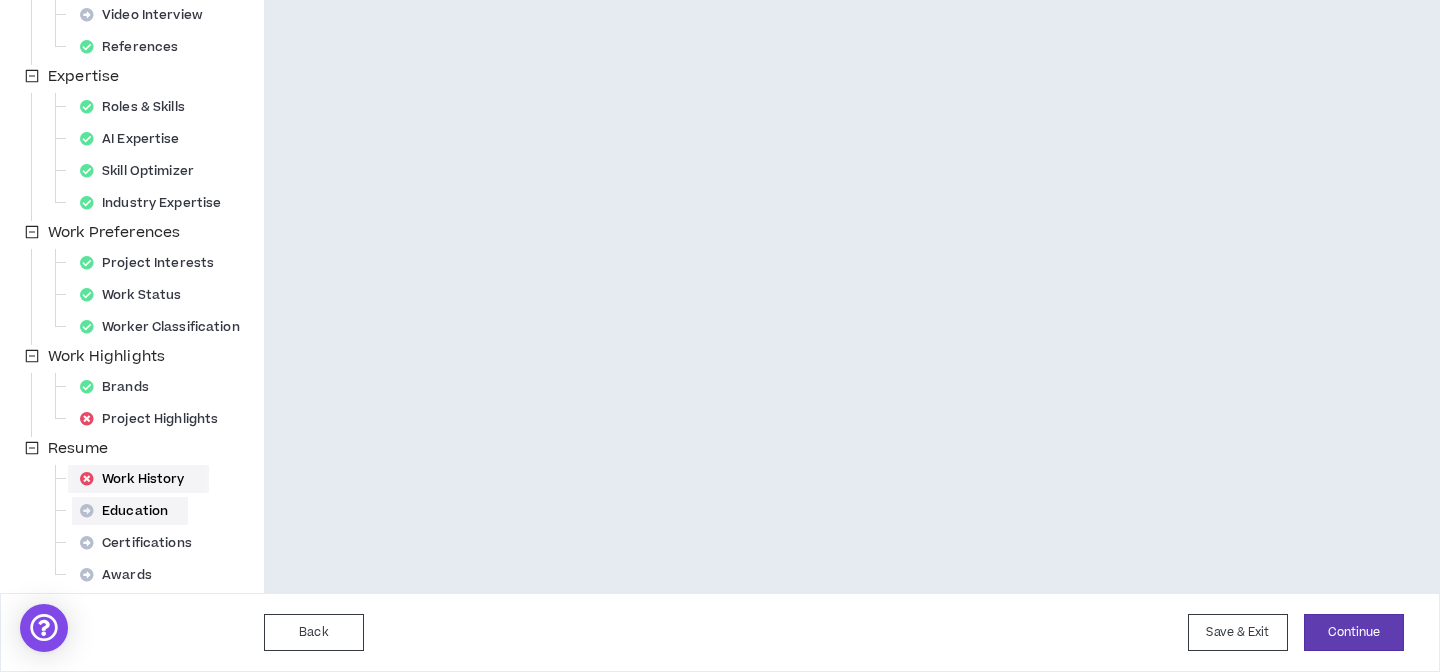 click on "Work History" at bounding box center (138, 479) 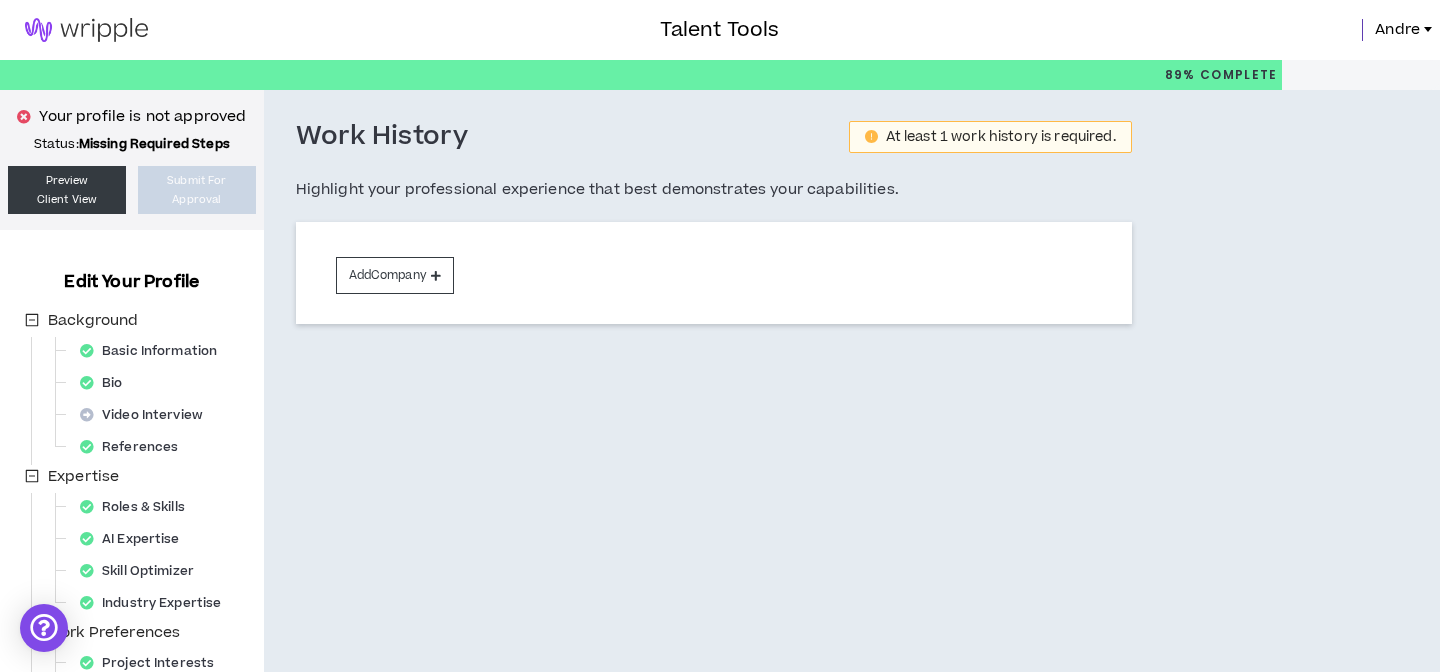 scroll, scrollTop: 0, scrollLeft: 0, axis: both 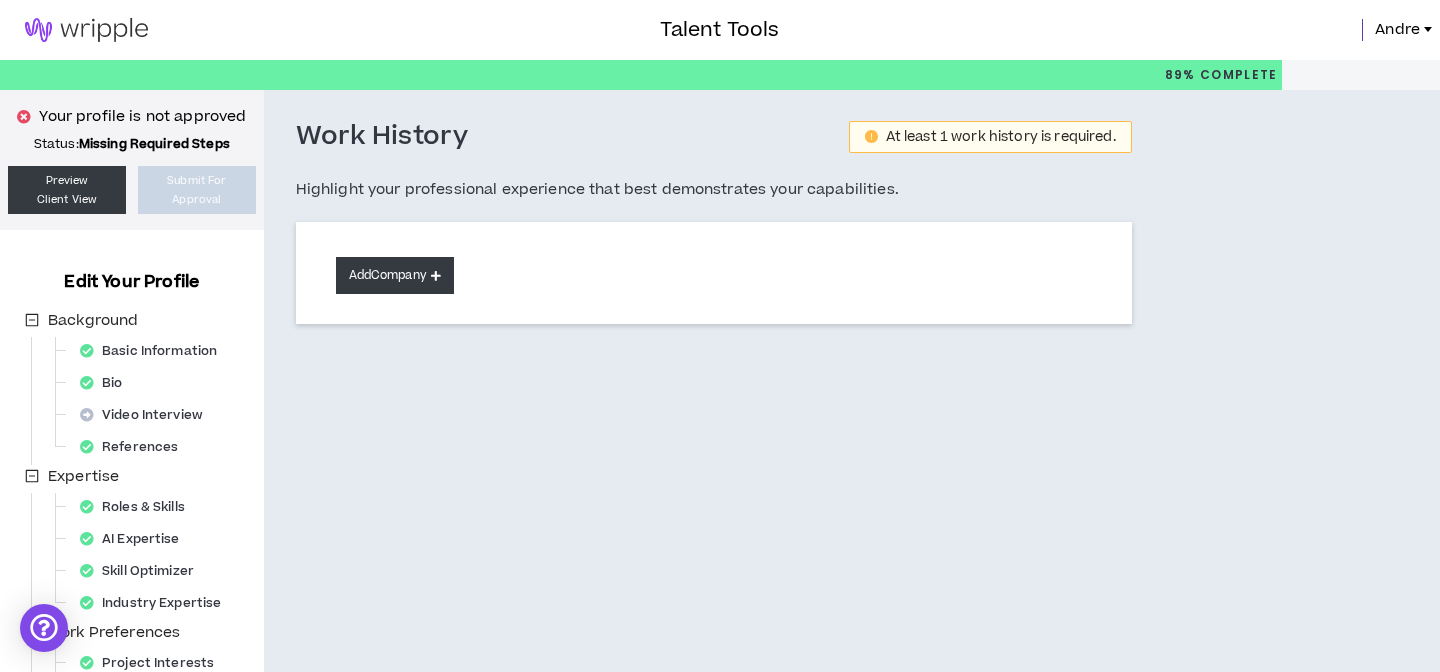 click on "Add  Company" at bounding box center [395, 275] 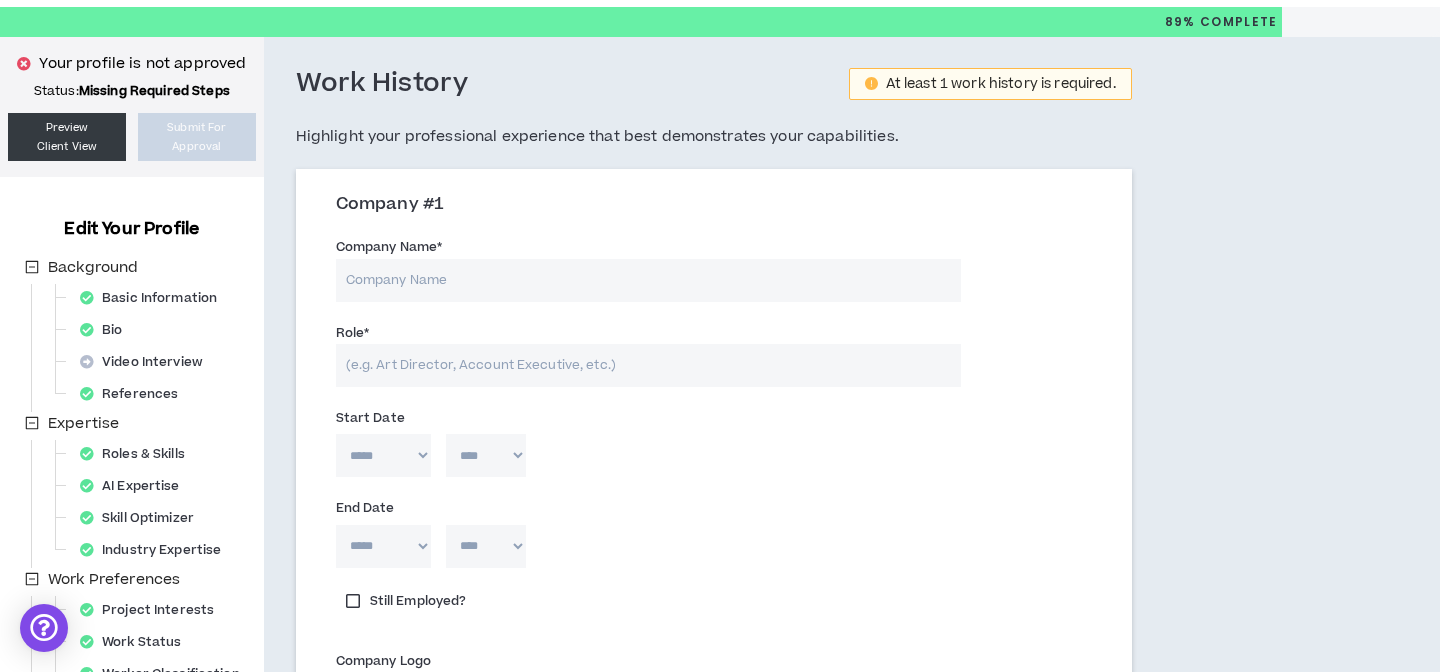 scroll, scrollTop: 62, scrollLeft: 0, axis: vertical 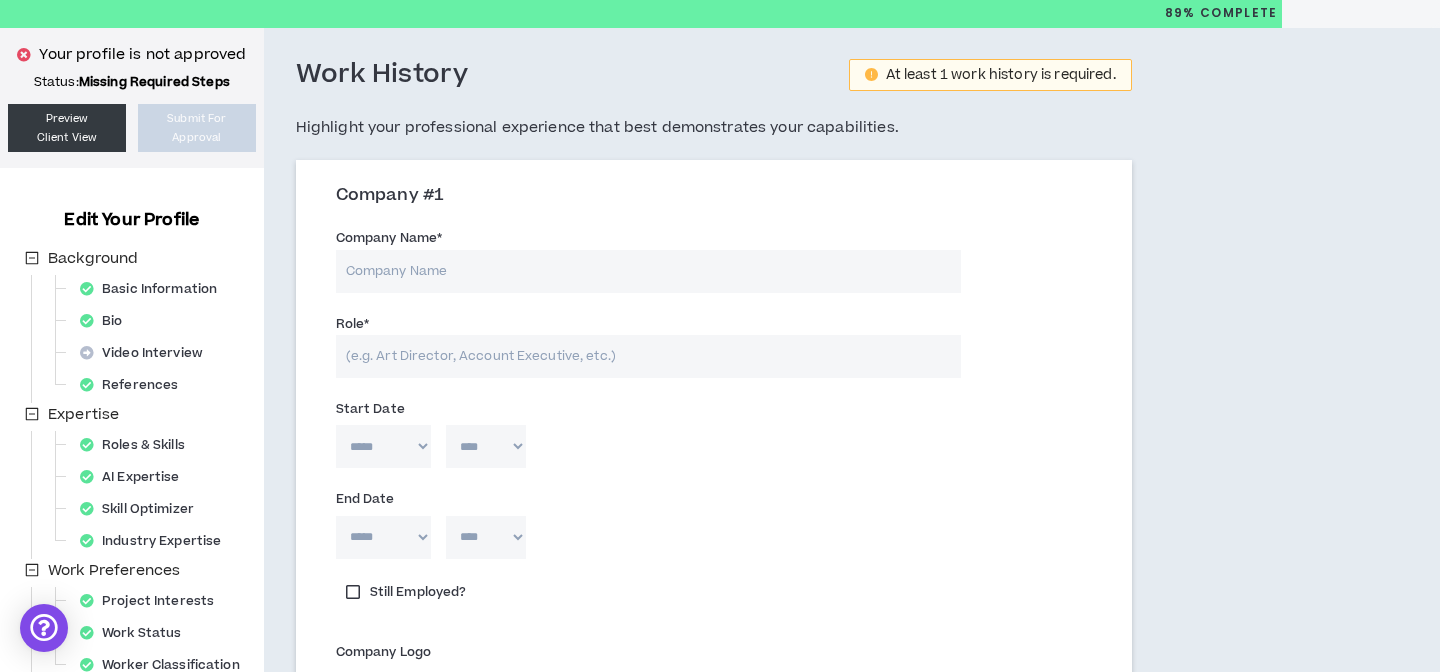 click on "Role  *" at bounding box center [648, 356] 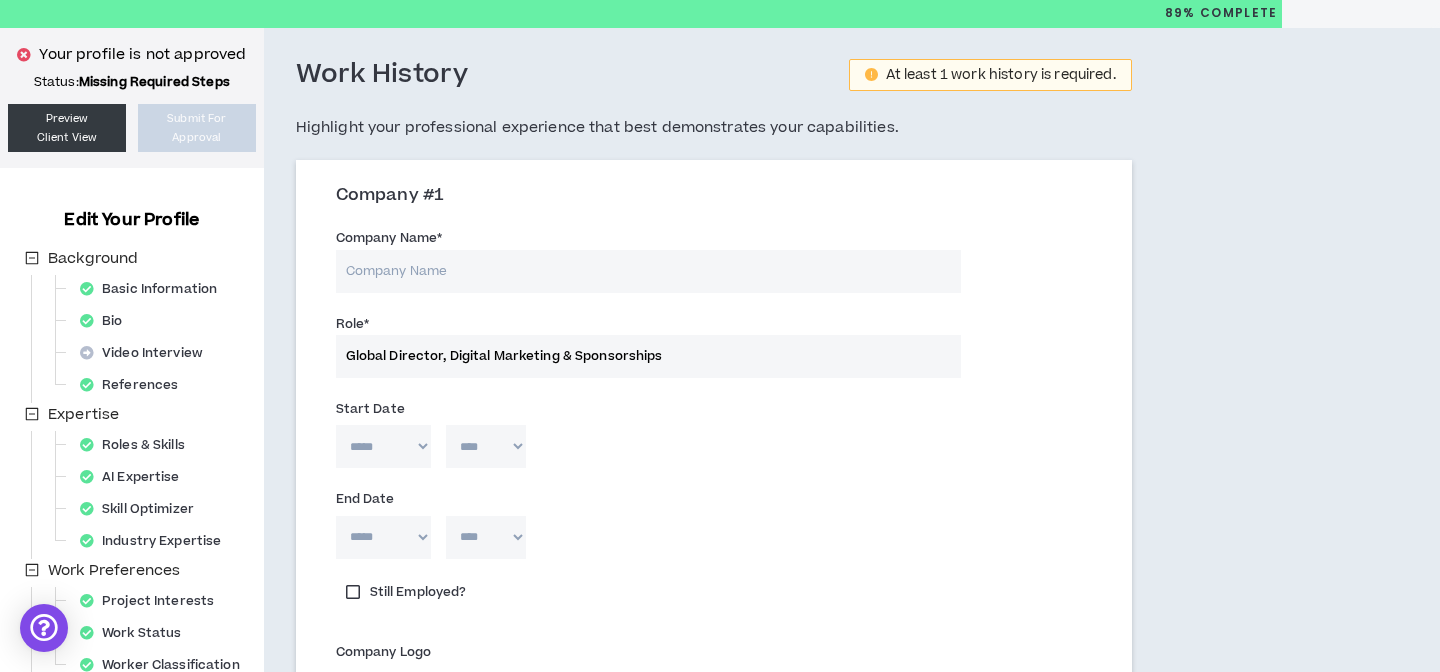 type on "Global Director, Digital Marketing & Sponsorships" 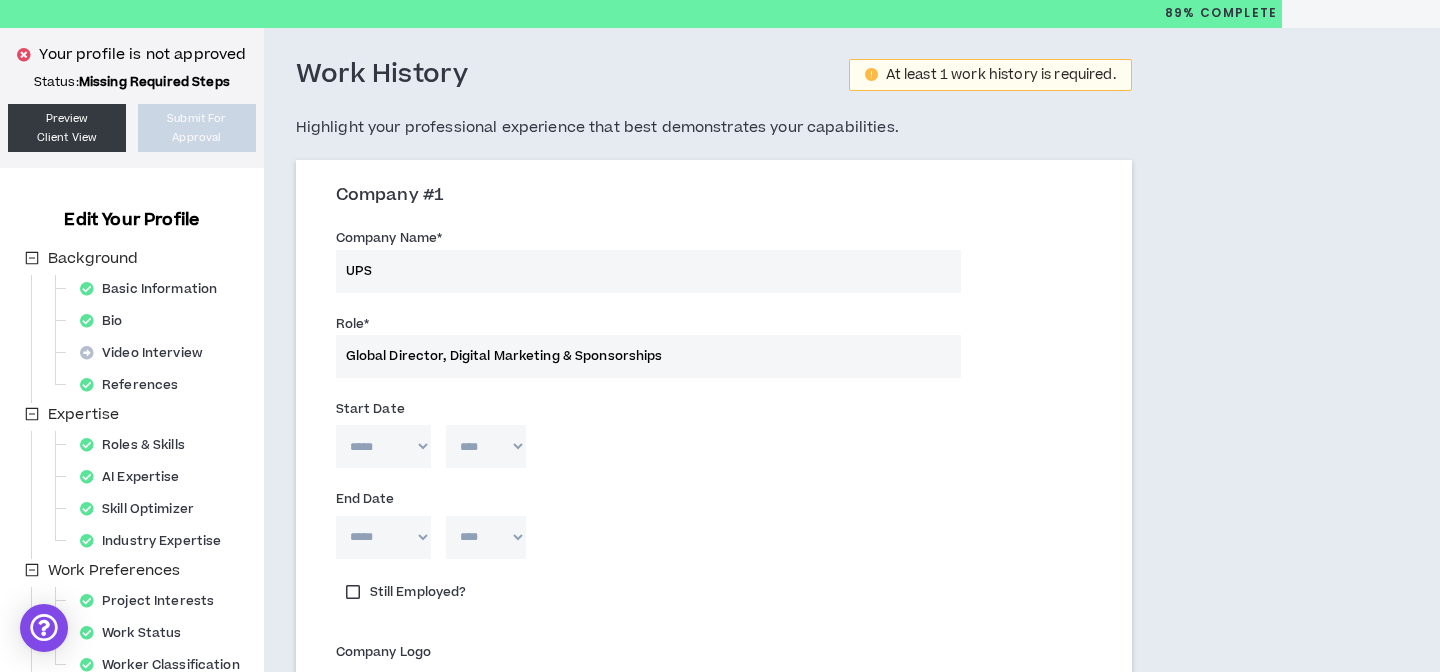 type on "UPS" 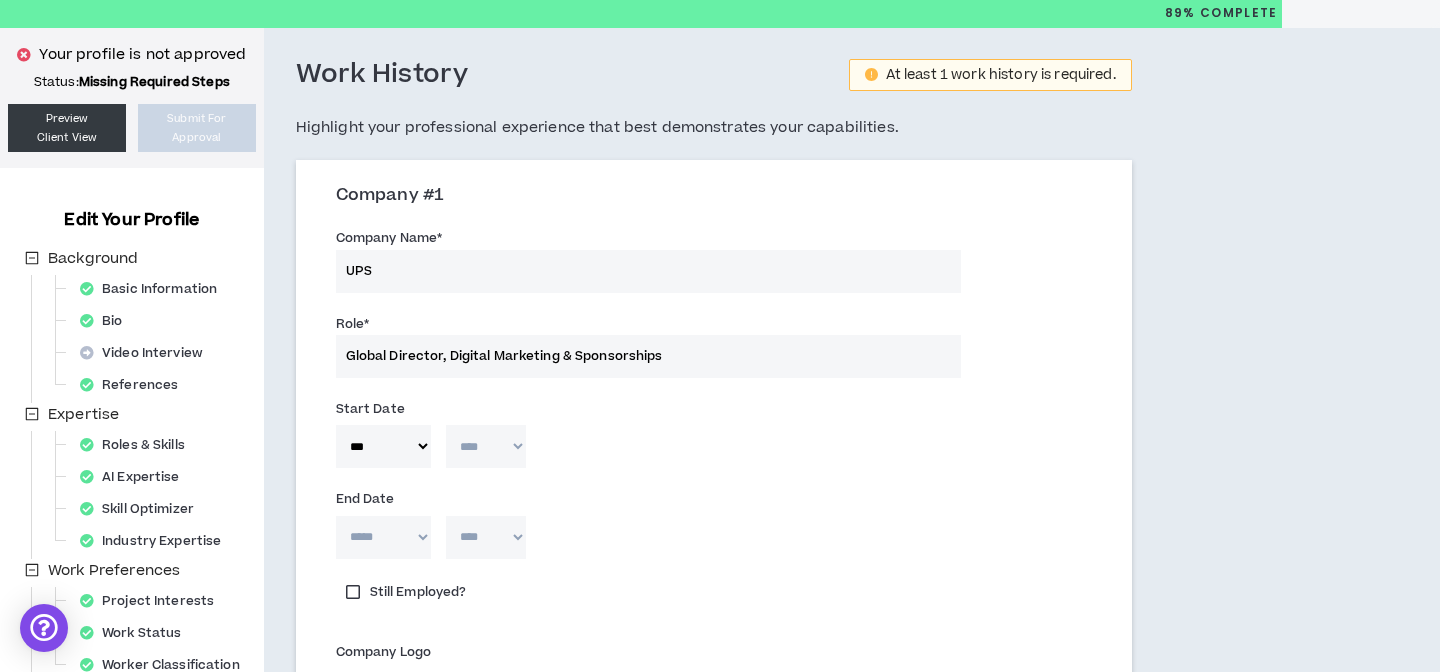 click on "**** **** **** **** **** **** **** **** **** **** **** **** **** **** **** **** **** **** **** **** **** **** **** **** **** **** **** **** **** **** **** **** **** **** **** **** **** **** **** **** **** **** **** **** **** **** **** **** **** **** **** **** **** **** **** **** **** **** **** **** **** **** **** **** **** **** **** **** **** **** **** **** **** **** **** **** **** **** **** **** **** **** **** **** **** **** **** **** **** **** **** **** **** **** **** **** **** **** **** **** **** **** **** **** **** **** **** **** **** **** **** **** **** **** **** **** **** **** **** **** **** **** **** **** **** **** ****" at bounding box center (486, 446) 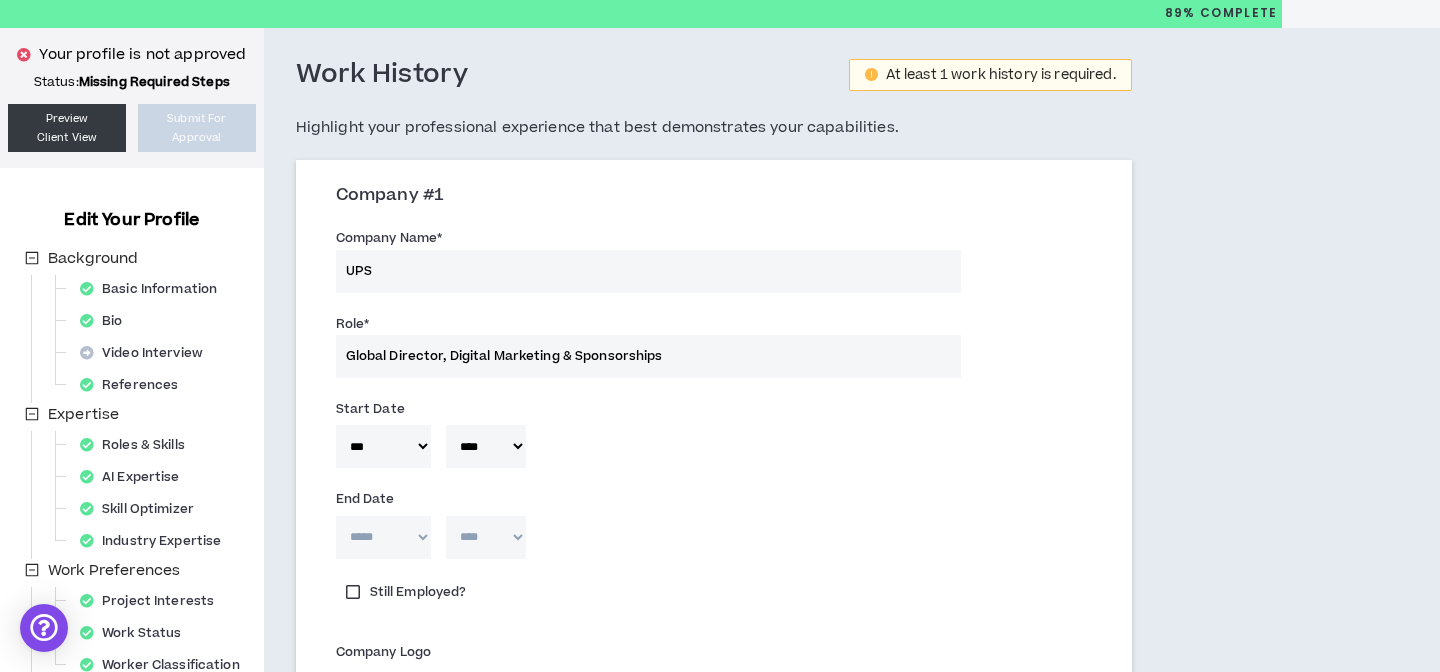 click on "***** *** *** *** *** *** **** *** *** **** *** *** ***" at bounding box center (383, 537) 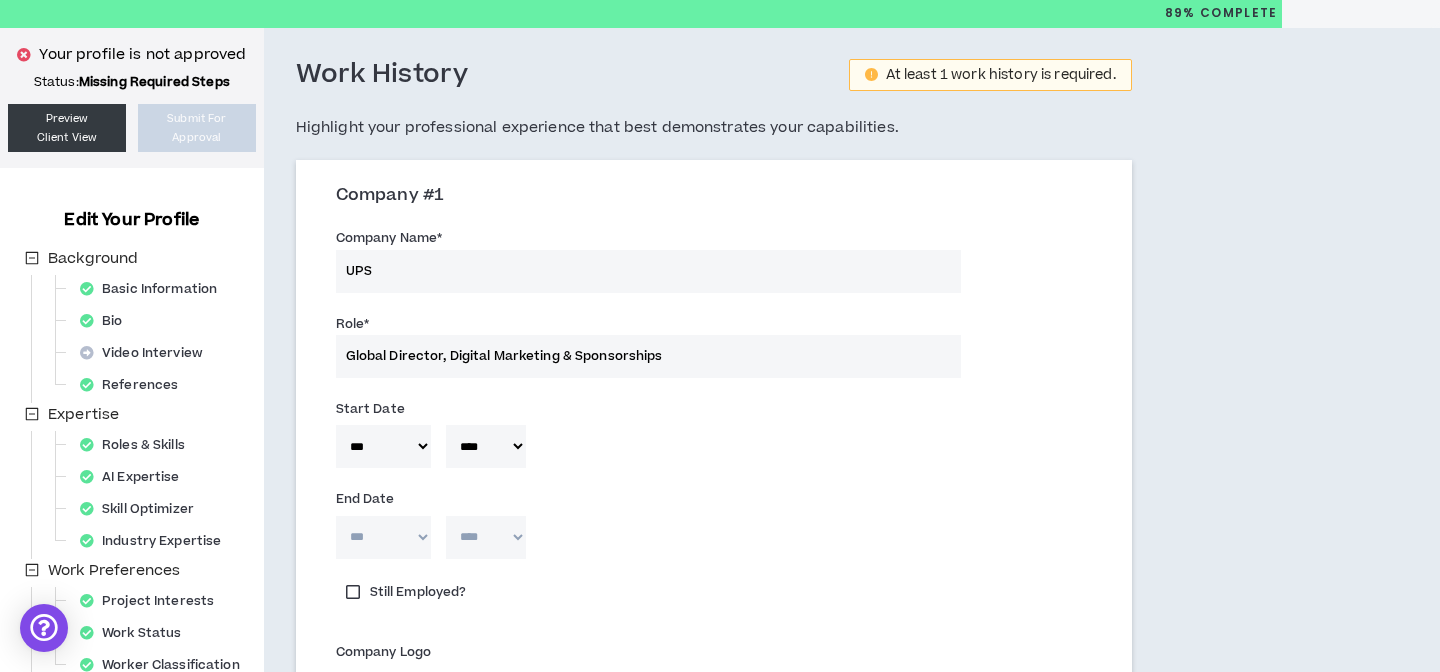 type 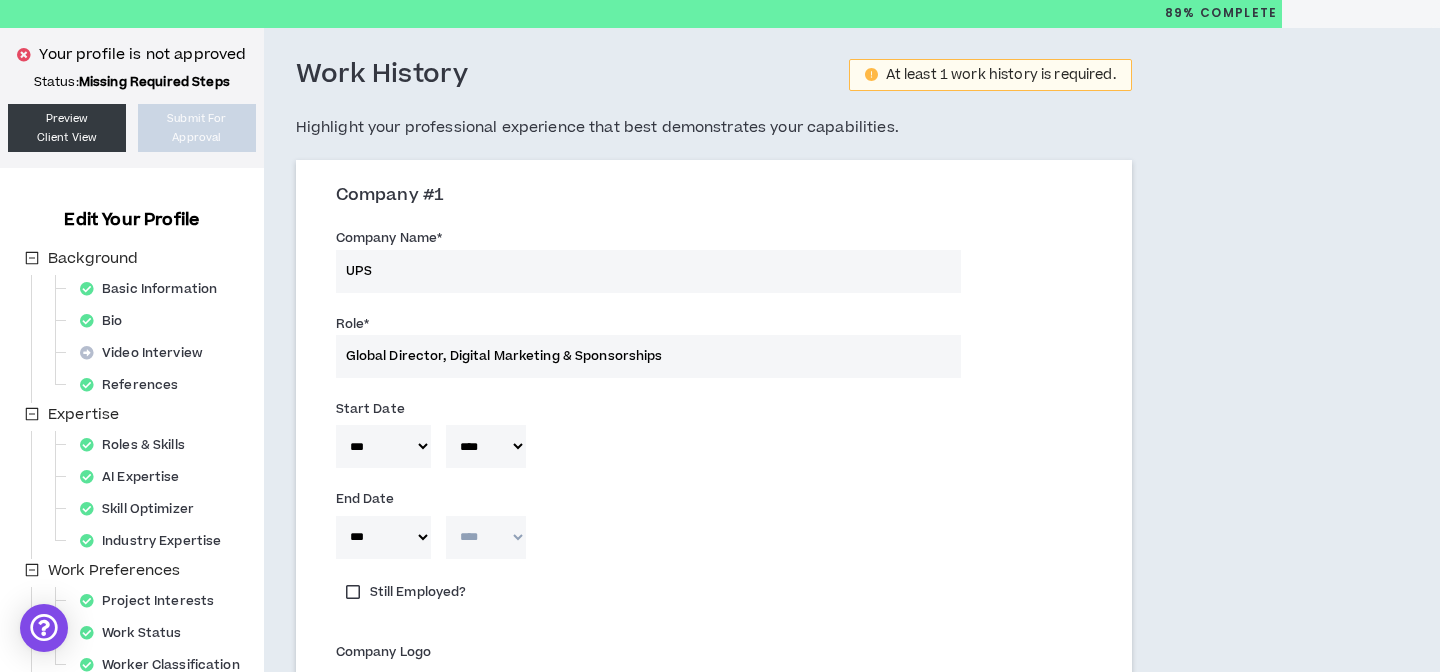 click on "**** **** **** **** **** **** **** **** **** **** **** **** **** **** **** **** **** **** **** **** **** **** **** **** **** **** **** **** **** **** **** **** **** **** **** **** **** **** **** **** **** **** **** **** **** **** **** **** **** **** **** **** **** **** **** **** **** **** **** **** **** **** **** **** **** **** **** **** **** **** **** **** **** **** **** **** **** **** **** **** **** **** **** **** **** **** **** **** **** **** **** **** **** **** **** **** **** **** **** **** **** **** **** **** **** **** **** **** **** **** **** **** **** **** **** **** **** **** **** **** **** **** **** **** **** **** ****" at bounding box center [486, 537] 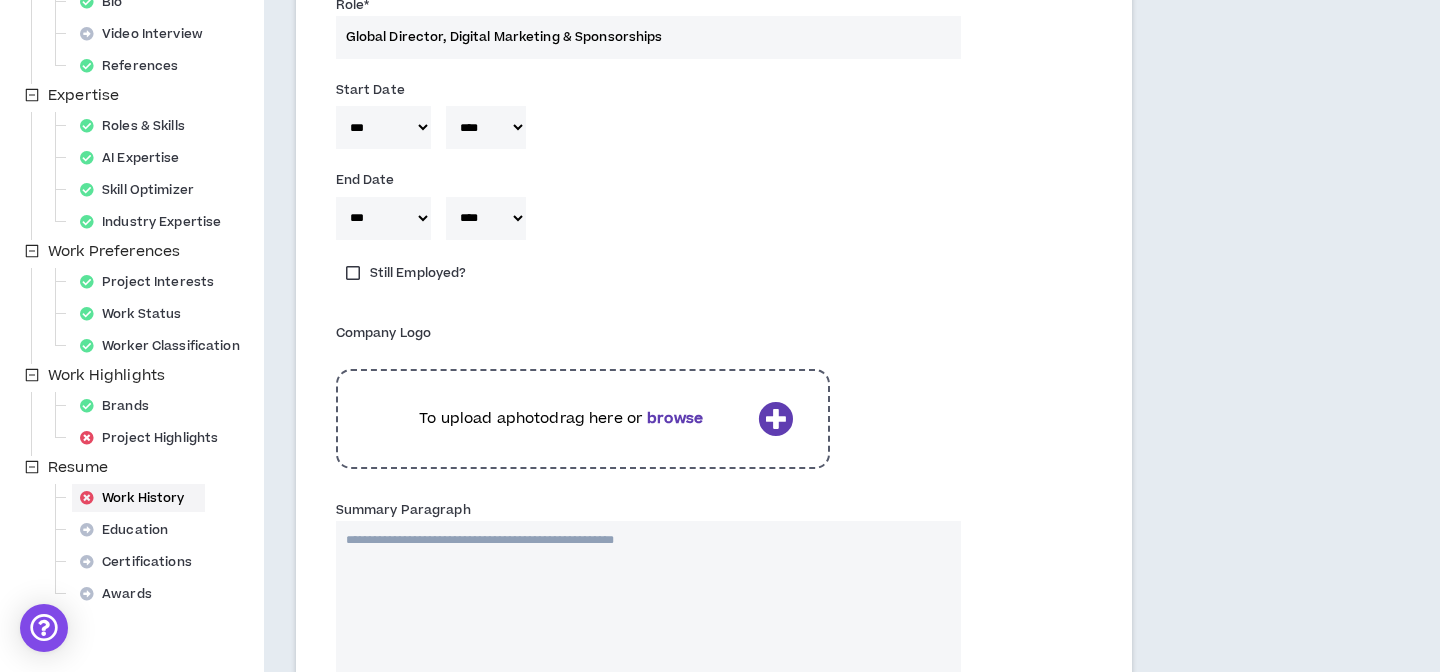 scroll, scrollTop: 384, scrollLeft: 0, axis: vertical 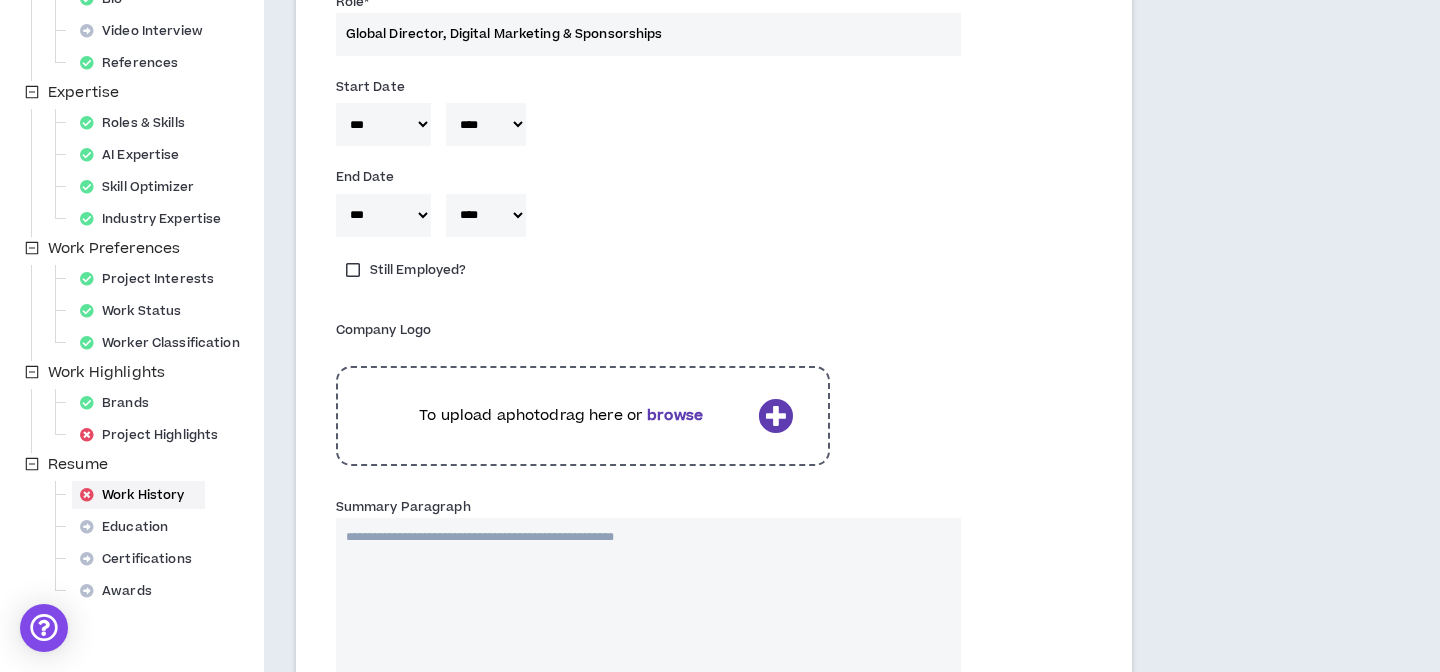 click on "browse" at bounding box center [675, 415] 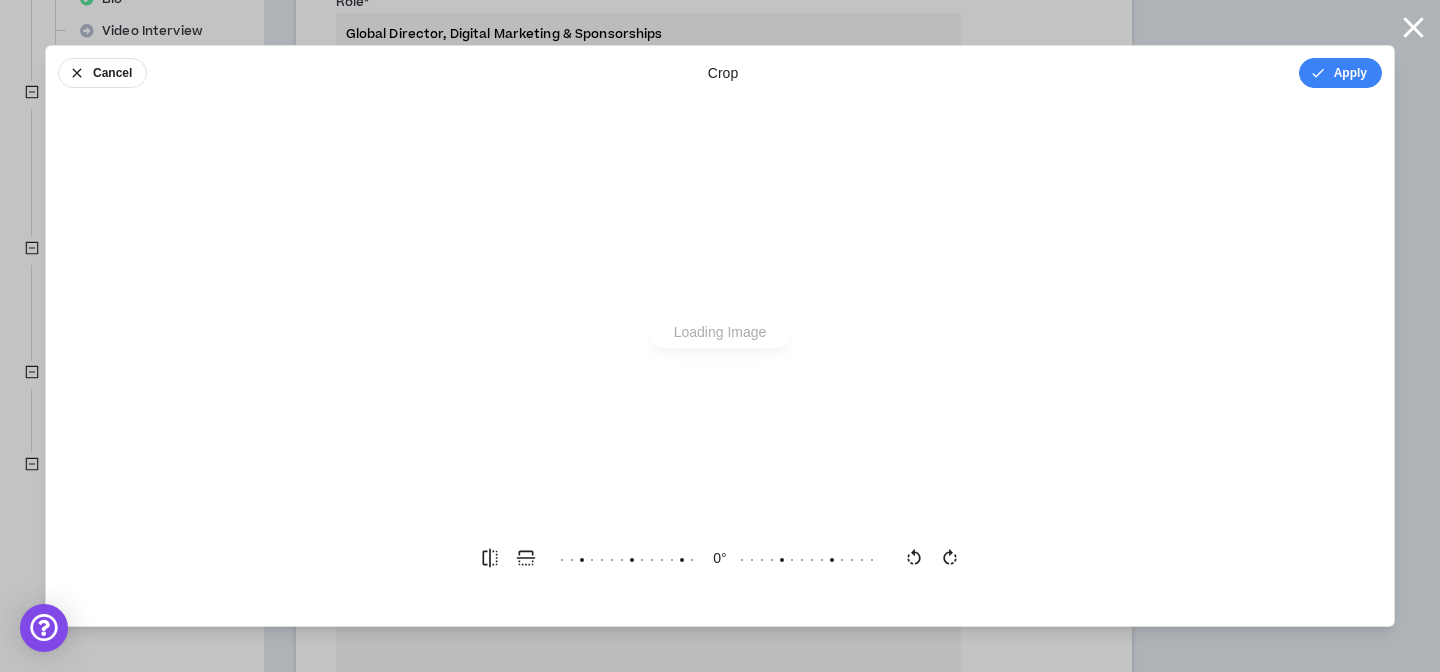 scroll, scrollTop: 0, scrollLeft: 0, axis: both 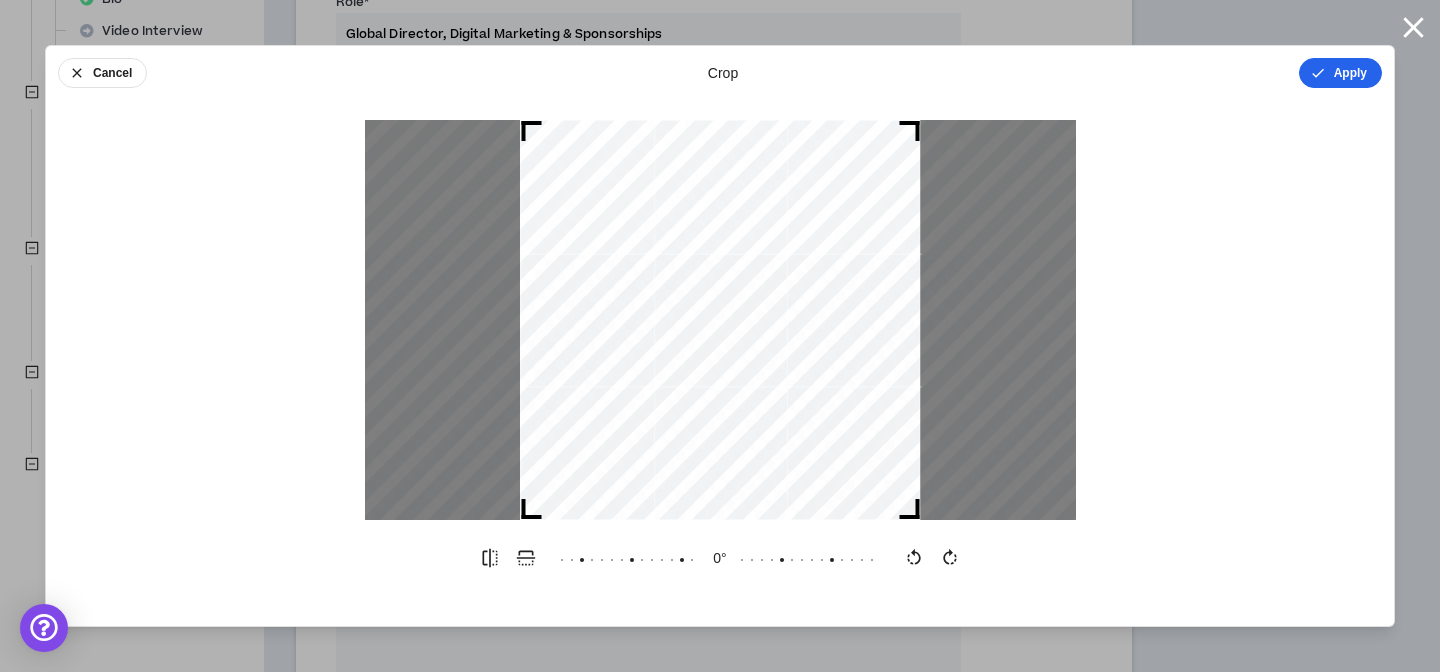 click on "Apply" at bounding box center (1340, 73) 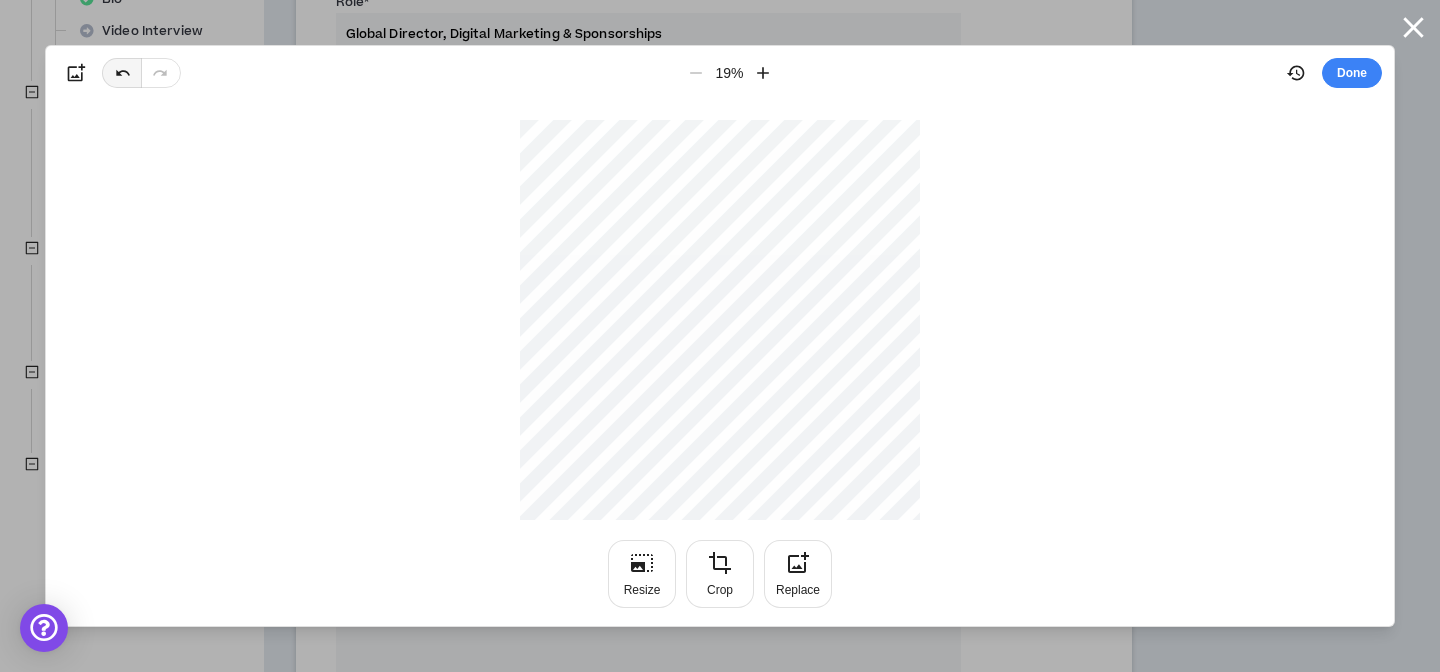 click 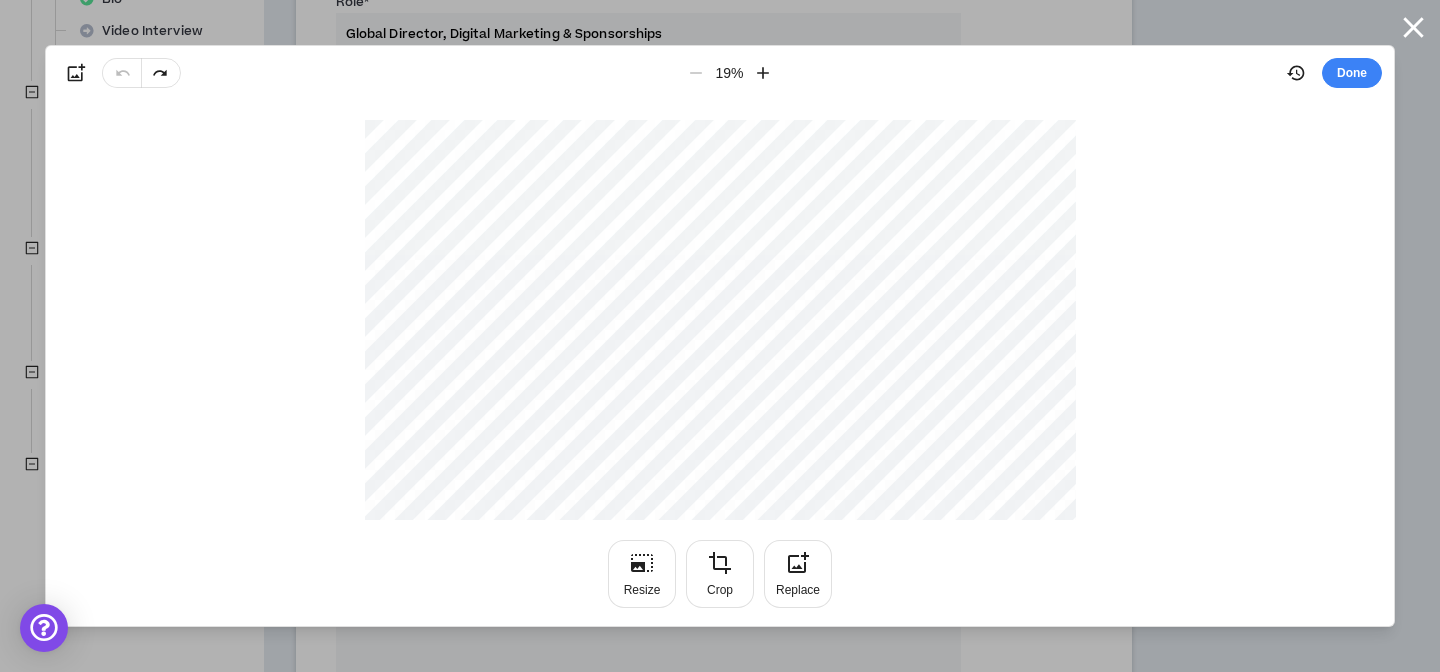 click at bounding box center (141, 73) 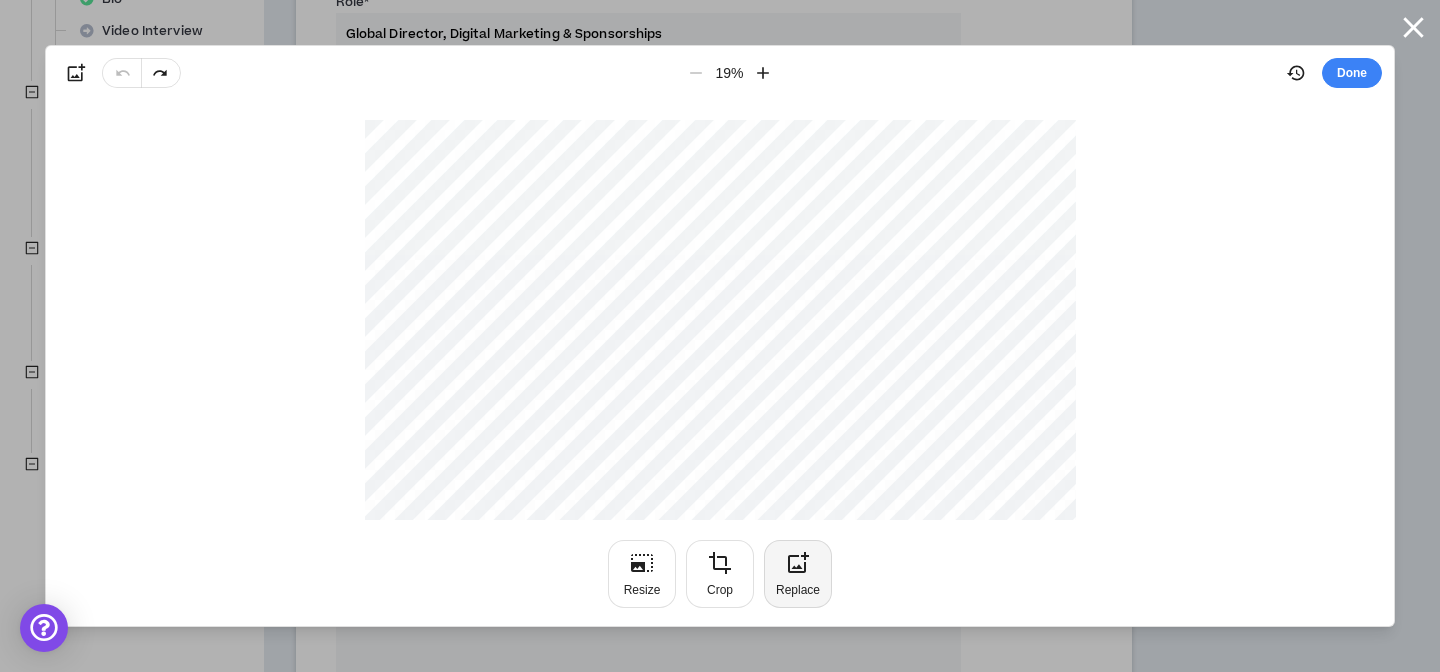 click 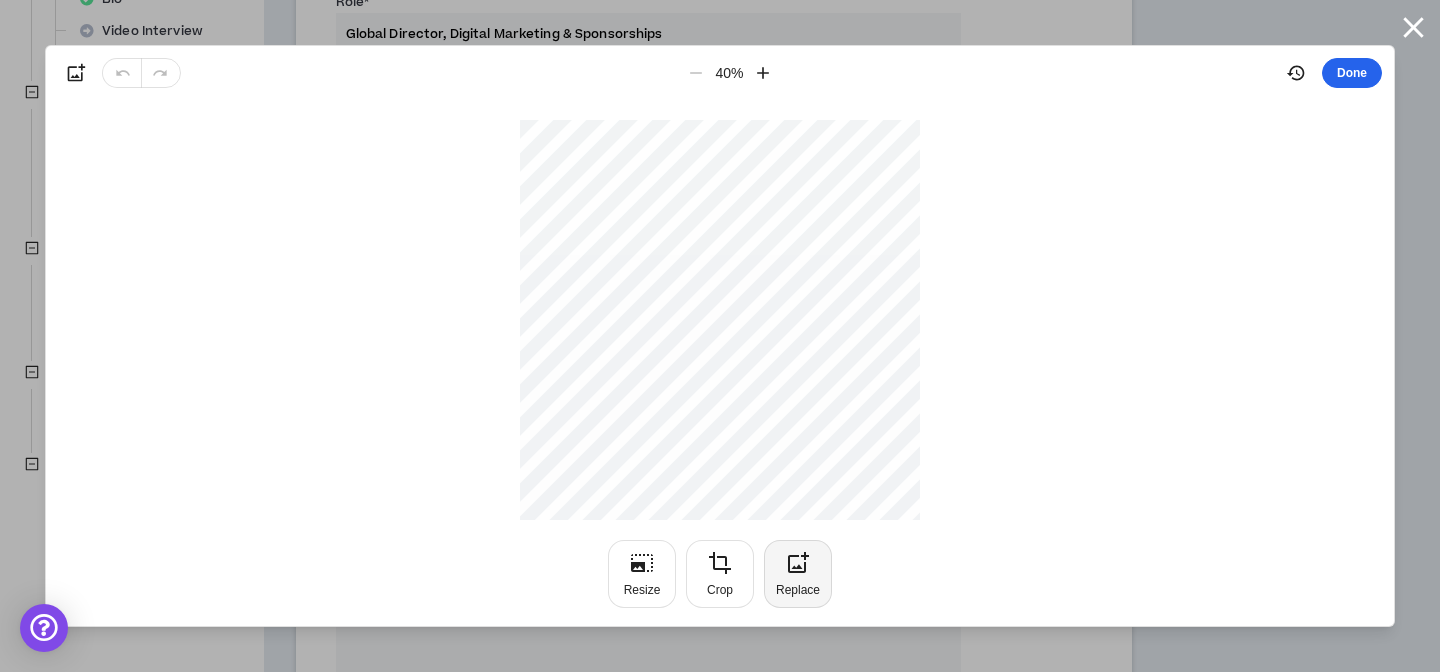 click on "Done" at bounding box center [1352, 73] 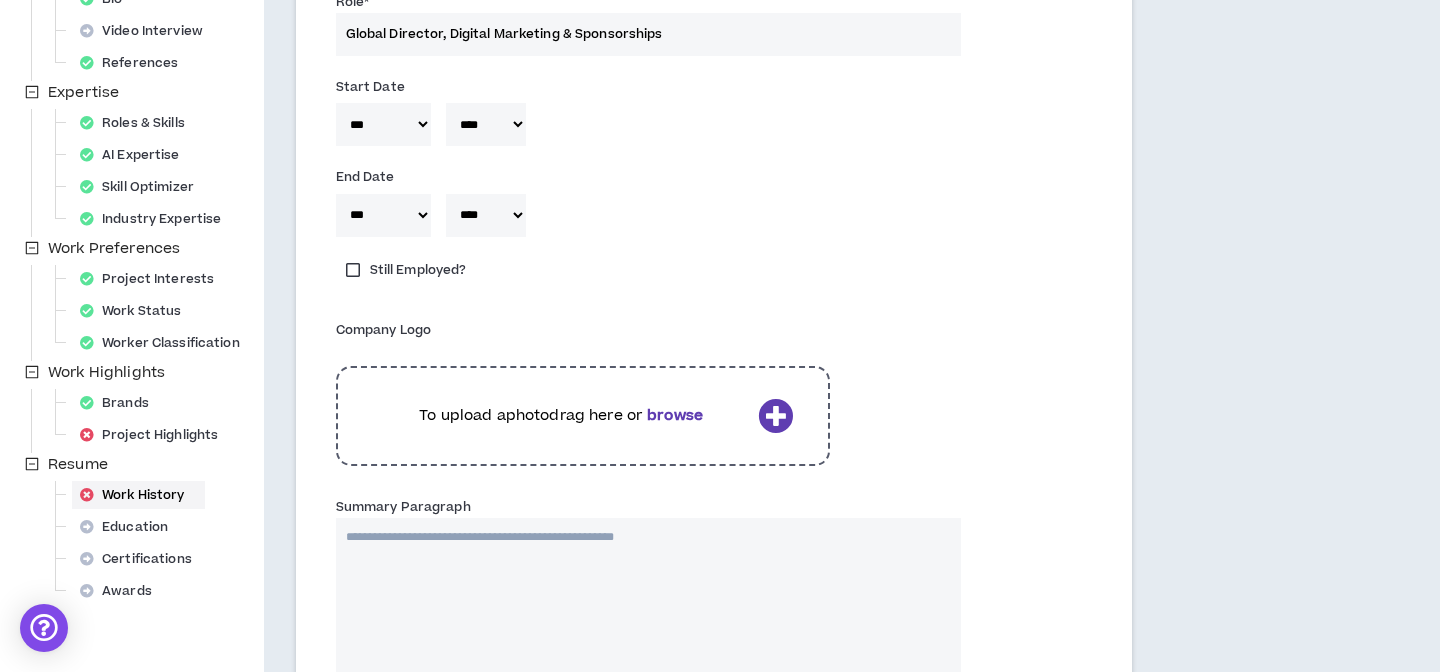 type 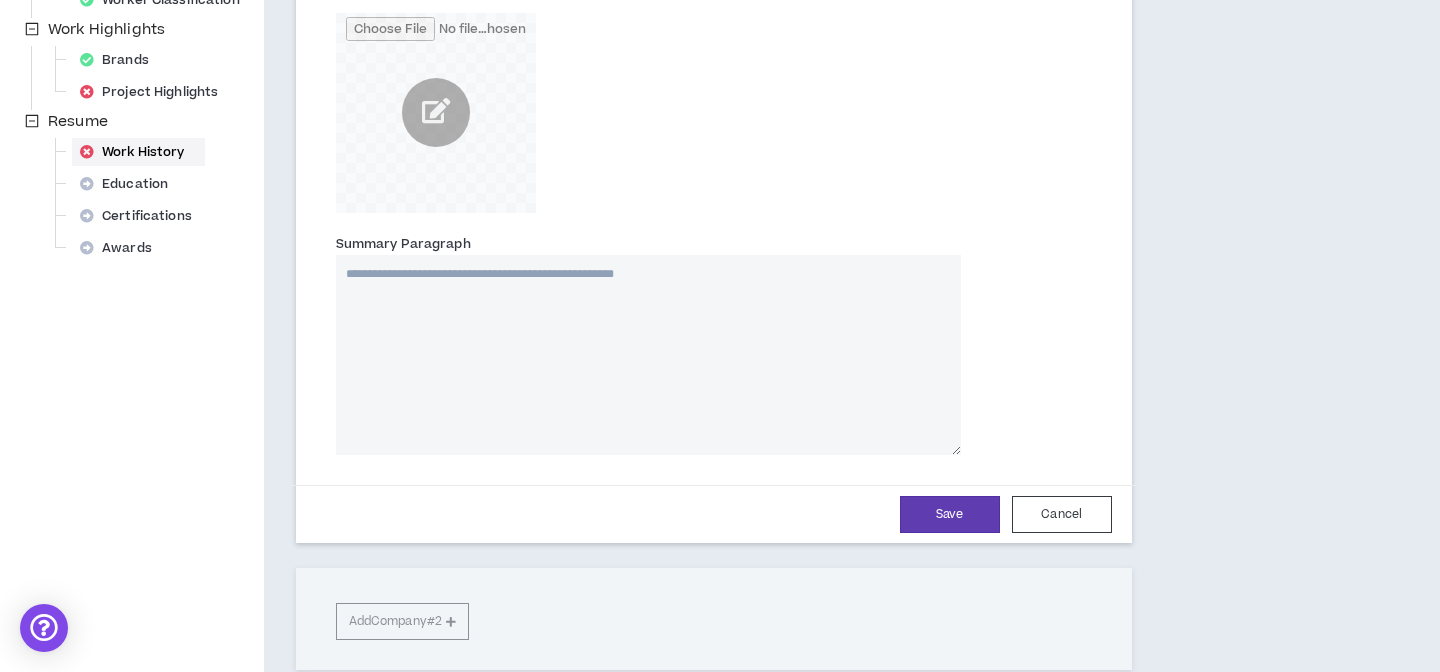 scroll, scrollTop: 735, scrollLeft: 0, axis: vertical 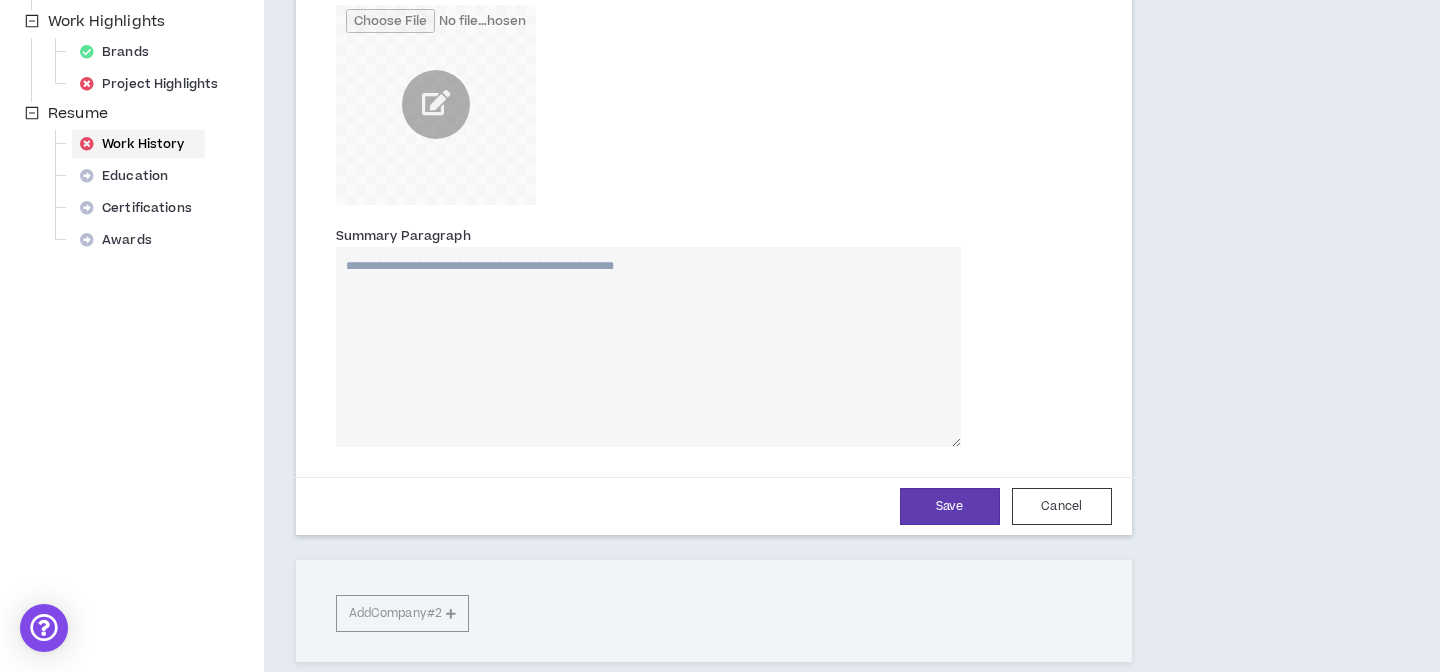 click on "Summary Paragraph" at bounding box center (648, 347) 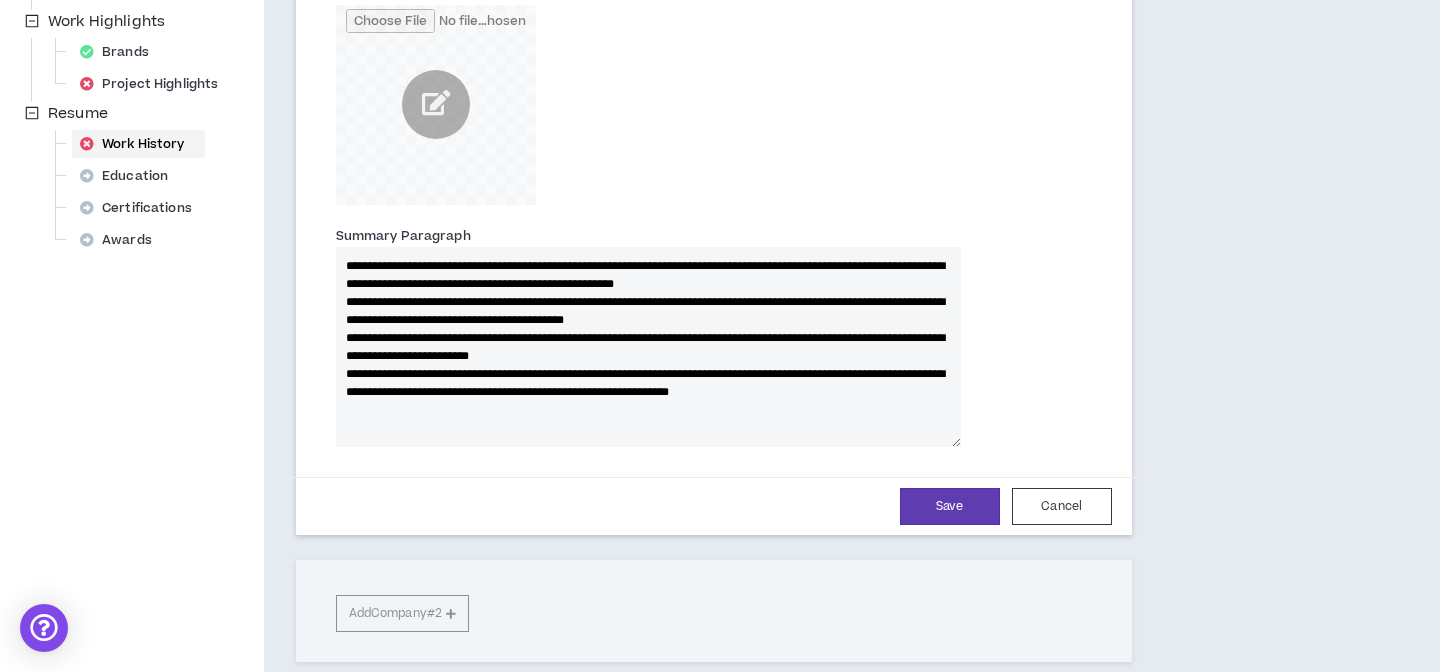 type 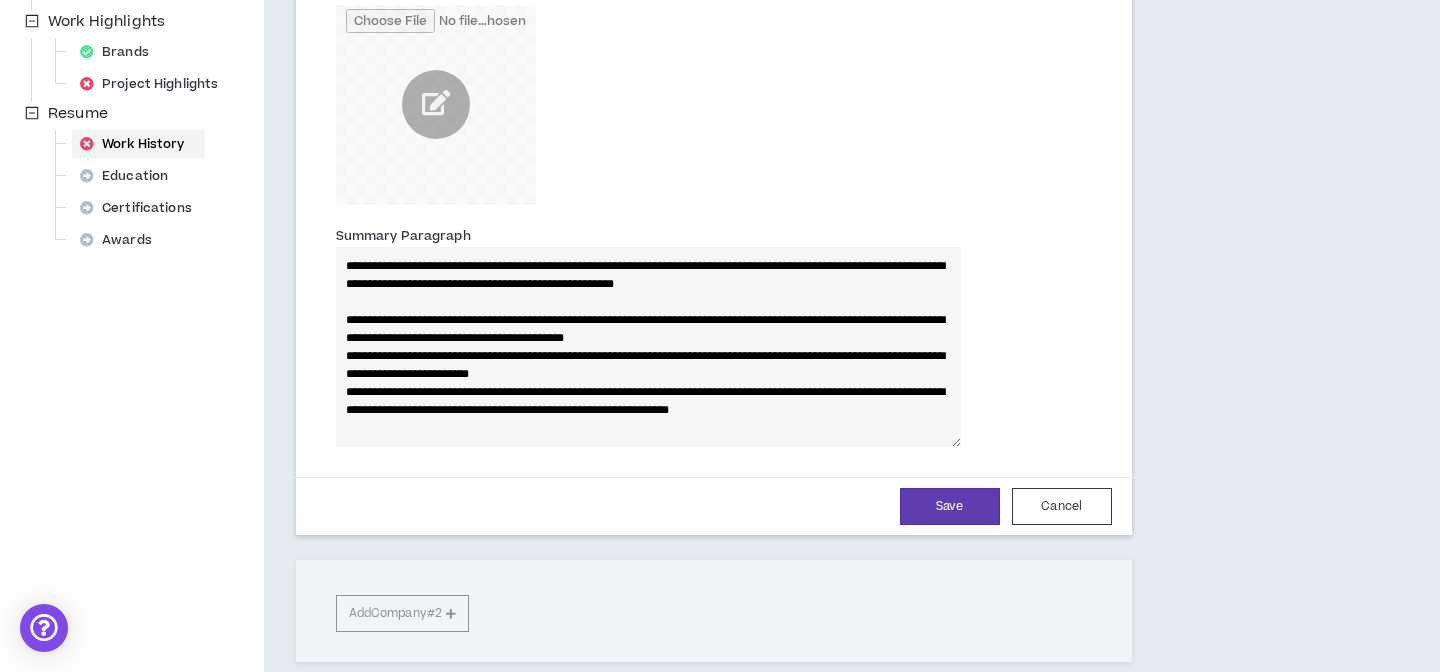 type 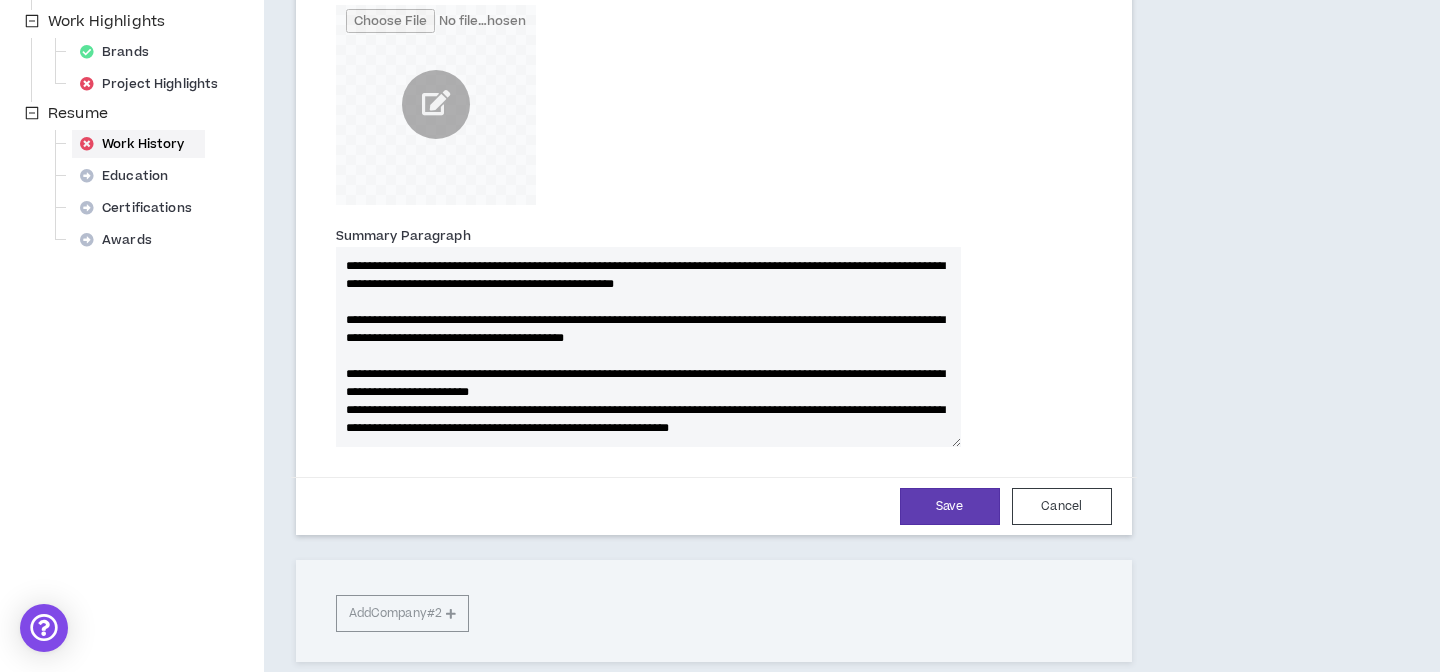 type 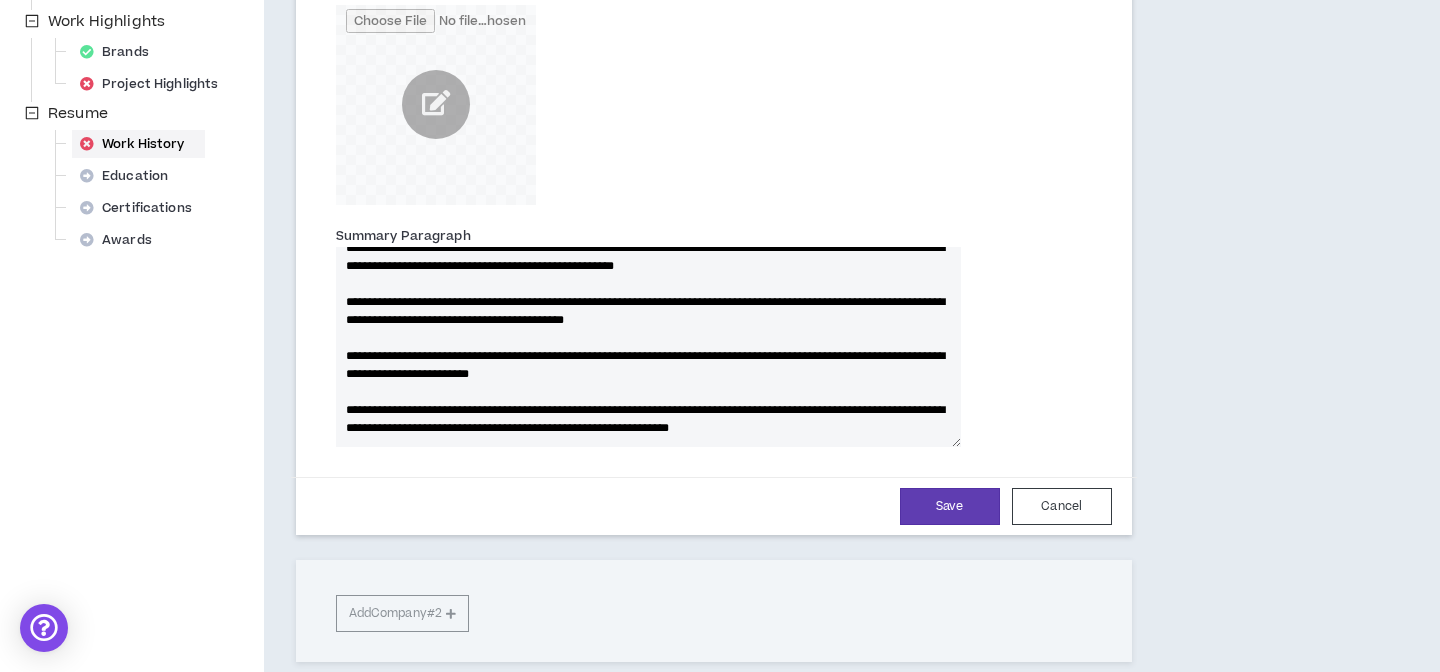 type 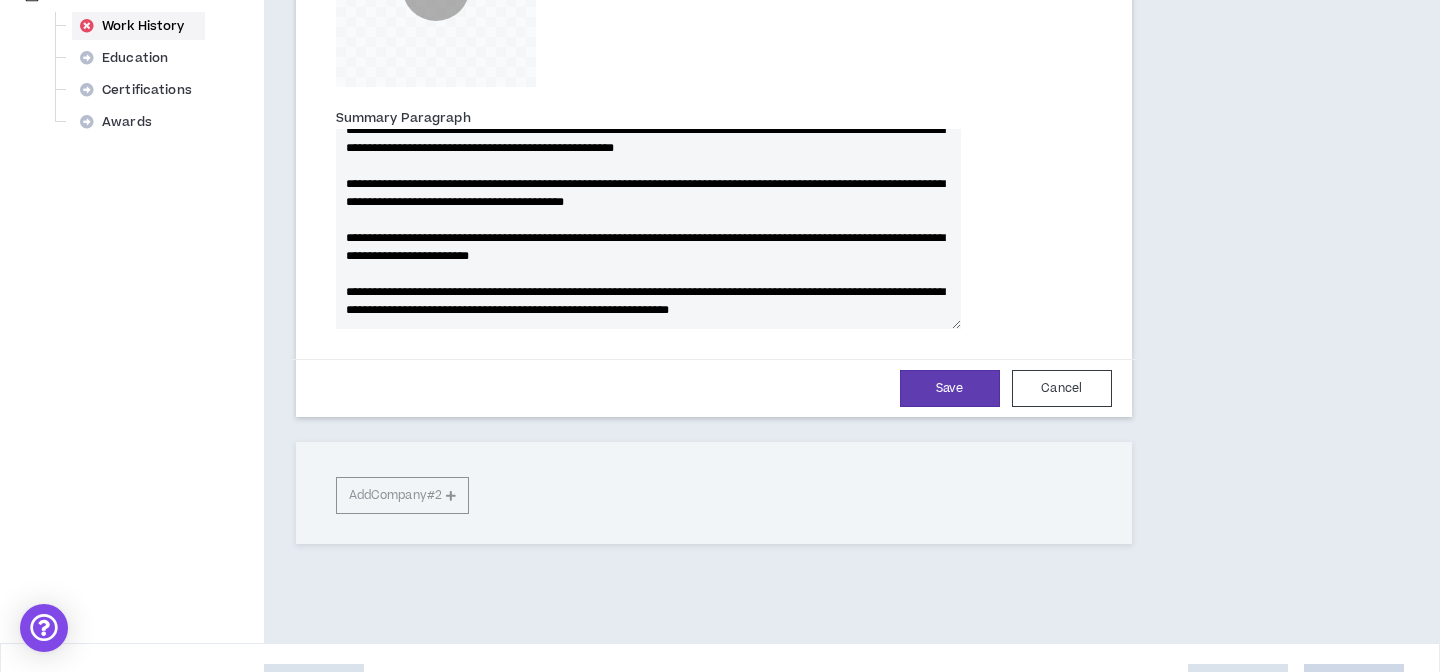 scroll, scrollTop: 903, scrollLeft: 0, axis: vertical 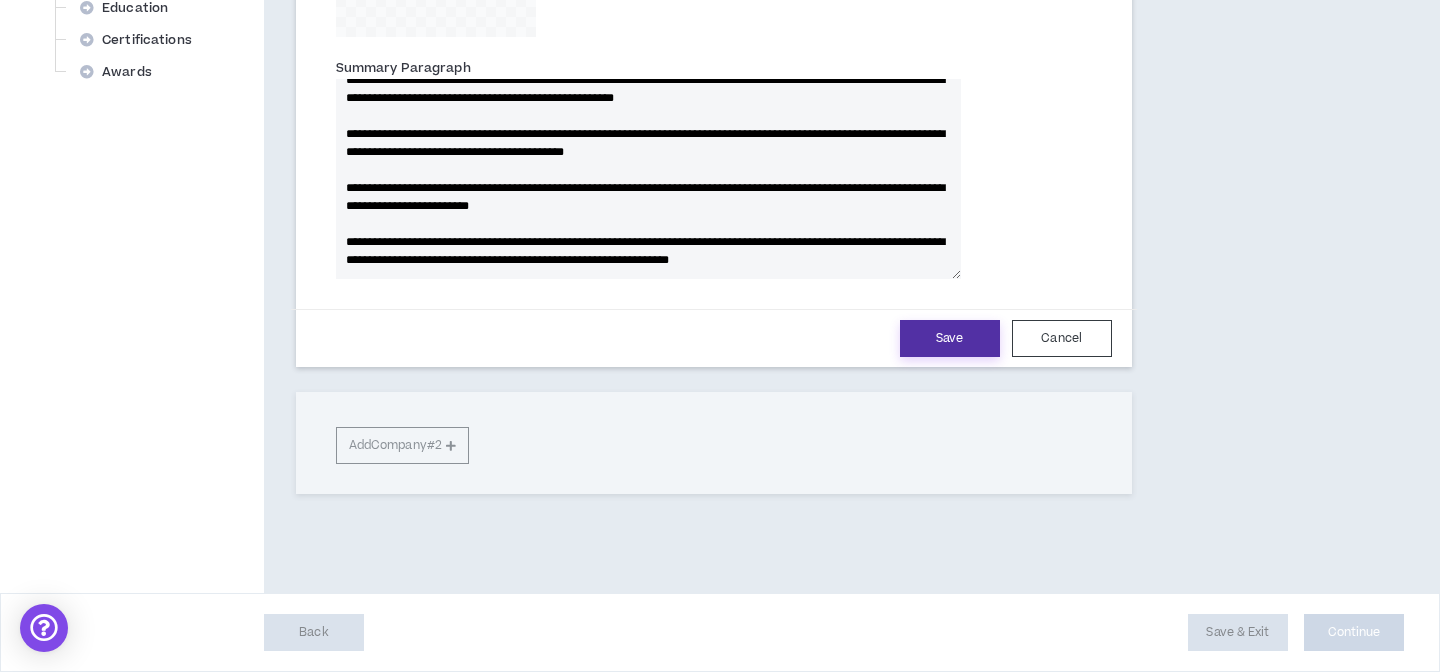 type on "**********" 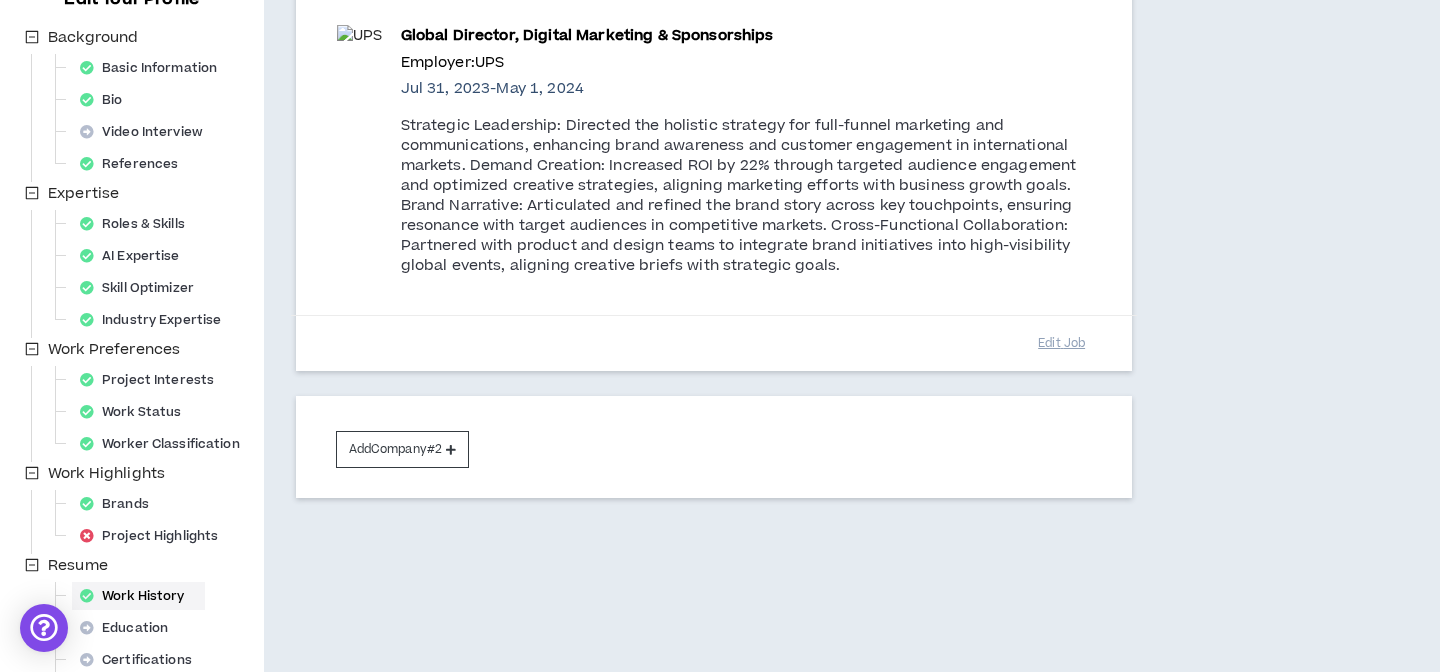 scroll, scrollTop: 297, scrollLeft: 0, axis: vertical 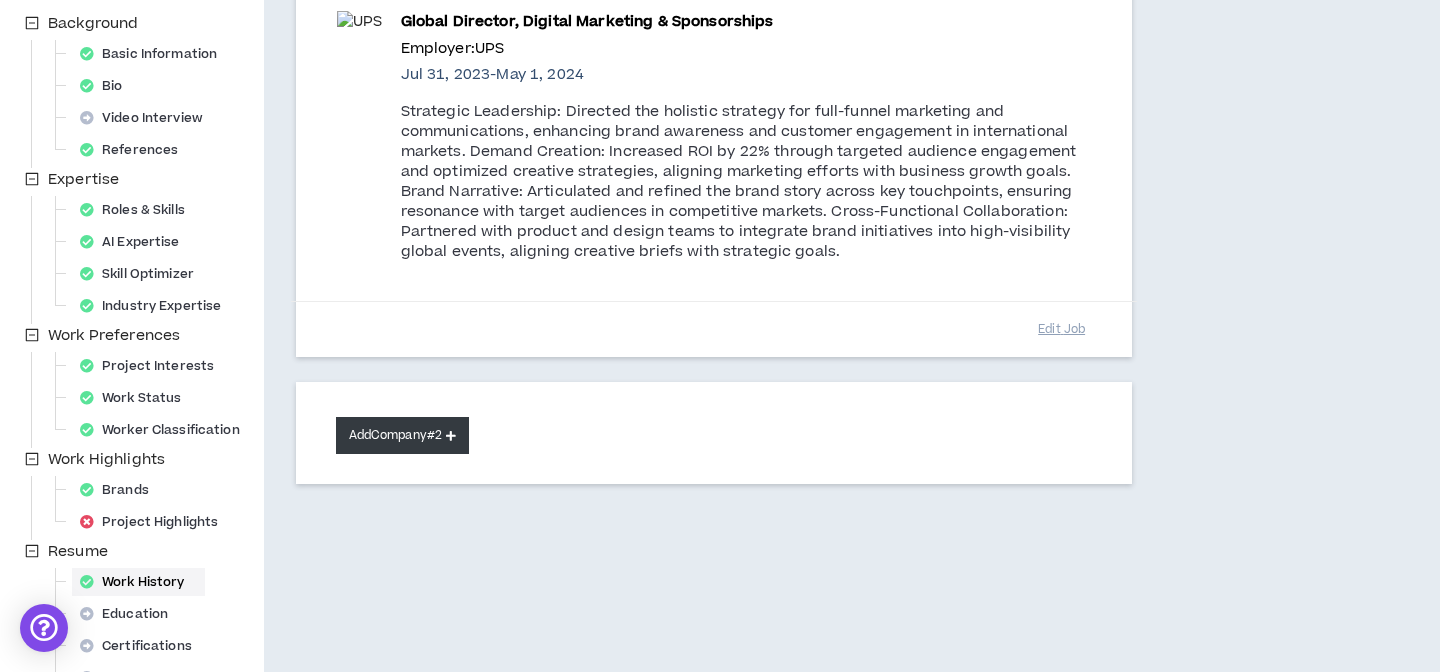 click on "Add  Company  #2" at bounding box center [402, 435] 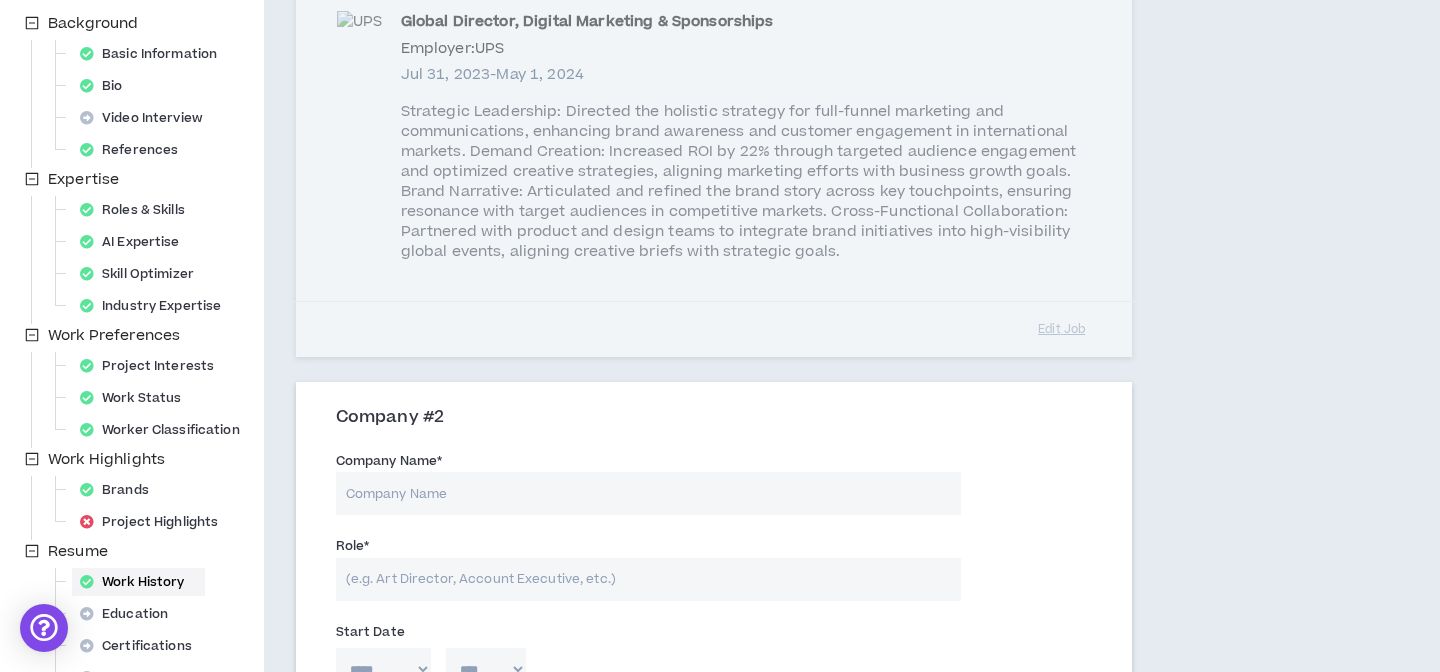click on "Company Name  *" at bounding box center (648, 493) 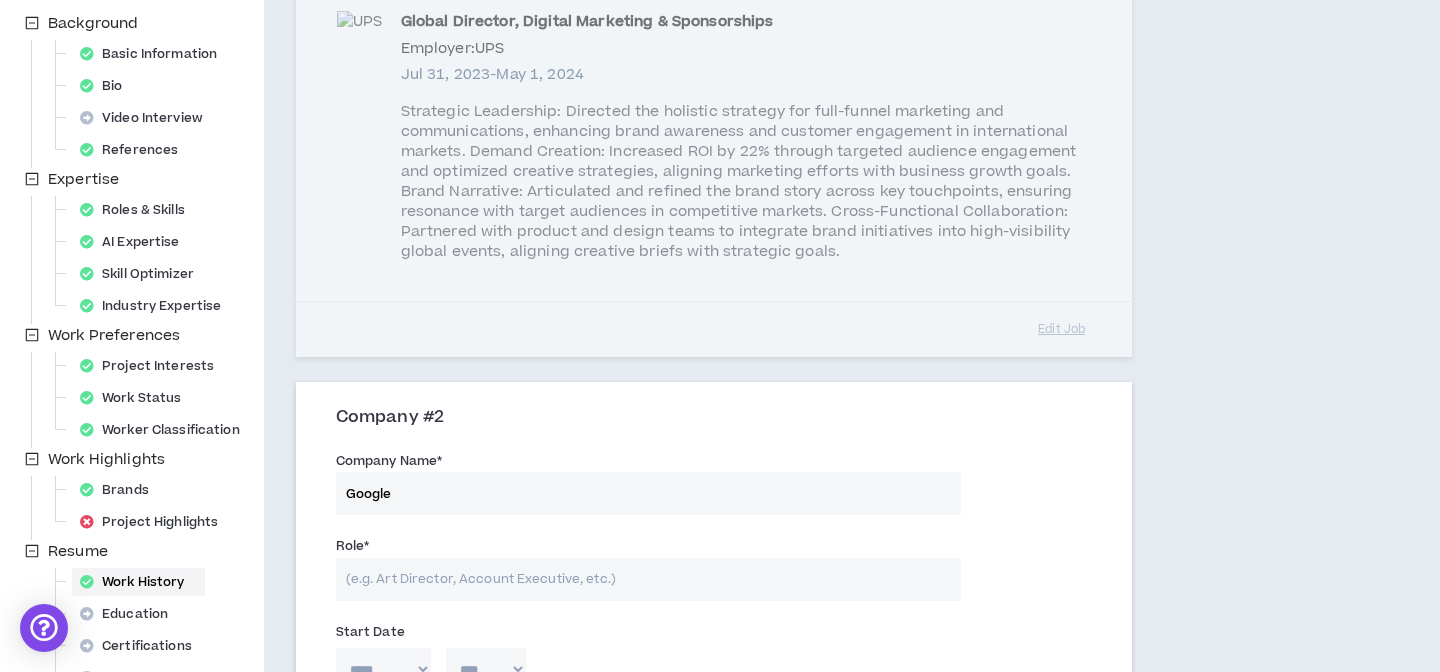 type on "Google" 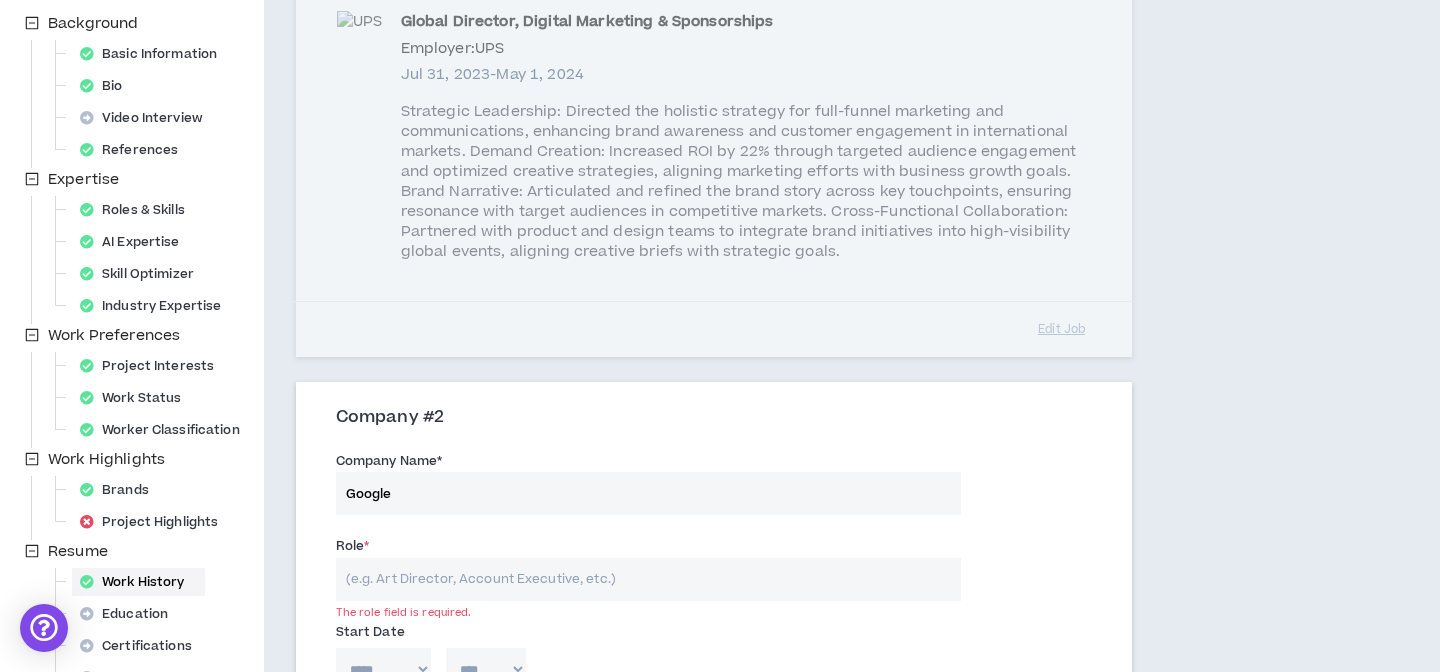 click on "Role  *" at bounding box center (648, 579) 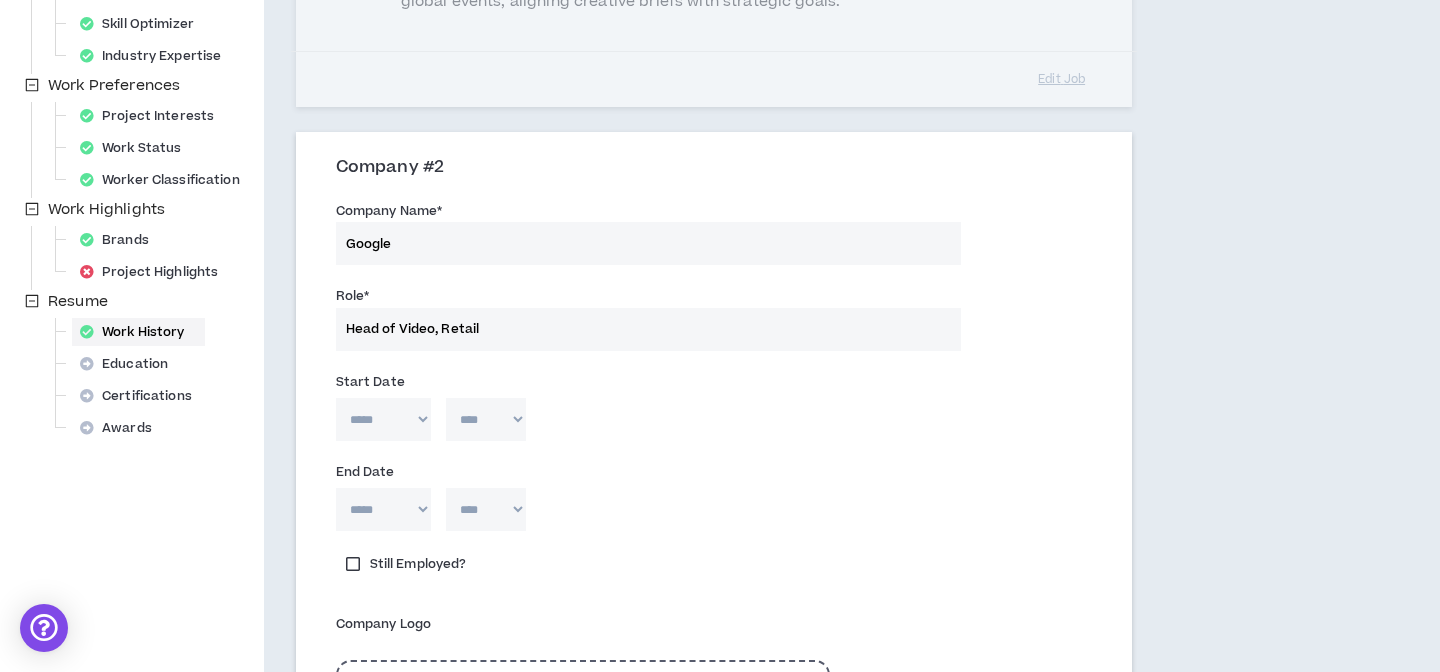 scroll, scrollTop: 659, scrollLeft: 0, axis: vertical 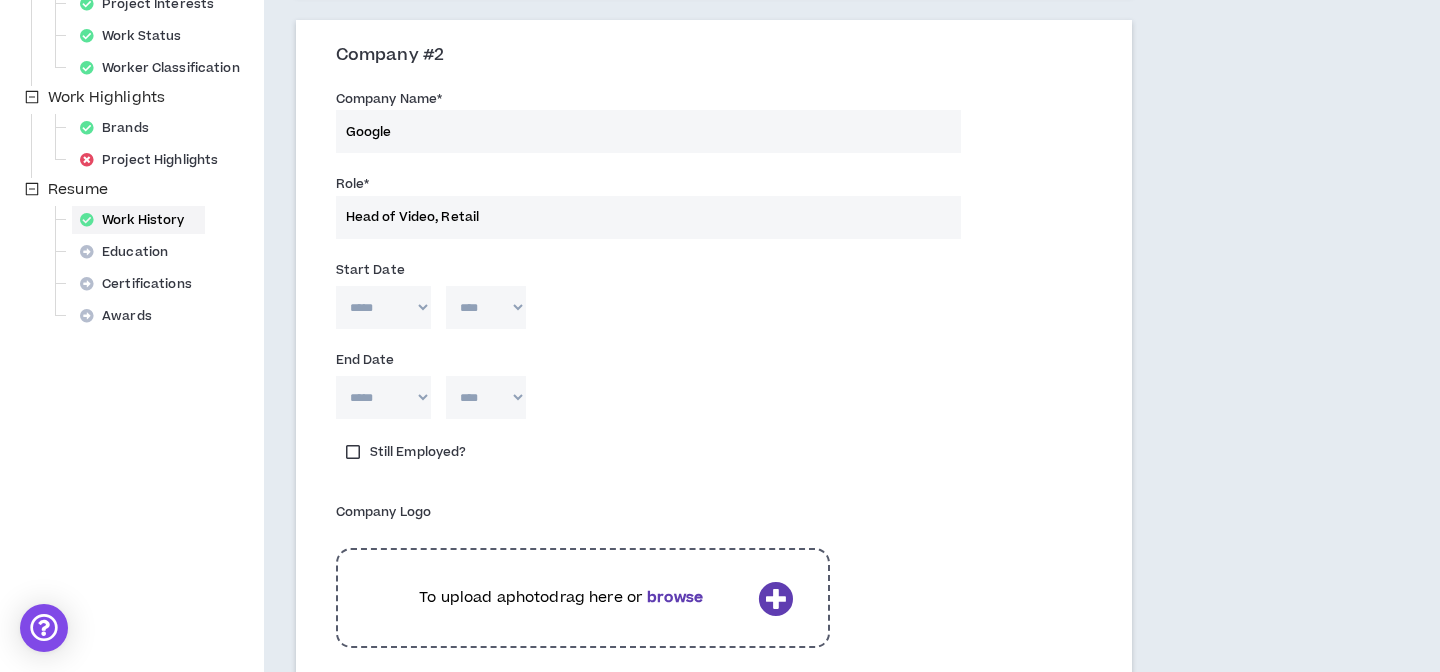type on "Head of Video, Retail" 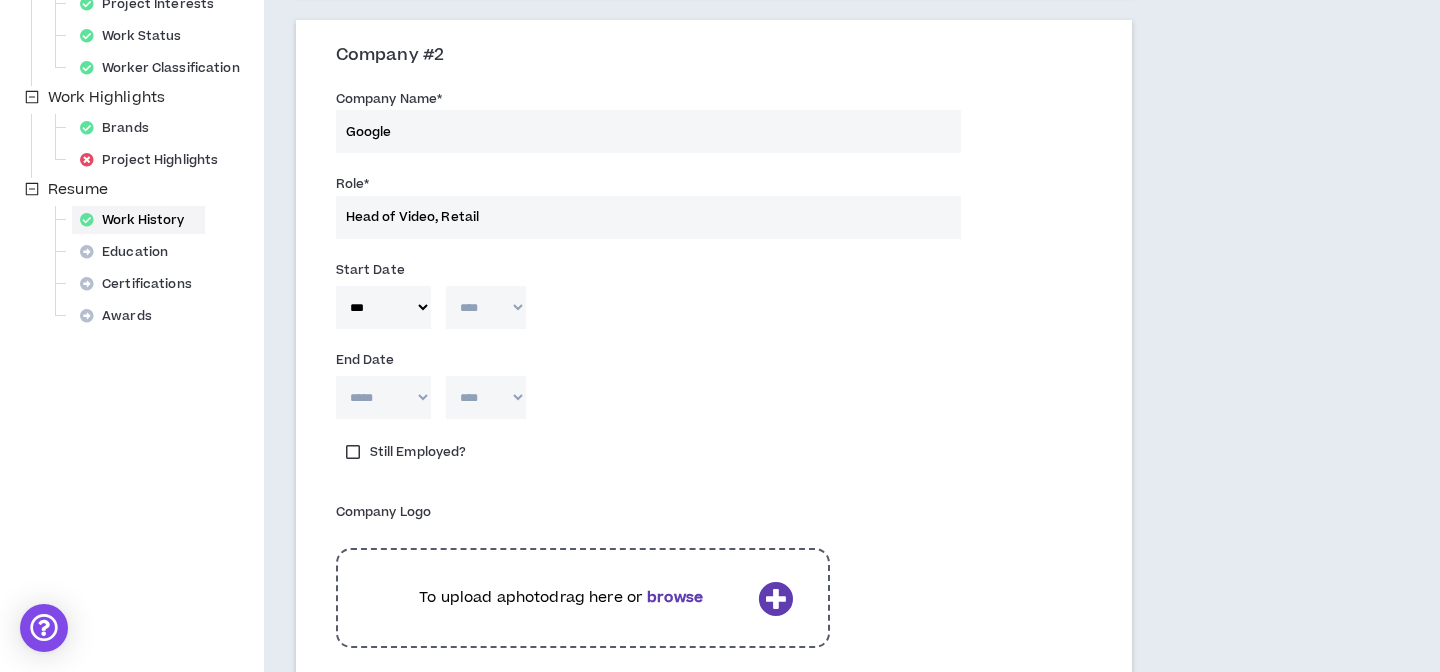 click on "**** **** **** **** **** **** **** **** **** **** **** **** **** **** **** **** **** **** **** **** **** **** **** **** **** **** **** **** **** **** **** **** **** **** **** **** **** **** **** **** **** **** **** **** **** **** **** **** **** **** **** **** **** **** **** **** **** **** **** **** **** **** **** **** **** **** **** **** **** **** **** **** **** **** **** **** **** **** **** **** **** **** **** **** **** **** **** **** **** **** **** **** **** **** **** **** **** **** **** **** **** **** **** **** **** **** **** **** **** **** **** **** **** **** **** **** **** **** **** **** **** **** **** **** **** **** ****" at bounding box center (486, 307) 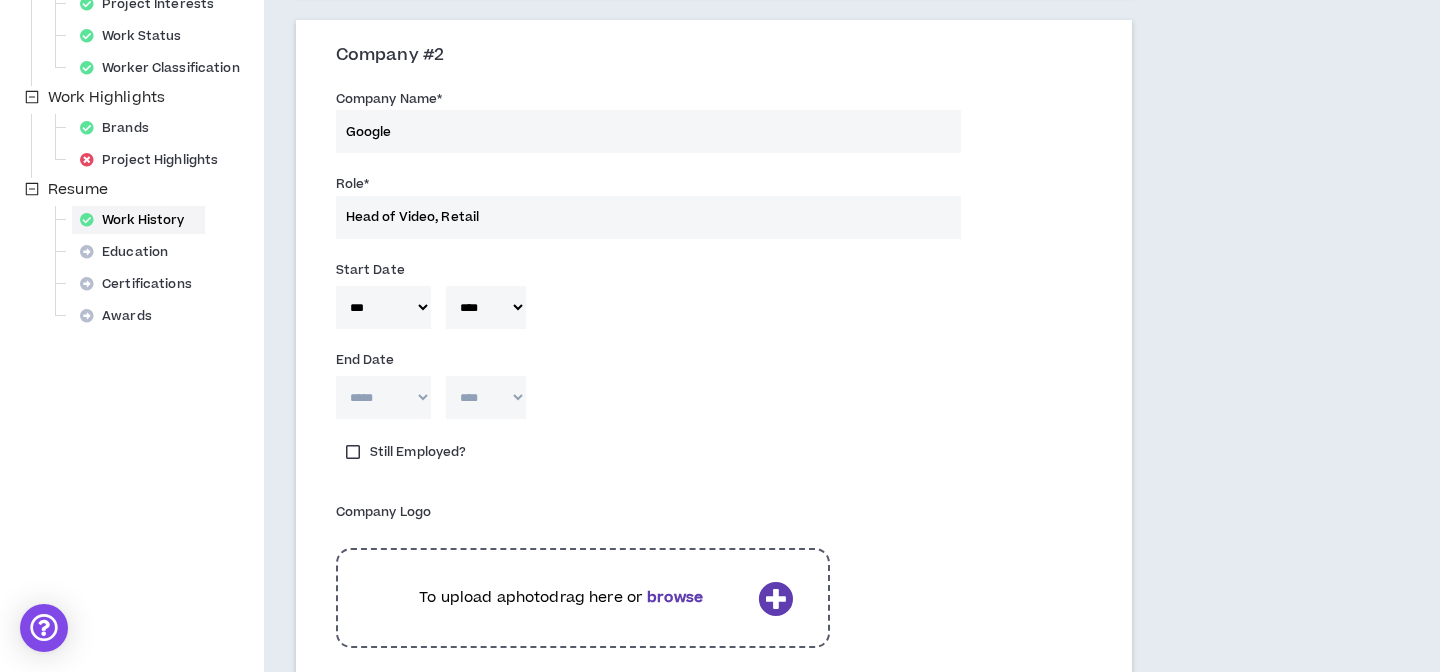 click on "**** **** **** **** **** **** **** **** **** **** **** **** **** **** **** **** **** **** **** **** **** **** **** **** **** **** **** **** **** **** **** **** **** **** **** **** **** **** **** **** **** **** **** **** **** **** **** **** **** **** **** **** **** **** **** **** **** **** **** **** **** **** **** **** **** **** **** **** **** **** **** **** **** **** **** **** **** **** **** **** **** **** **** **** **** **** **** **** **** **** **** **** **** **** **** **** **** **** **** **** **** **** **** **** **** **** **** **** **** **** **** **** **** **** **** **** **** **** **** **** **** **** **** **** **** **** ****" at bounding box center (486, 397) 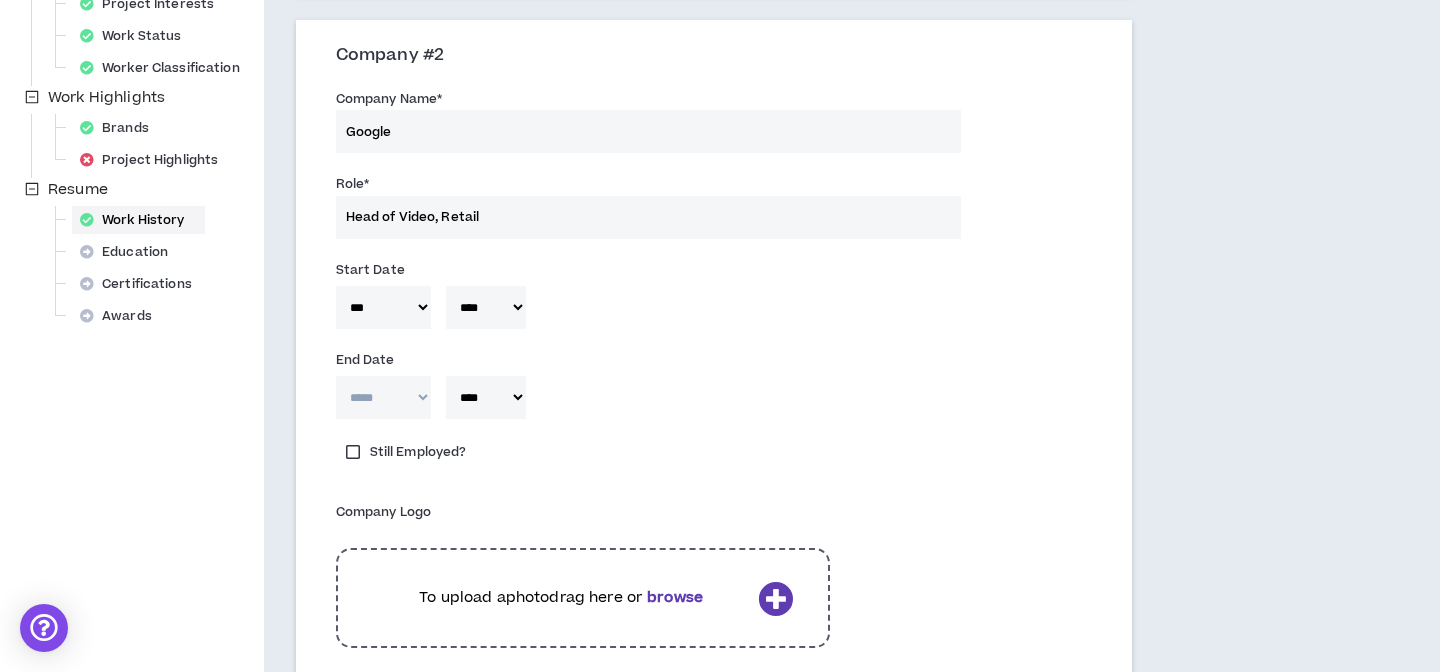 click on "***** *** *** *** *** *** **** *** *** **** *** *** ***" at bounding box center [383, 397] 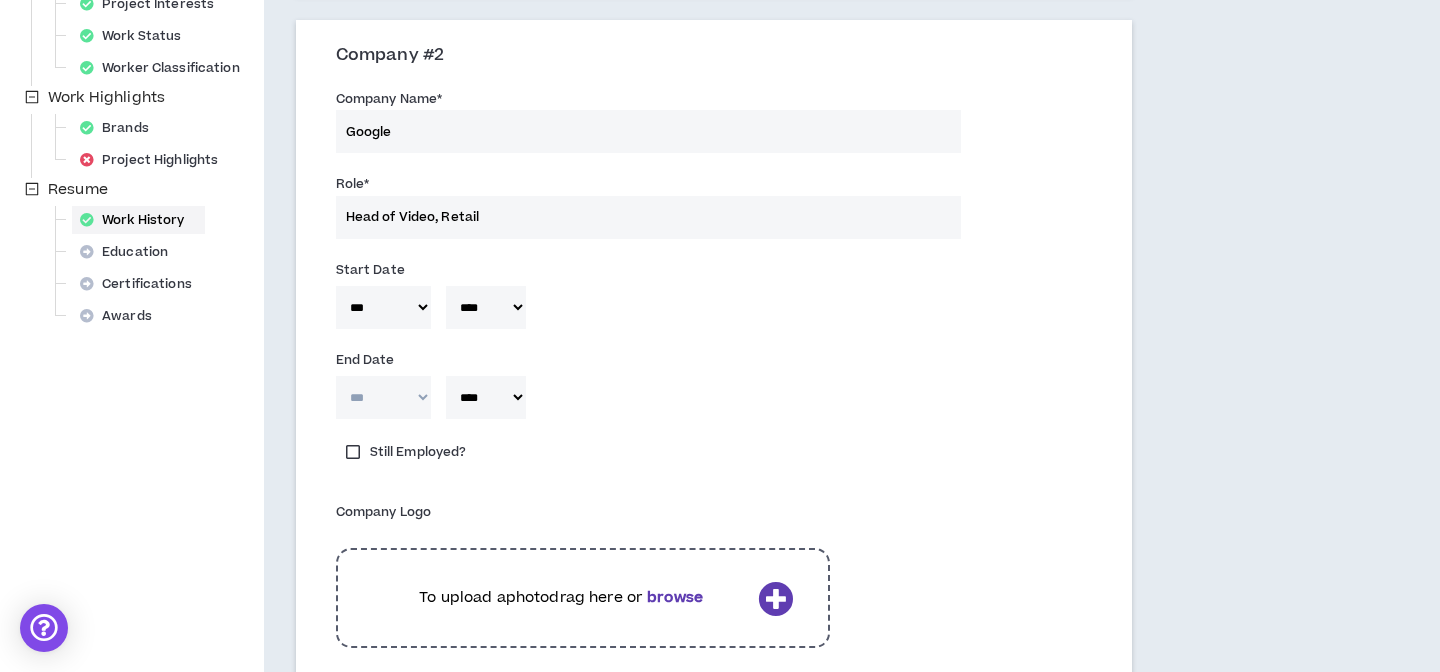 type 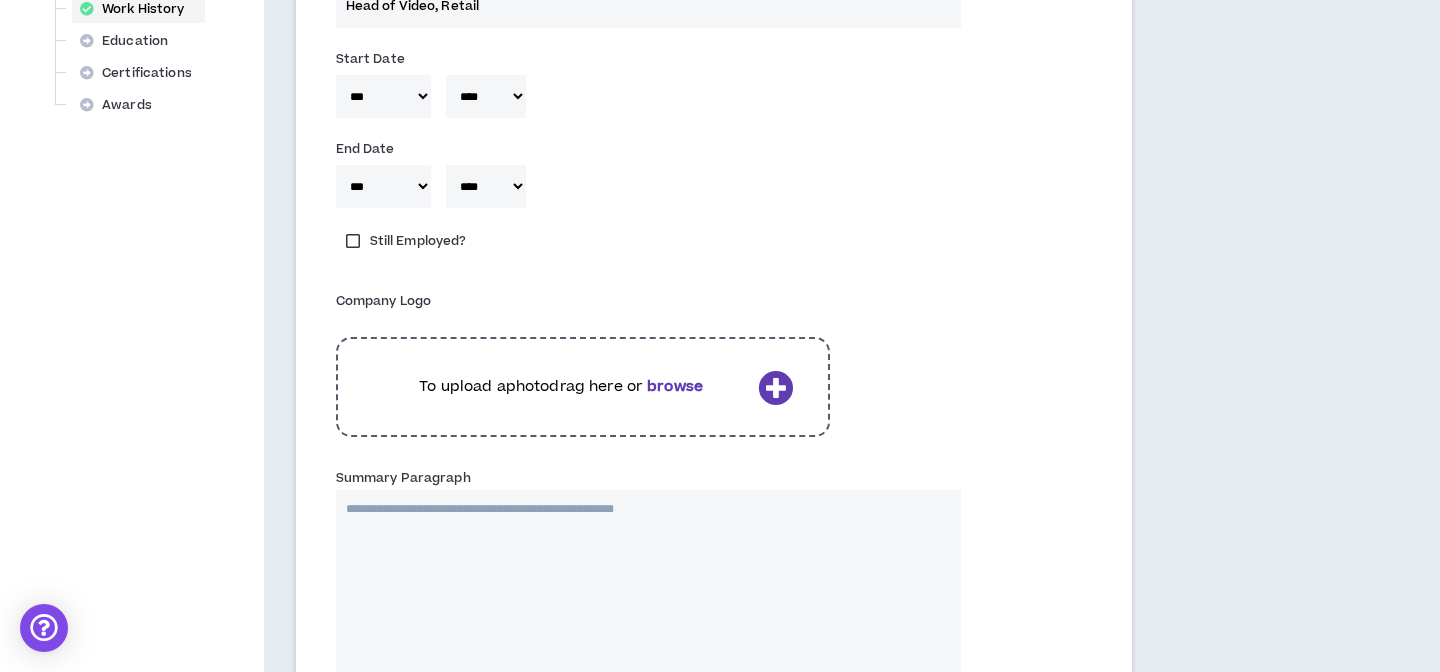 scroll, scrollTop: 888, scrollLeft: 0, axis: vertical 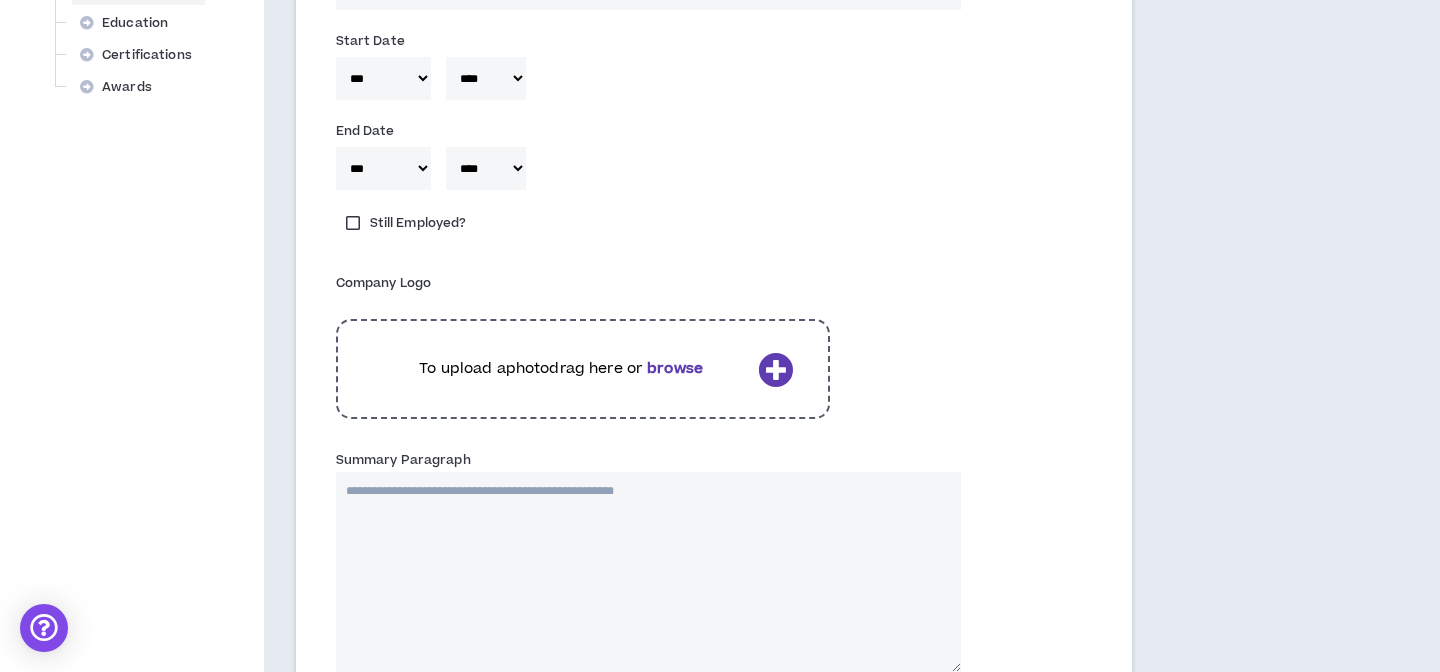 click on "browse" at bounding box center [675, 368] 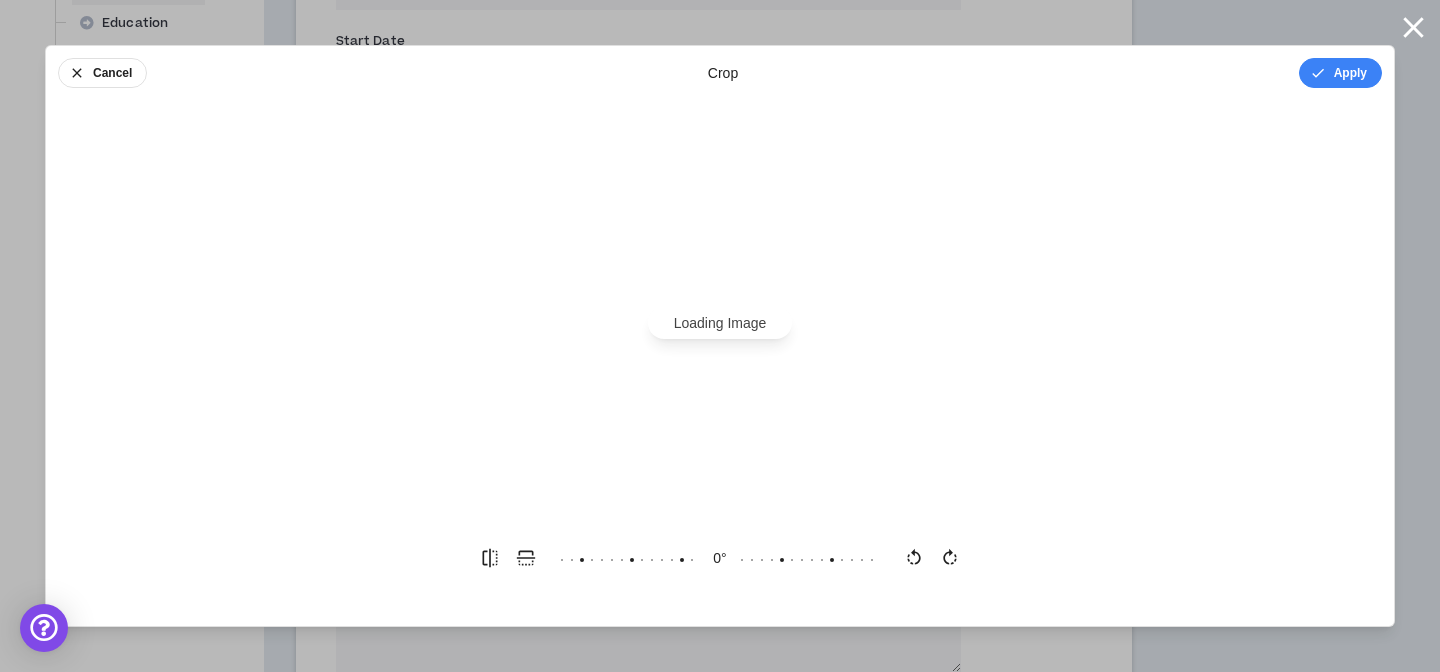 scroll, scrollTop: 0, scrollLeft: 0, axis: both 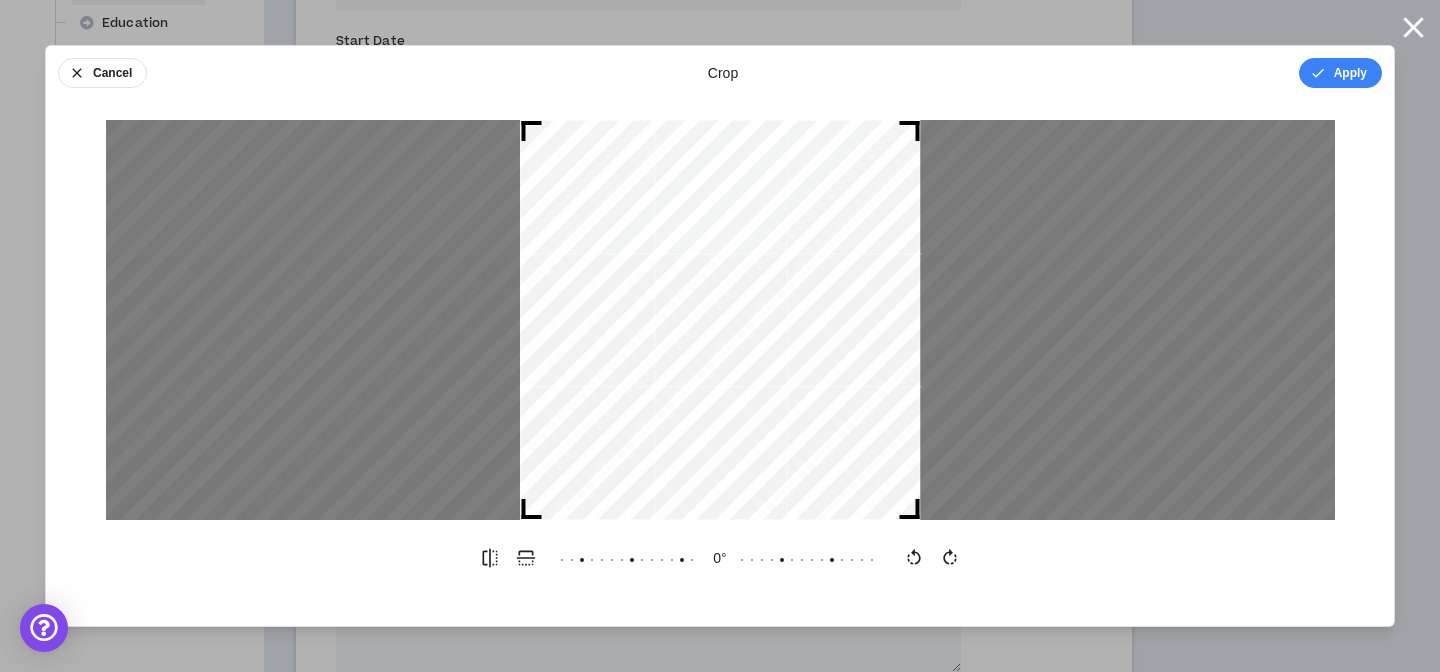 drag, startPoint x: 914, startPoint y: 129, endPoint x: 1020, endPoint y: 138, distance: 106.381386 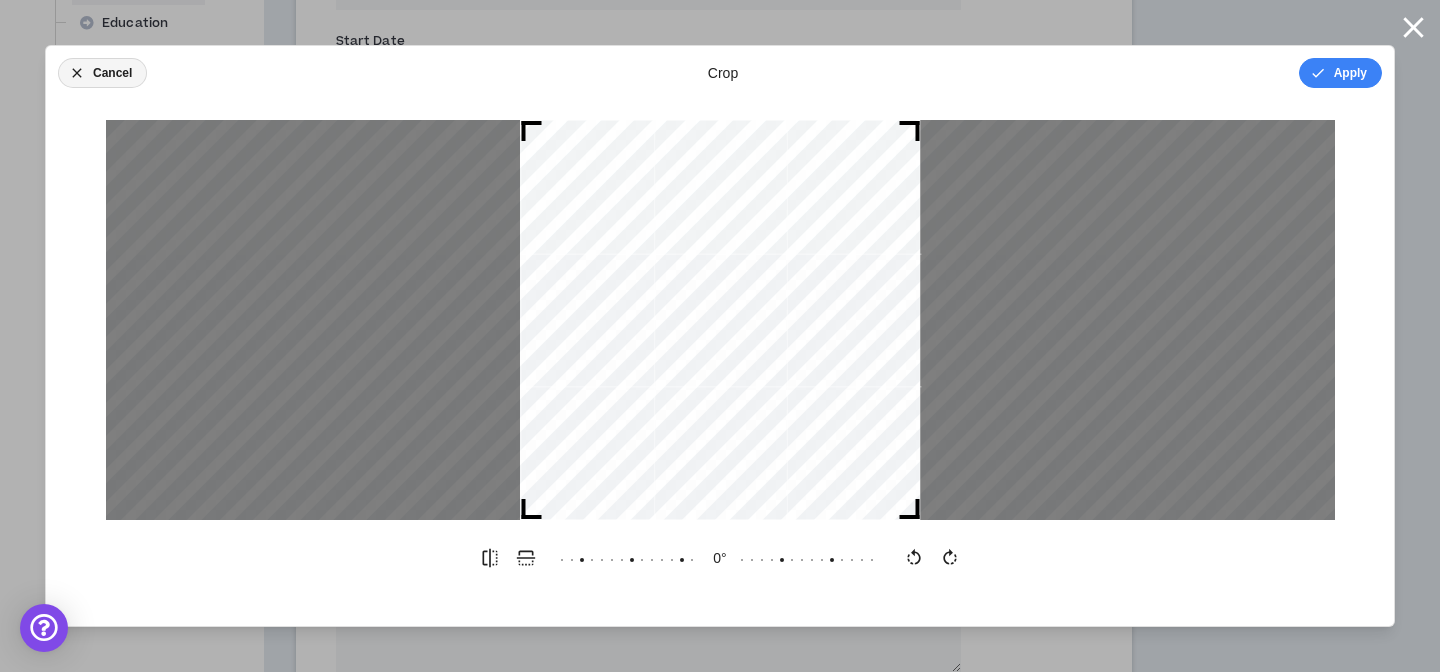 click on "Cancel" at bounding box center [102, 73] 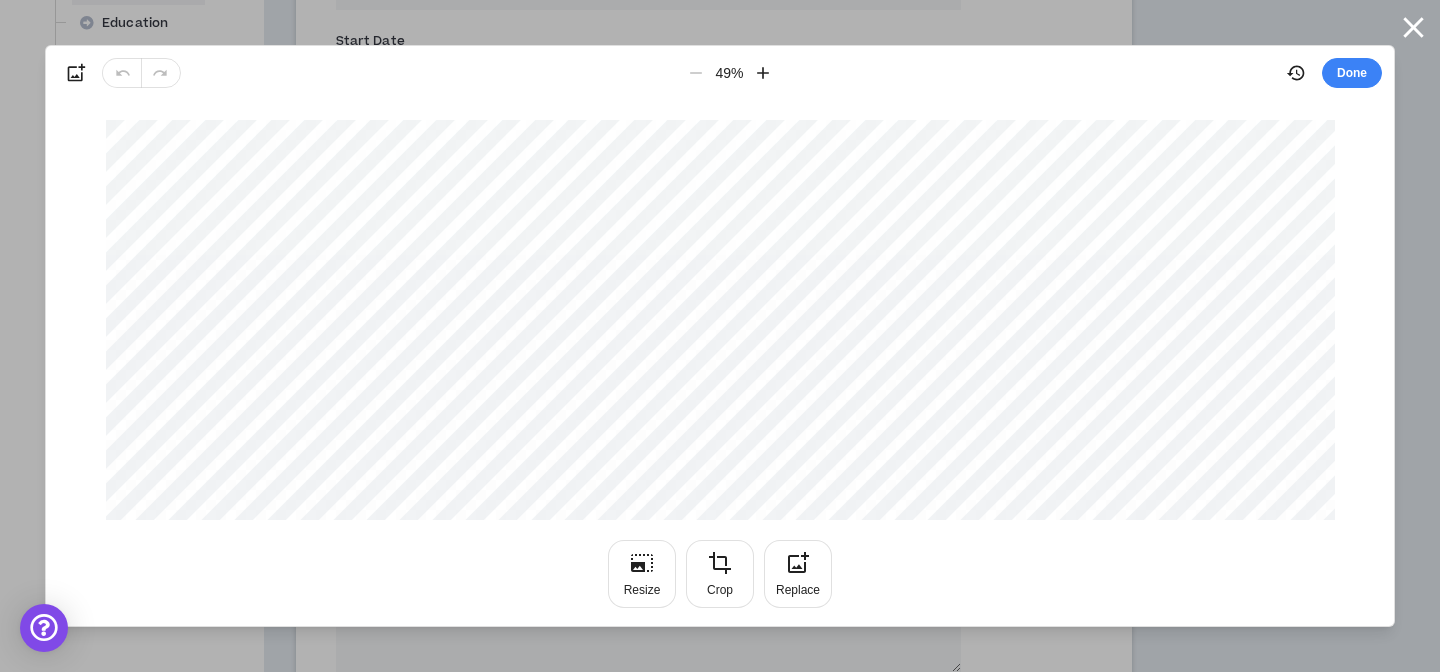 click on "49 %" at bounding box center (729, 73) 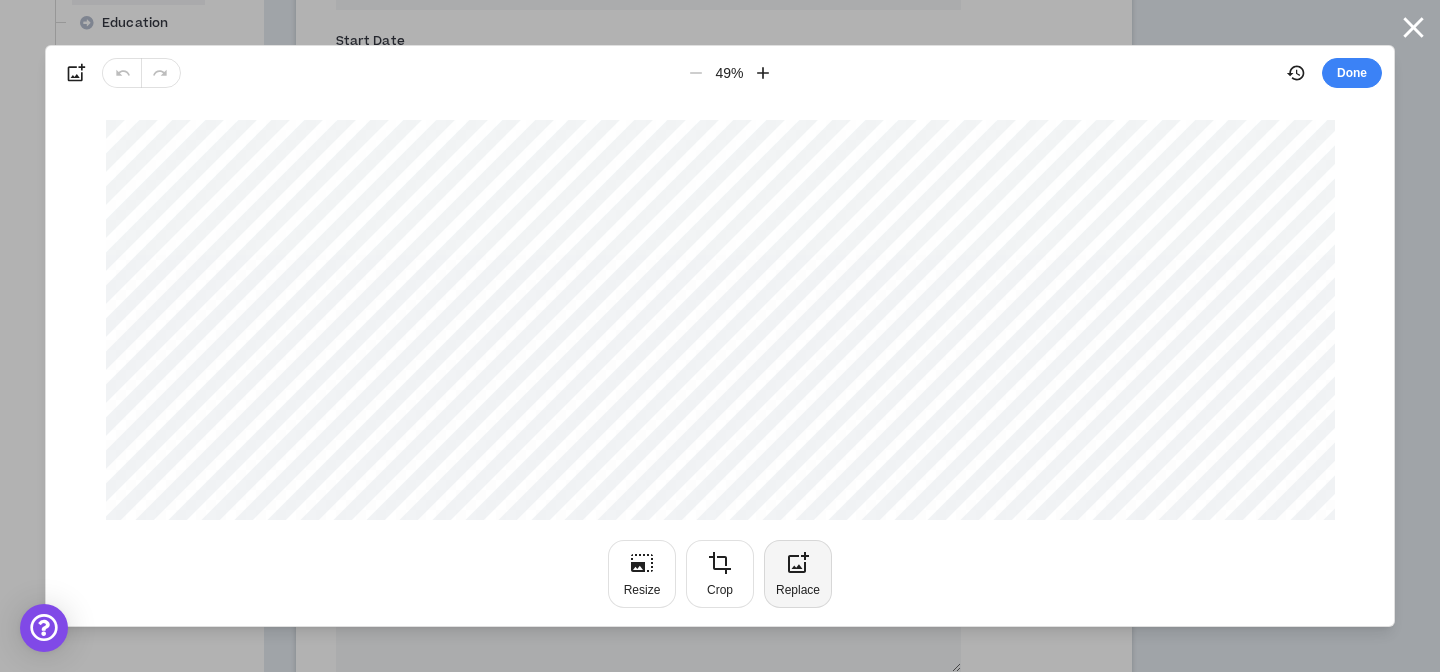 click 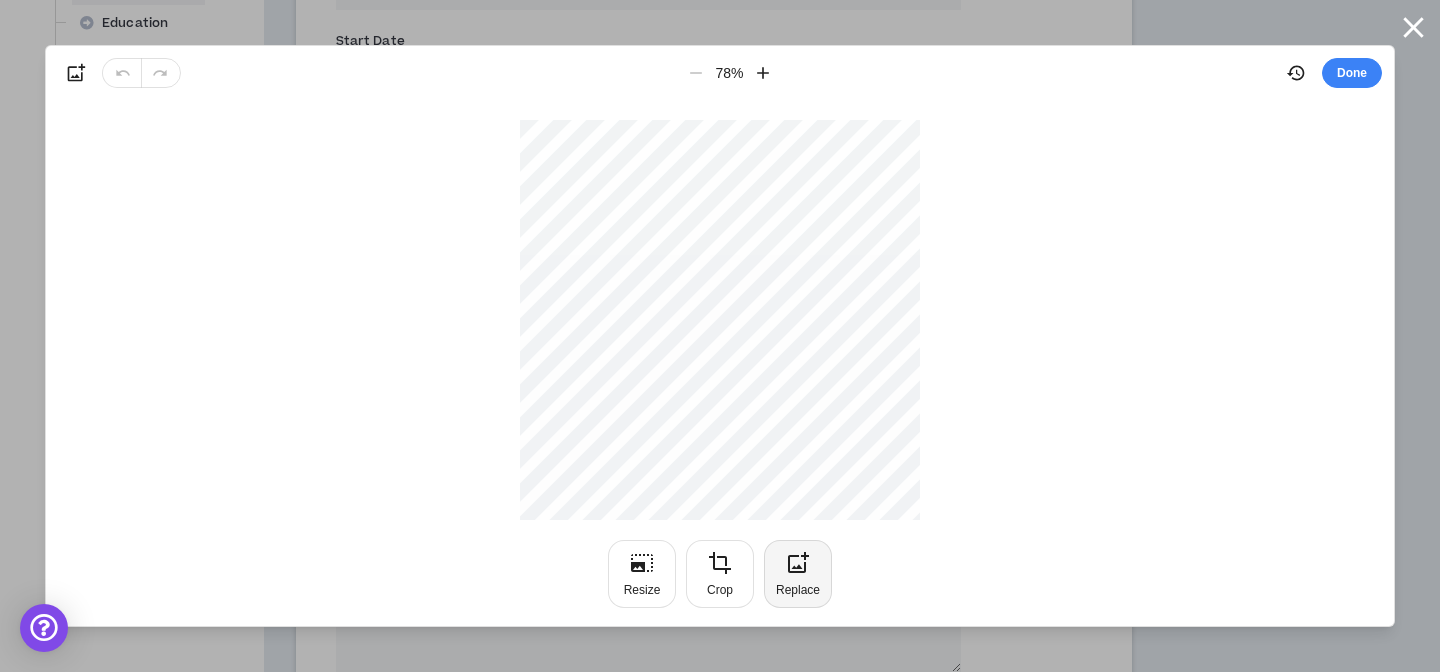 click 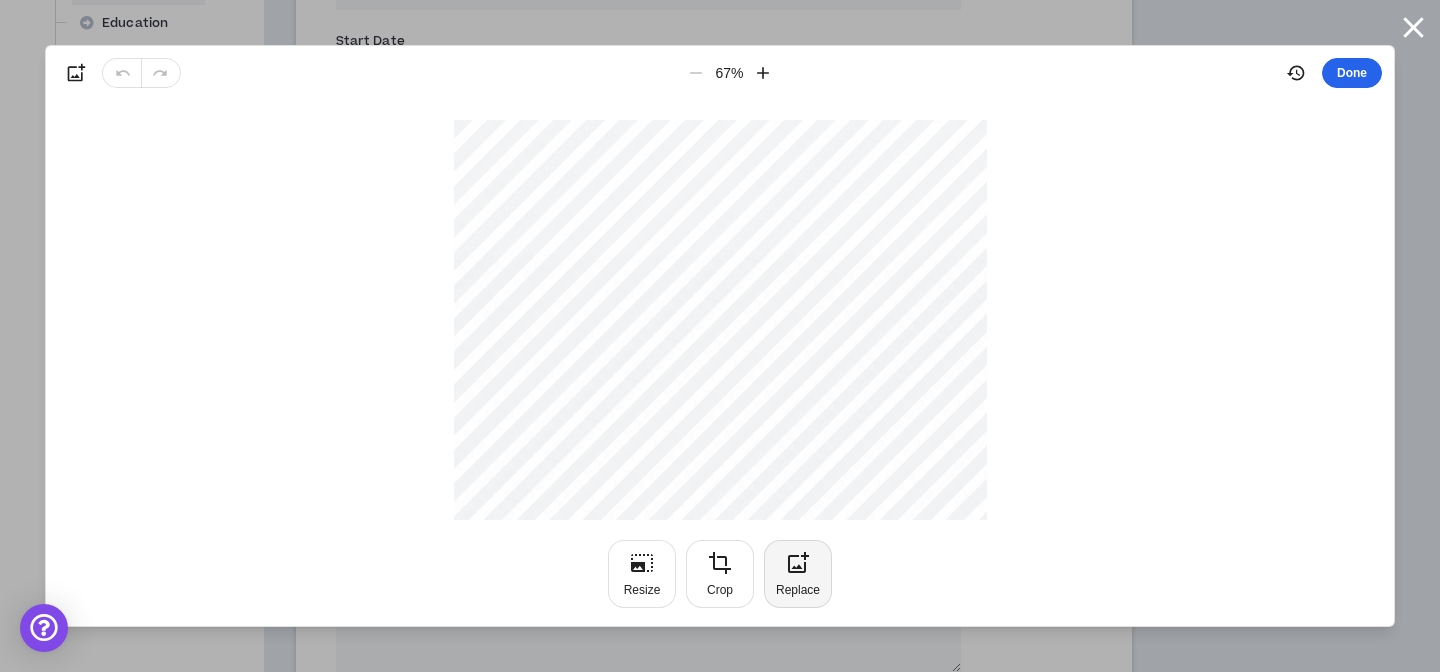 click on "Done" at bounding box center (1352, 73) 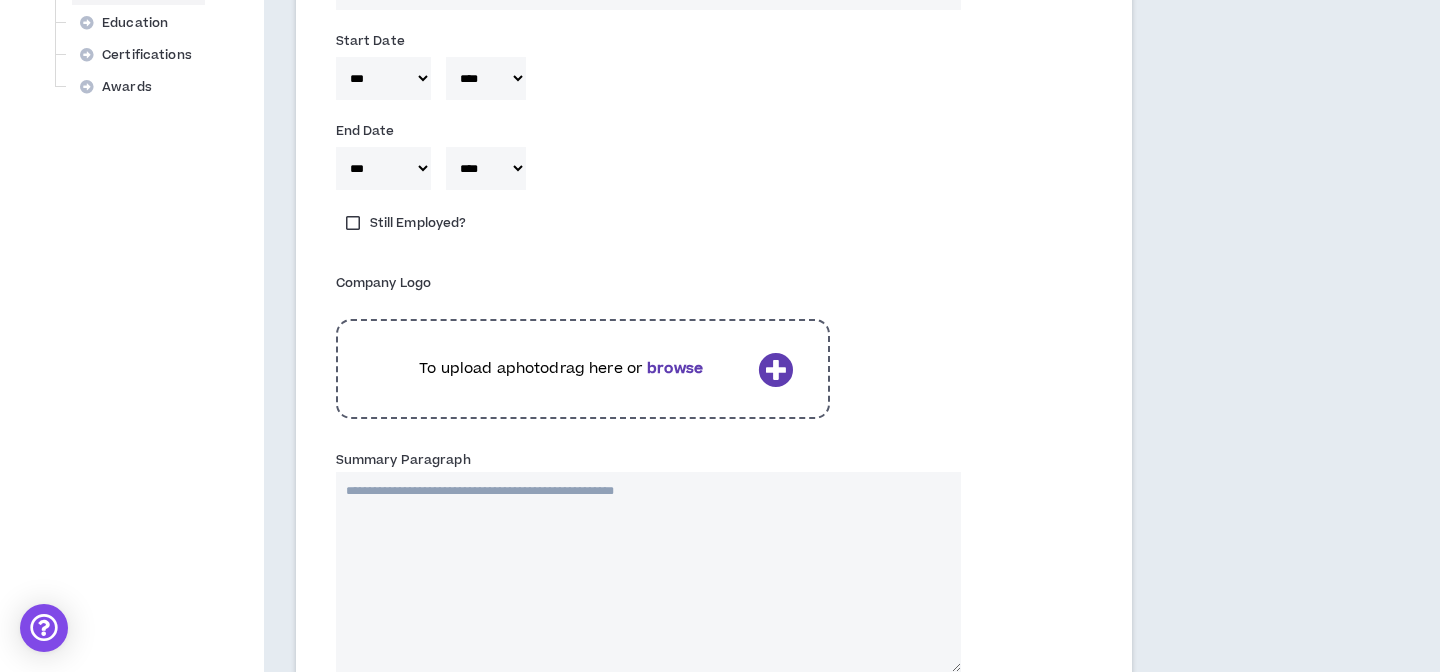 type 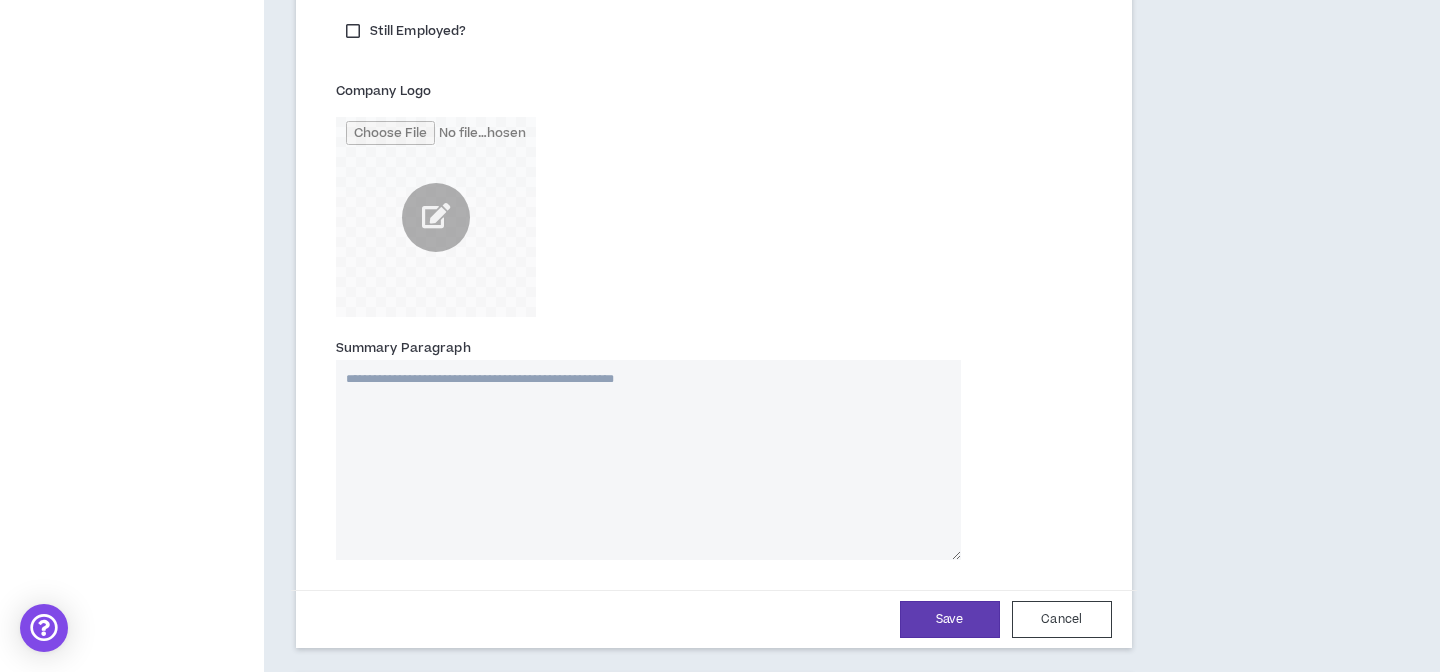 scroll, scrollTop: 1084, scrollLeft: 0, axis: vertical 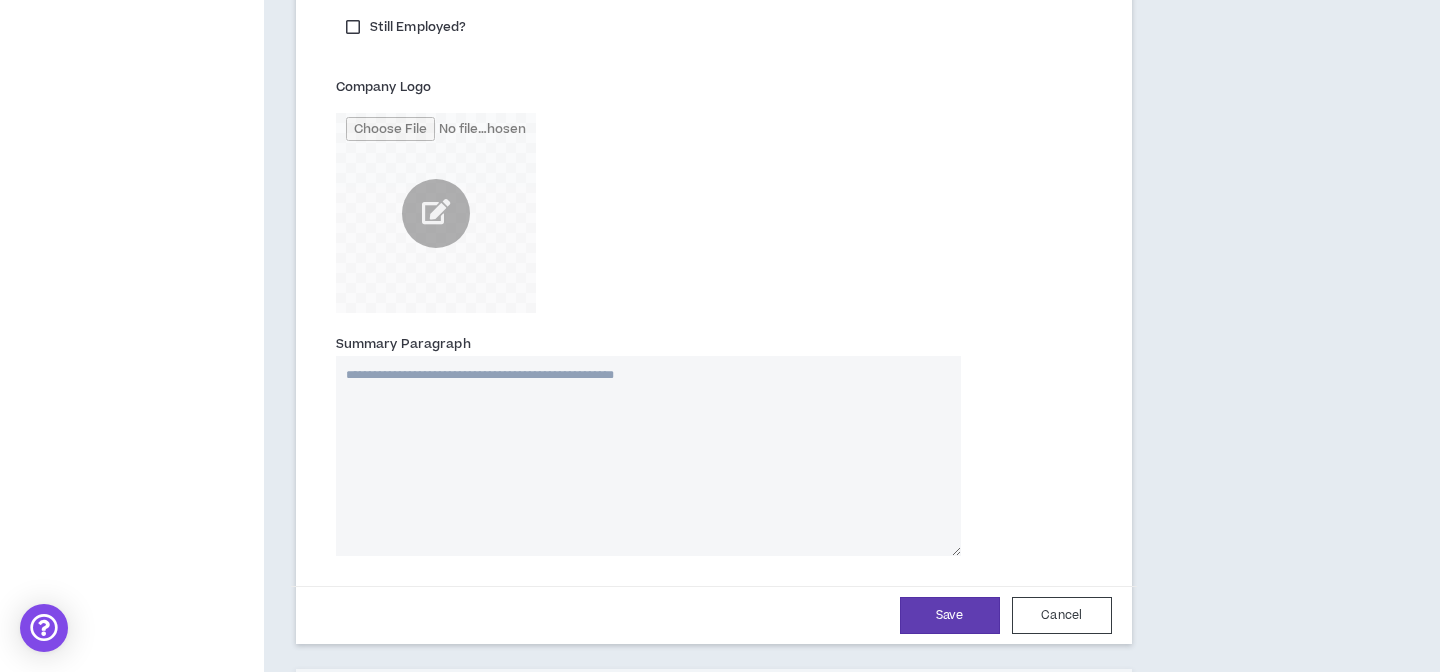 click on "Summary Paragraph" at bounding box center [648, 456] 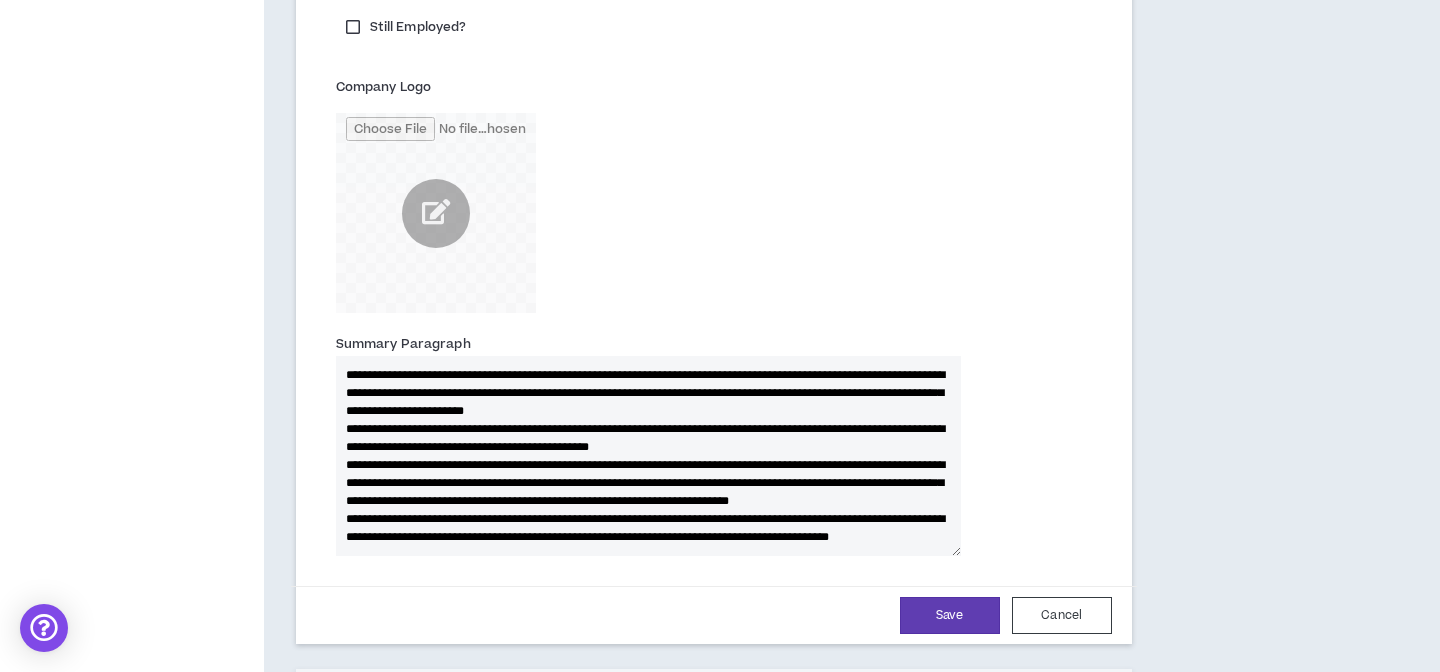 scroll, scrollTop: 25, scrollLeft: 0, axis: vertical 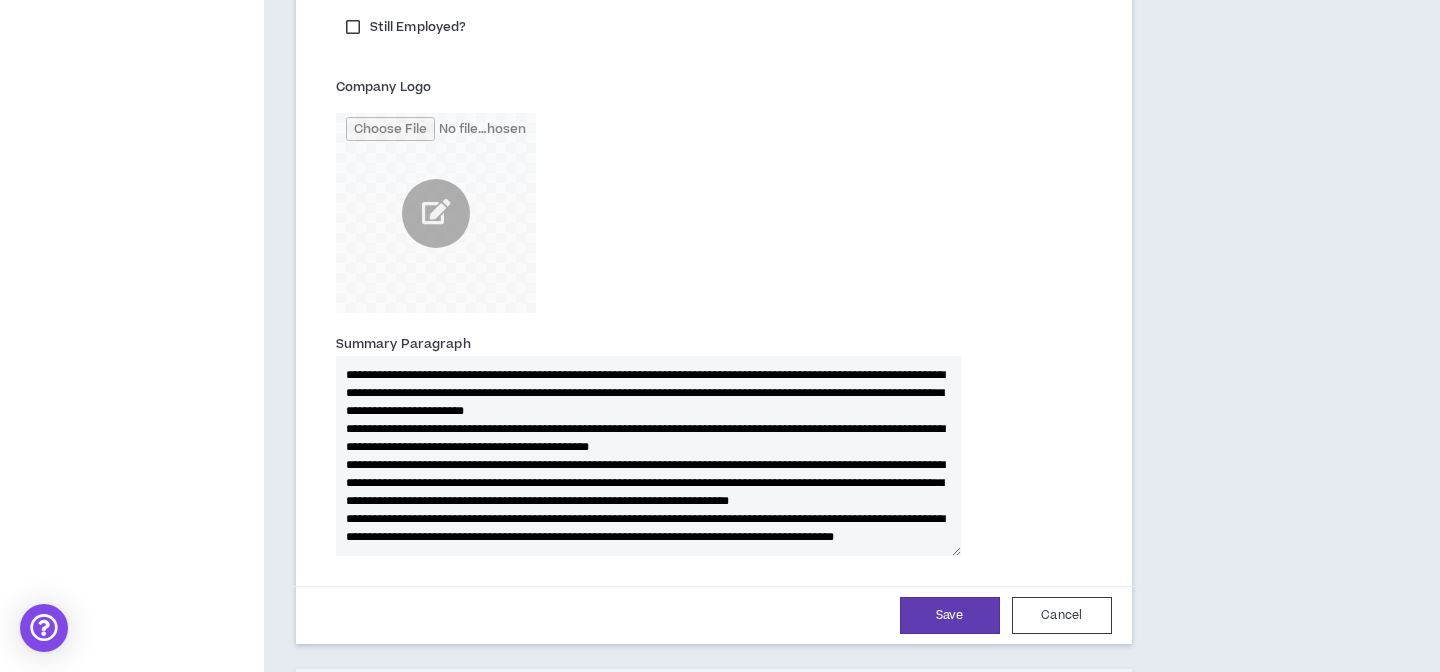 type 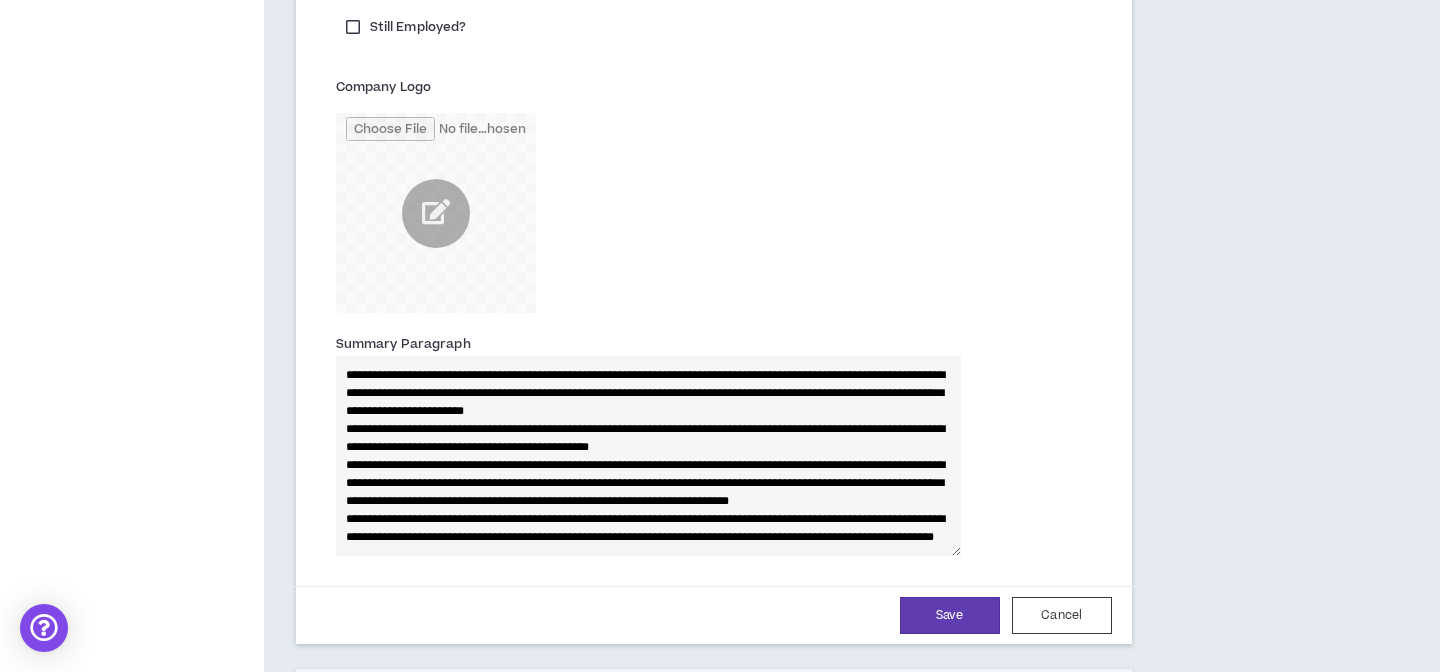 type on "**********" 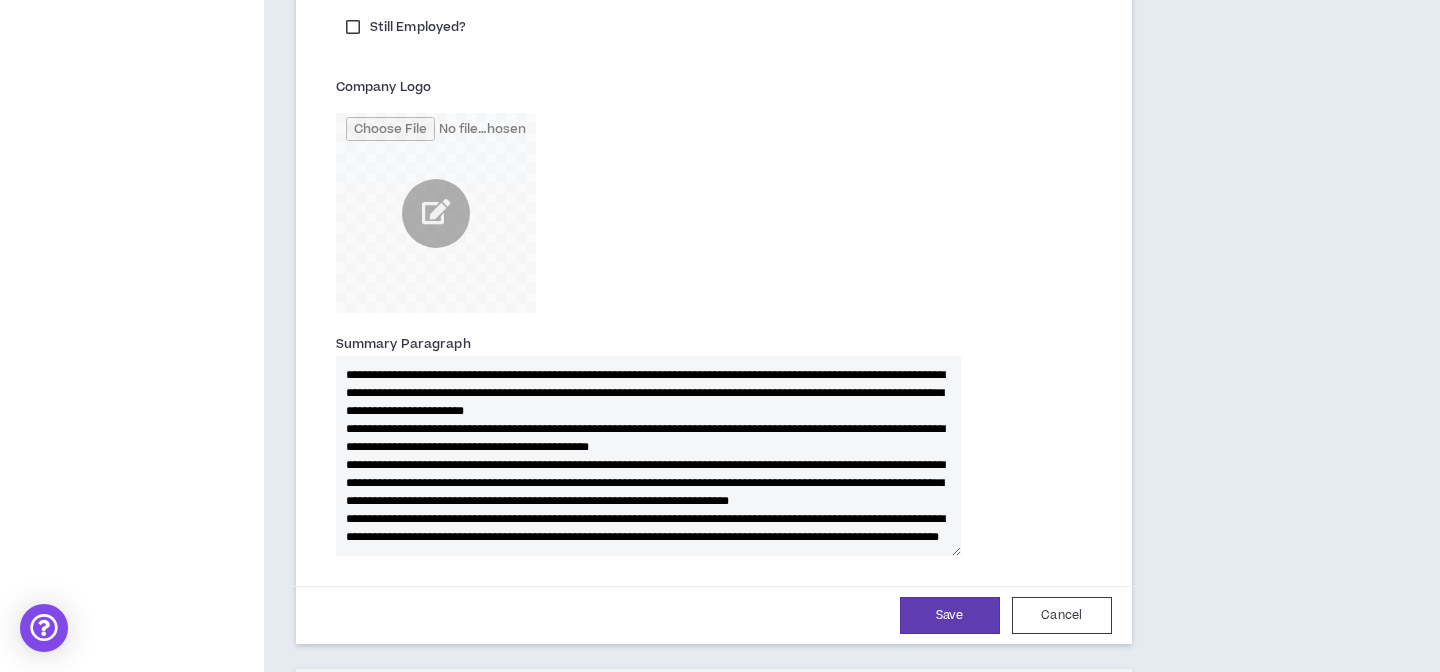 type 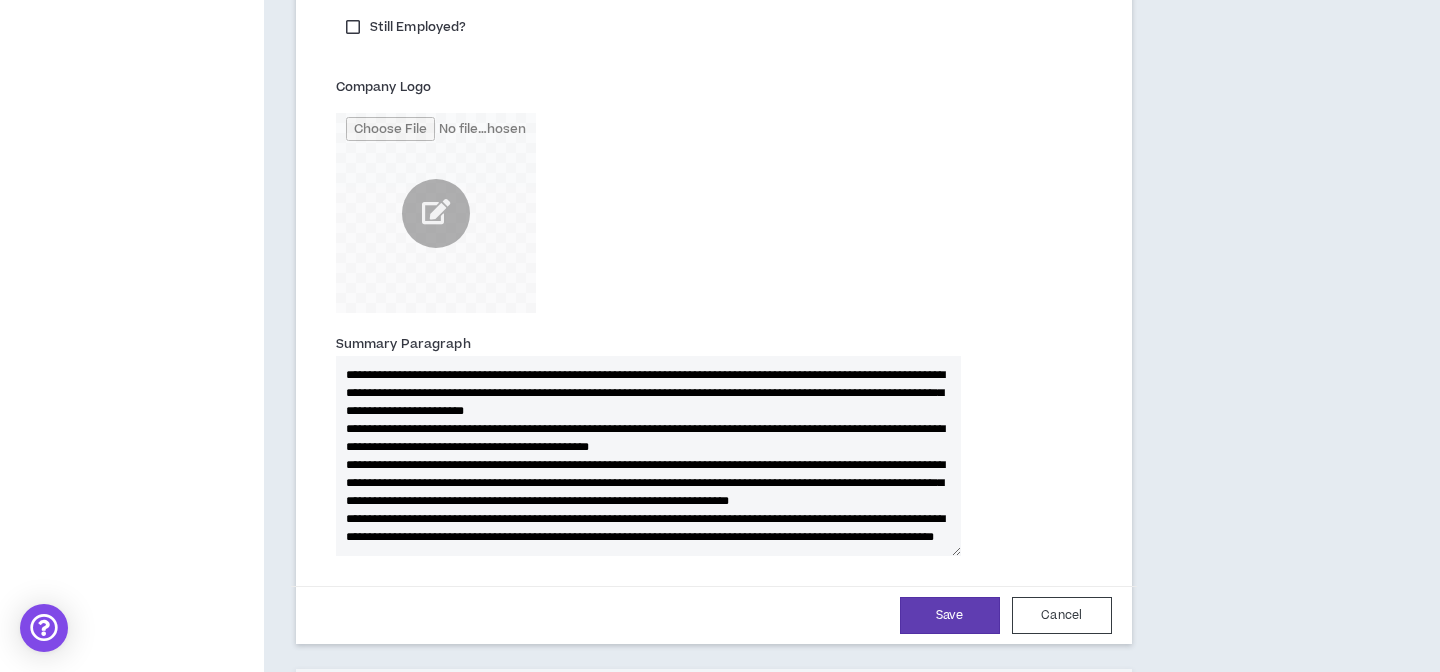 type on "**********" 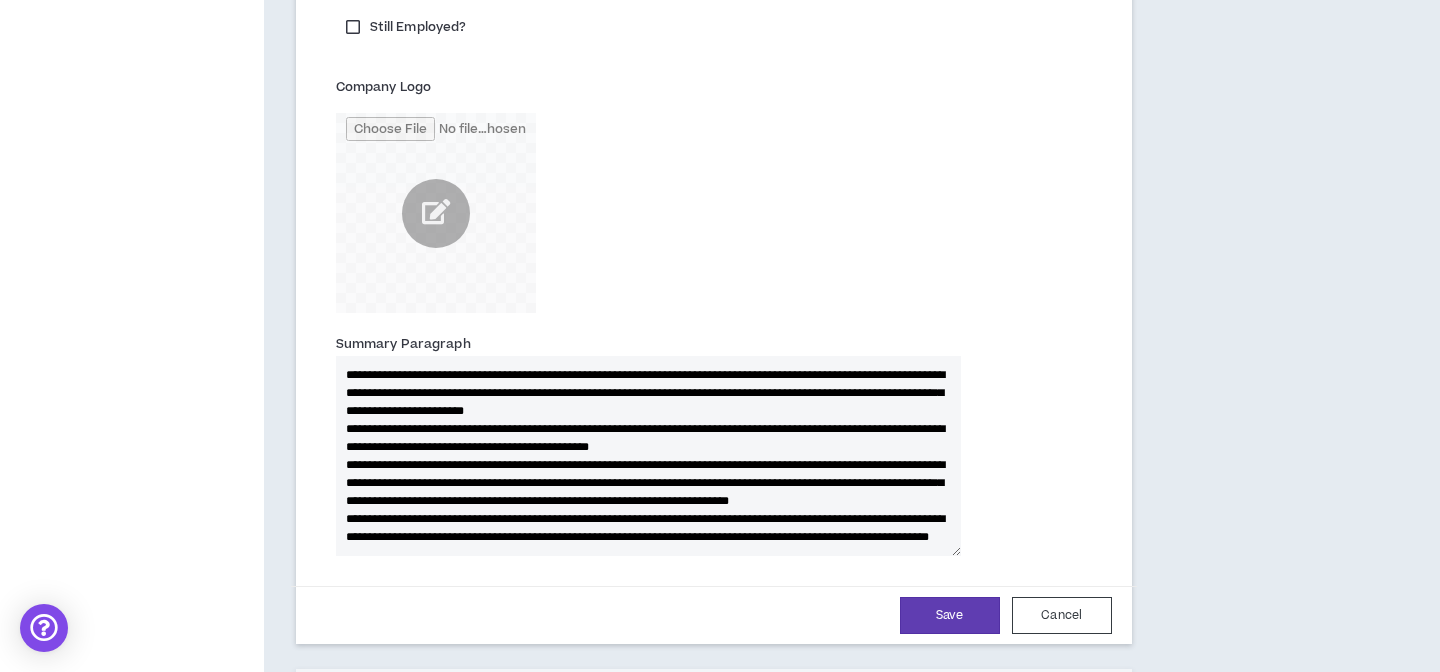 type 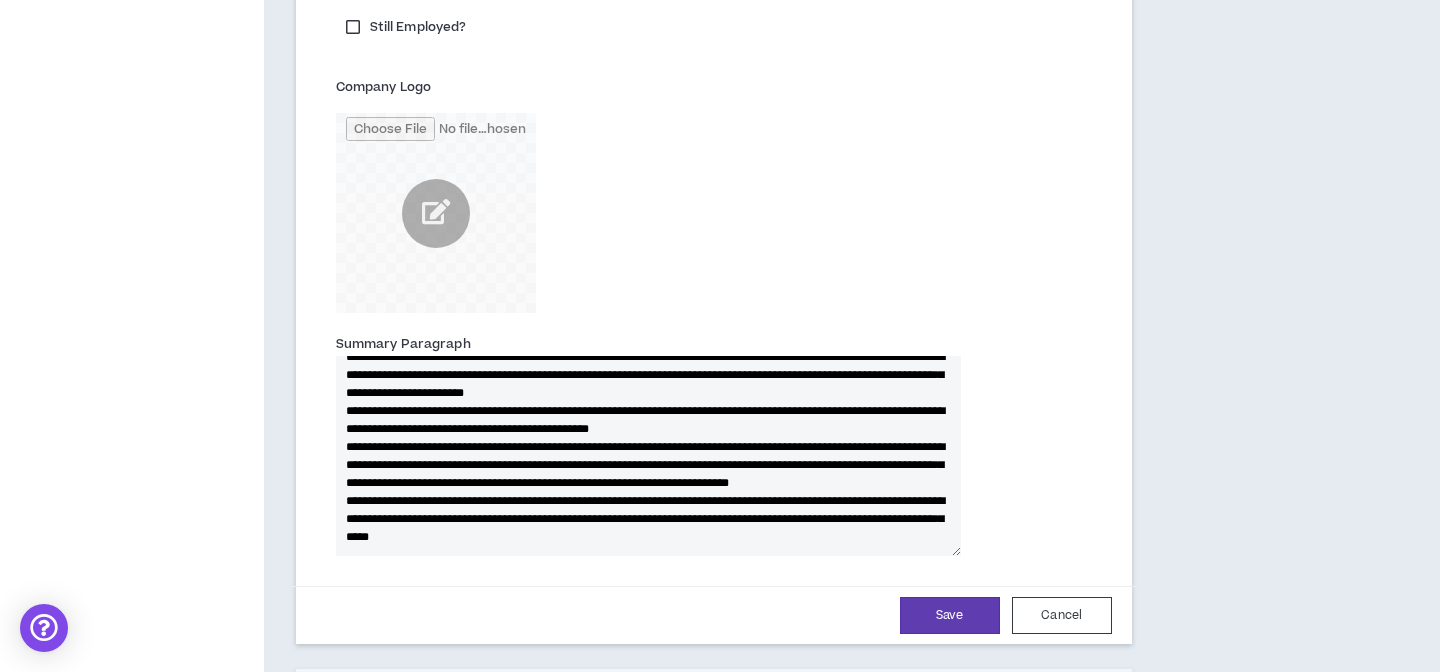 type on "**********" 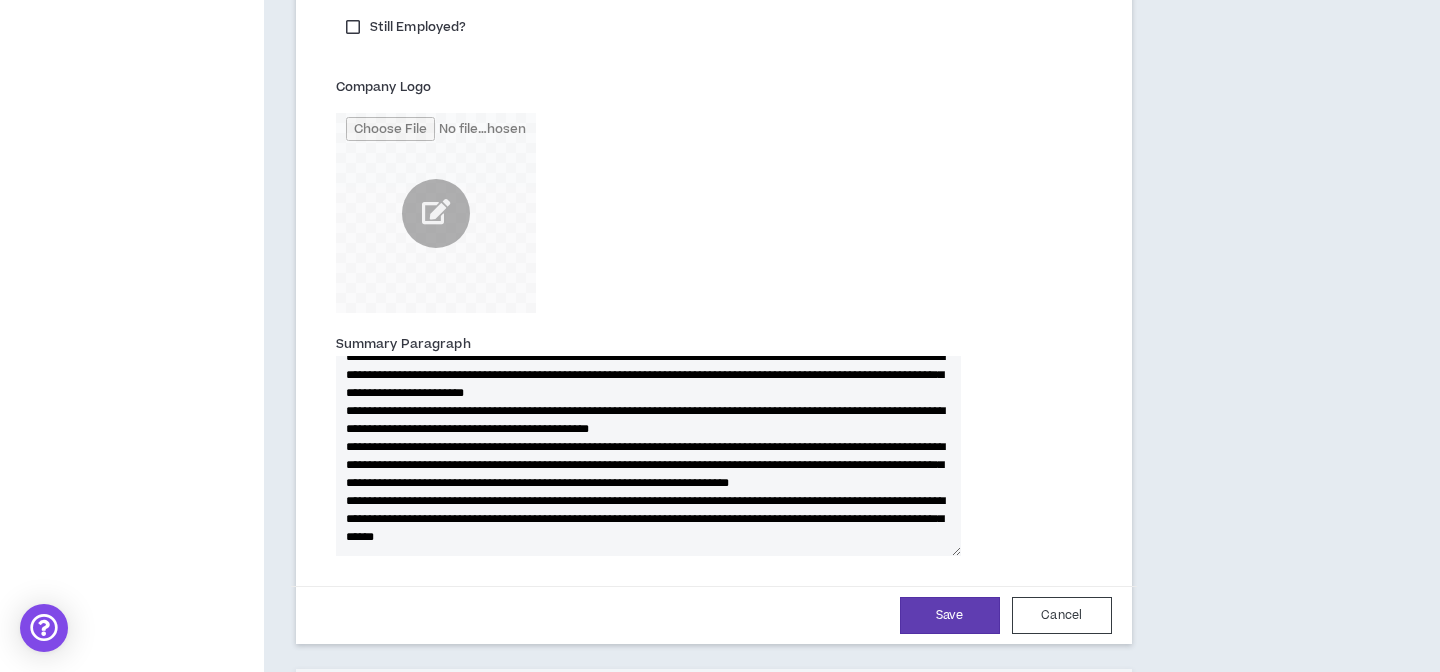 type 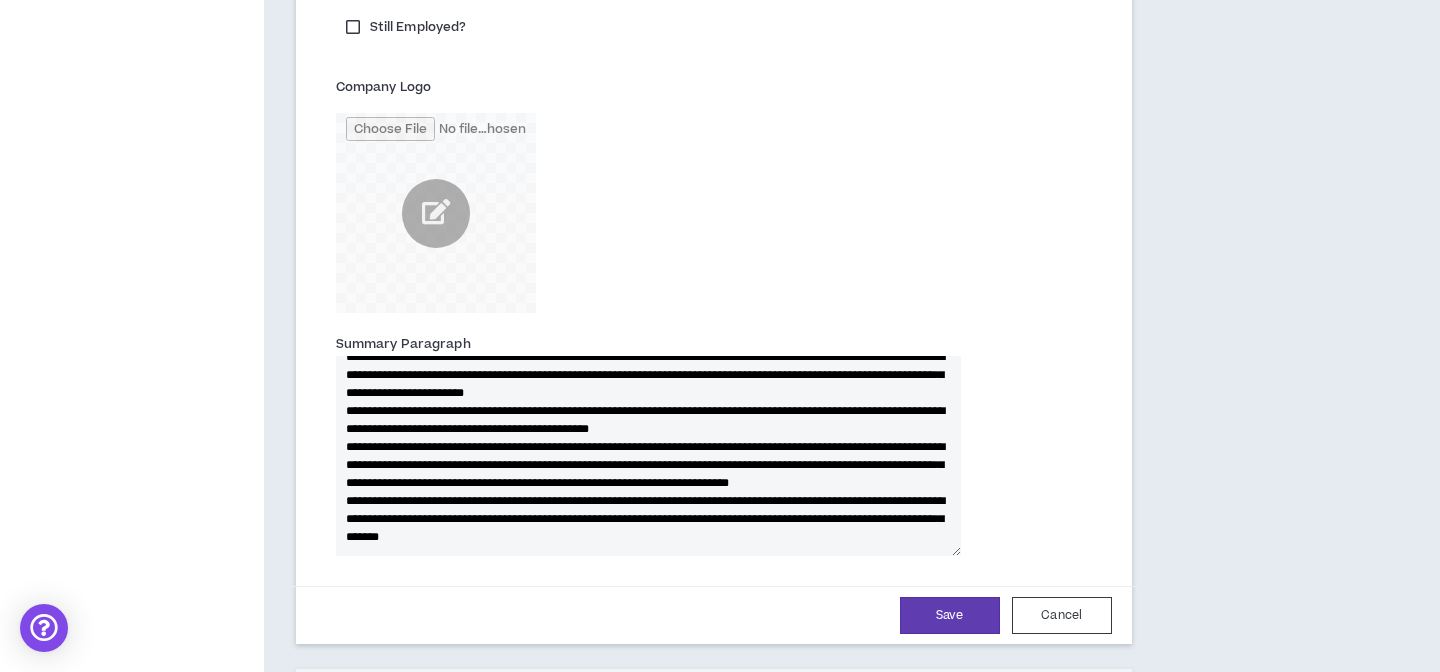 type on "**********" 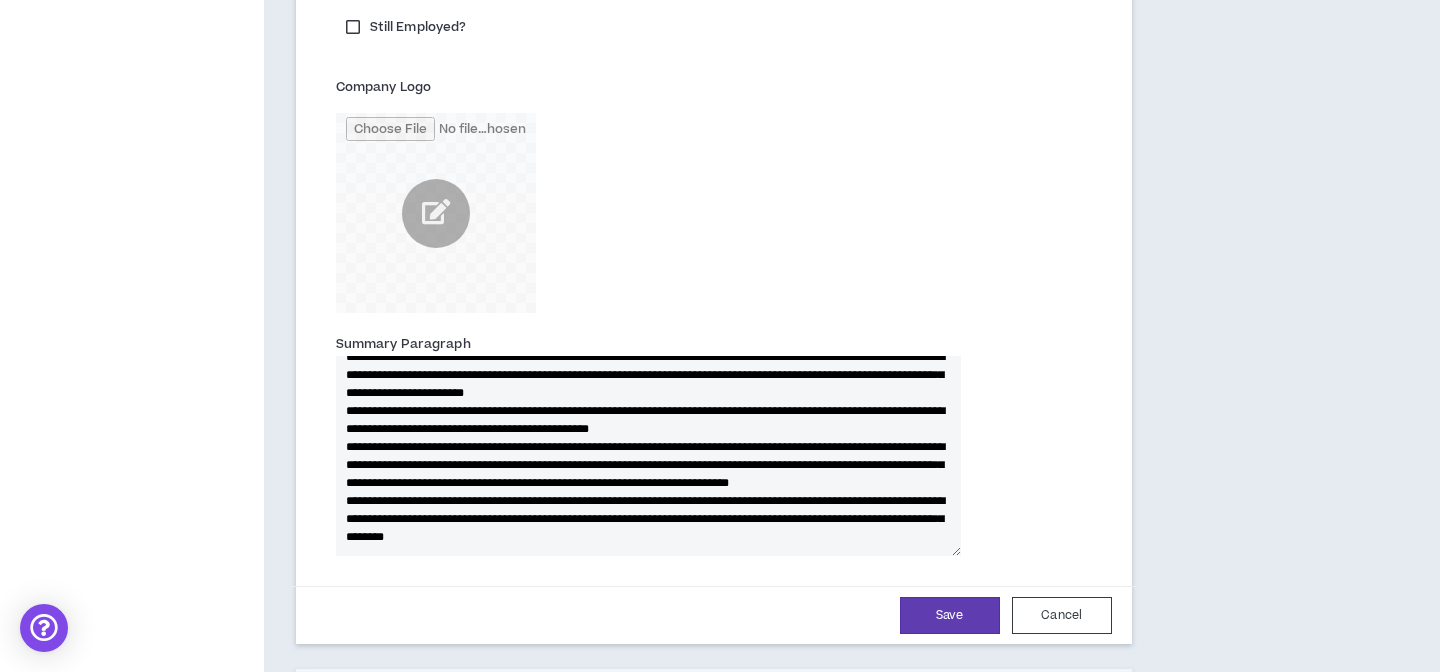type 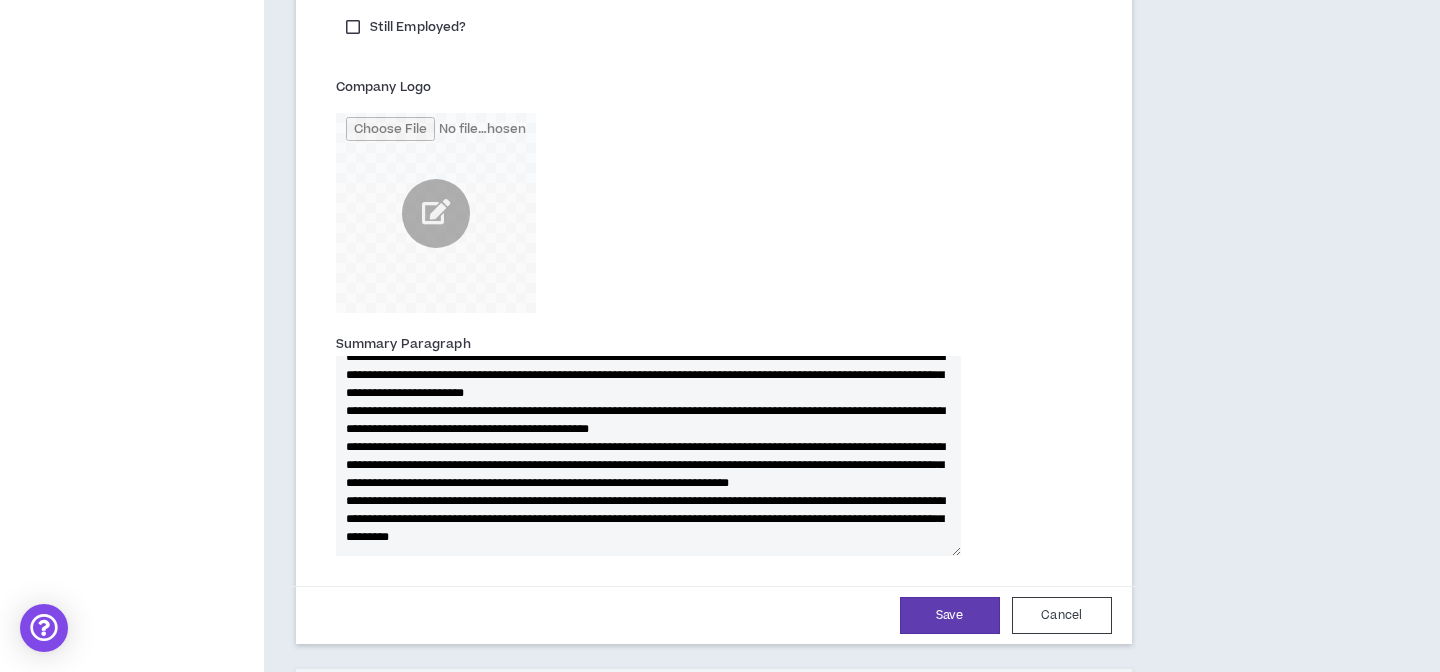 type 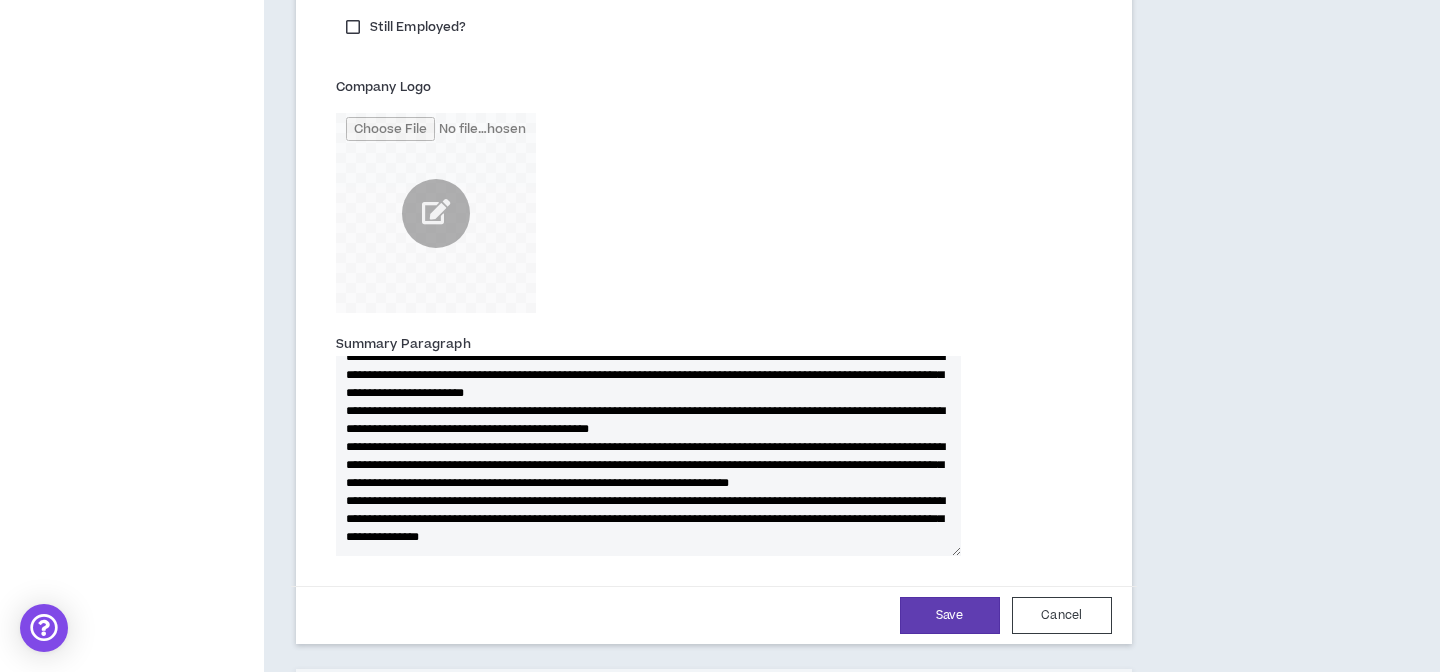type on "**********" 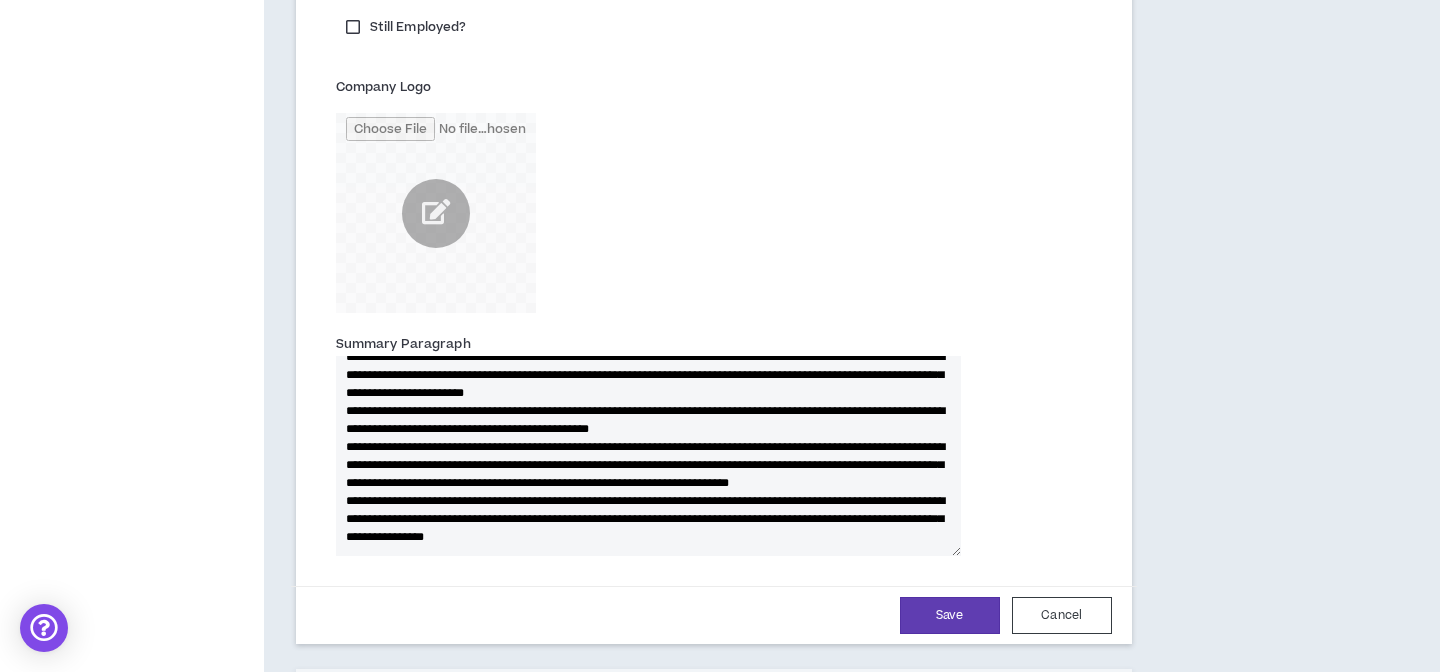 type 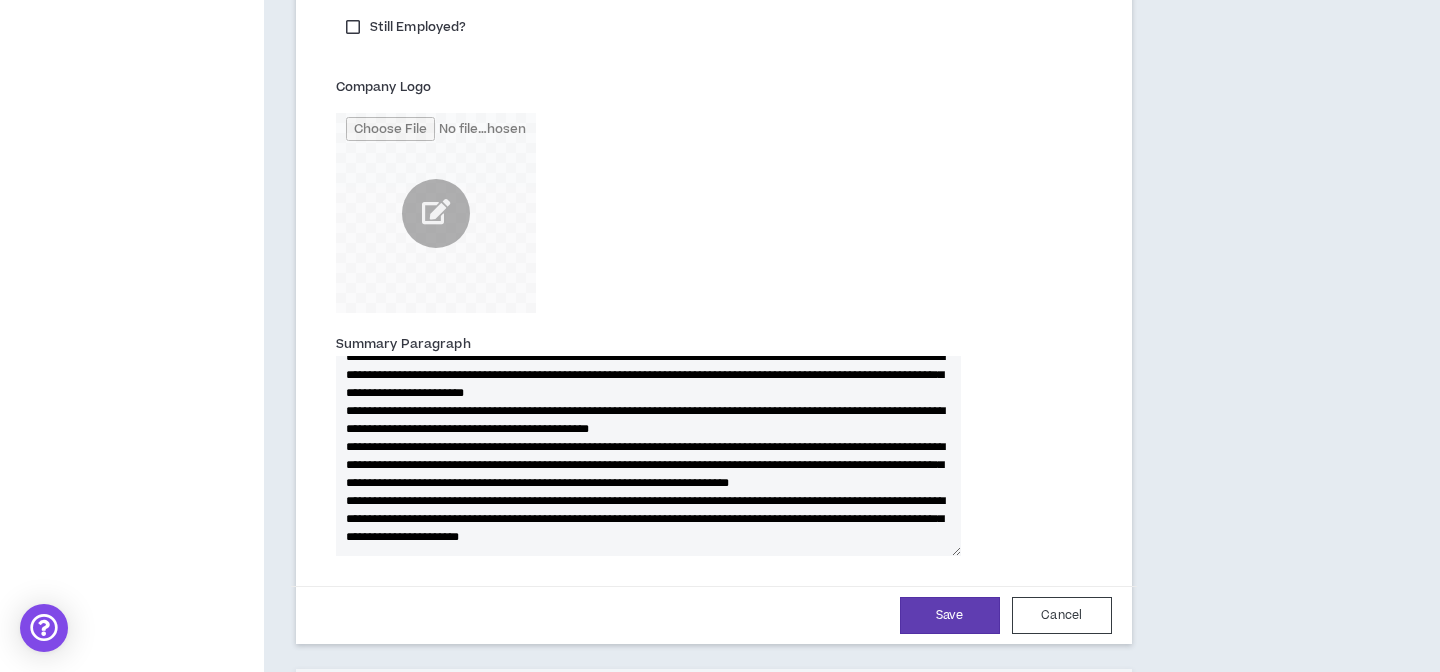 type on "**********" 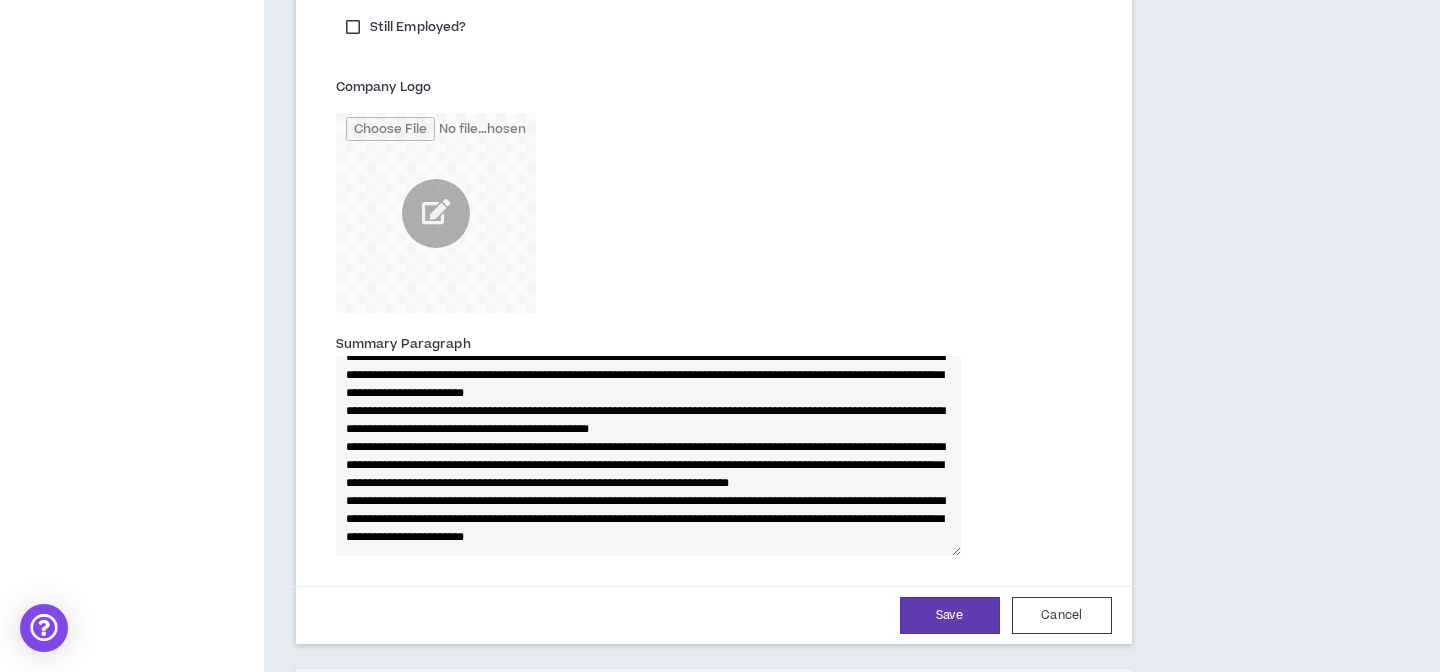 type 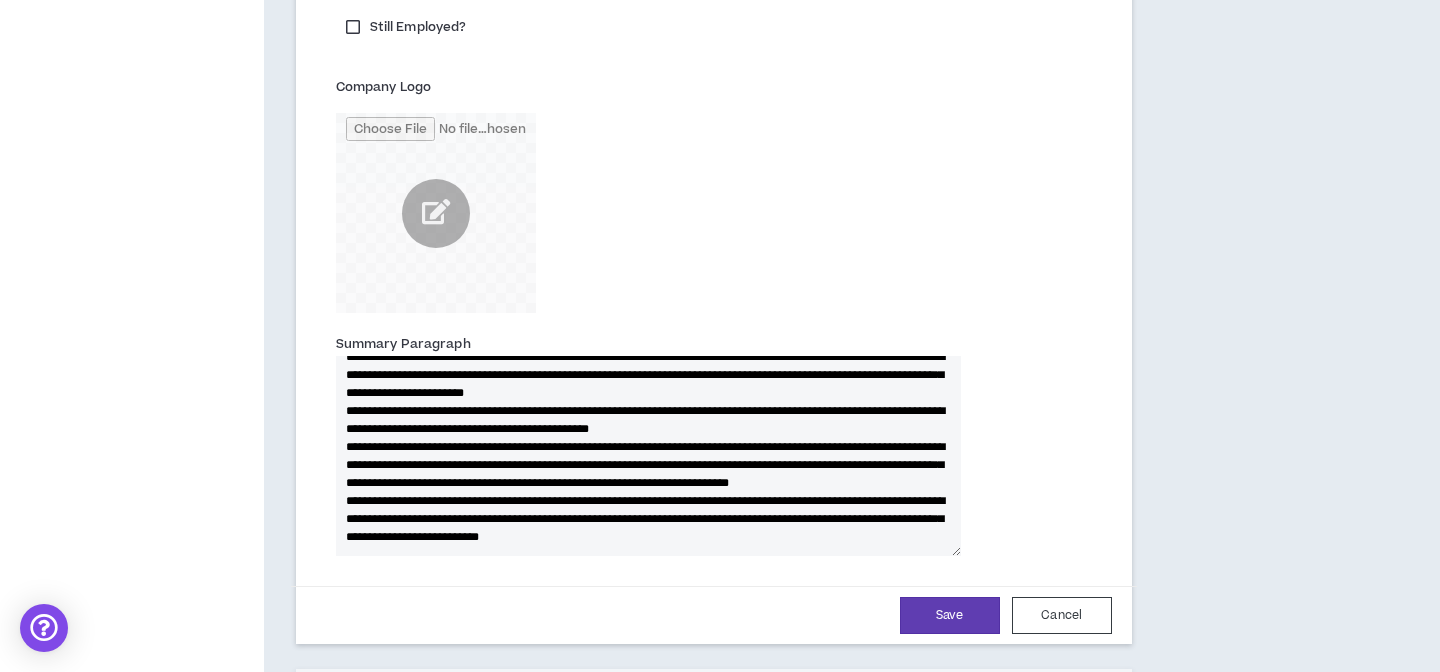 scroll, scrollTop: 43, scrollLeft: 0, axis: vertical 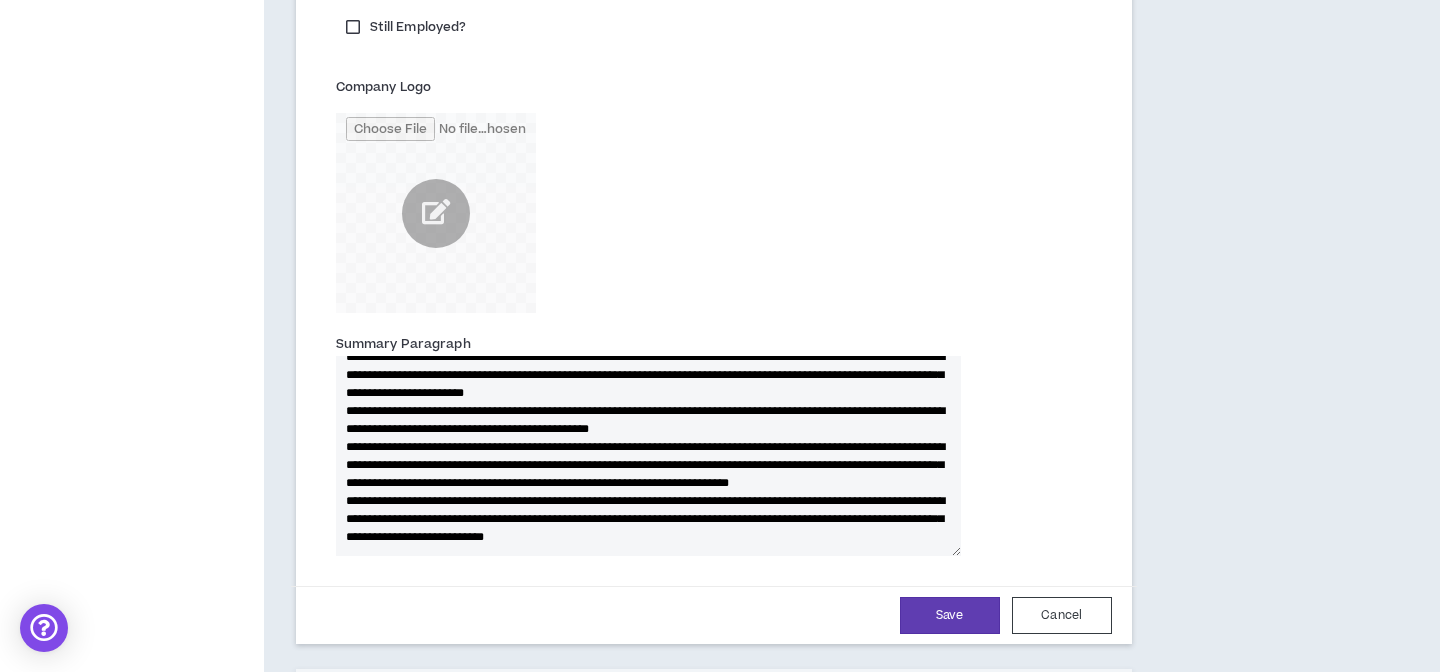 type on "**********" 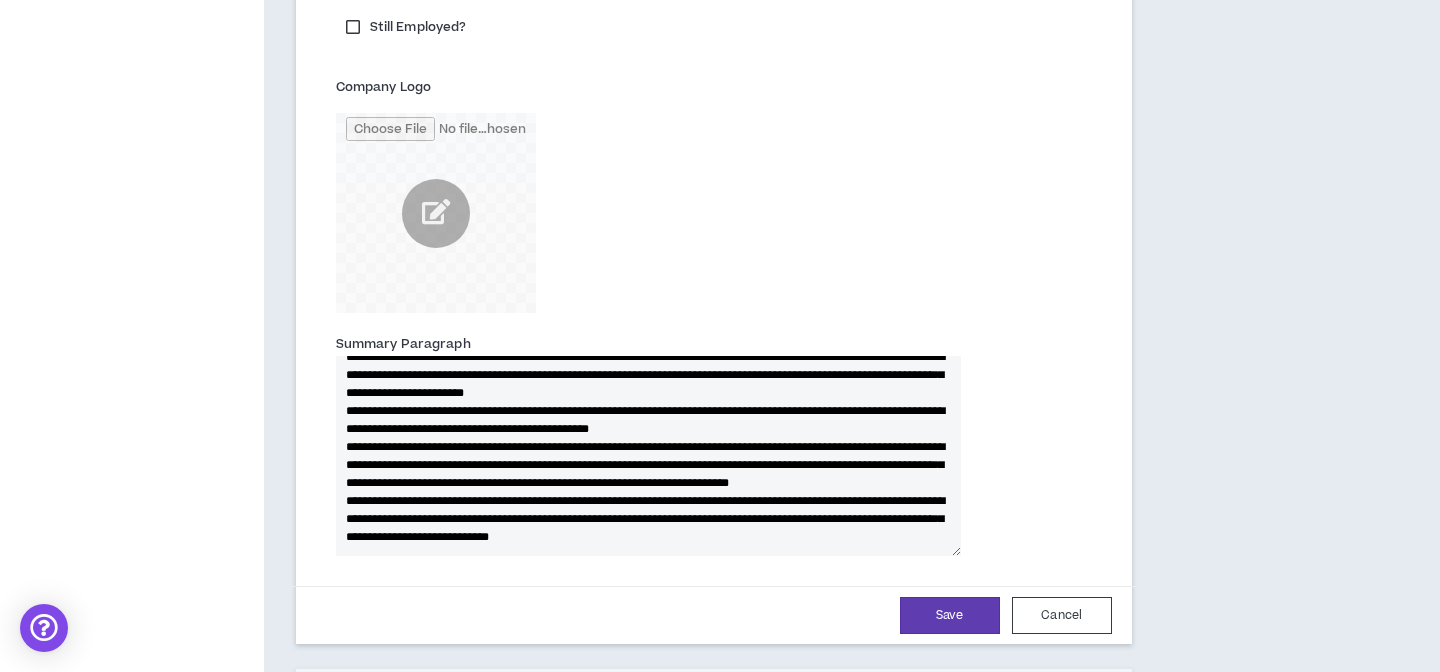 type 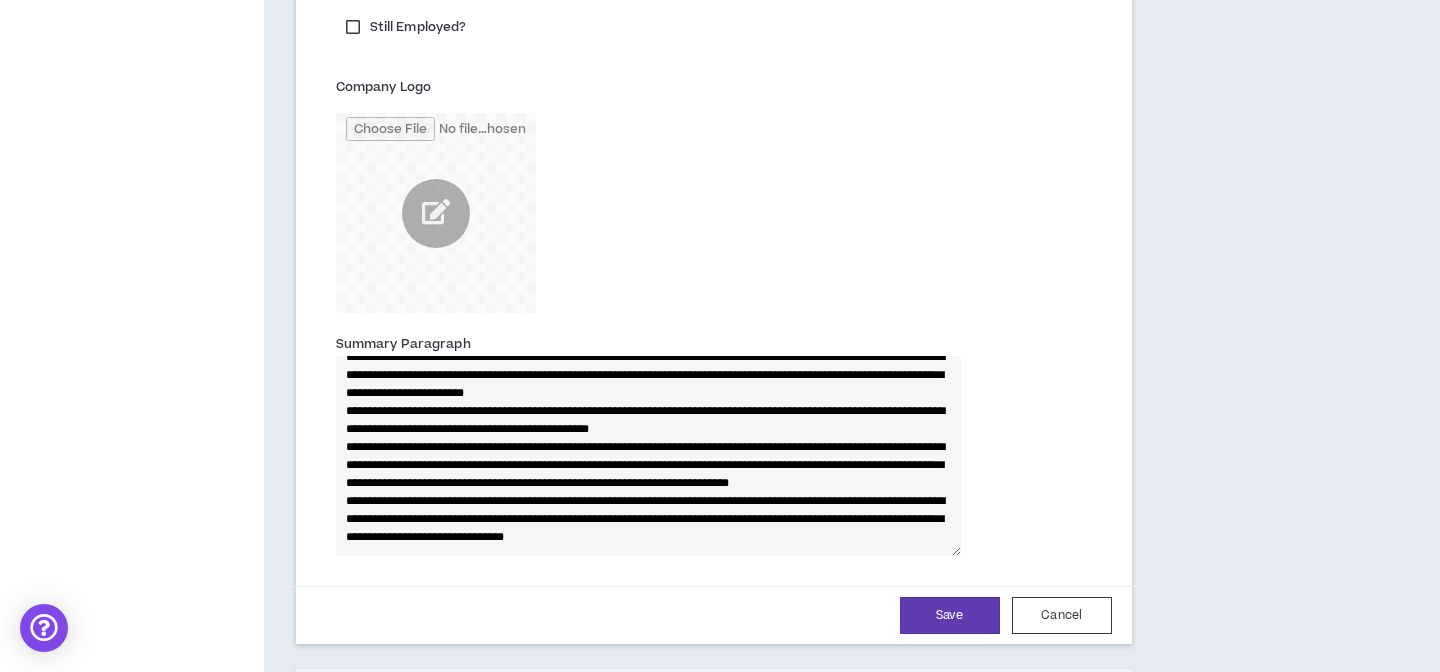 type on "**********" 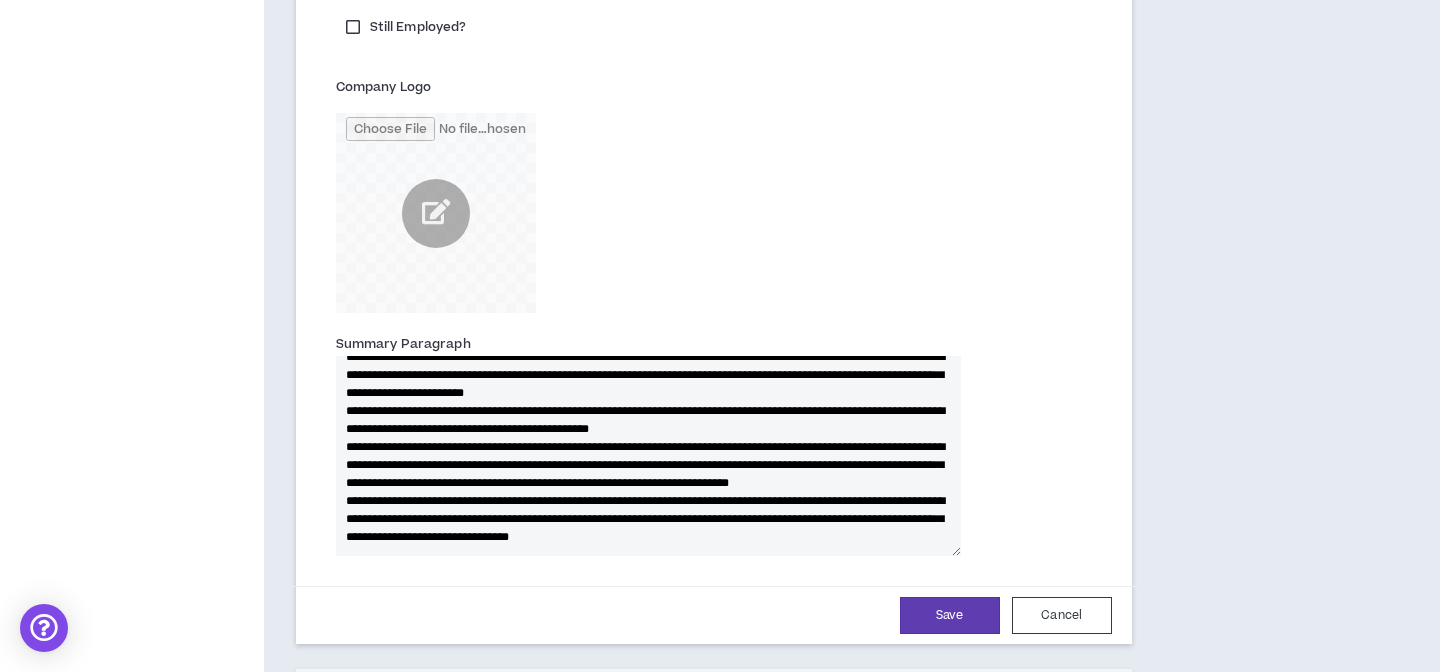 type 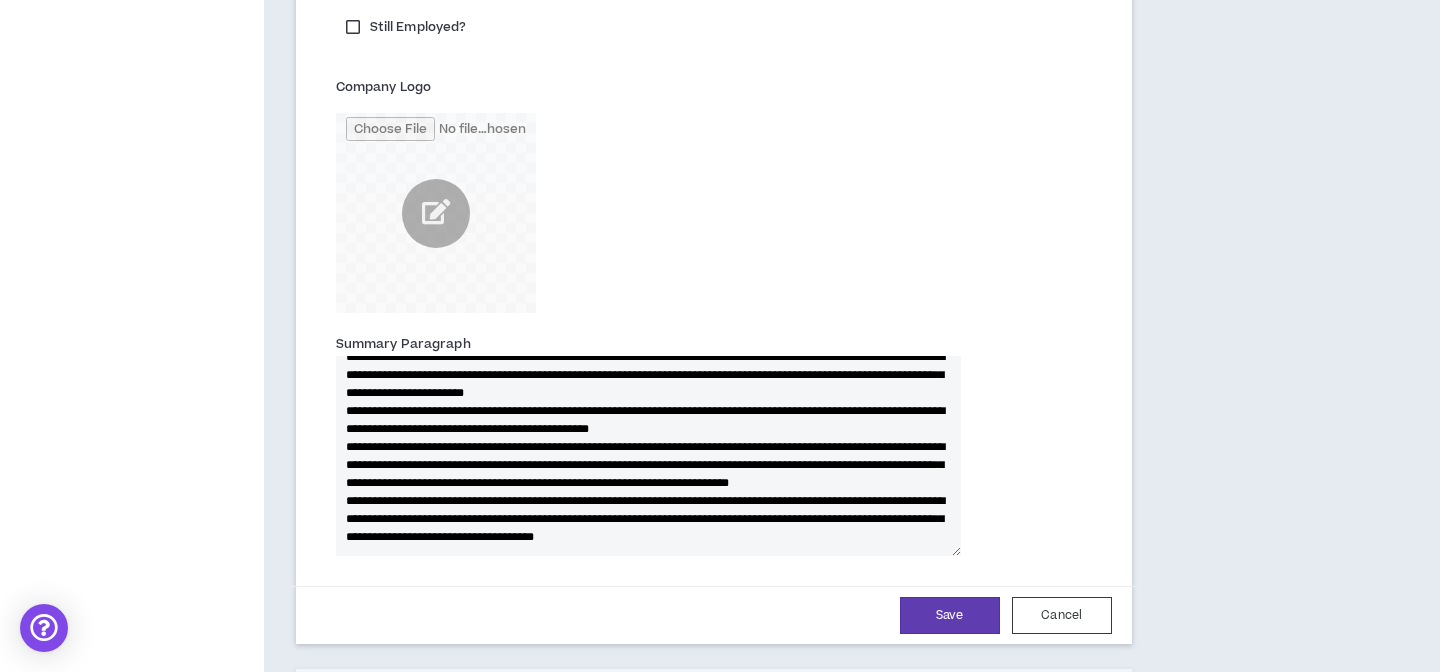 type on "**********" 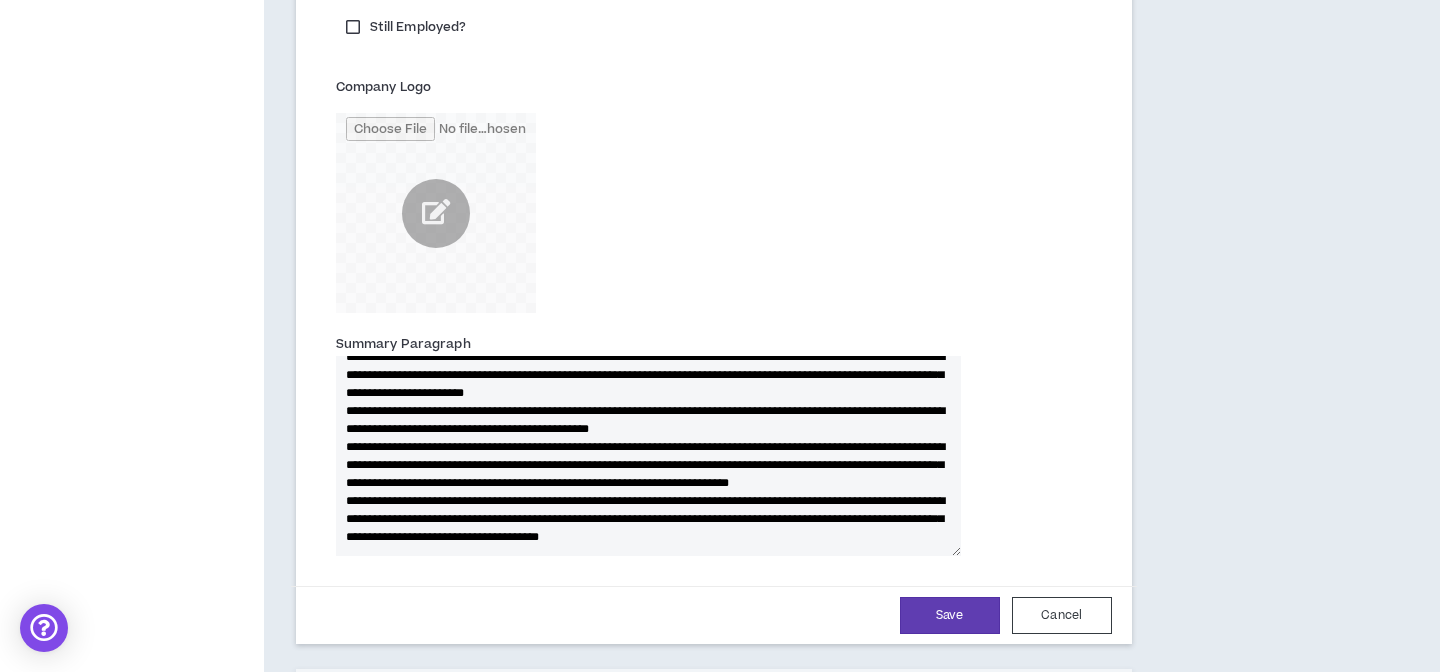 type 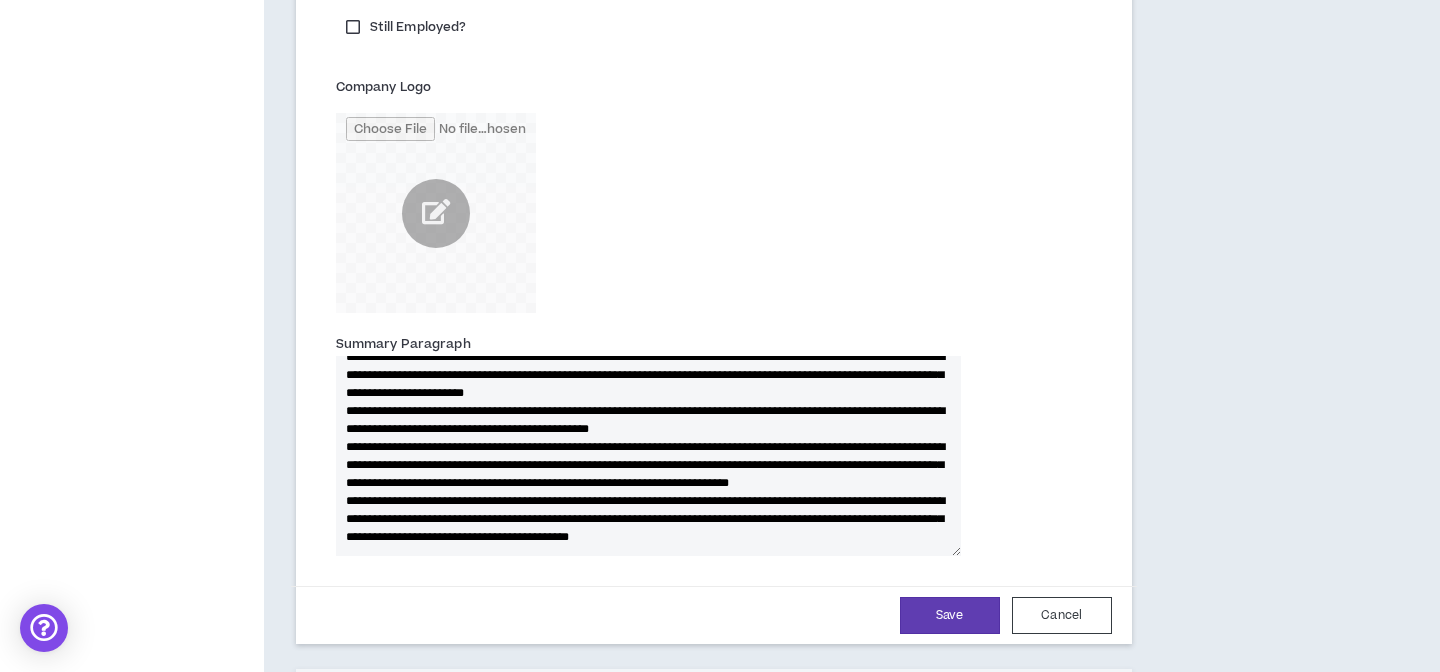 type on "**********" 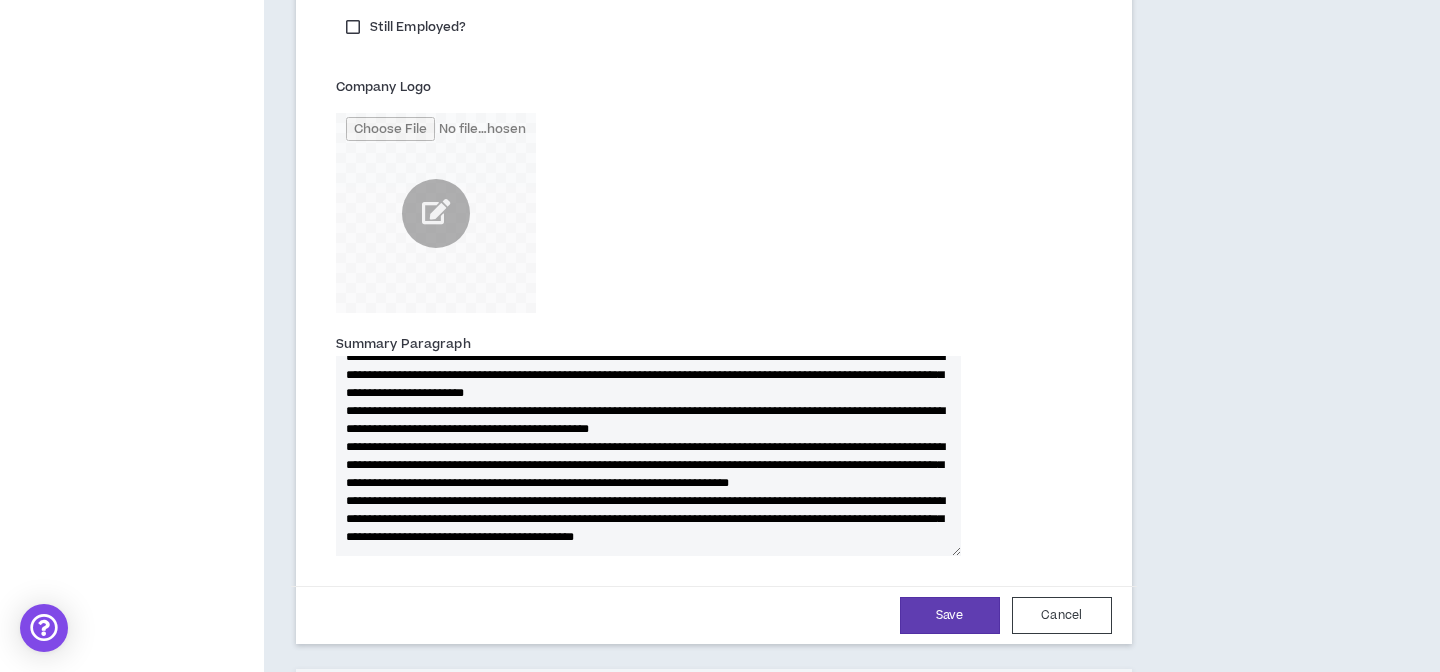 type 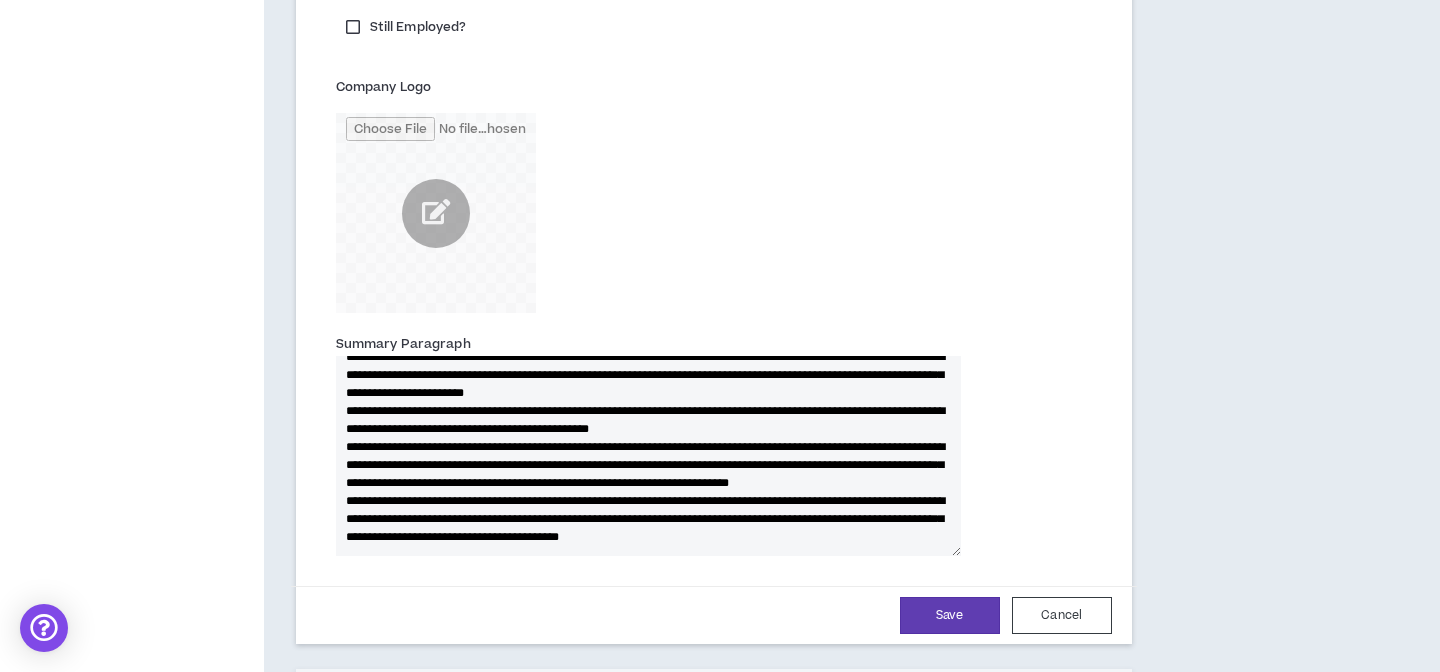 type on "**********" 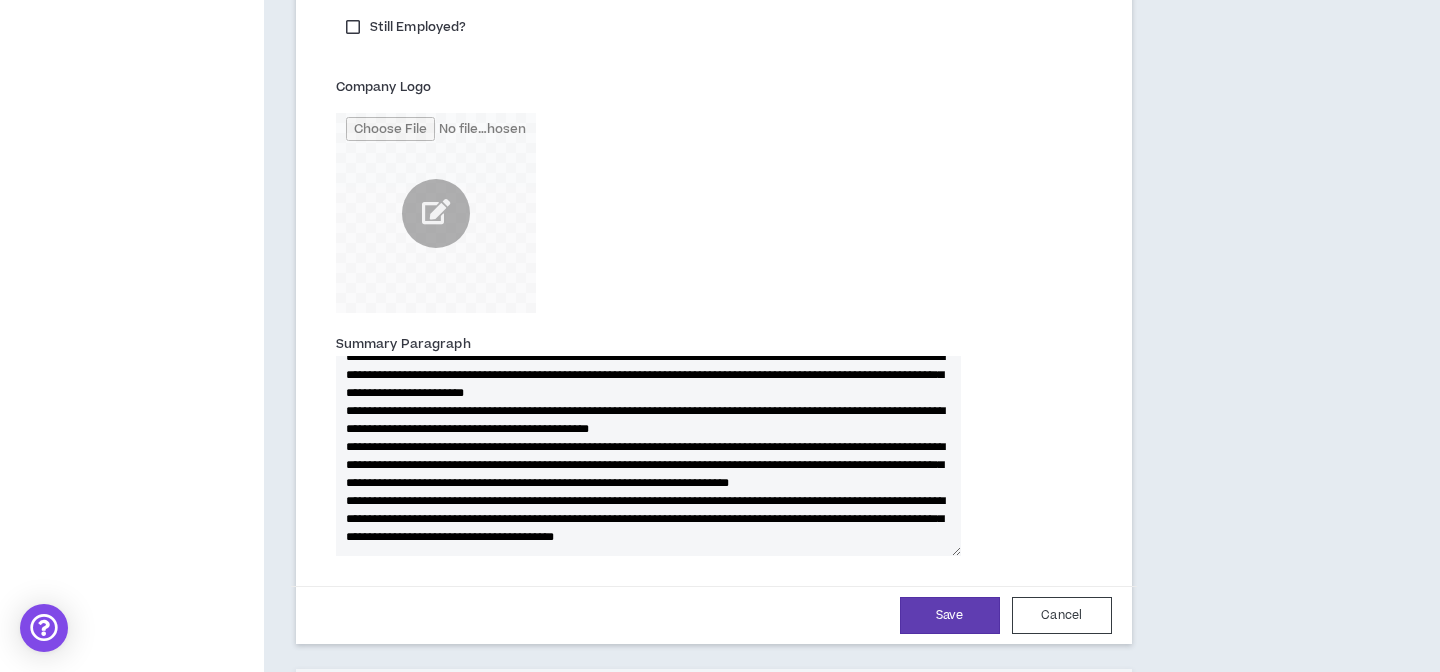 type 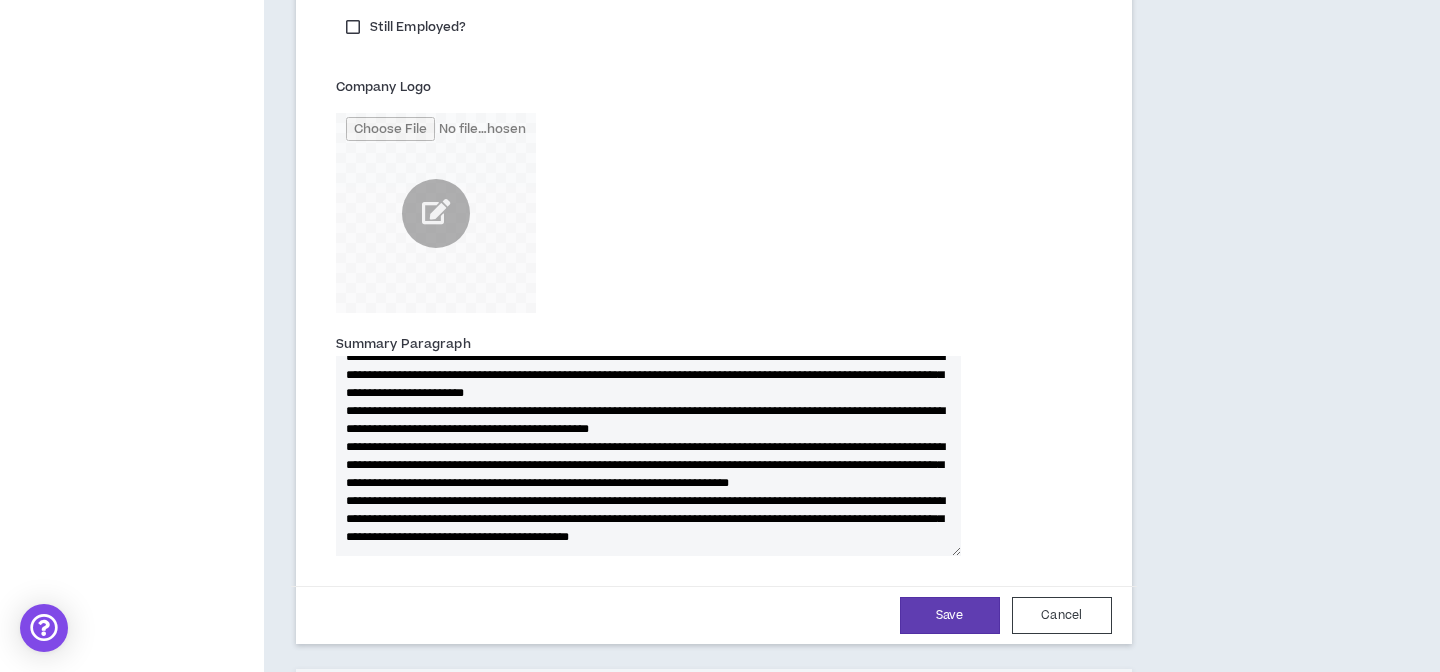 type on "**********" 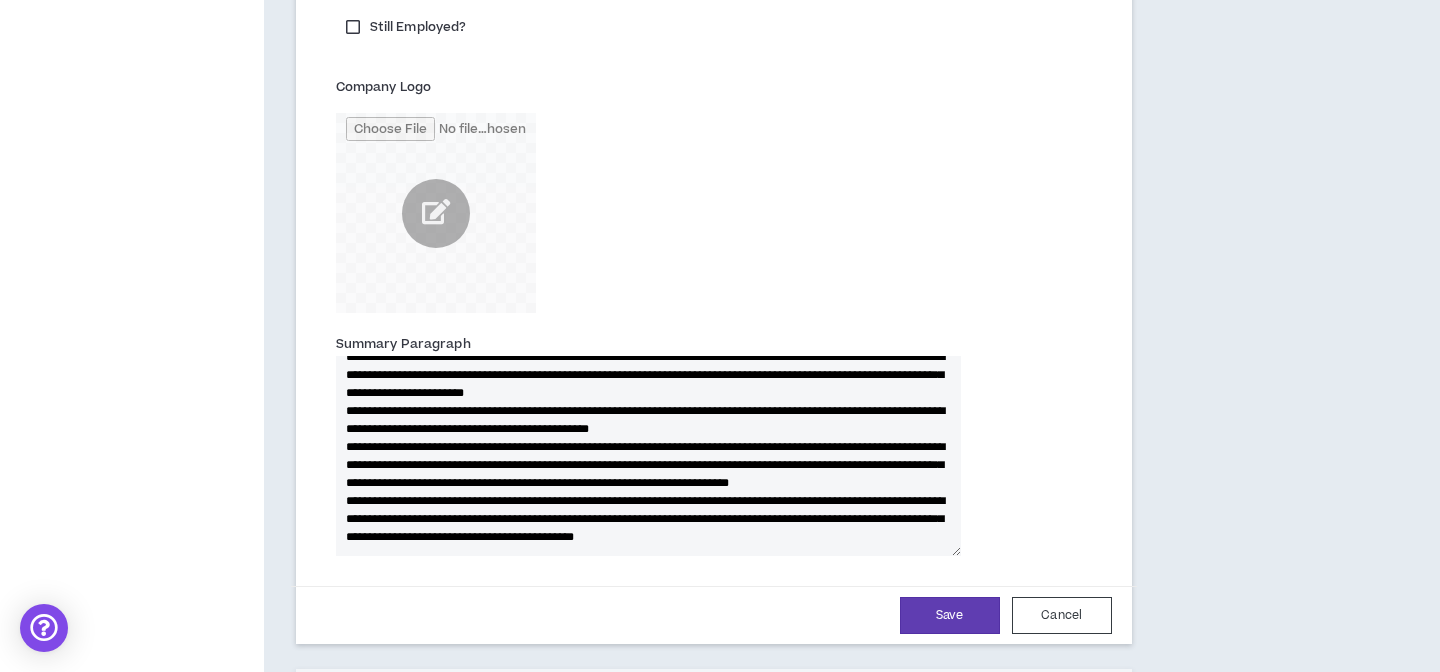 type 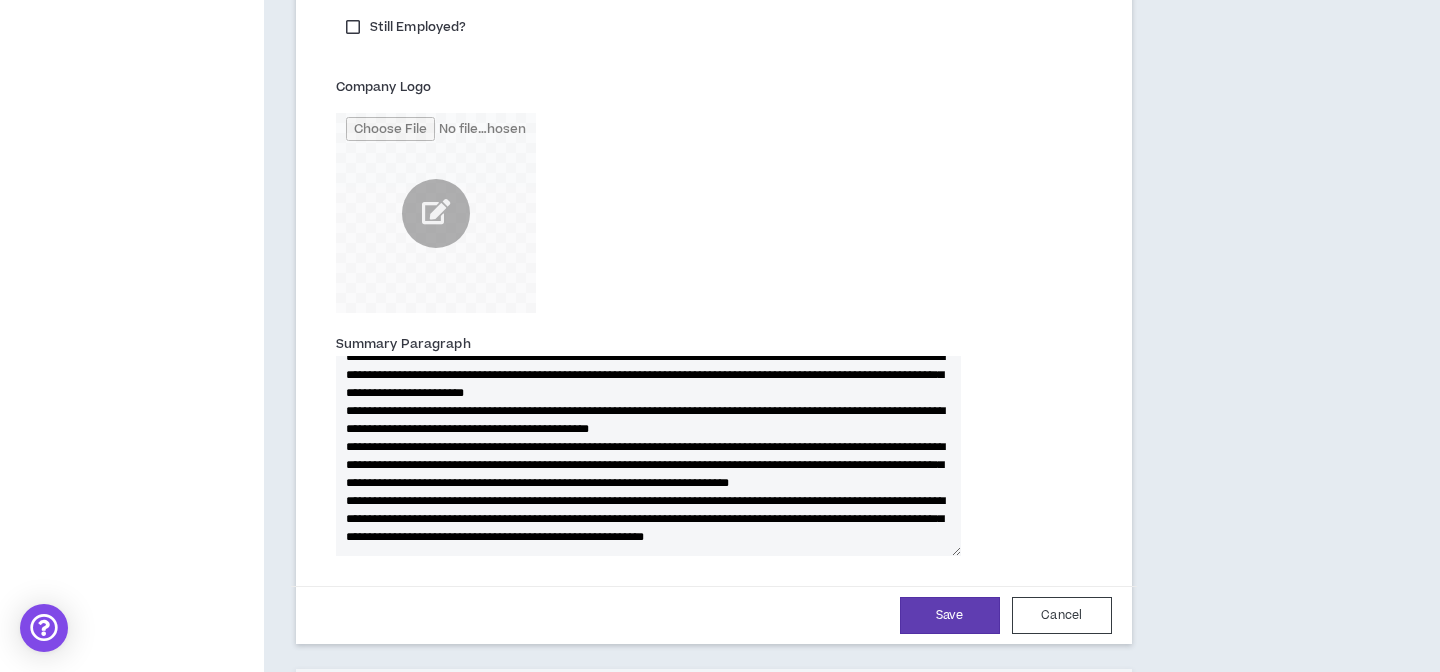 type on "**********" 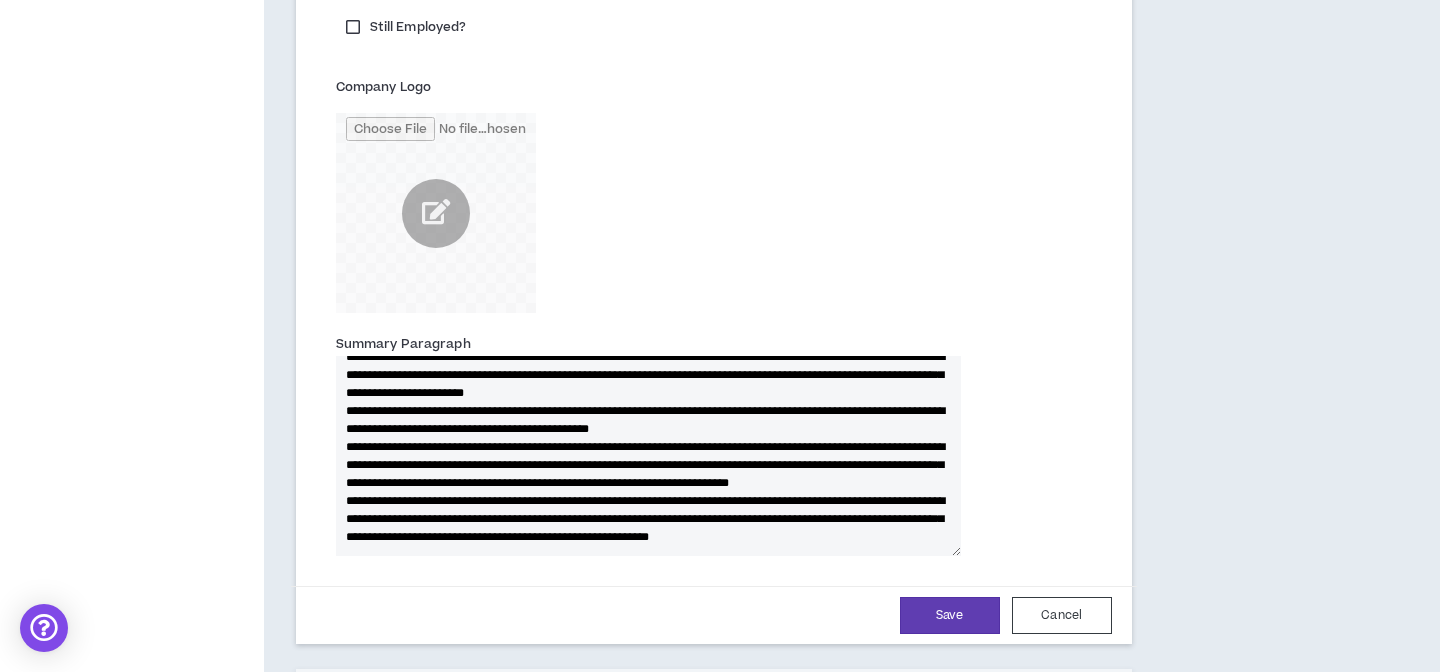 type 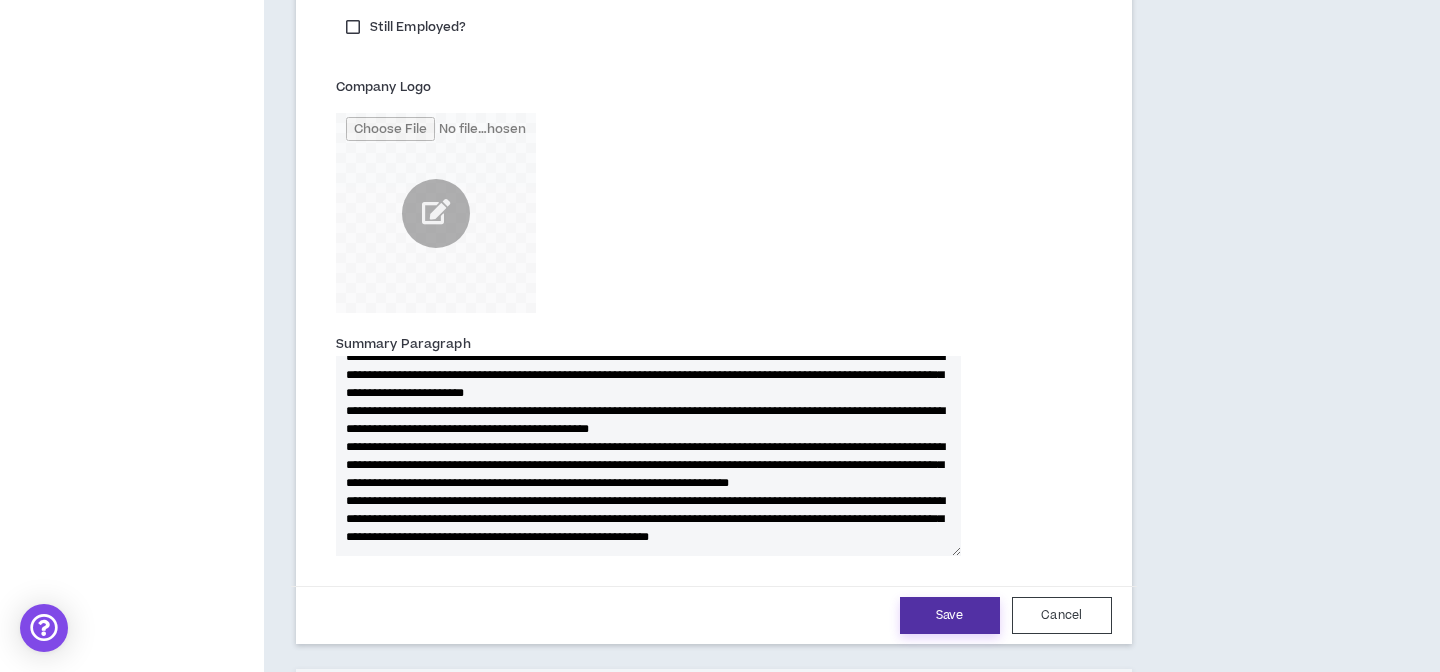 type 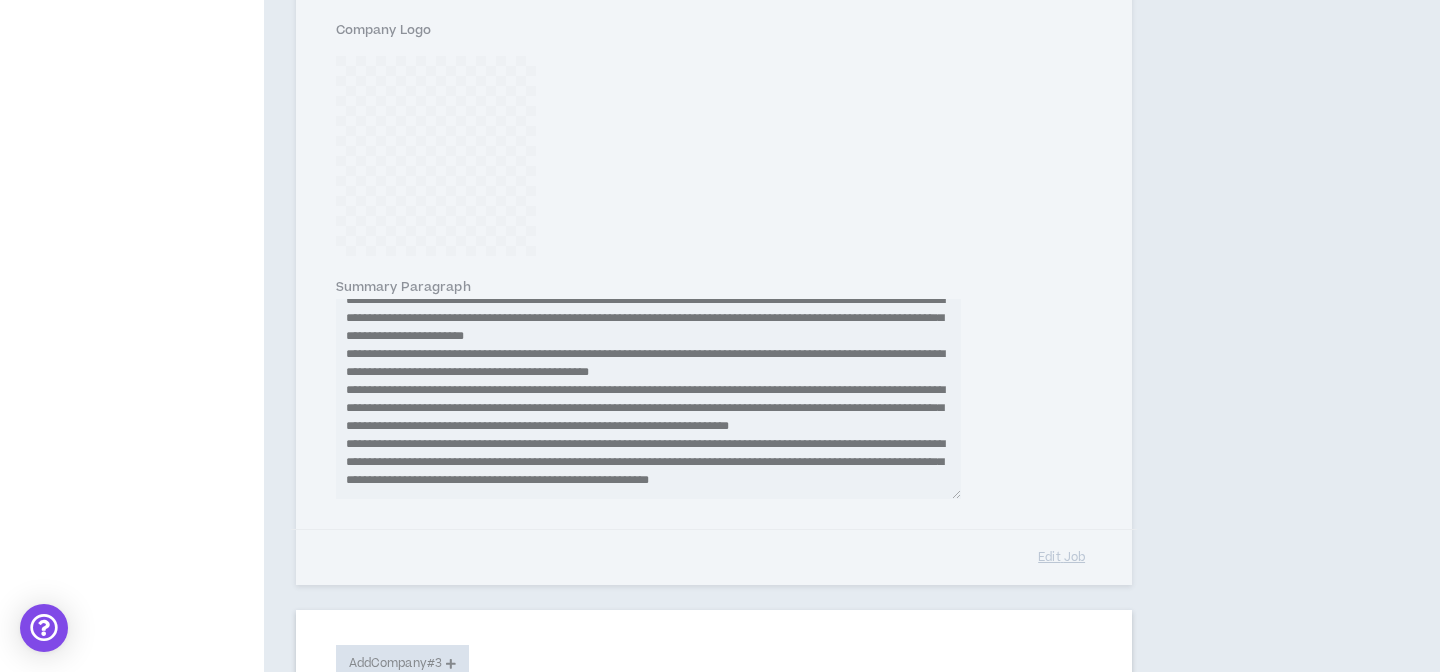 type 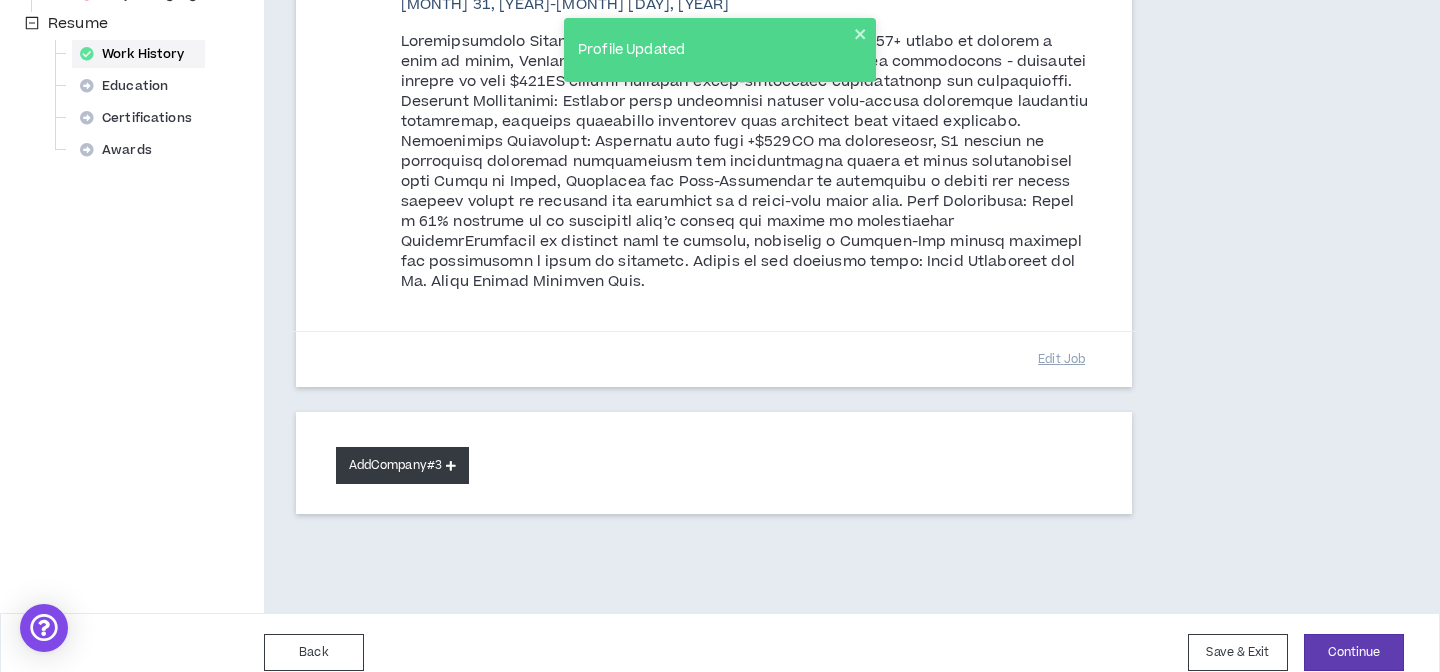 click on "Add  Company  #3" at bounding box center (402, 465) 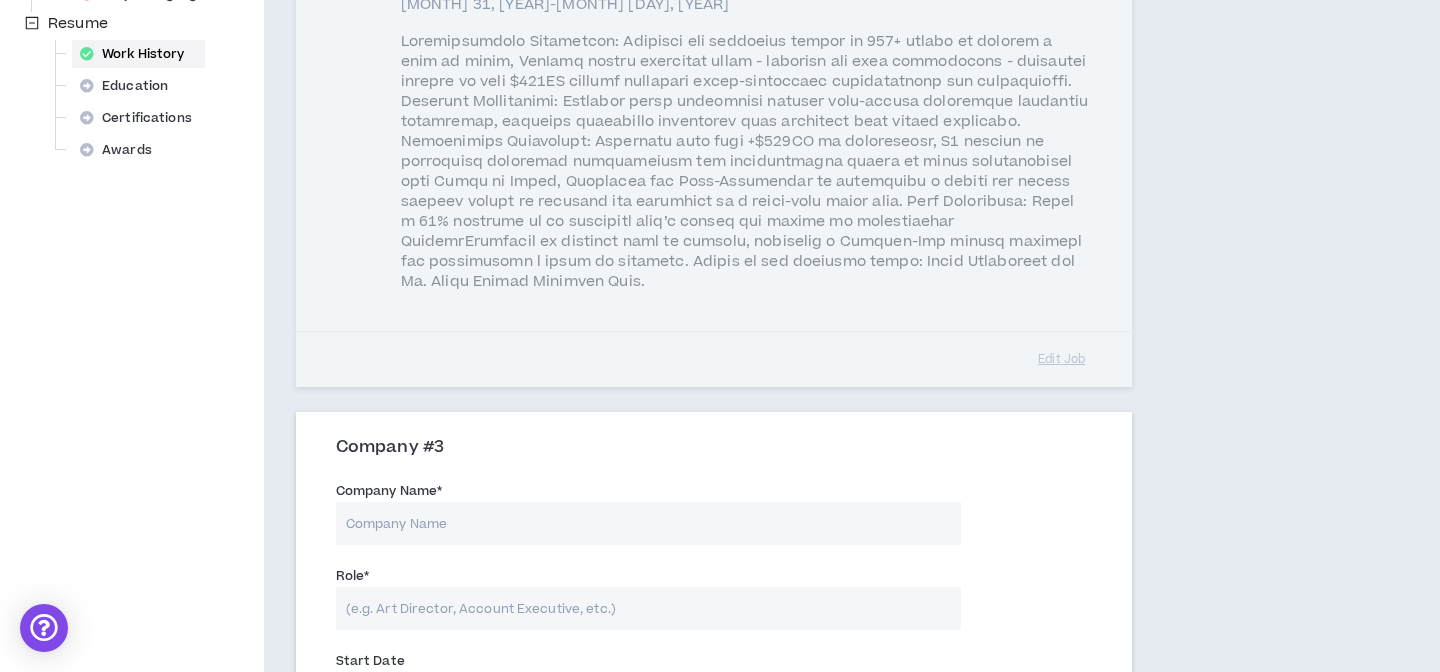 click on "Company Name  *" at bounding box center [648, 523] 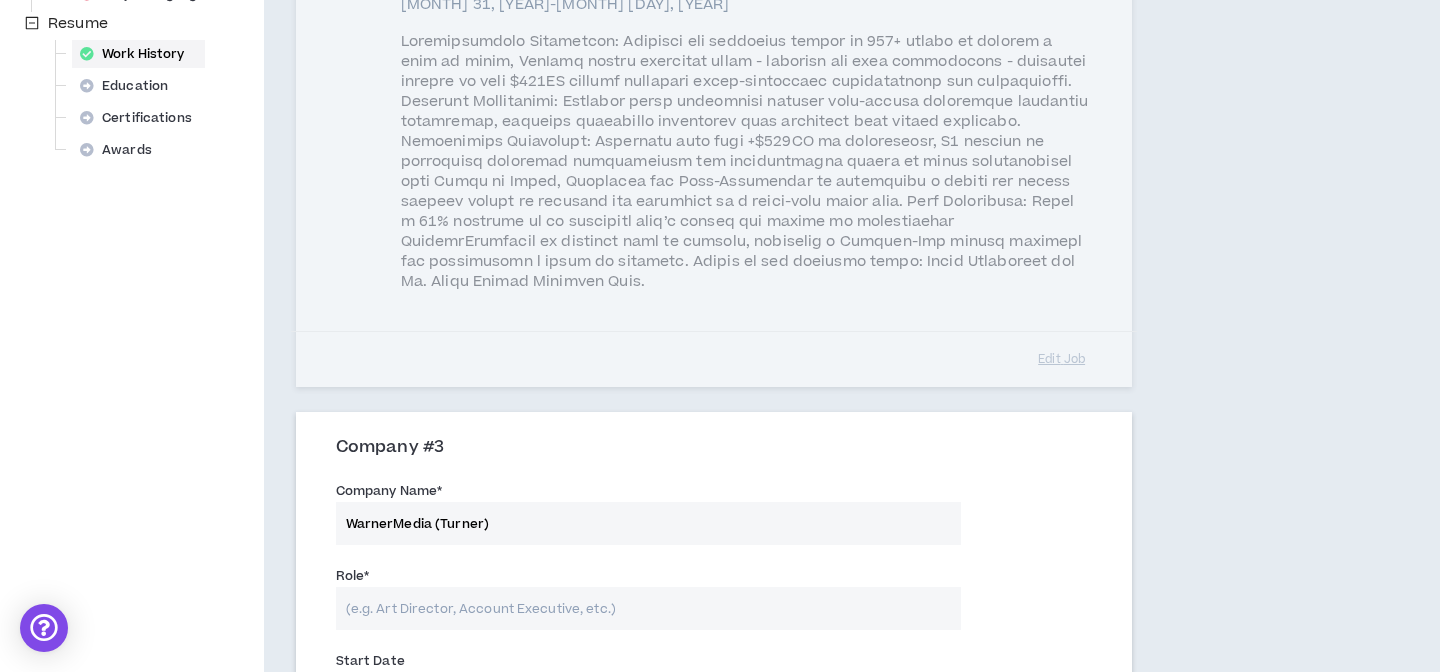 type on "WarnerMedia (Turner)" 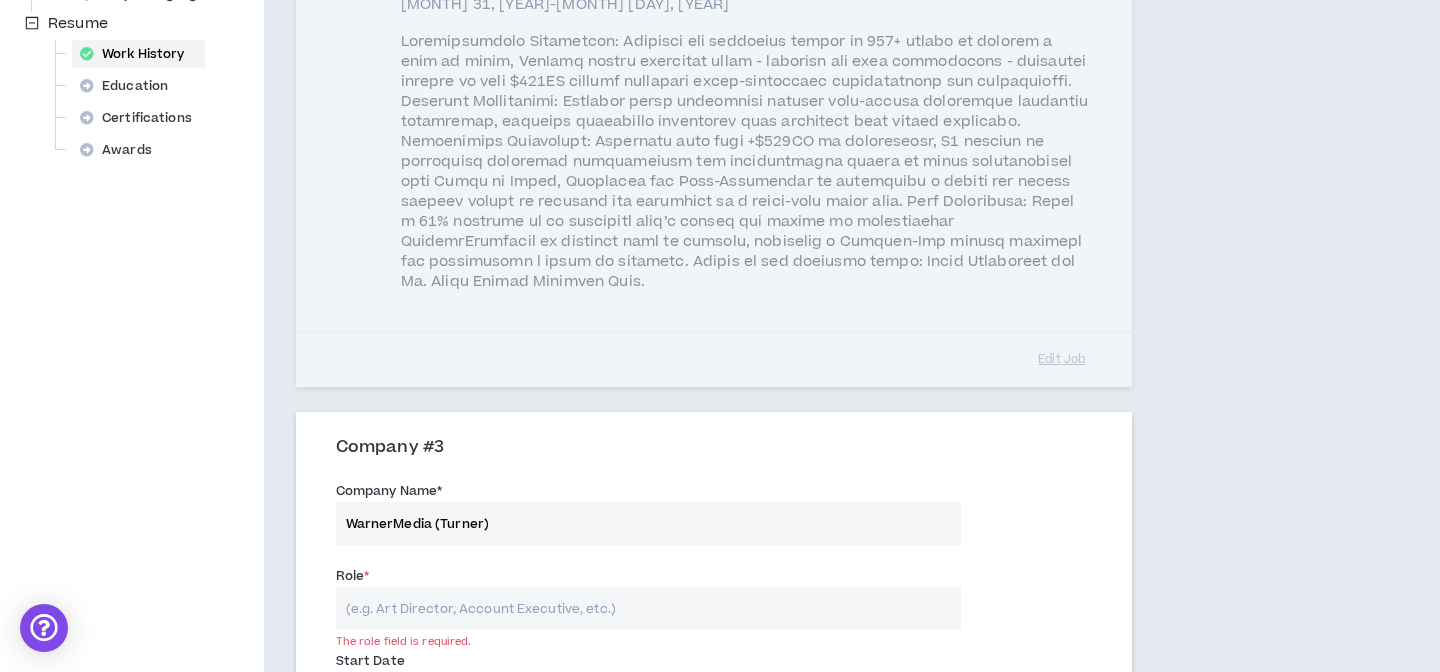 click on "Role  *" at bounding box center (648, 608) 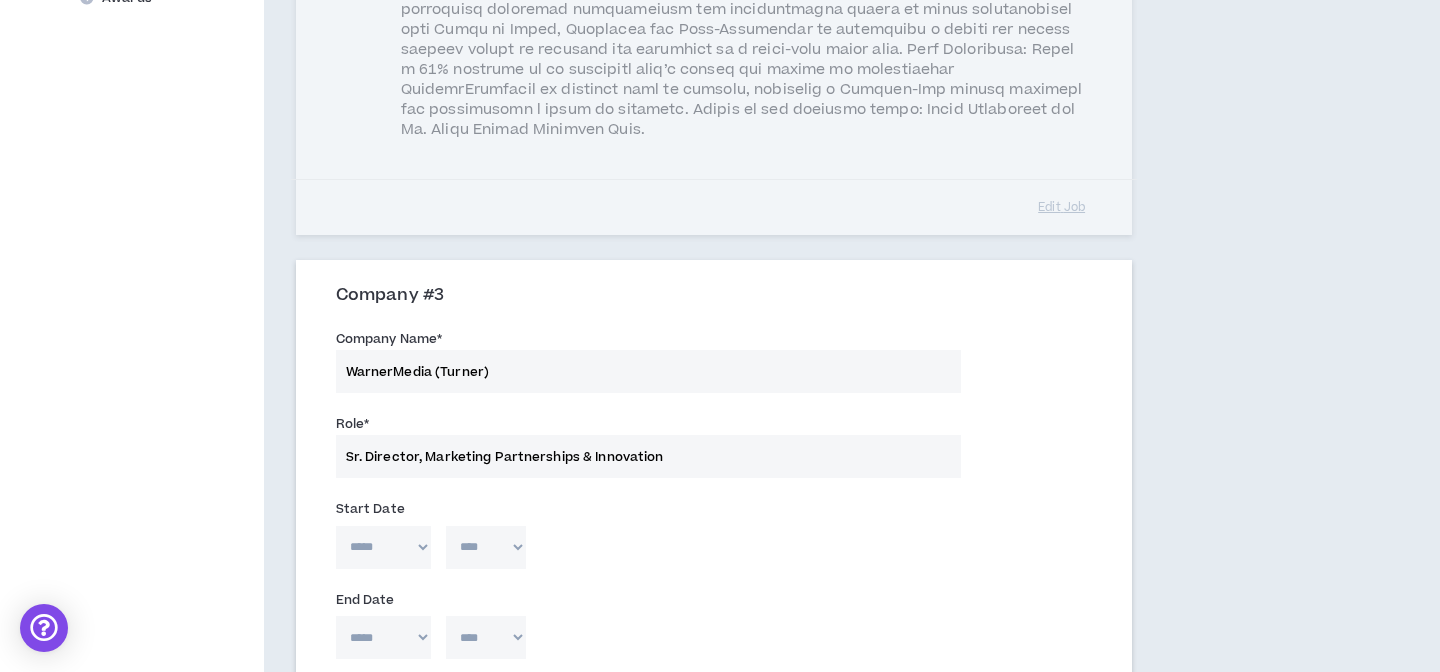 scroll, scrollTop: 1050, scrollLeft: 0, axis: vertical 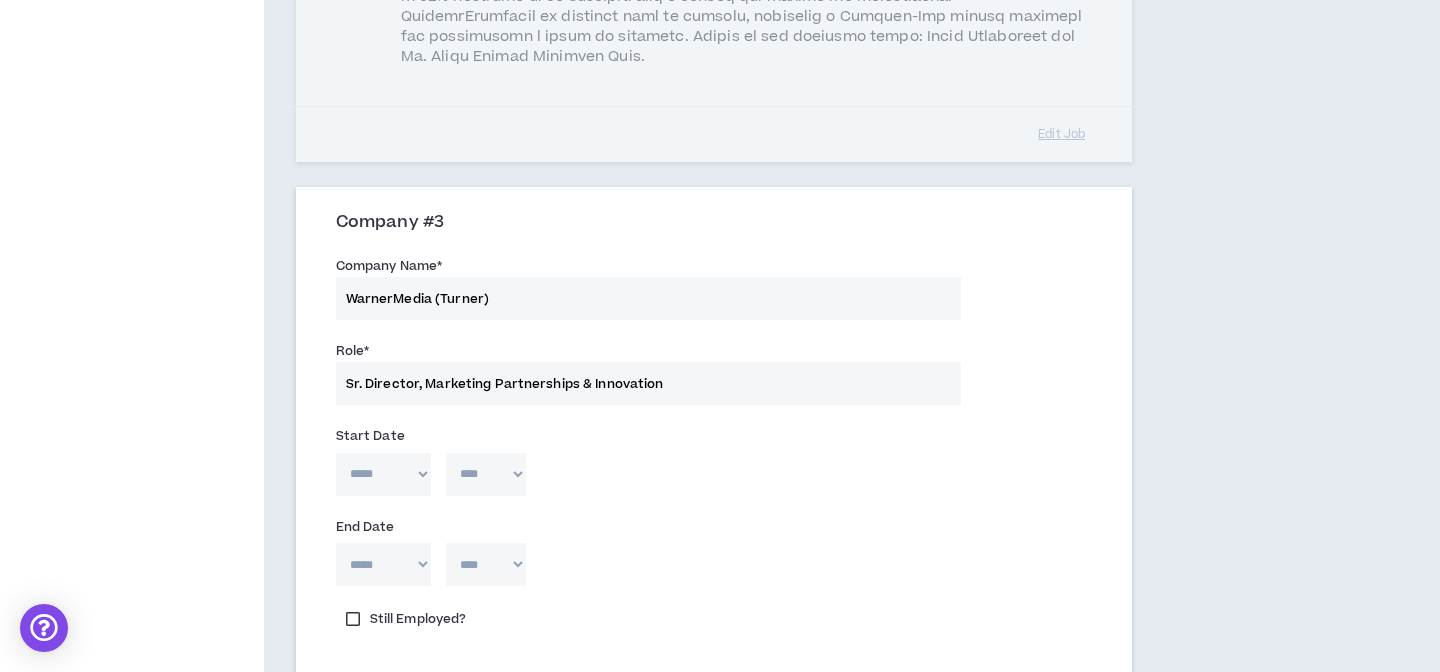 type on "Sr. Director, Marketing Partnerships & Innovation" 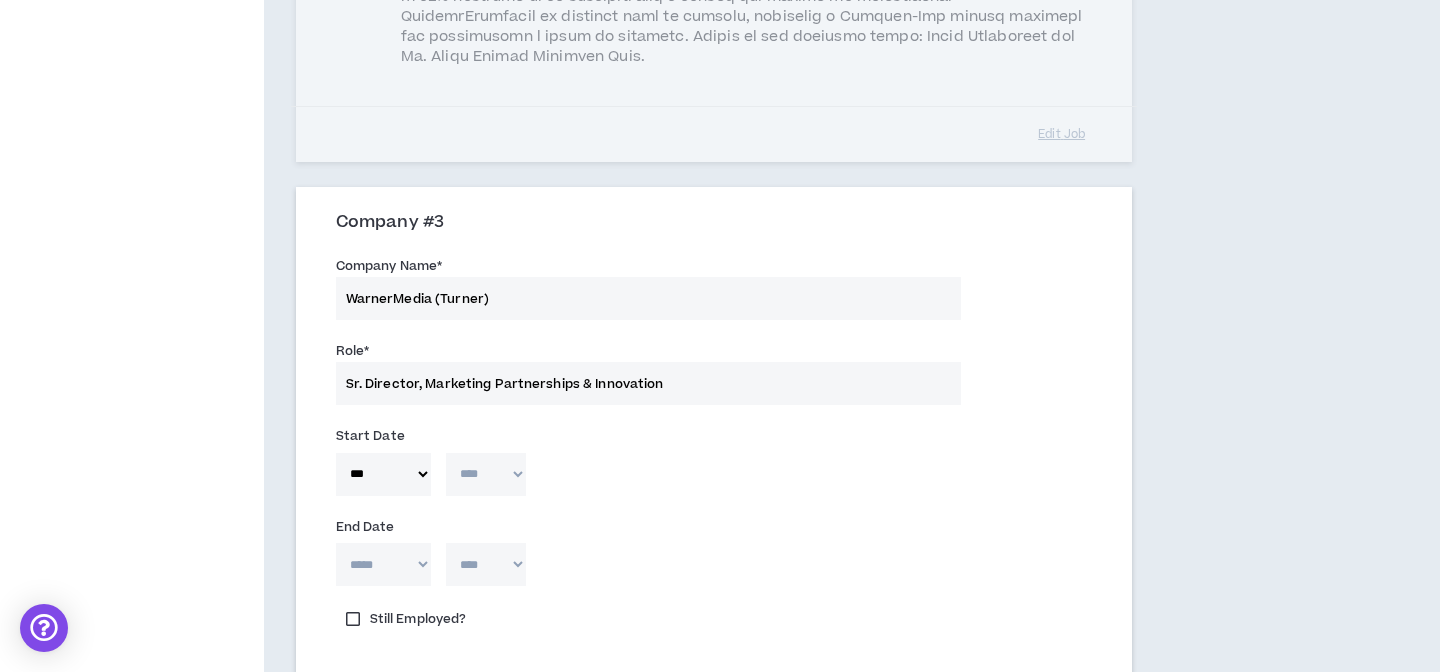 click on "**** **** **** **** **** **** **** **** **** **** **** **** **** **** **** **** **** **** **** **** **** **** **** **** **** **** **** **** **** **** **** **** **** **** **** **** **** **** **** **** **** **** **** **** **** **** **** **** **** **** **** **** **** **** **** **** **** **** **** **** **** **** **** **** **** **** **** **** **** **** **** **** **** **** **** **** **** **** **** **** **** **** **** **** **** **** **** **** **** **** **** **** **** **** **** **** **** **** **** **** **** **** **** **** **** **** **** **** **** **** **** **** **** **** **** **** **** **** **** **** **** **** **** **** **** **** ****" at bounding box center (486, 474) 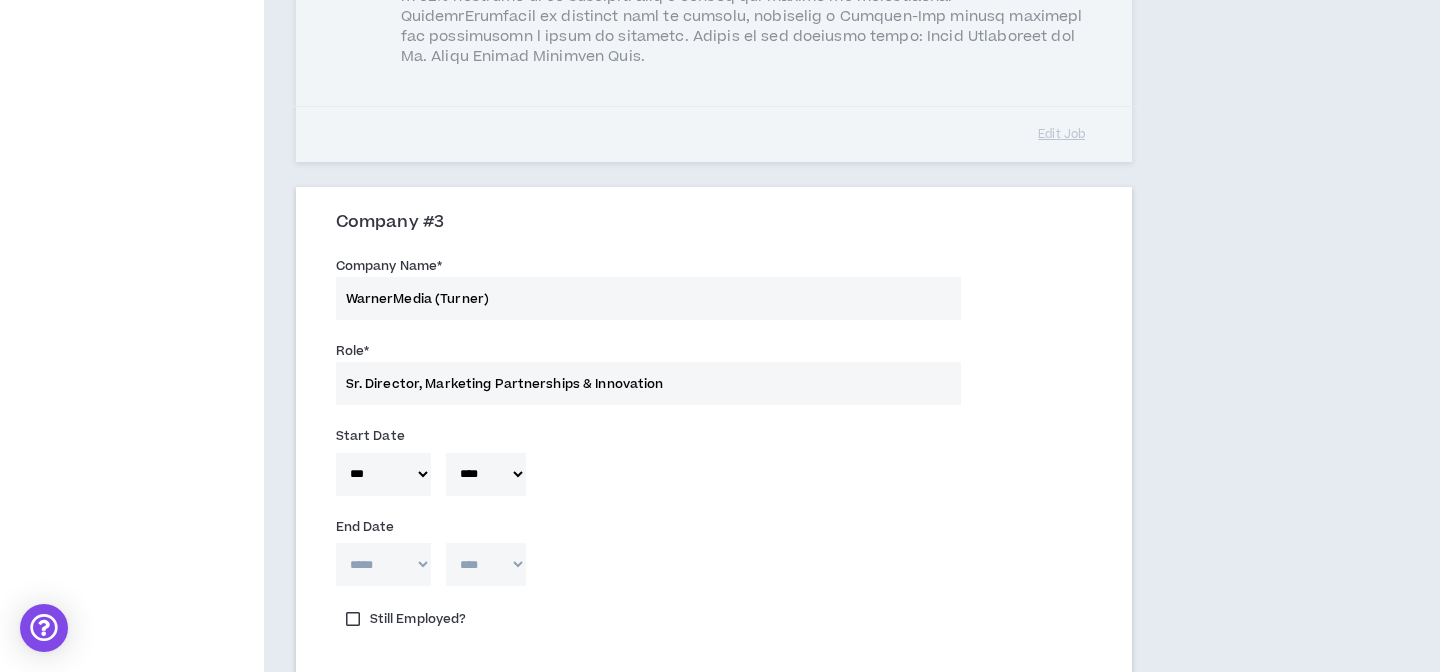 click on "***** *** *** *** *** *** **** *** *** **** *** *** ***" at bounding box center (383, 564) 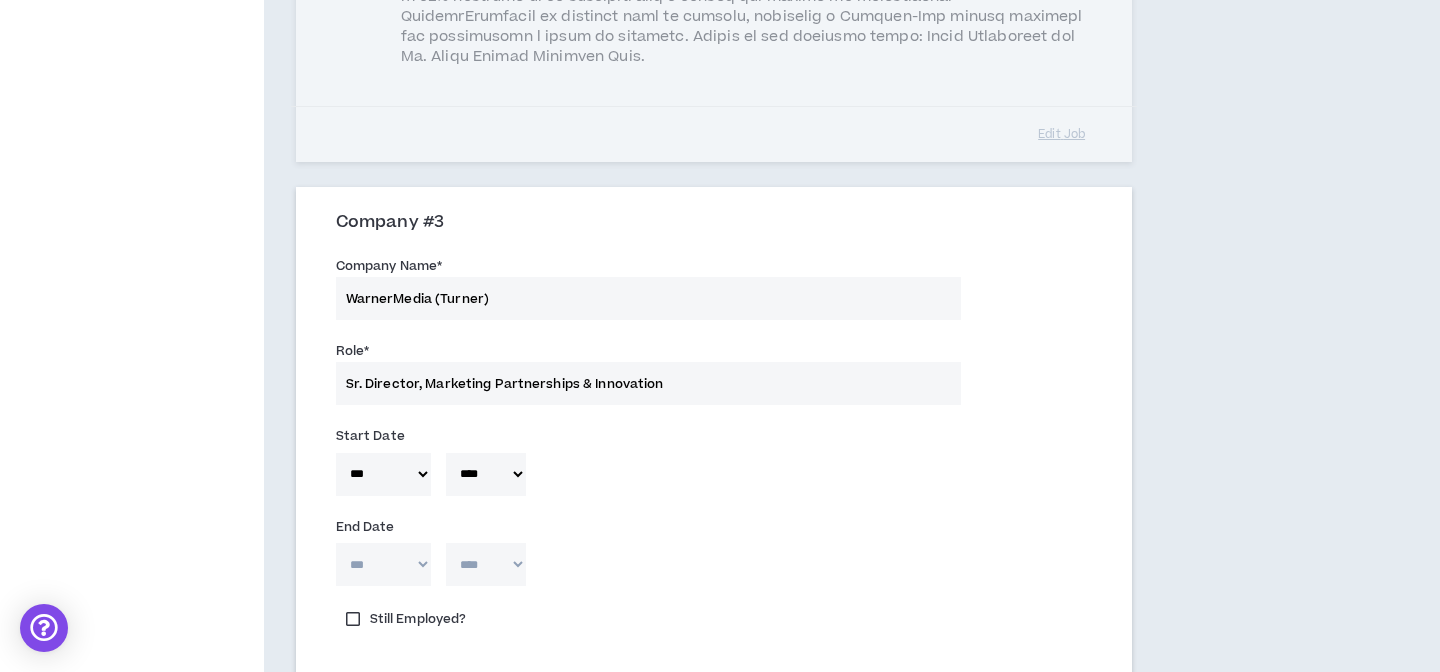 type 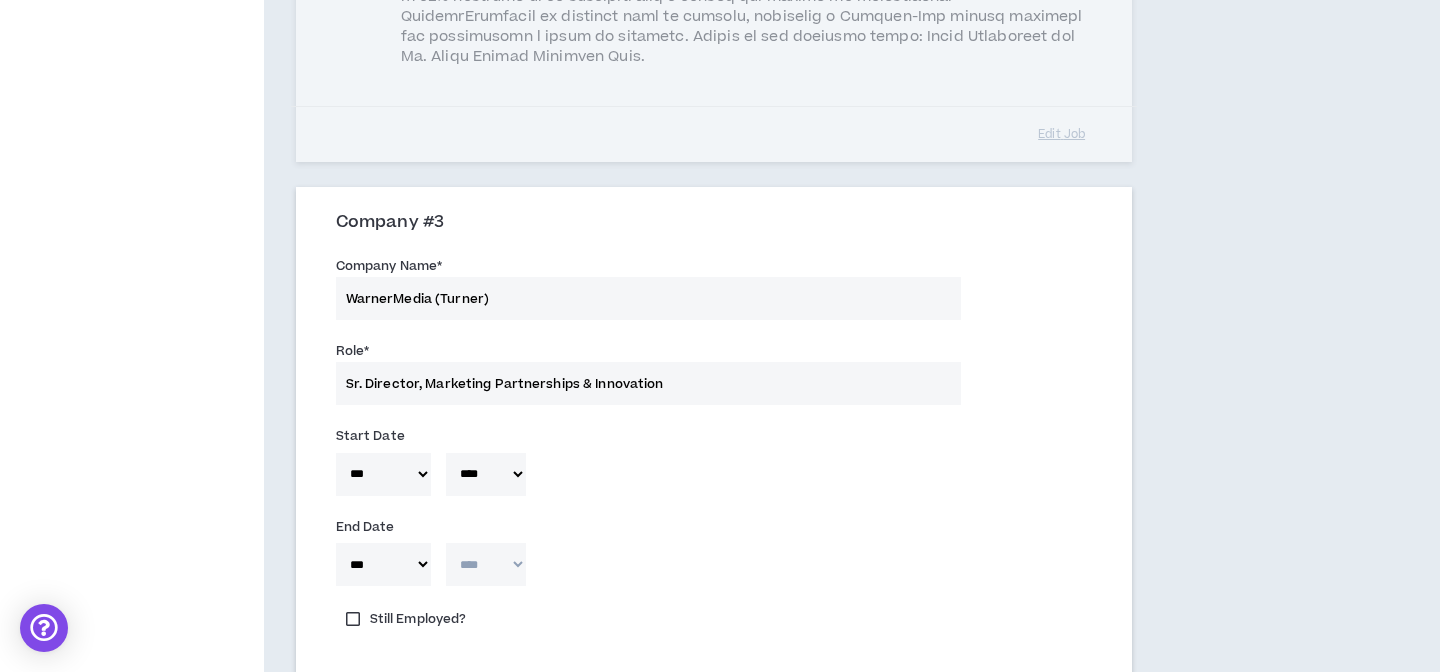 click on "**** **** **** **** **** **** **** **** **** **** **** **** **** **** **** **** **** **** **** **** **** **** **** **** **** **** **** **** **** **** **** **** **** **** **** **** **** **** **** **** **** **** **** **** **** **** **** **** **** **** **** **** **** **** **** **** **** **** **** **** **** **** **** **** **** **** **** **** **** **** **** **** **** **** **** **** **** **** **** **** **** **** **** **** **** **** **** **** **** **** **** **** **** **** **** **** **** **** **** **** **** **** **** **** **** **** **** **** **** **** **** **** **** **** **** **** **** **** **** **** **** **** **** **** **** **** ****" at bounding box center [486, 474] 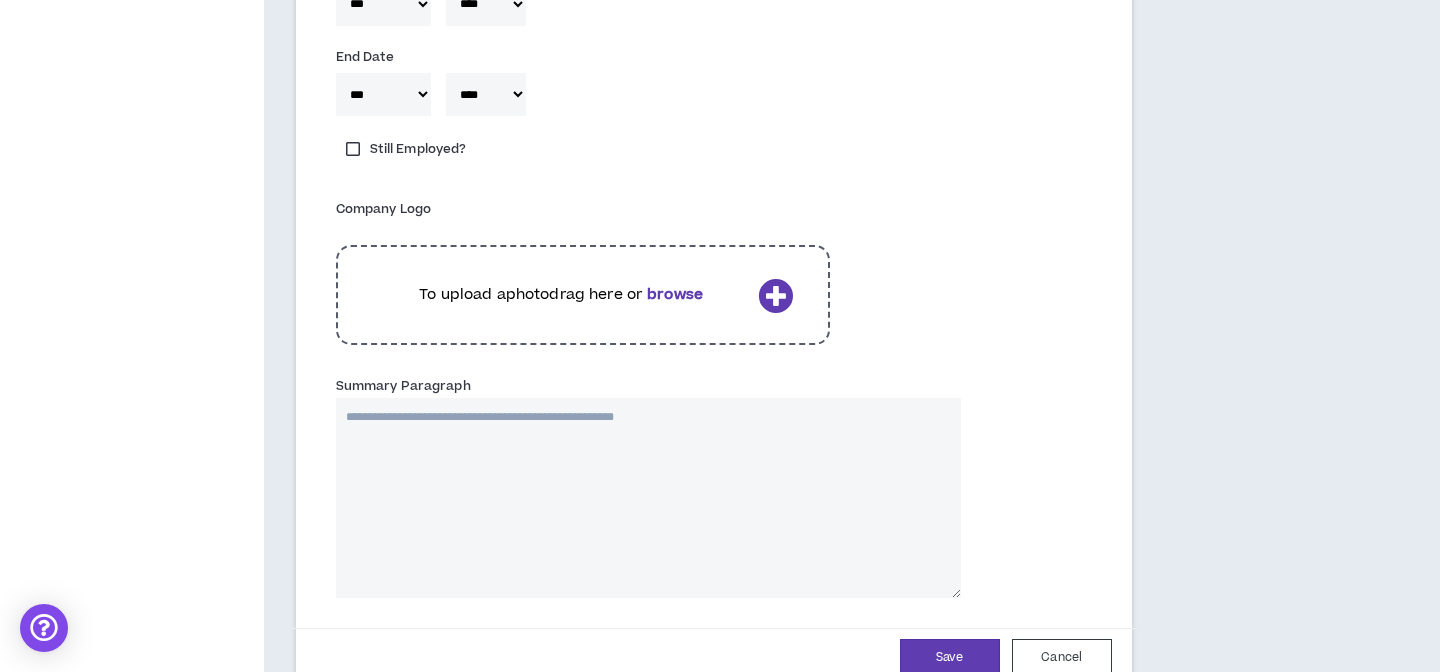 scroll, scrollTop: 1534, scrollLeft: 0, axis: vertical 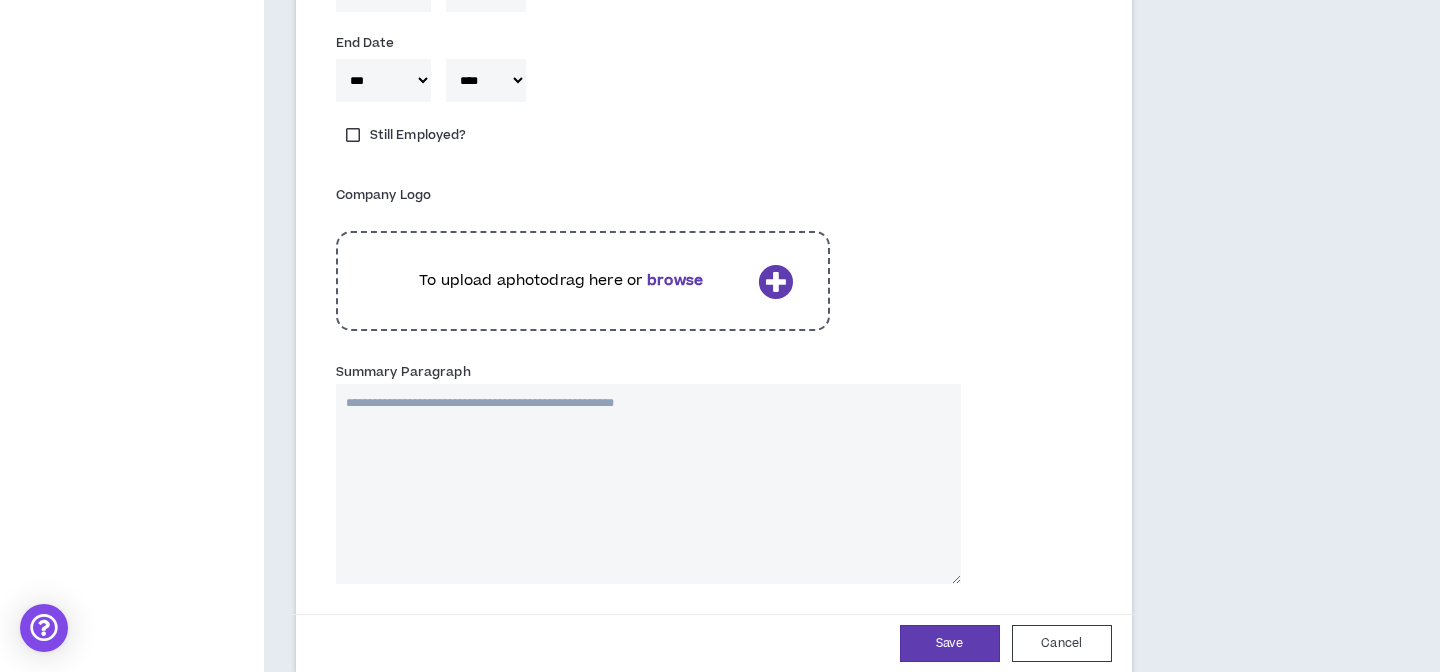 click on "browse" at bounding box center [675, 280] 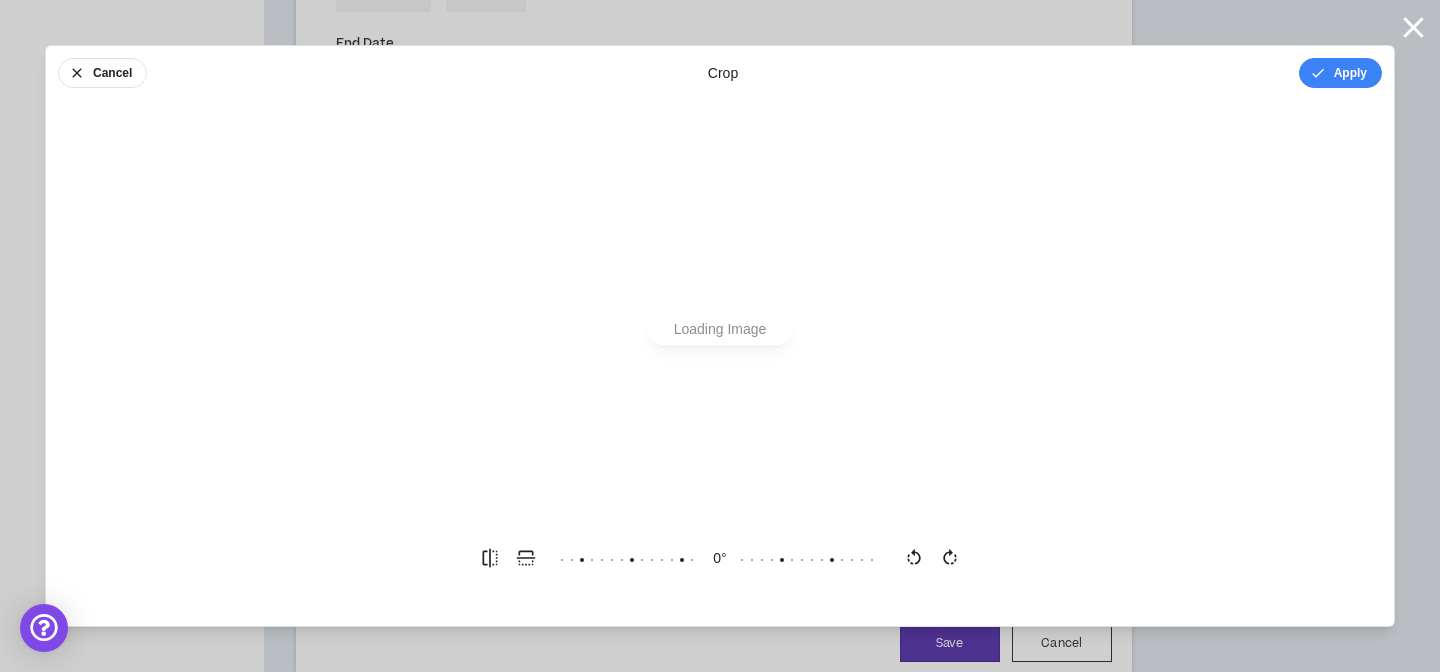 scroll, scrollTop: 0, scrollLeft: 0, axis: both 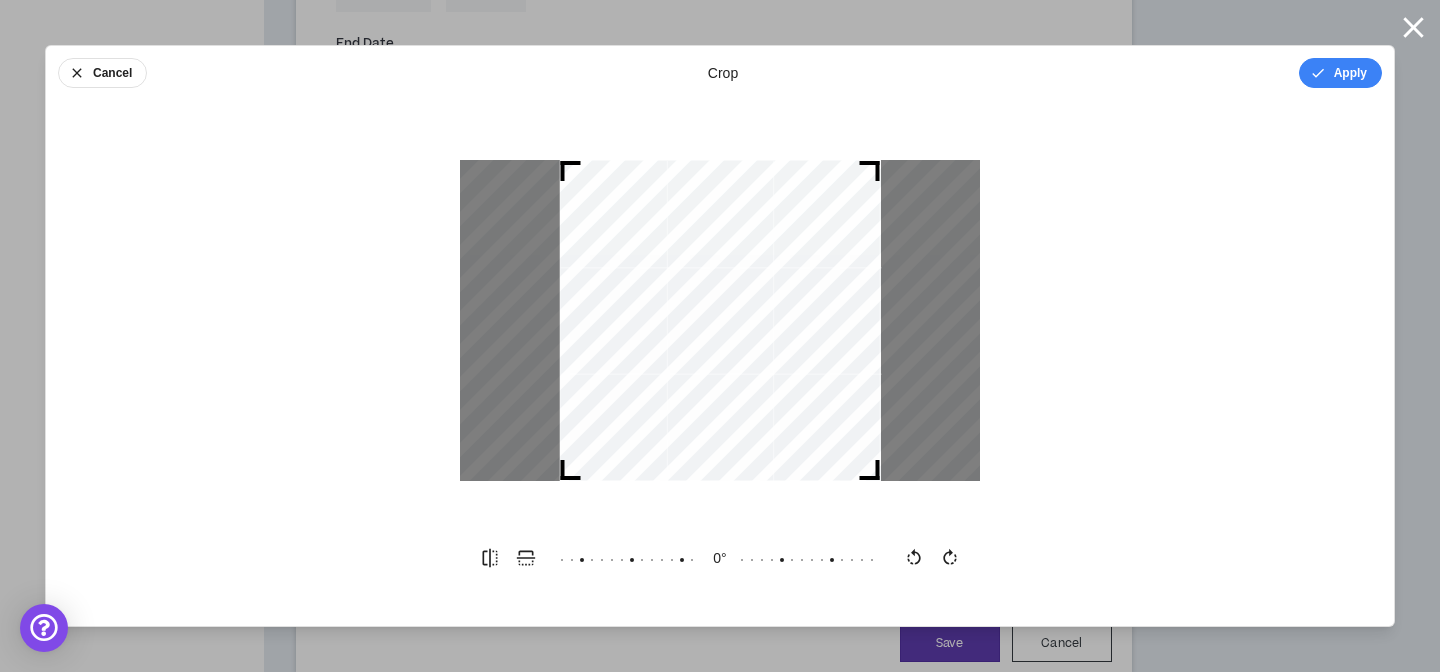 drag, startPoint x: 869, startPoint y: 475, endPoint x: 932, endPoint y: 483, distance: 63.505905 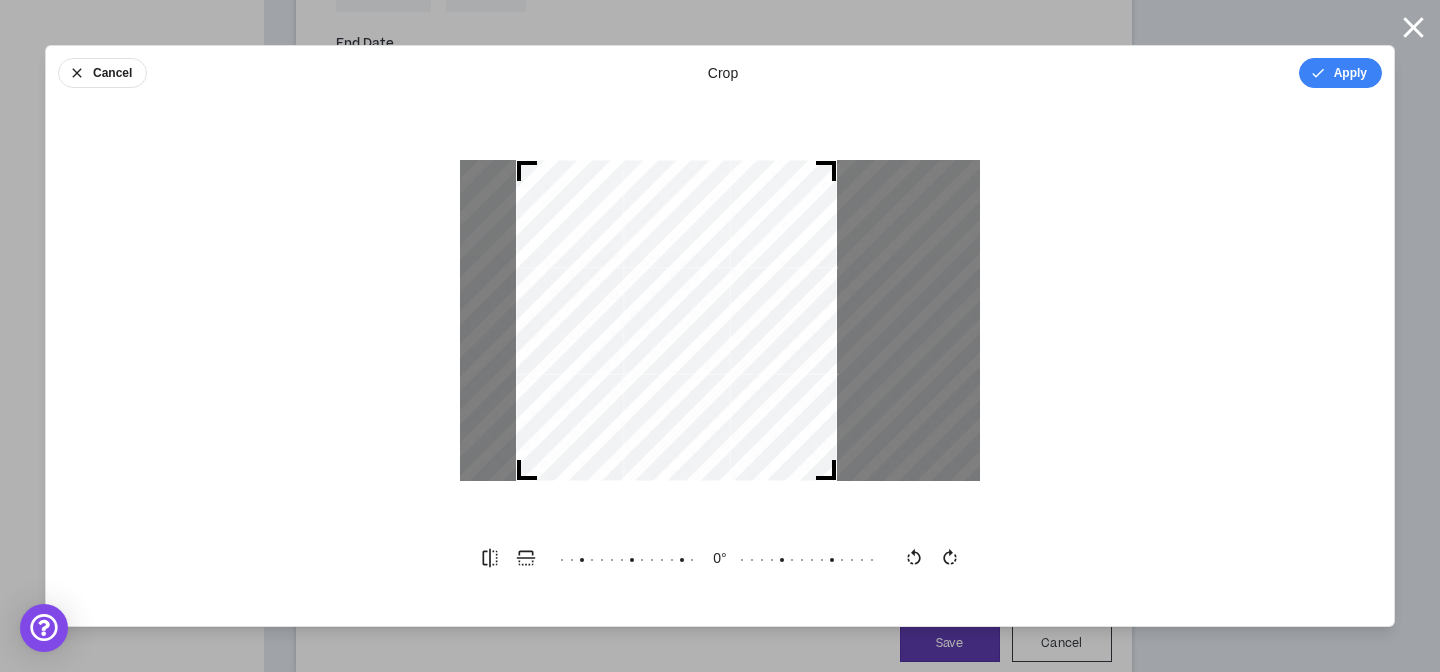 drag, startPoint x: 811, startPoint y: 262, endPoint x: 768, endPoint y: 269, distance: 43.56604 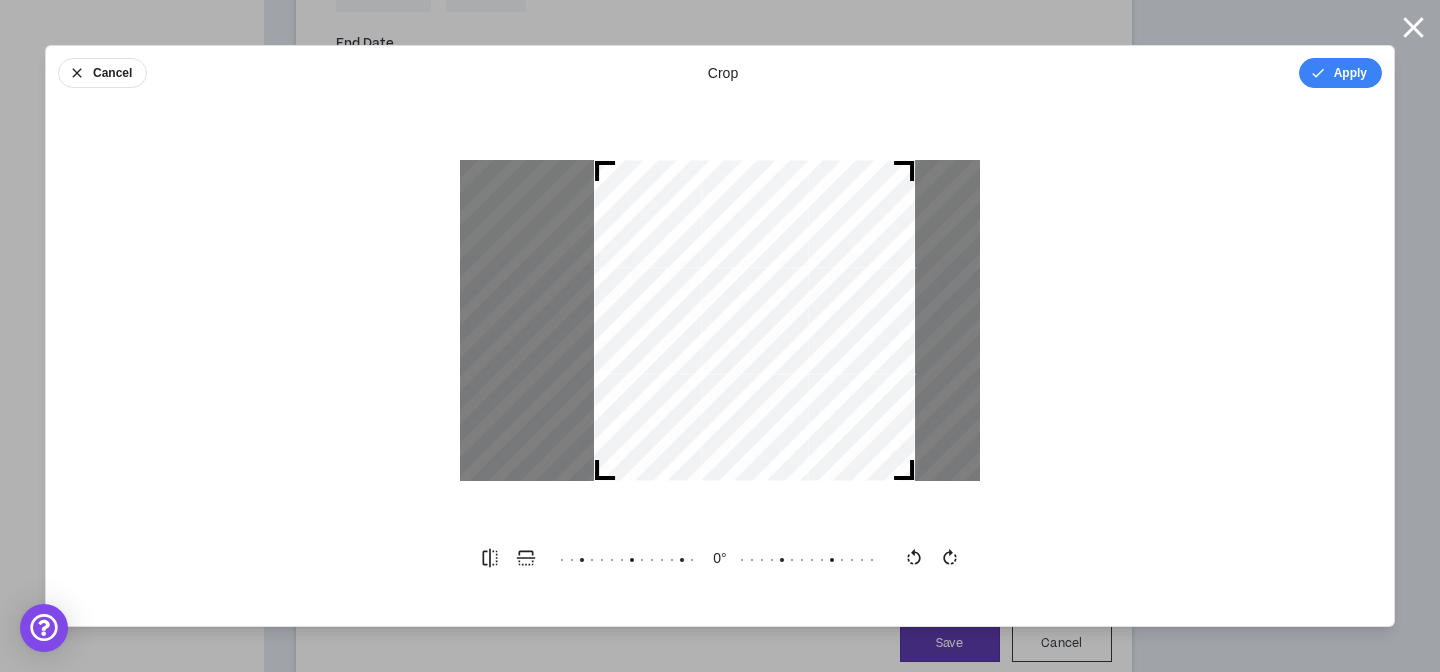 drag, startPoint x: 749, startPoint y: 429, endPoint x: 827, endPoint y: 433, distance: 78.10249 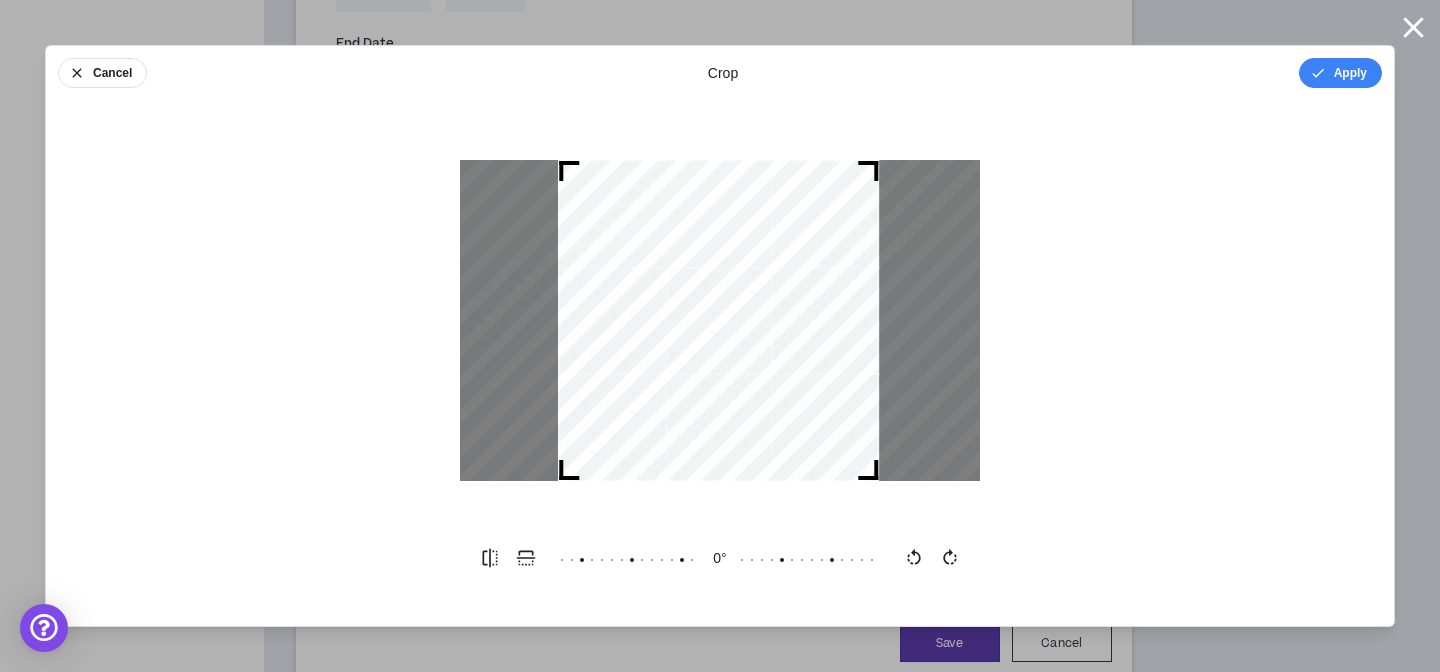drag, startPoint x: 827, startPoint y: 433, endPoint x: 791, endPoint y: 436, distance: 36.124783 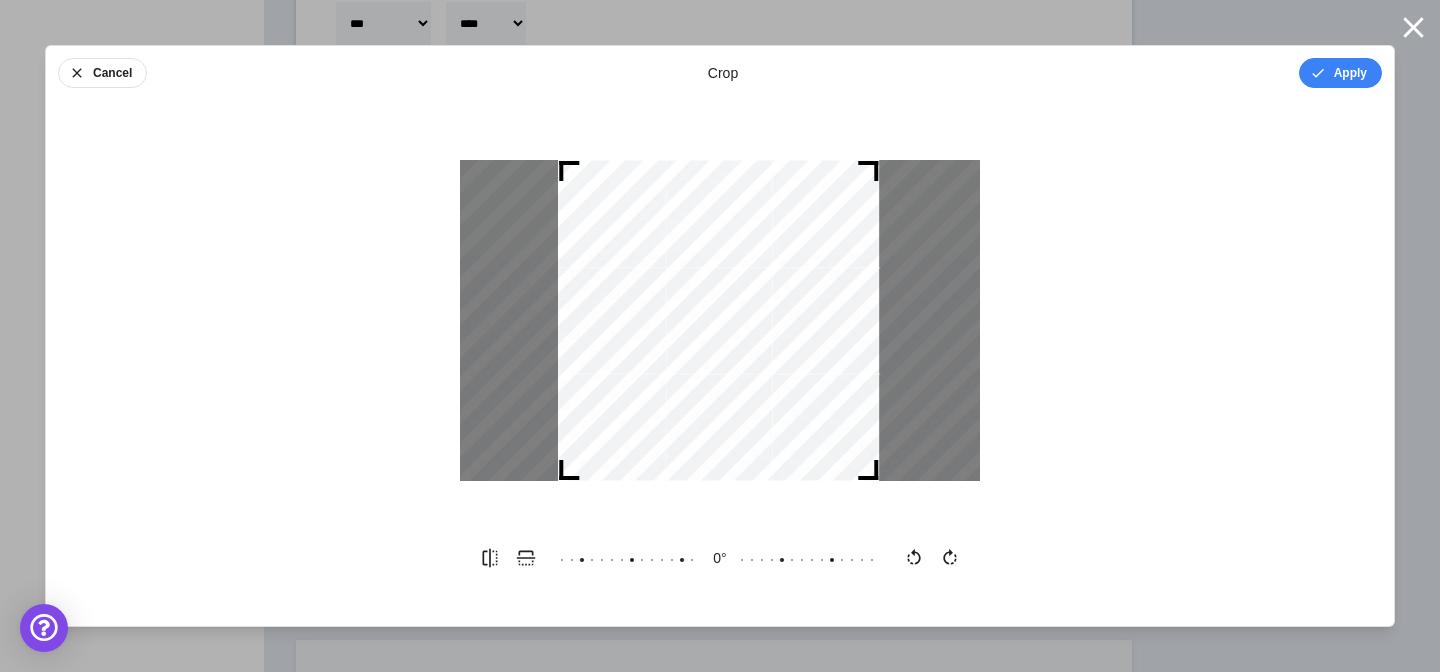 scroll, scrollTop: 1604, scrollLeft: 0, axis: vertical 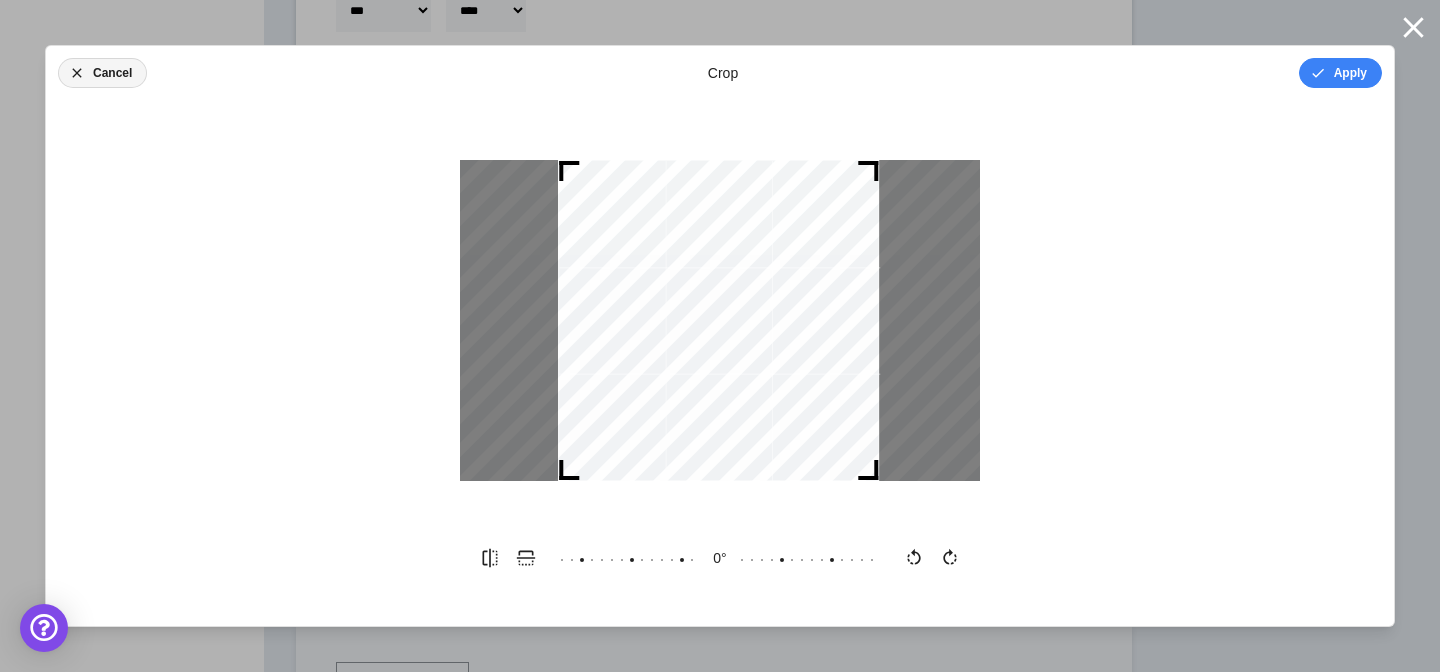 click on "Cancel" at bounding box center (102, 73) 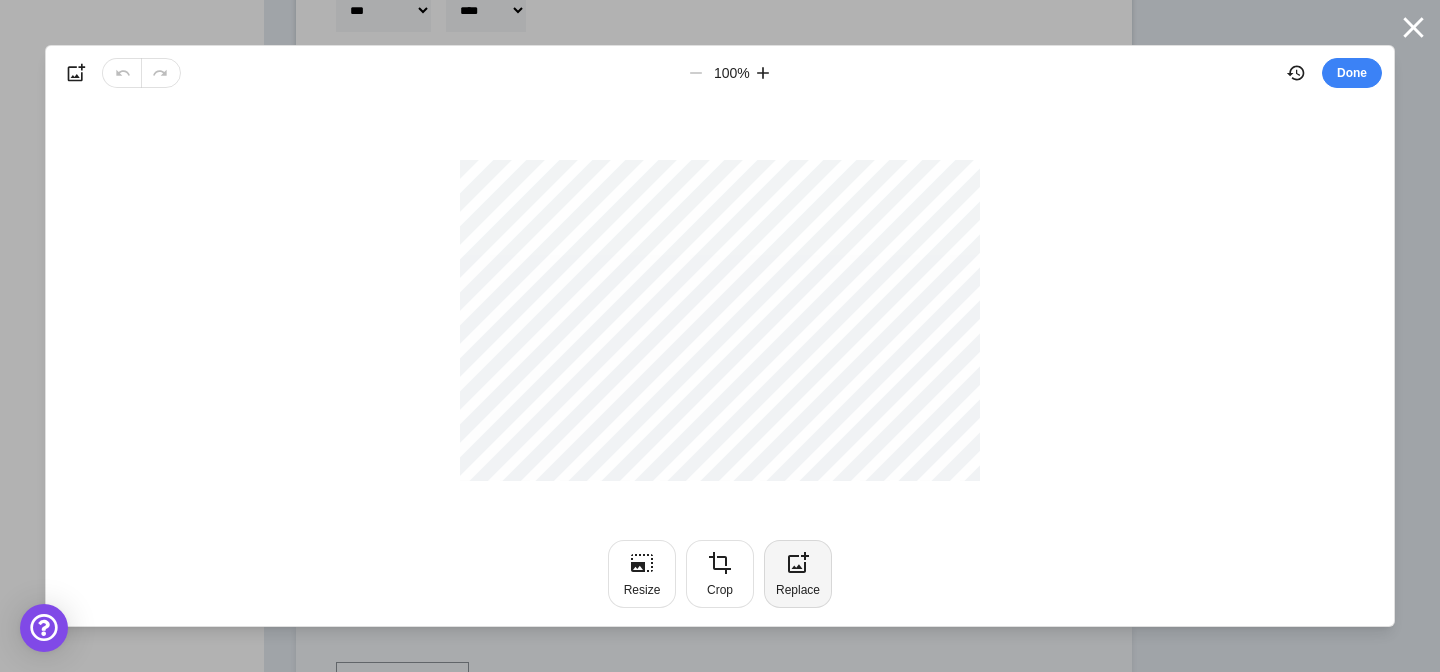 click on "Replace" at bounding box center [798, 574] 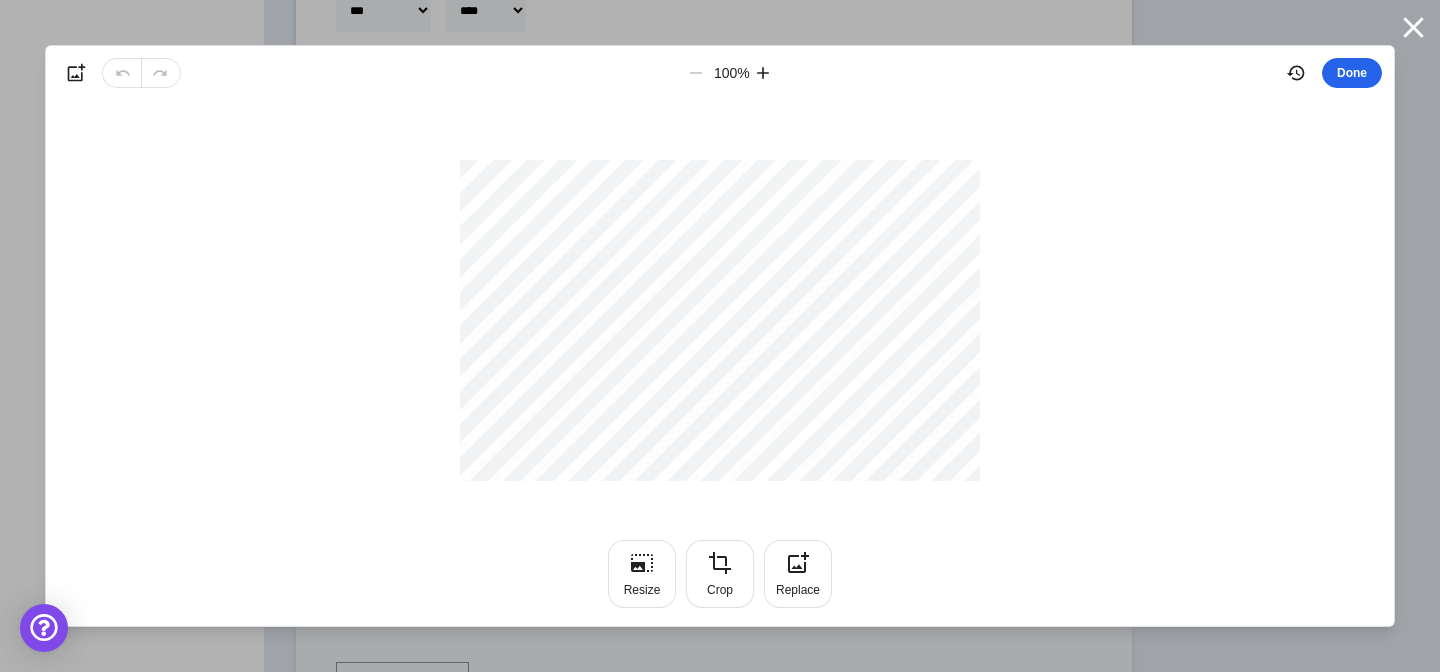 click on "Done" at bounding box center [1352, 73] 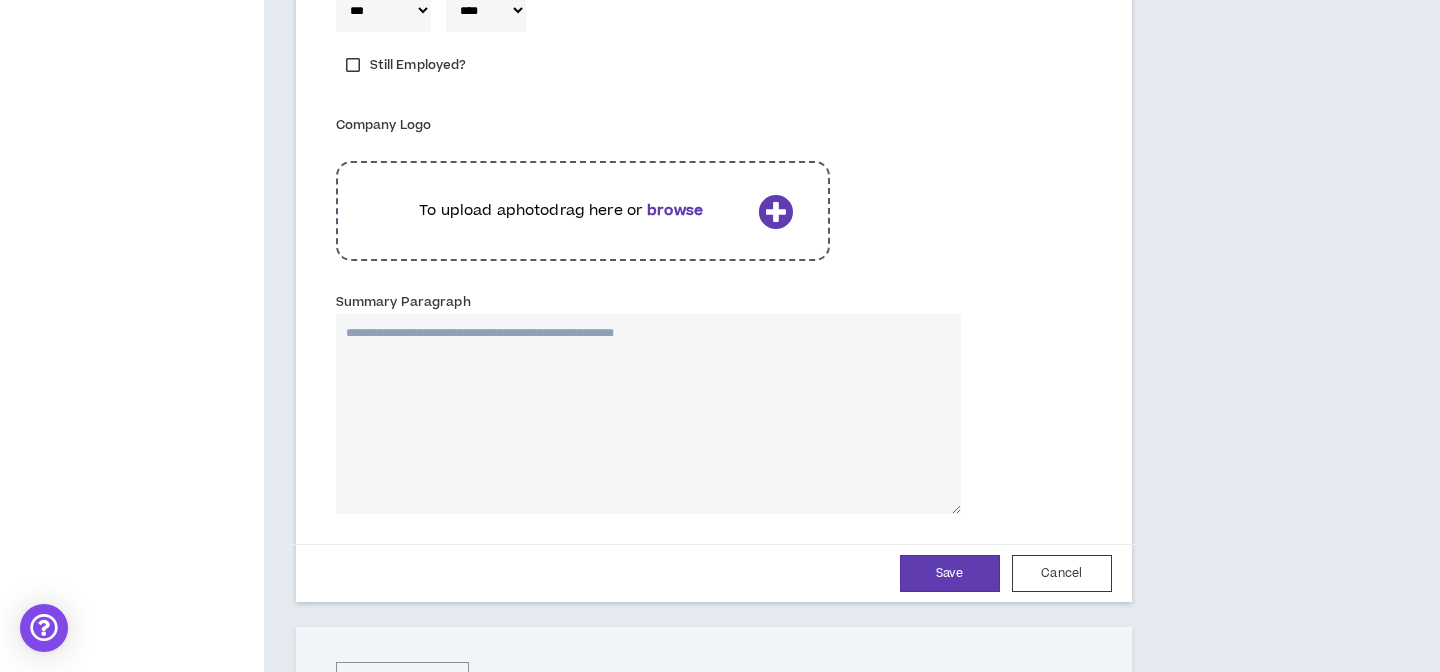 type 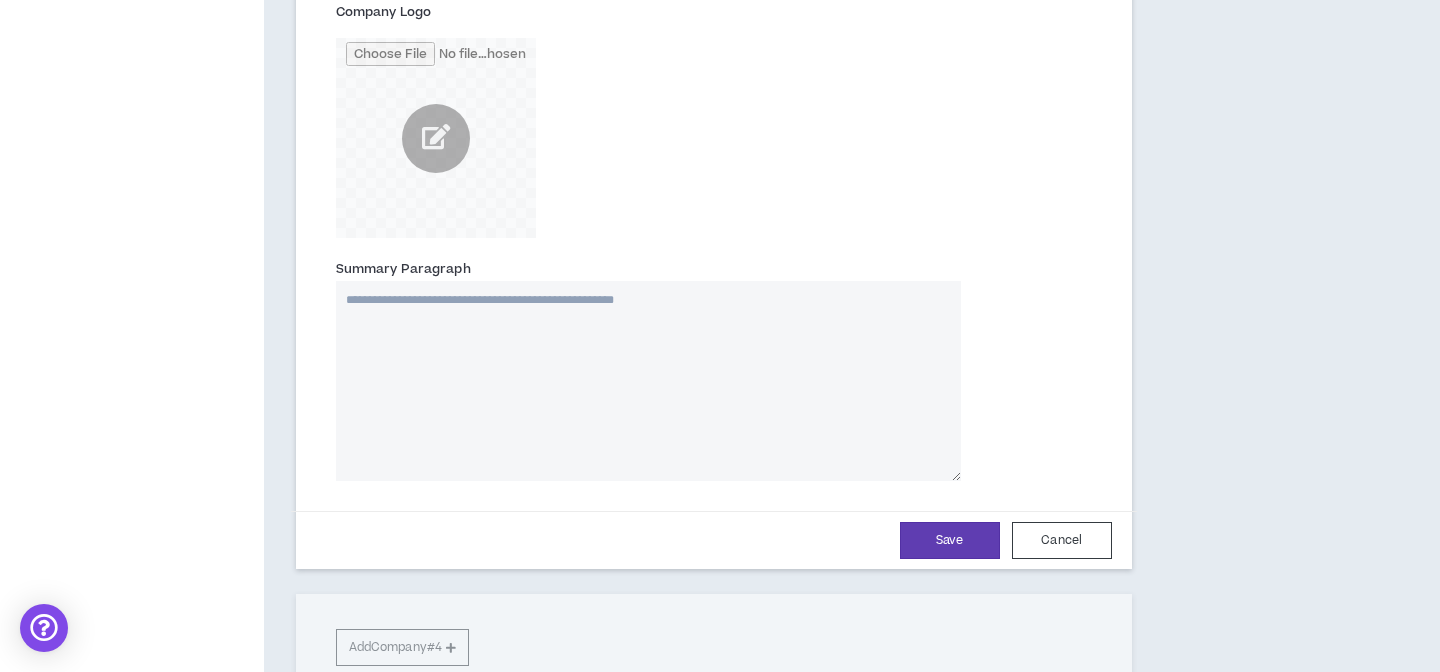 scroll, scrollTop: 1720, scrollLeft: 0, axis: vertical 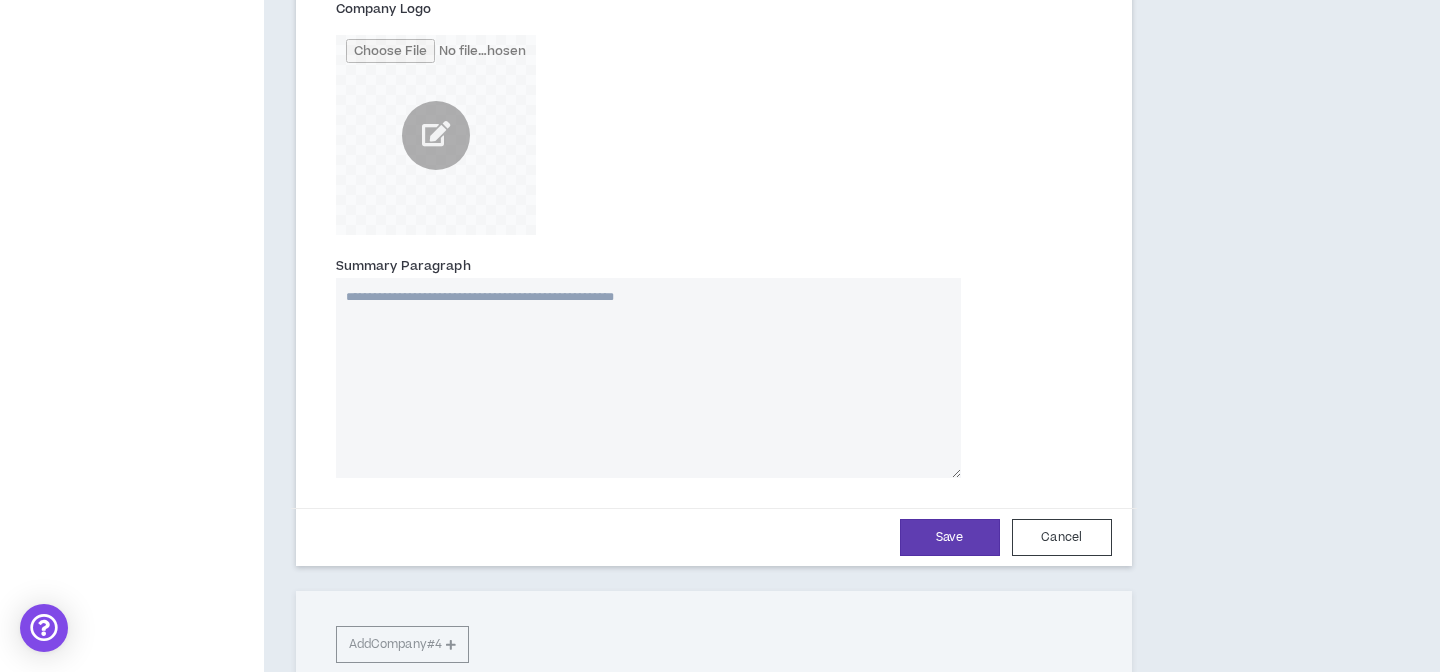 click on "Summary Paragraph" at bounding box center [648, 378] 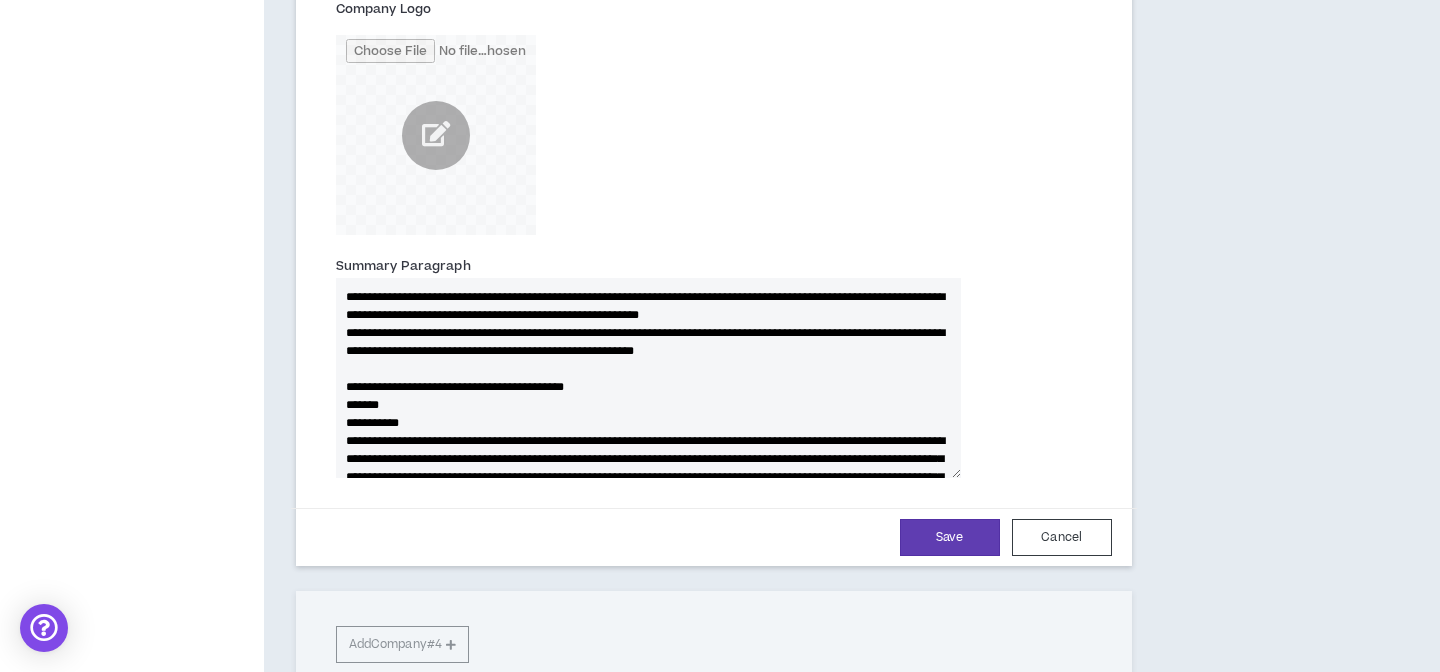 scroll, scrollTop: 98, scrollLeft: 0, axis: vertical 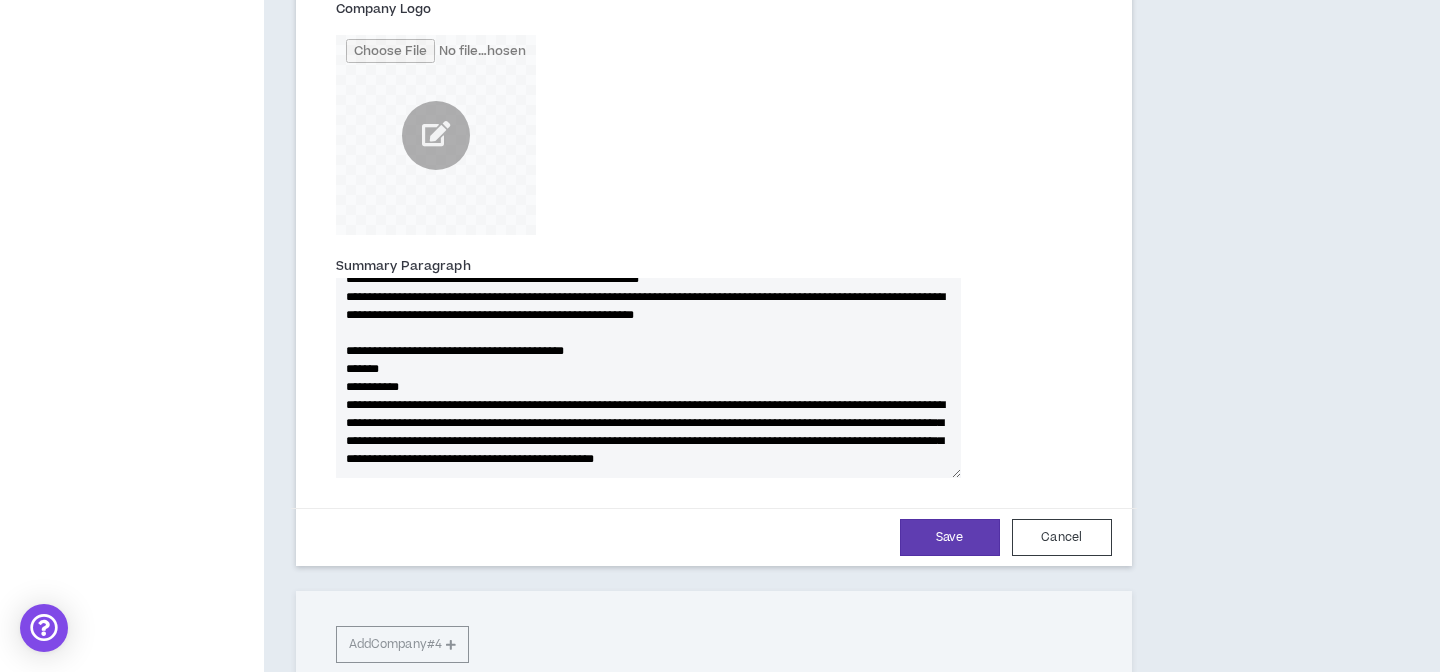 type 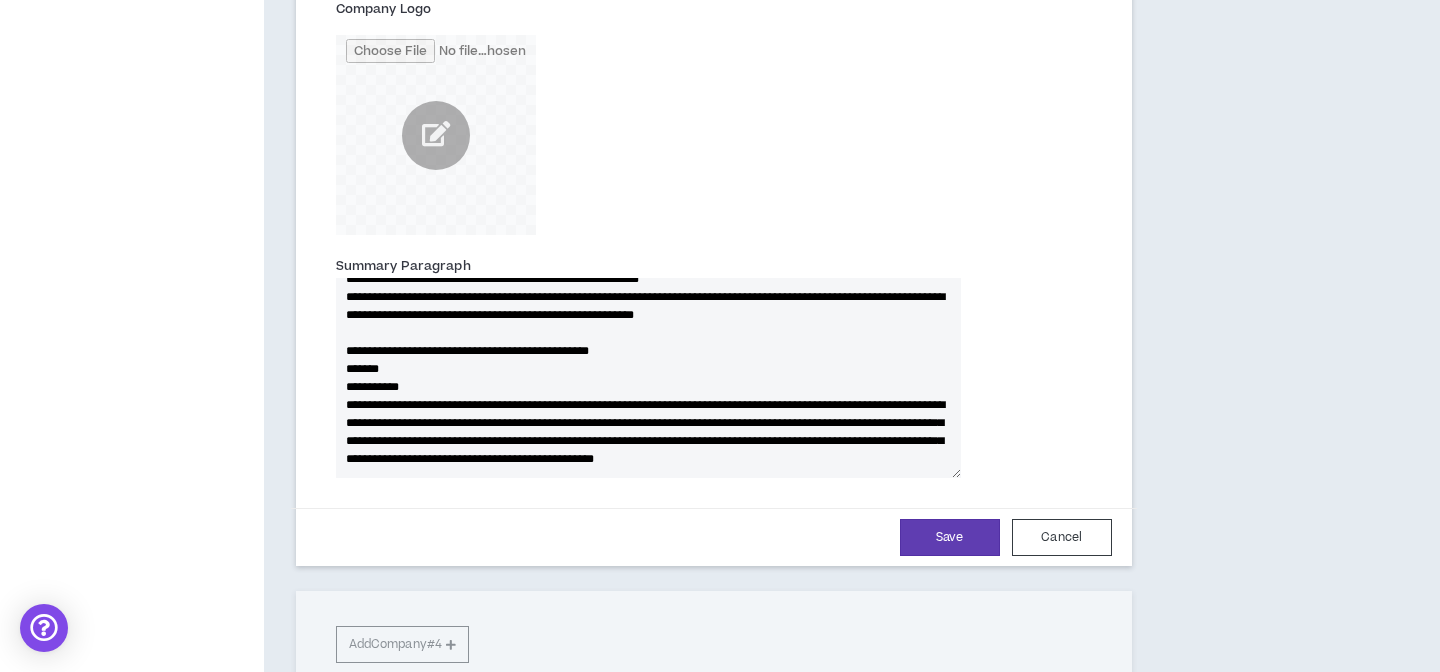 type on "**********" 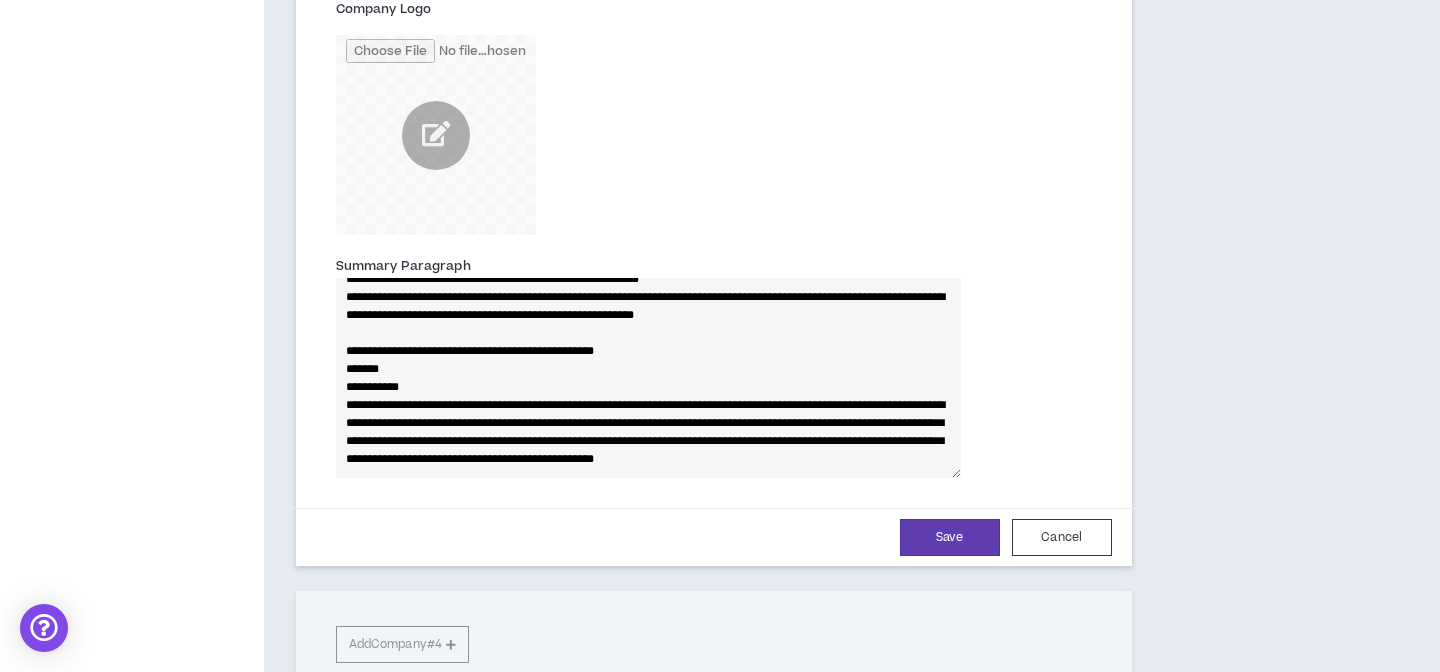 type 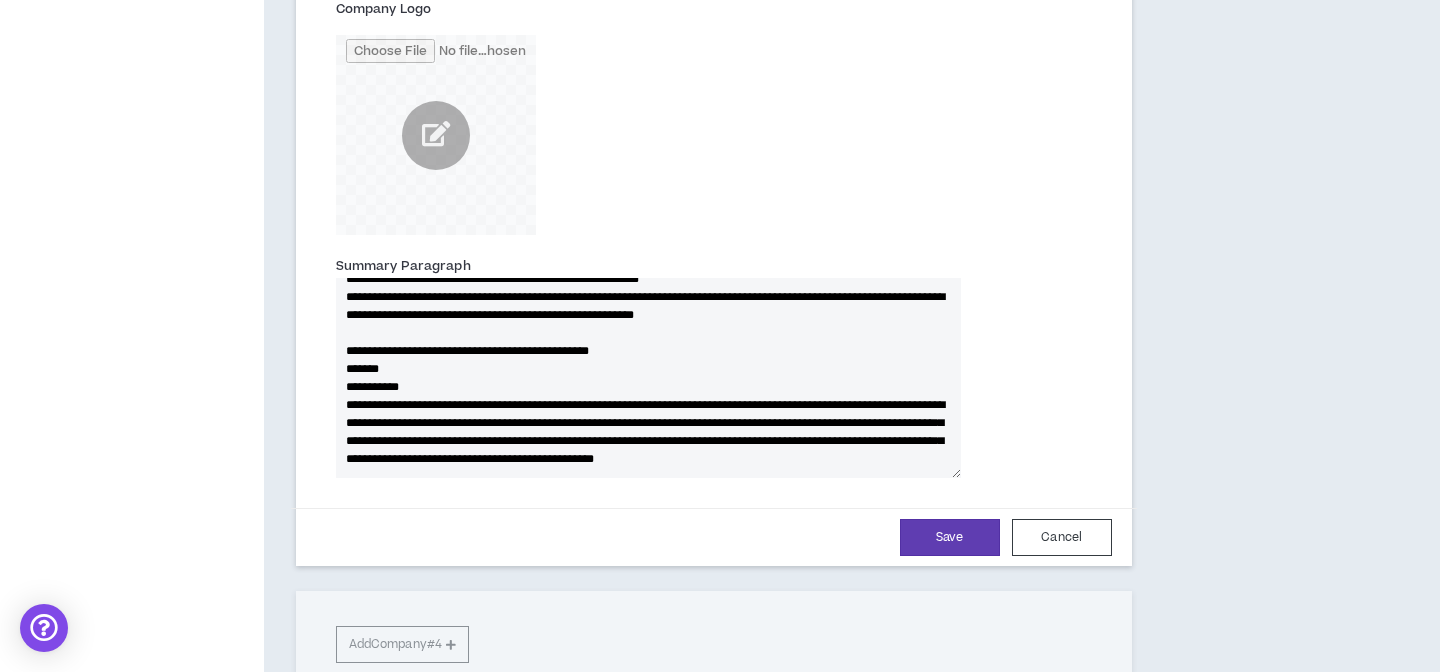 type 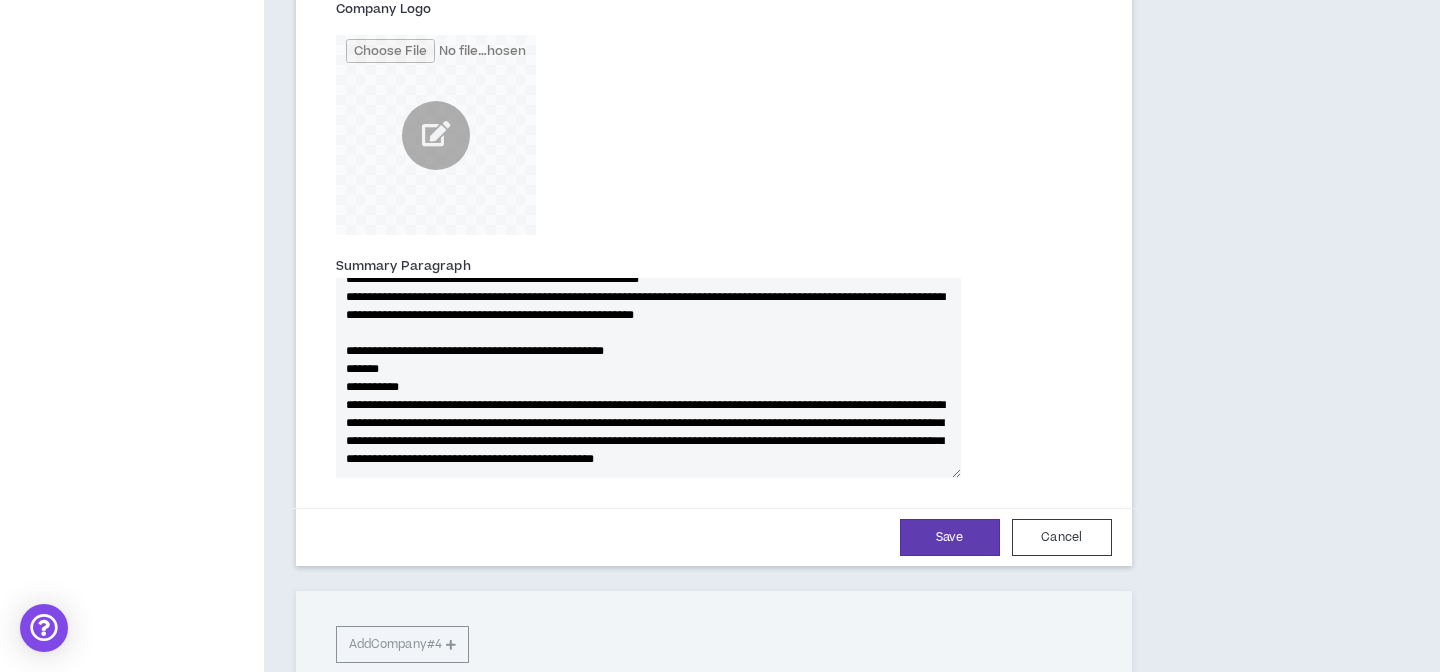 type on "**********" 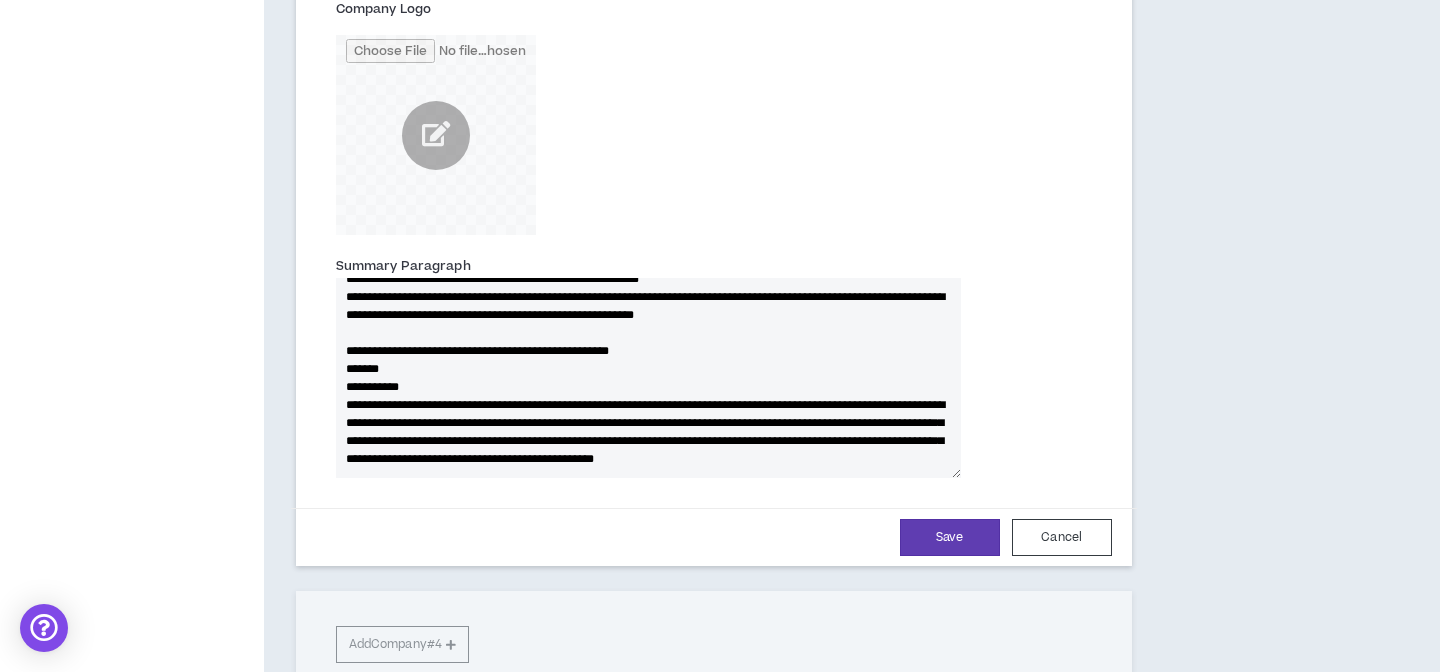 type 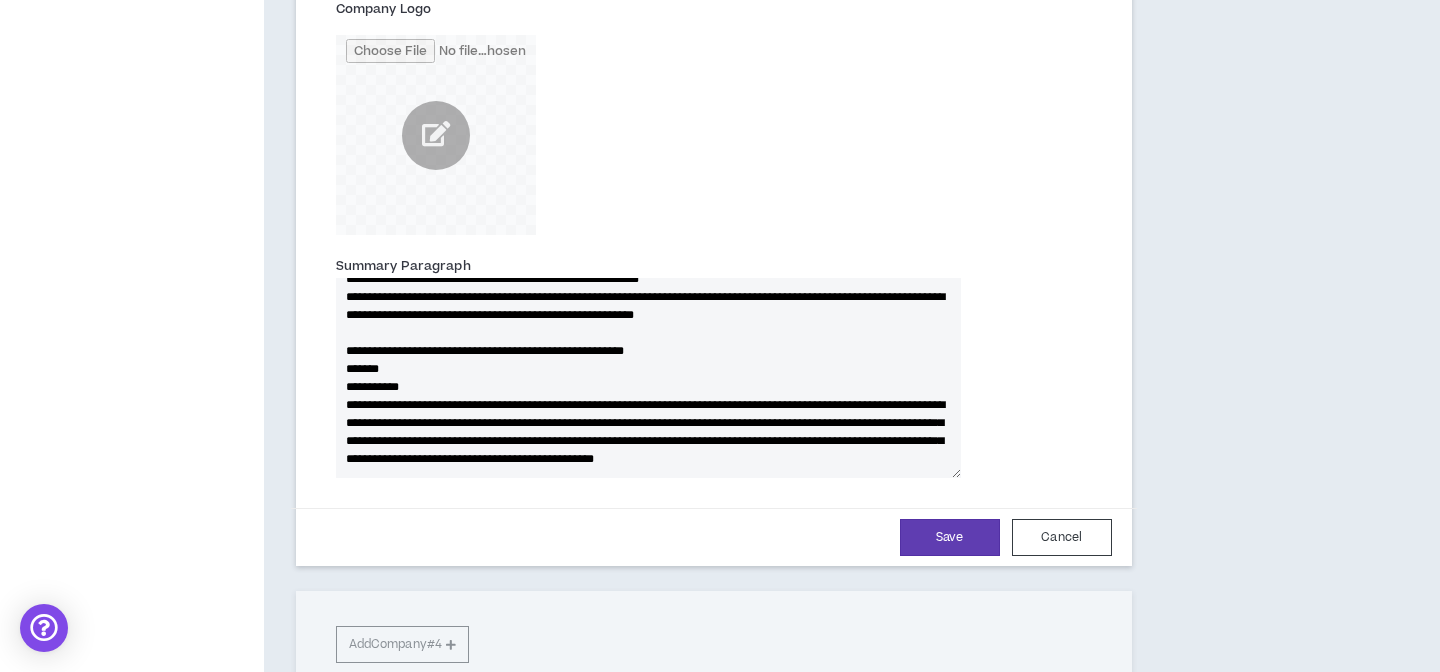 type on "**********" 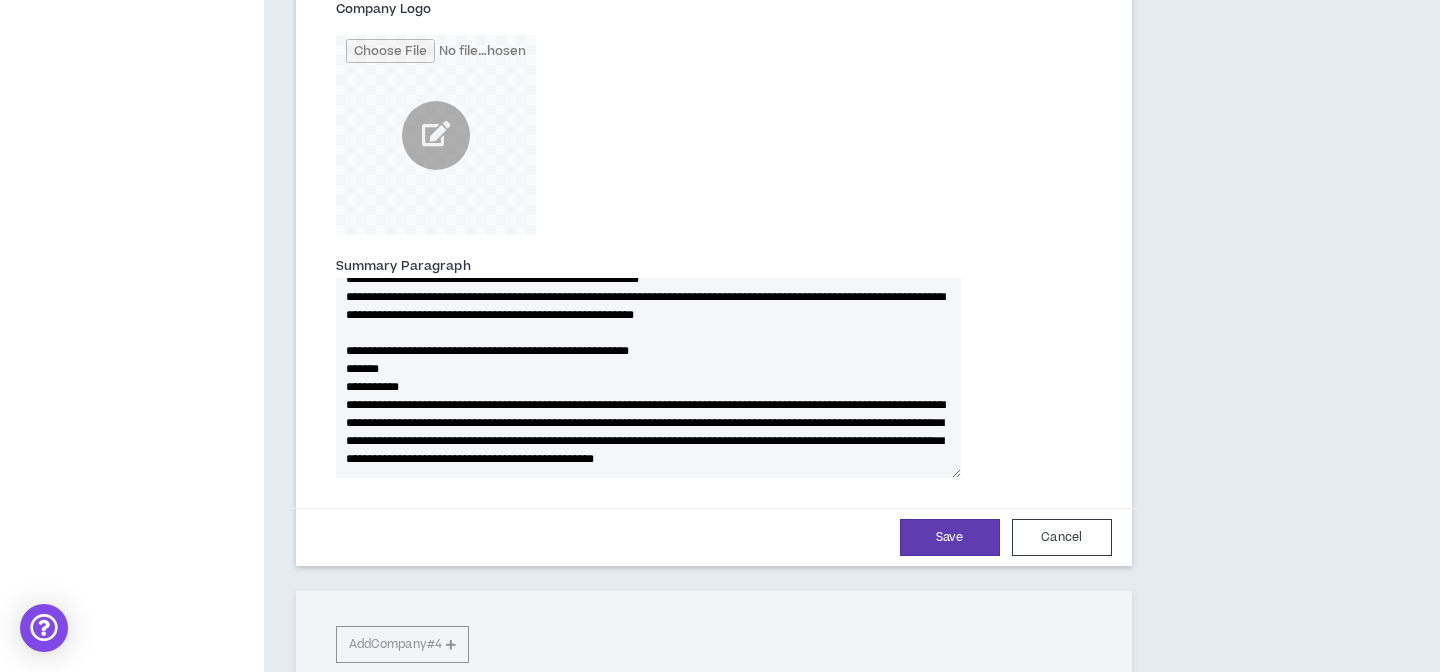 type 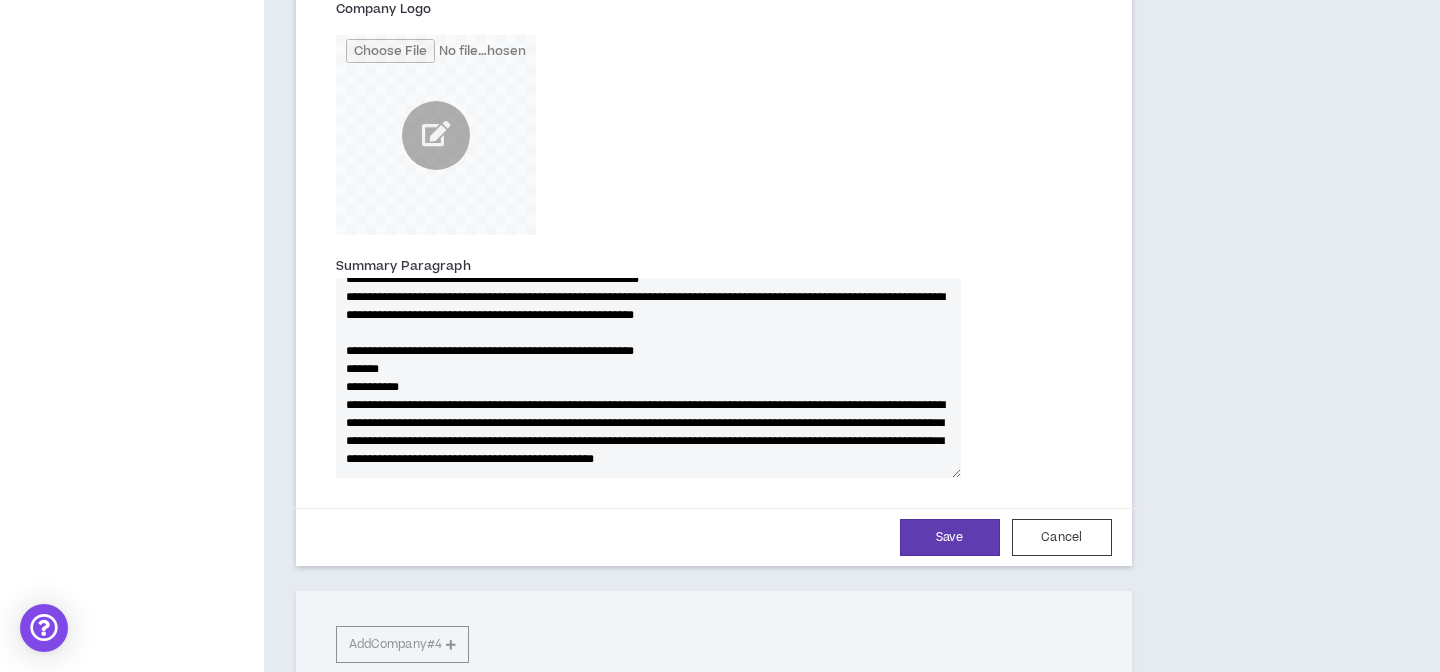 type on "**********" 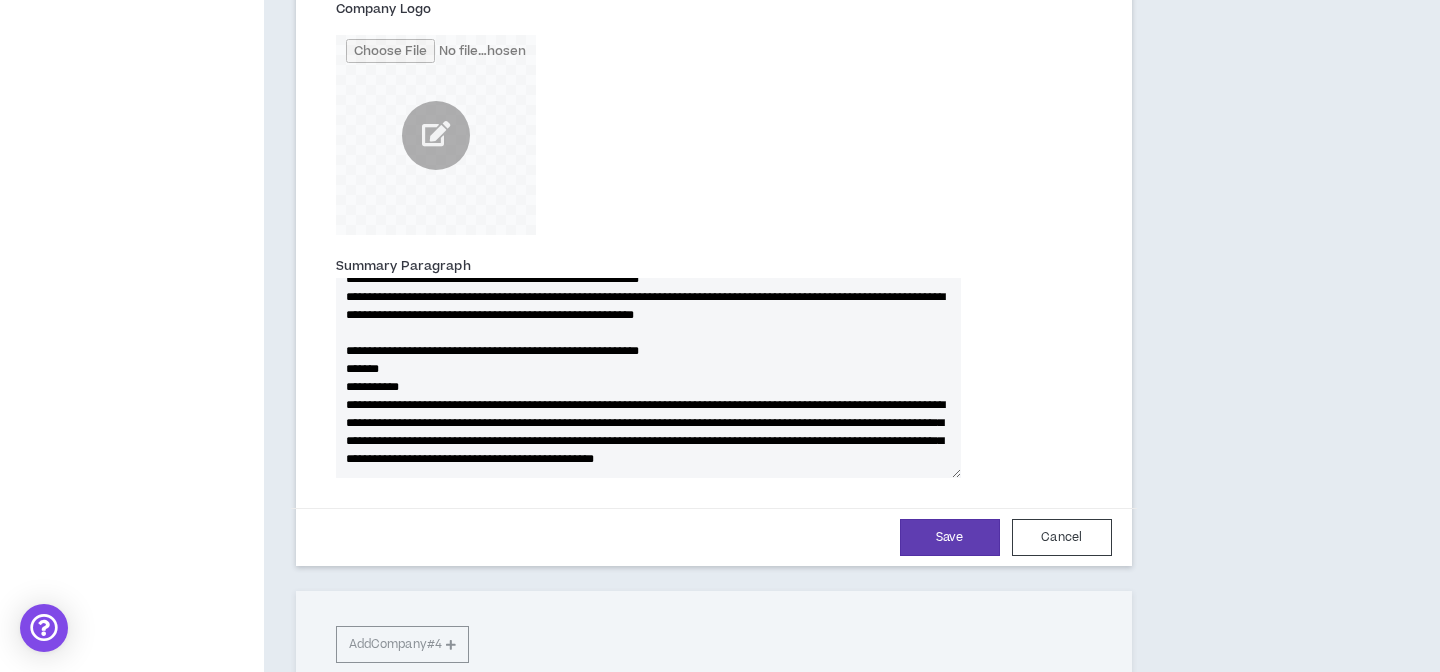 type 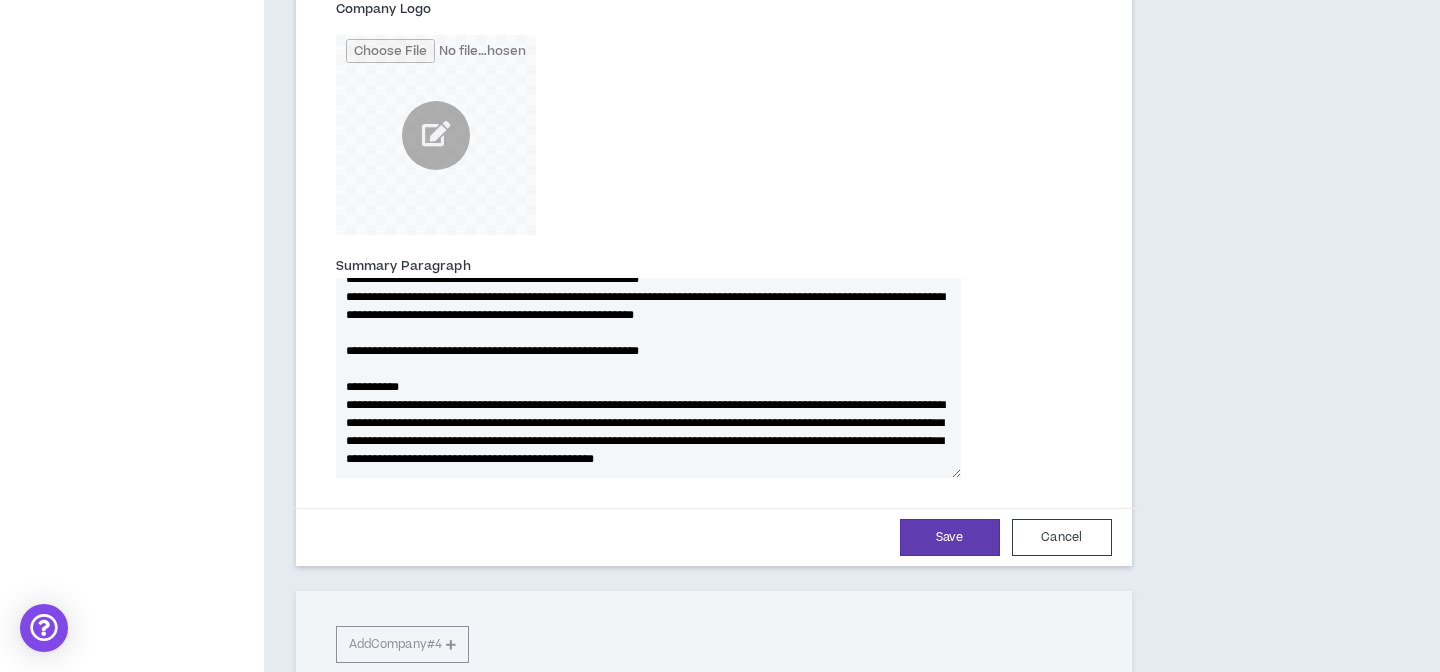 type 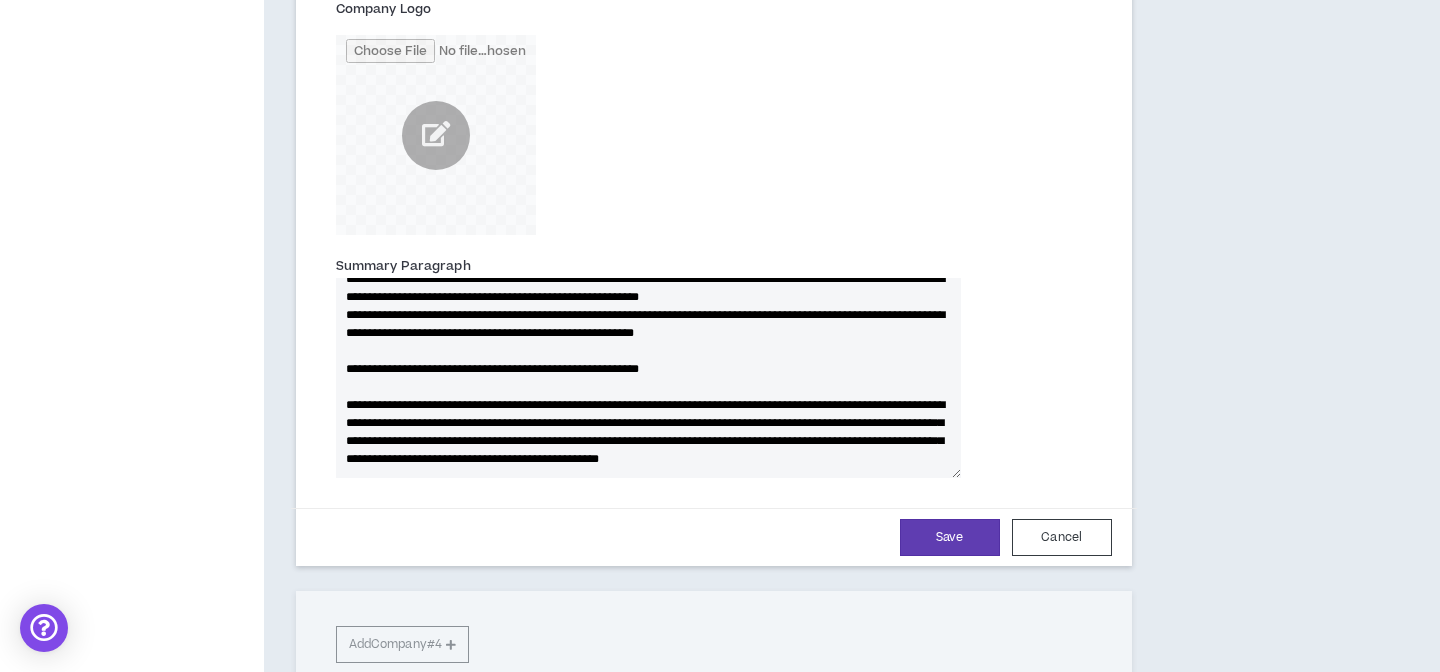 type on "**********" 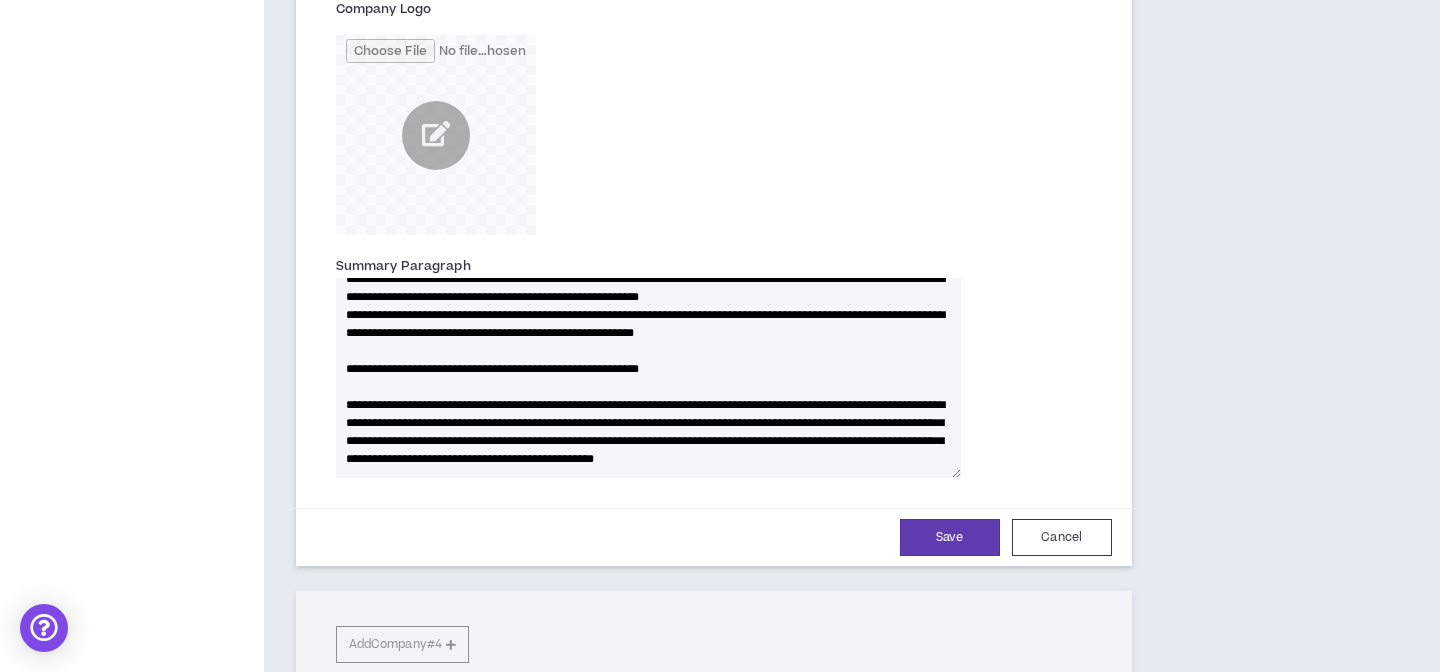 type 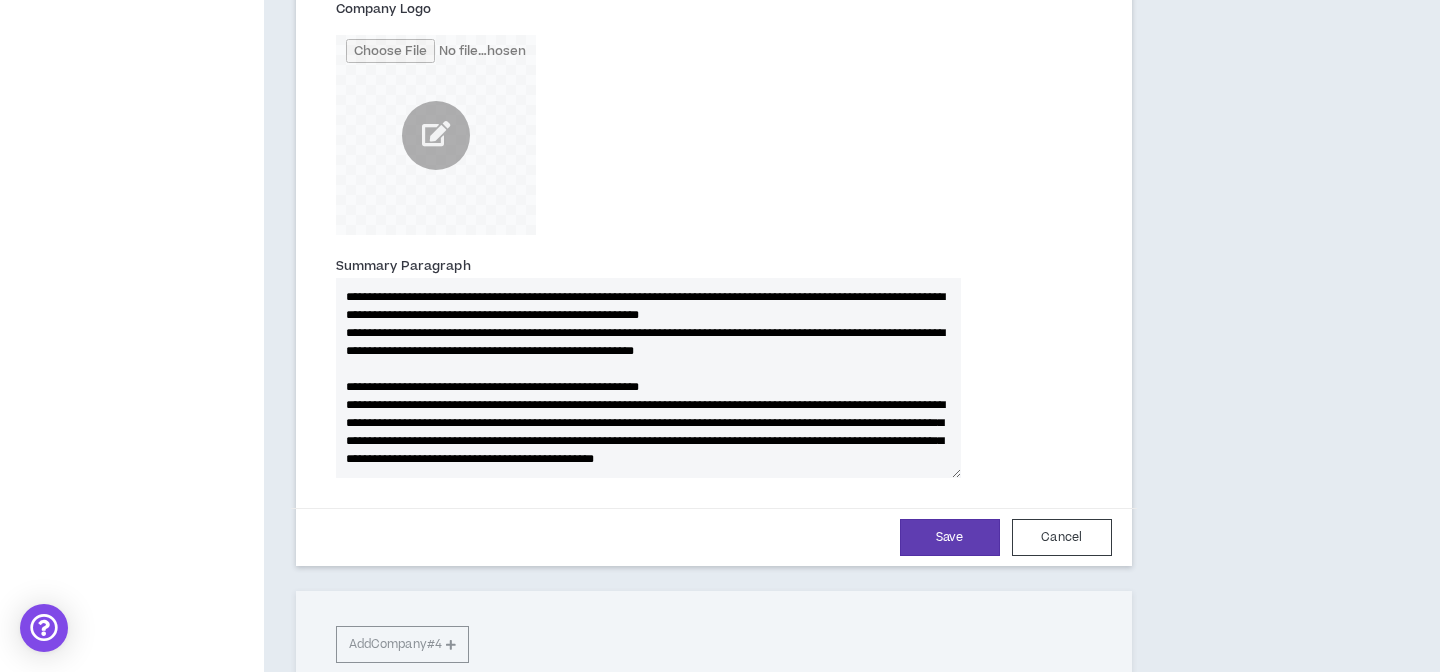 type 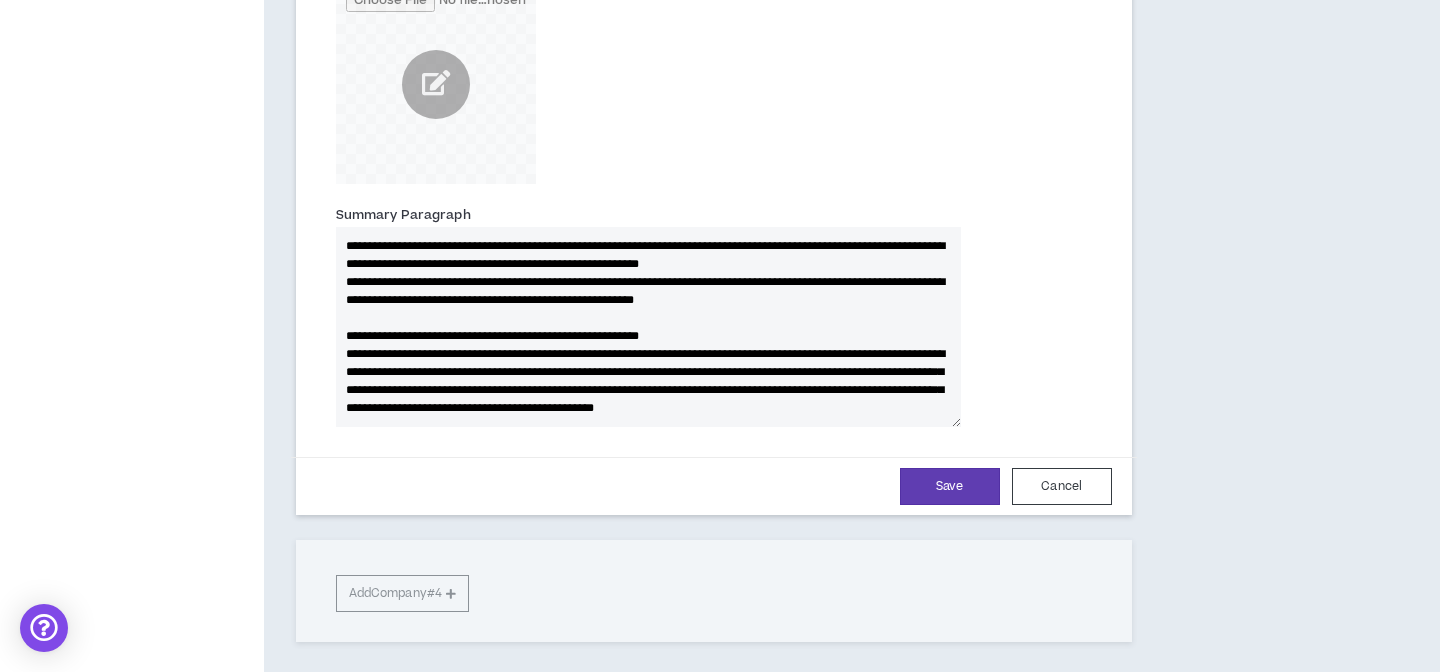 scroll, scrollTop: 1784, scrollLeft: 0, axis: vertical 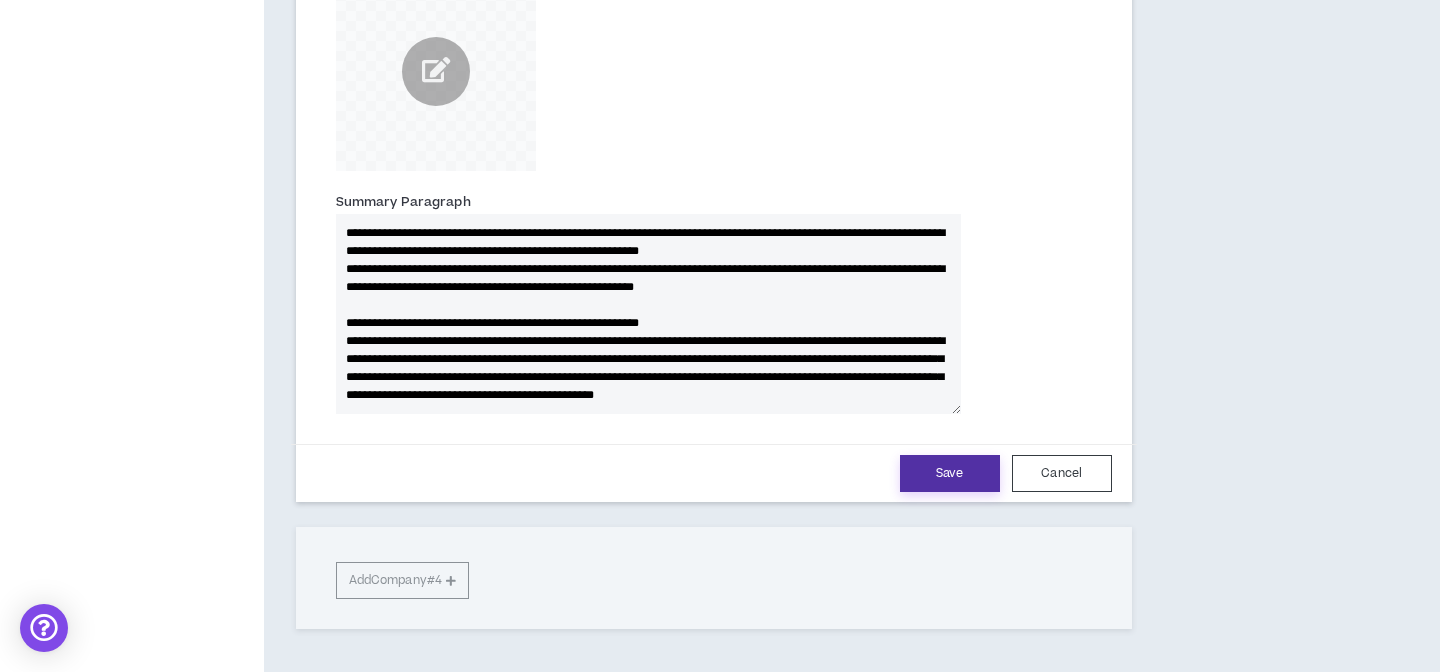 type on "**********" 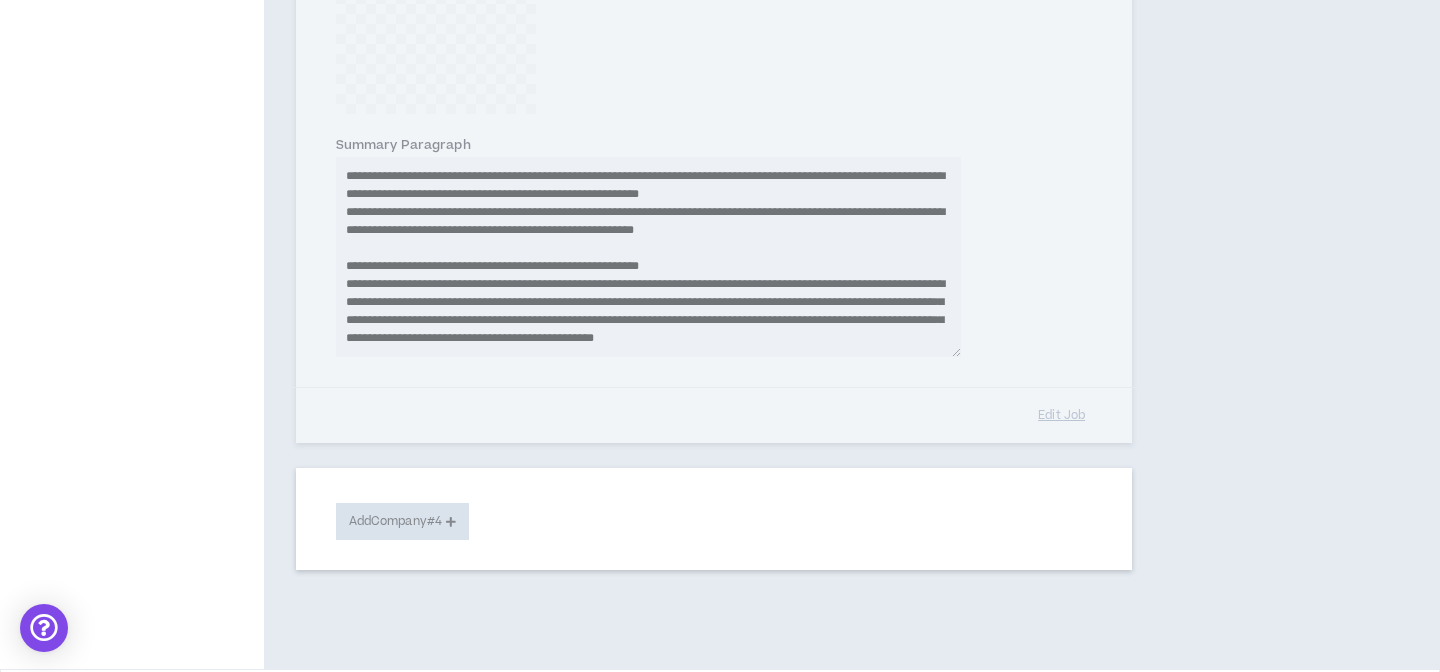 scroll, scrollTop: 1323, scrollLeft: 0, axis: vertical 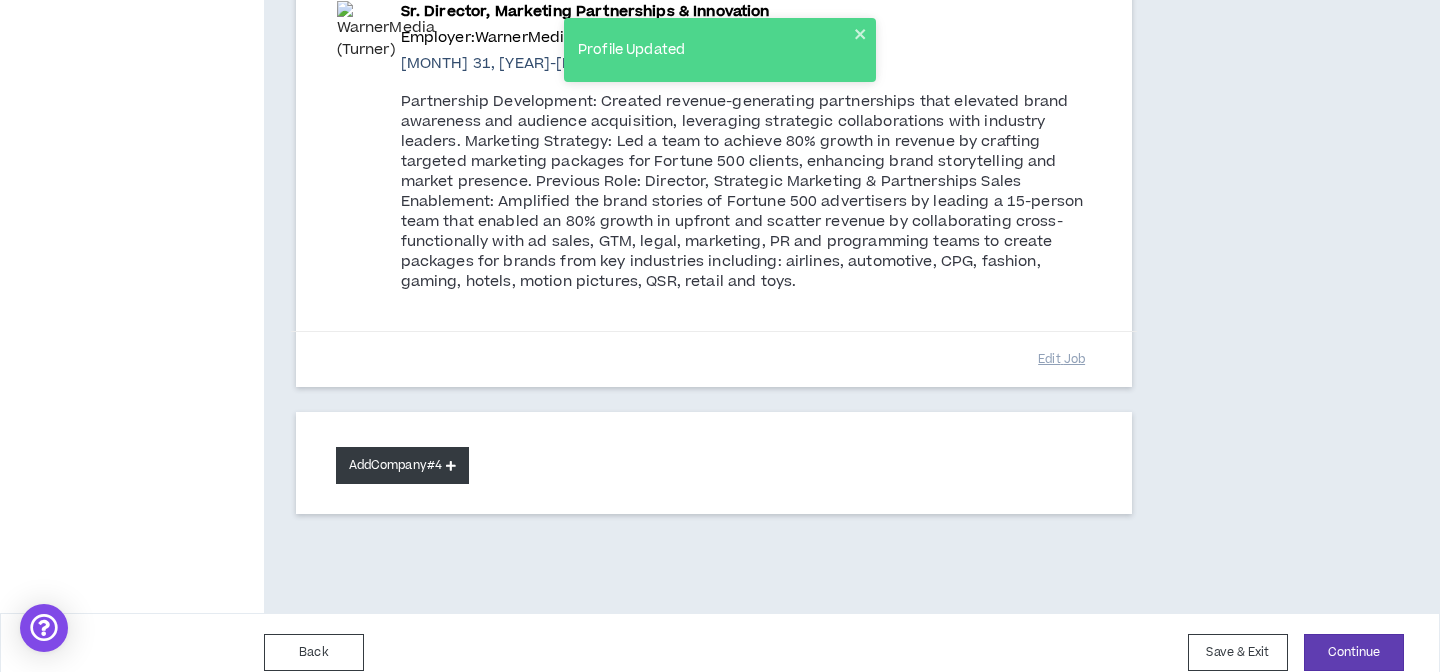 click on "Add  Company  #4" at bounding box center [402, 465] 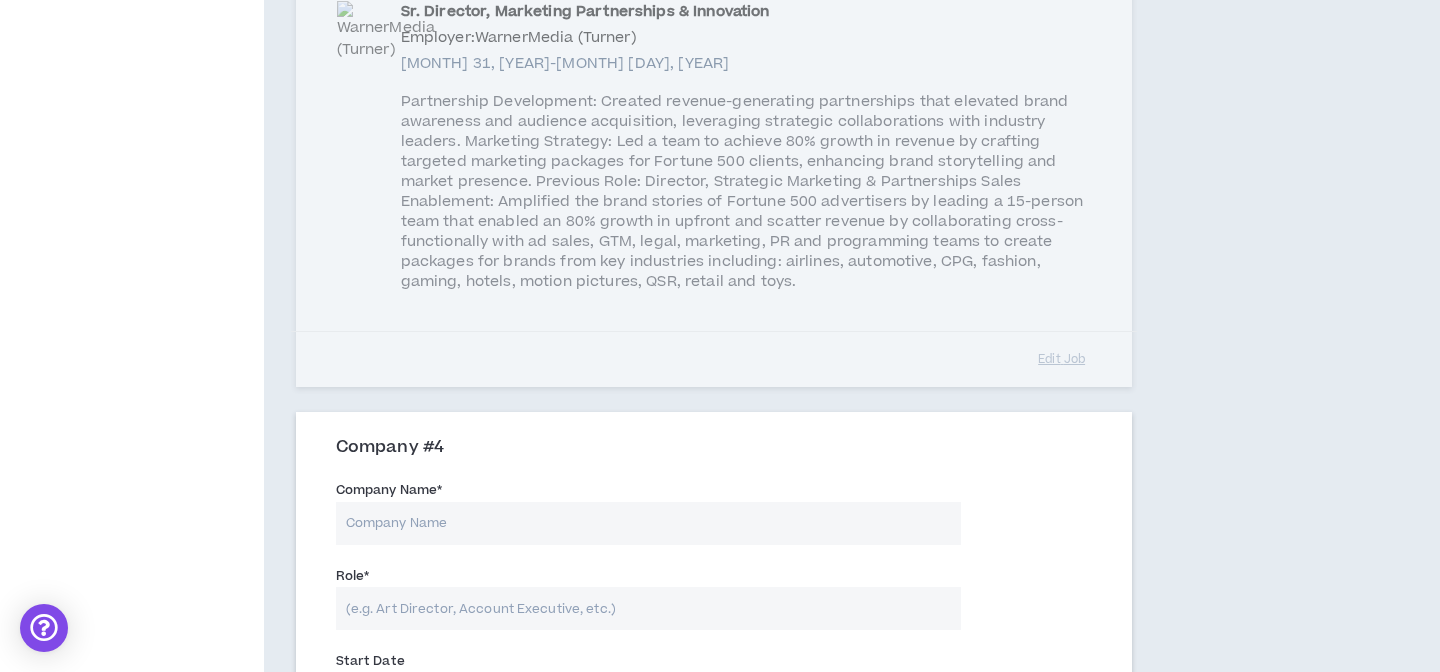 click on "Company Name  *" at bounding box center [648, 523] 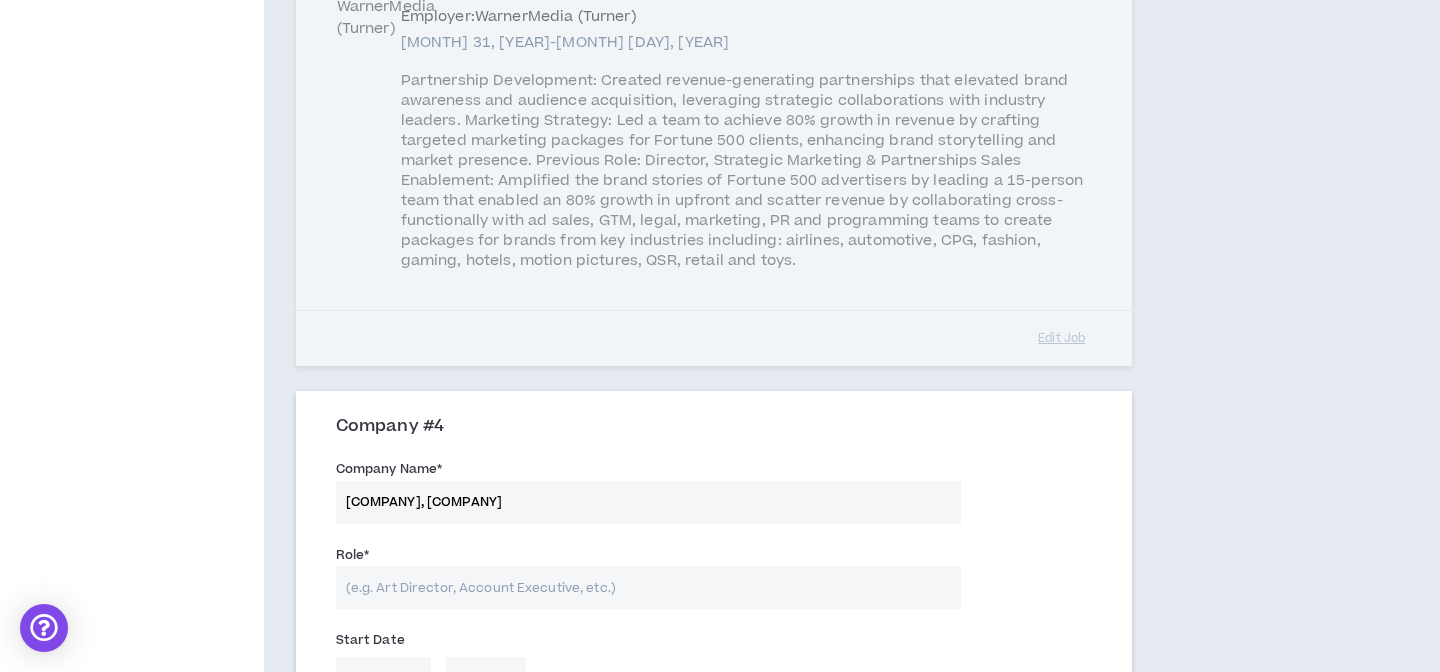 scroll, scrollTop: 1351, scrollLeft: 0, axis: vertical 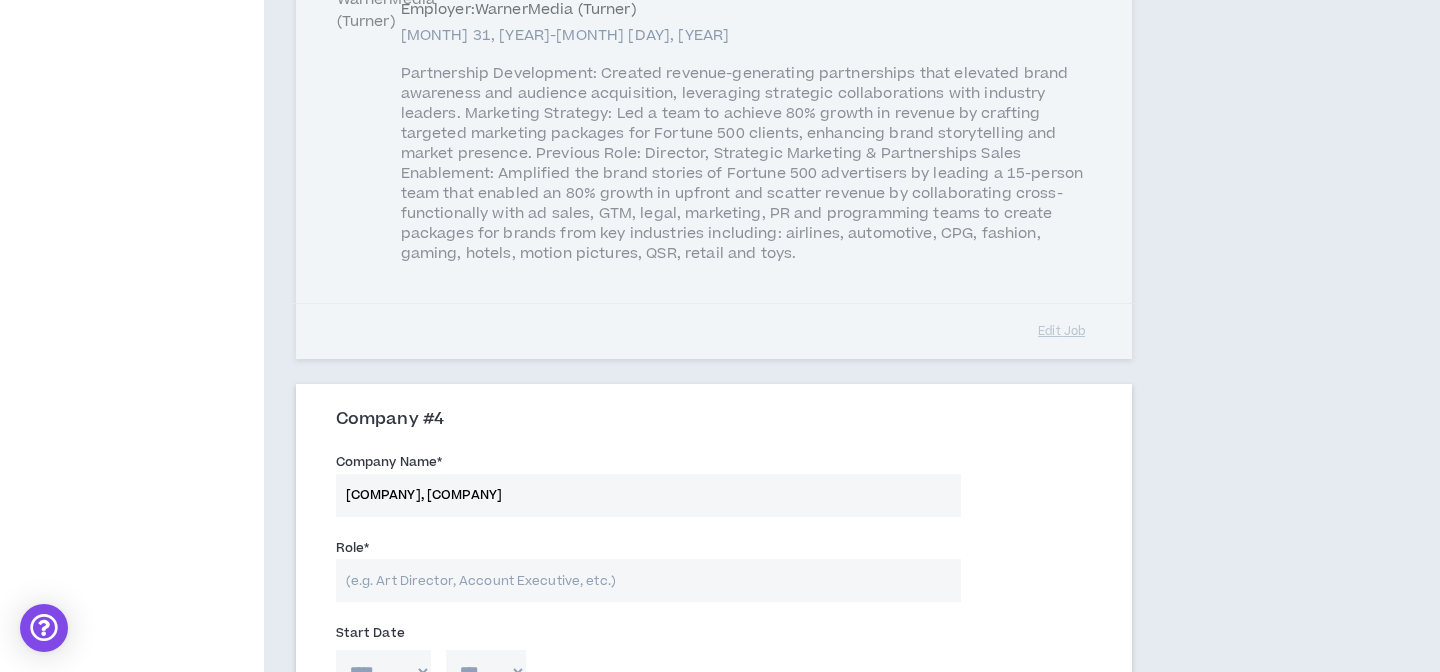 type on "[COMPANY], [COMPANY]" 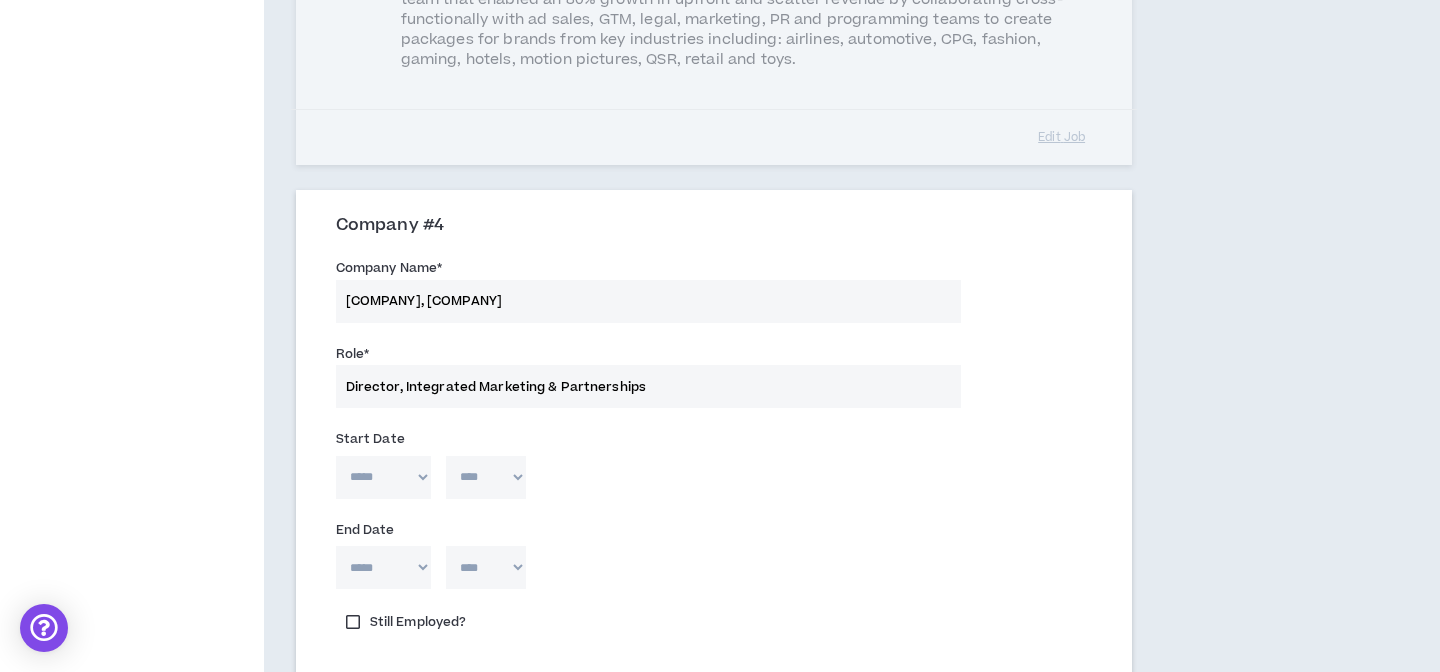 scroll, scrollTop: 1640, scrollLeft: 0, axis: vertical 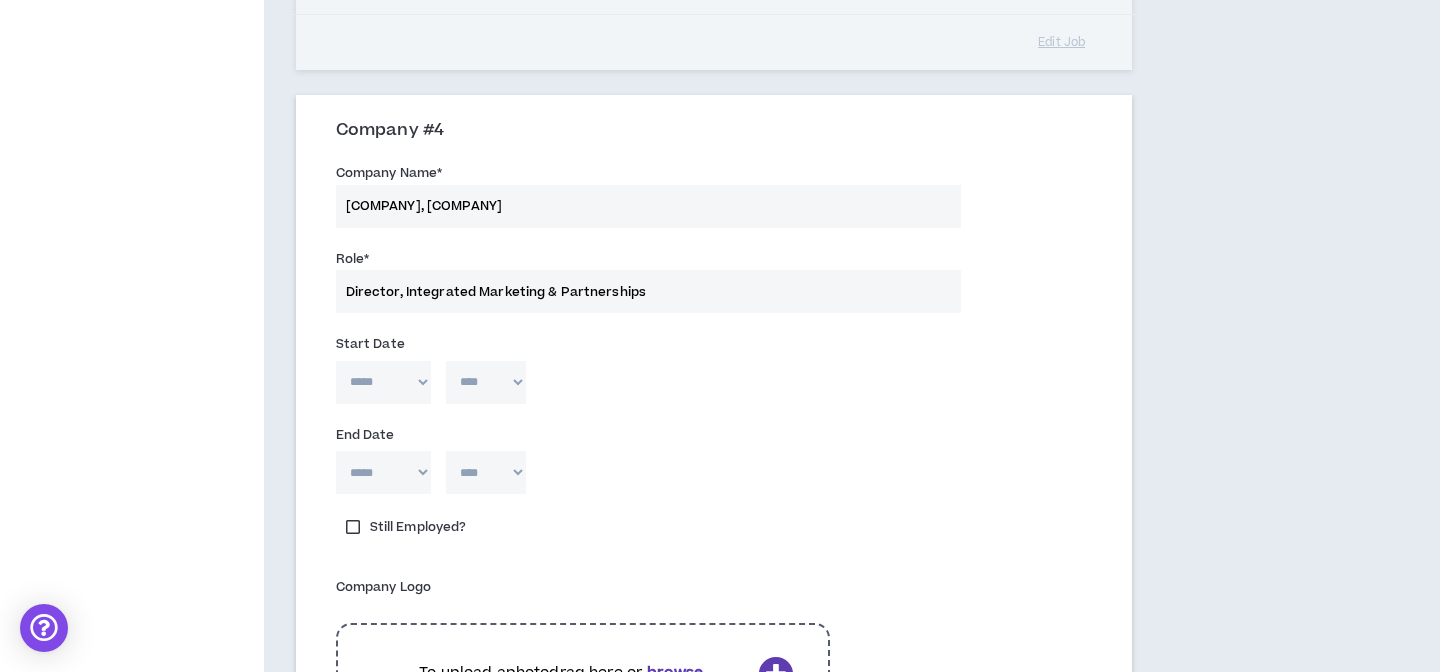 type on "Director, Integrated Marketing & Partnerships" 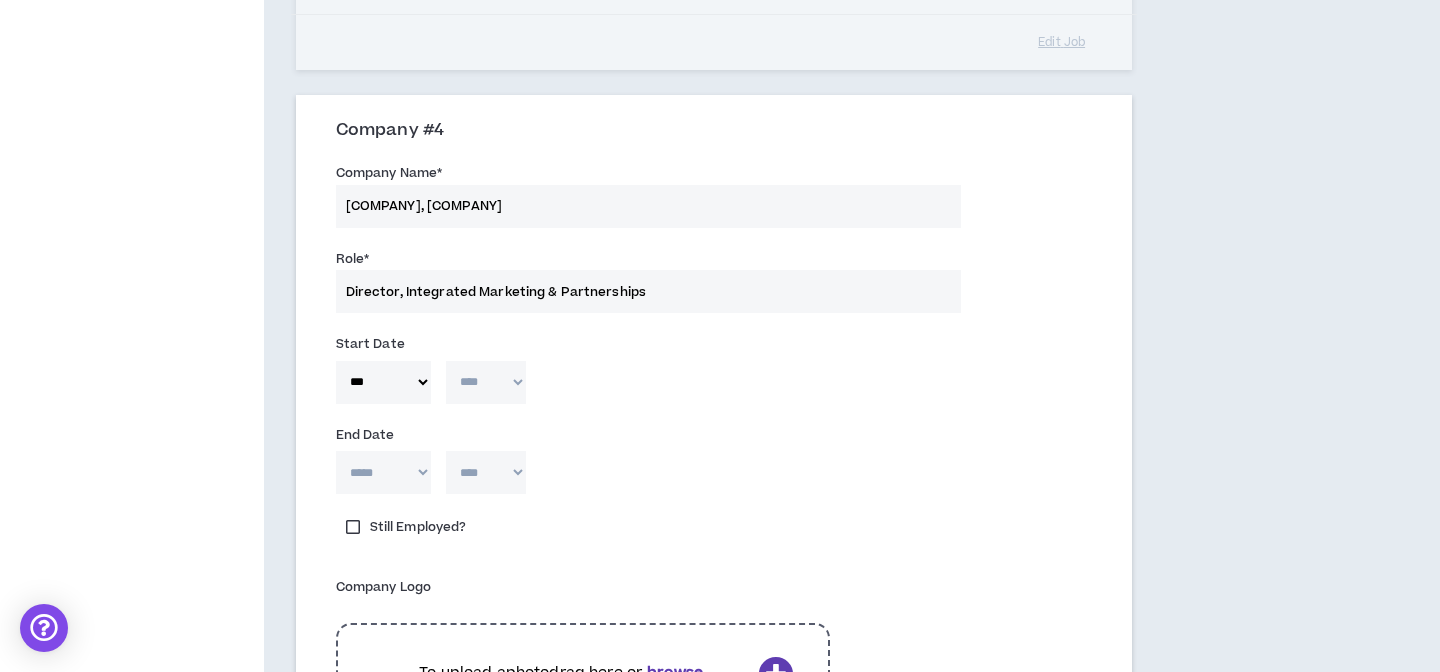click on "***** *** *** *** *** *** **** *** *** **** *** *** ***  * **** **** **** **** **** **** **** **** **** **** **** **** **** **** **** **** **** **** **** **** **** **** **** **** **** **** **** **** **** **** **** **** **** **** **** **** **** **** **** **** **** **** **** **** **** **** **** **** **** **** **** **** **** **** **** **** **** **** **** **** **** **** **** **** **** **** **** **** **** **** **** **** **** **** **** **** **** **** **** **** **** **** **** **** **** **** **** **** **** **** **** **** **** **** **** **** **** **** **** **** **** **** **** **** **** **** **** **** **** **** **** **** **** **** **** **** **** **** **** **** **** **** **** **** **** **** ****" at bounding box center (714, 387) 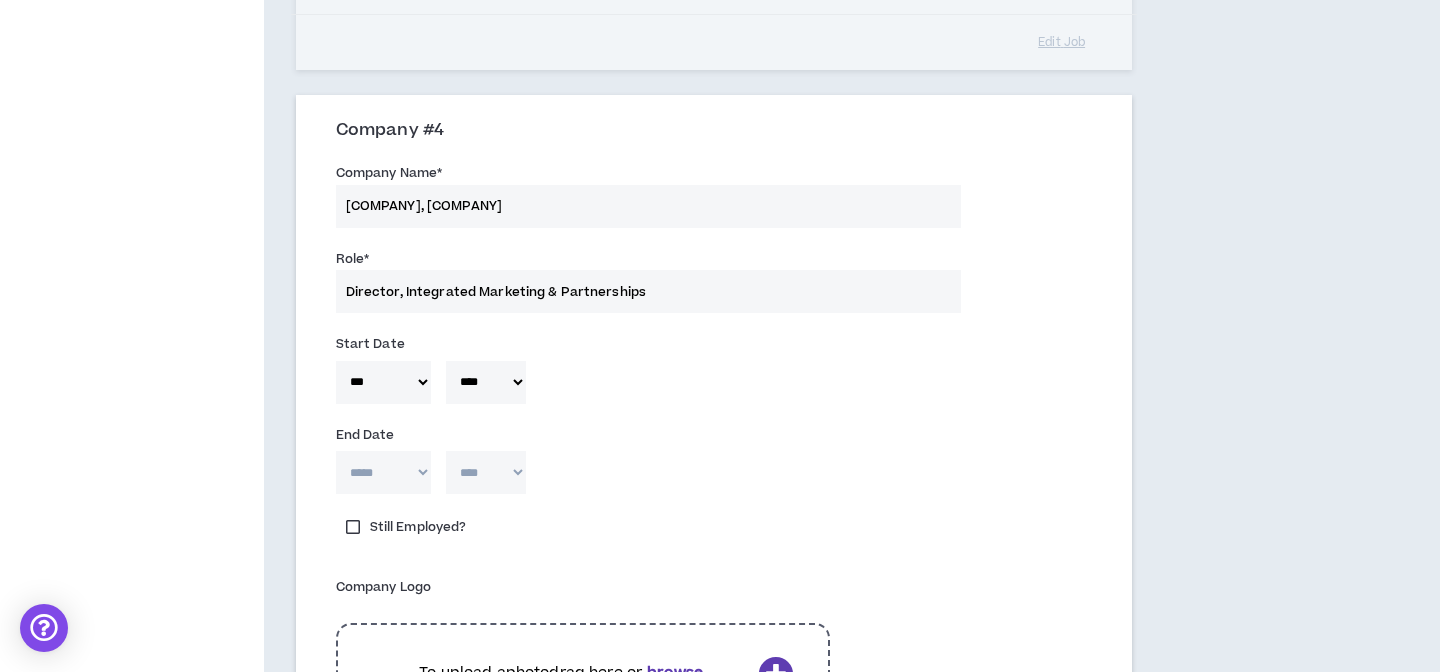 click on "***** *** *** *** *** *** **** *** *** **** *** *** ***" at bounding box center [383, 472] 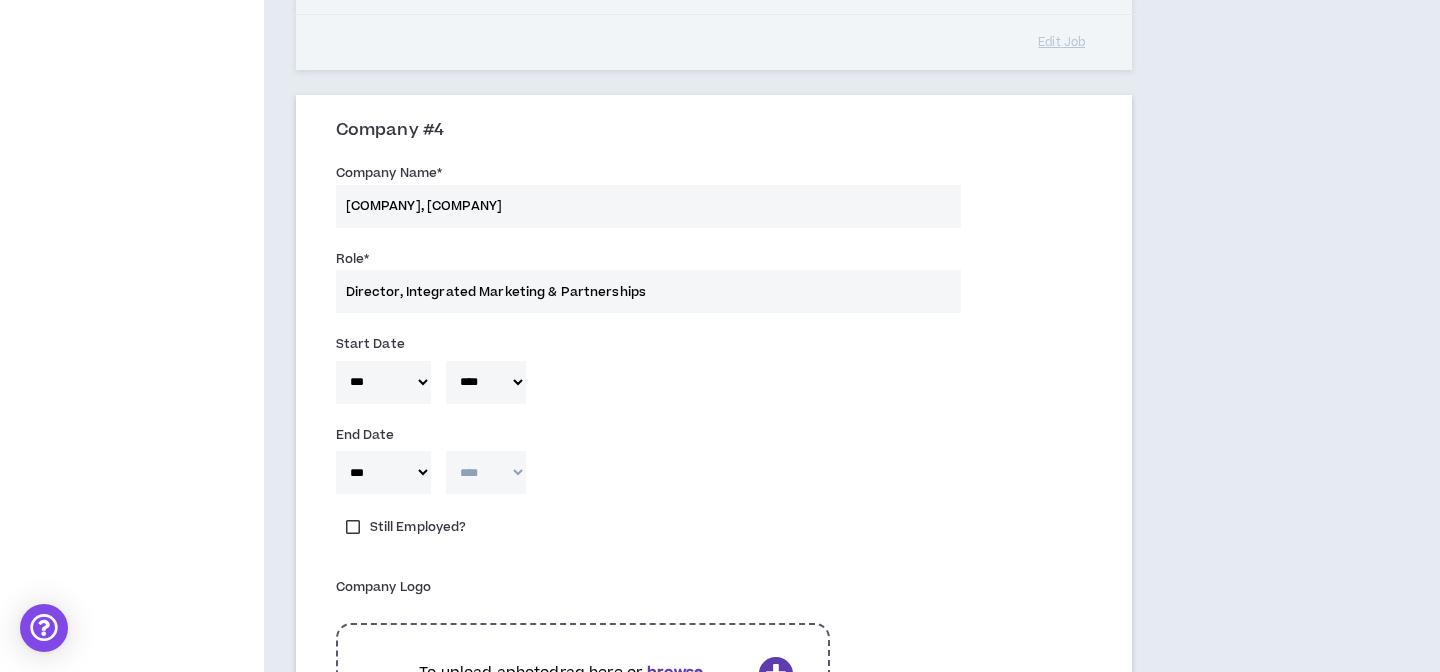 click on "**** **** **** **** **** **** **** **** **** **** **** **** **** **** **** **** **** **** **** **** **** **** **** **** **** **** **** **** **** **** **** **** **** **** **** **** **** **** **** **** **** **** **** **** **** **** **** **** **** **** **** **** **** **** **** **** **** **** **** **** **** **** **** **** **** **** **** **** **** **** **** **** **** **** **** **** **** **** **** **** **** **** **** **** **** **** **** **** **** **** **** **** **** **** **** **** **** **** **** **** **** **** **** **** **** **** **** **** **** **** **** **** **** **** **** **** **** **** **** **** **** **** **** **** **** **** ****" at bounding box center [486, 472] 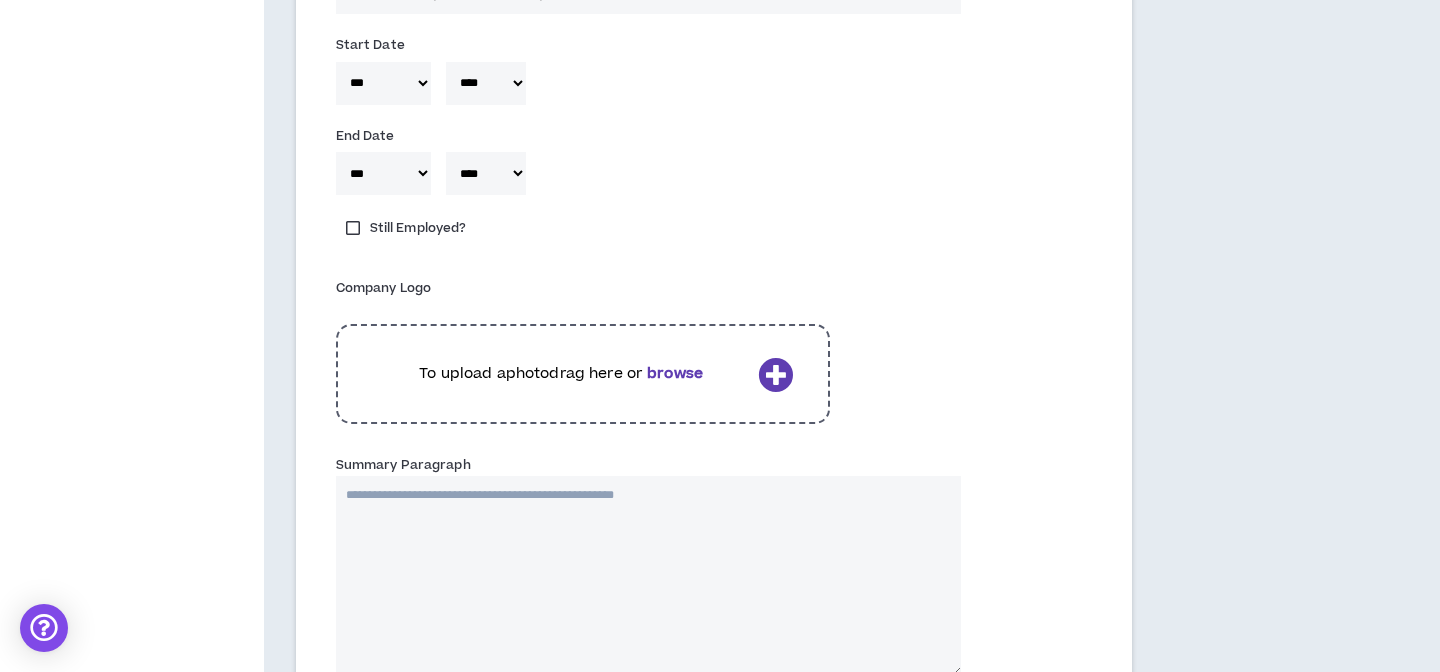 scroll, scrollTop: 1942, scrollLeft: 0, axis: vertical 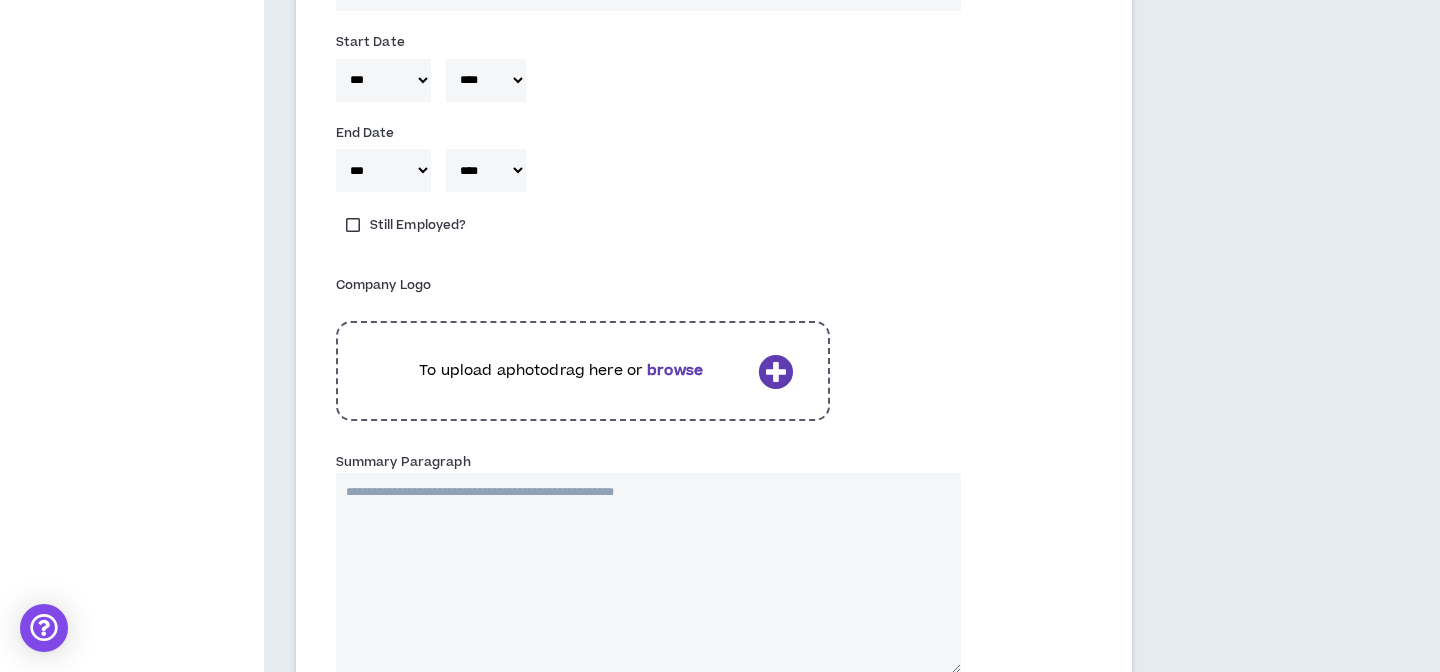 click on "browse" at bounding box center (675, 370) 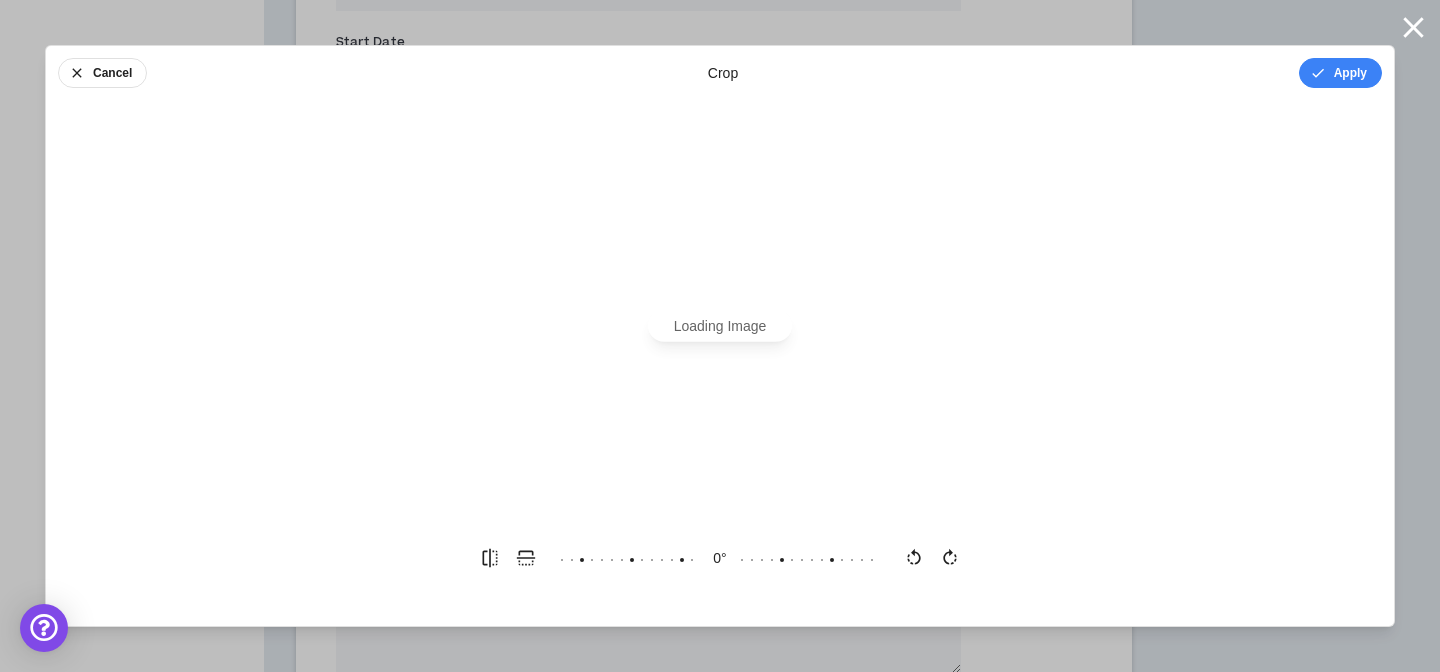 scroll, scrollTop: 0, scrollLeft: 0, axis: both 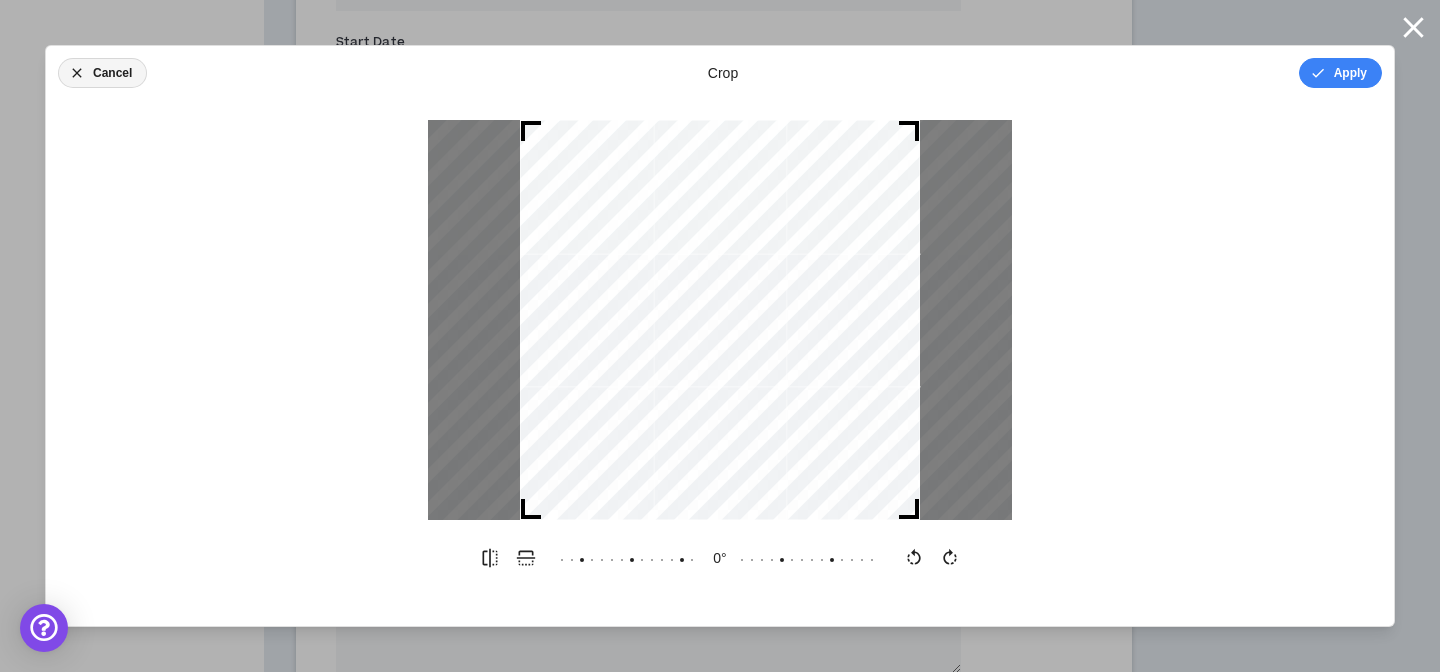 click on "Cancel" at bounding box center (102, 73) 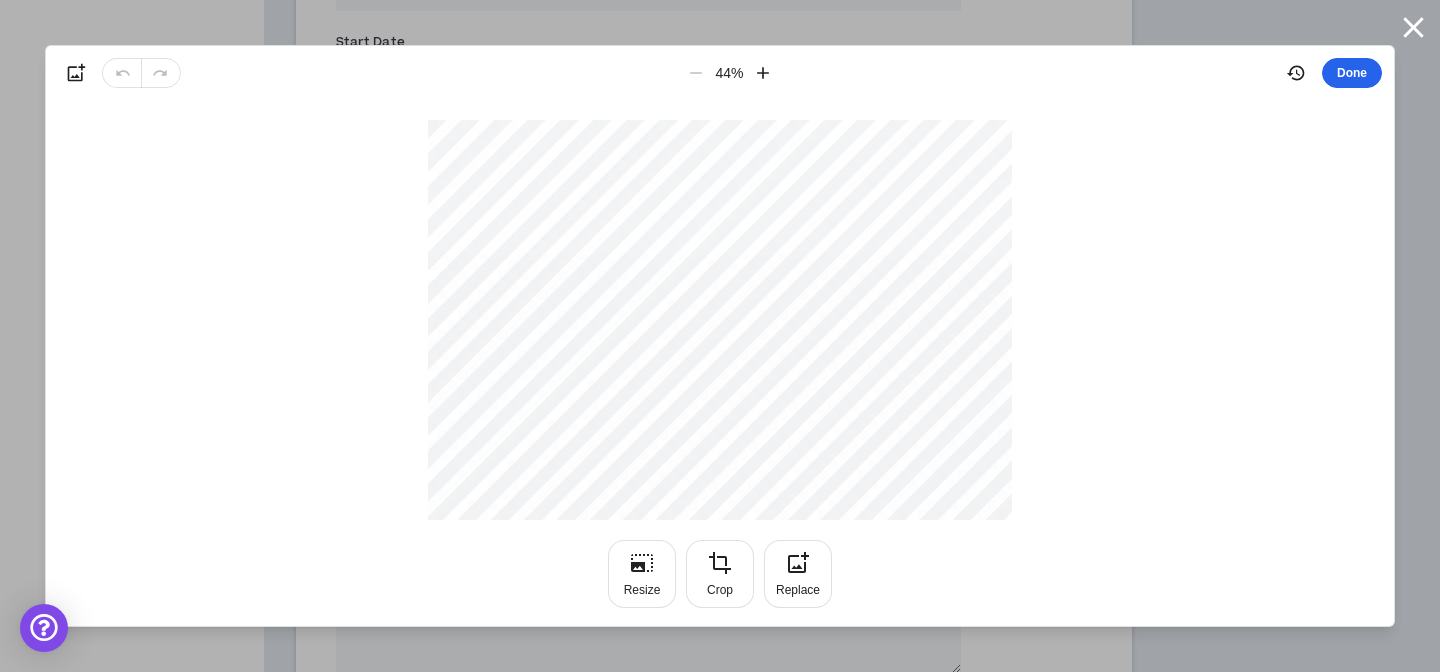 click on "Done" at bounding box center [1352, 73] 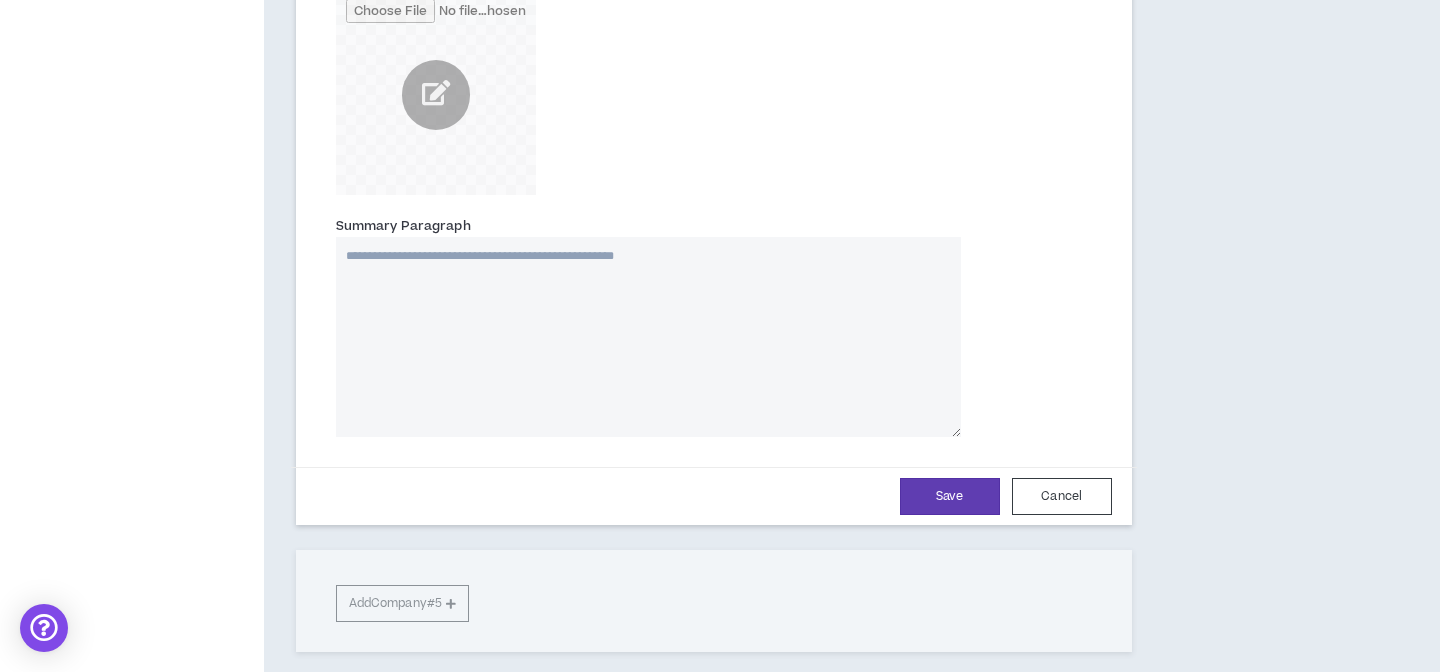 scroll, scrollTop: 2263, scrollLeft: 0, axis: vertical 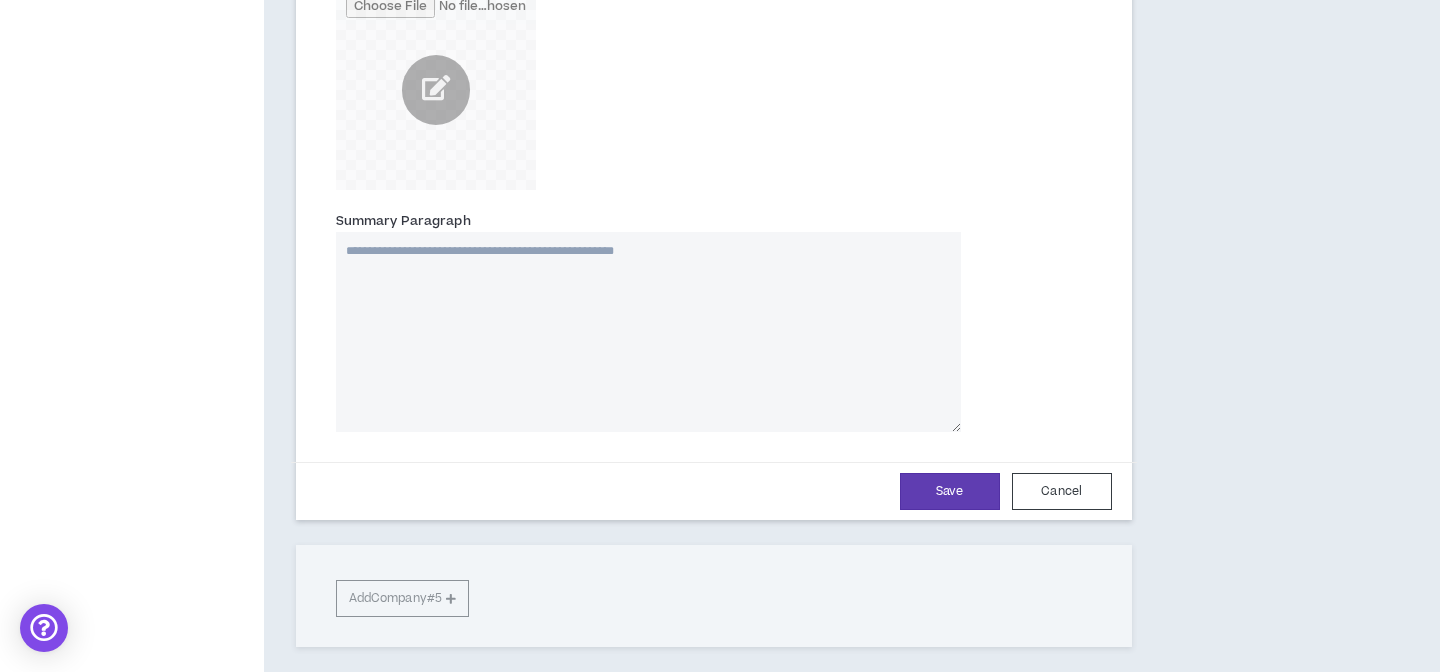 click on "Summary Paragraph" at bounding box center (648, 332) 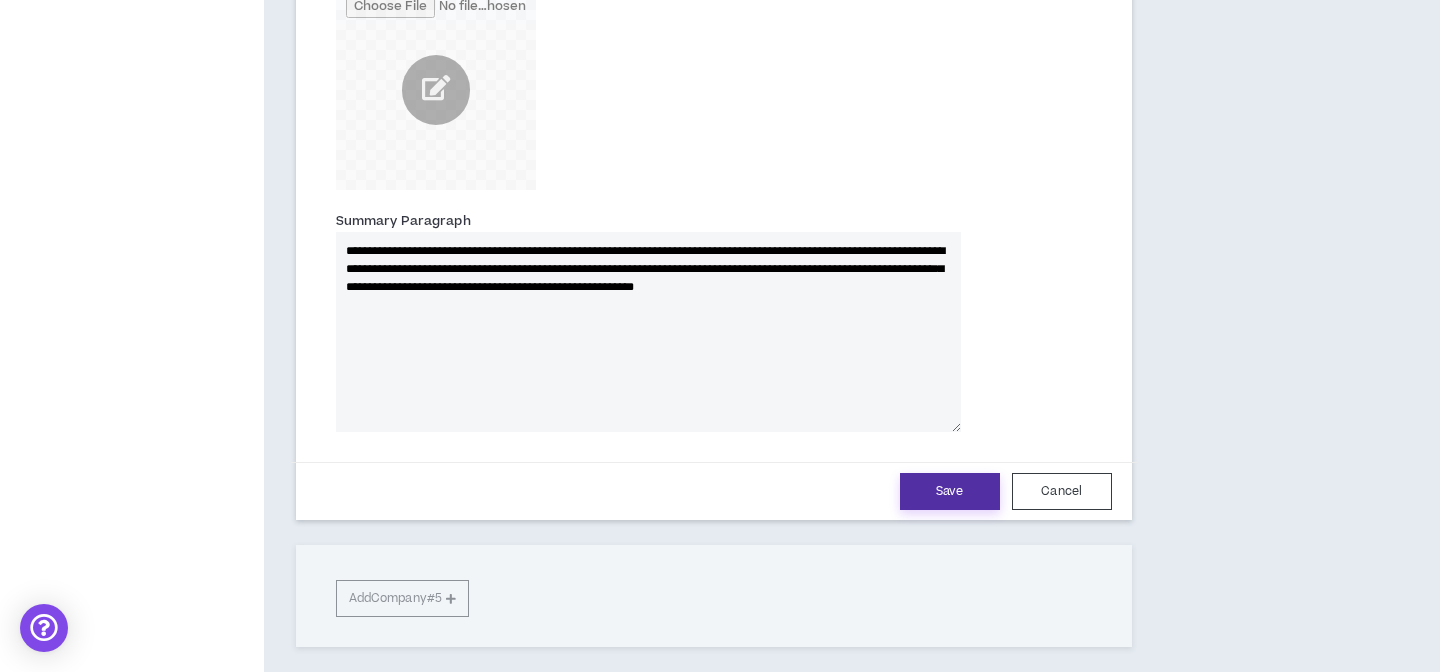 click on "Save" at bounding box center (950, 491) 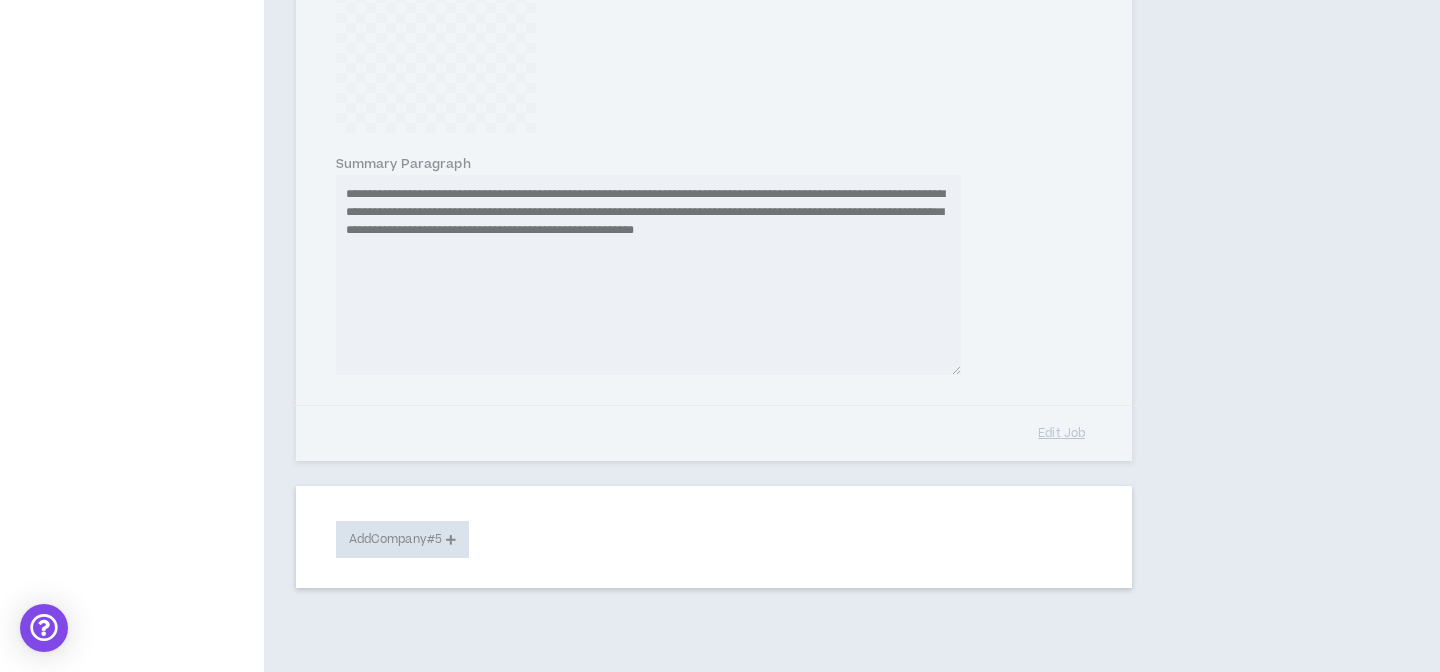 scroll, scrollTop: 1700, scrollLeft: 0, axis: vertical 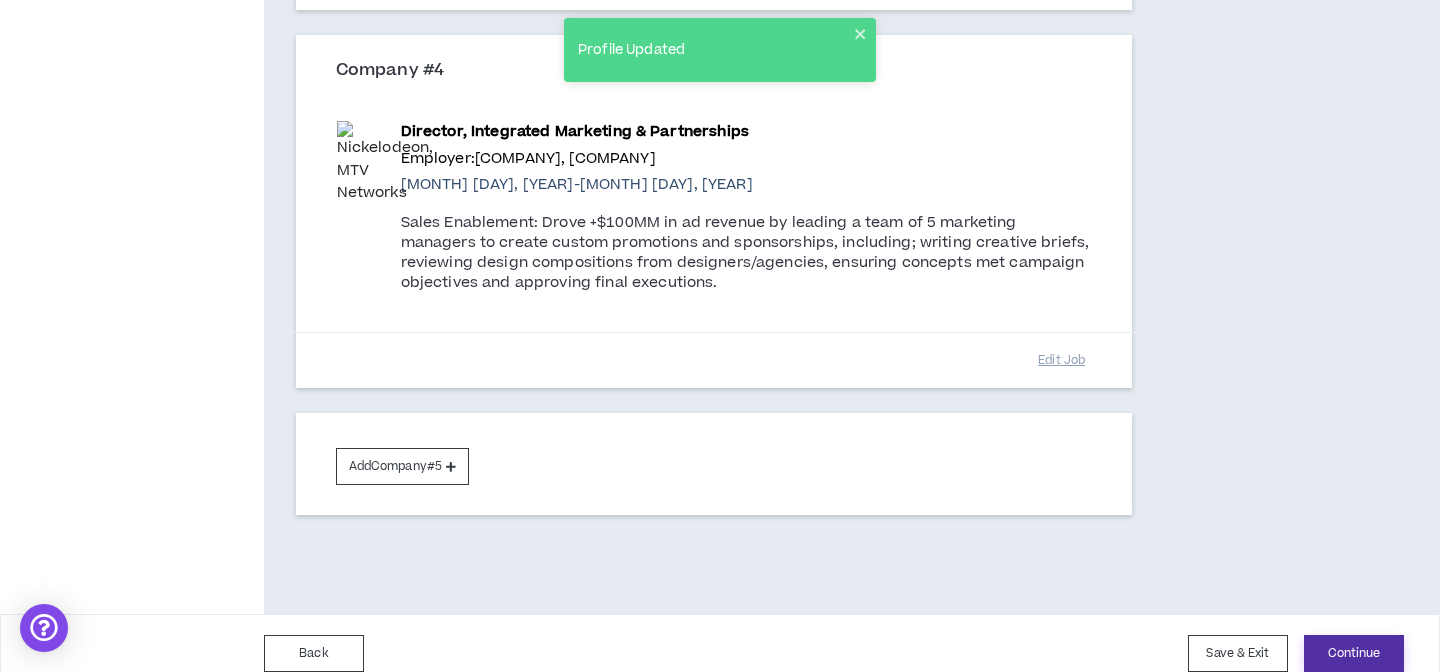 click on "Continue" at bounding box center (1354, 653) 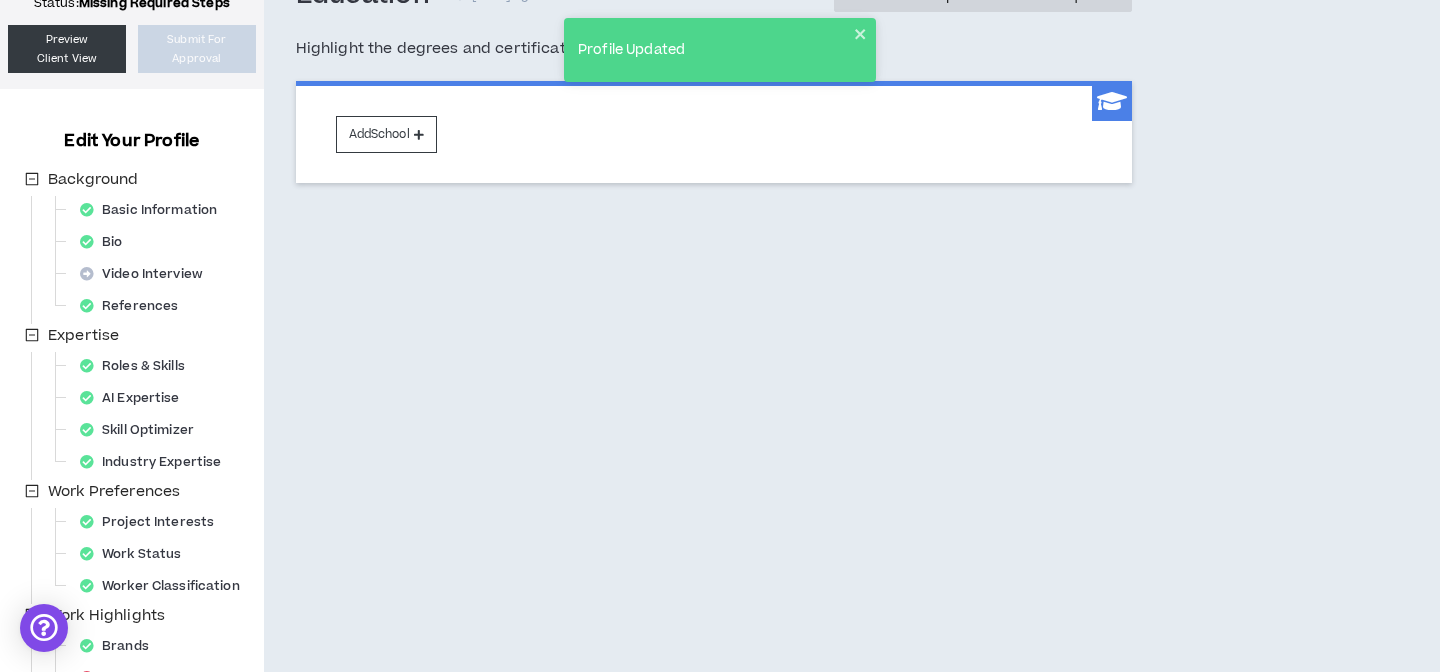 scroll, scrollTop: 0, scrollLeft: 0, axis: both 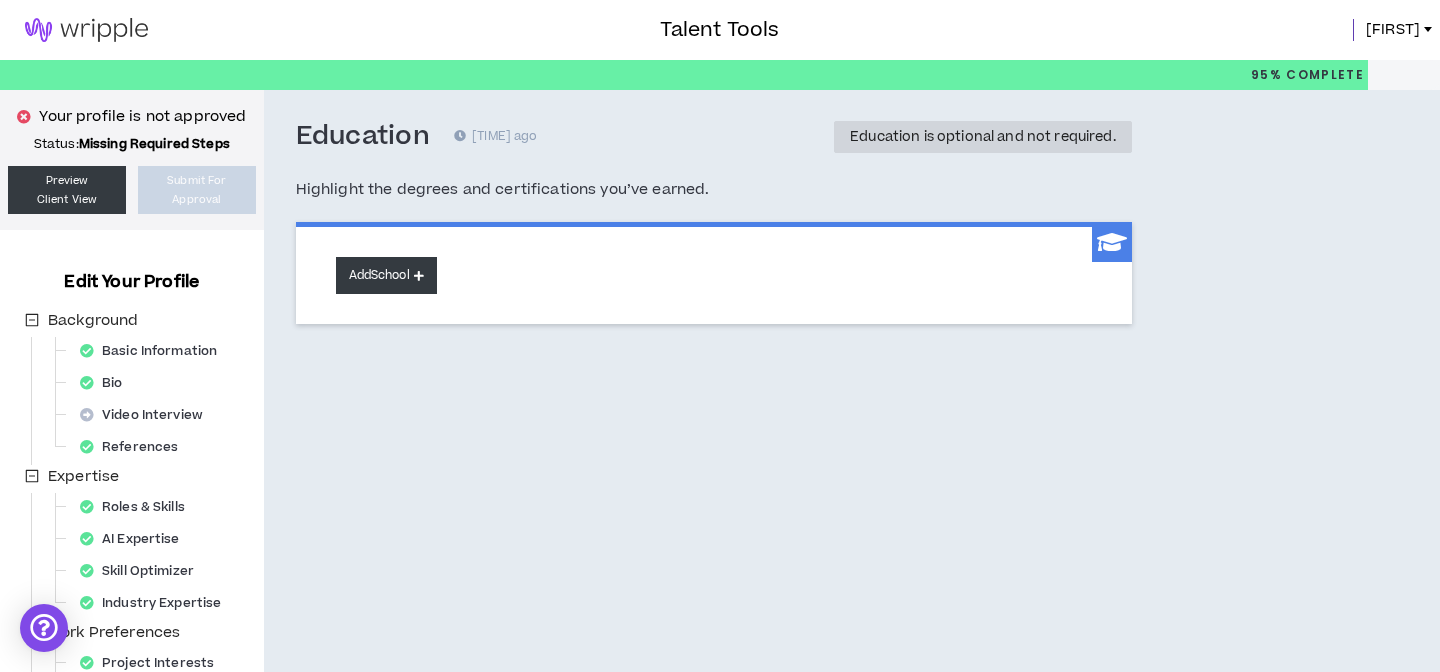 click on "Add  School" at bounding box center [386, 275] 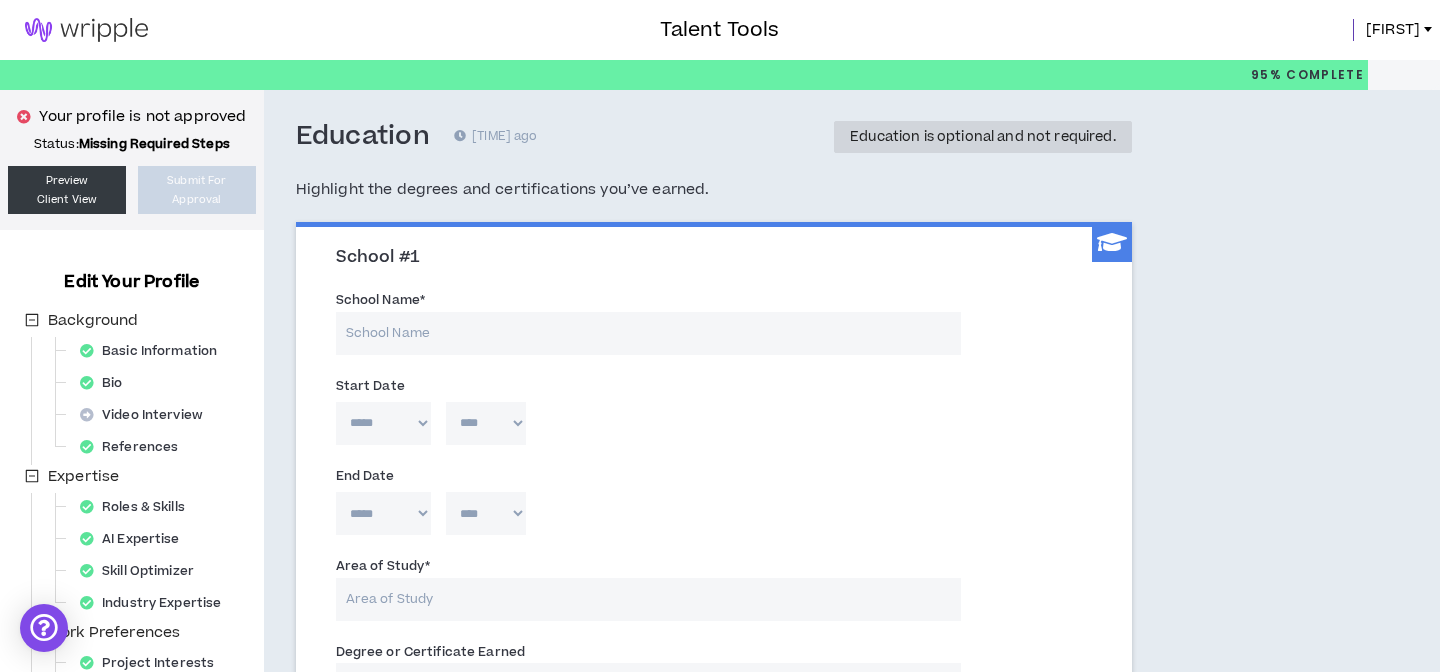 click on "School Name  *" at bounding box center [648, 333] 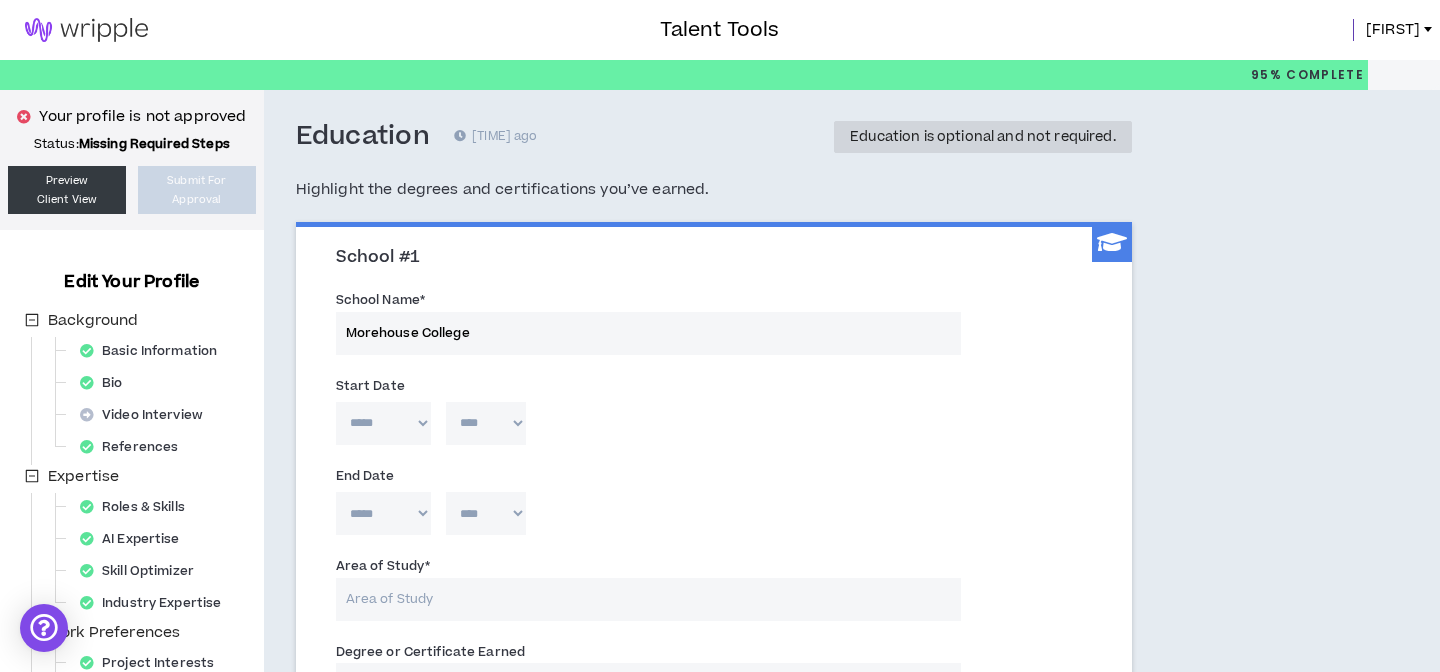 click on "***** *** *** *** *** *** **** *** *** **** *** *** ***" at bounding box center (383, 423) 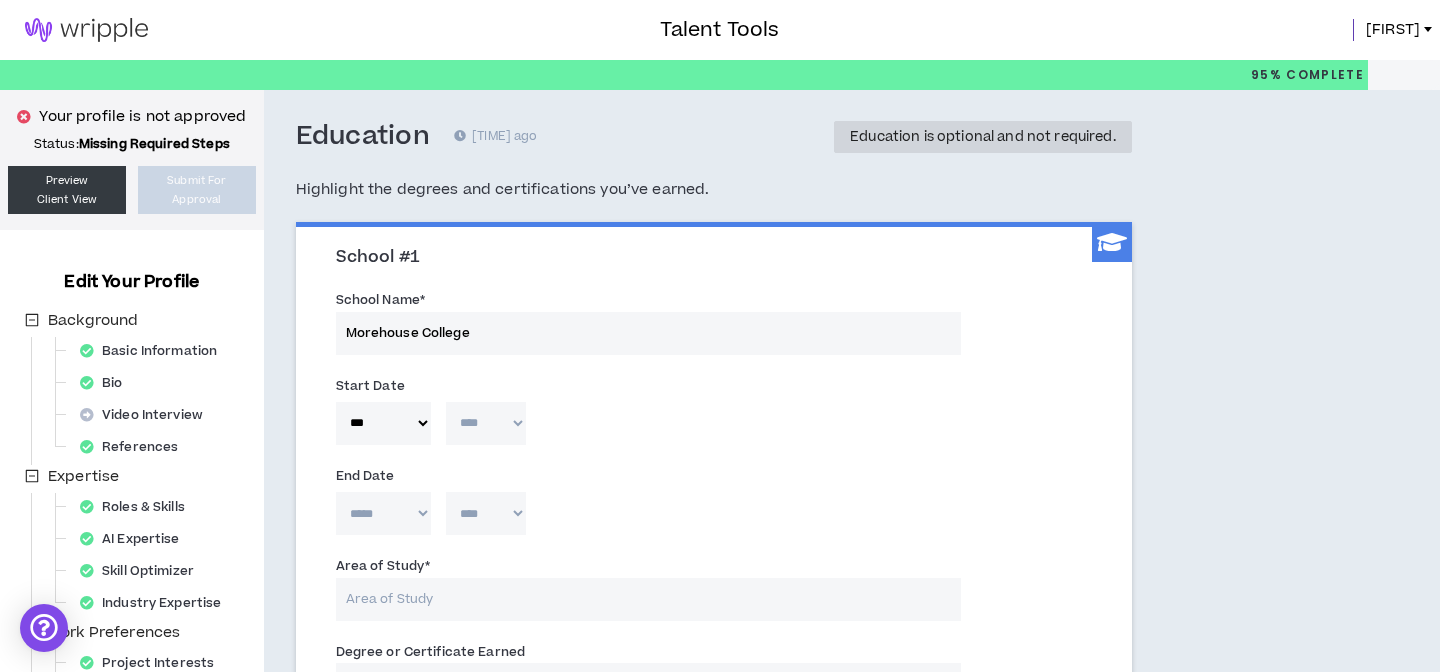 click on "**** **** **** **** **** **** **** **** **** **** **** **** **** **** **** **** **** **** **** **** **** **** **** **** **** **** **** **** **** **** **** **** **** **** **** **** **** **** **** **** **** **** **** **** **** **** **** **** **** **** **** **** **** **** **** **** **** **** **** **** **** **** **** **** **** **** **** **** **** **** **** **** **** **** **** **** **** **** **** **** **** **** **** **** **** **** **** **** **** **** **** **** **** **** **** **** **** **** **** **** **** **** **** **** **** **** **** **** **** **** **** **** **** **** **** **** **** **** **** **** **** **** **** **** **** **** ****" at bounding box center [486, 423] 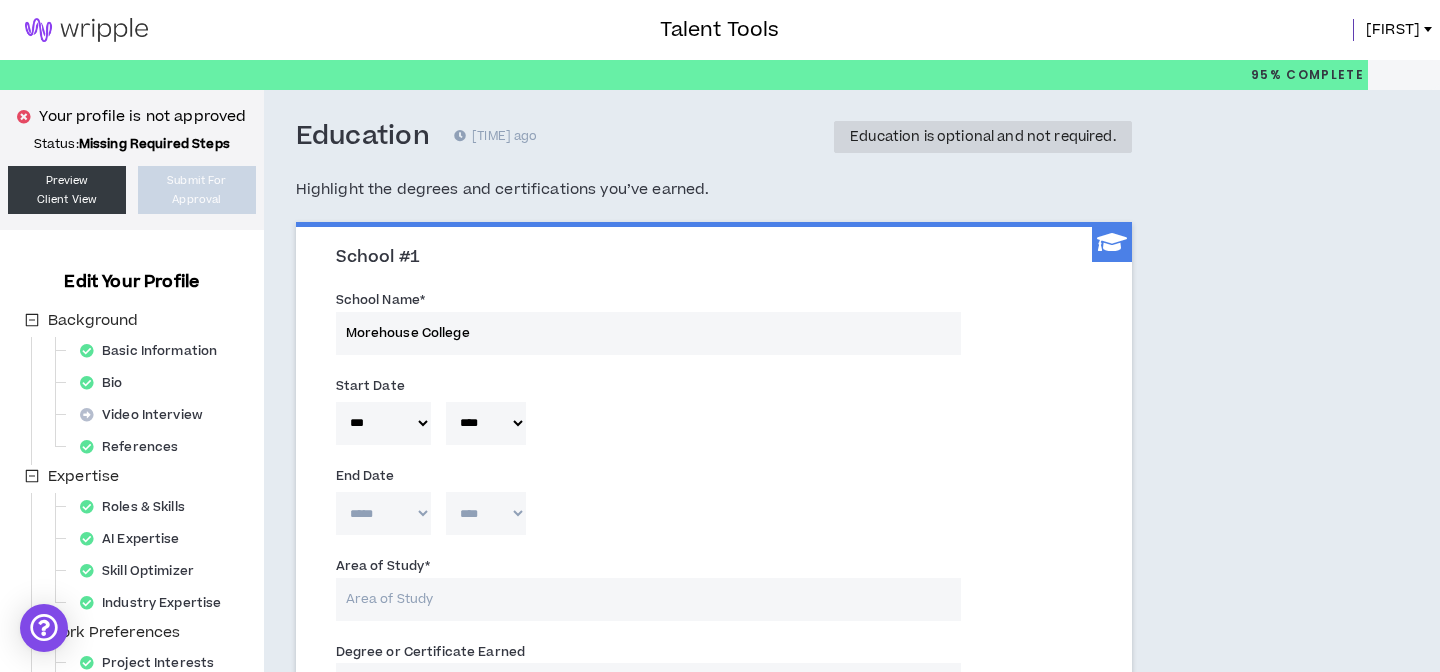 click on "**** **** **** **** **** **** **** **** **** **** **** **** **** **** **** **** **** **** **** **** **** **** **** **** **** **** **** **** **** **** **** **** **** **** **** **** **** **** **** **** **** **** **** **** **** **** **** **** **** **** **** **** **** **** **** **** **** **** **** **** **** **** **** **** **** **** **** **** **** **** **** **** **** **** **** **** **** **** **** **** **** **** **** **** **** **** **** **** **** **** **** **** **** **** **** **** **** **** **** **** **** **** **** **** **** **** **** **** **** **** **** **** **** **** **** **** **** **** **** **** **** **** **** **** **** **** ****" at bounding box center [486, 423] 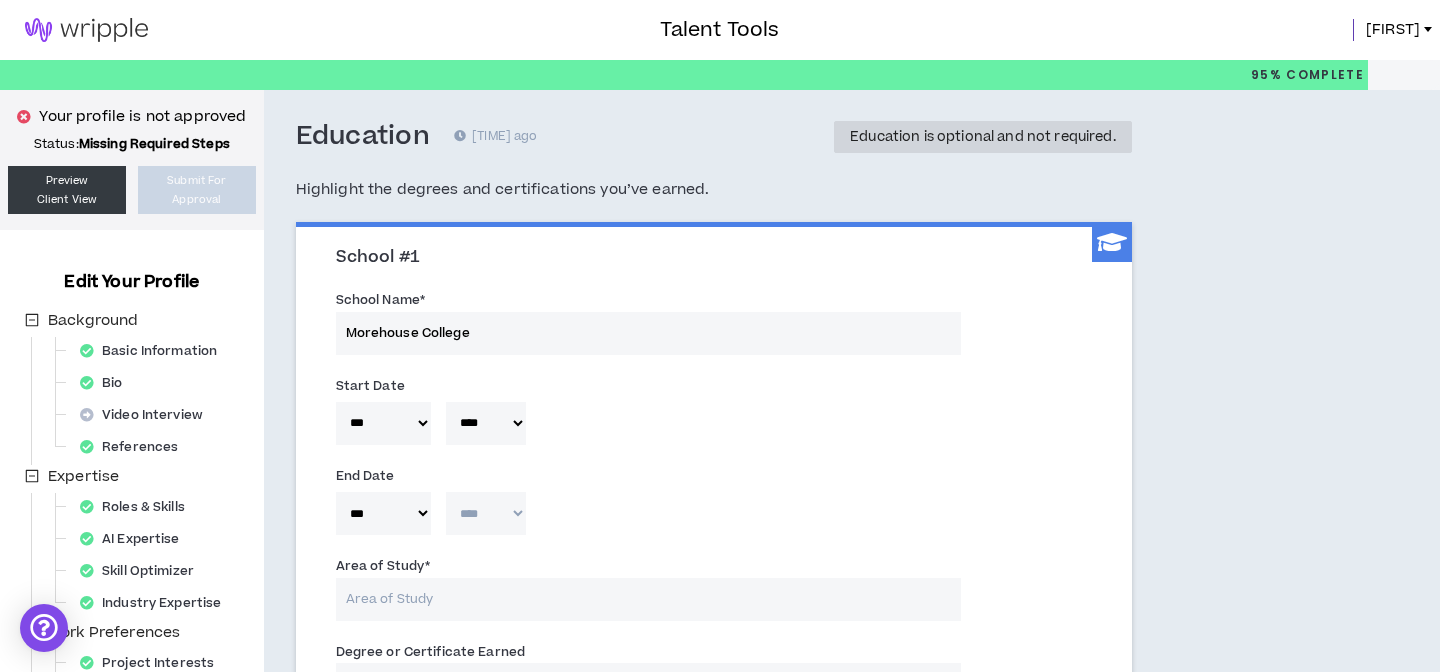 click on "**** **** **** **** **** **** **** **** **** **** **** **** **** **** **** **** **** **** **** **** **** **** **** **** **** **** **** **** **** **** **** **** **** **** **** **** **** **** **** **** **** **** **** **** **** **** **** **** **** **** **** **** **** **** **** **** **** **** **** **** **** **** **** **** **** **** **** **** **** **** **** **** **** **** **** **** **** **** **** **** **** **** **** **** **** **** **** **** **** **** **** **** **** **** **** **** **** **** **** **** **** **** **** **** **** **** **** **** **** **** **** **** **** **** **** **** **** **** **** **** **** **** **** **** **** **** ****" at bounding box center [486, 513] 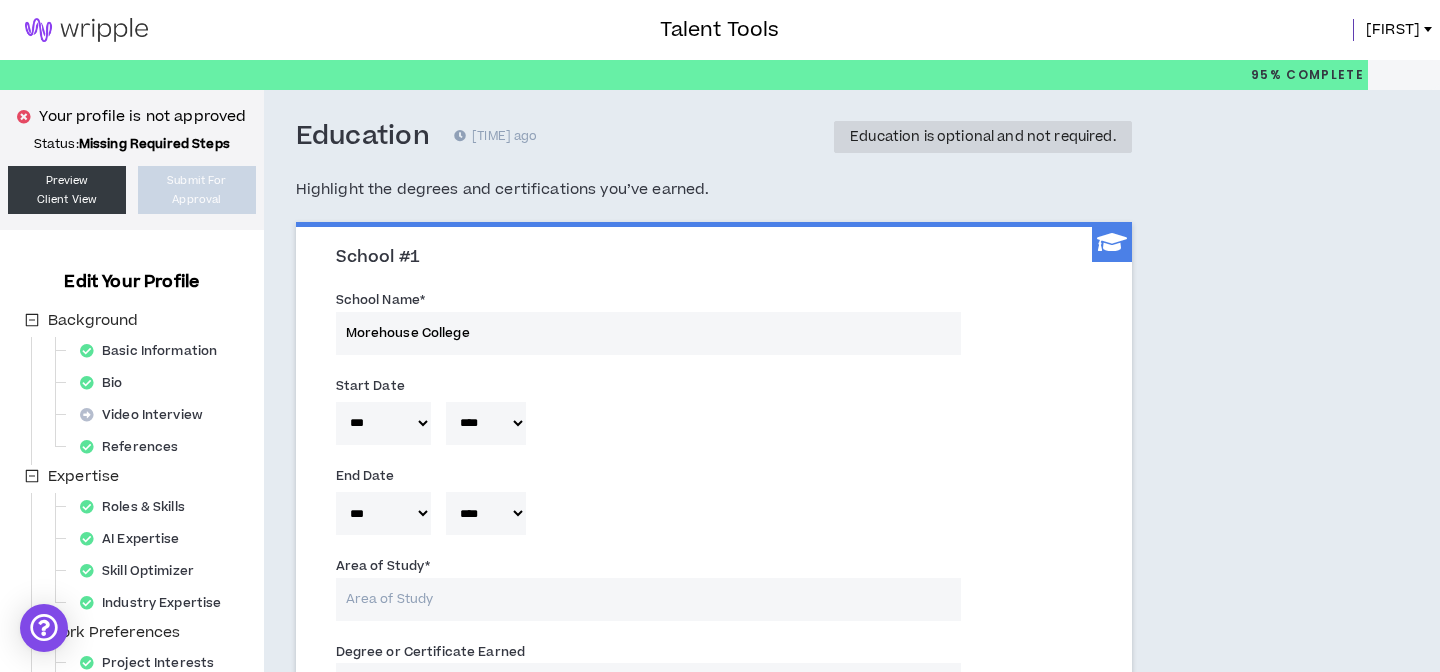 scroll, scrollTop: 58, scrollLeft: 0, axis: vertical 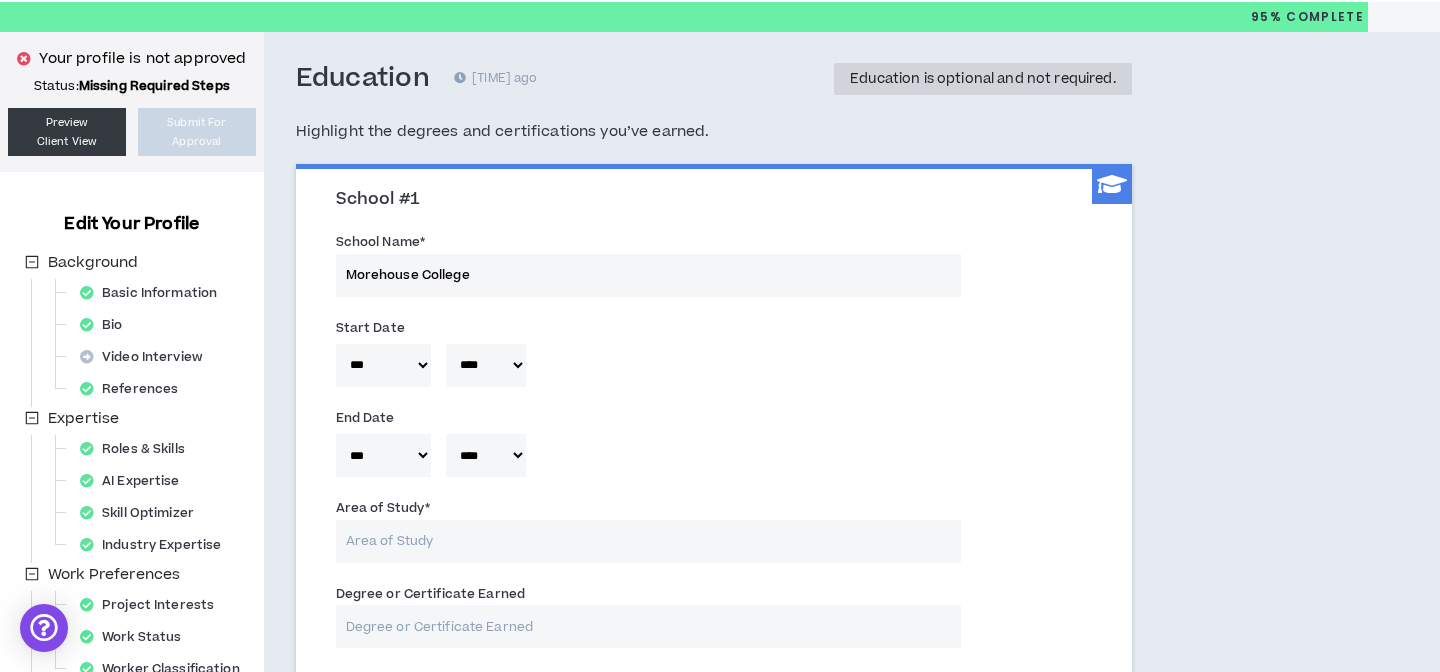 click on "Area of Study  *" at bounding box center [648, 541] 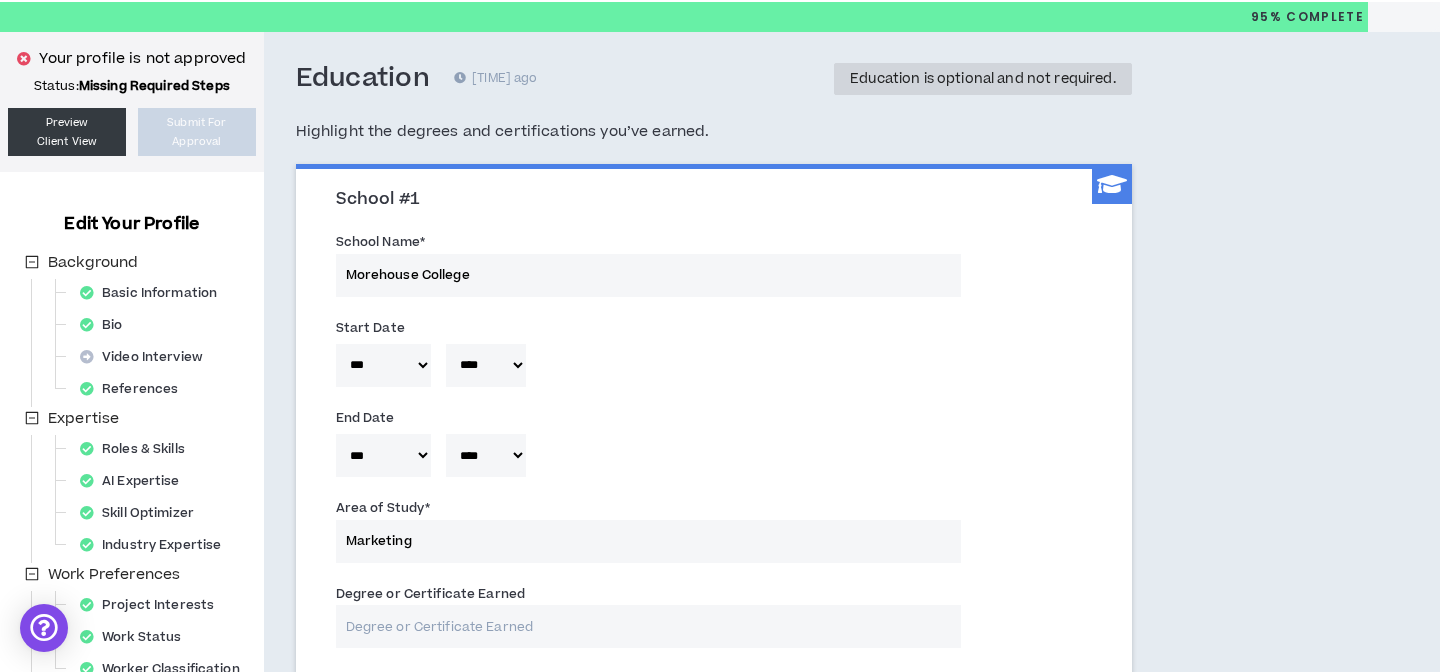 scroll, scrollTop: 105, scrollLeft: 0, axis: vertical 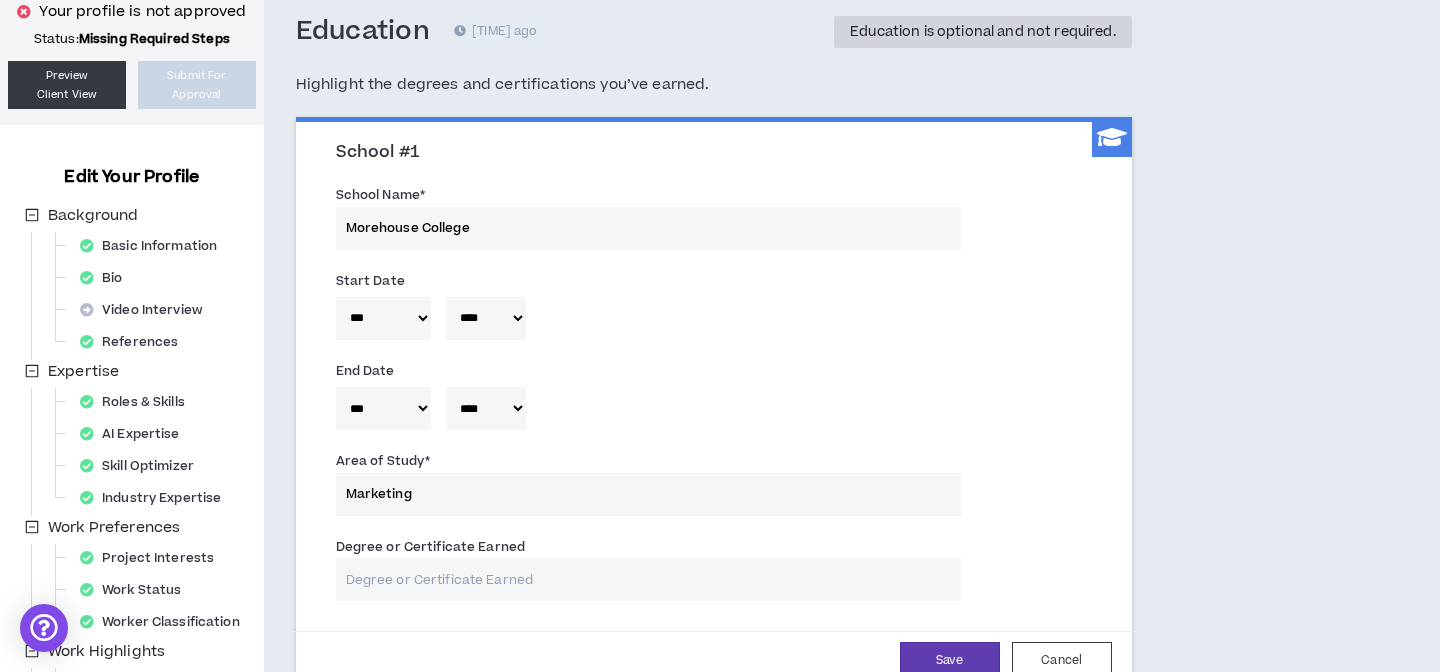 click on "Degree or Certificate Earned" at bounding box center (648, 579) 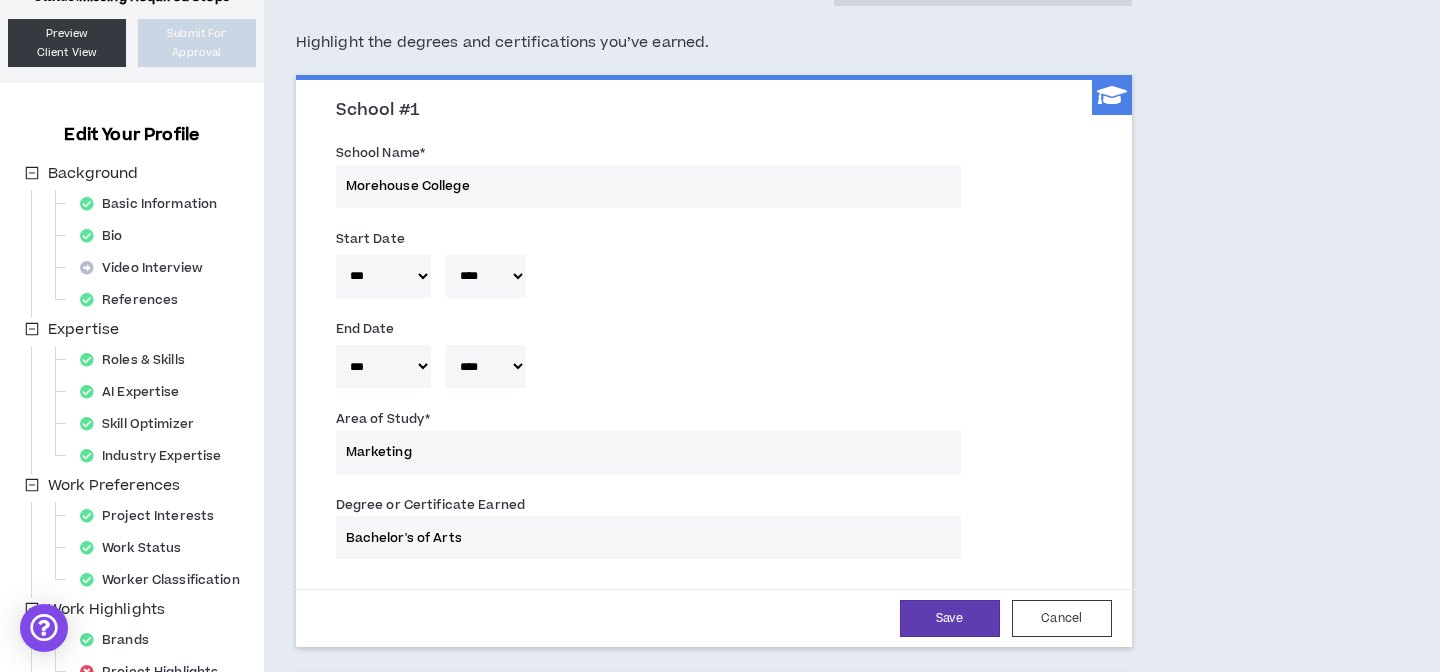 scroll, scrollTop: 152, scrollLeft: 0, axis: vertical 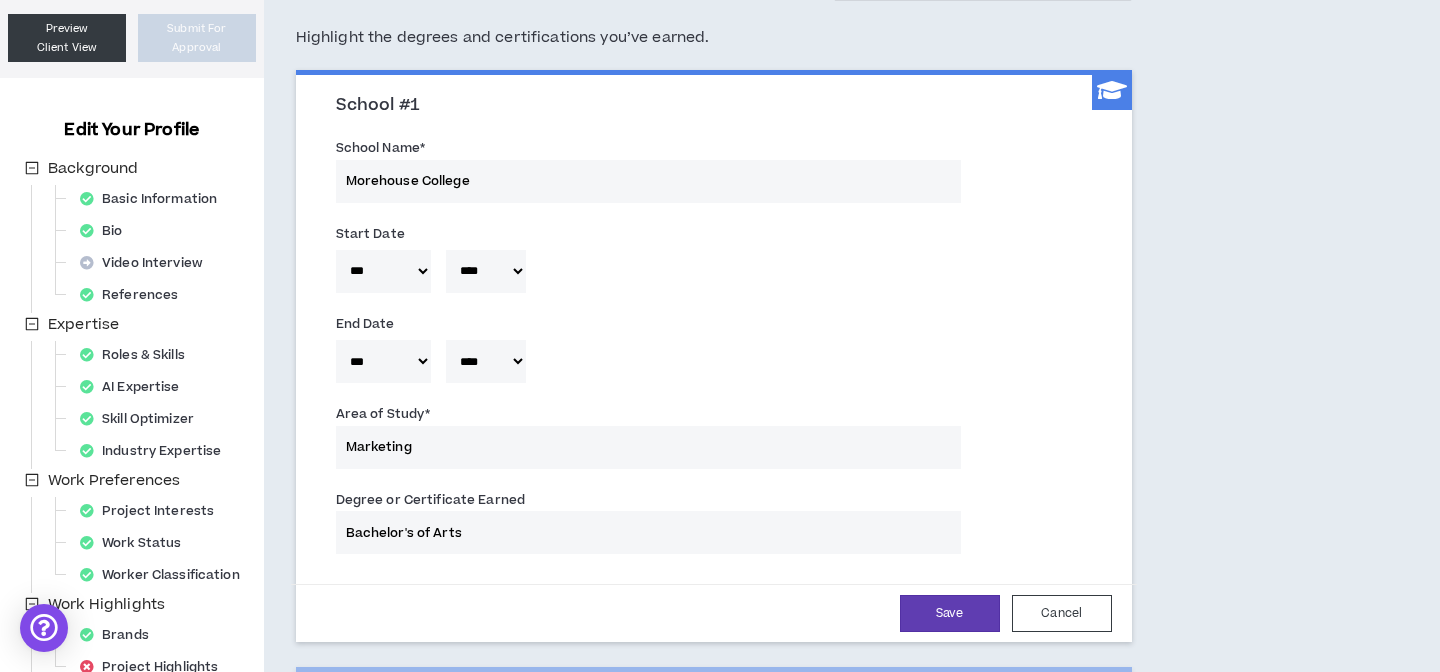 click on "Bachelor's of Arts" at bounding box center [648, 532] 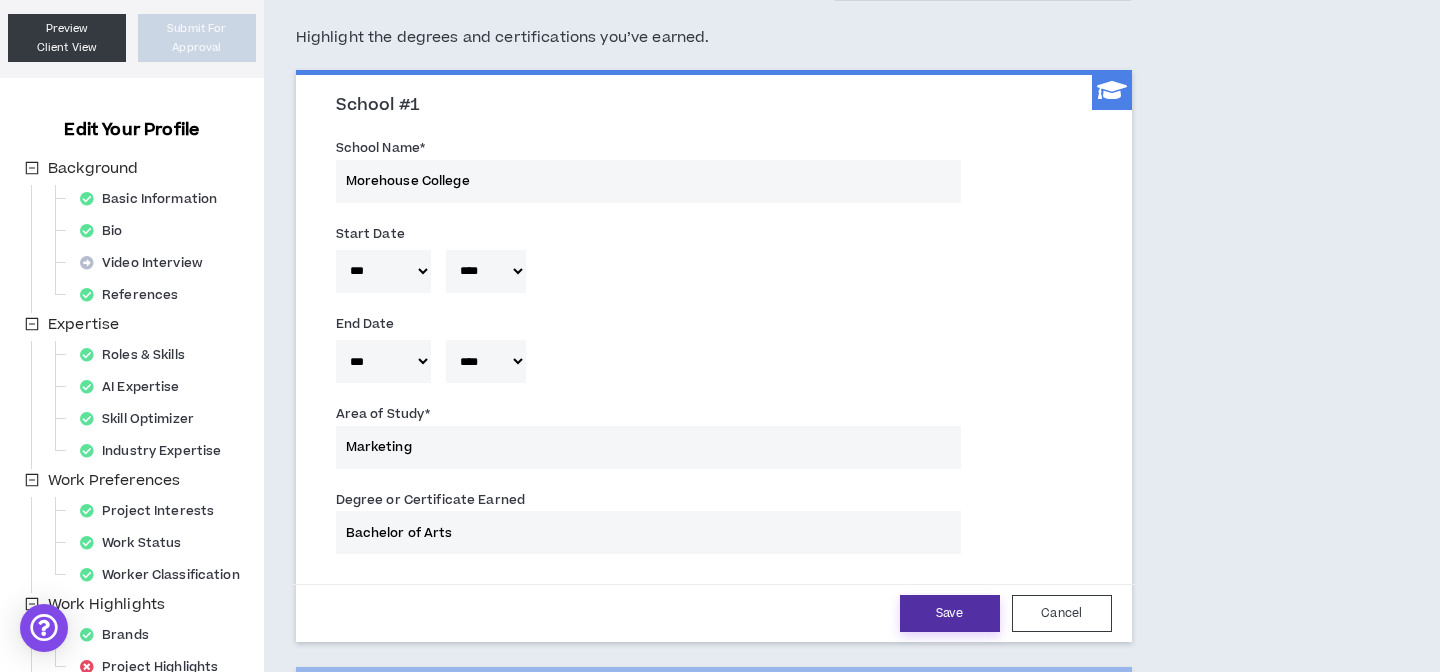 click on "Save" at bounding box center [950, 613] 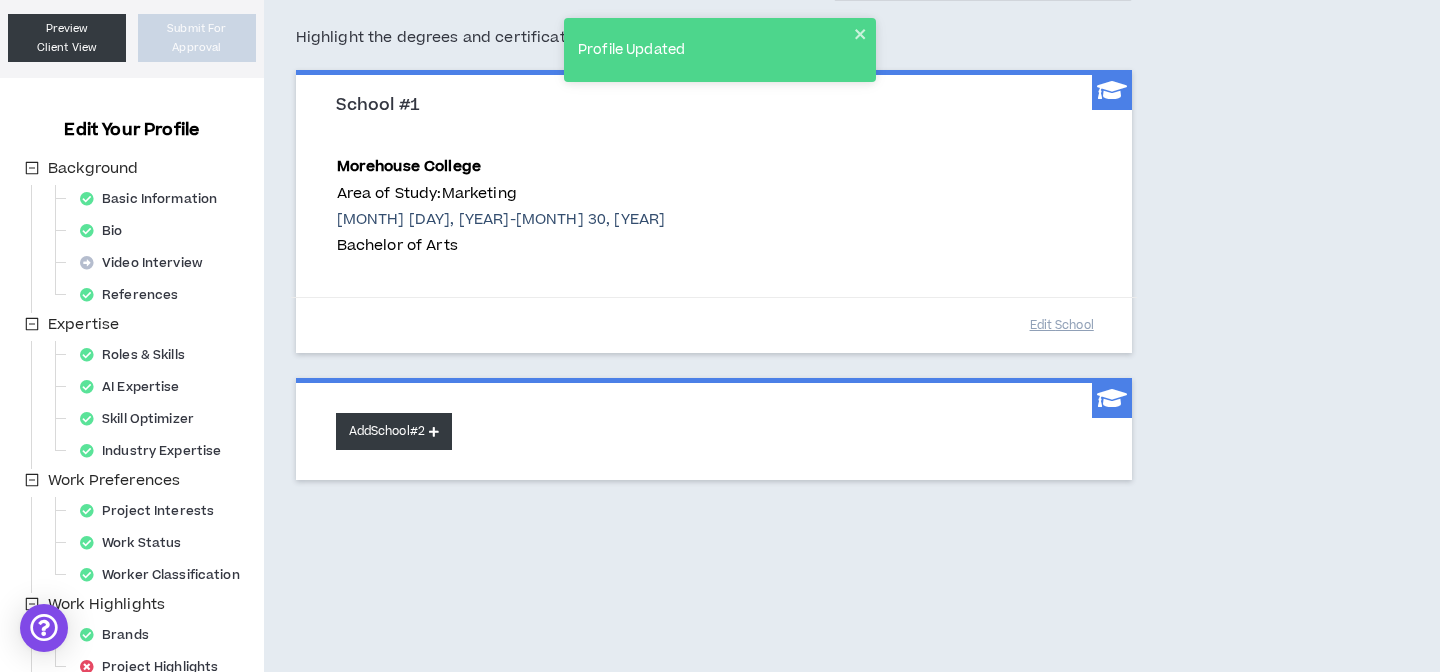 click on "Add  School  #2" at bounding box center (394, 431) 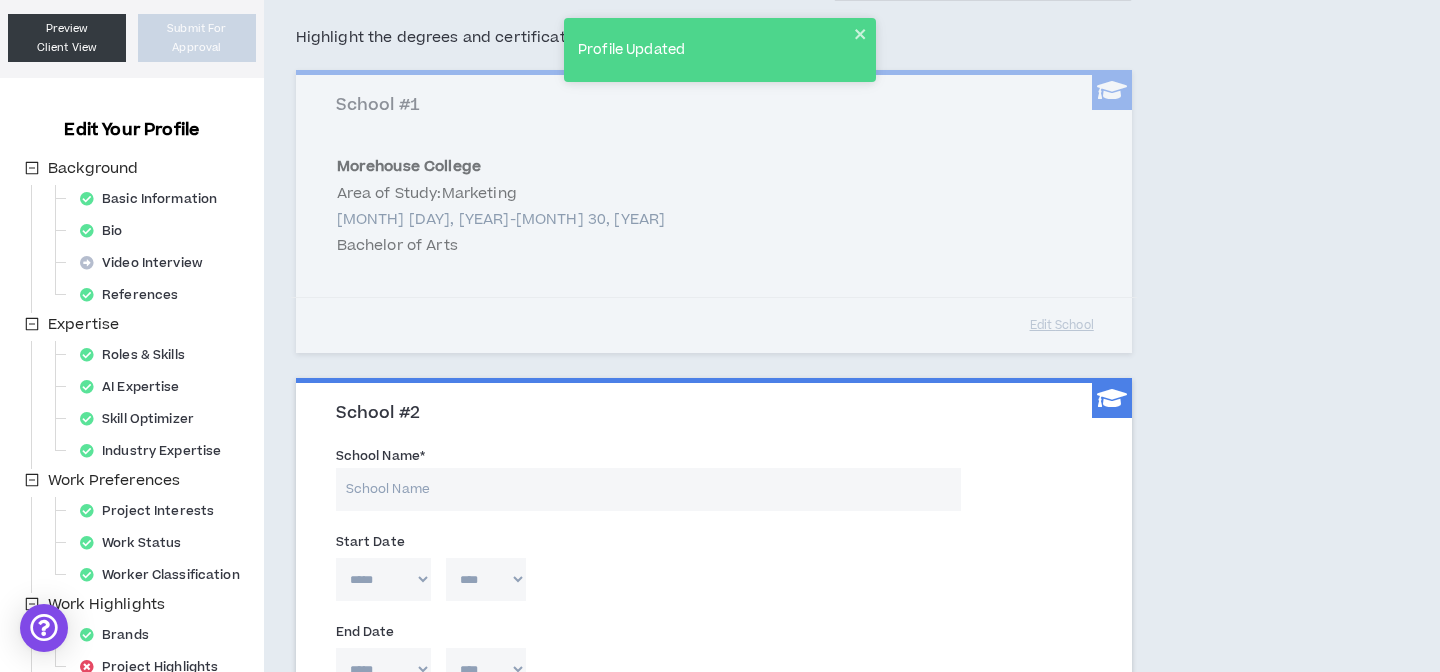 click on "School Name  *" at bounding box center (648, 489) 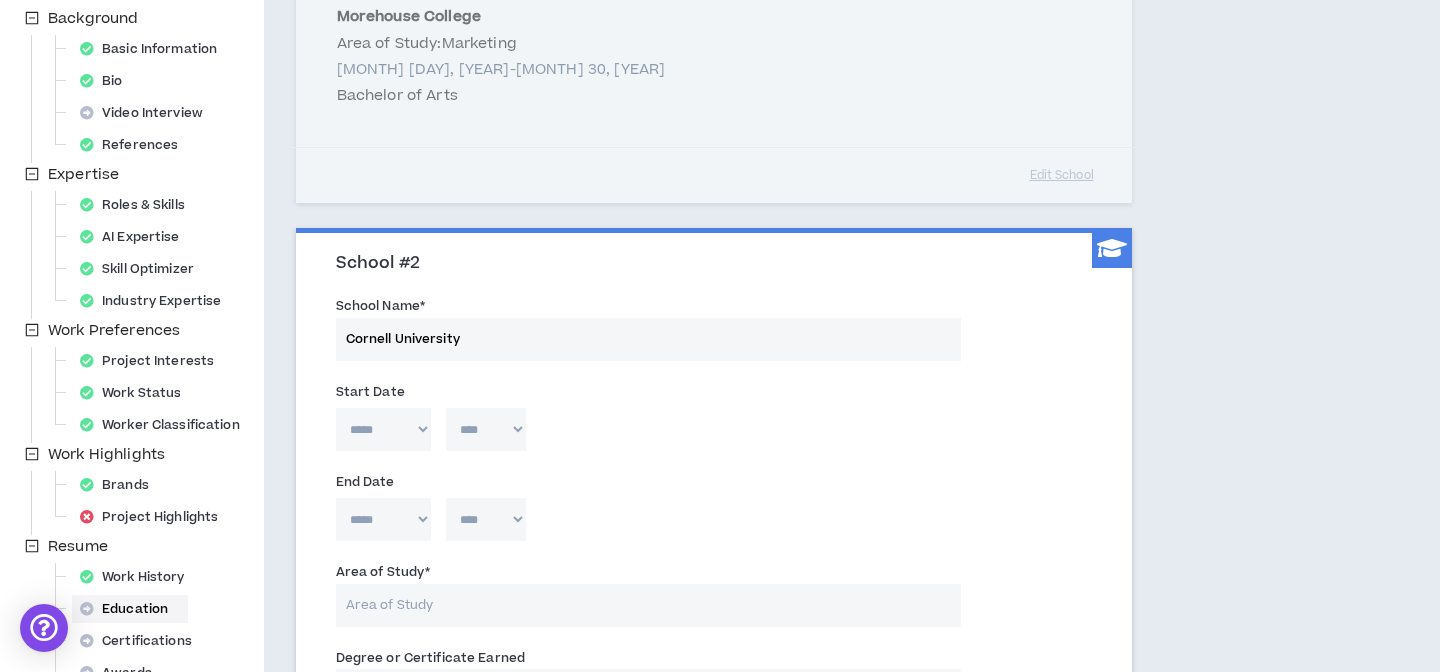 scroll, scrollTop: 311, scrollLeft: 0, axis: vertical 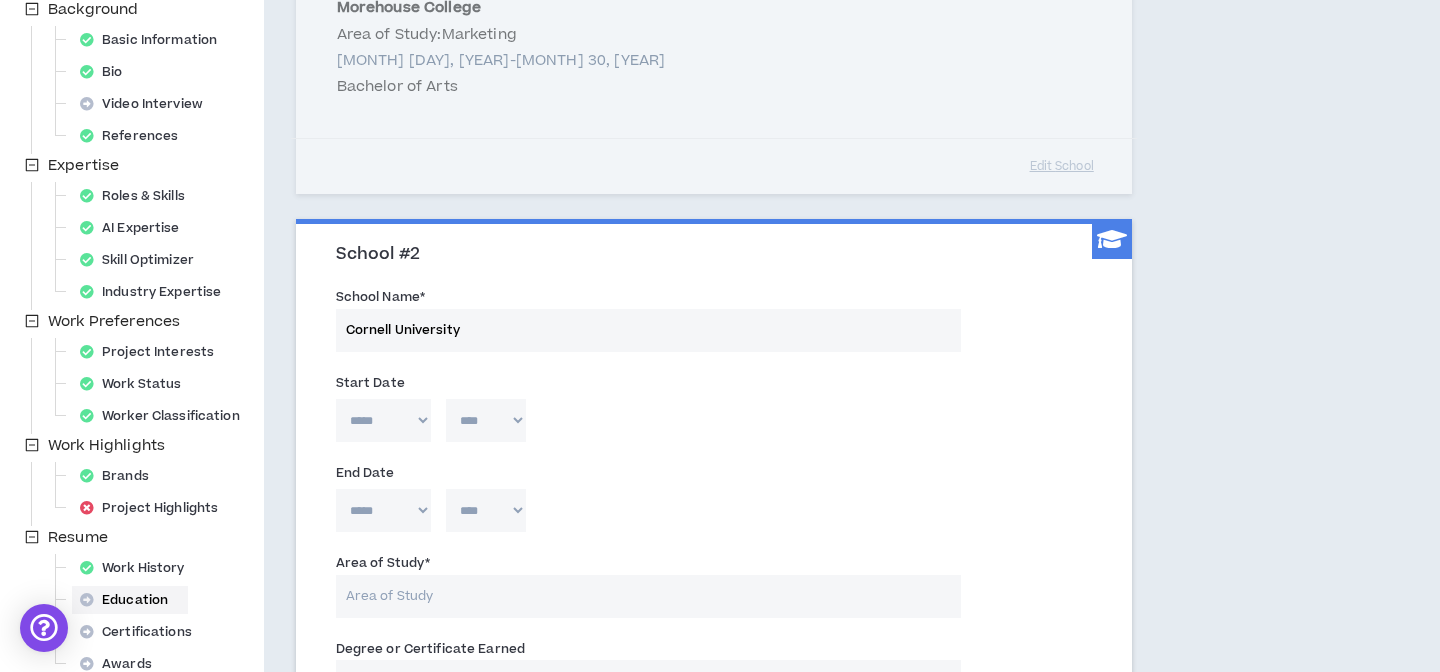 click on "School Name  * [UNIVERSITY]" at bounding box center (714, 323) 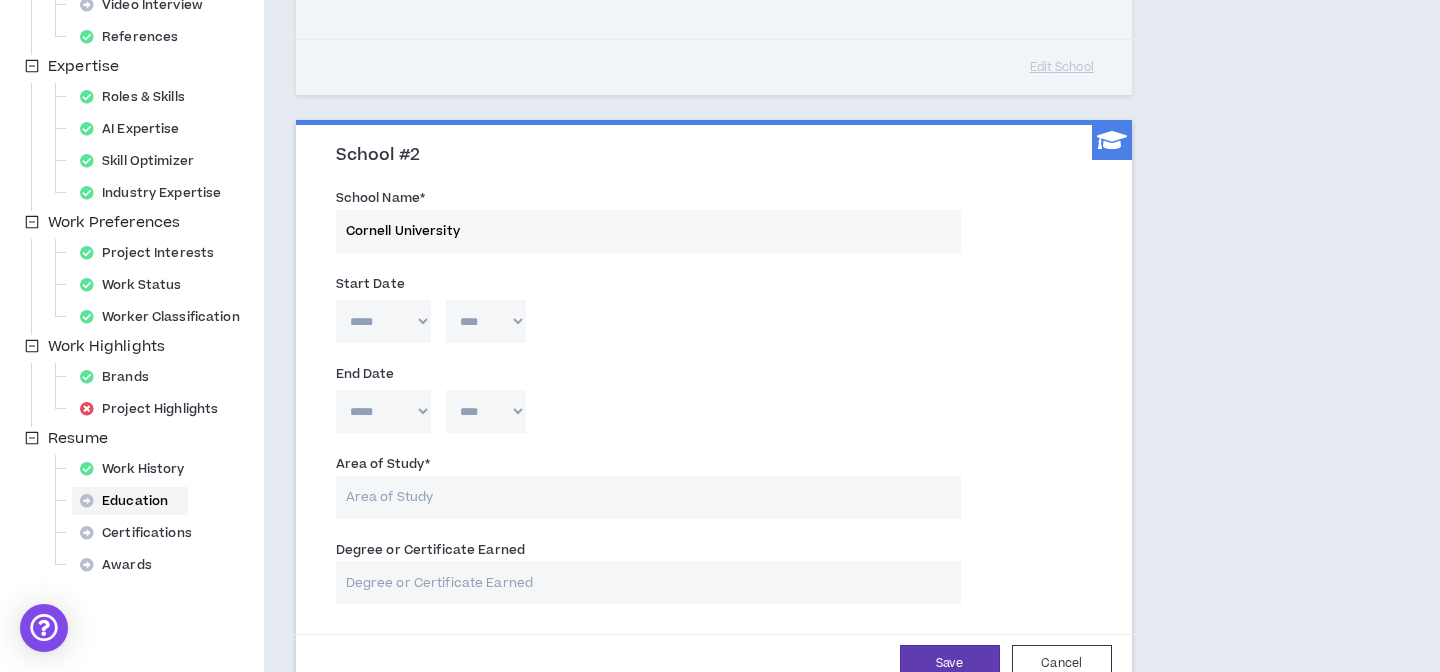 scroll, scrollTop: 412, scrollLeft: 0, axis: vertical 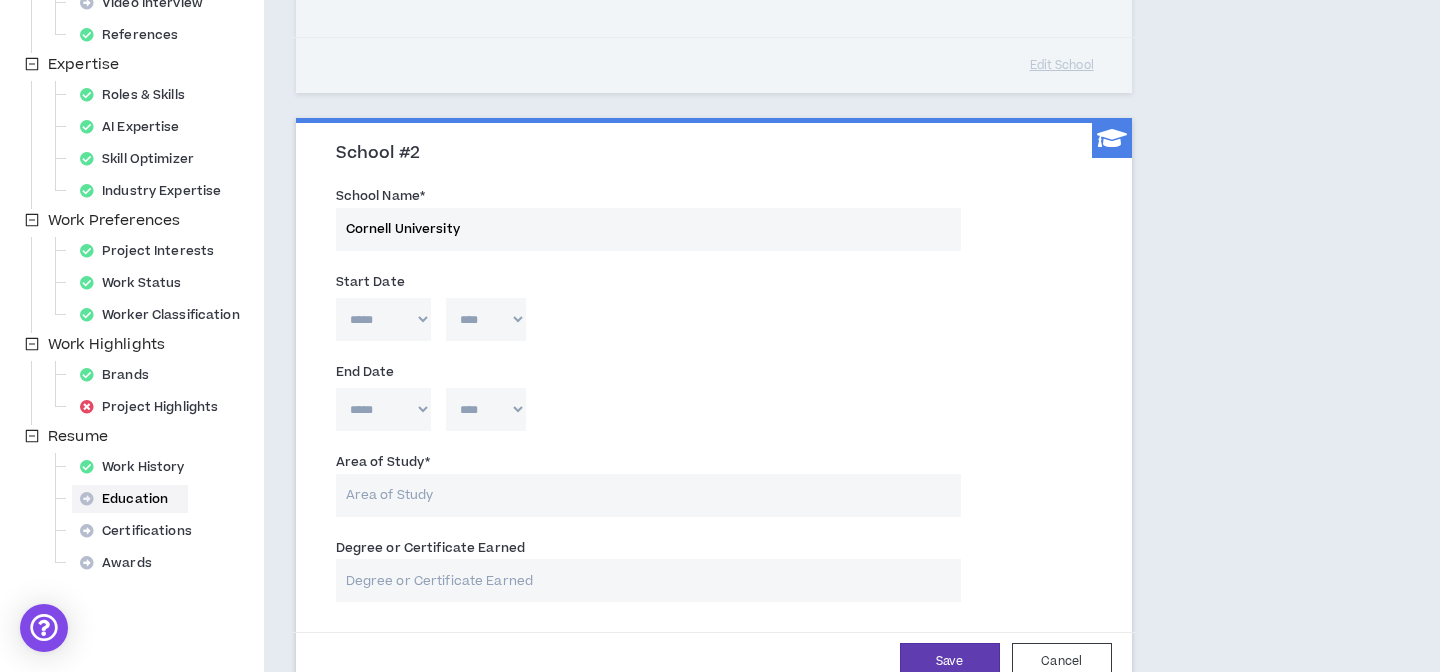 click on "***** *** *** *** *** *** **** *** *** **** *** *** ***" at bounding box center (383, 409) 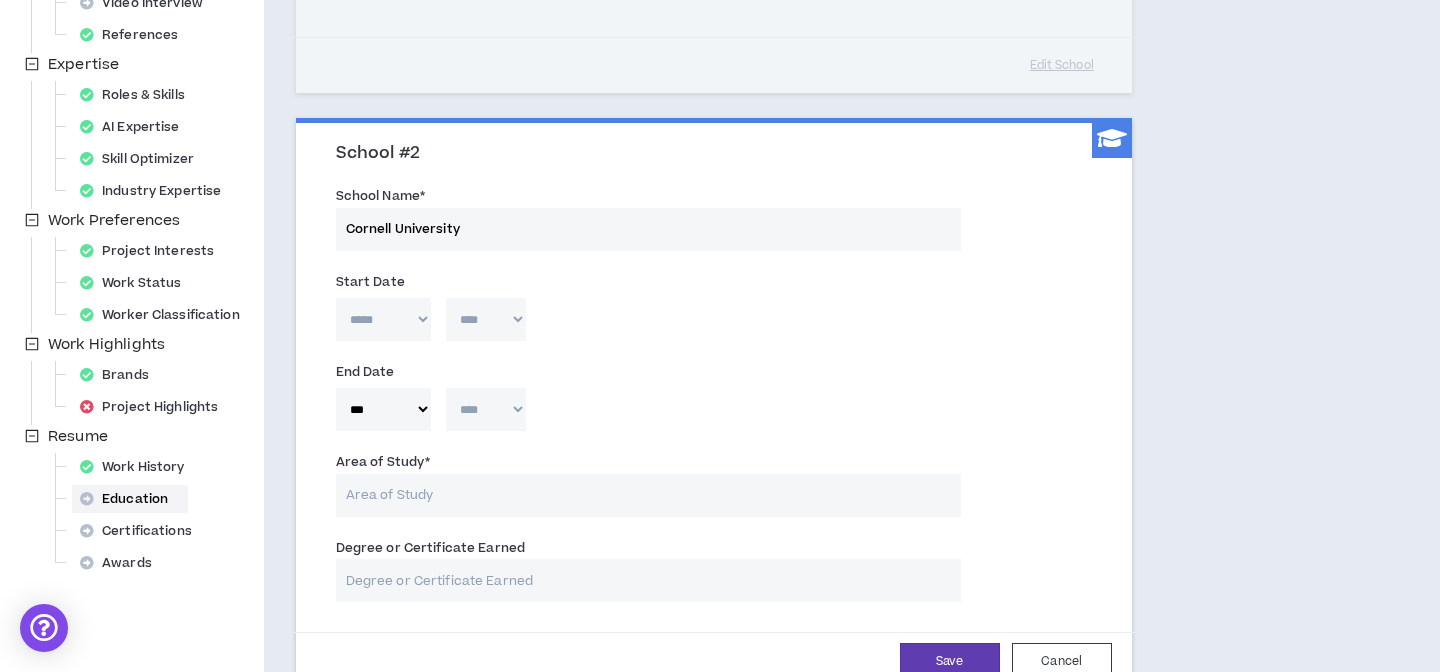 click on "**** **** **** **** **** **** **** **** **** **** **** **** **** **** **** **** **** **** **** **** **** **** **** **** **** **** **** **** **** **** **** **** **** **** **** **** **** **** **** **** **** **** **** **** **** **** **** **** **** **** **** **** **** **** **** **** **** **** **** **** **** **** **** **** **** **** **** **** **** **** **** **** **** **** **** **** **** **** **** **** **** **** **** **** **** **** **** **** **** **** **** **** **** **** **** **** **** **** **** **** **** **** **** **** **** **** **** **** **** **** **** **** **** **** **** **** **** **** **** **** **** **** **** **** **** **** ****" at bounding box center [486, 409] 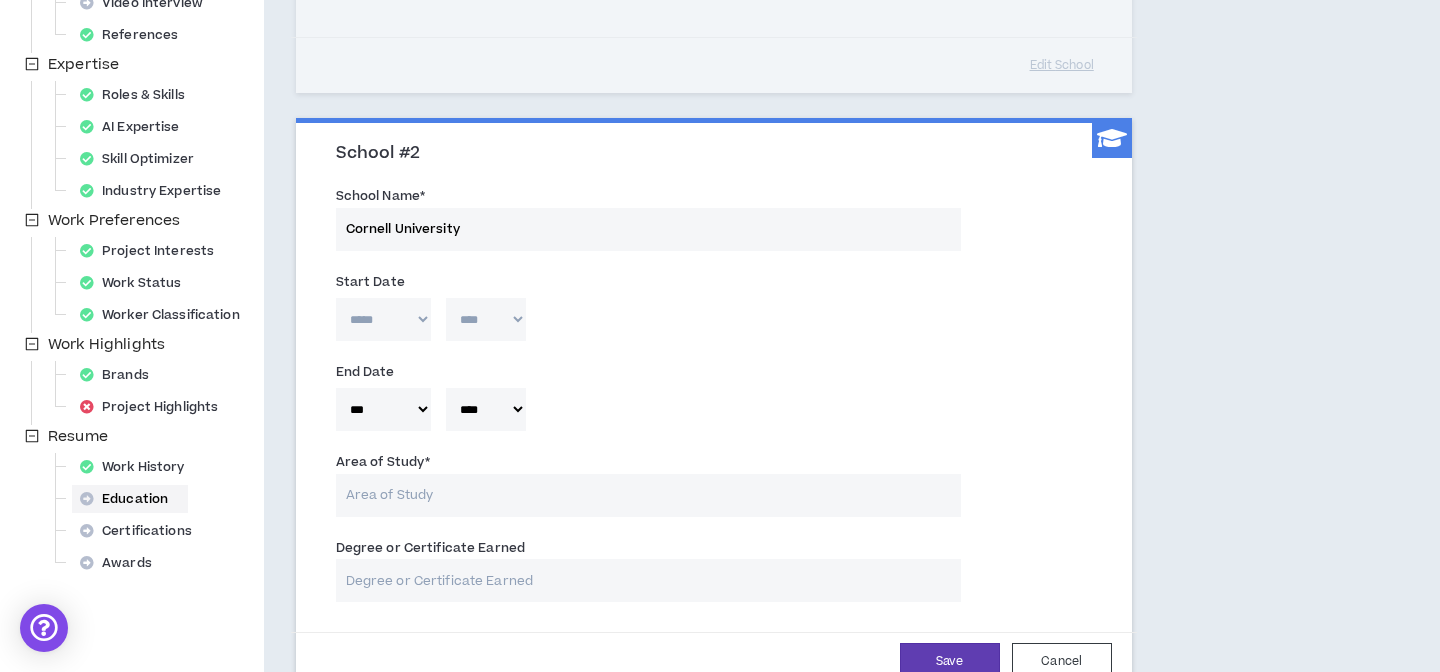 click on "***** *** *** *** *** *** **** *** *** **** *** *** ***" at bounding box center [383, 319] 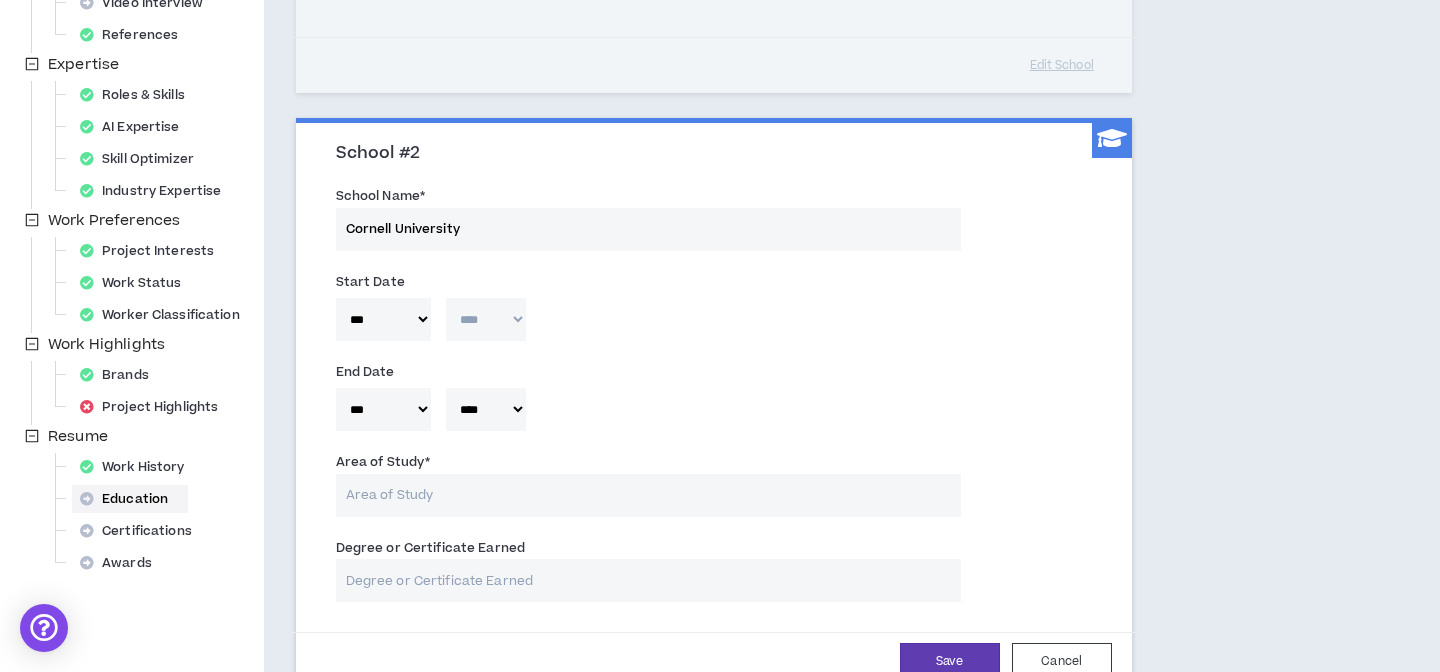 click on "**** **** **** **** **** **** **** **** **** **** **** **** **** **** **** **** **** **** **** **** **** **** **** **** **** **** **** **** **** **** **** **** **** **** **** **** **** **** **** **** **** **** **** **** **** **** **** **** **** **** **** **** **** **** **** **** **** **** **** **** **** **** **** **** **** **** **** **** **** **** **** **** **** **** **** **** **** **** **** **** **** **** **** **** **** **** **** **** **** **** **** **** **** **** **** **** **** **** **** **** **** **** **** **** **** **** **** **** **** **** **** **** **** **** **** **** **** **** **** **** **** **** **** **** **** **** ****" at bounding box center (486, 319) 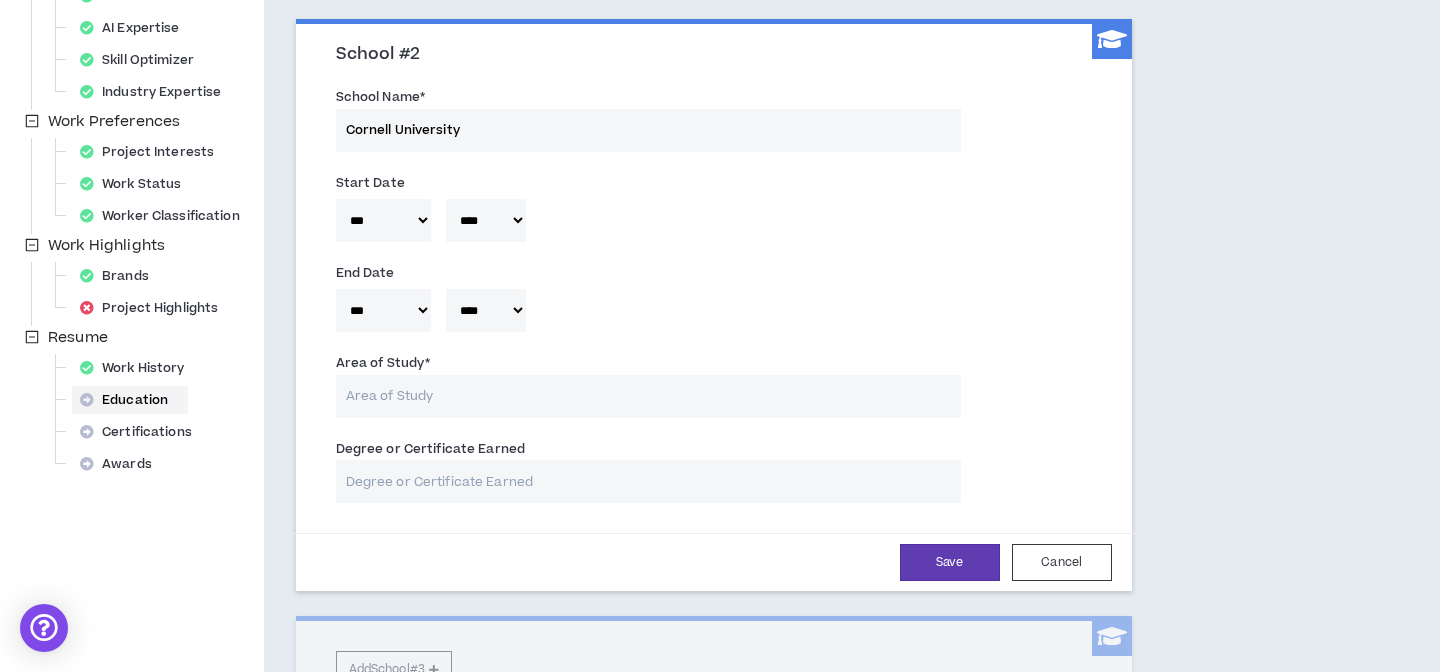 scroll, scrollTop: 517, scrollLeft: 0, axis: vertical 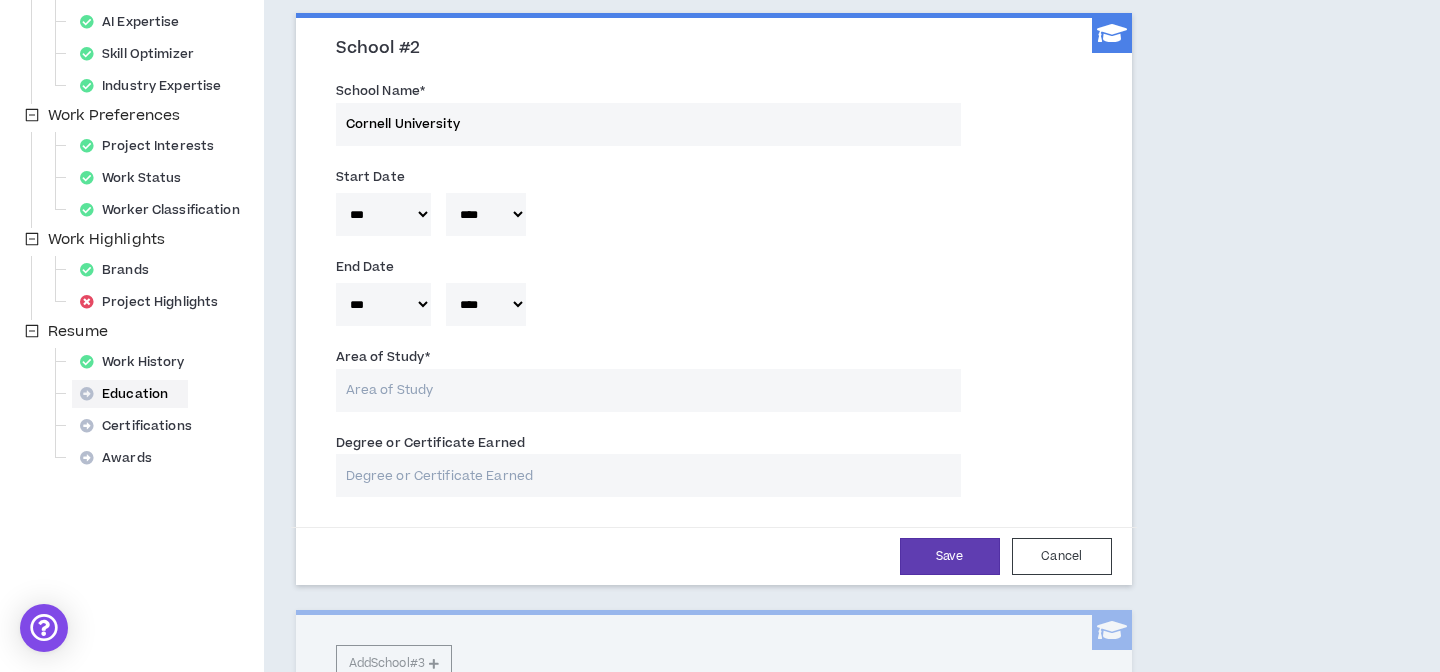 click on "Area of Study  *" at bounding box center (648, 390) 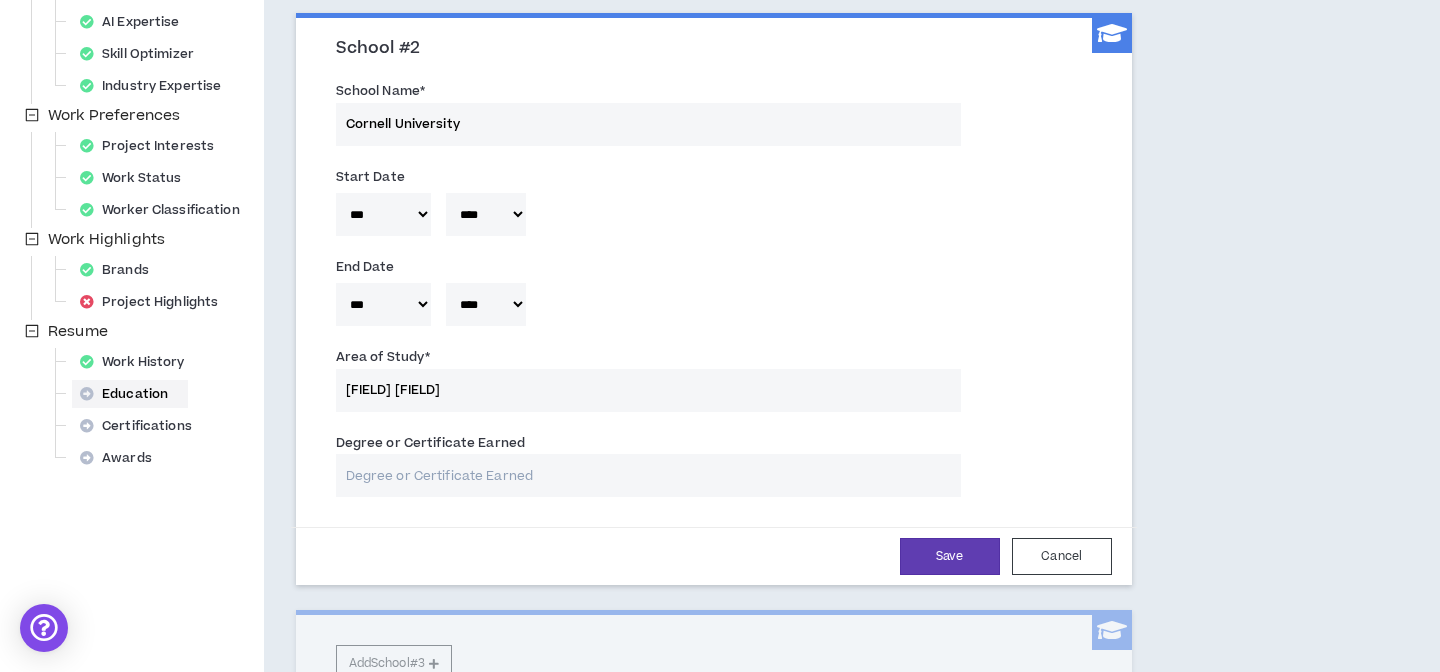 click on "Degree or Certificate Earned" at bounding box center [648, 475] 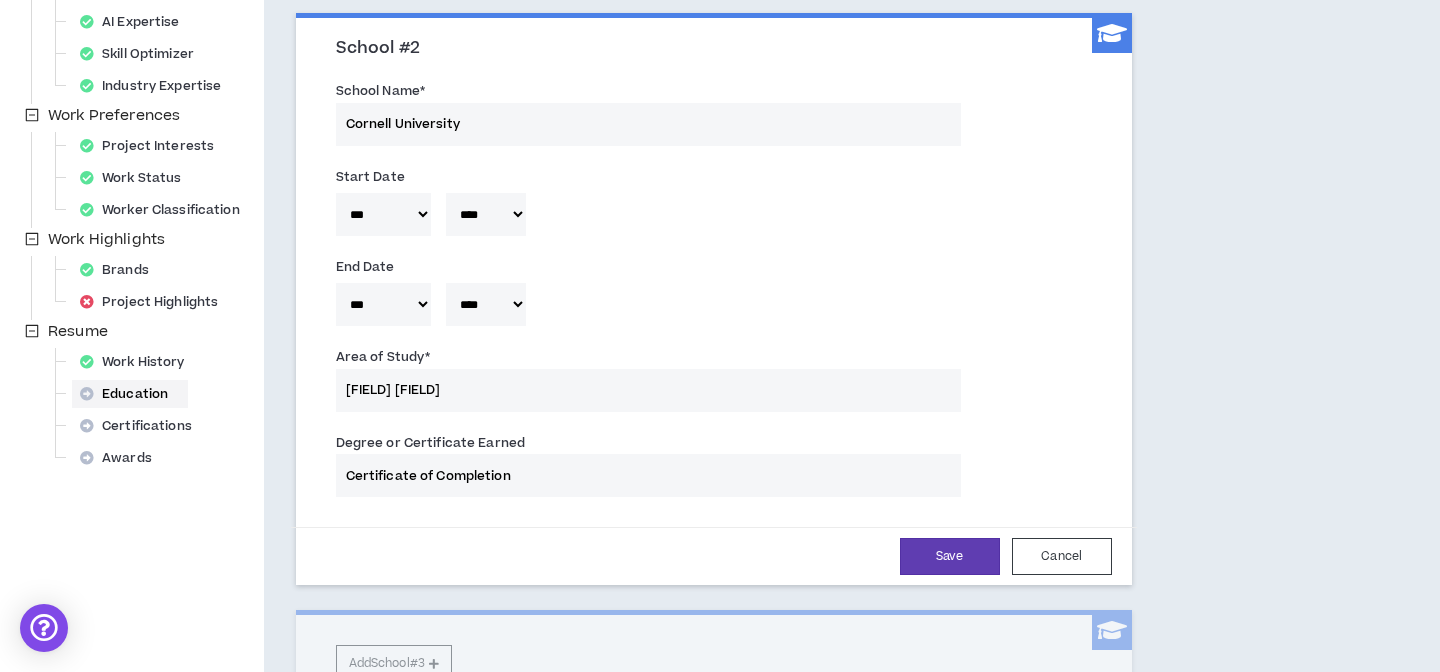 click on "School Name  * [INSTITUTION] Start Date ***** *** *** *** *** *** **** *** *** **** *** *** ***  * **** **** **** **** **** **** **** **** **** **** **** **** **** **** **** **** **** **** **** **** **** **** **** **** **** **** **** **** **** **** **** **** **** **** **** **** **** **** **** **** **** **** **** **** **** **** **** **** **** **** **** **** **** **** **** **** **** **** **** **** **** **** **** **** **** **** **** **** **** **** **** **** **** **** **** **** **** **** **** **** **** **** **** **** **** **** **** **** **** **** **** **** **** **** **** **** **** **** **** **** **** **** **** **** **** **** **** **** **** **** **** **** **** **** **** **** **** **** **** **** **** **** **** **** **** End Date ***** *** *** *** *** *** **** *** *** **** *** *** ***  * **** **** **** **** **** **** **** **** **** **** **** **** **** **** **** **** **** **** **** **** **** **** **** **** **** **** **** **** **** **** **** **** **** **** **** **** **** **** **** **** **** **** ****  *" at bounding box center (714, 330) 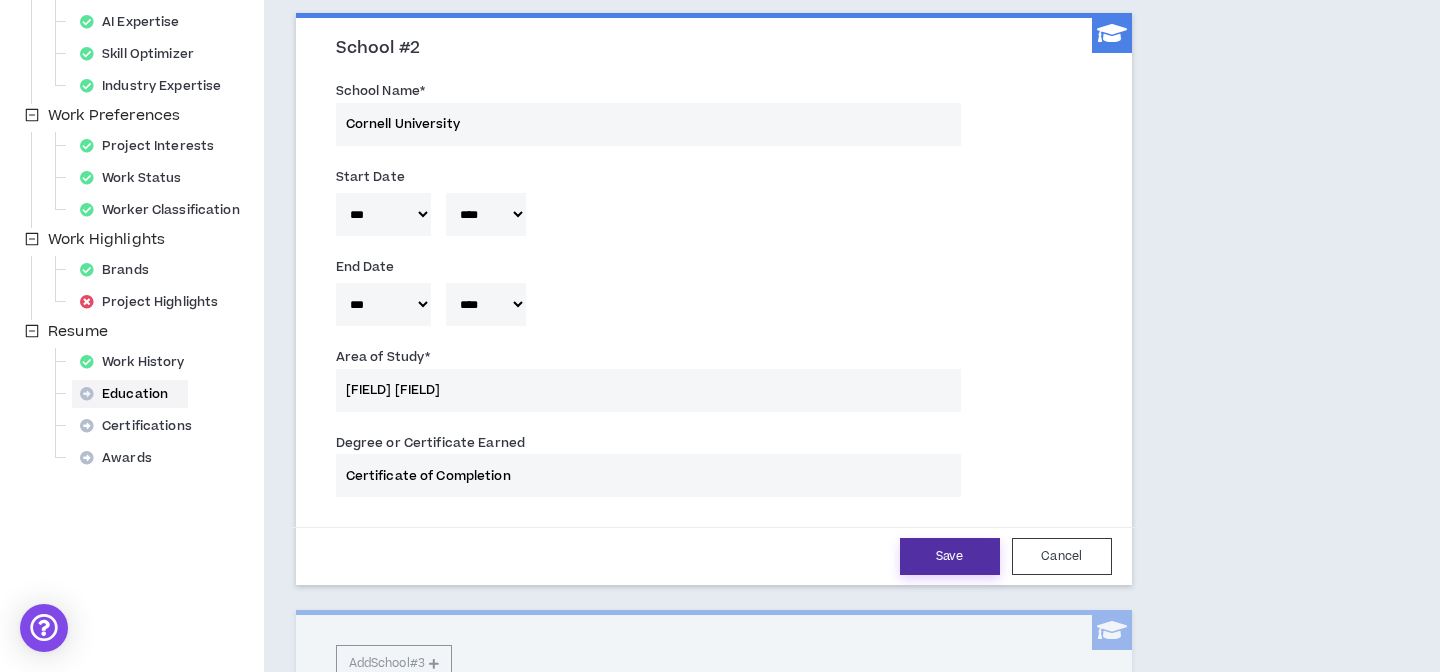 click on "Save" at bounding box center [950, 556] 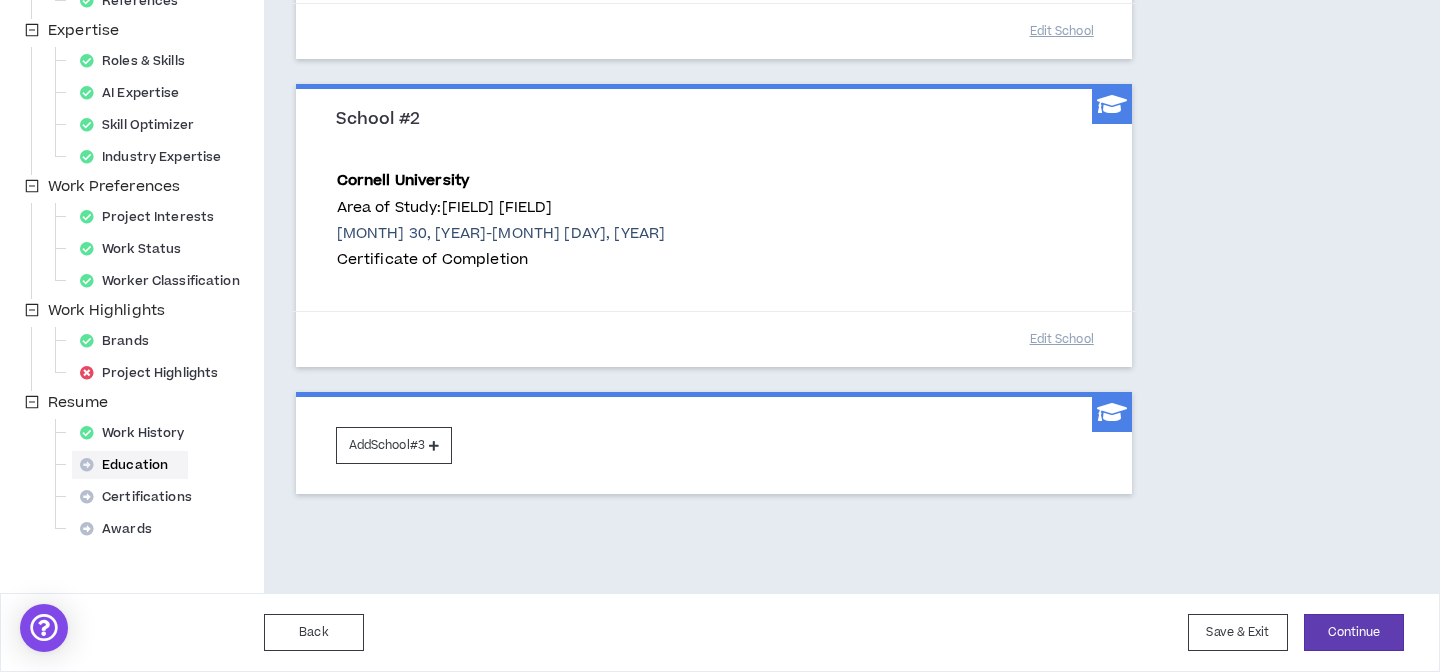 scroll, scrollTop: 446, scrollLeft: 0, axis: vertical 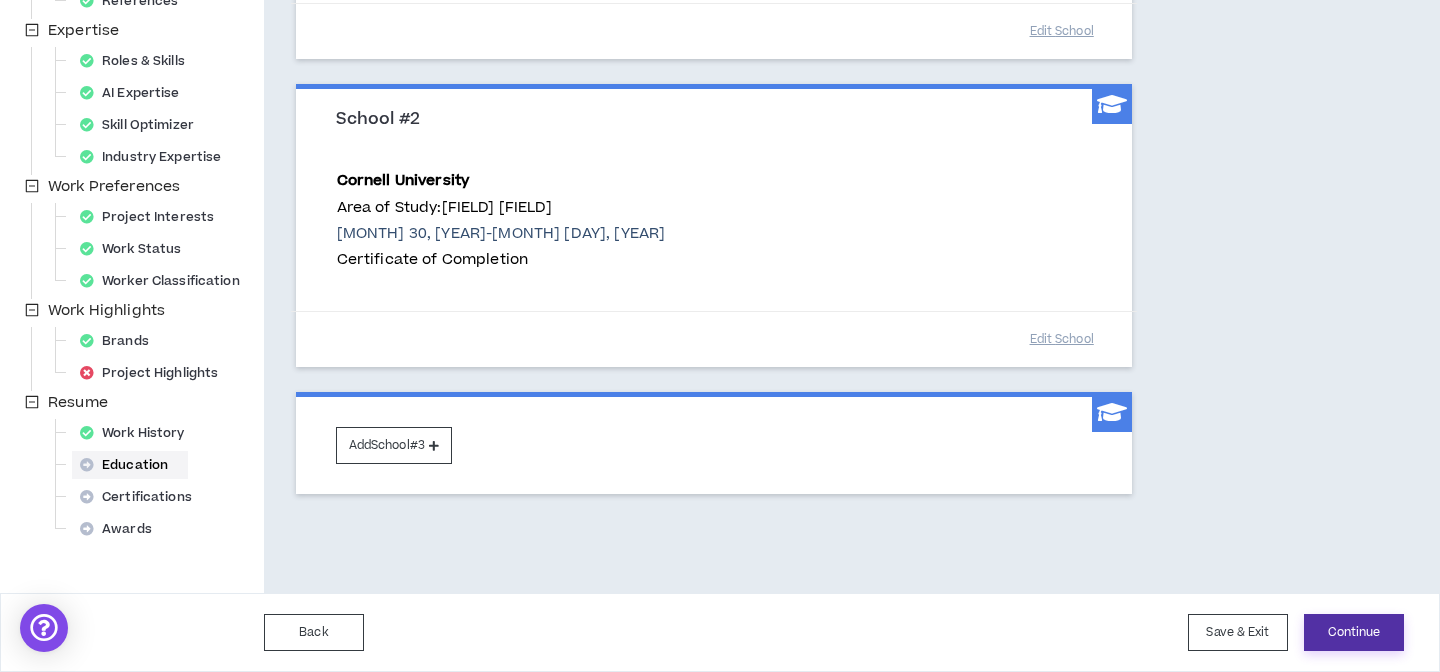 click on "Continue" at bounding box center (1354, 632) 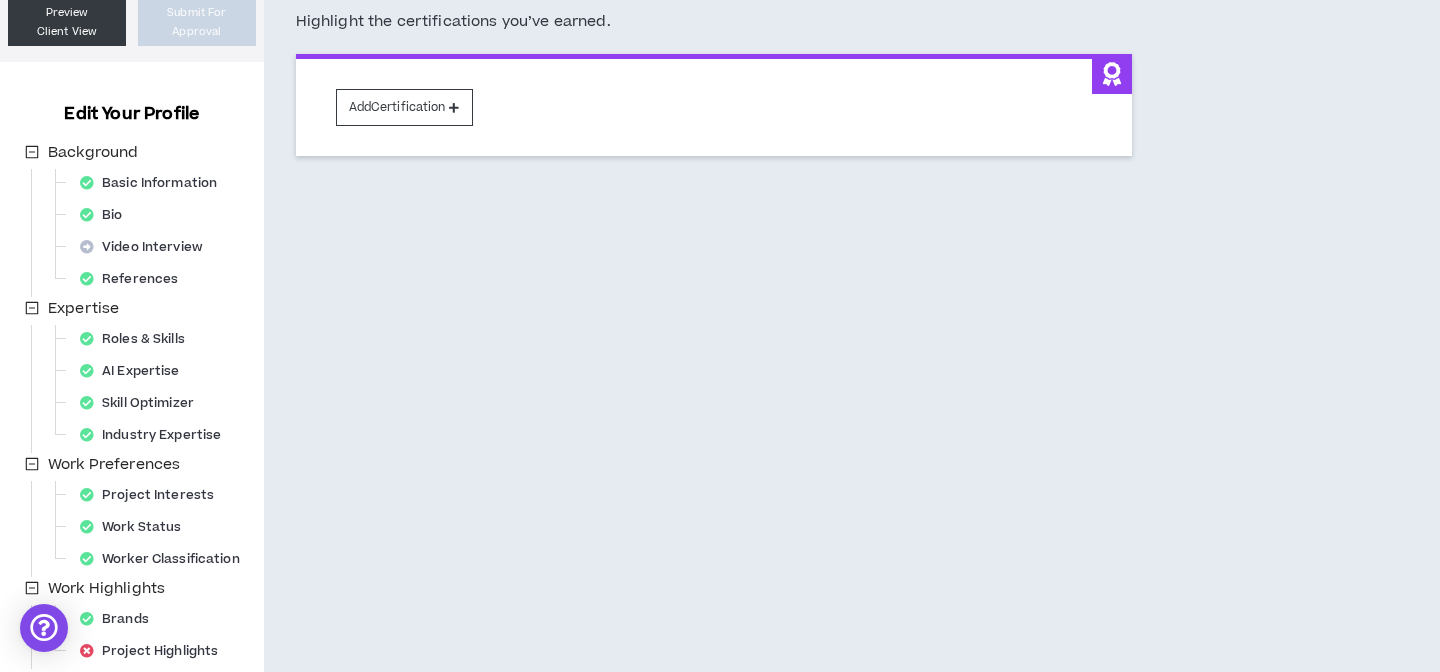 scroll, scrollTop: 169, scrollLeft: 0, axis: vertical 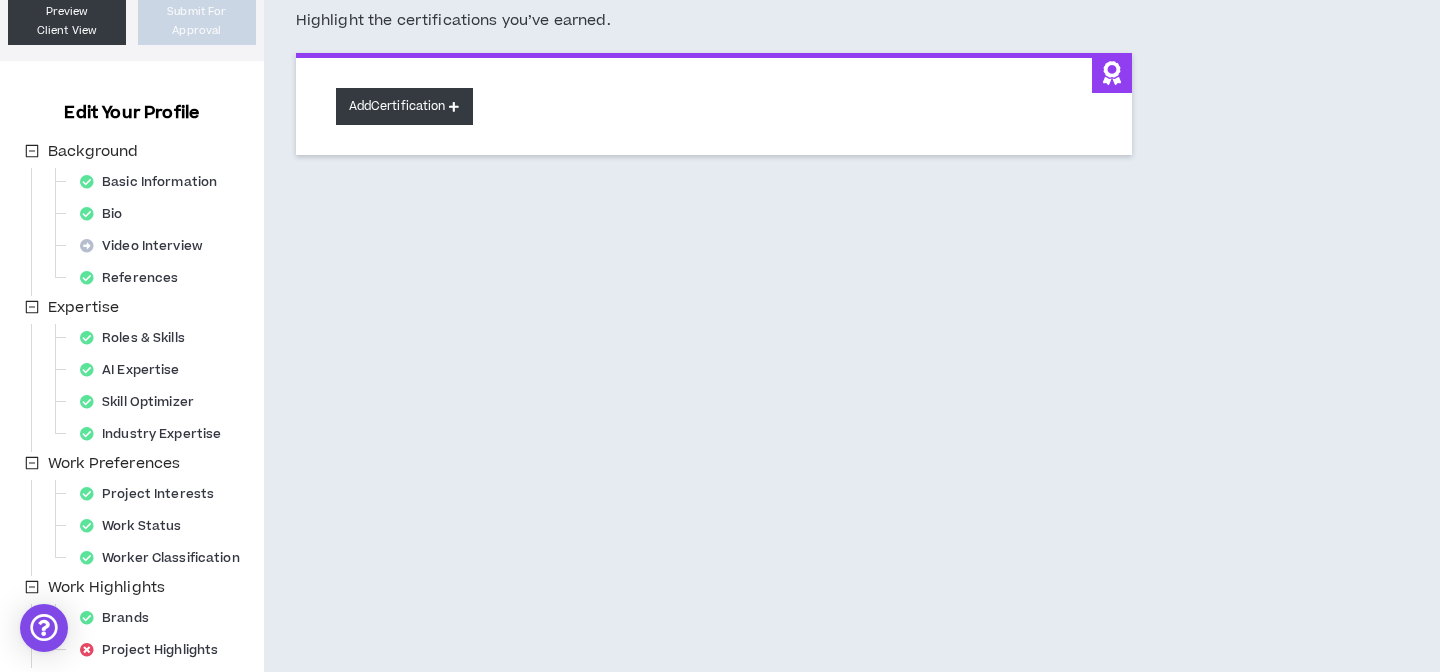 click on "Add  Certification" at bounding box center (404, 106) 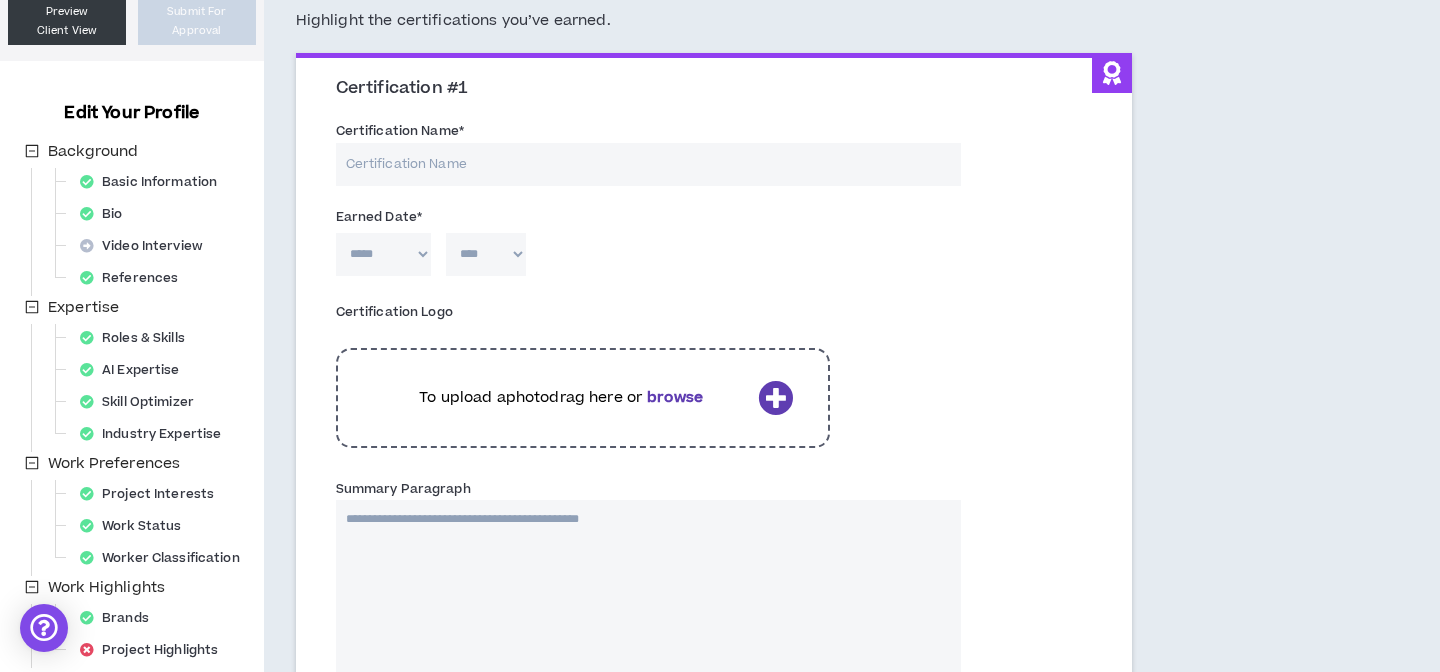 click on "Certification Name  *" at bounding box center [648, 164] 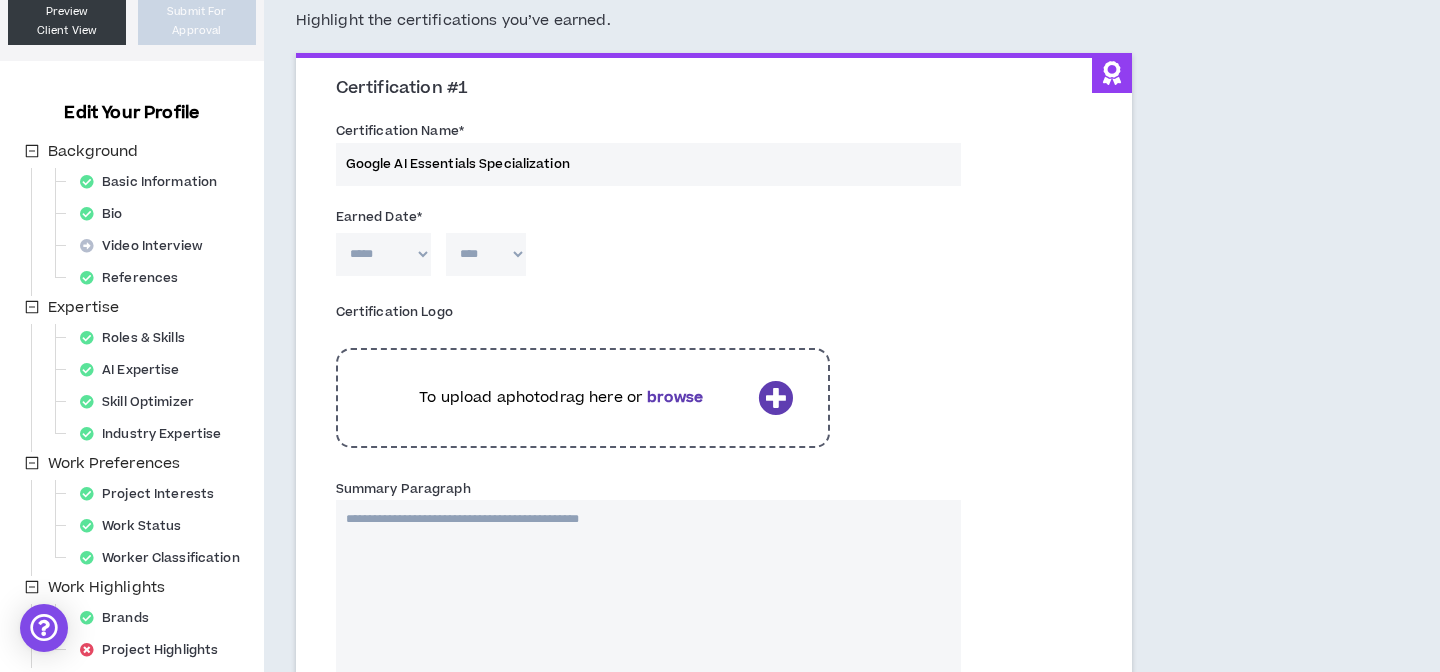 click on "***** *** *** *** *** *** **** *** *** **** *** *** ***" at bounding box center [383, 254] 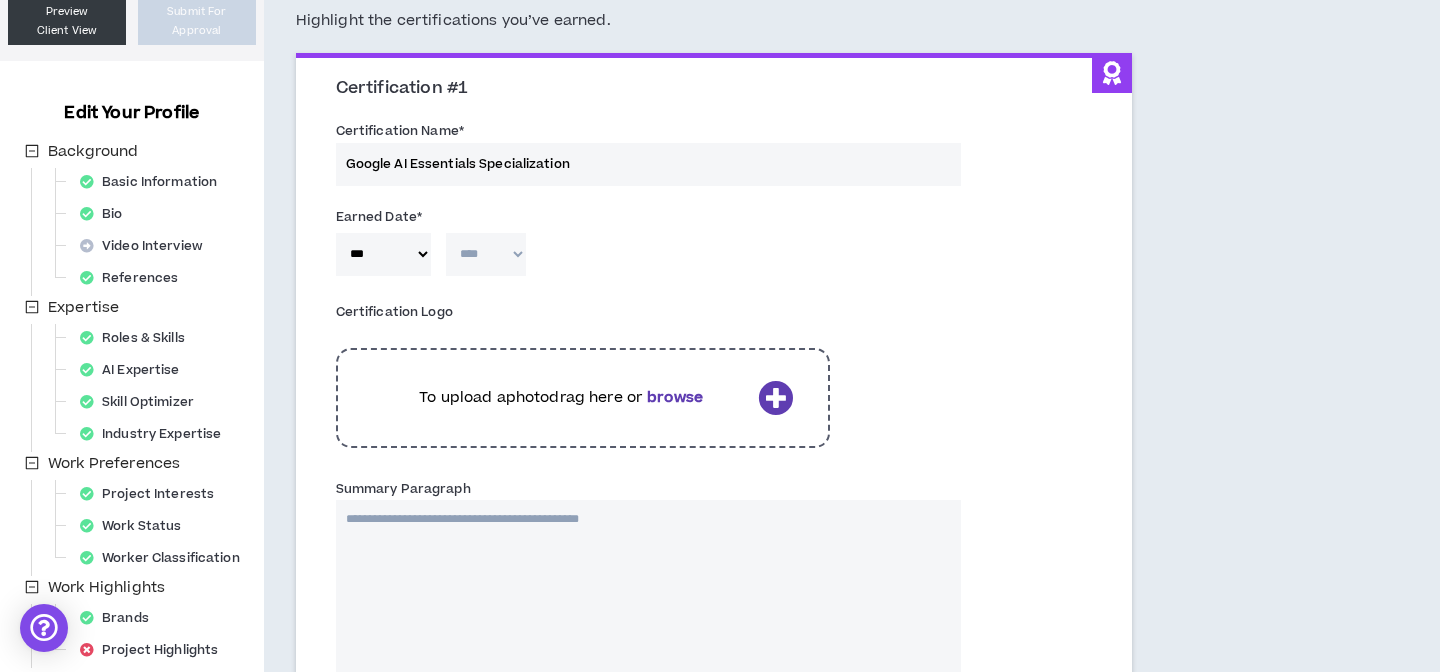 click on "**** **** **** **** **** **** **** **** **** **** **** **** **** **** **** **** **** **** **** **** **** **** **** **** **** **** **** **** **** **** **** **** **** **** **** **** **** **** **** **** **** **** **** **** **** **** **** **** **** **** **** **** **** **** **** **** **** **** **** **** **** **** **** **** **** **** **** **** **** **** **** **** **** **** **** **** **** **** **** **** **** **** **** **** **** **** **** **** **** **** **** **** **** **** **** **** **** **** **** **** **** **** **** **** **** **** **** **** **** **** **** **** **** **** **** **** **** **** **** **** **** **** **** **** **** **** ****" at bounding box center [486, 254] 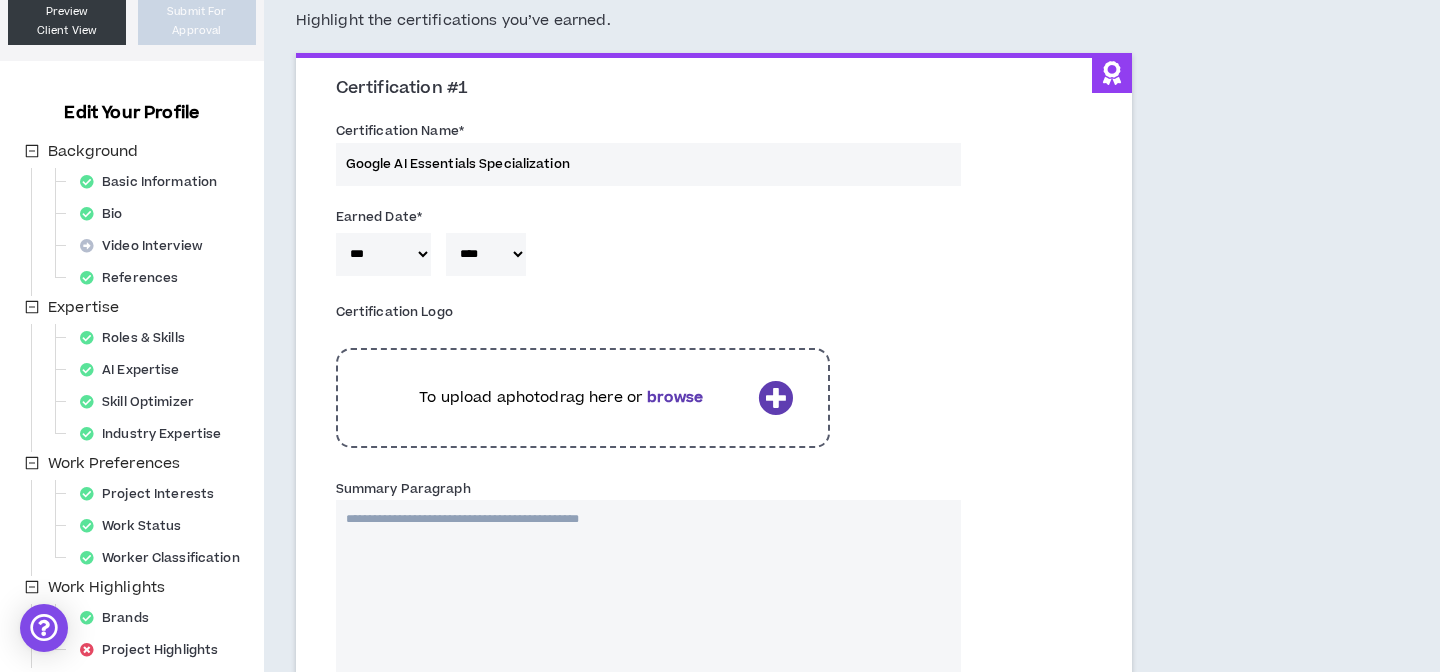click on "To upload a  photo  drag here or browse" at bounding box center (583, 398) 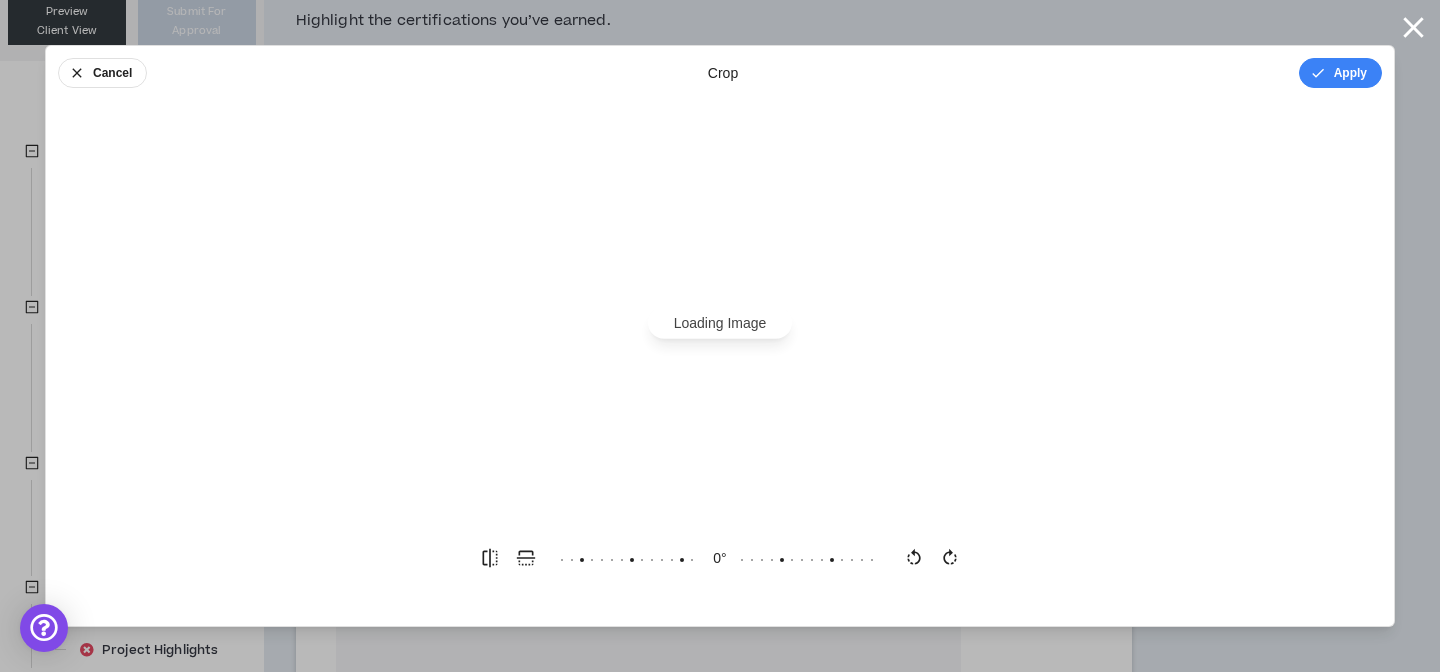 scroll, scrollTop: 0, scrollLeft: 0, axis: both 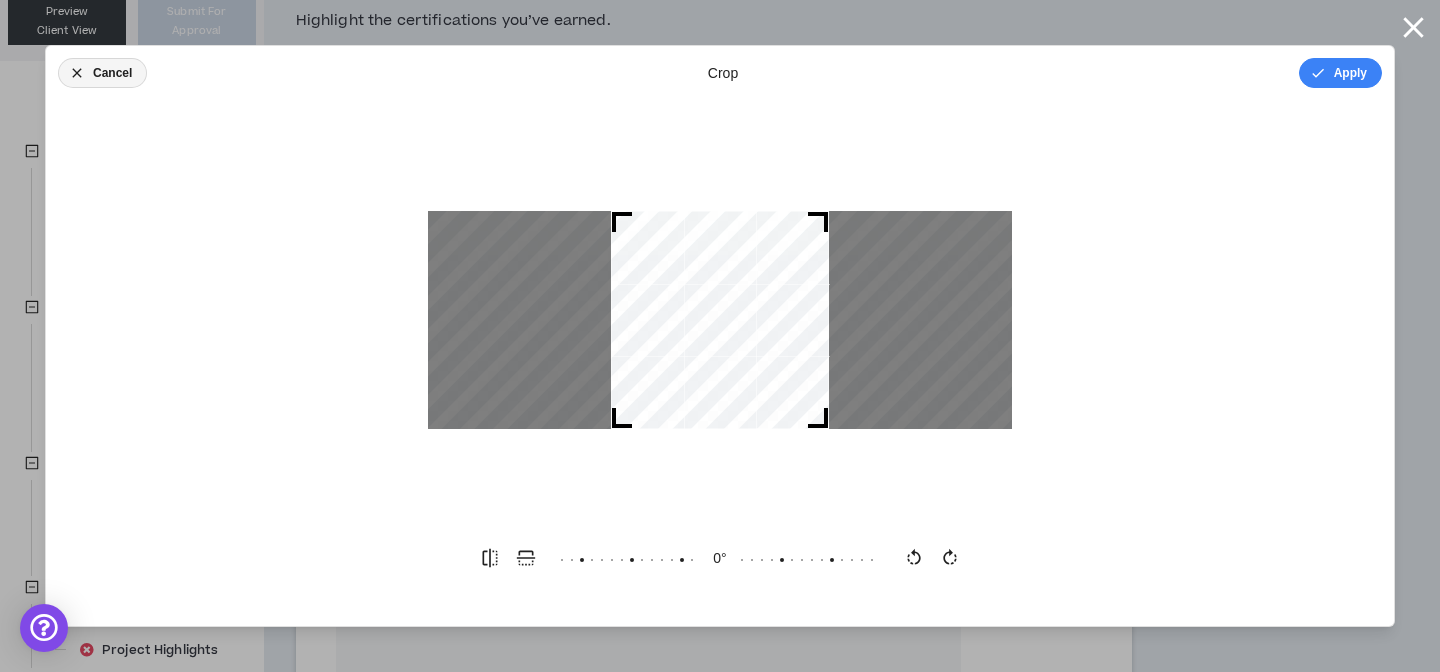 click on "Cancel" at bounding box center (102, 73) 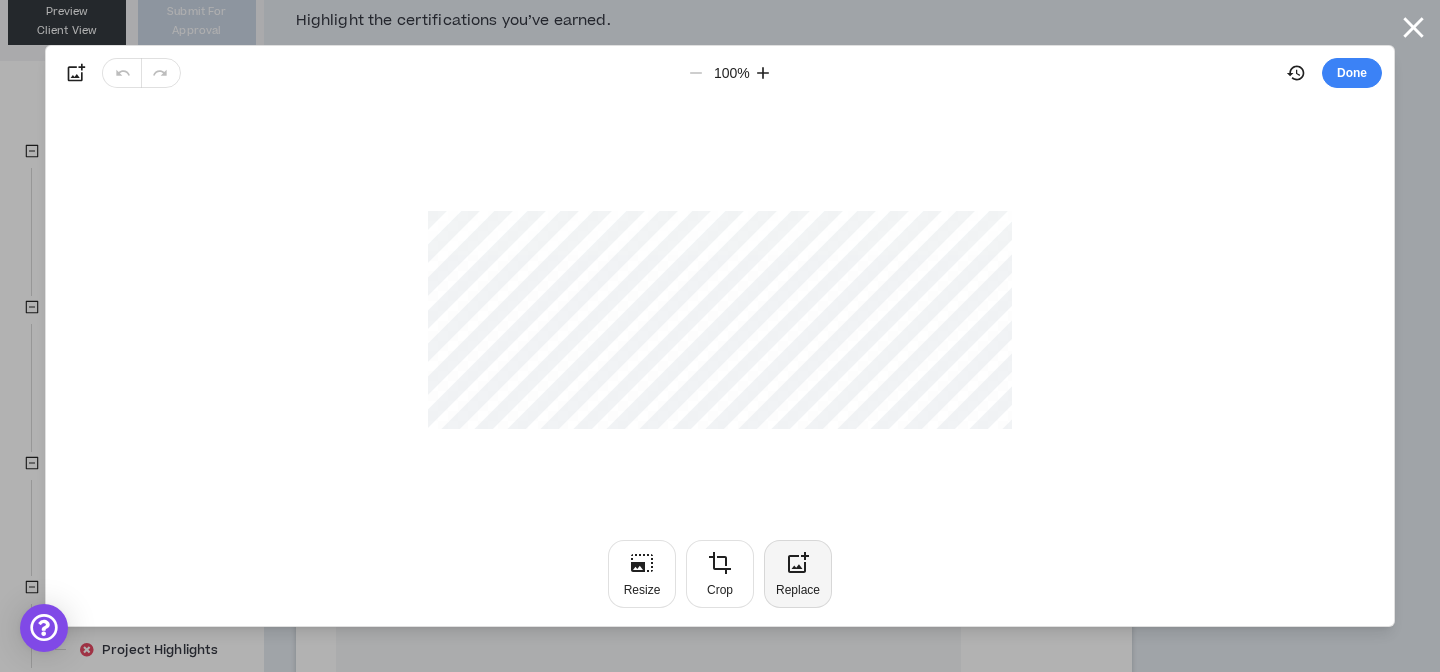 click 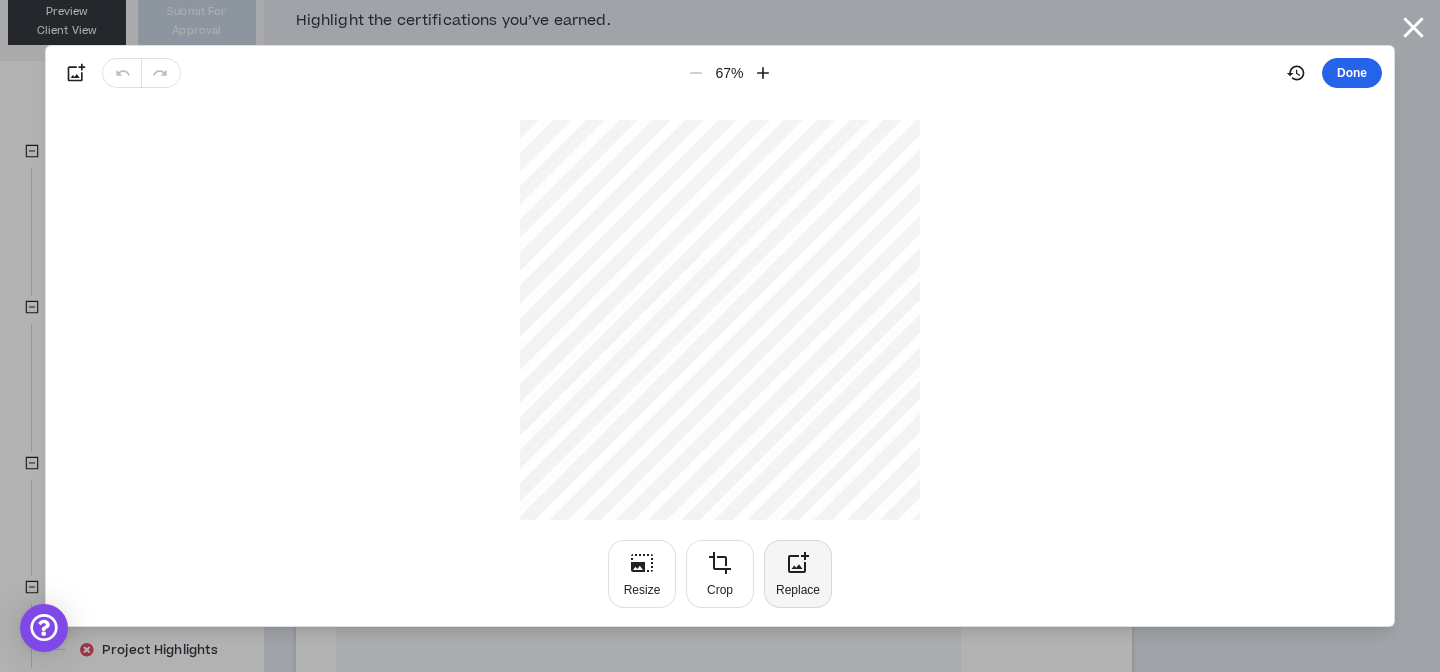 click on "Done" at bounding box center (1352, 73) 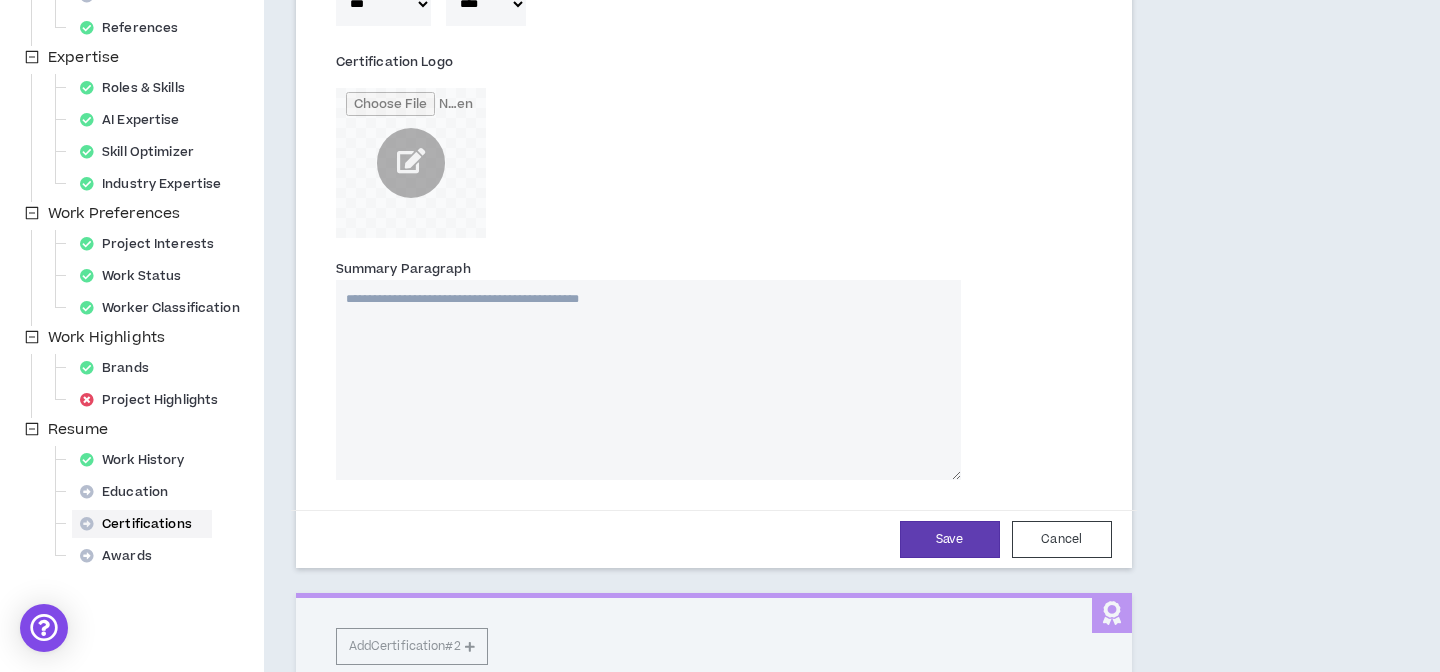 scroll, scrollTop: 420, scrollLeft: 0, axis: vertical 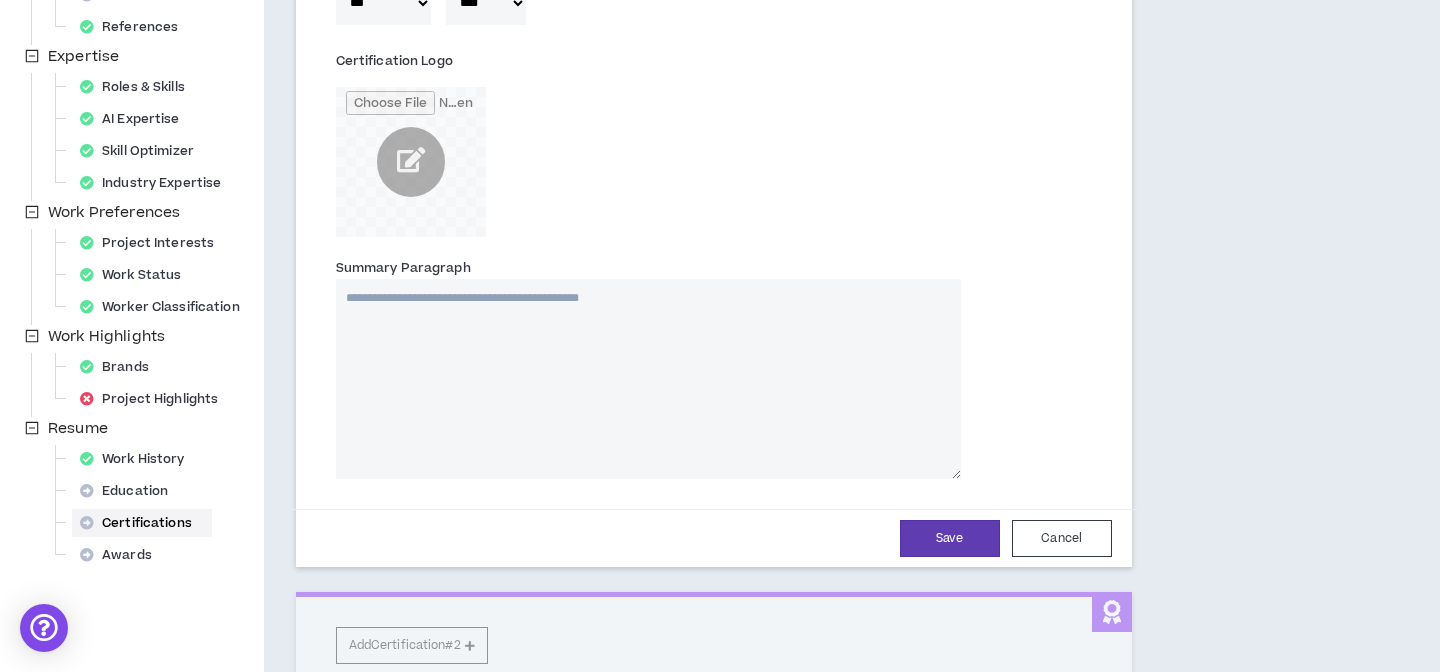 click on "Summary Paragraph" at bounding box center (648, 379) 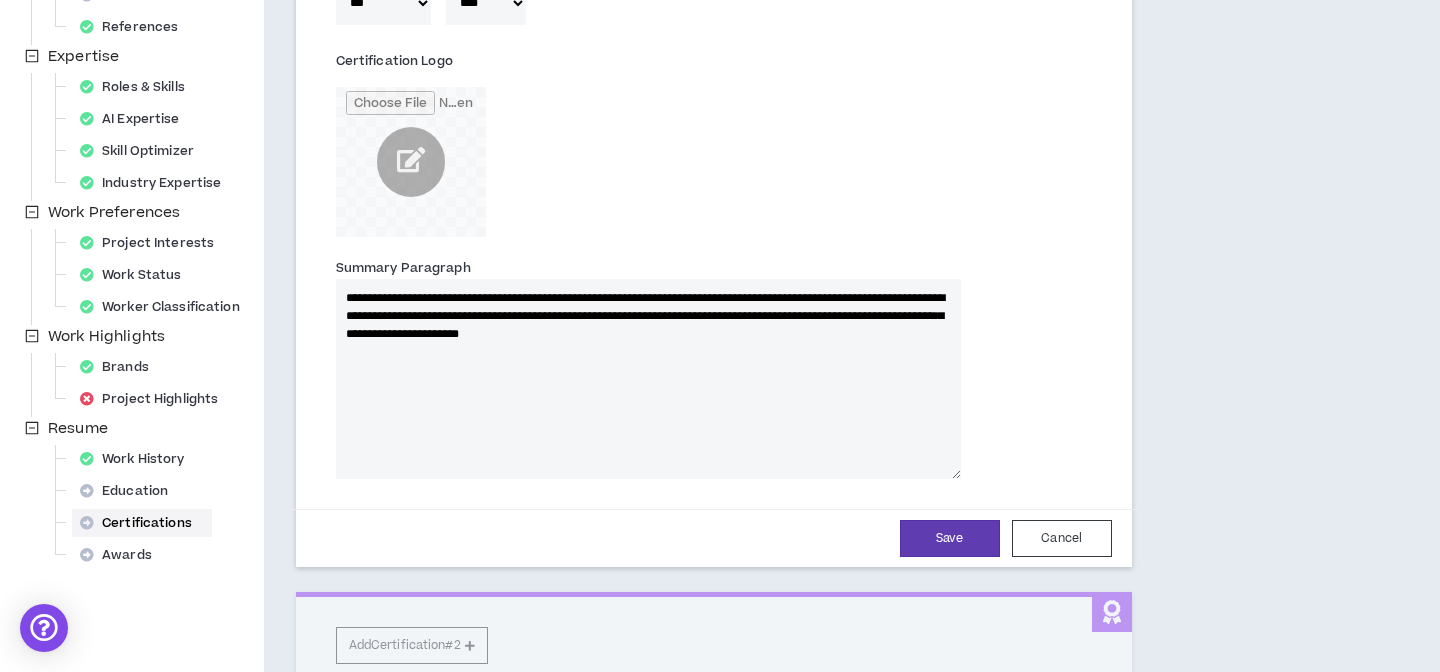 click on "**********" at bounding box center (648, 379) 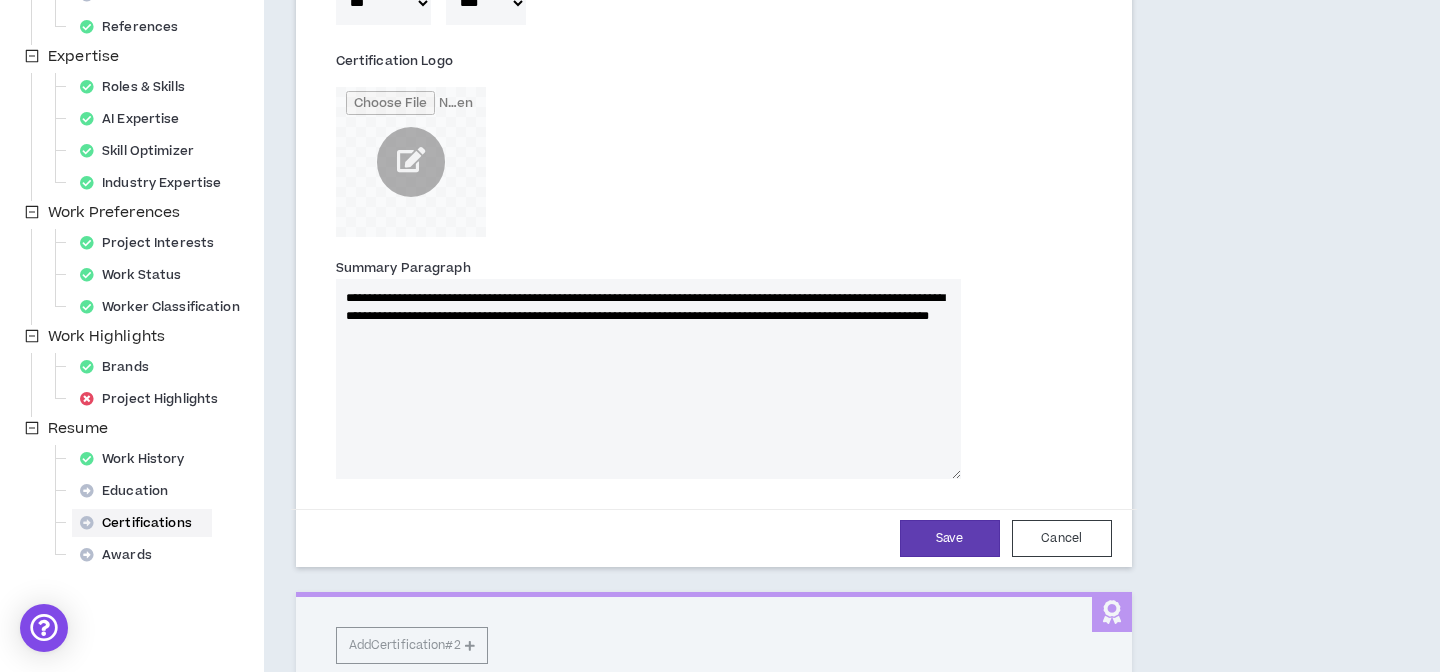 click on "**********" at bounding box center (648, 379) 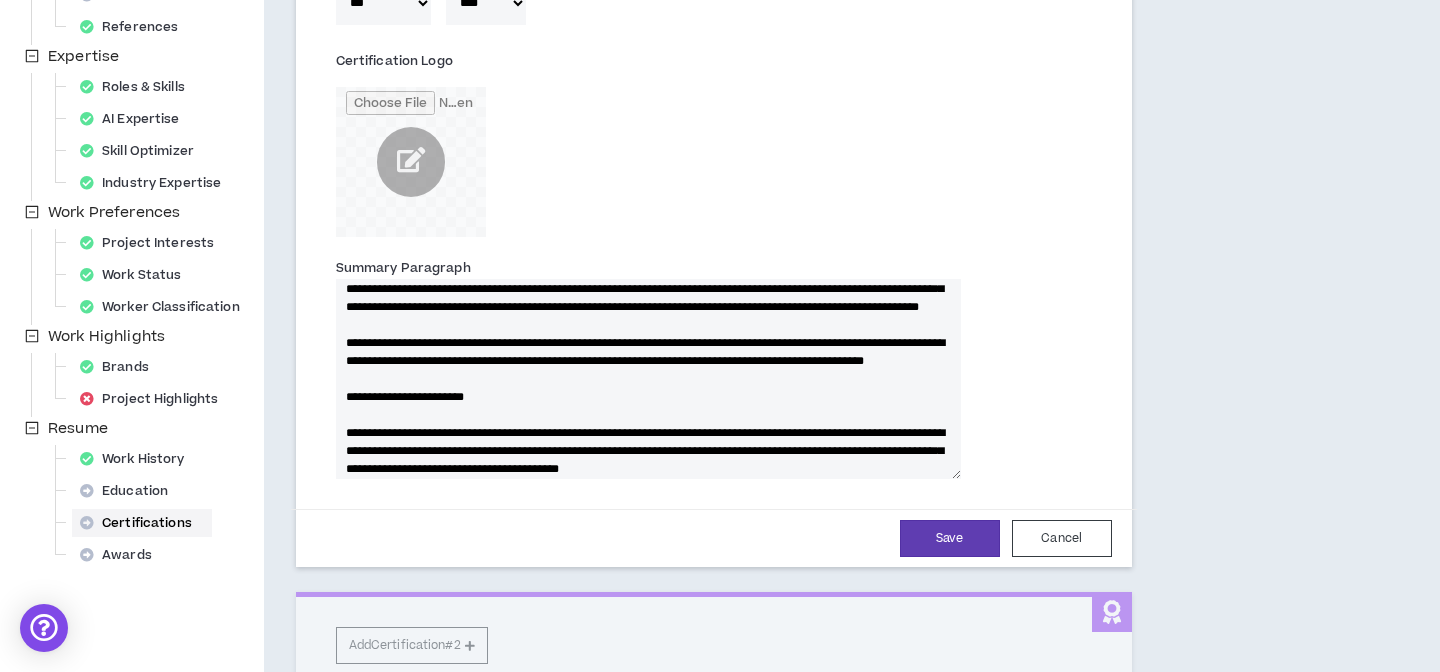 scroll, scrollTop: 112, scrollLeft: 0, axis: vertical 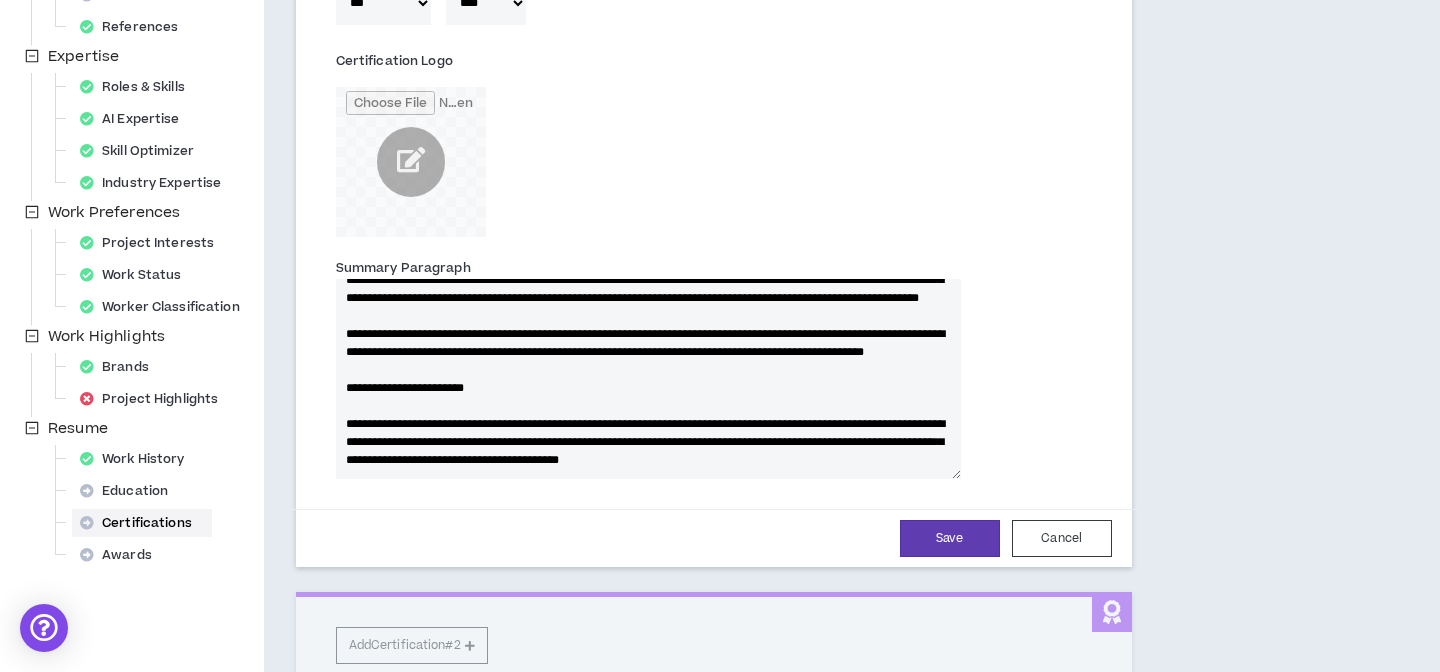 drag, startPoint x: 350, startPoint y: 325, endPoint x: 535, endPoint y: 400, distance: 199.62465 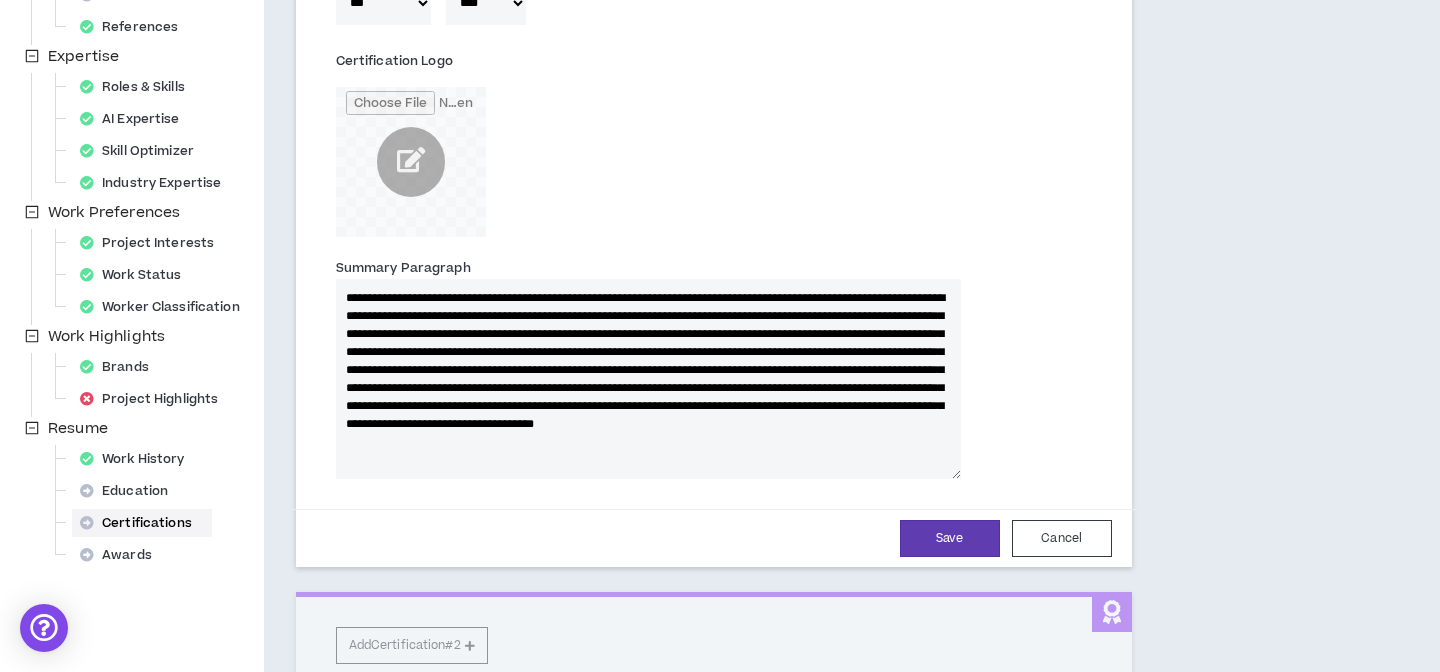 scroll, scrollTop: 0, scrollLeft: 0, axis: both 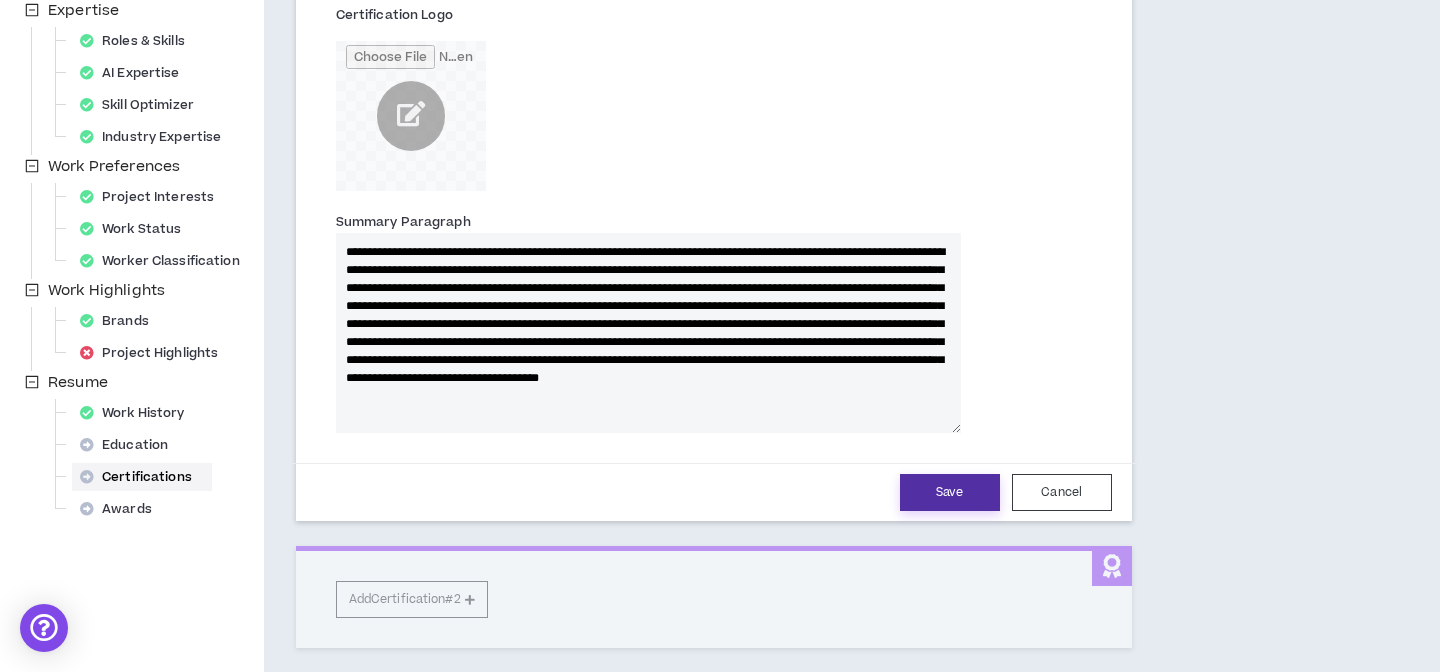 click on "Save" at bounding box center [950, 492] 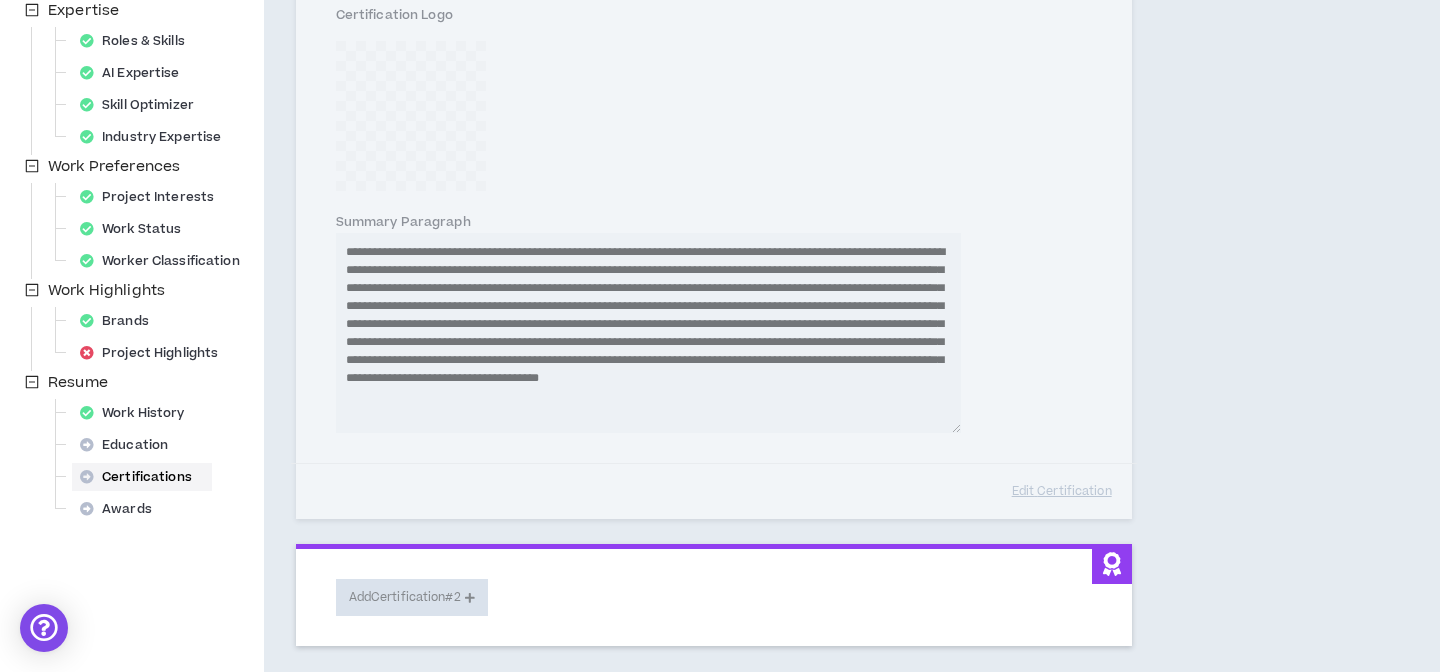 scroll, scrollTop: 400, scrollLeft: 0, axis: vertical 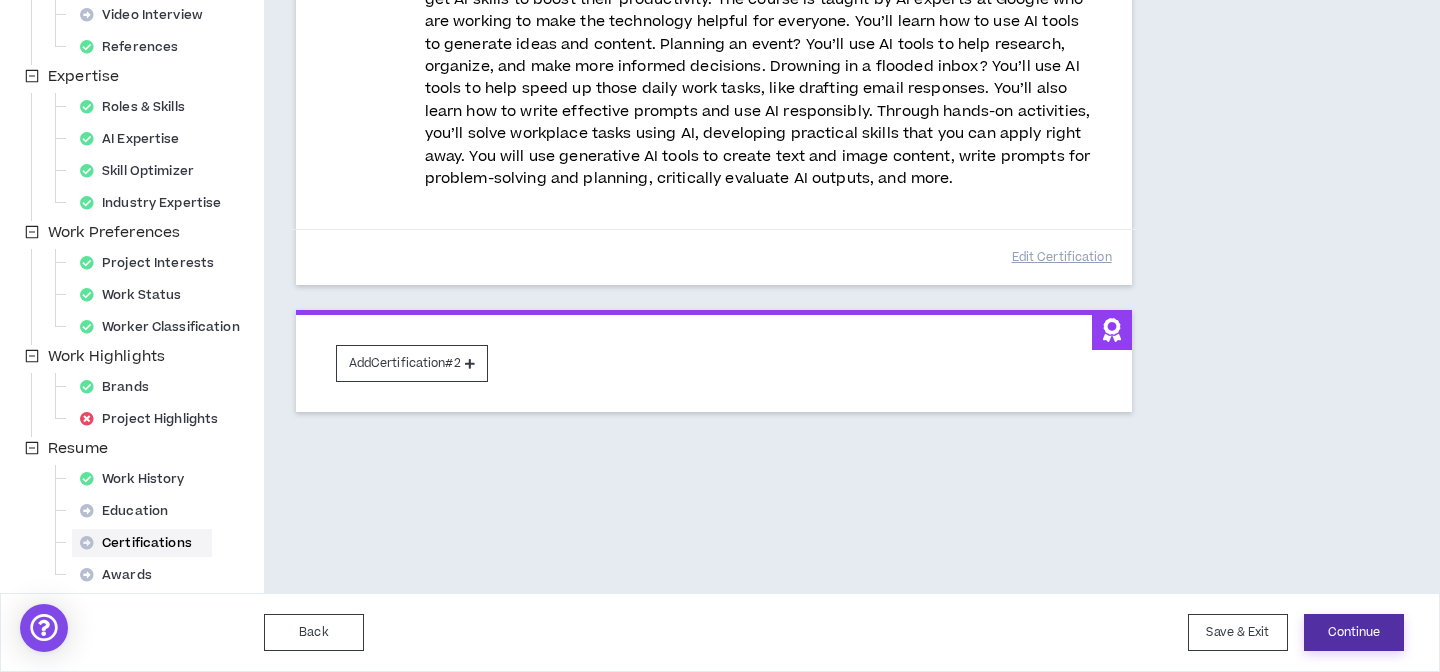 click on "Continue" at bounding box center [1354, 632] 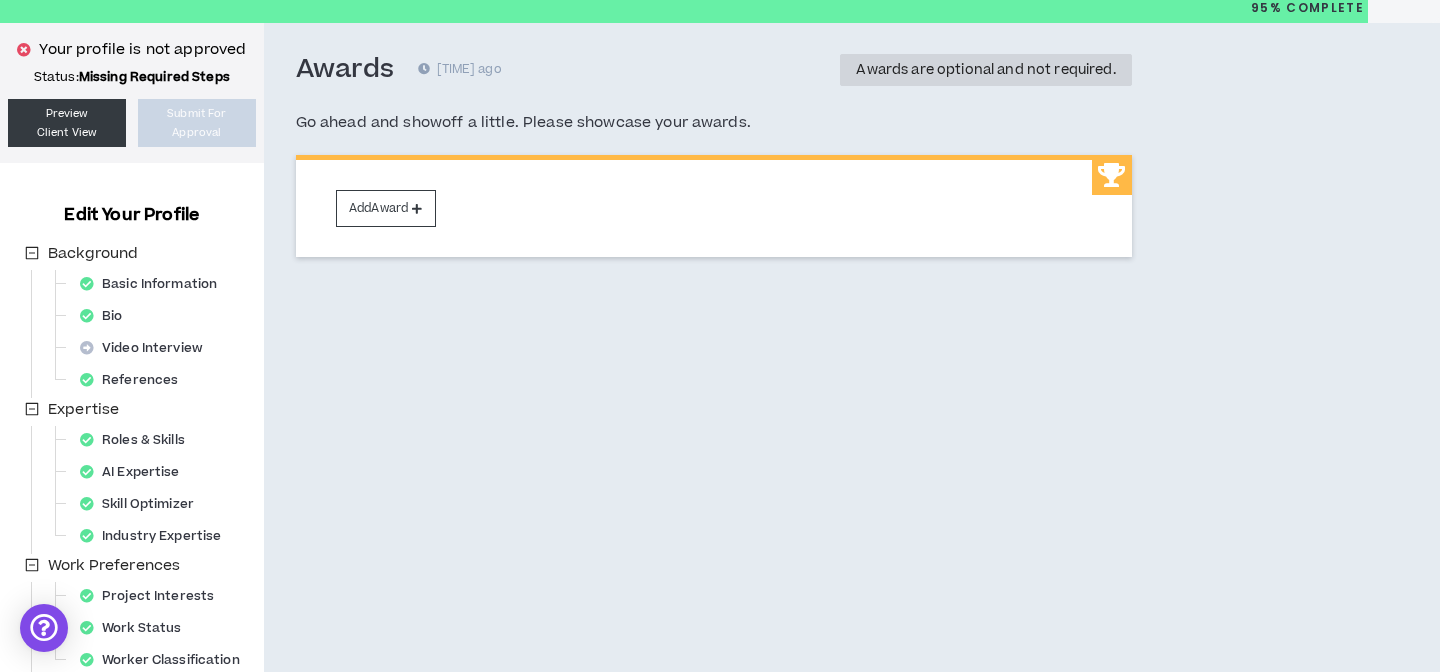 scroll, scrollTop: 16, scrollLeft: 0, axis: vertical 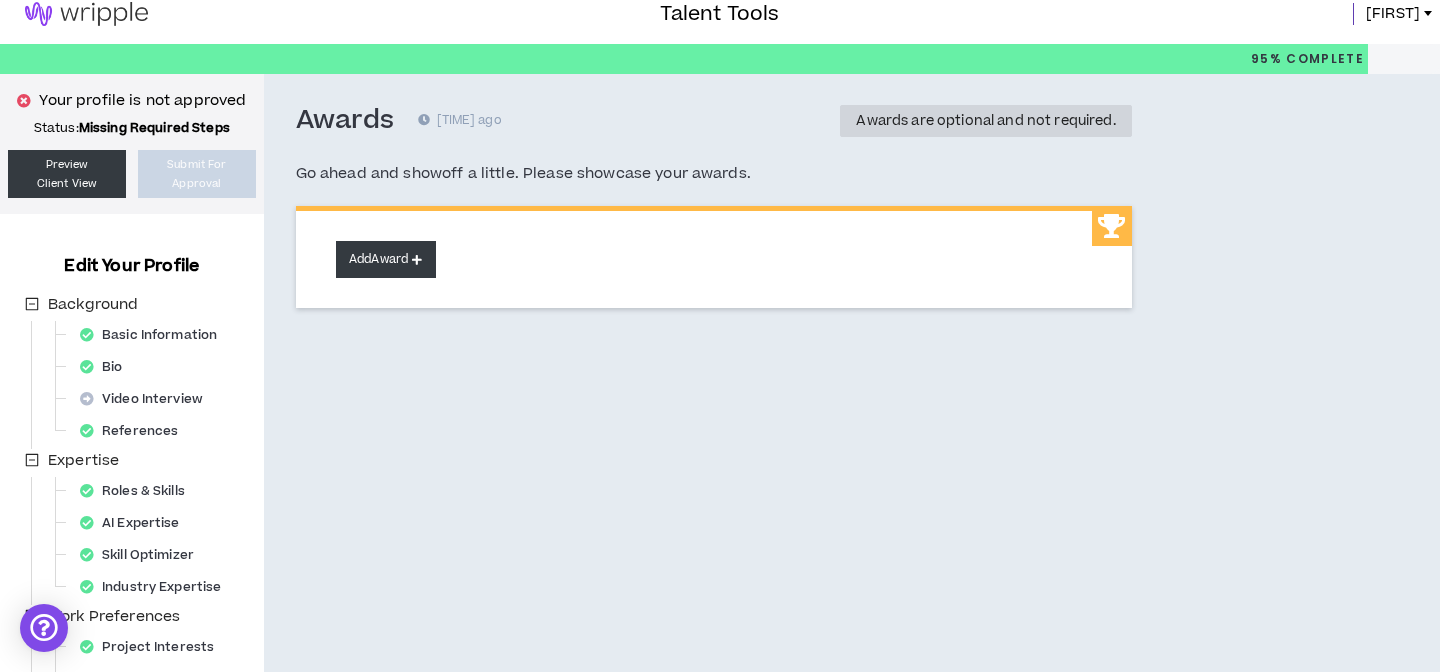 click on "Add  Award" at bounding box center (386, 259) 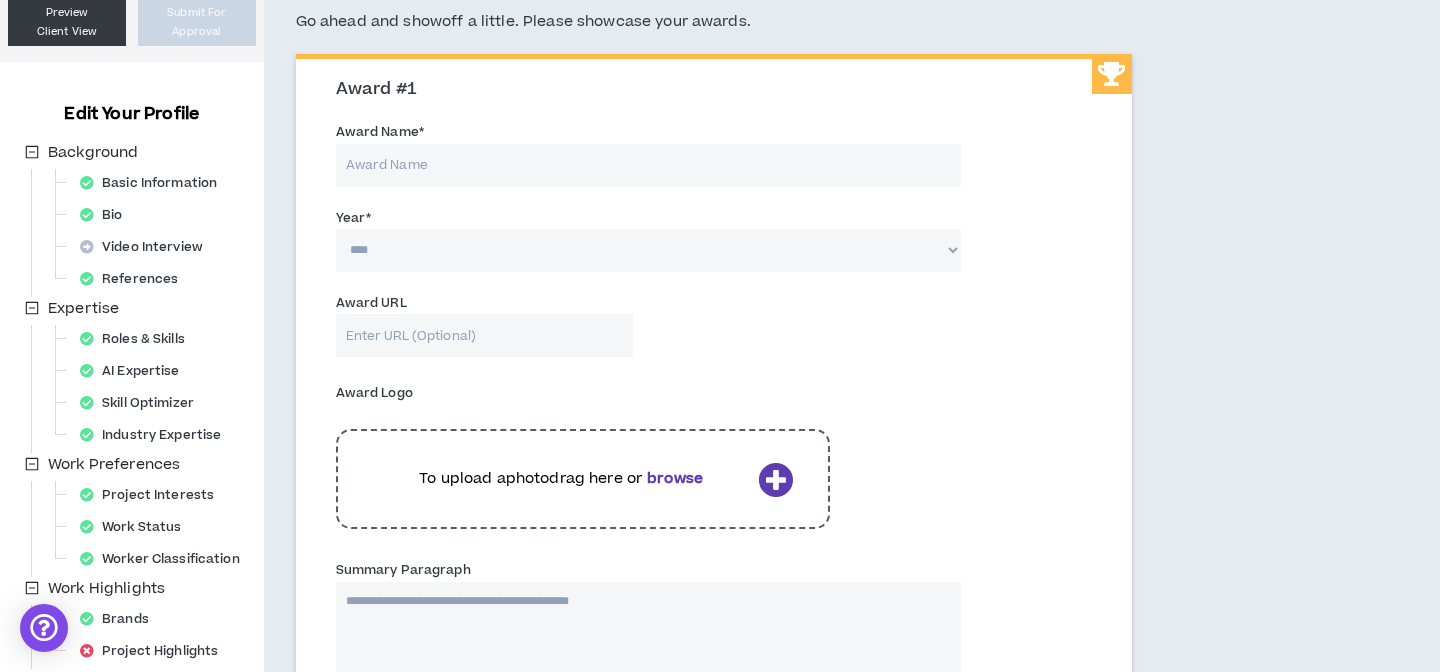 scroll, scrollTop: 96, scrollLeft: 0, axis: vertical 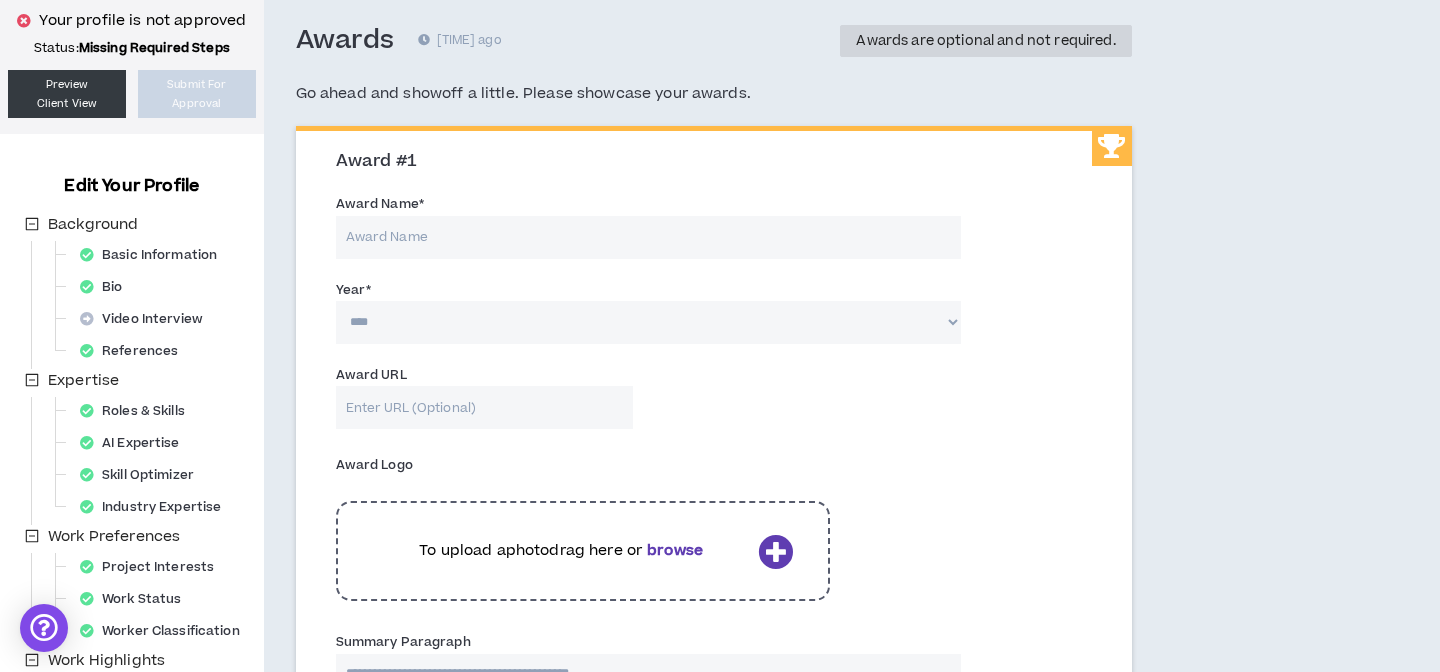 click on "Award Name  *" at bounding box center [648, 237] 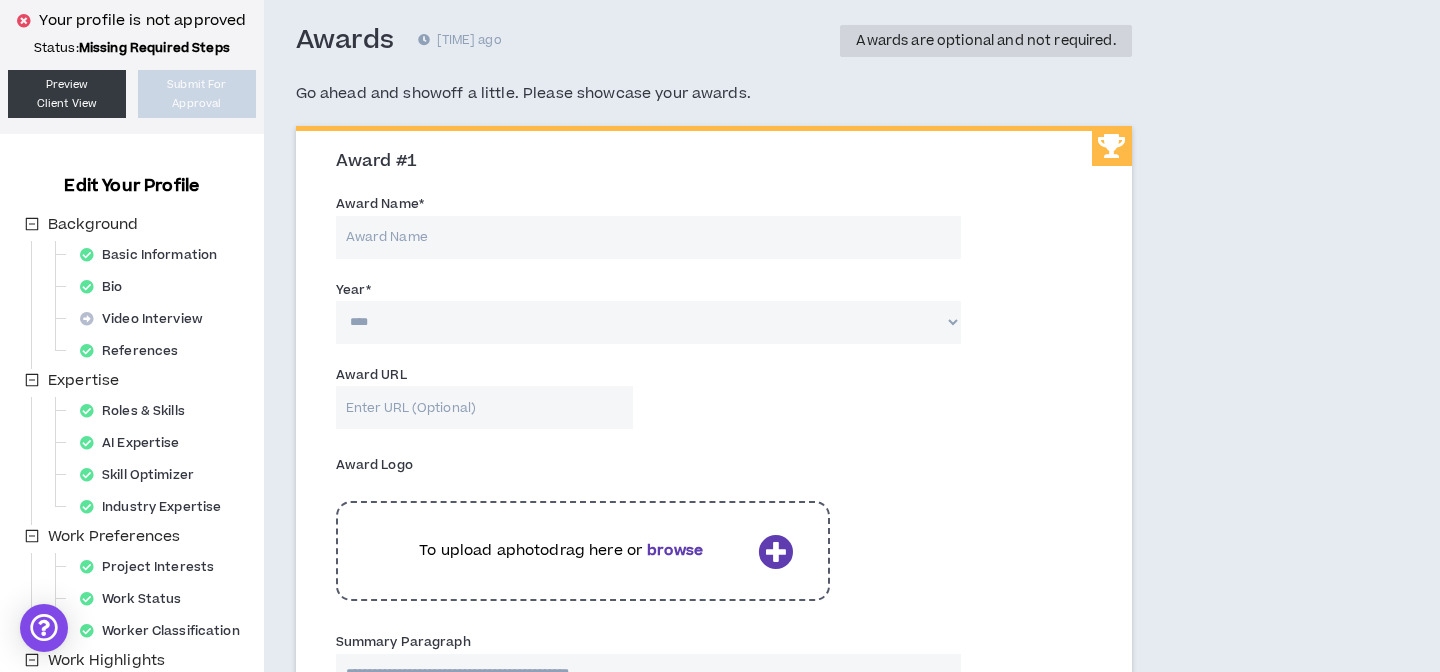 paste on "Google Professional Development Program, 2022" 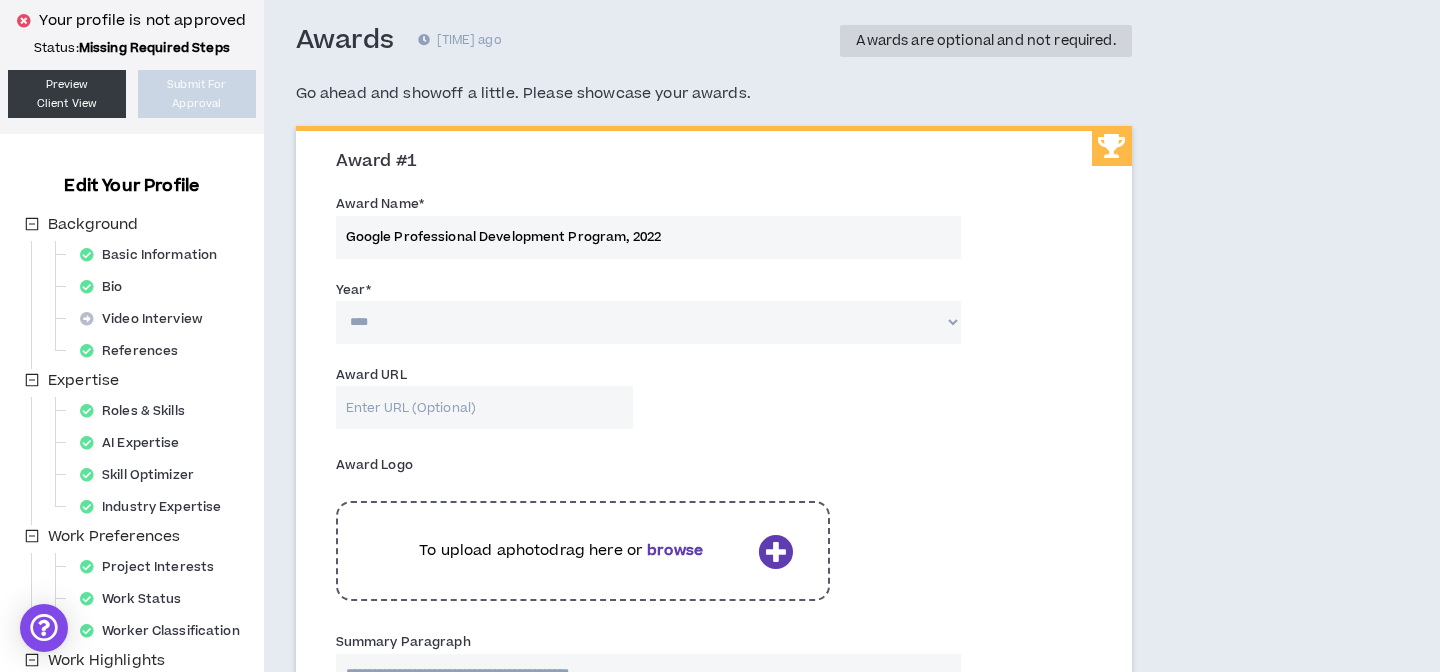 click on "**** **** **** **** **** **** **** **** **** **** **** **** **** **** **** **** **** **** **** **** **** **** **** **** **** **** **** **** **** **** **** **** **** **** **** **** **** **** **** **** **** **** **** **** **** **** **** **** **** **** **** **** **** **** **** **** **** **** **** **** **** **** **** **** **** **** **** **** **** **** **** **** **** **** **** **** **** **** **** **** **** **** **** **** **** **** **** **** **** **** **** **** **** **** **** **** **** **** **** **** **** **** **** **** **** **** **** **** **** **** **** **** **** **** **** **** **** **** **** **** **** **** **** **** **** **** ****" at bounding box center [648, 322] 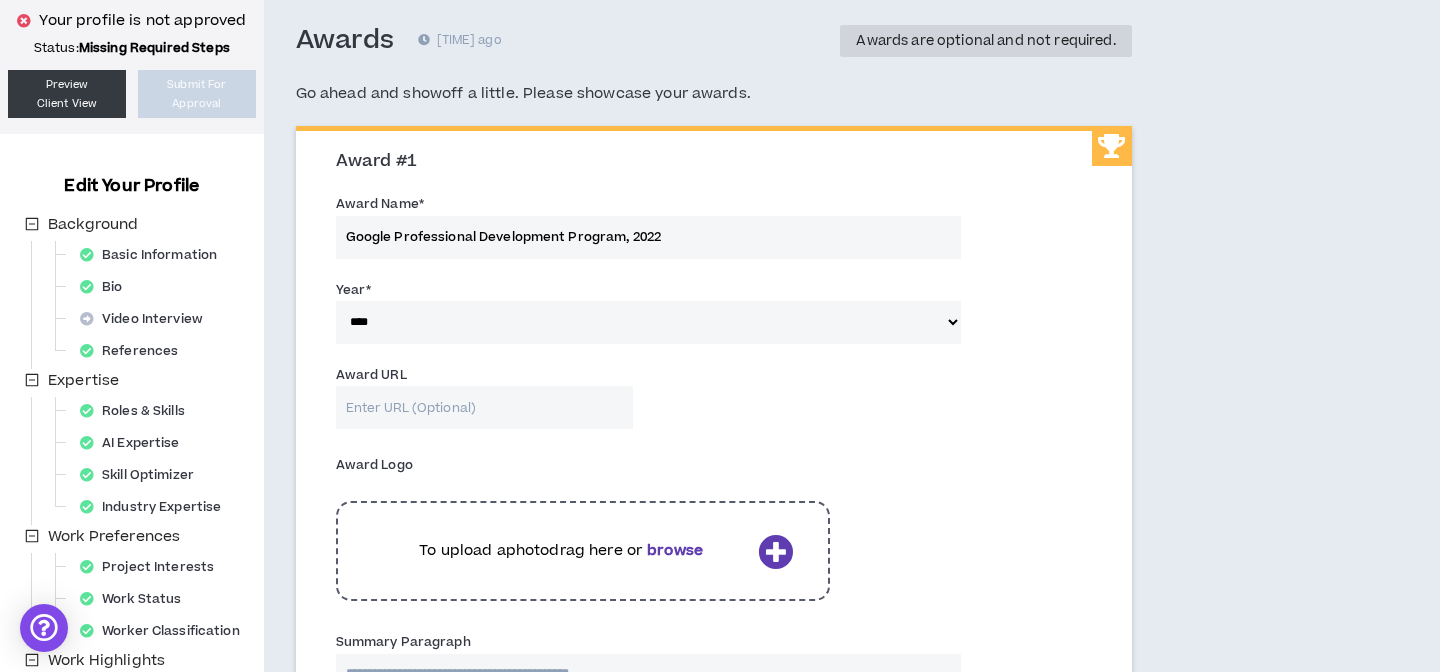 click on "Google Professional Development Program, 2022" at bounding box center [648, 237] 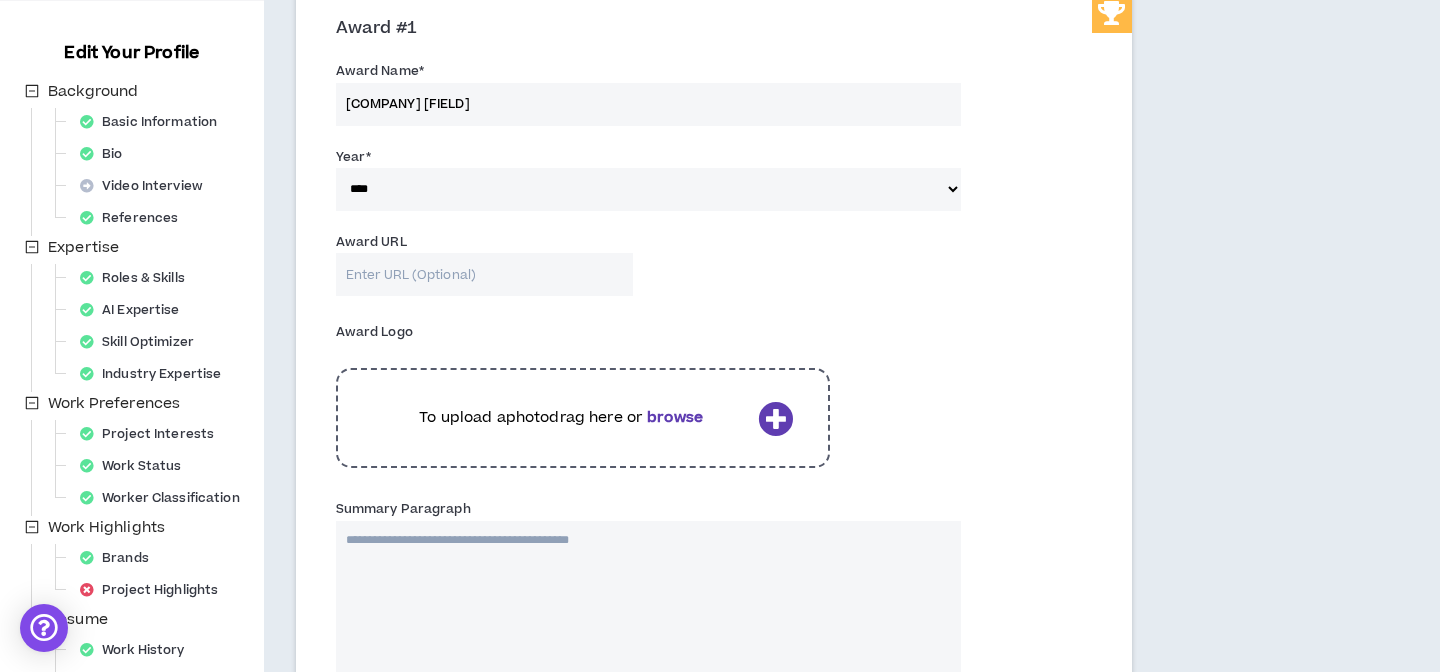 scroll, scrollTop: 233, scrollLeft: 0, axis: vertical 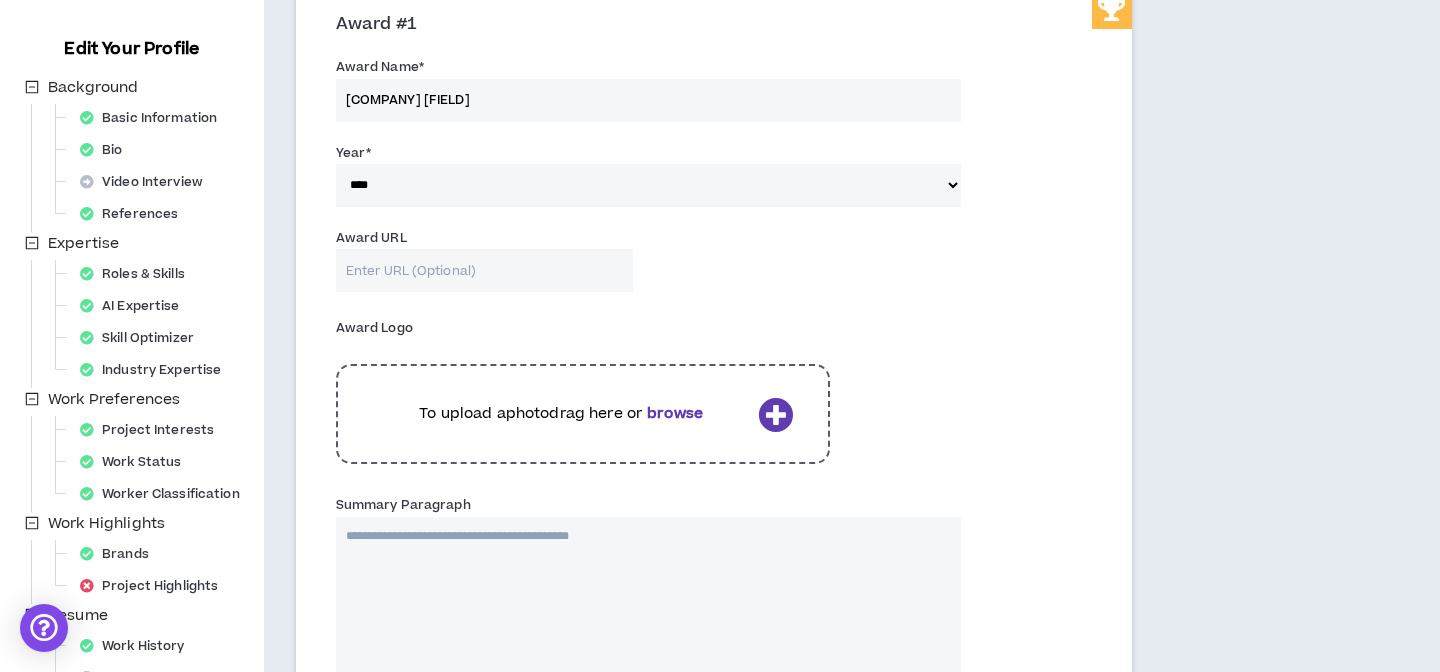 click on "browse" at bounding box center (675, 413) 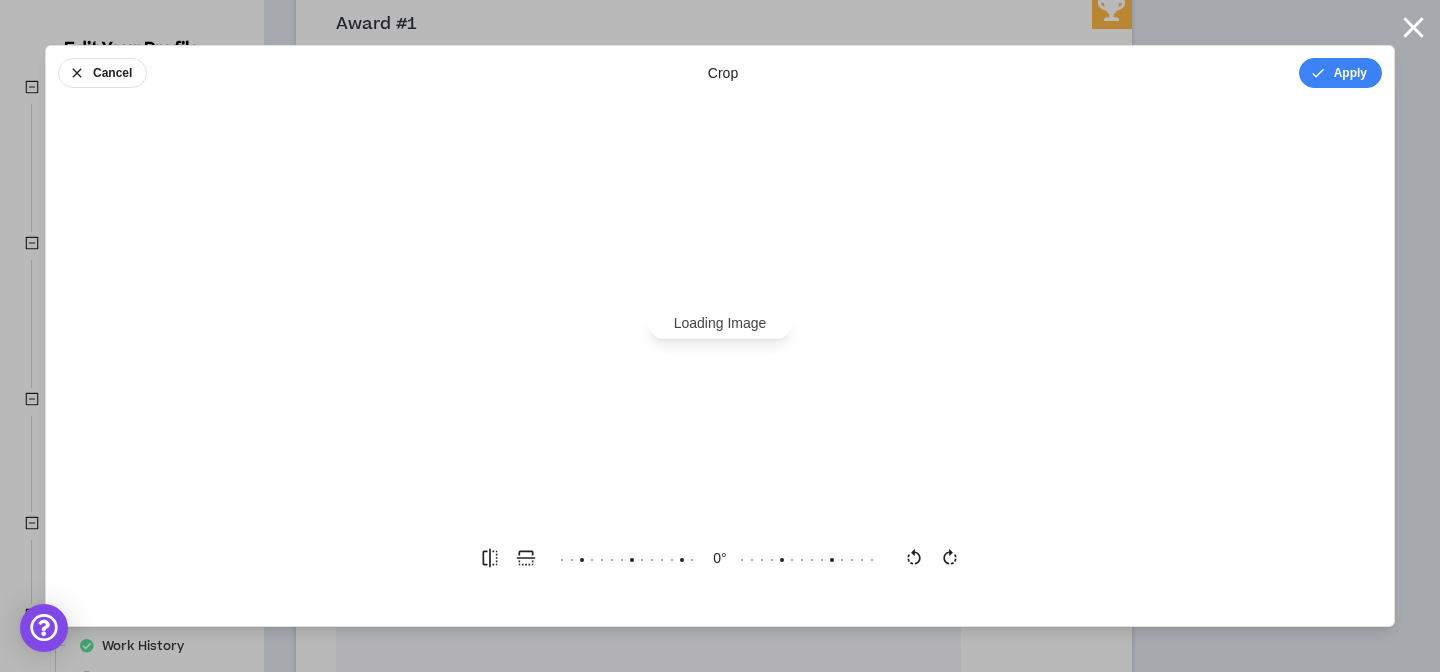 scroll, scrollTop: 0, scrollLeft: 0, axis: both 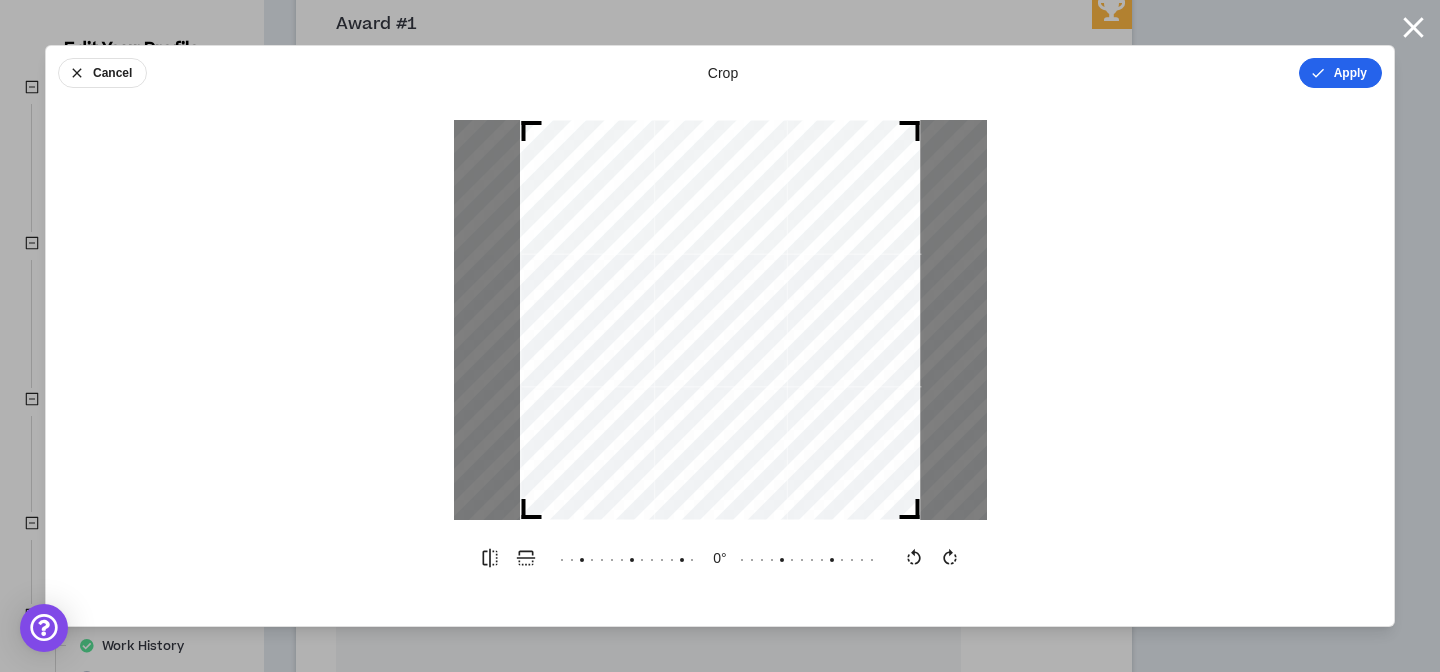 click on "Apply" at bounding box center (1340, 73) 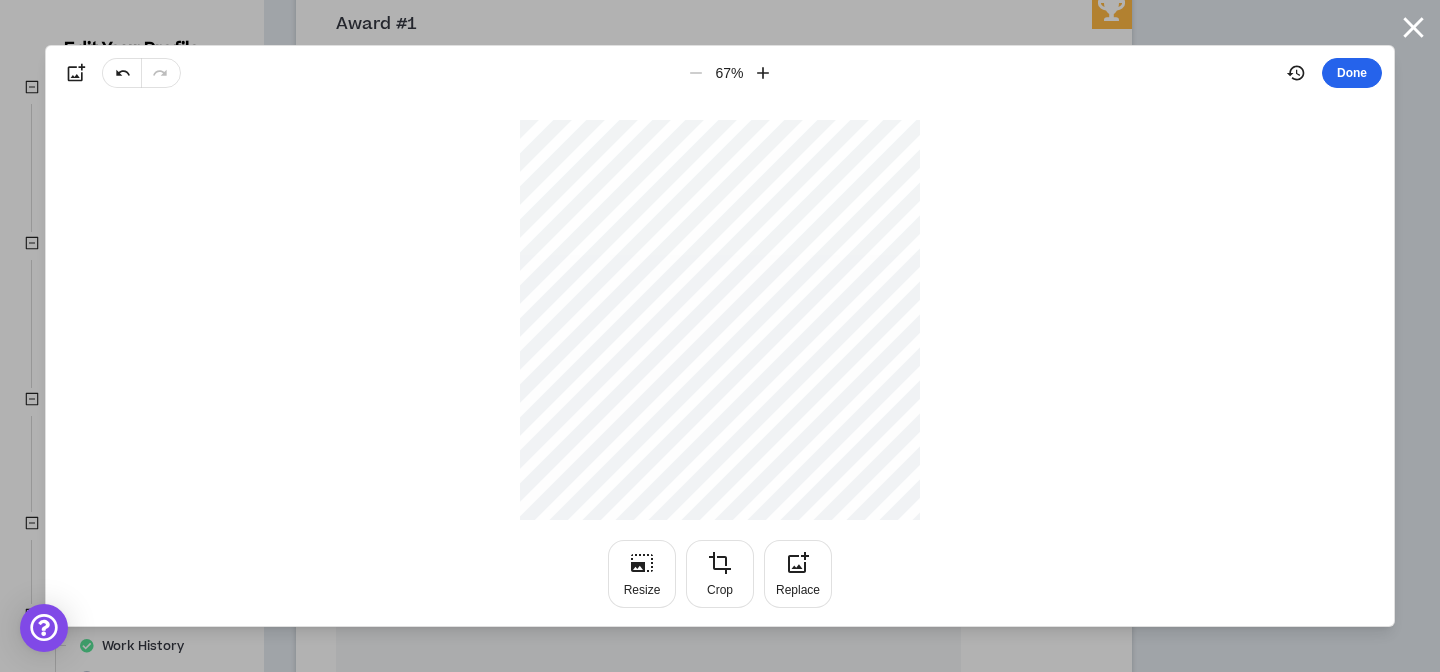 click on "Done" at bounding box center (1352, 73) 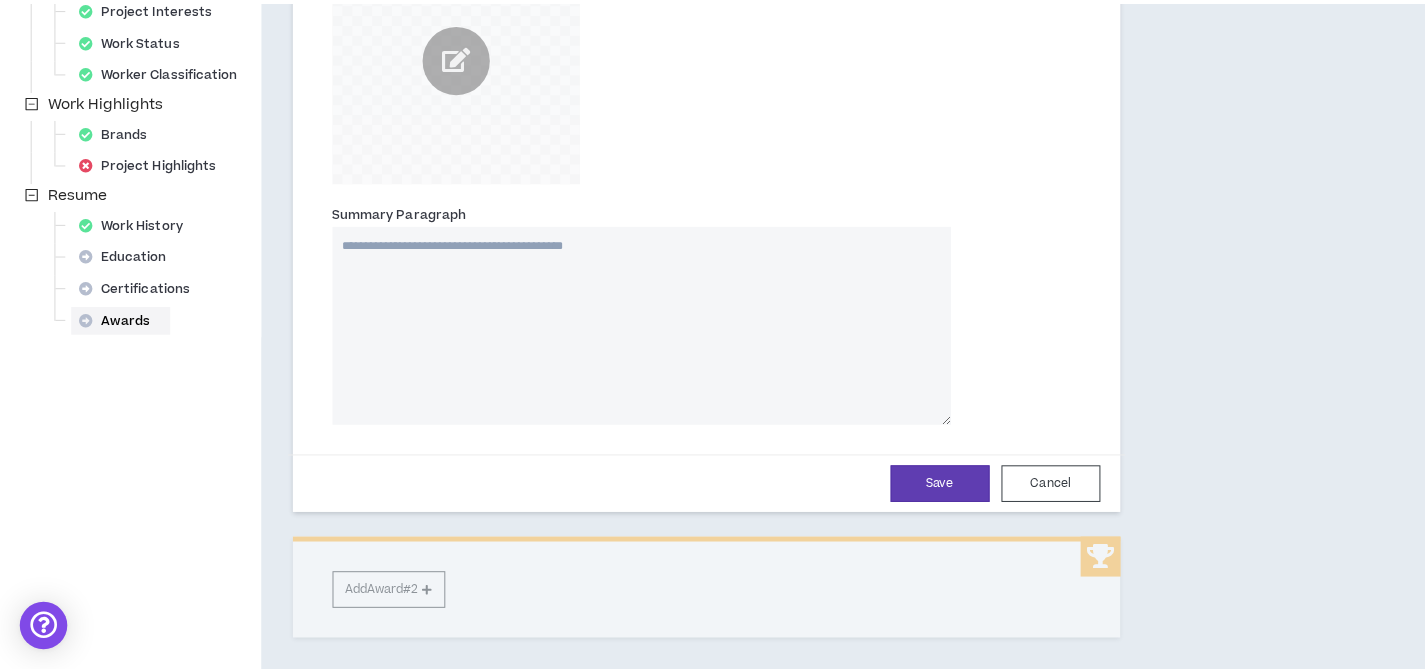 scroll, scrollTop: 656, scrollLeft: 0, axis: vertical 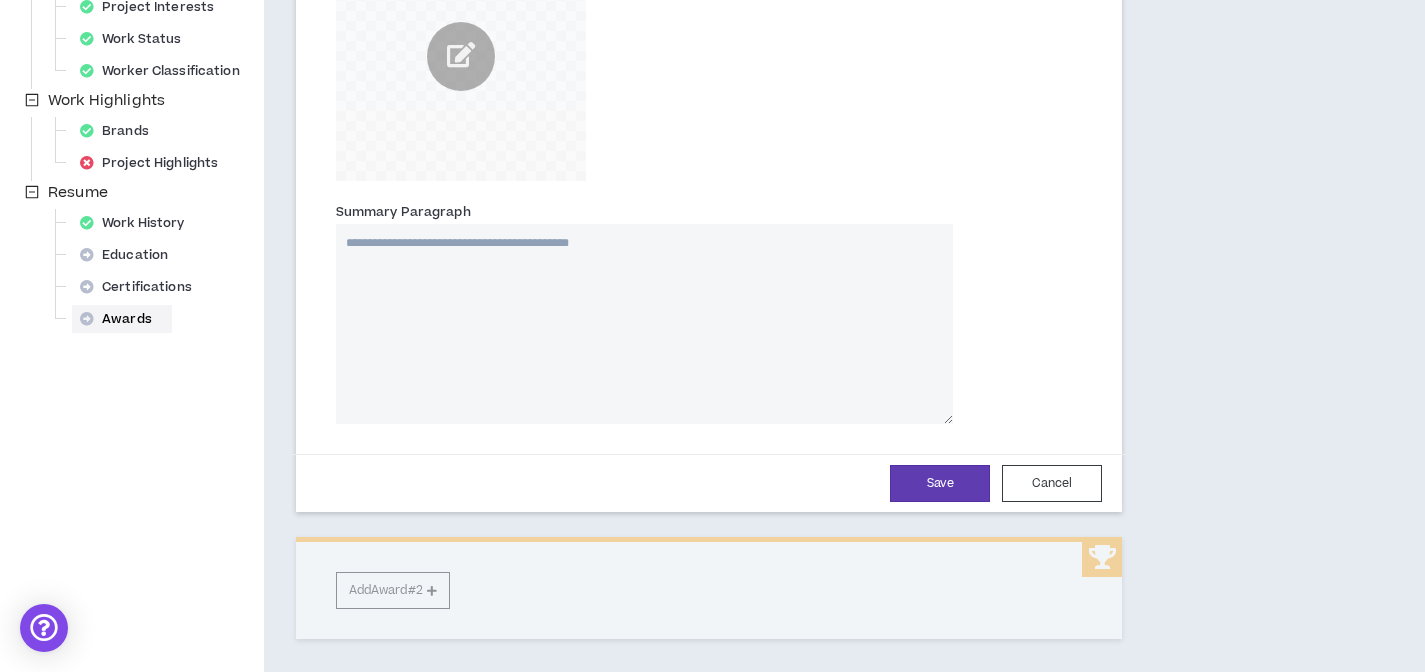 click on "Summary Paragraph" at bounding box center [644, 324] 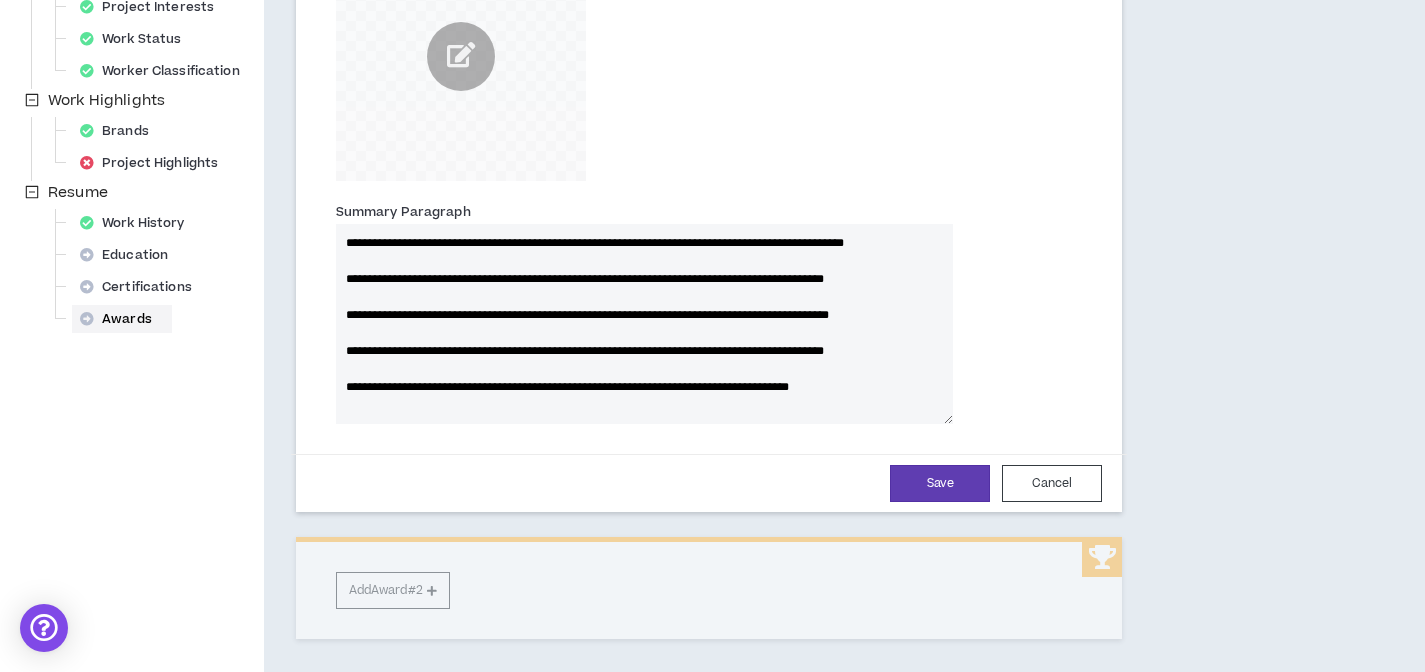 scroll, scrollTop: 44, scrollLeft: 0, axis: vertical 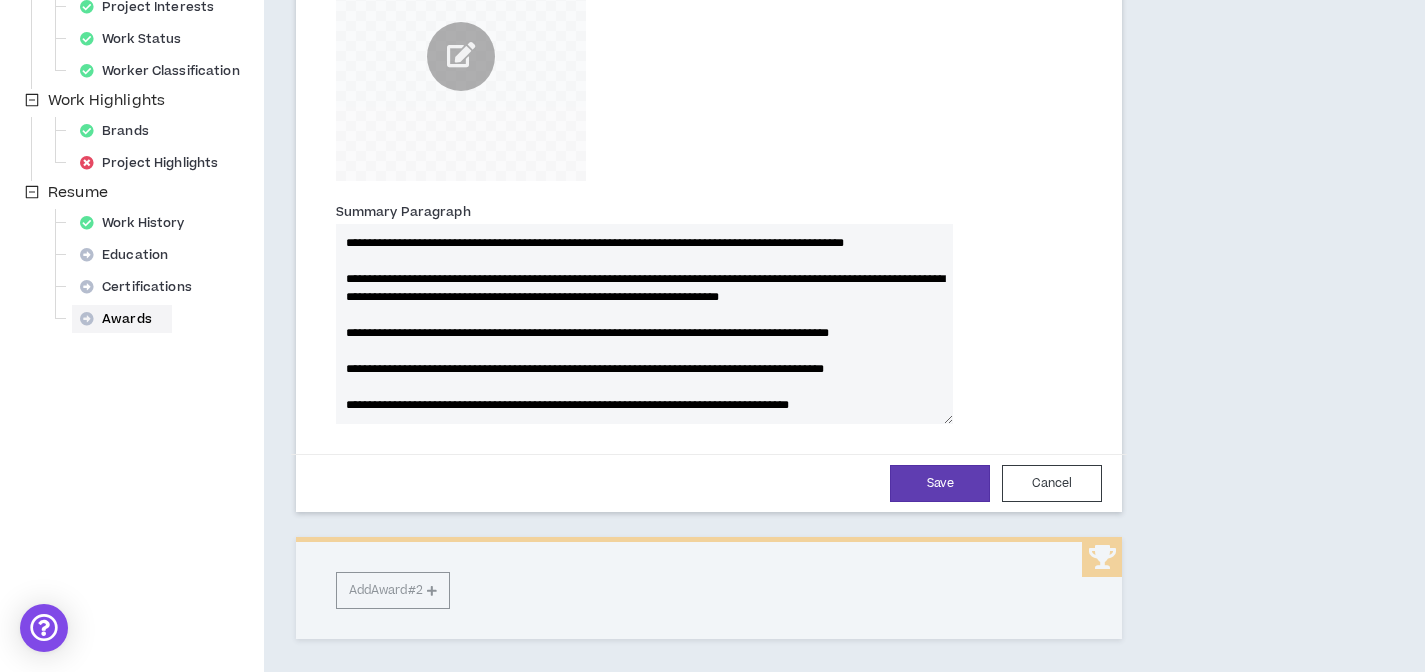 click on "**********" at bounding box center (644, 324) 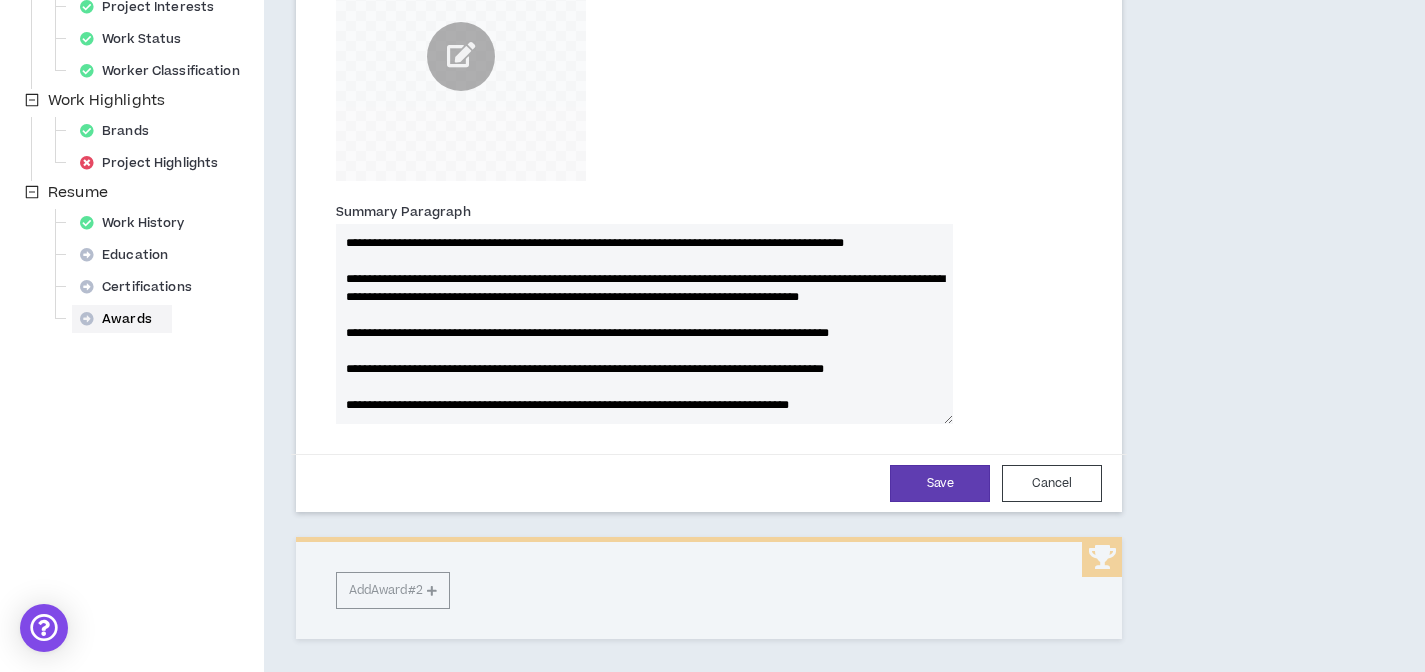 drag, startPoint x: 878, startPoint y: 268, endPoint x: 895, endPoint y: 196, distance: 73.97973 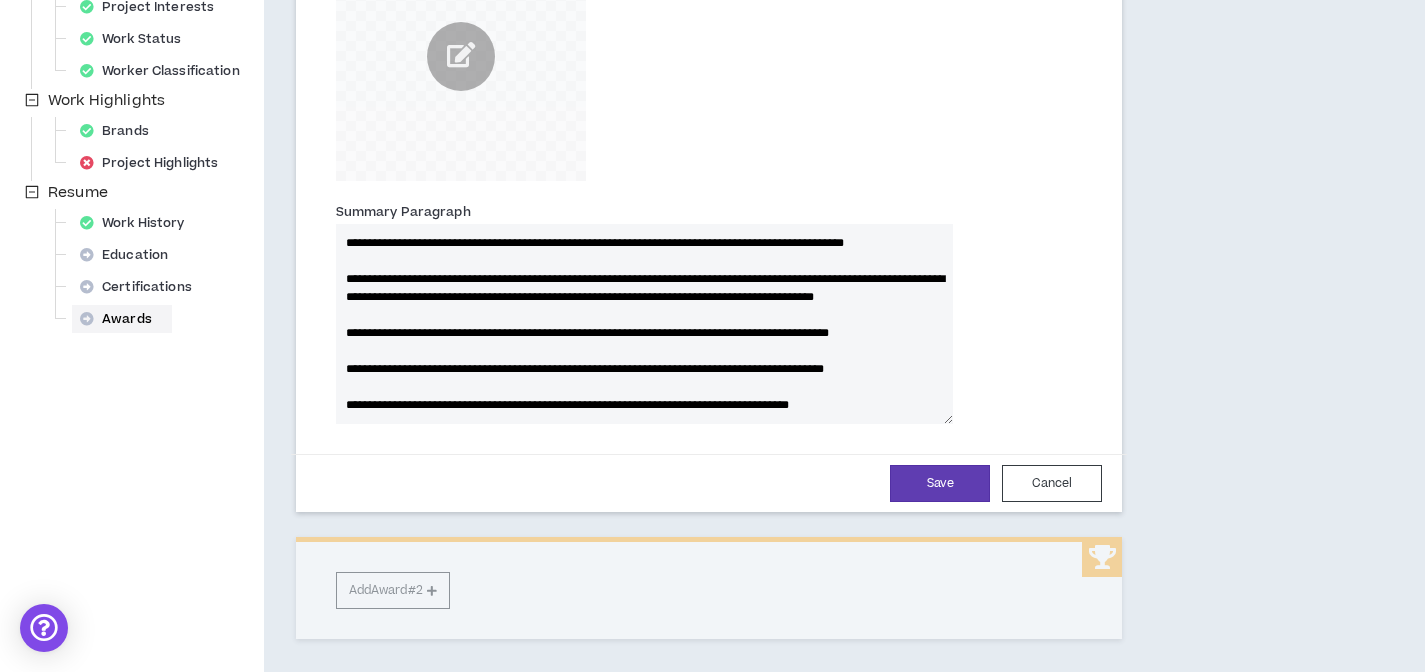 click on "**********" at bounding box center [644, 324] 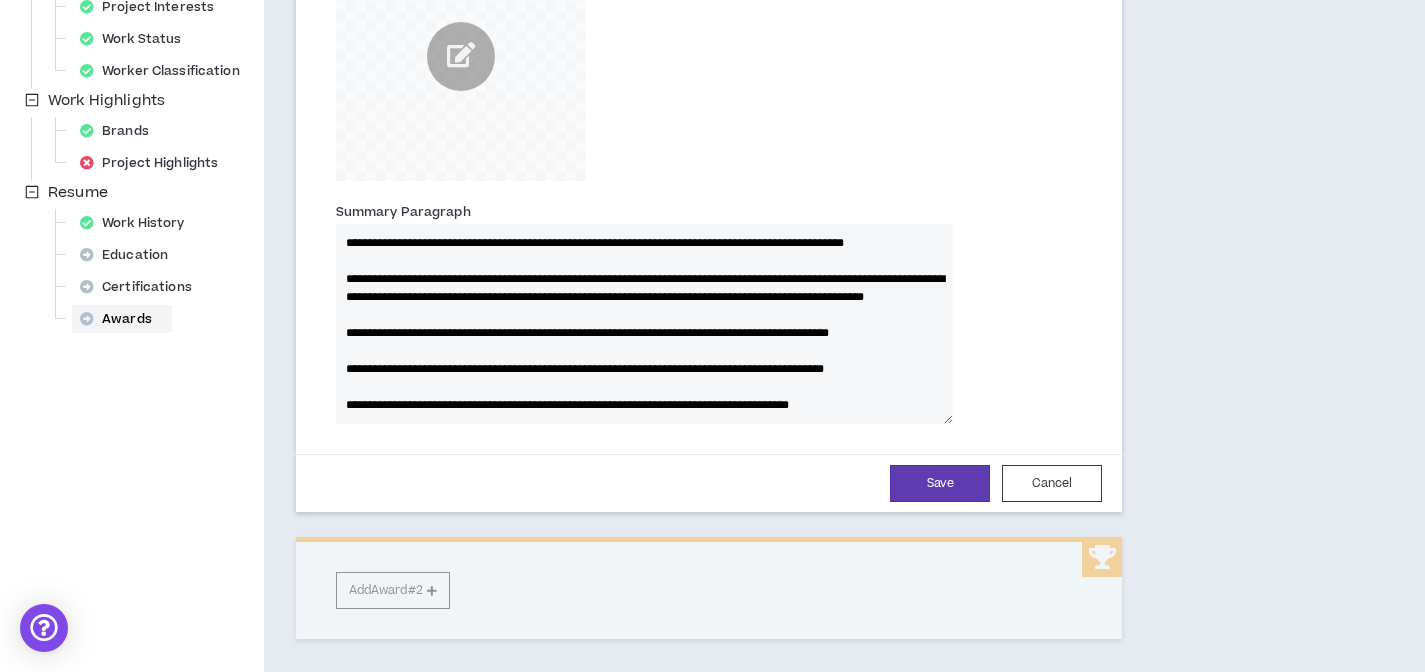click on "**********" at bounding box center [644, 324] 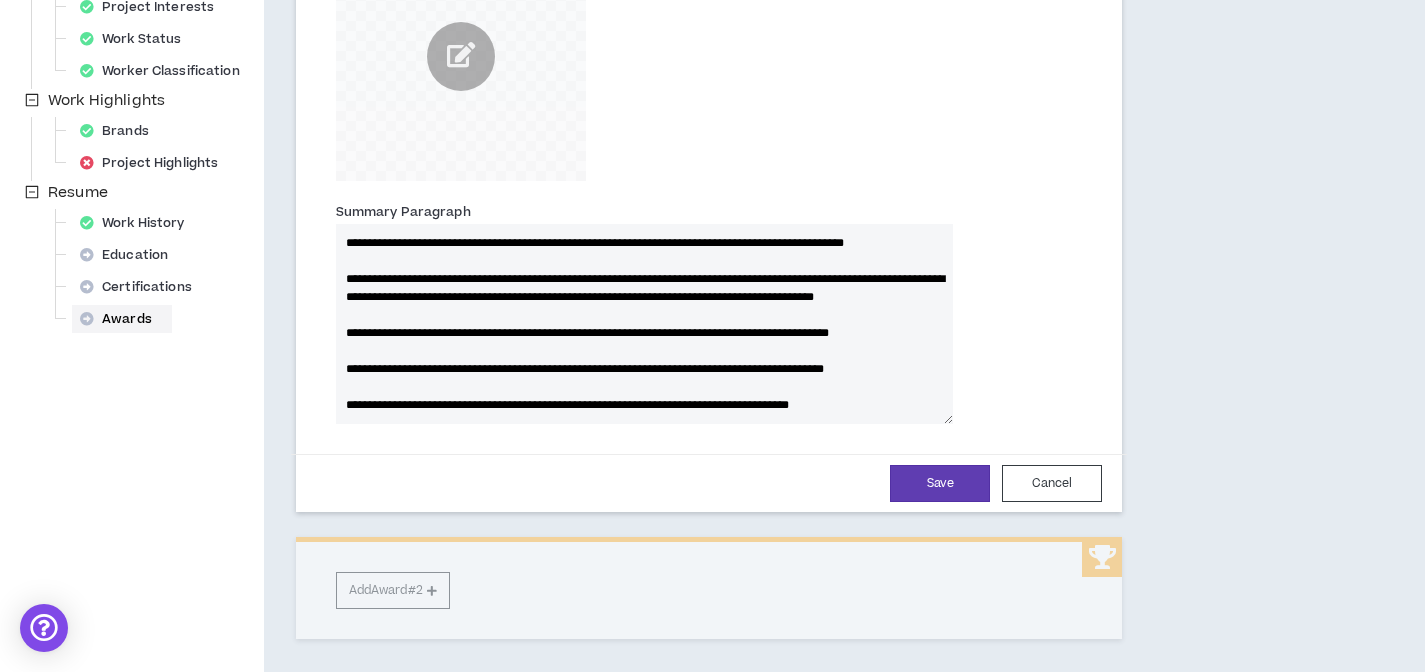 click on "**********" at bounding box center (644, 324) 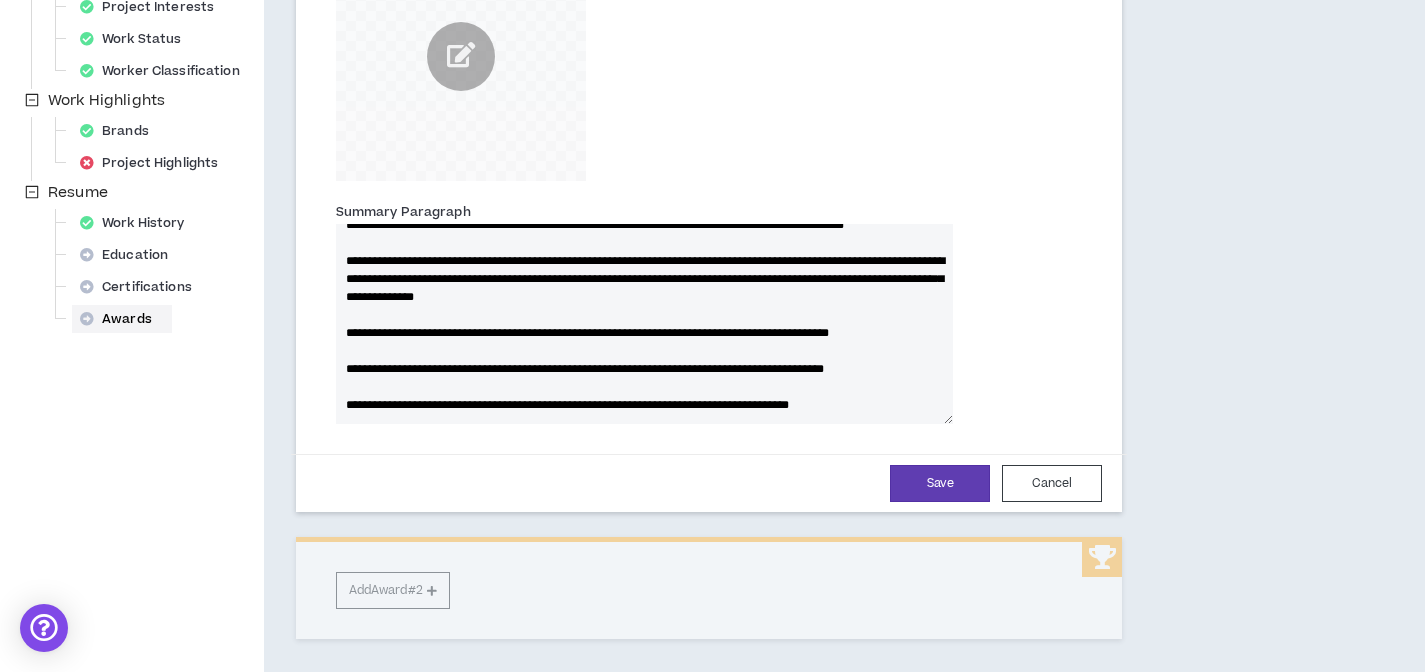 click on "**********" at bounding box center [644, 324] 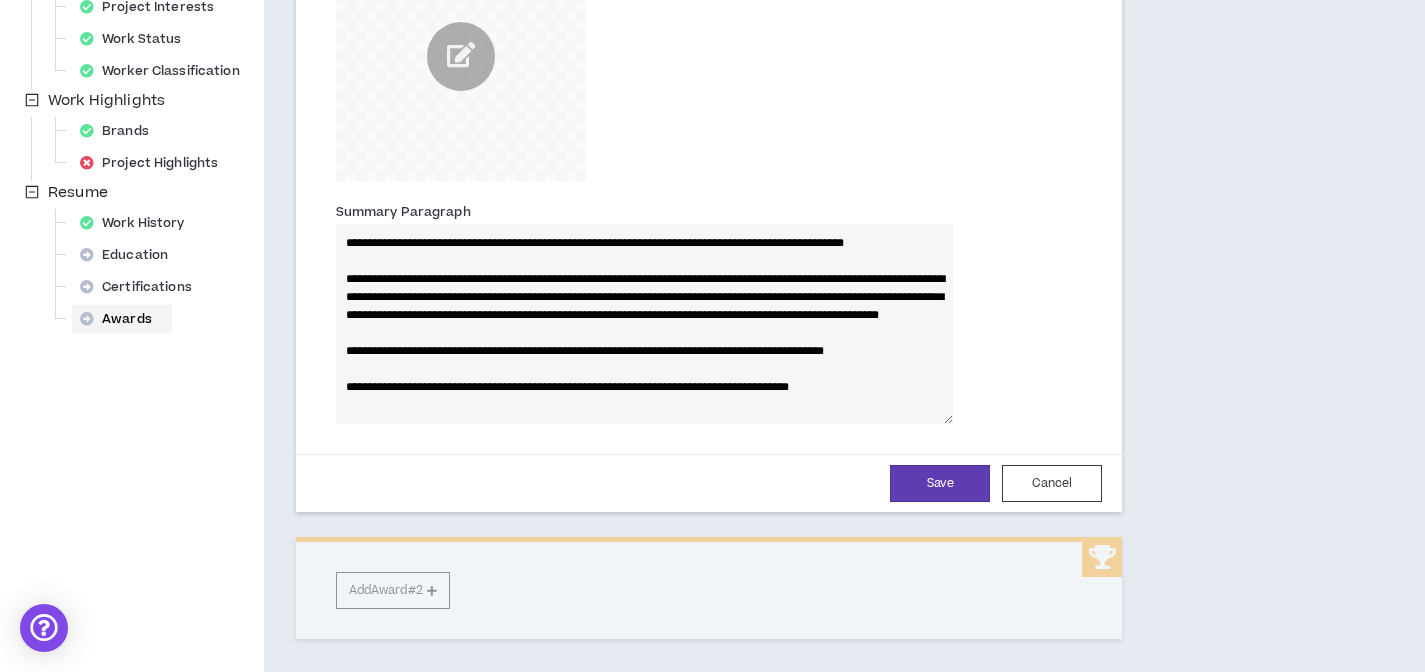 scroll, scrollTop: 44, scrollLeft: 0, axis: vertical 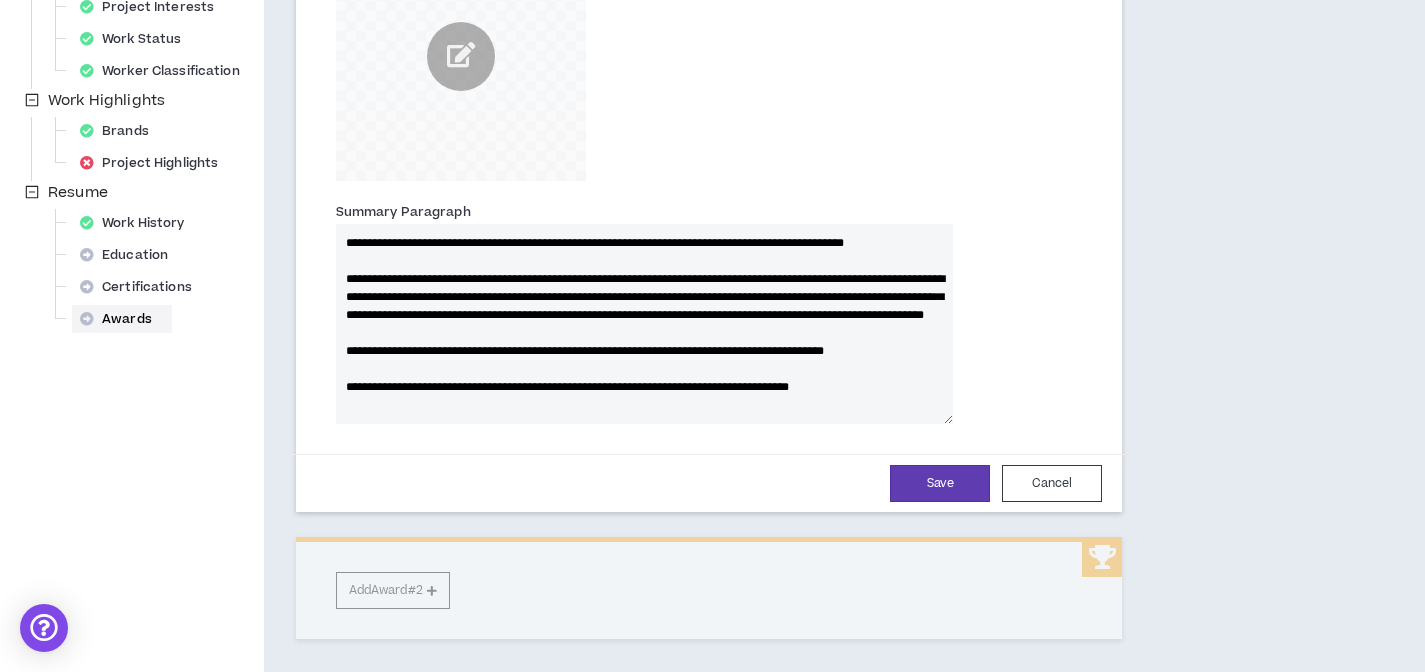 click on "**********" at bounding box center (644, 324) 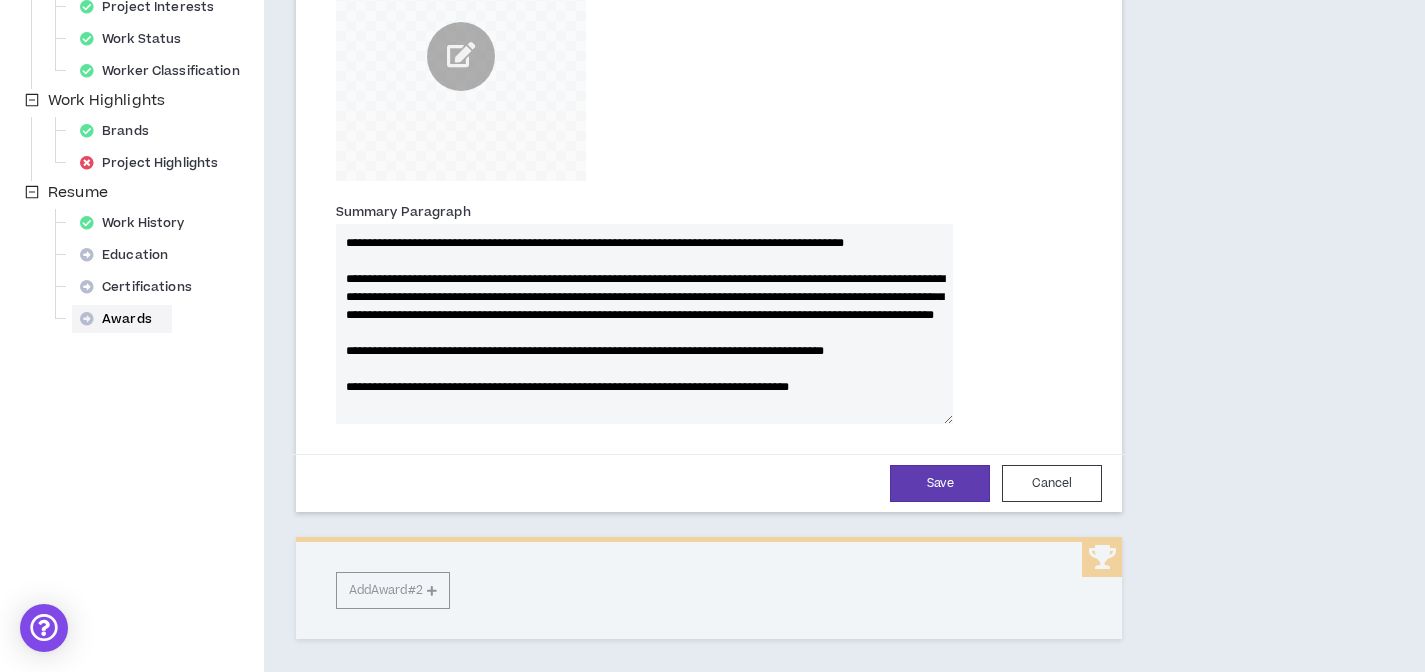 drag, startPoint x: 428, startPoint y: 361, endPoint x: 456, endPoint y: 322, distance: 48.010414 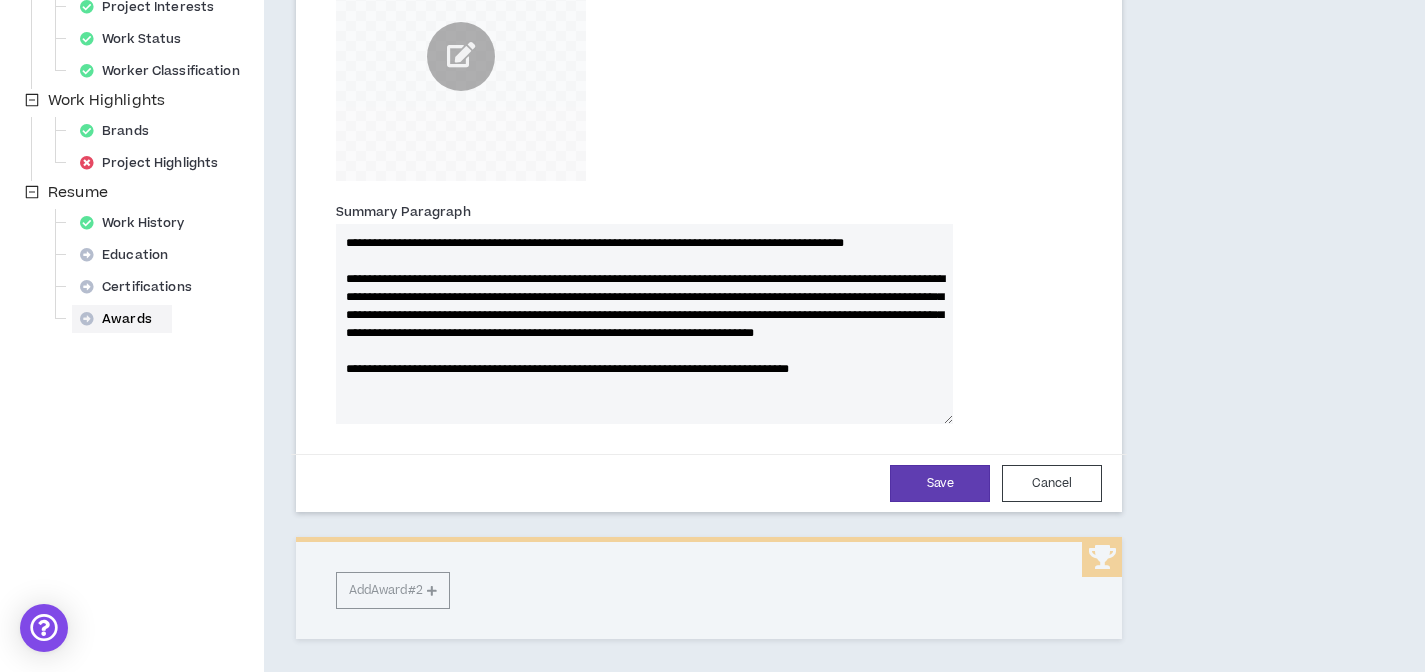 scroll, scrollTop: 0, scrollLeft: 0, axis: both 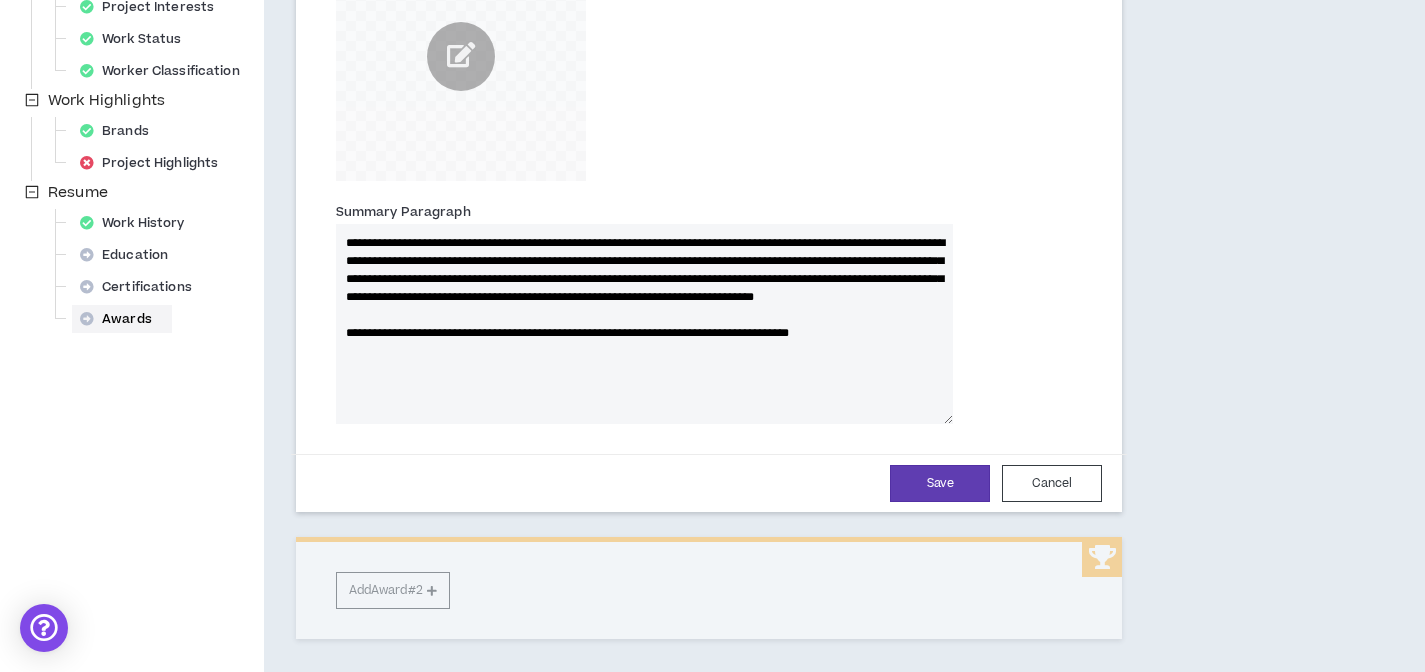 click on "**********" at bounding box center (644, 324) 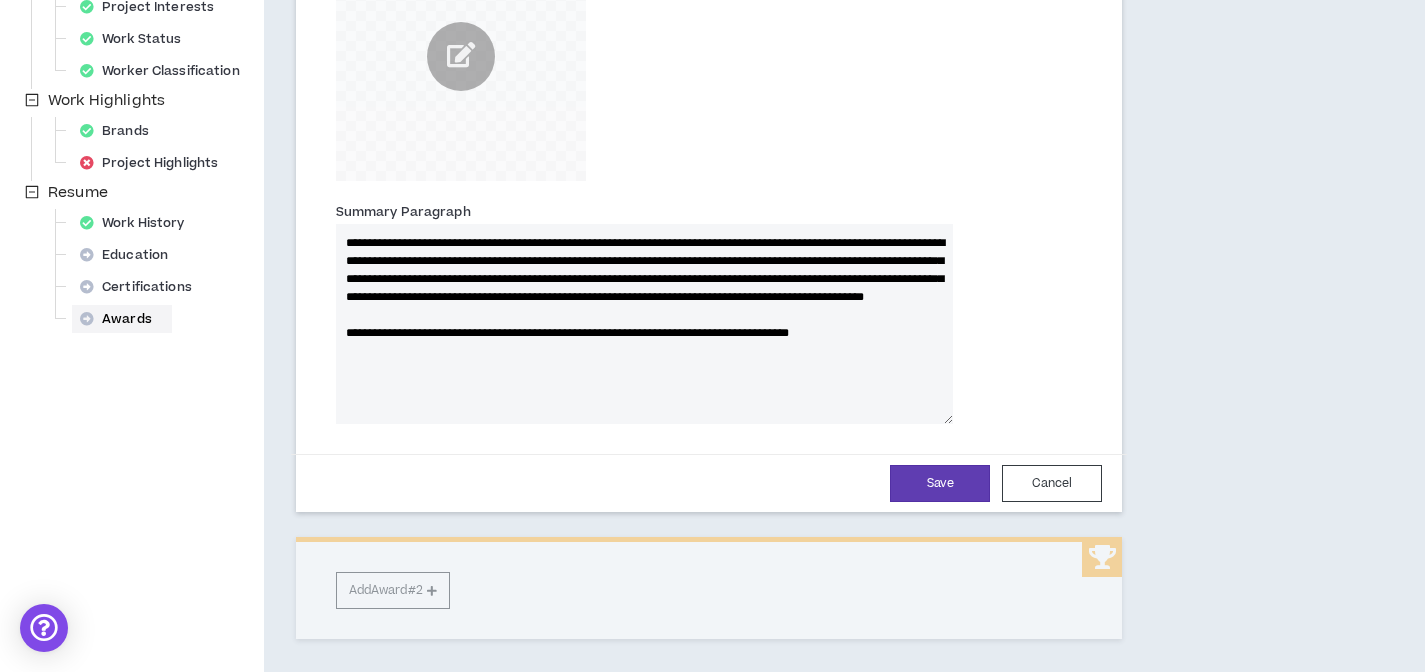 click on "**********" at bounding box center (644, 324) 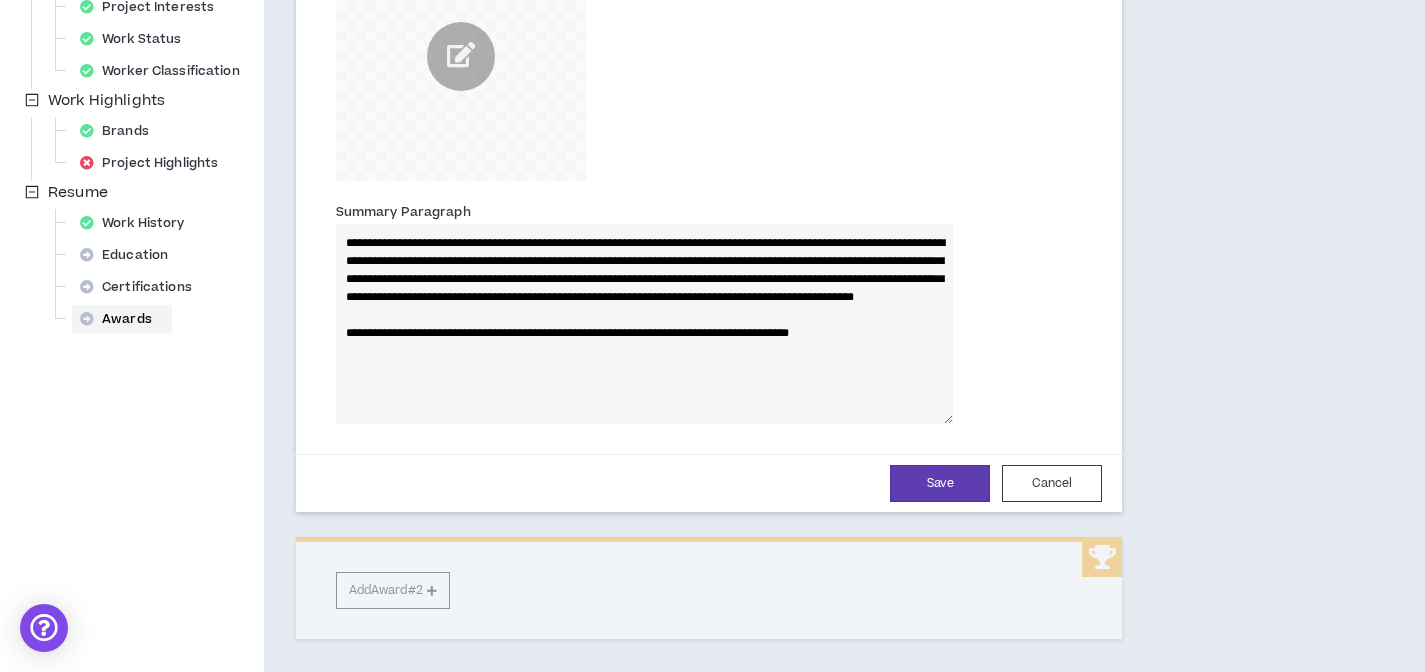 click on "**********" at bounding box center [644, 324] 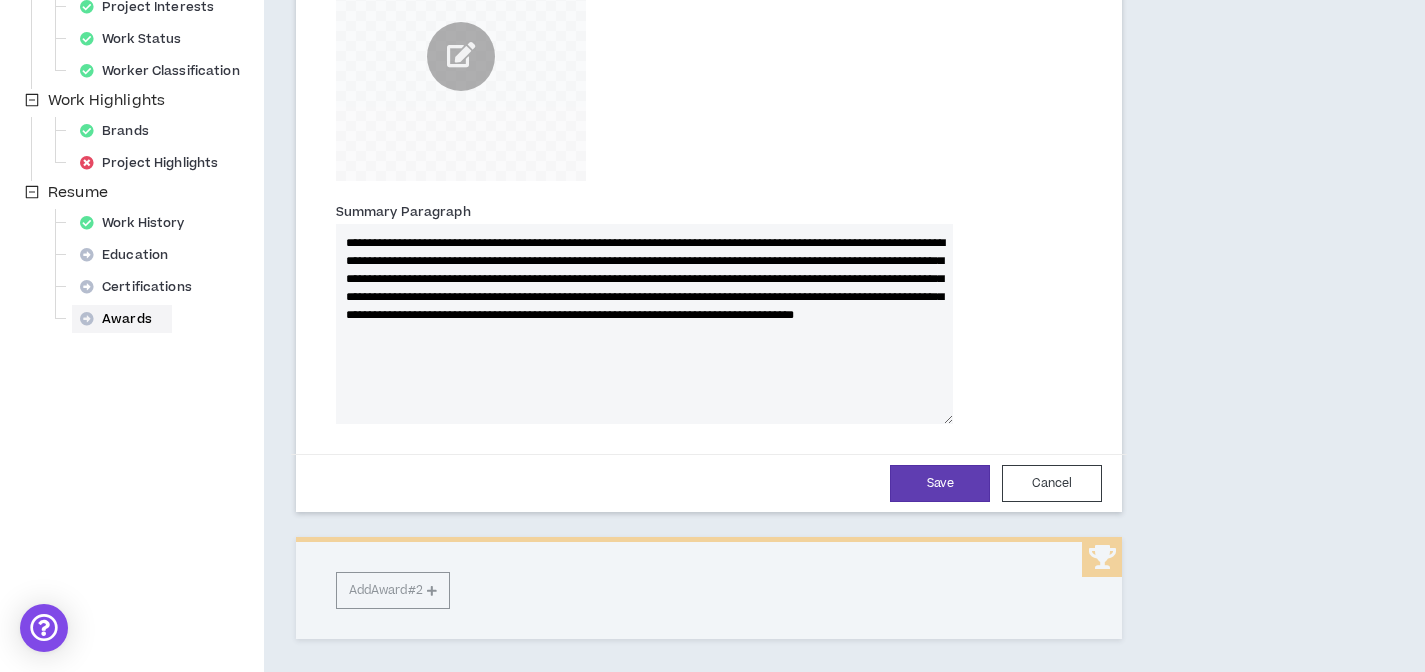click on "**********" at bounding box center (644, 324) 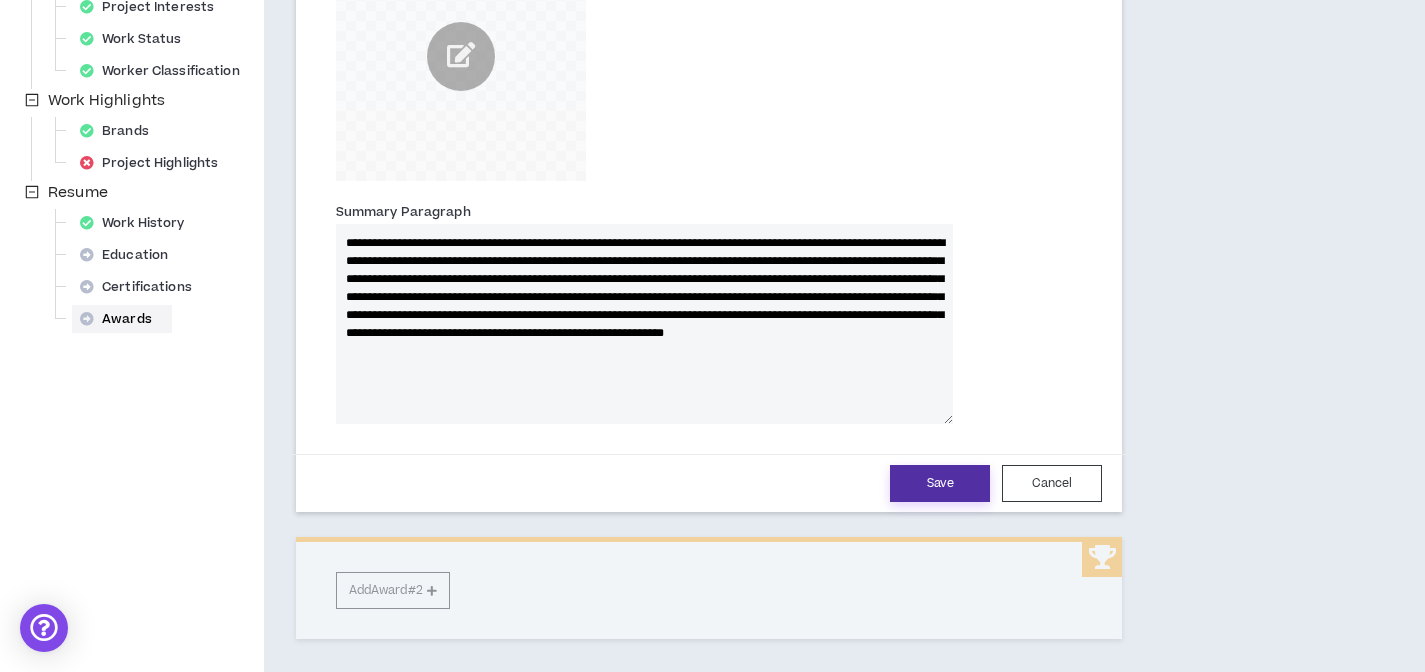 click on "Save" at bounding box center (940, 483) 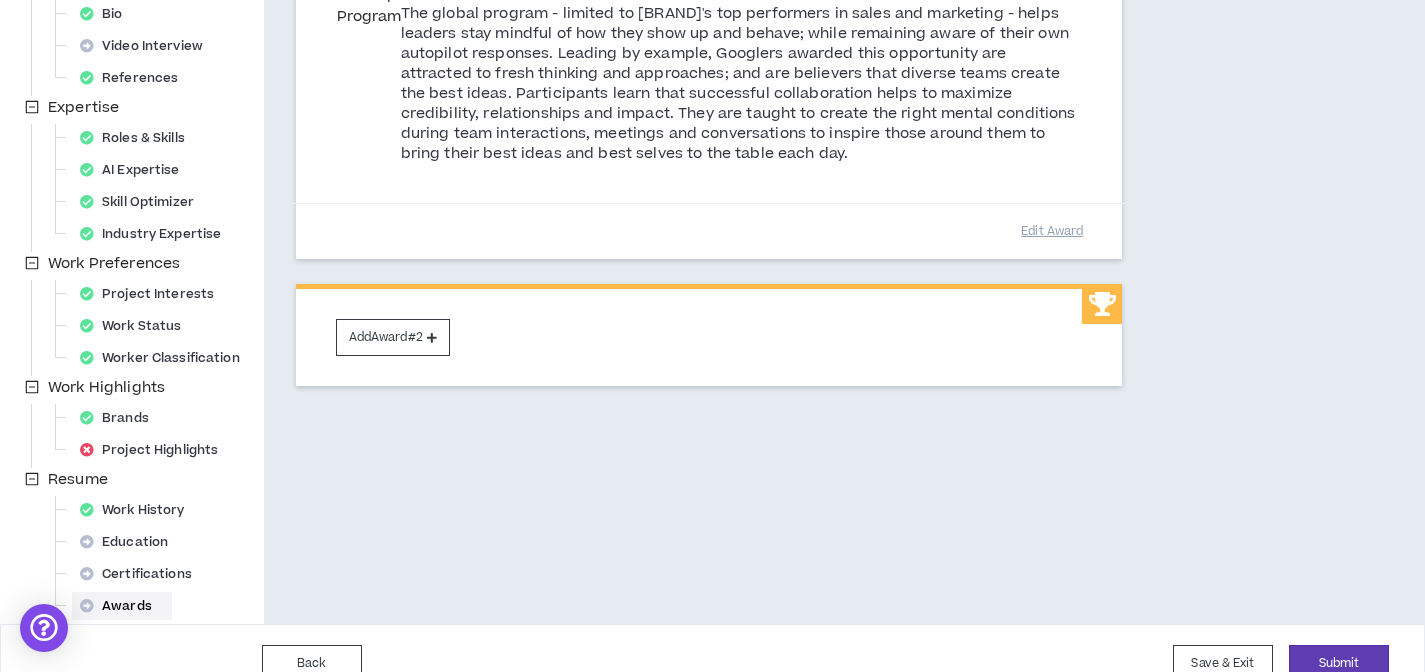scroll, scrollTop: 400, scrollLeft: 0, axis: vertical 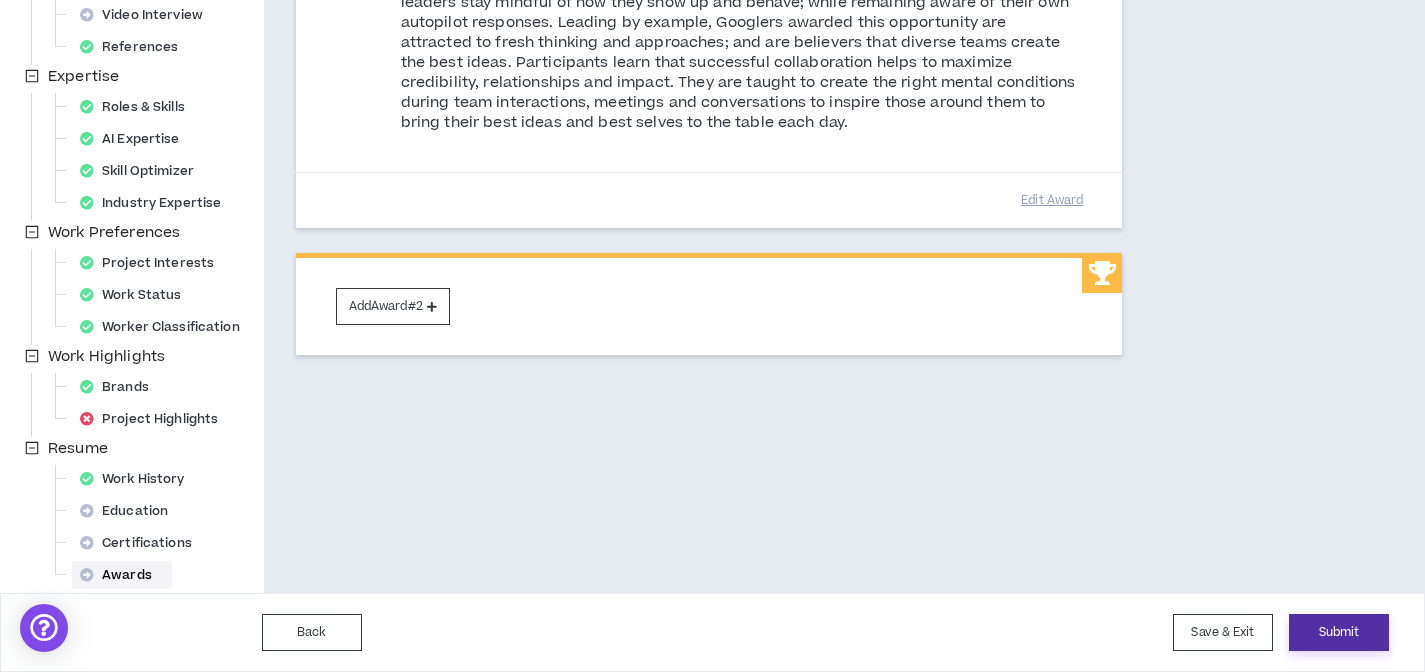 click on "Submit" at bounding box center (1339, 632) 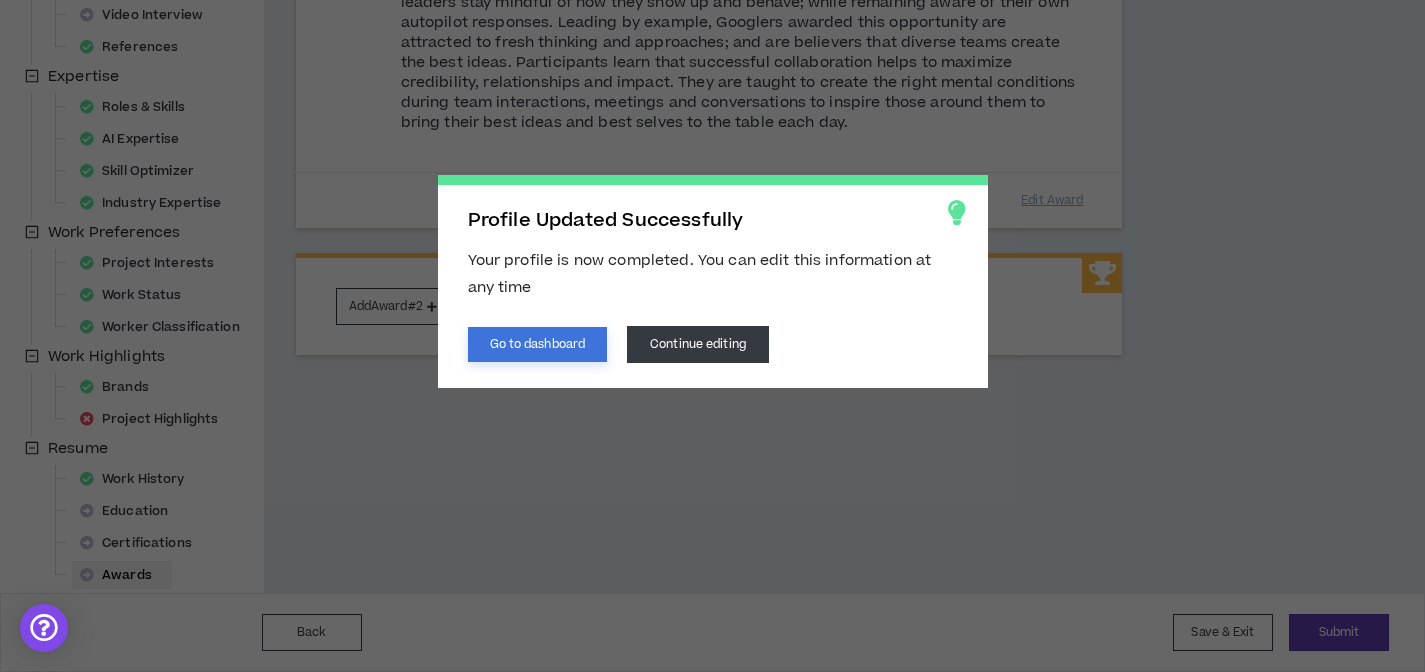 click on "Go to dashboard" at bounding box center [538, 344] 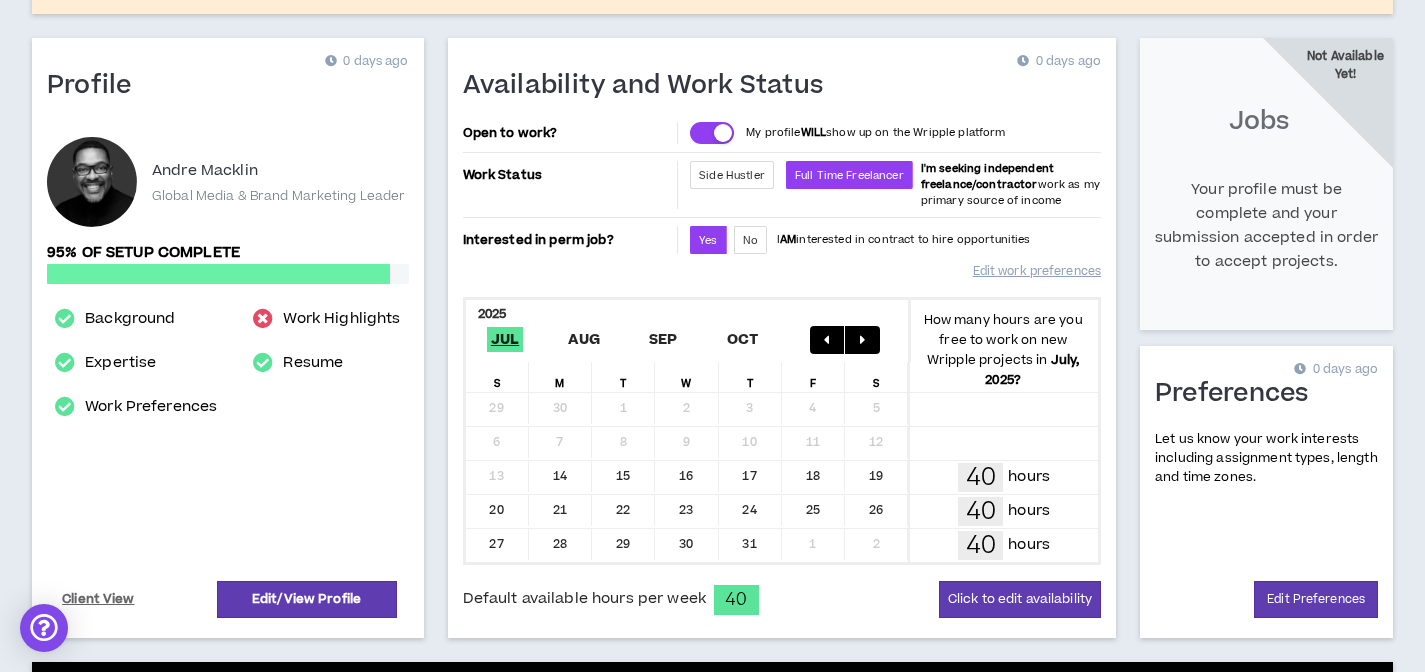 scroll, scrollTop: 208, scrollLeft: 0, axis: vertical 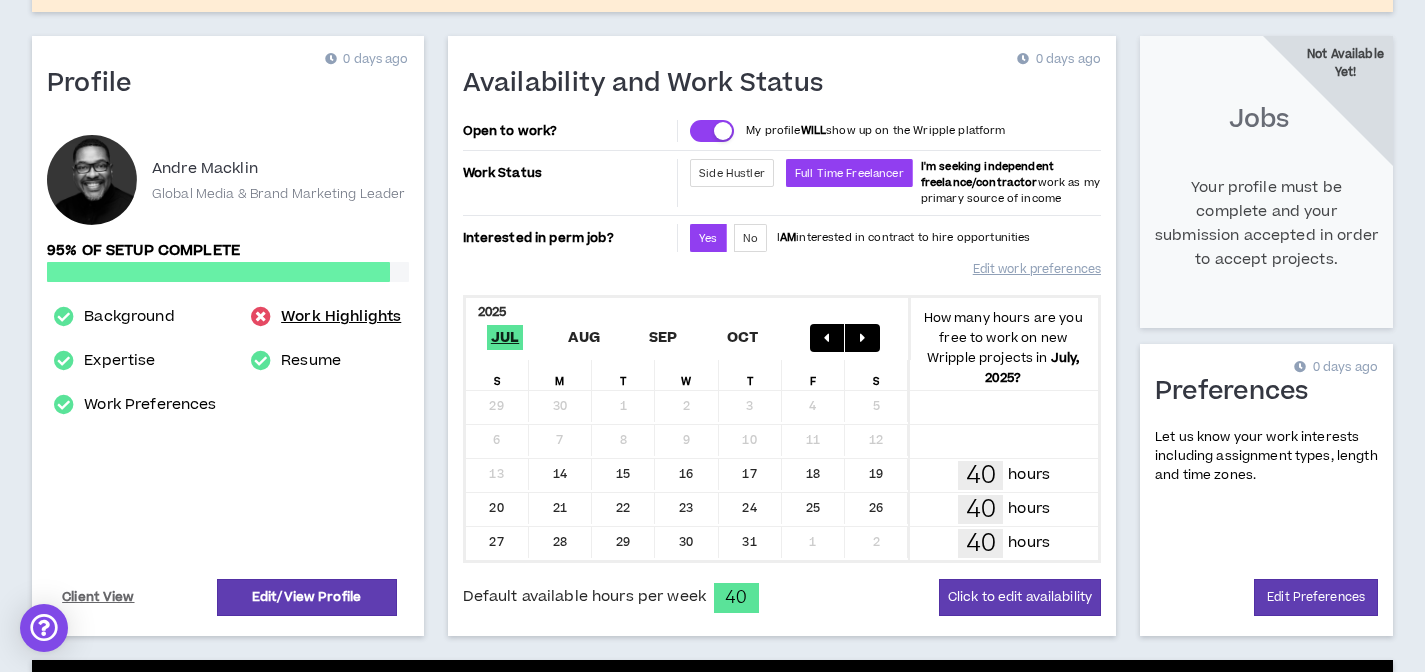 click on "Work Highlights" at bounding box center [341, 317] 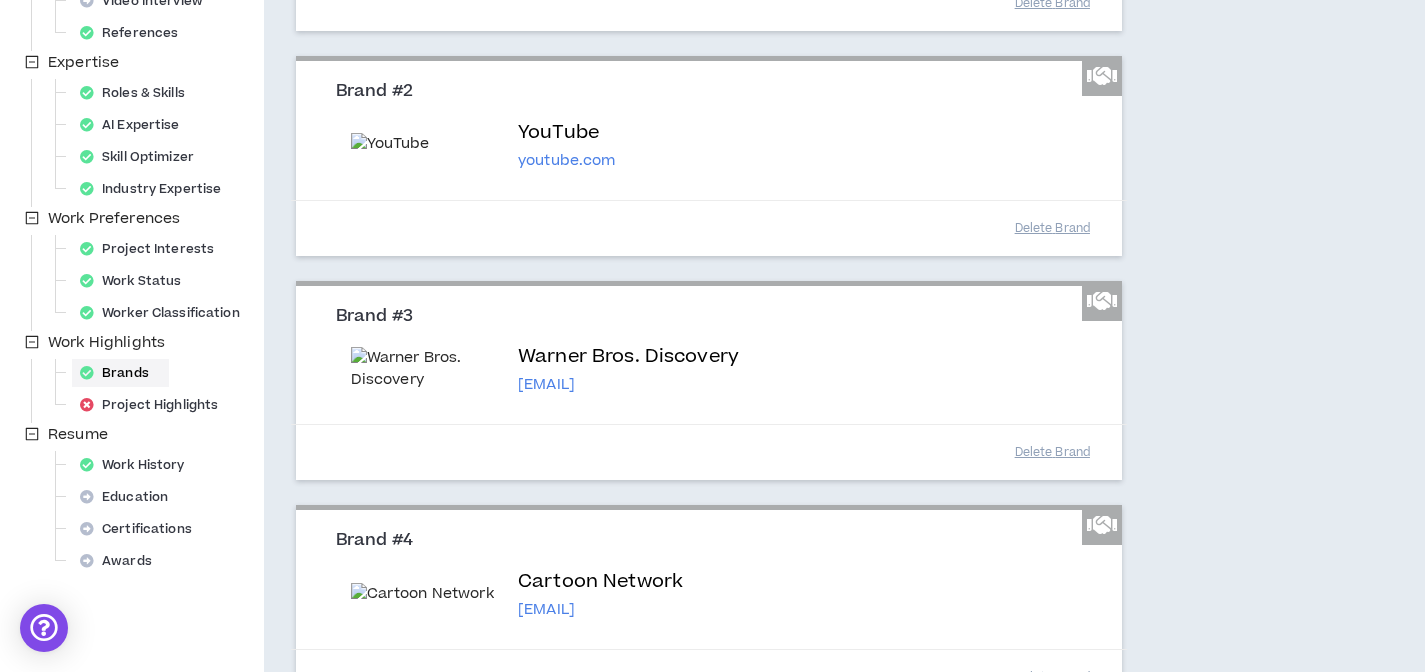 scroll, scrollTop: 431, scrollLeft: 0, axis: vertical 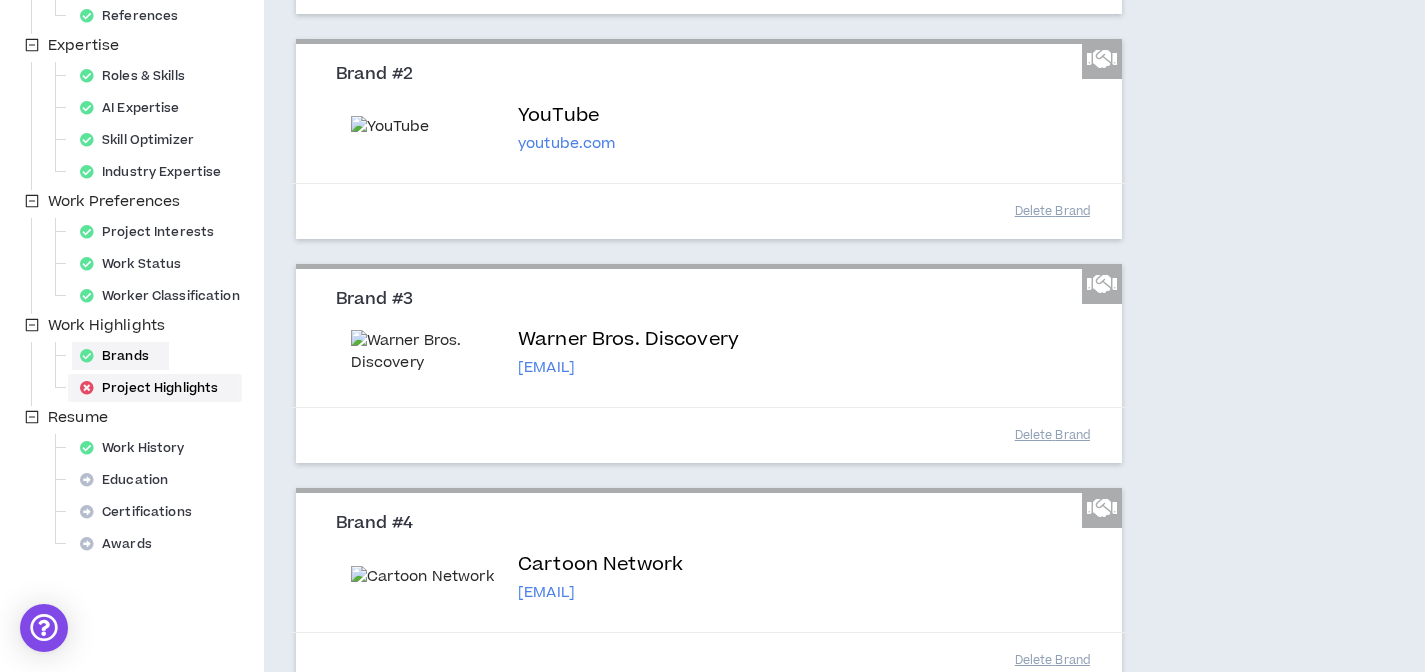 click on "Project Highlights" at bounding box center (155, 388) 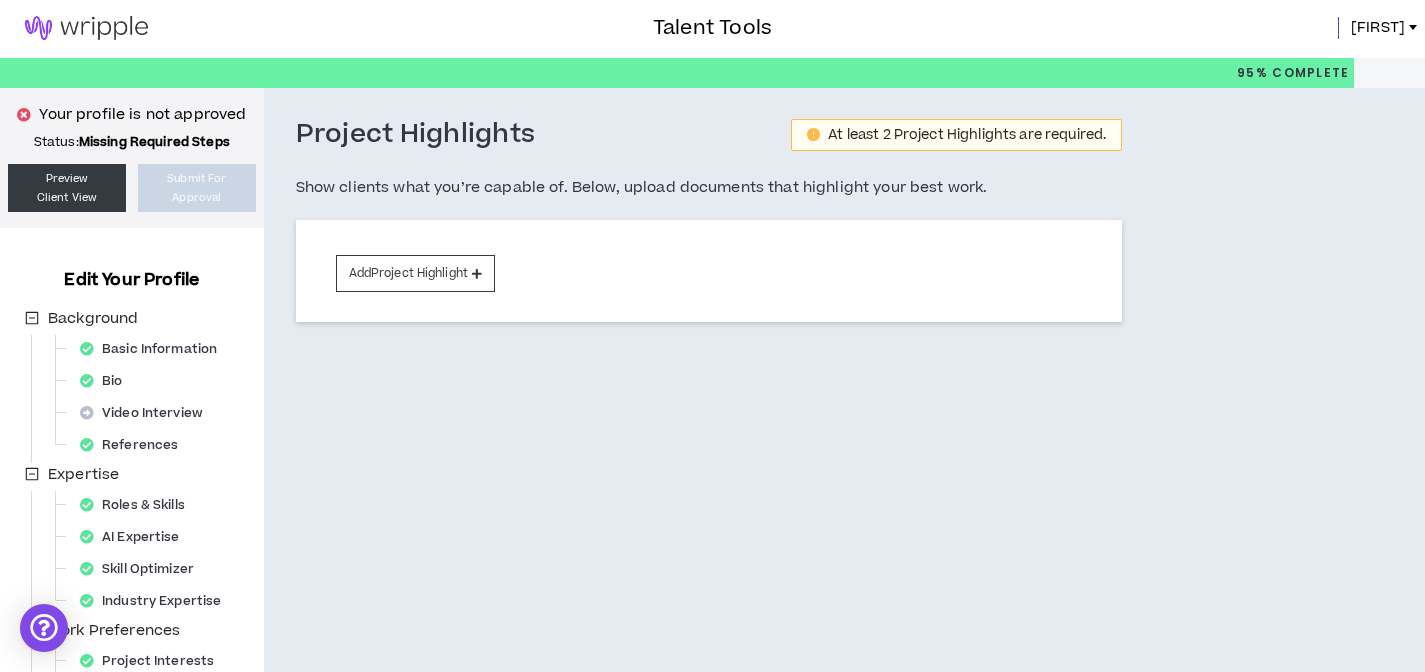 scroll, scrollTop: 0, scrollLeft: 0, axis: both 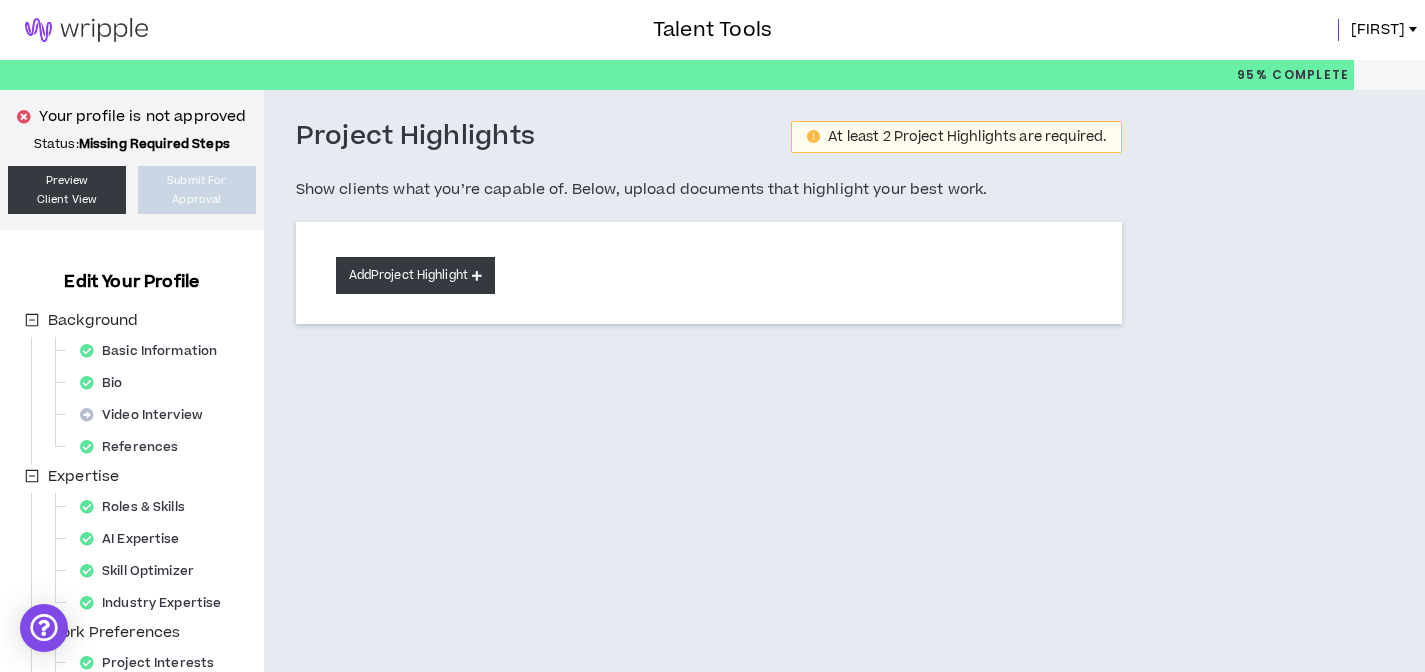 click on "Add  Project Highlight" at bounding box center (415, 275) 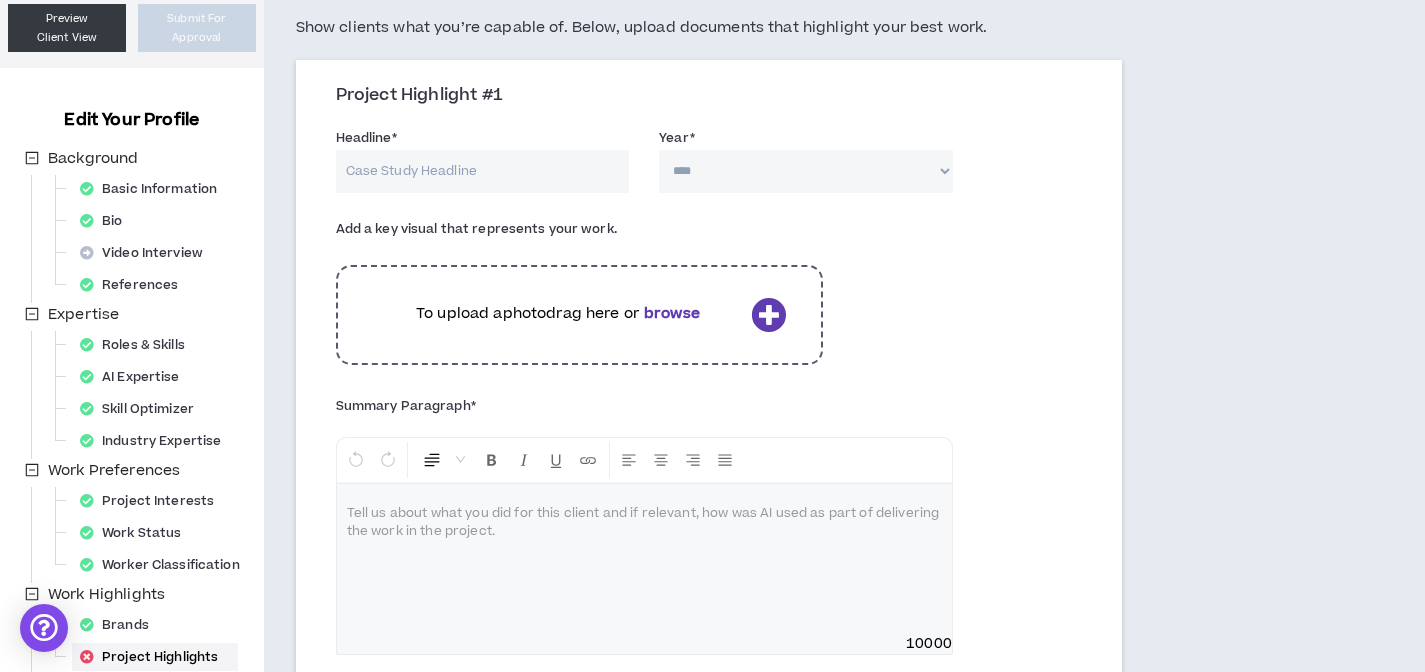 scroll, scrollTop: 0, scrollLeft: 0, axis: both 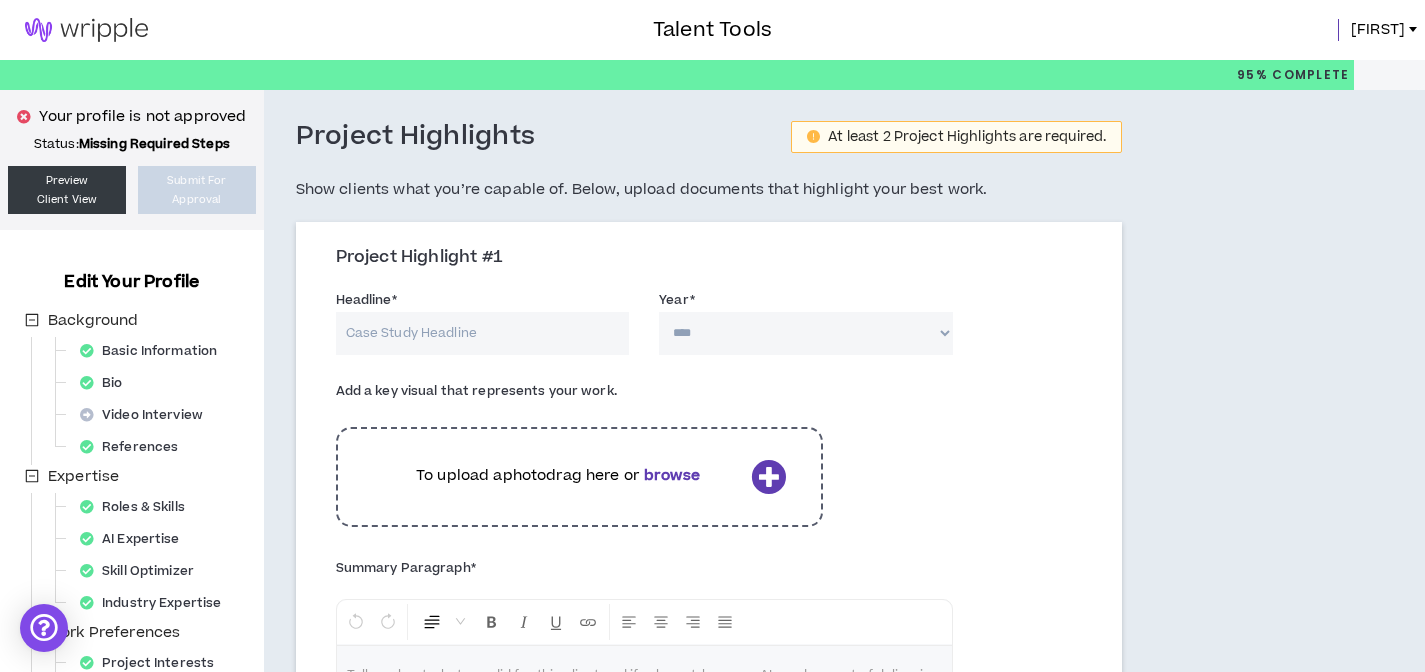 click on "Headline  *" at bounding box center [483, 333] 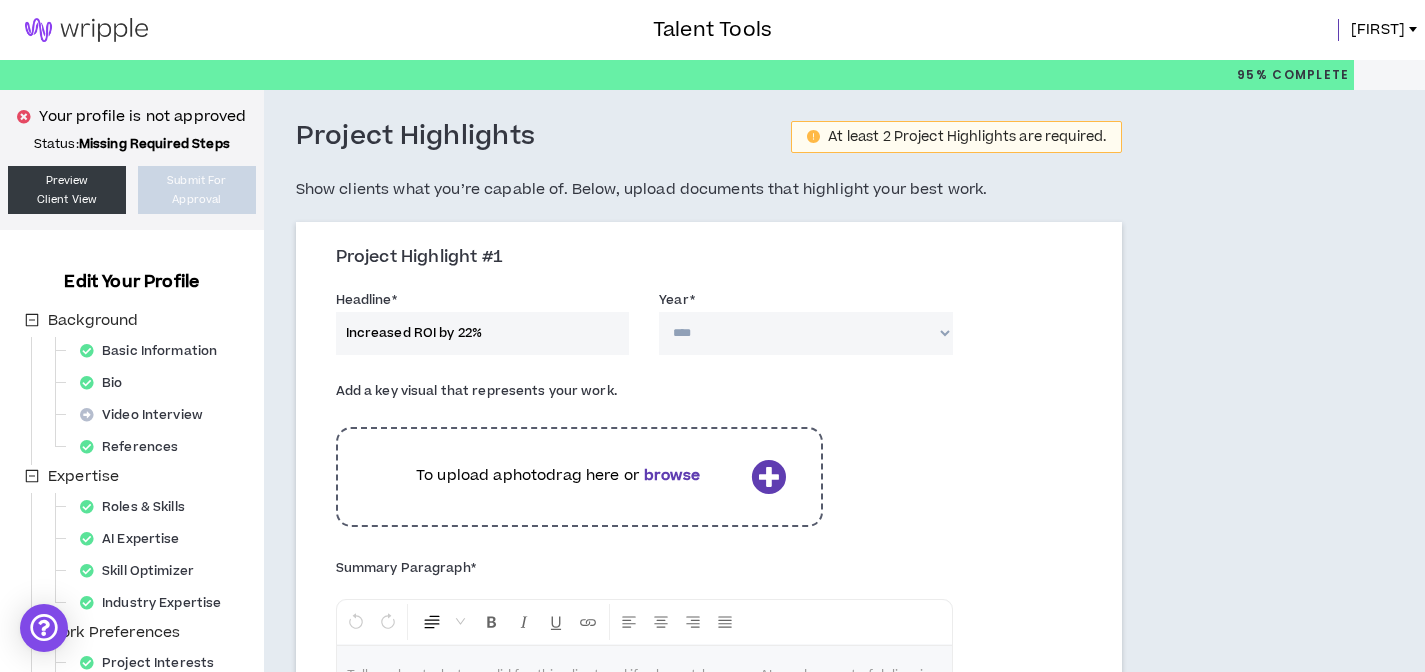 click on "**** **** **** **** **** **** **** **** **** **** **** **** **** **** **** **** **** **** **** **** **** **** **** **** **** **** **** **** **** **** **** **** **** **** **** **** **** **** **** **** **** **** **** **** **** **** **** **** **** **** **** **** **** **** **** **** **** **** **** **** **** **** **** **** **** **** **** **** **** **** **** **** **** **** **** **** **** **** **** **** **** **** **** **** **** **** **** **** **** **** **** **** **** **** **** **** **** **** **** **** **** **** **** **** **** **** **** **** **** **** **** **** **** **** **** **** **** **** **** **** **** **** **** **** **** **** ****" at bounding box center (806, 333) 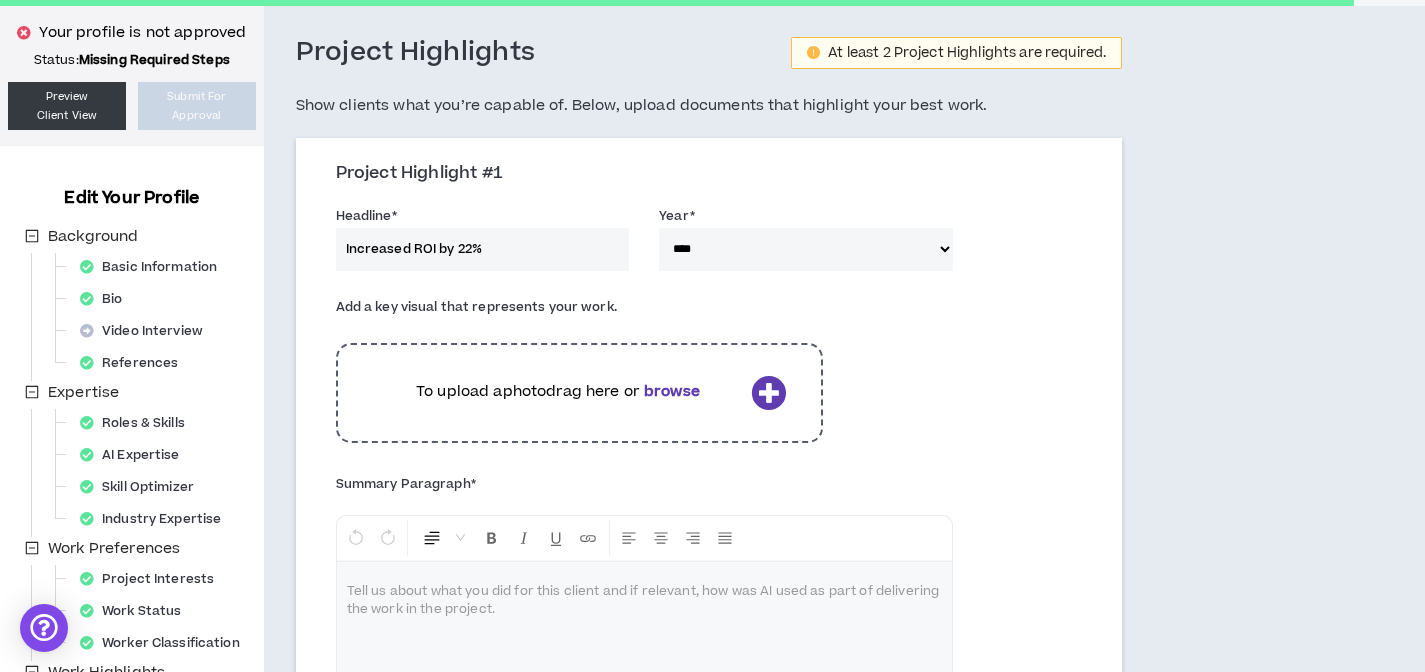 scroll, scrollTop: 109, scrollLeft: 0, axis: vertical 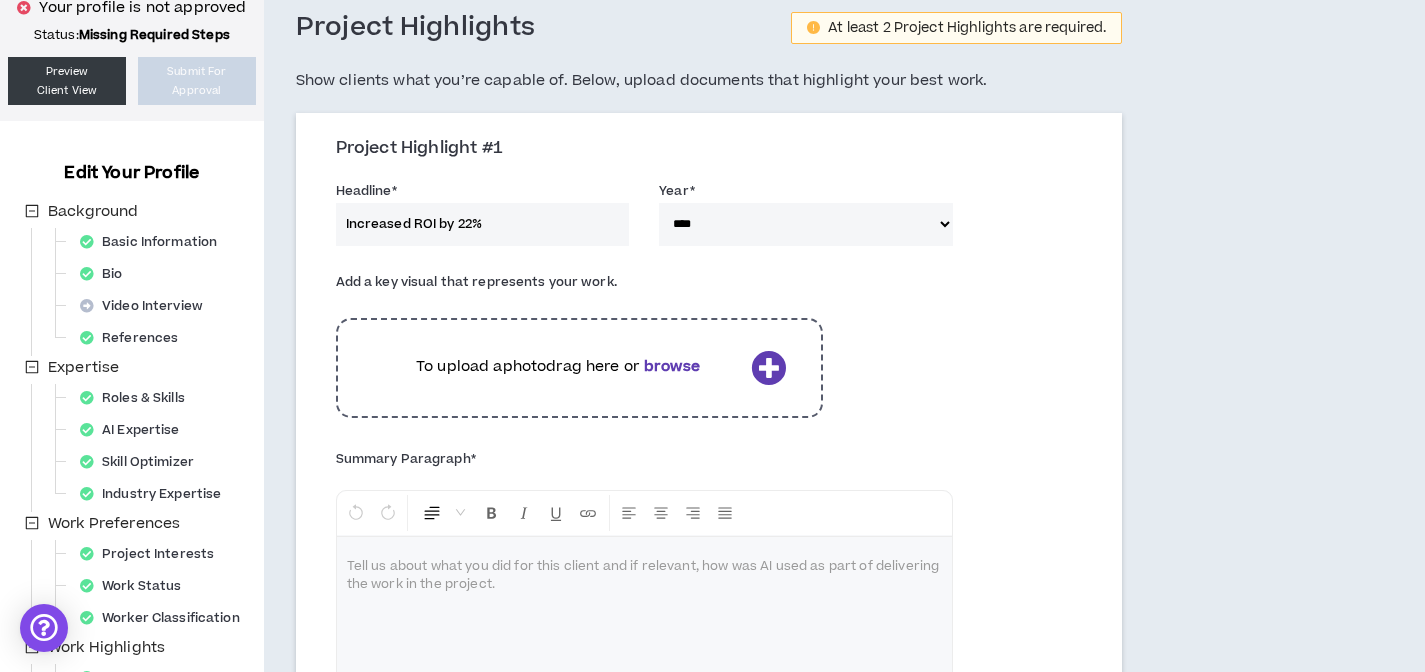 click on "browse" at bounding box center (672, 366) 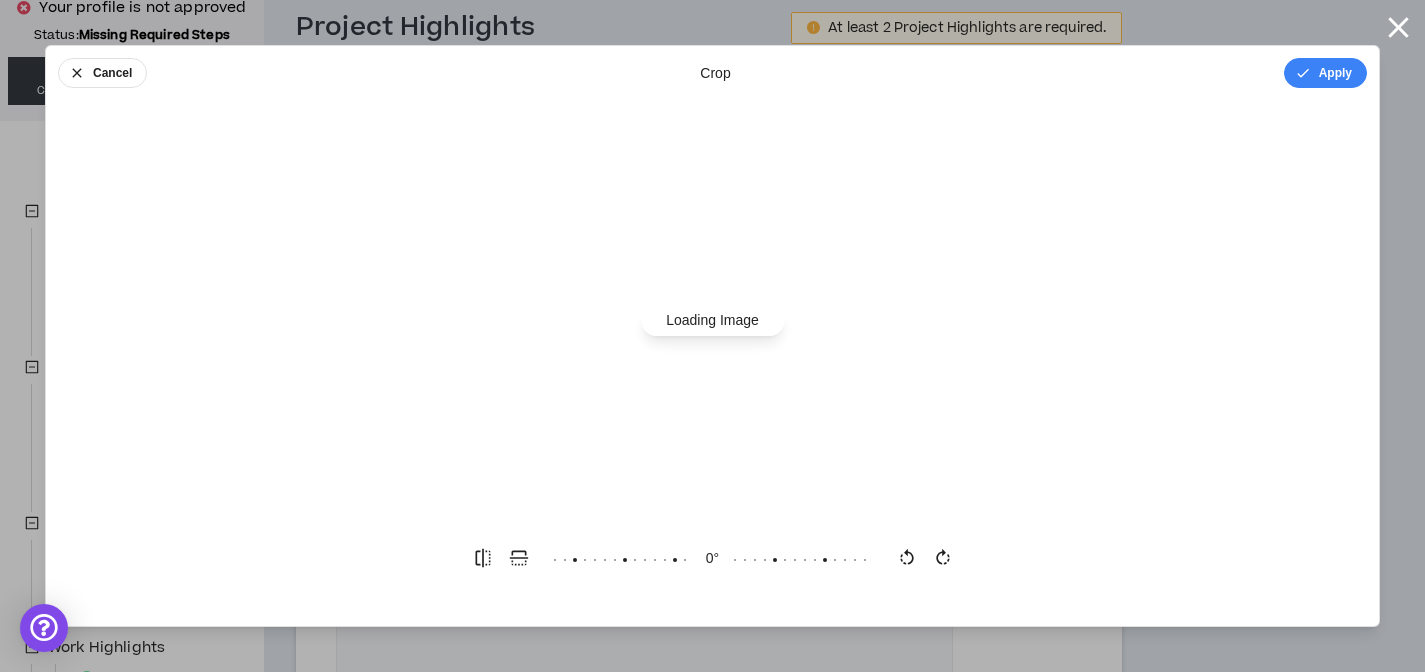 scroll, scrollTop: 0, scrollLeft: 0, axis: both 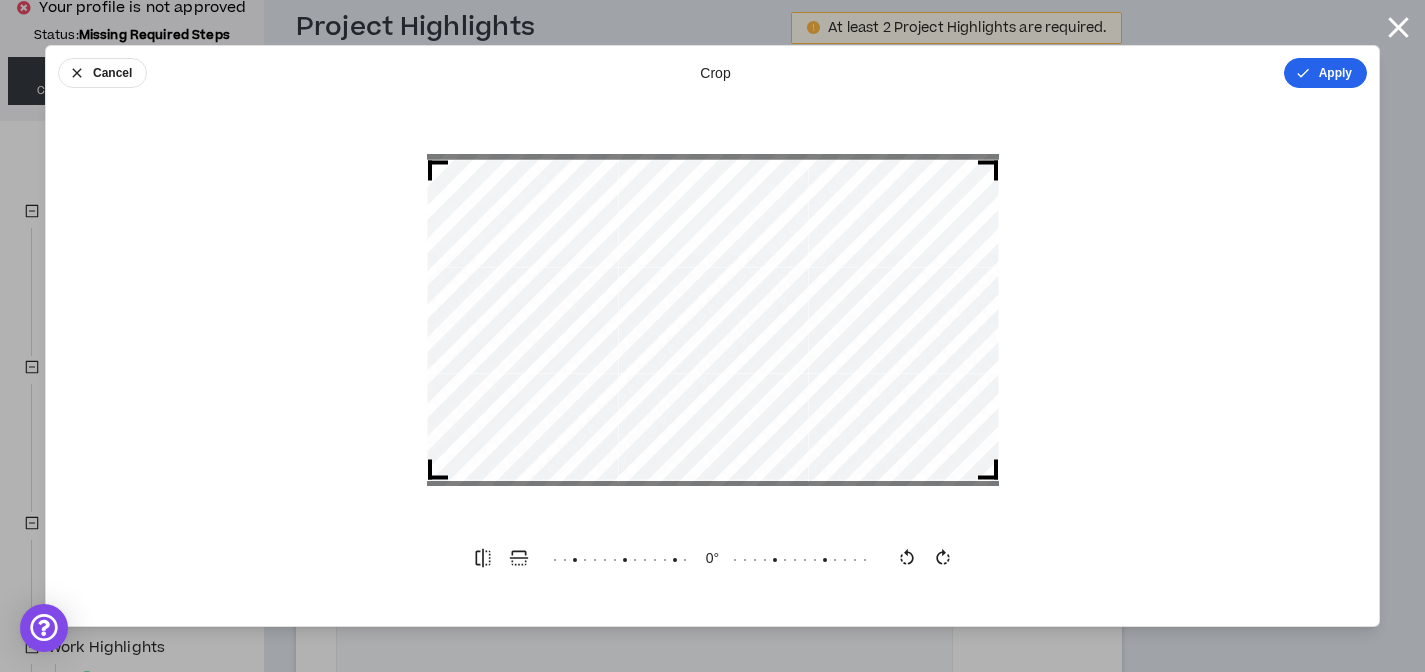 click on "Apply" at bounding box center (1325, 73) 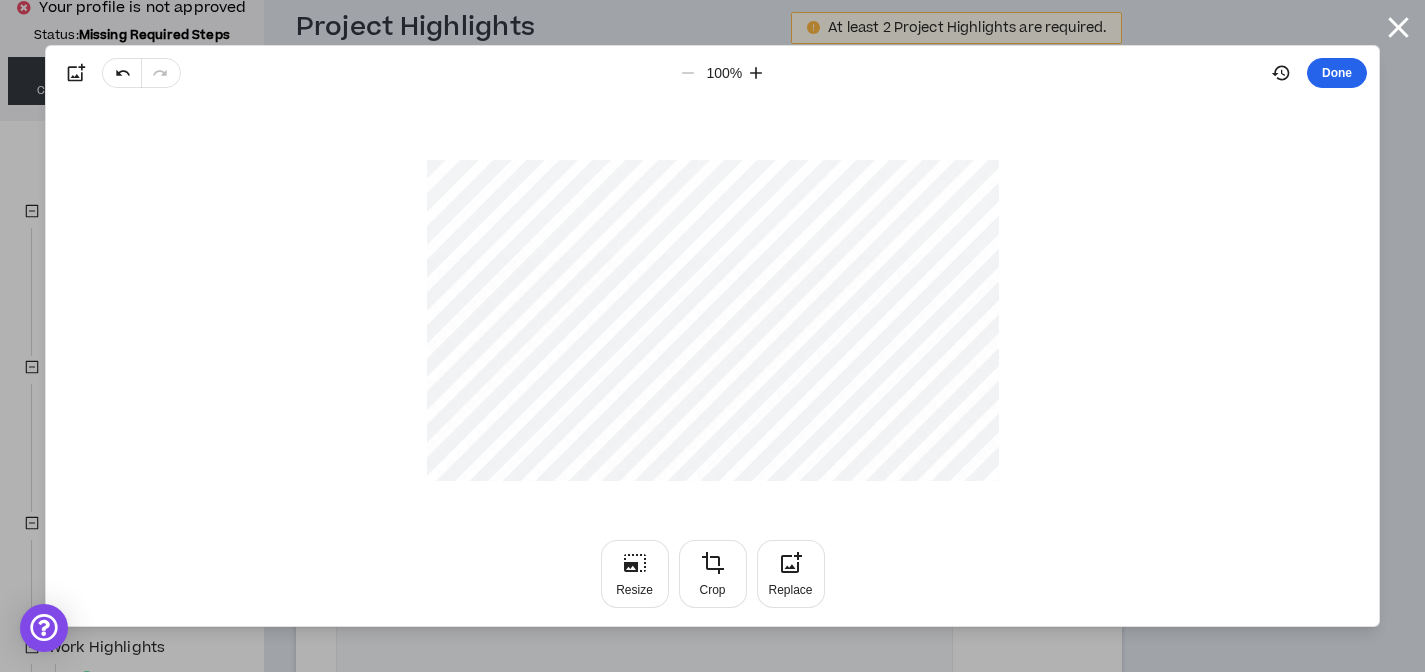 click on "Done" at bounding box center (1337, 73) 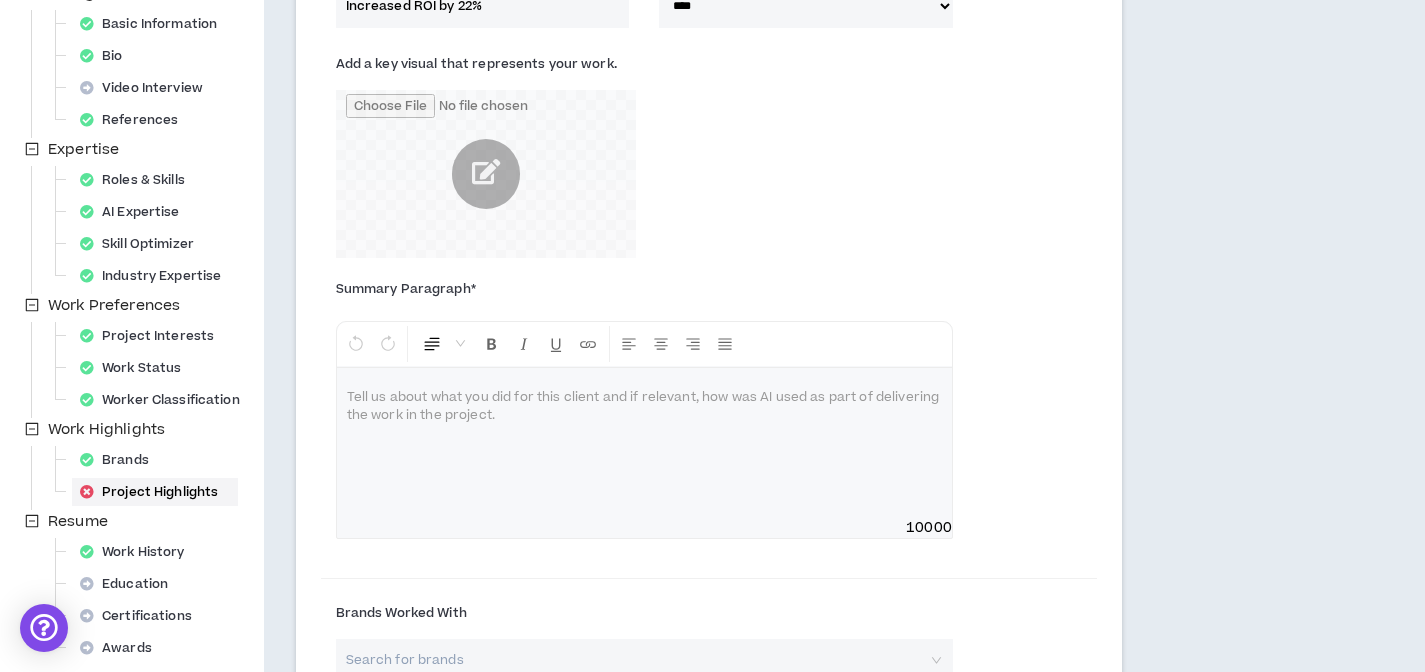 scroll, scrollTop: 404, scrollLeft: 0, axis: vertical 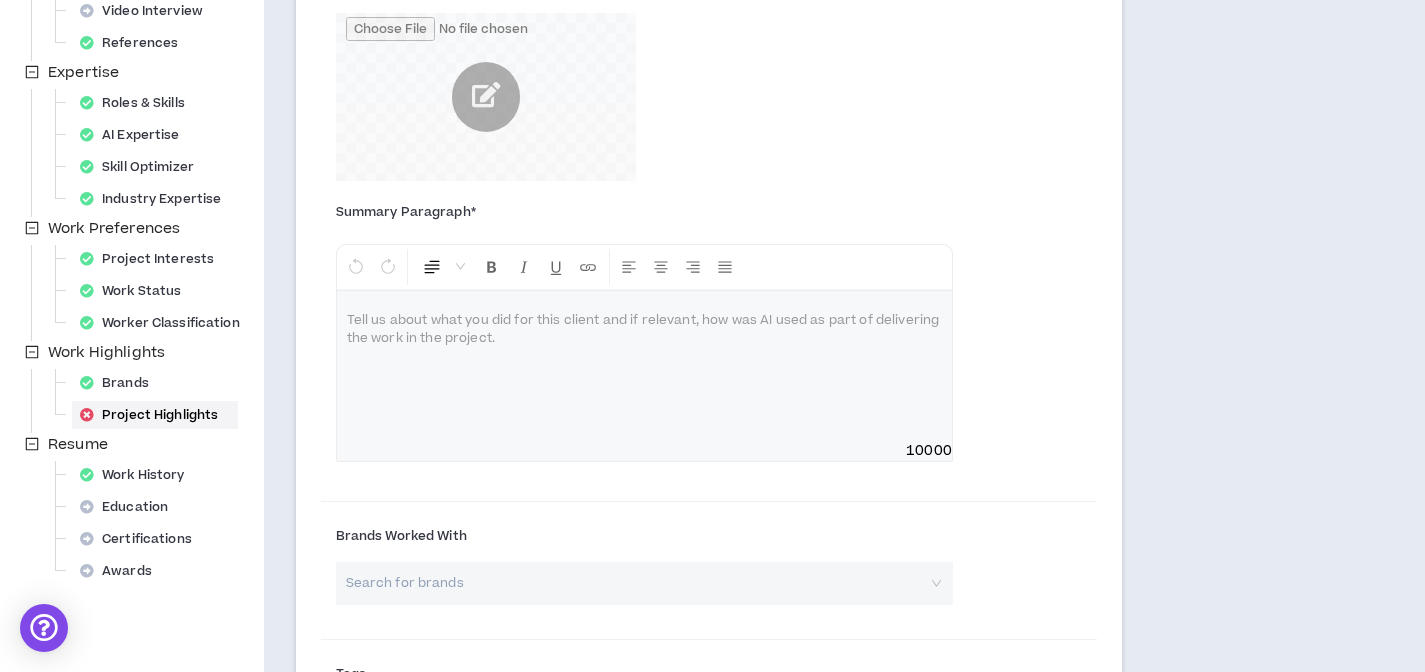 click at bounding box center (644, 366) 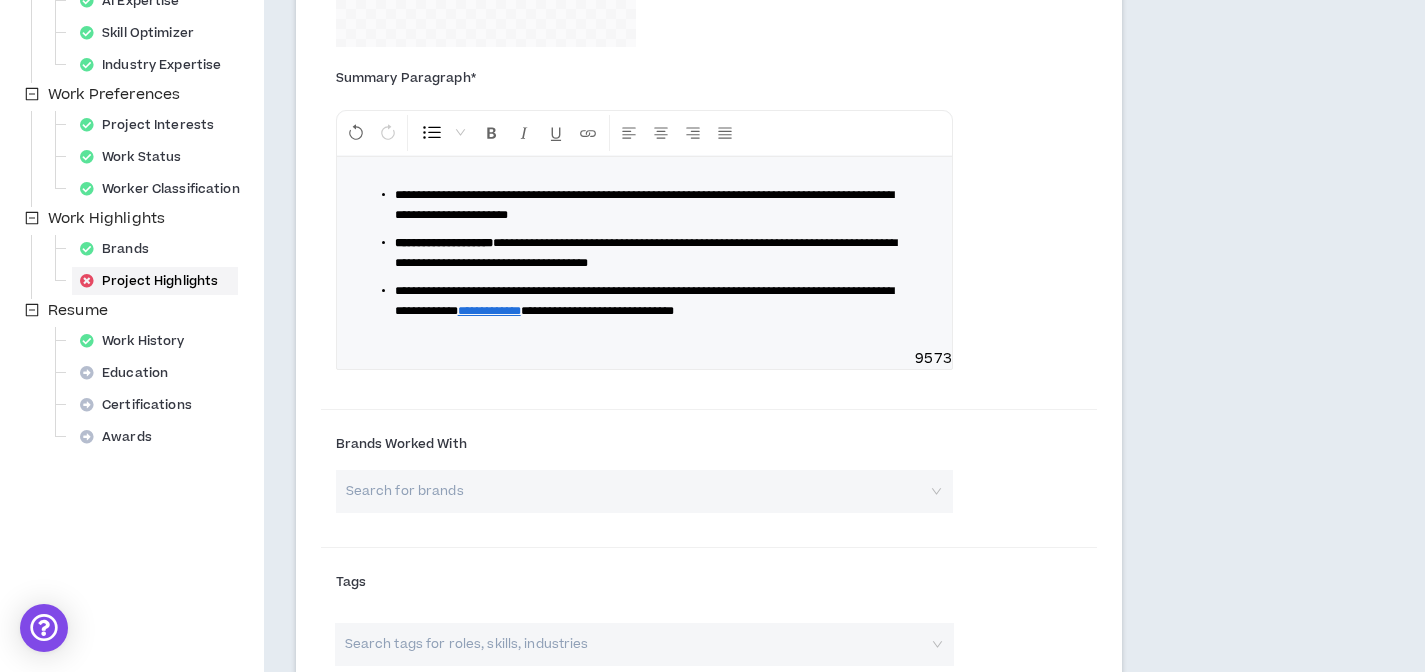scroll, scrollTop: 633, scrollLeft: 0, axis: vertical 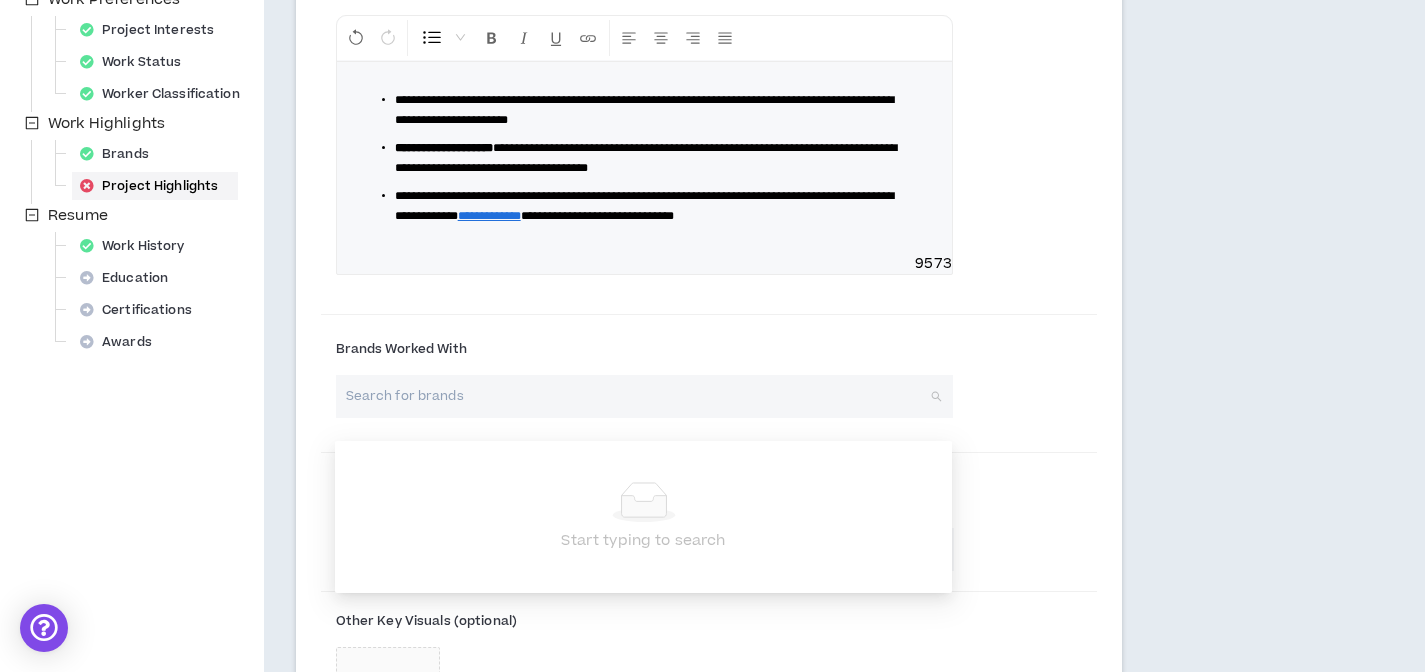 click at bounding box center [637, 396] 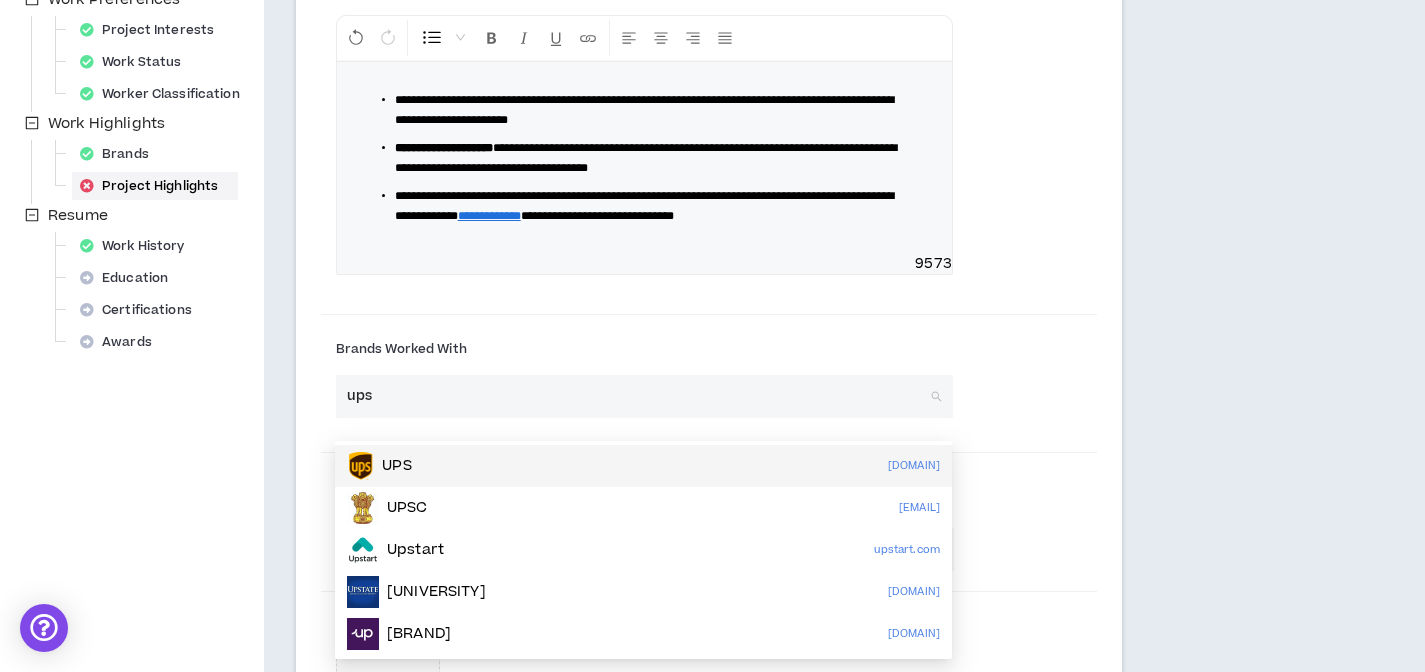 click on "[BRAND] [BRAND].com" at bounding box center (643, 466) 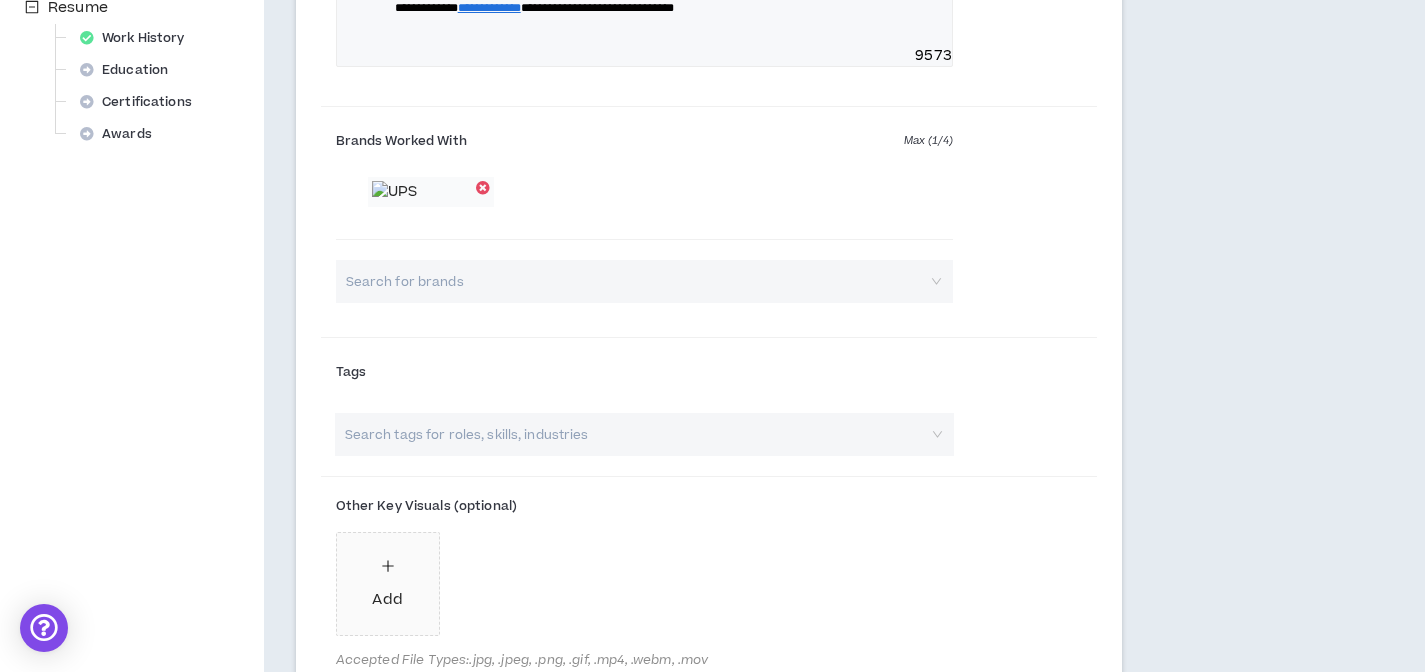 scroll, scrollTop: 843, scrollLeft: 0, axis: vertical 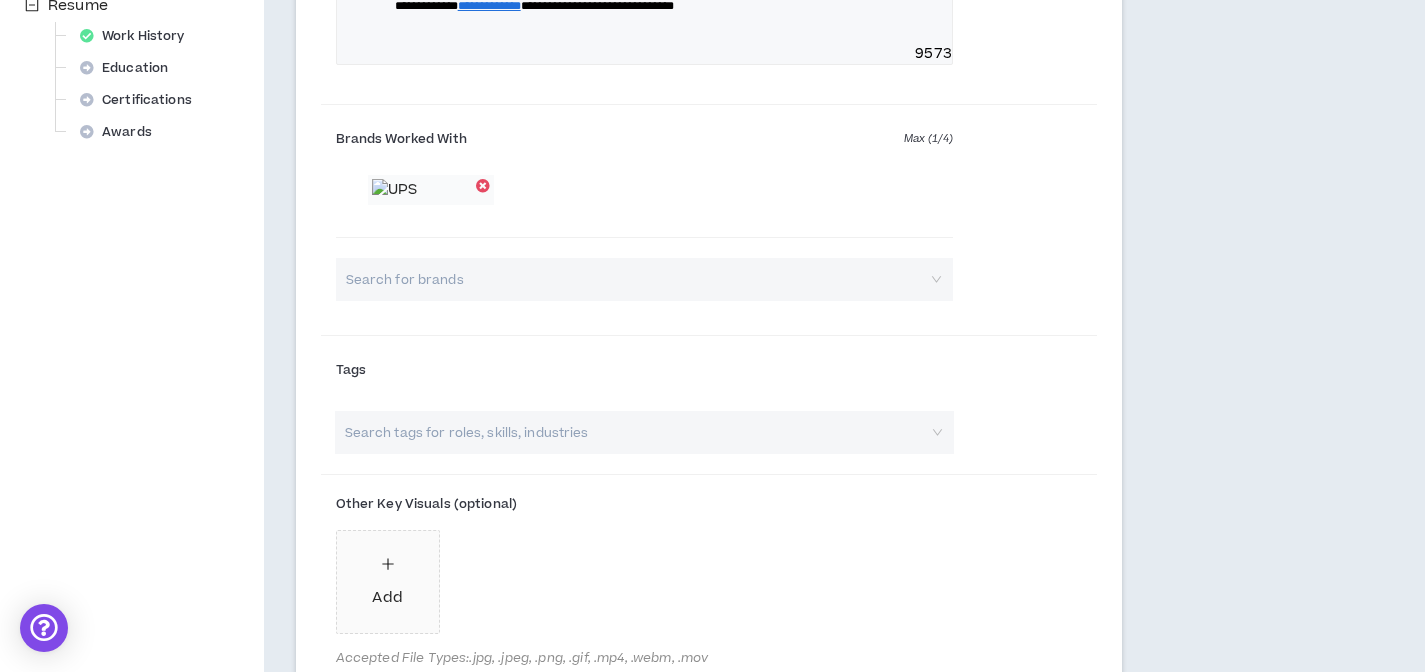 click at bounding box center [644, 214] 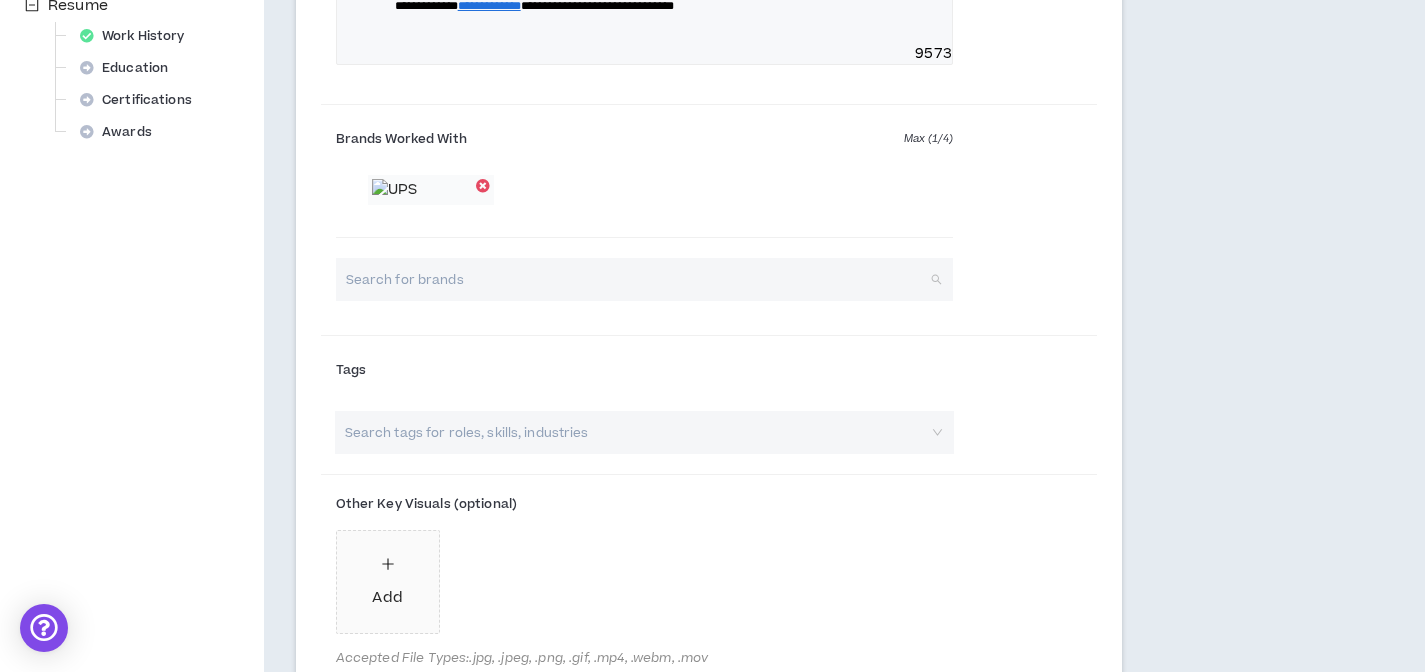 click at bounding box center (637, 279) 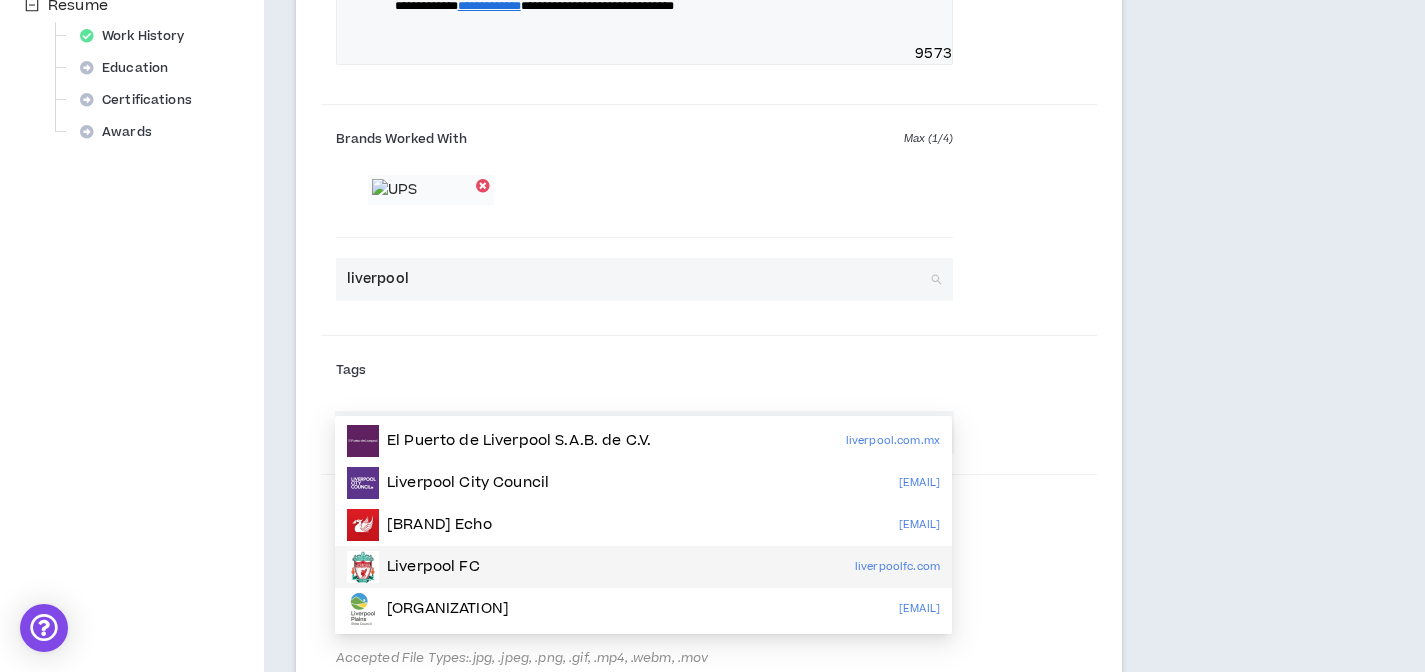 click on "Liverpool FC" at bounding box center [433, 567] 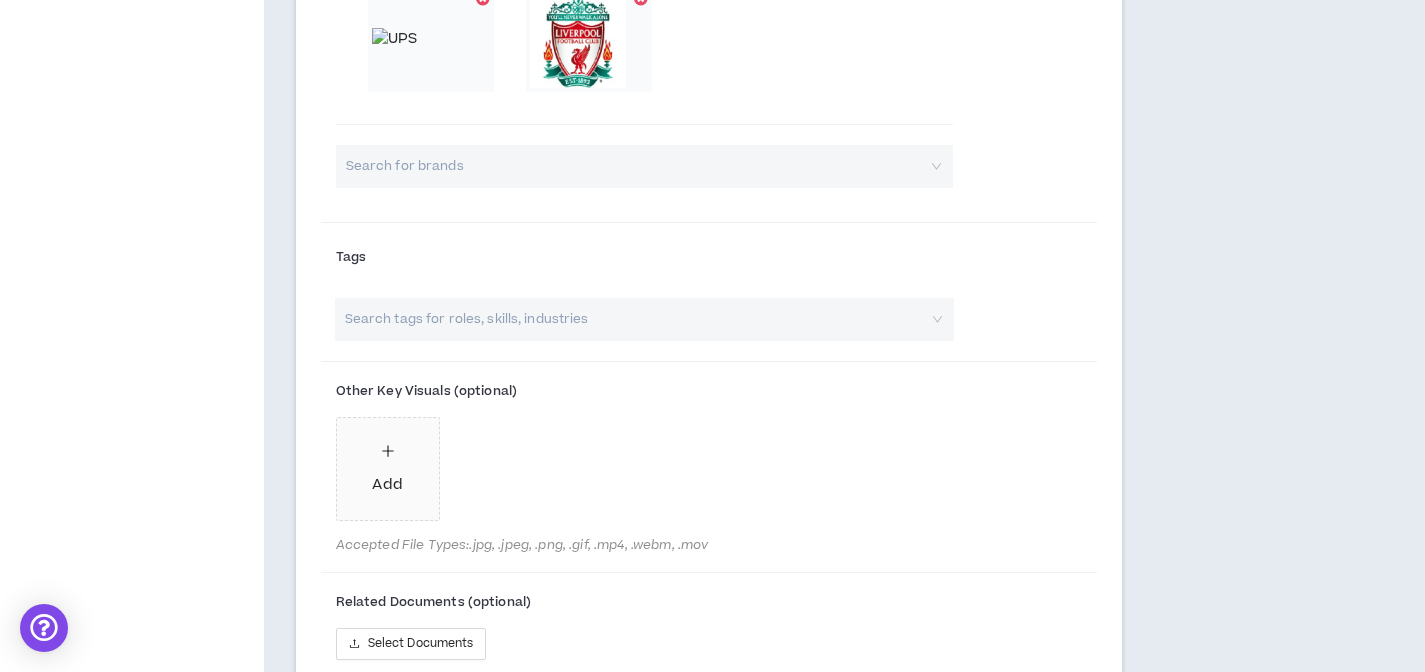 scroll, scrollTop: 1059, scrollLeft: 0, axis: vertical 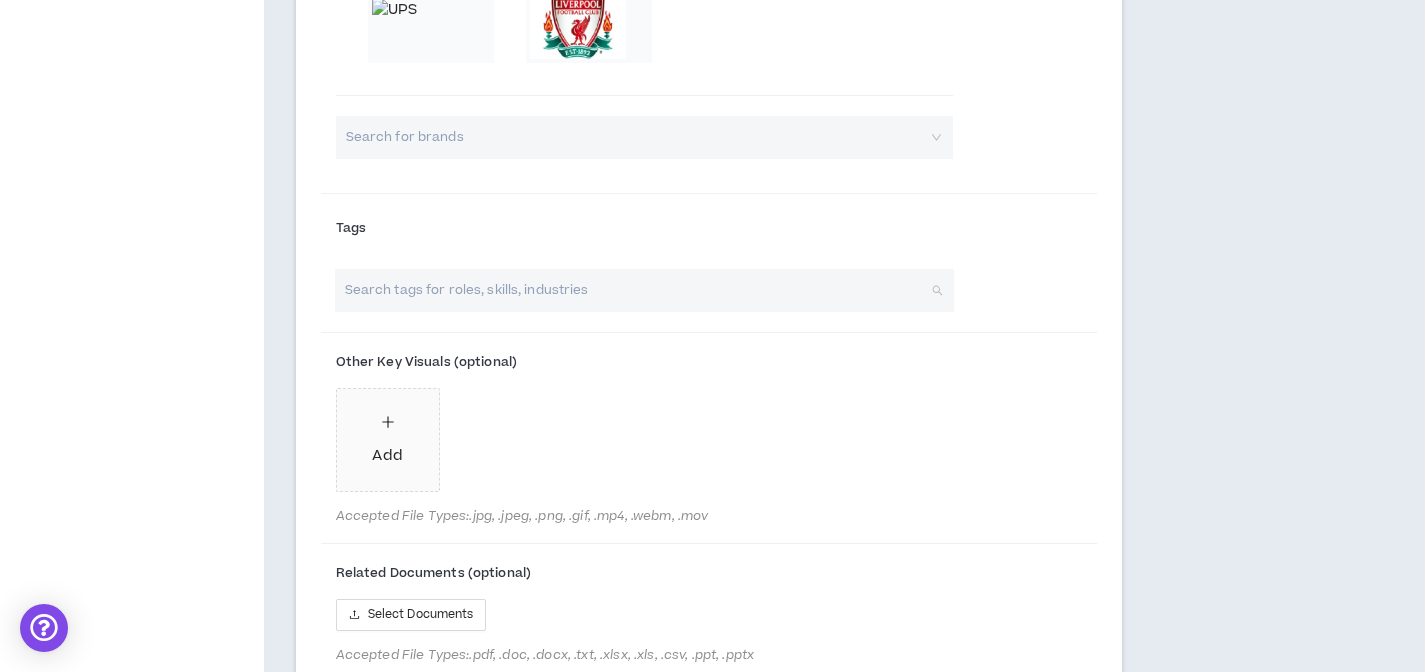 click at bounding box center (634, 290) 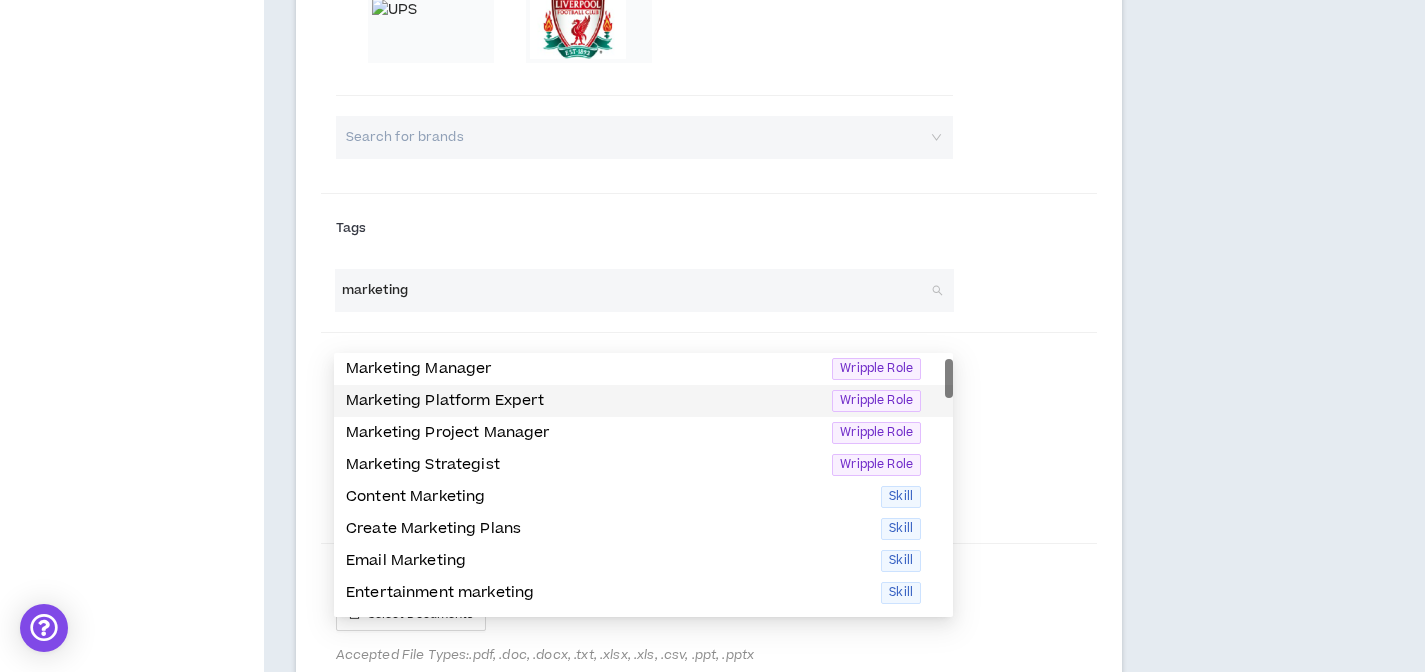 scroll, scrollTop: 8, scrollLeft: 0, axis: vertical 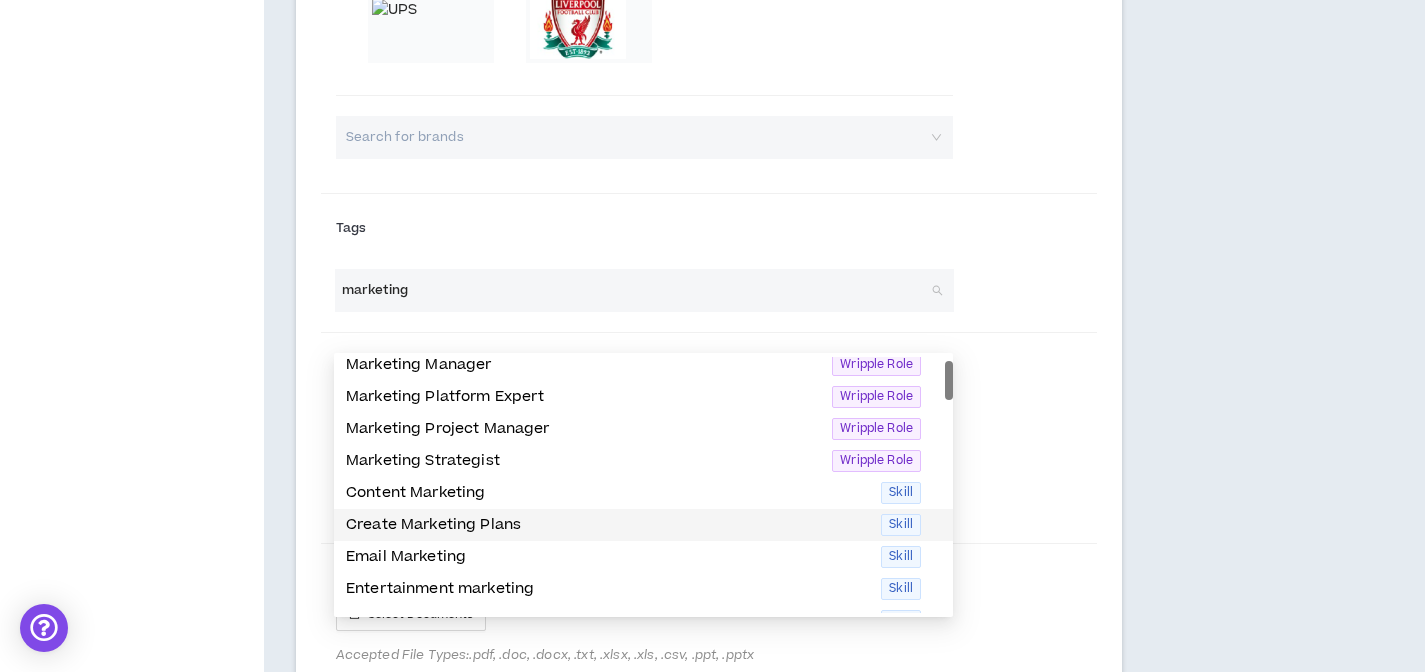 click on "Skill" at bounding box center [901, 525] 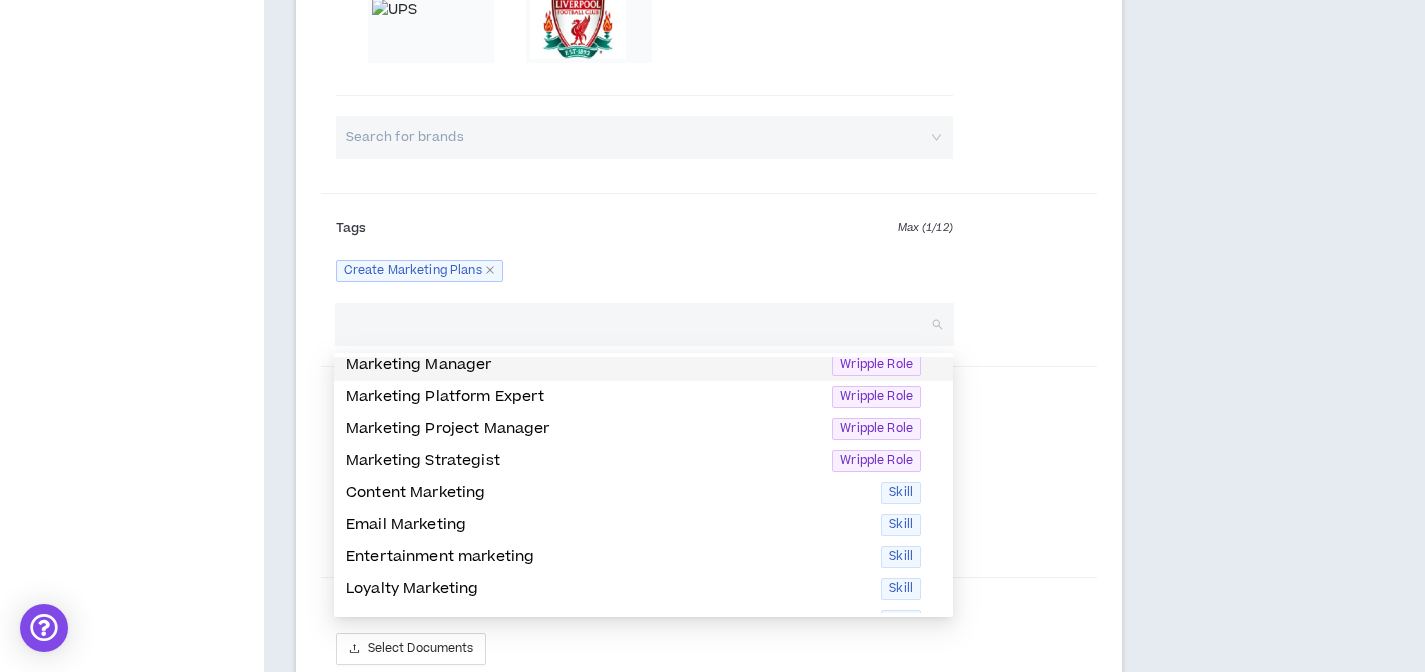 click on "Create Marketing Plans" at bounding box center (644, 271) 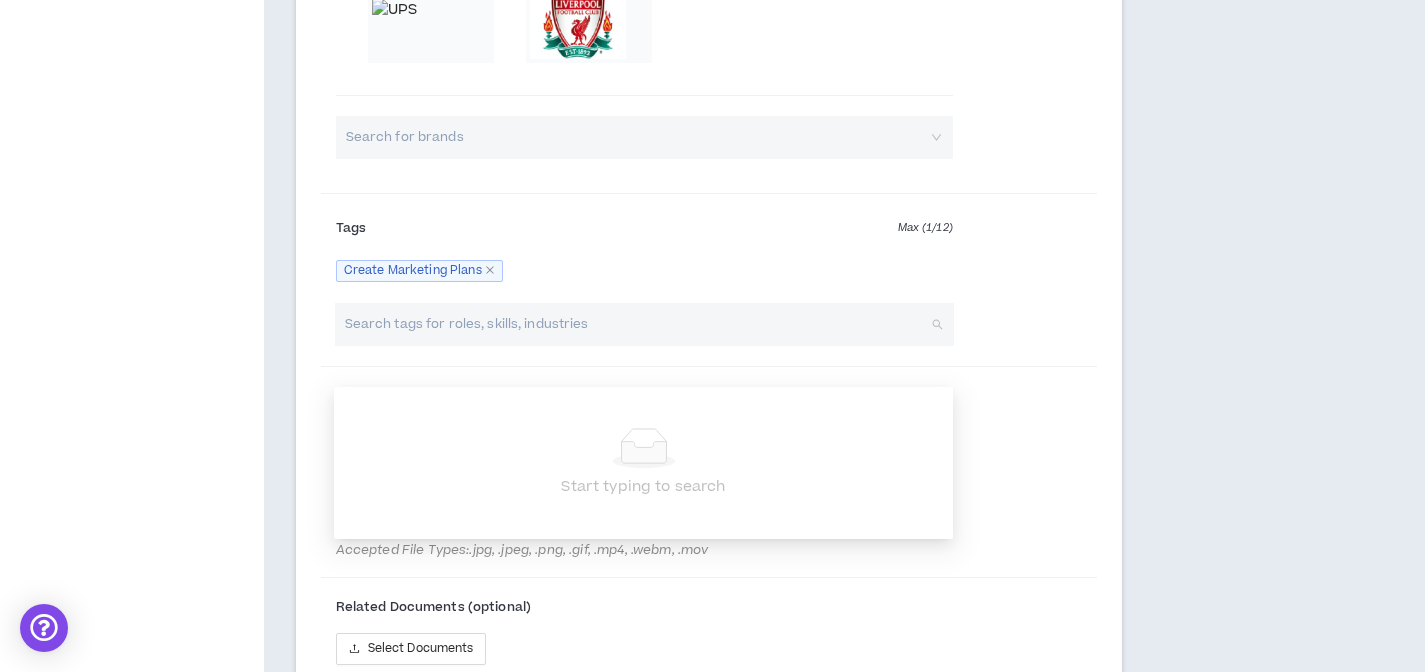 click at bounding box center (634, 324) 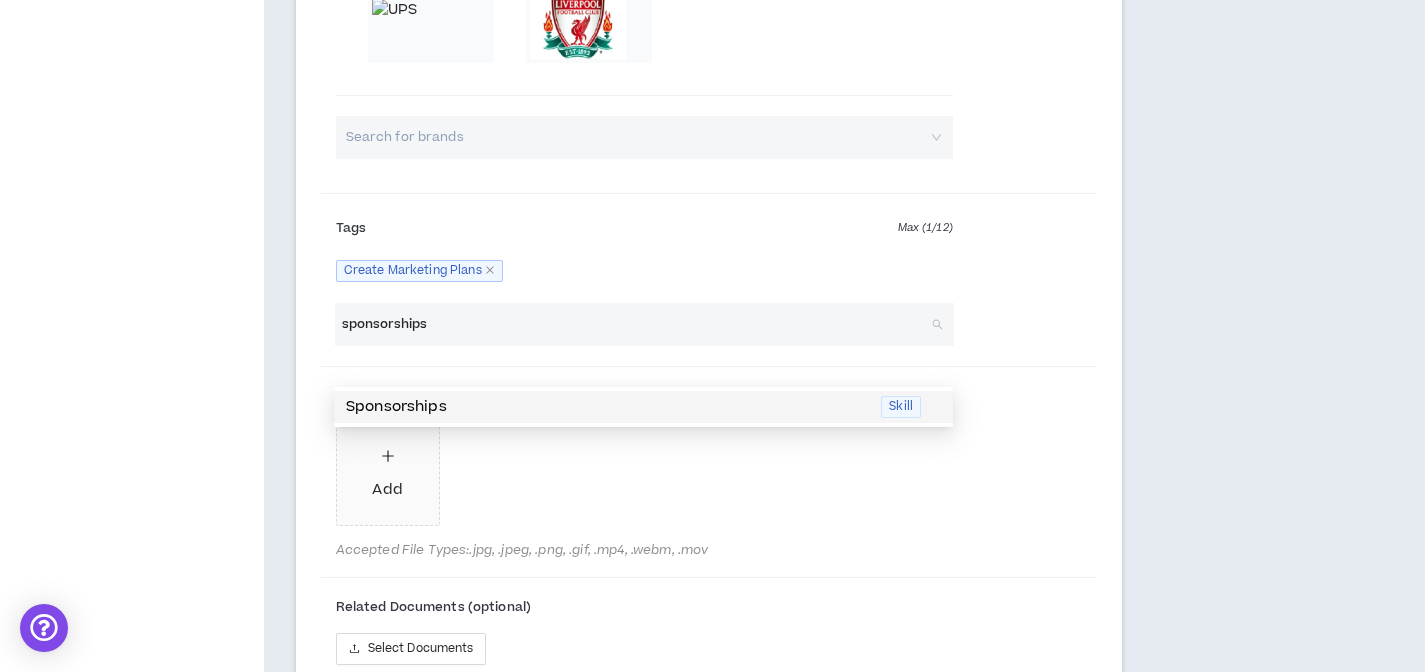 click on "Sponsorships" at bounding box center [607, 407] 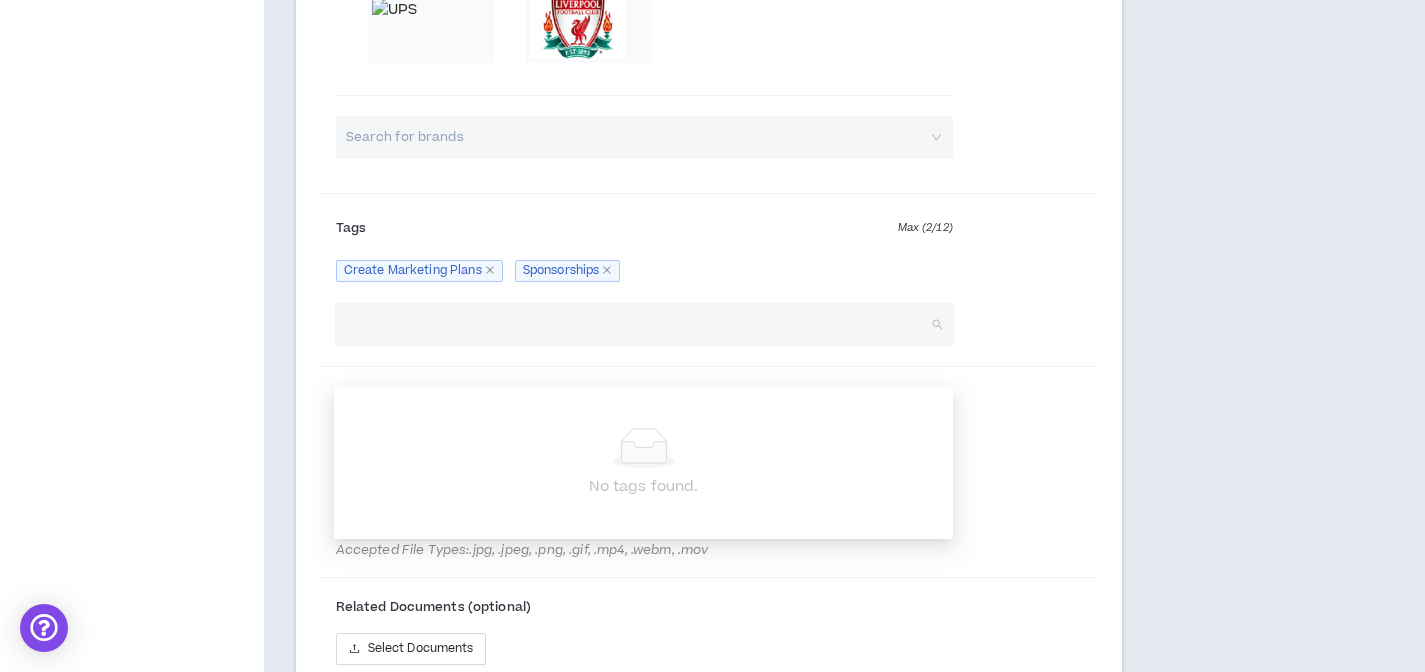 click on "Tags Max ( 2  /  12 ) Create Marketing Plans Sponsorships" at bounding box center [709, 252] 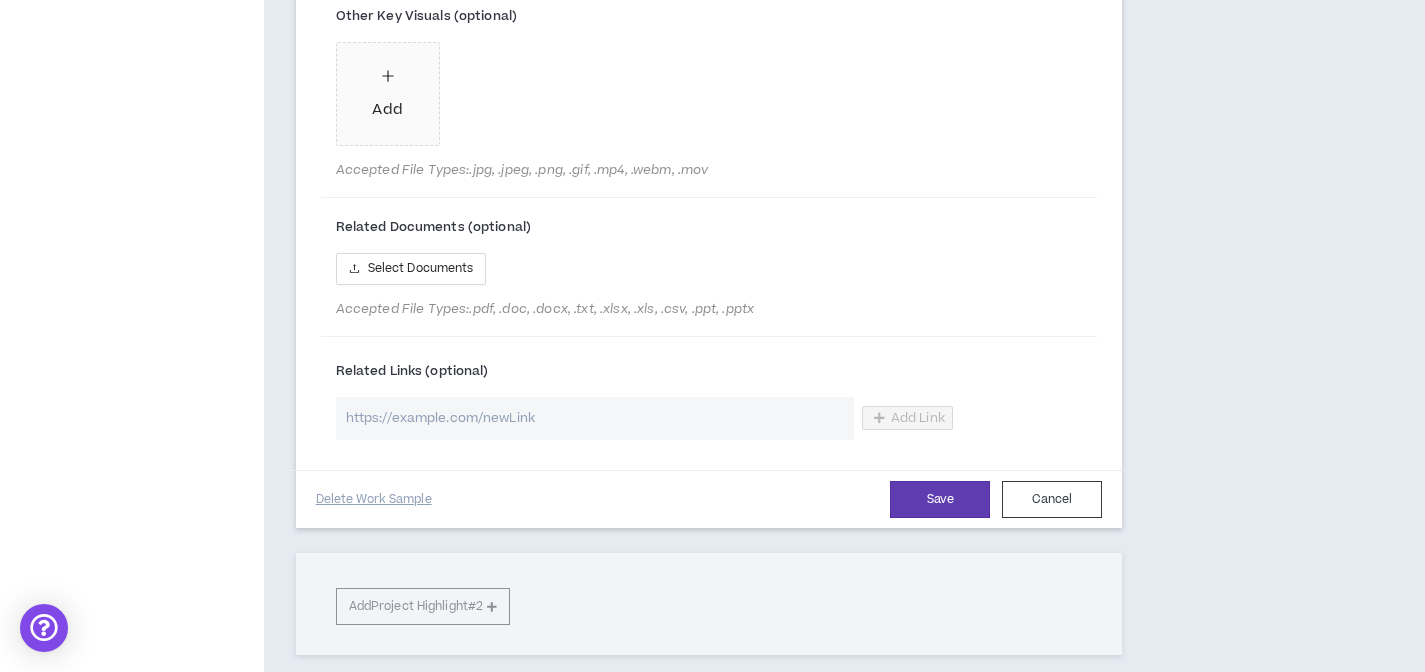 scroll, scrollTop: 1587, scrollLeft: 0, axis: vertical 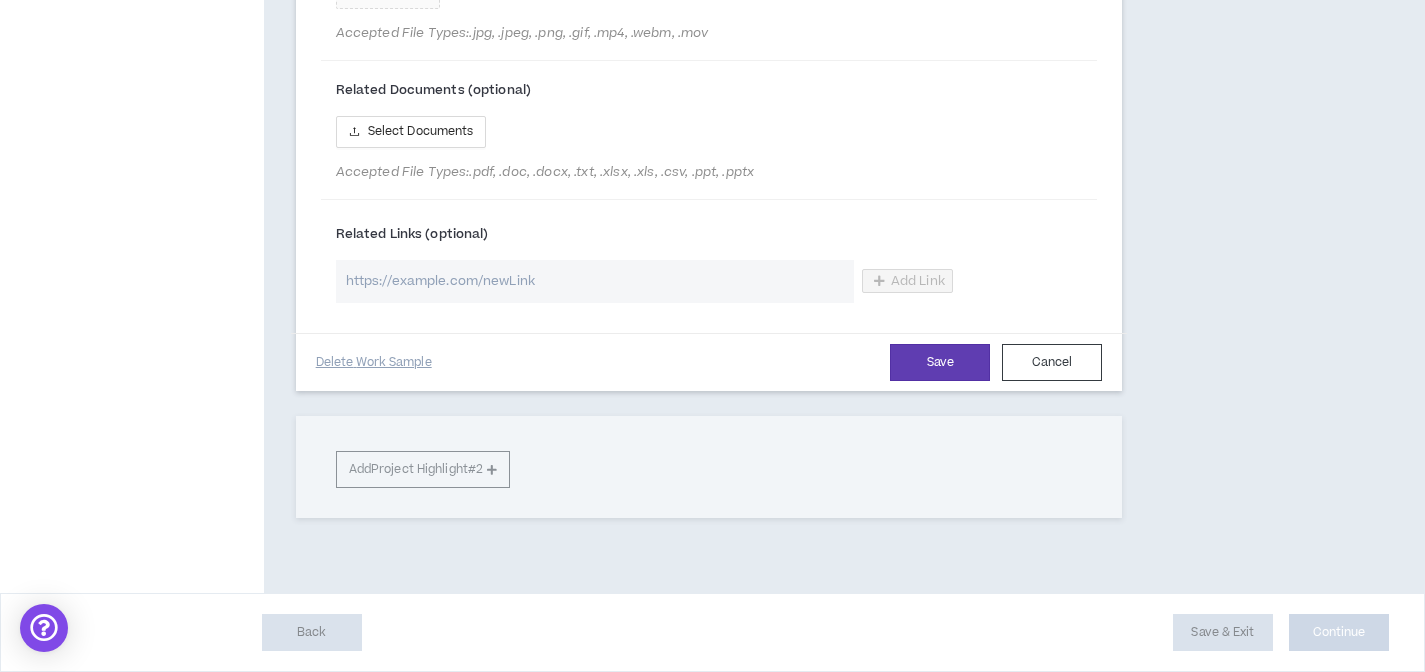 click at bounding box center (595, 281) 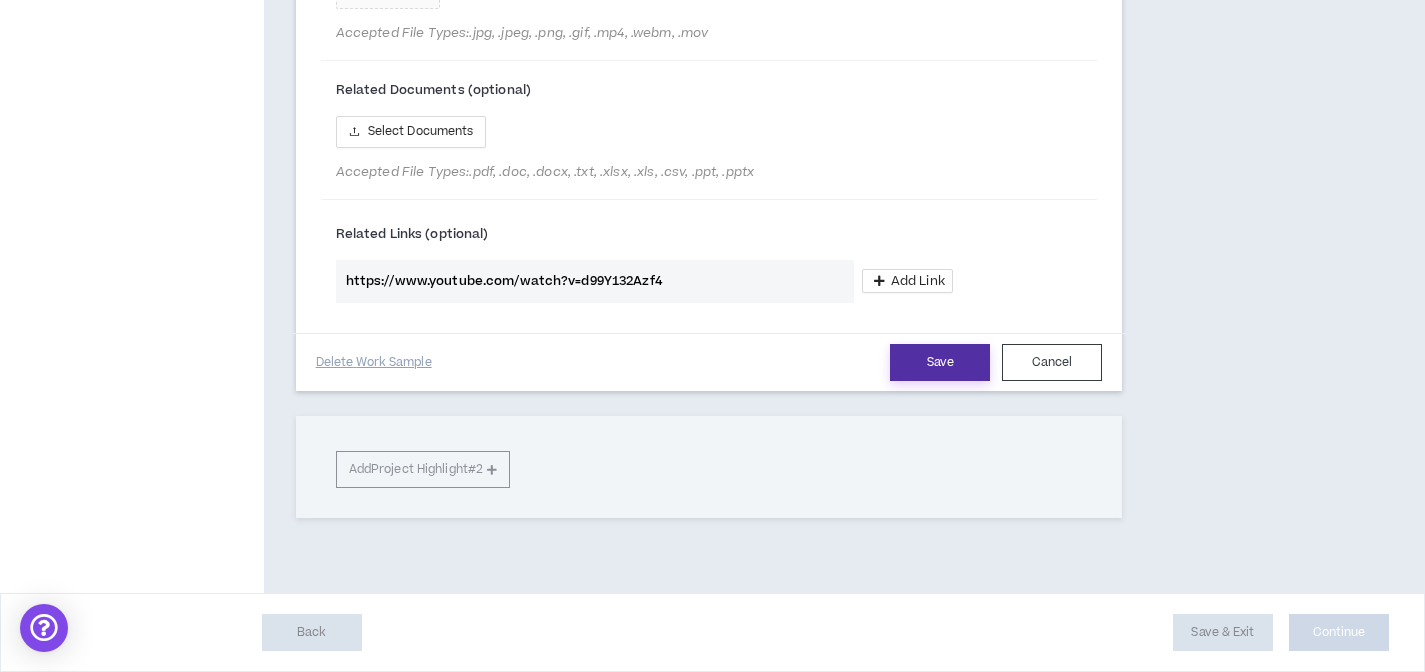 click on "Save" at bounding box center [940, 362] 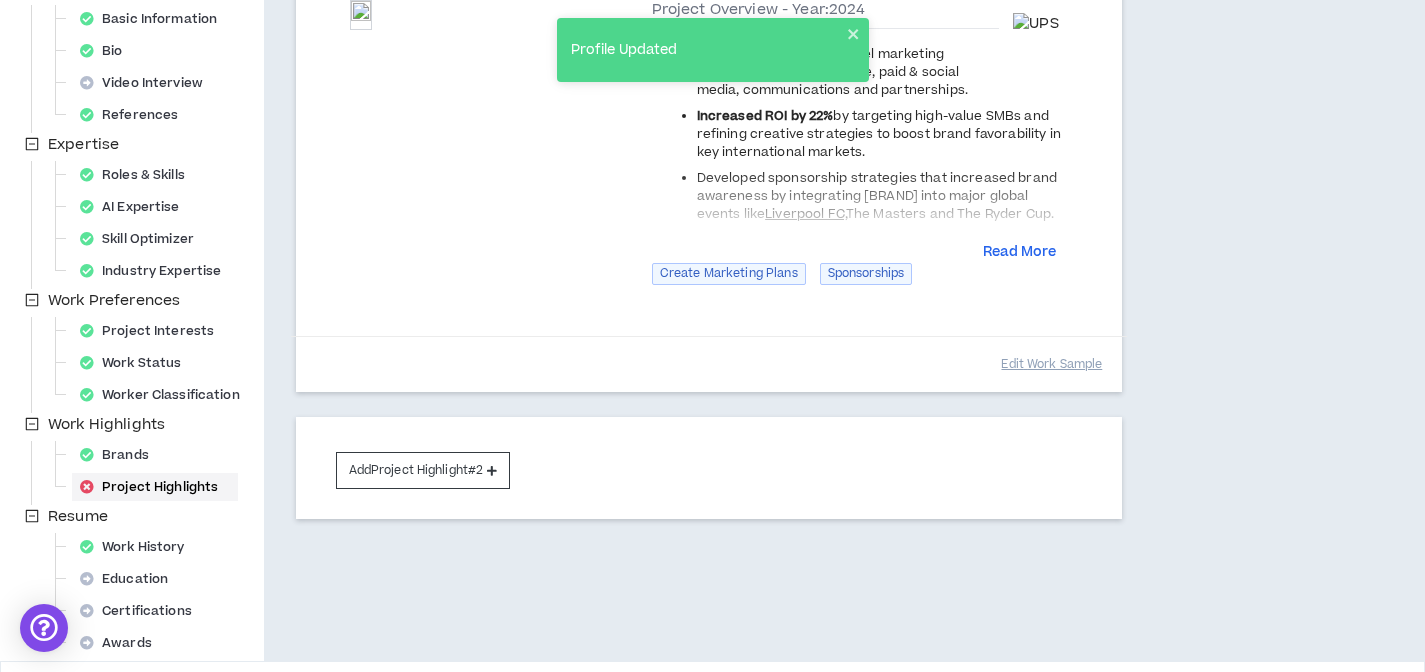 scroll, scrollTop: 400, scrollLeft: 0, axis: vertical 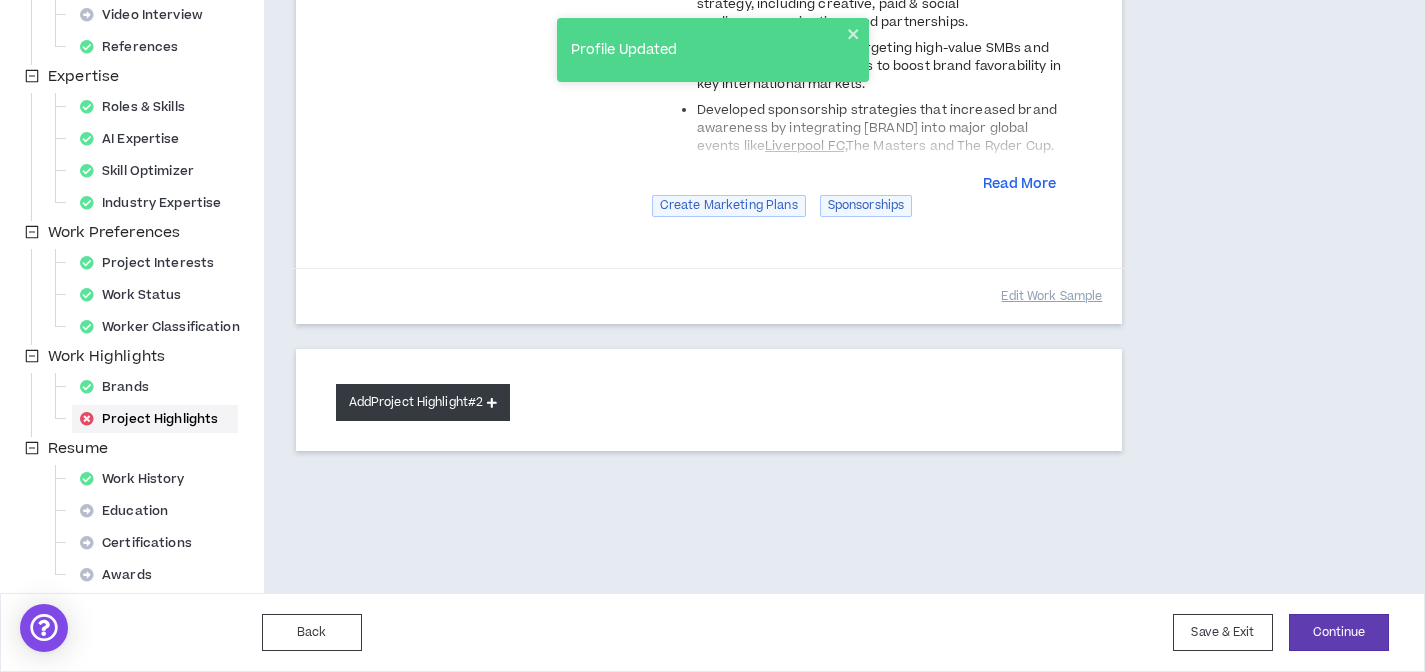 click on "Add  Project Highlight  #2" at bounding box center [423, 402] 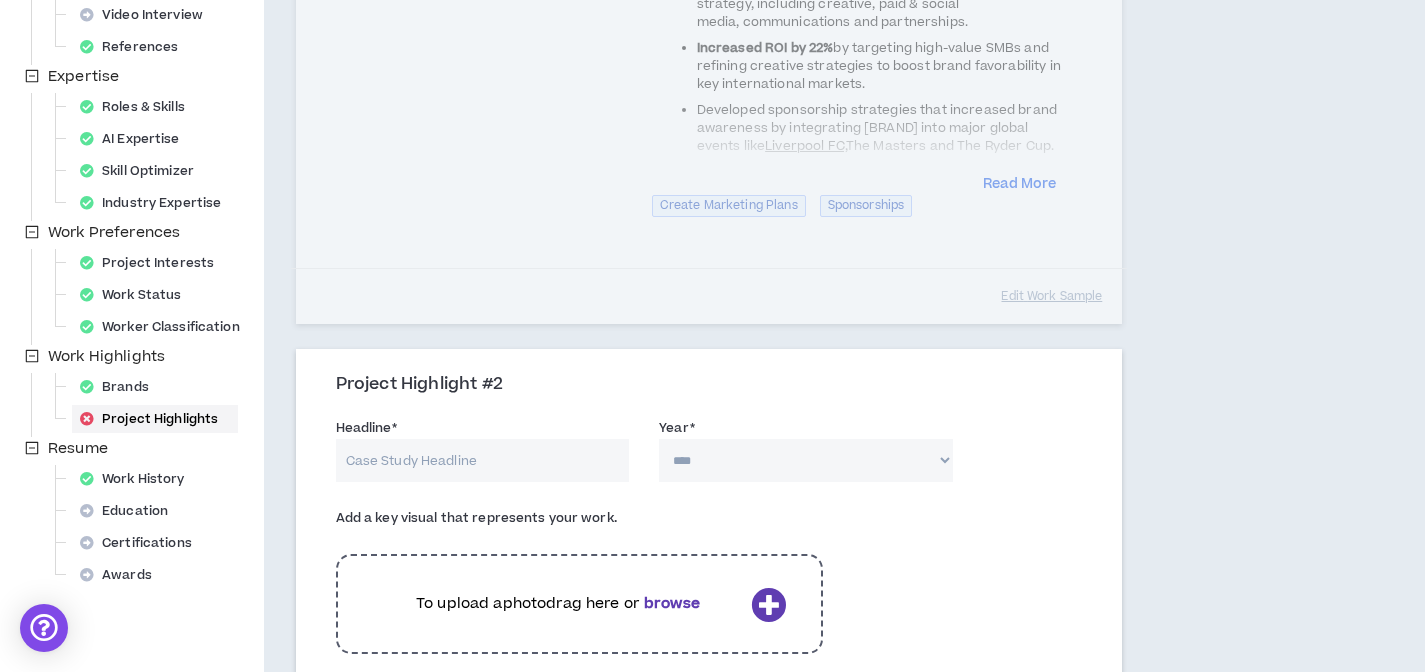 click on "Headline  *" at bounding box center (483, 460) 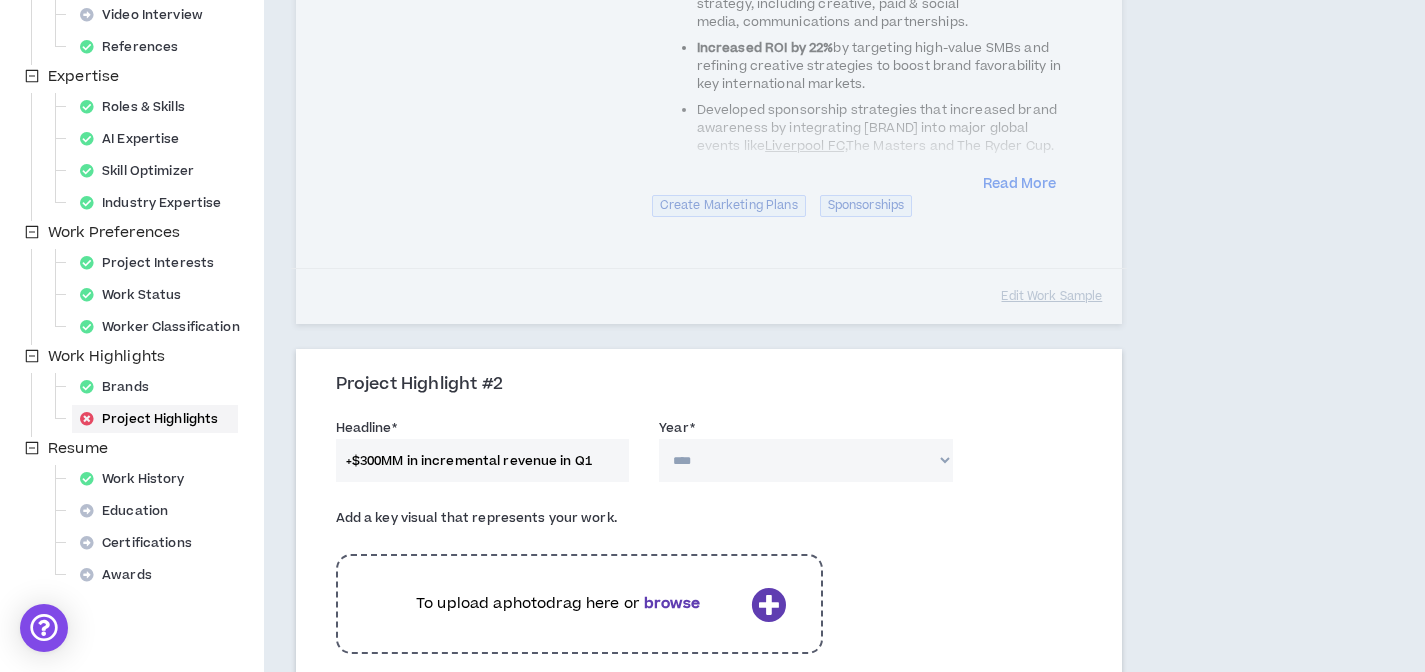 click on "**** **** **** **** **** **** **** **** **** **** **** **** **** **** **** **** **** **** **** **** **** **** **** **** **** **** **** **** **** **** **** **** **** **** **** **** **** **** **** **** **** **** **** **** **** **** **** **** **** **** **** **** **** **** **** **** **** **** **** **** **** **** **** **** **** **** **** **** **** **** **** **** **** **** **** **** **** **** **** **** **** **** **** **** **** **** **** **** **** **** **** **** **** **** **** **** **** **** **** **** **** **** **** **** **** **** **** **** **** **** **** **** **** **** **** **** **** **** **** **** **** **** **** **** **** **** ****" at bounding box center [806, 460] 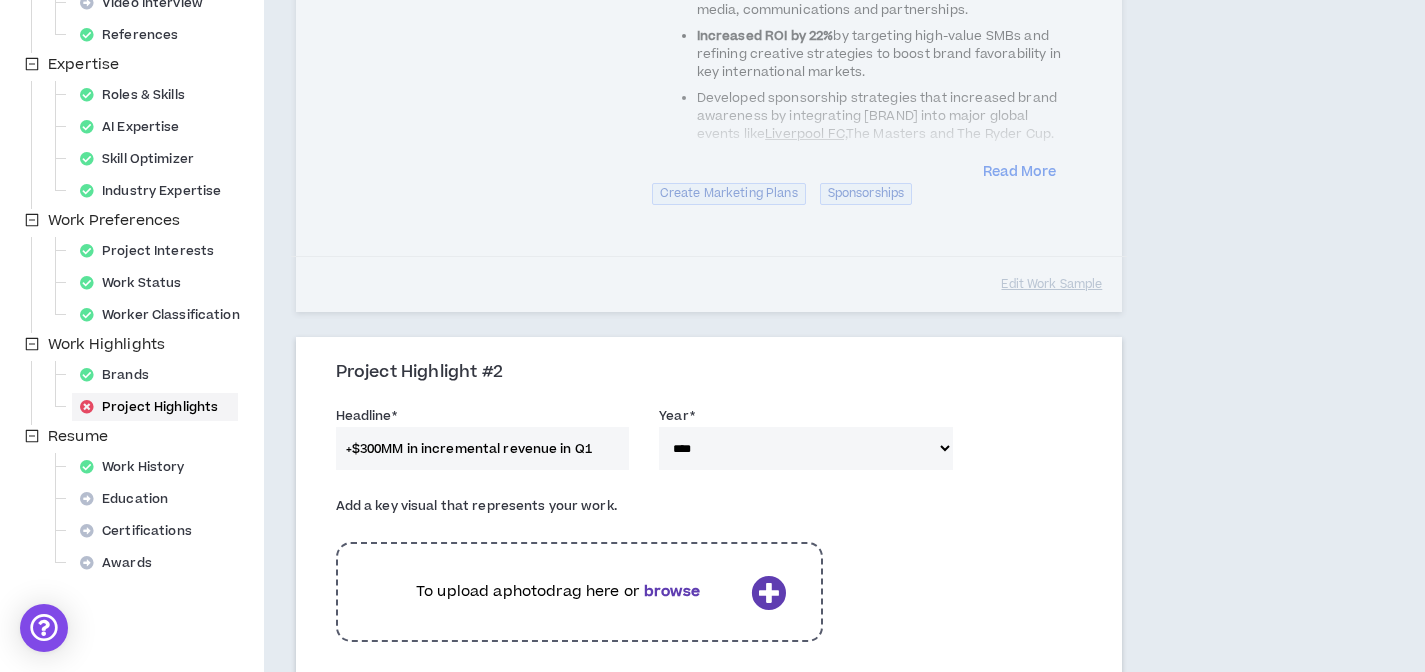 scroll, scrollTop: 486, scrollLeft: 0, axis: vertical 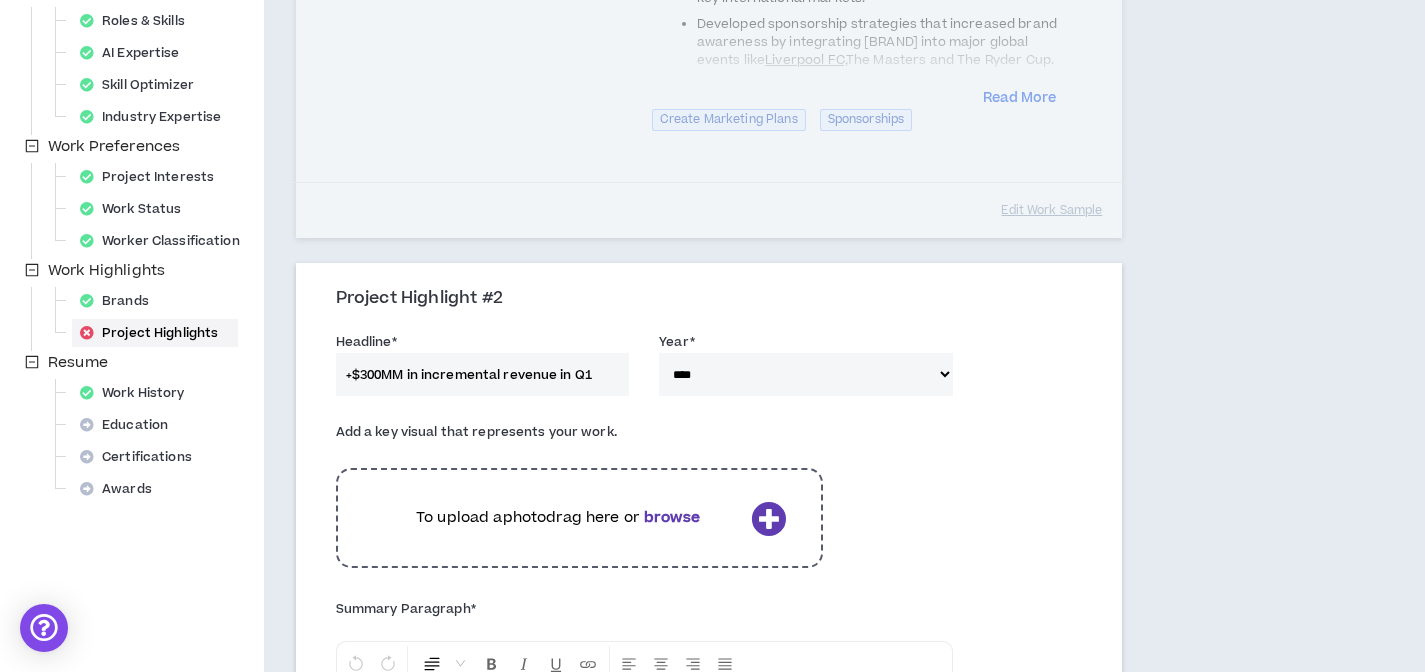 click on "browse" at bounding box center (672, 517) 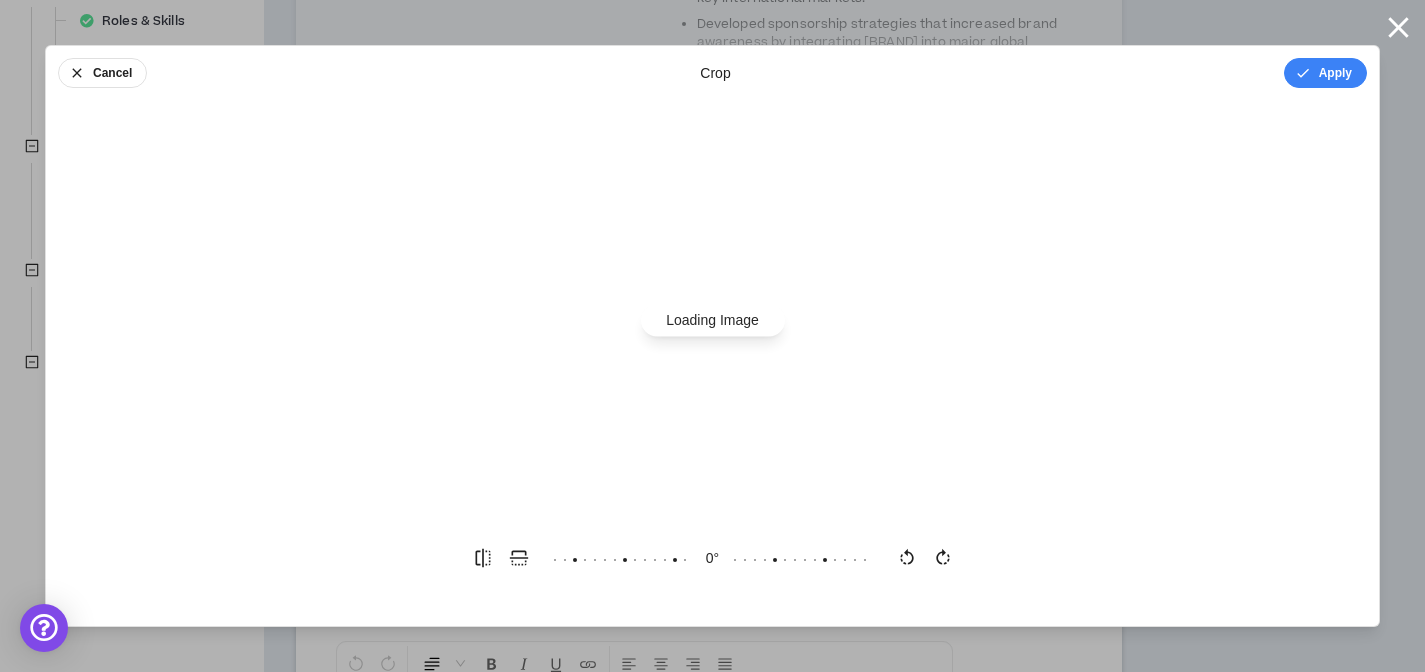 scroll, scrollTop: 0, scrollLeft: 0, axis: both 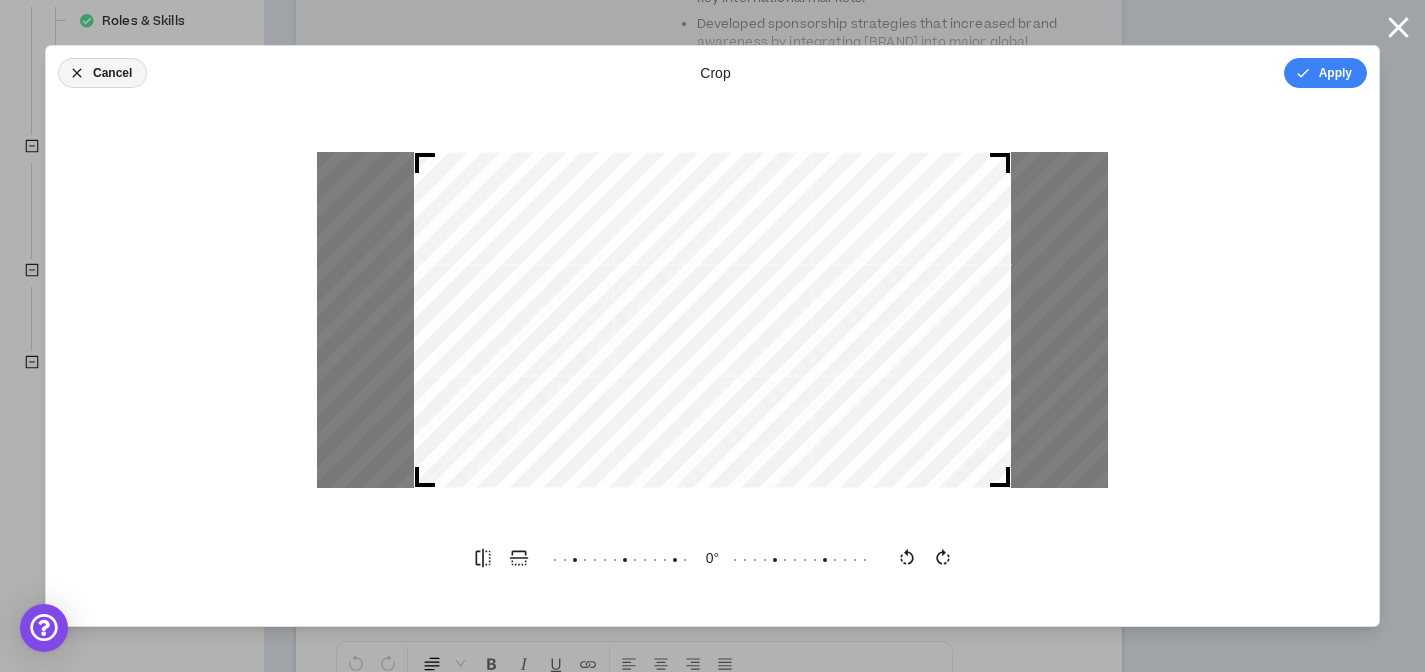 click on "Cancel" at bounding box center (102, 73) 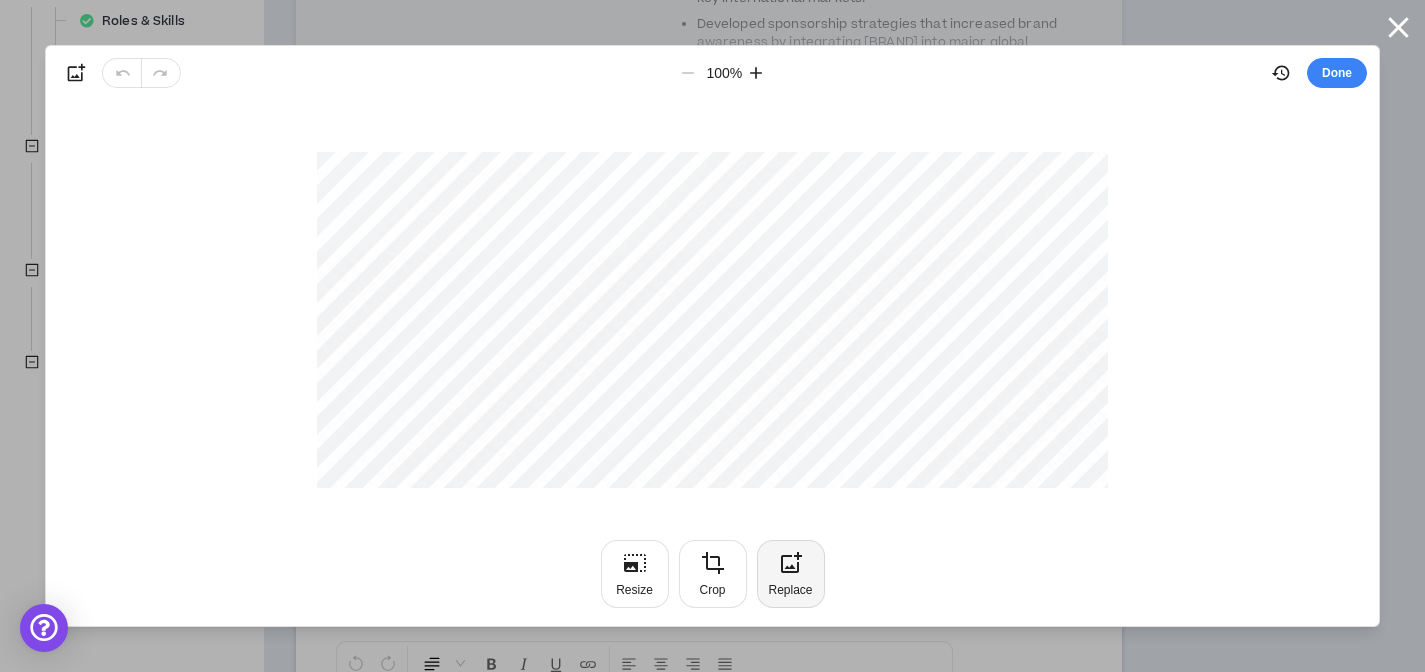 click 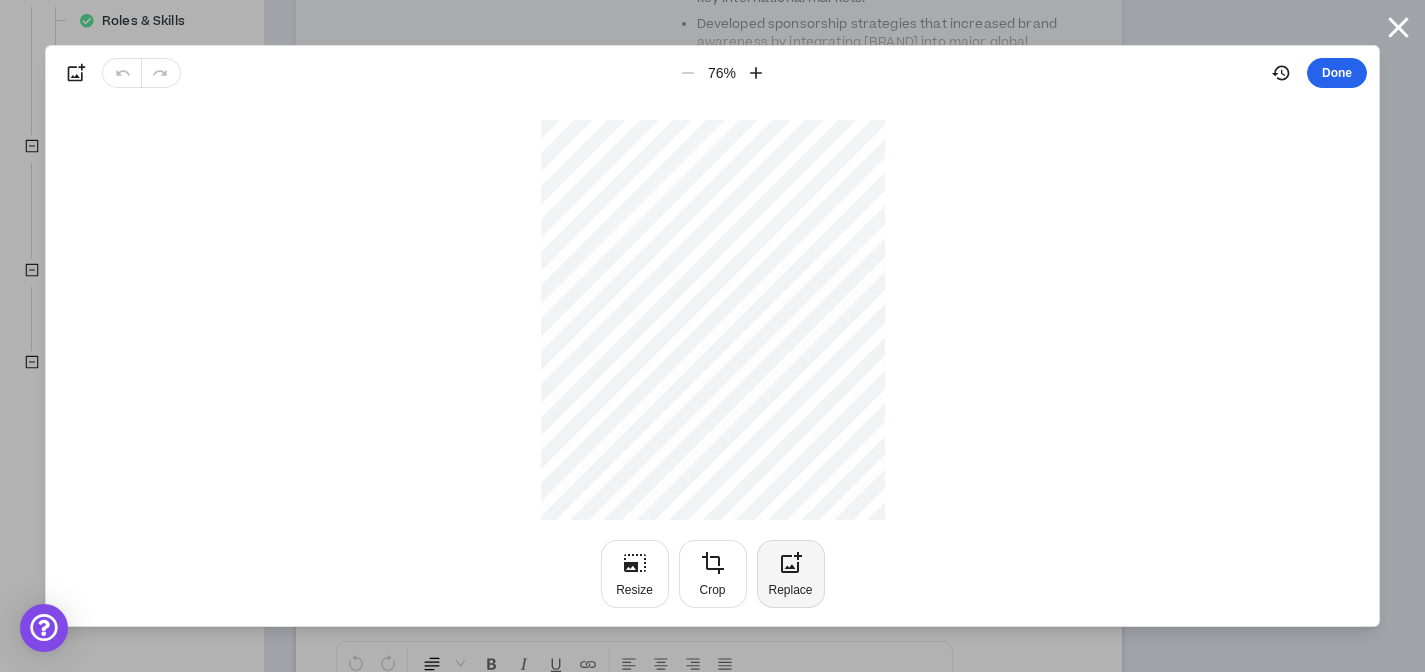 click on "Done" at bounding box center (1337, 73) 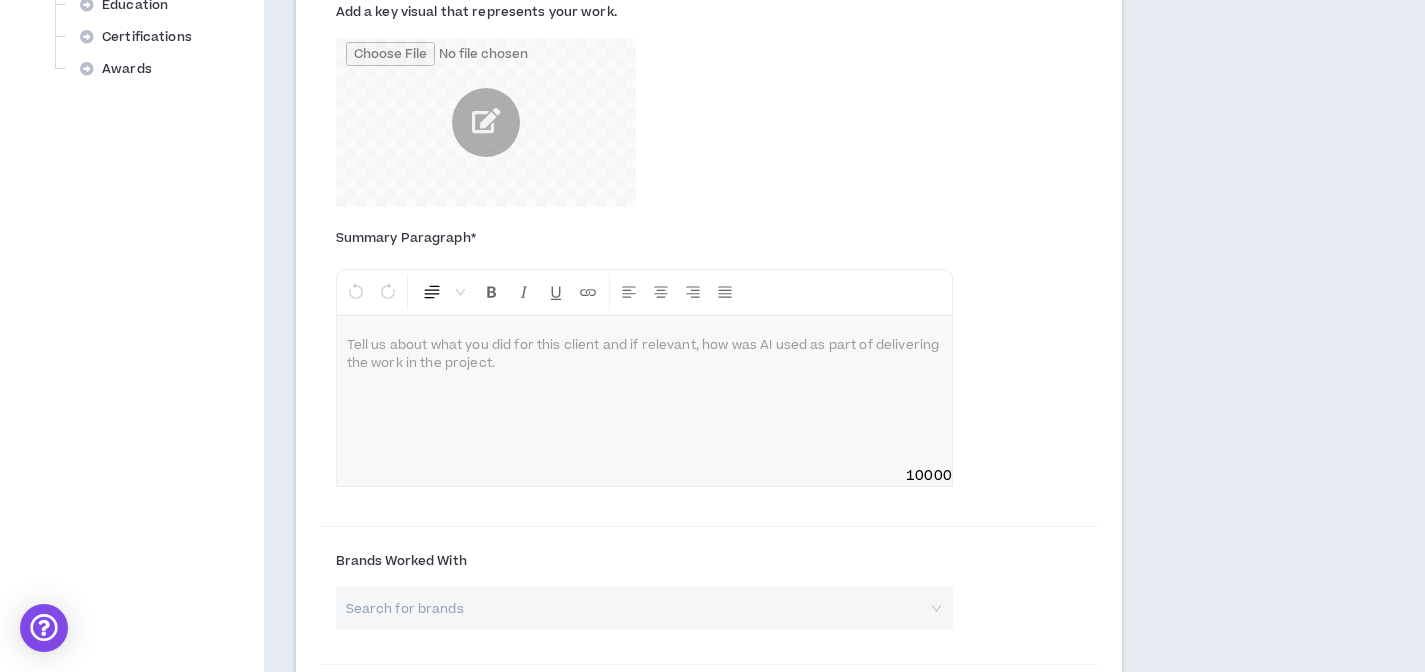 scroll, scrollTop: 908, scrollLeft: 0, axis: vertical 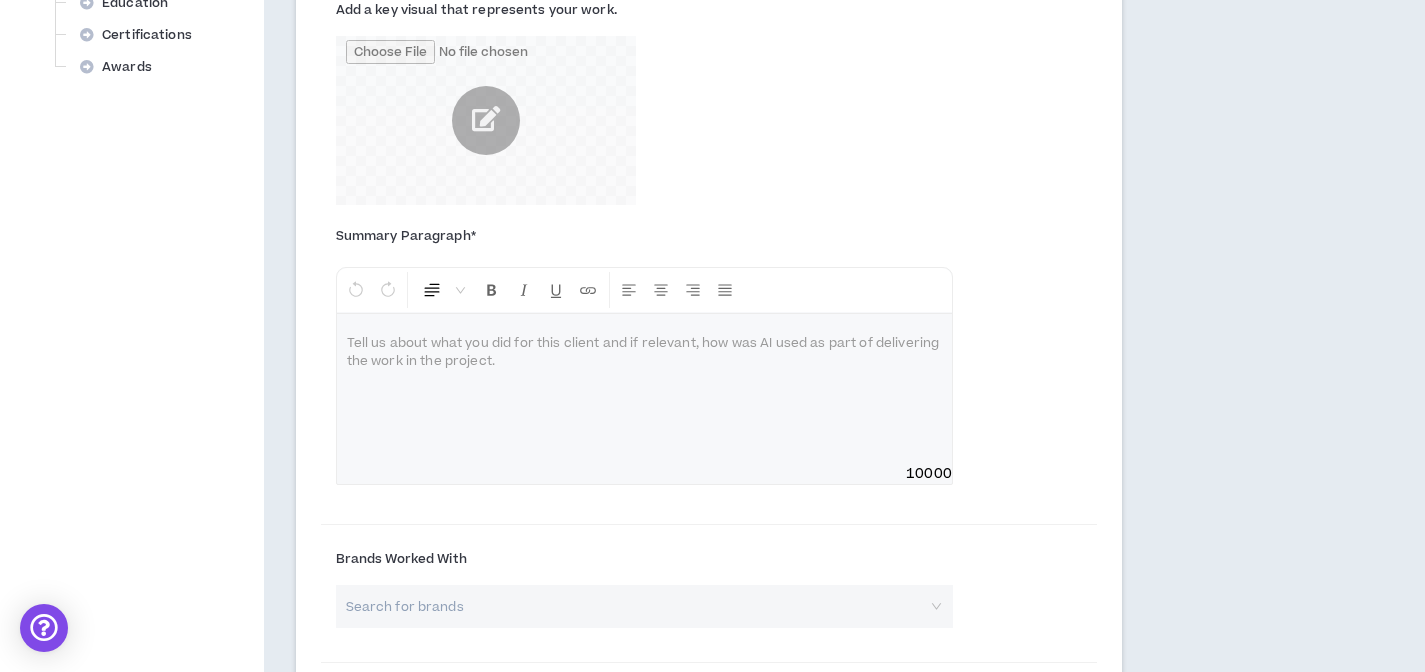 click at bounding box center [644, 389] 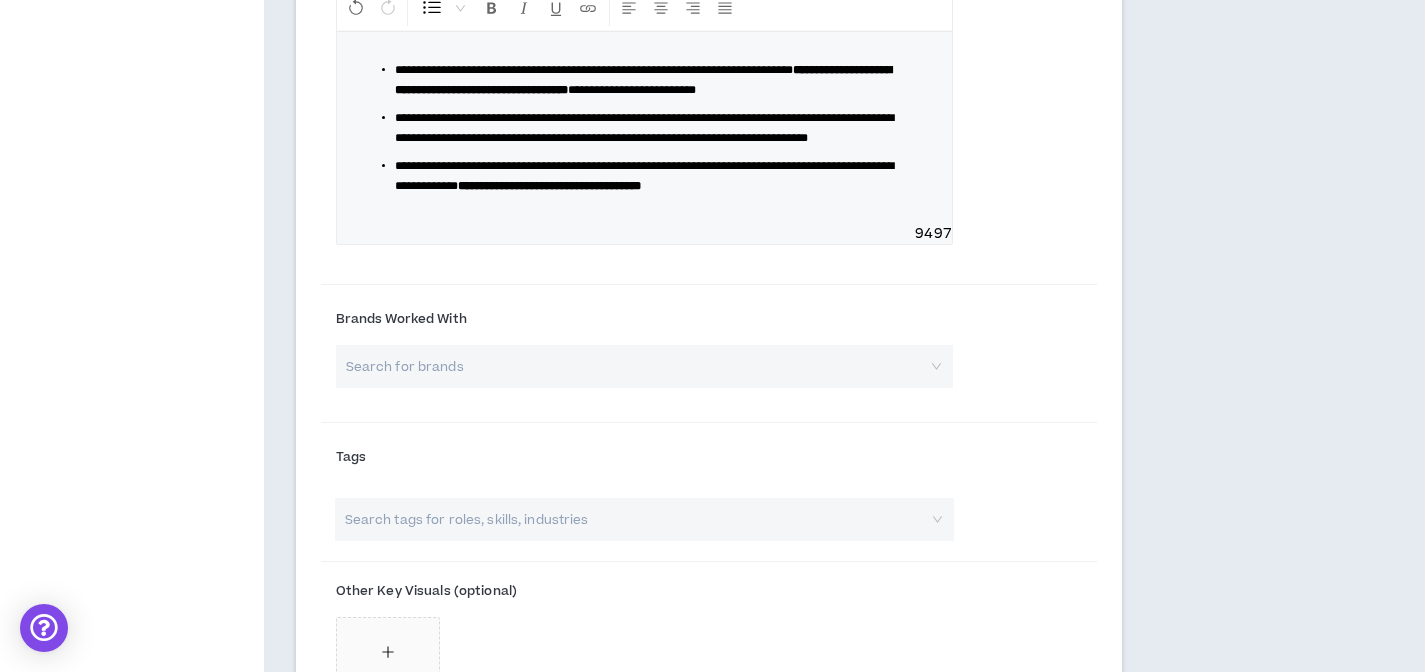 scroll, scrollTop: 1235, scrollLeft: 0, axis: vertical 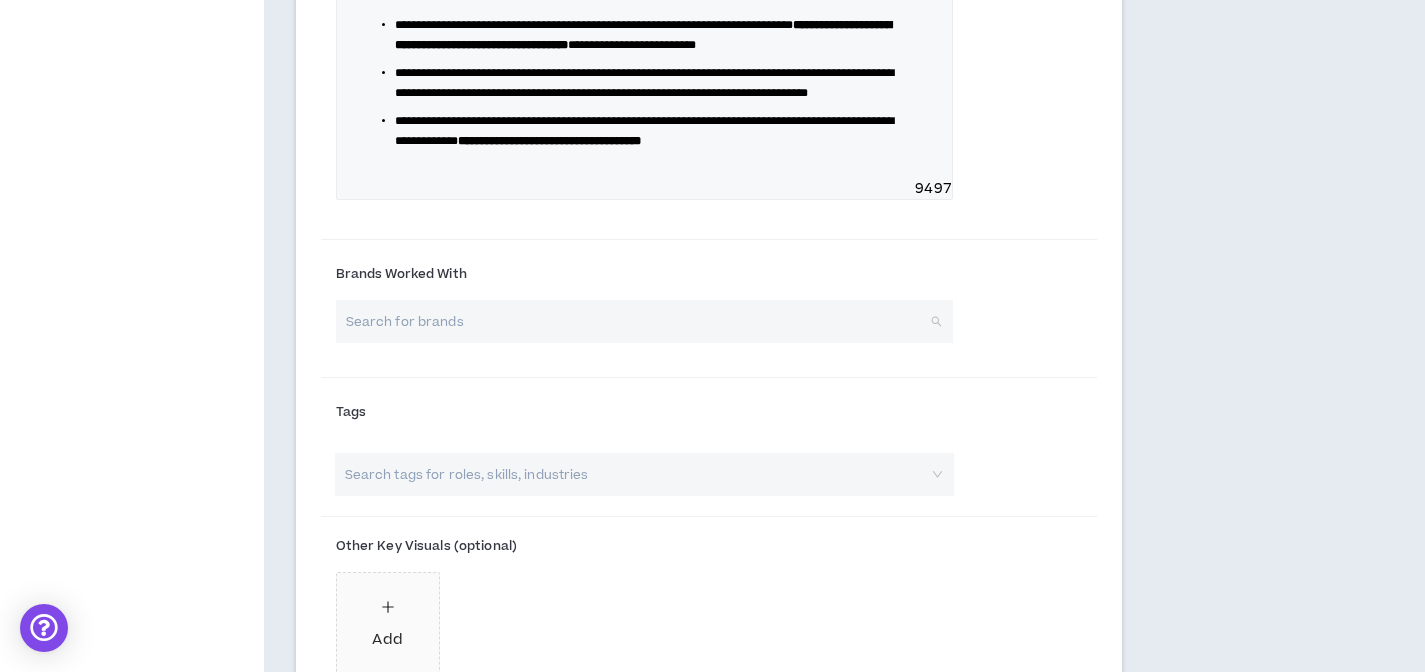 click at bounding box center [637, 321] 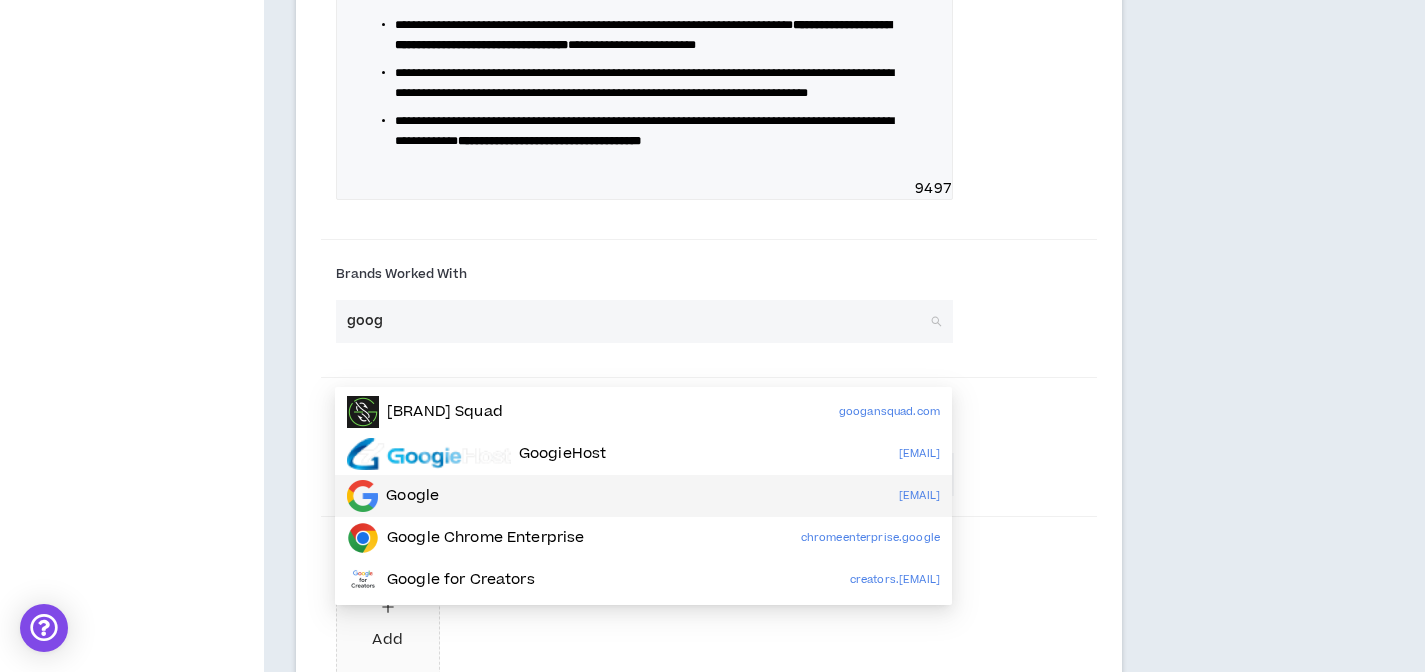 click on "Google" at bounding box center [412, 496] 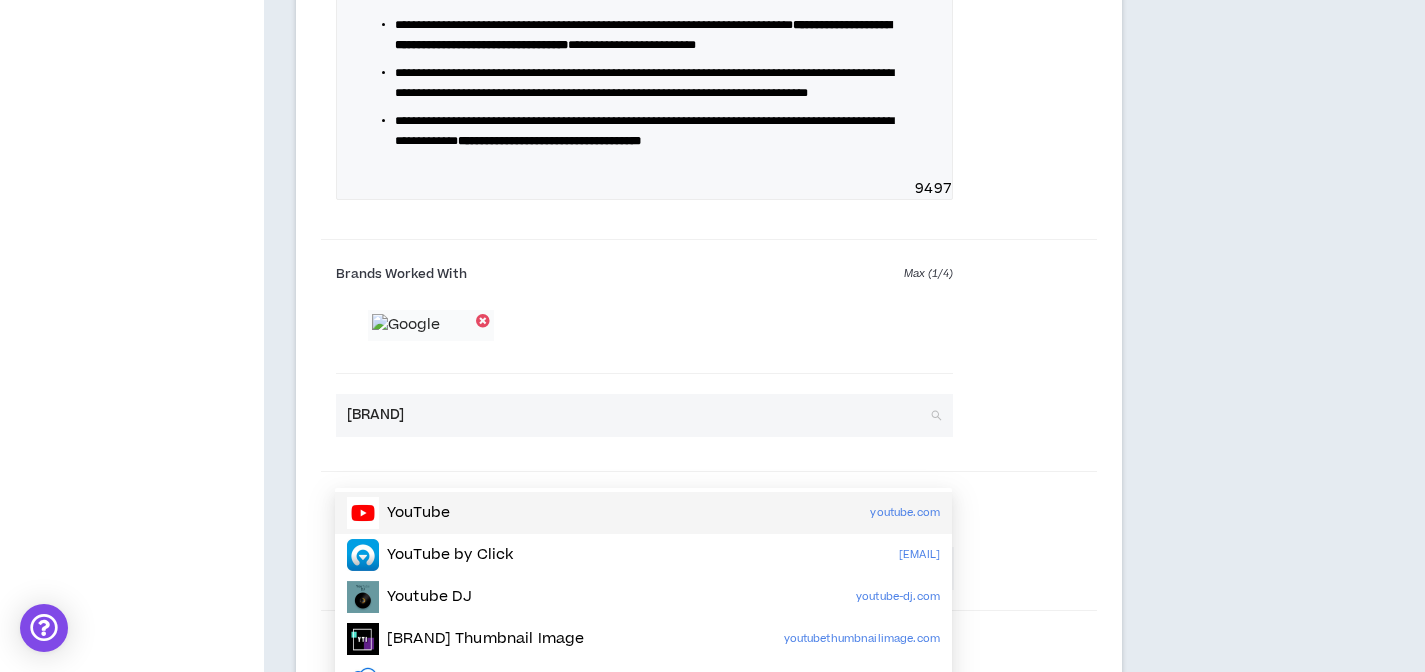 click on "YouTube" at bounding box center (418, 513) 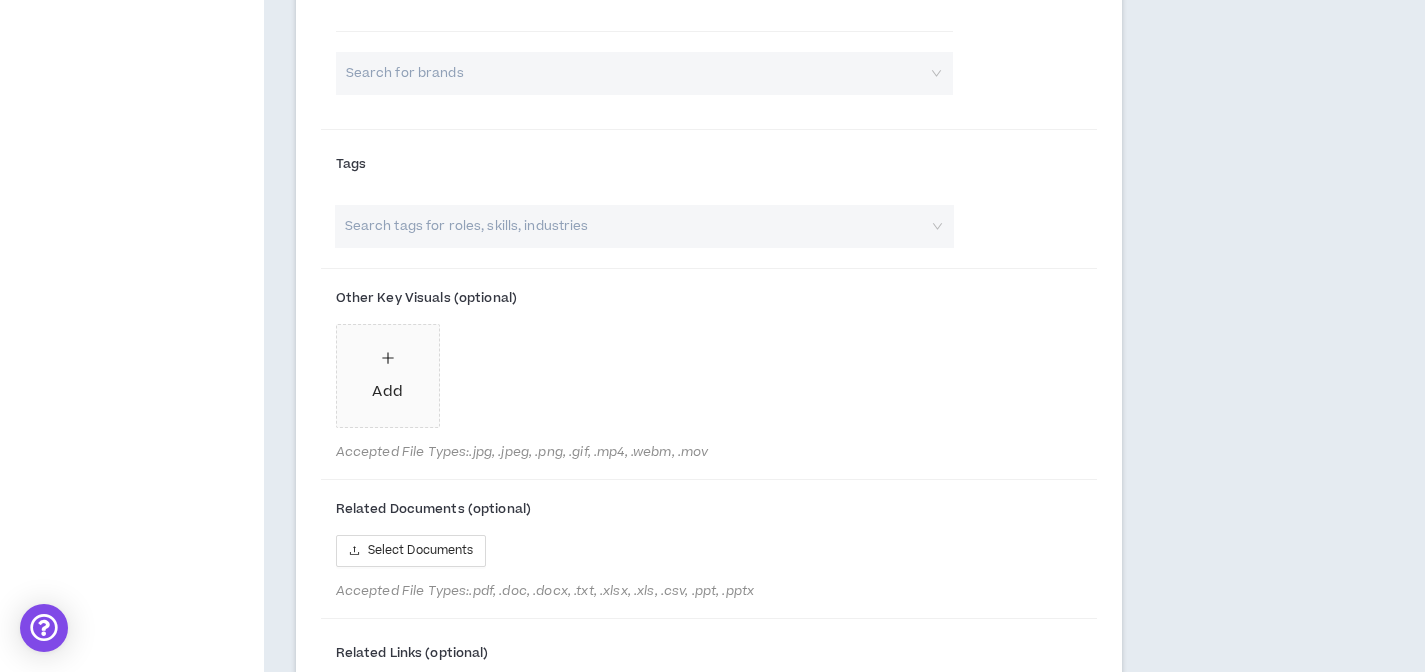 scroll, scrollTop: 1657, scrollLeft: 0, axis: vertical 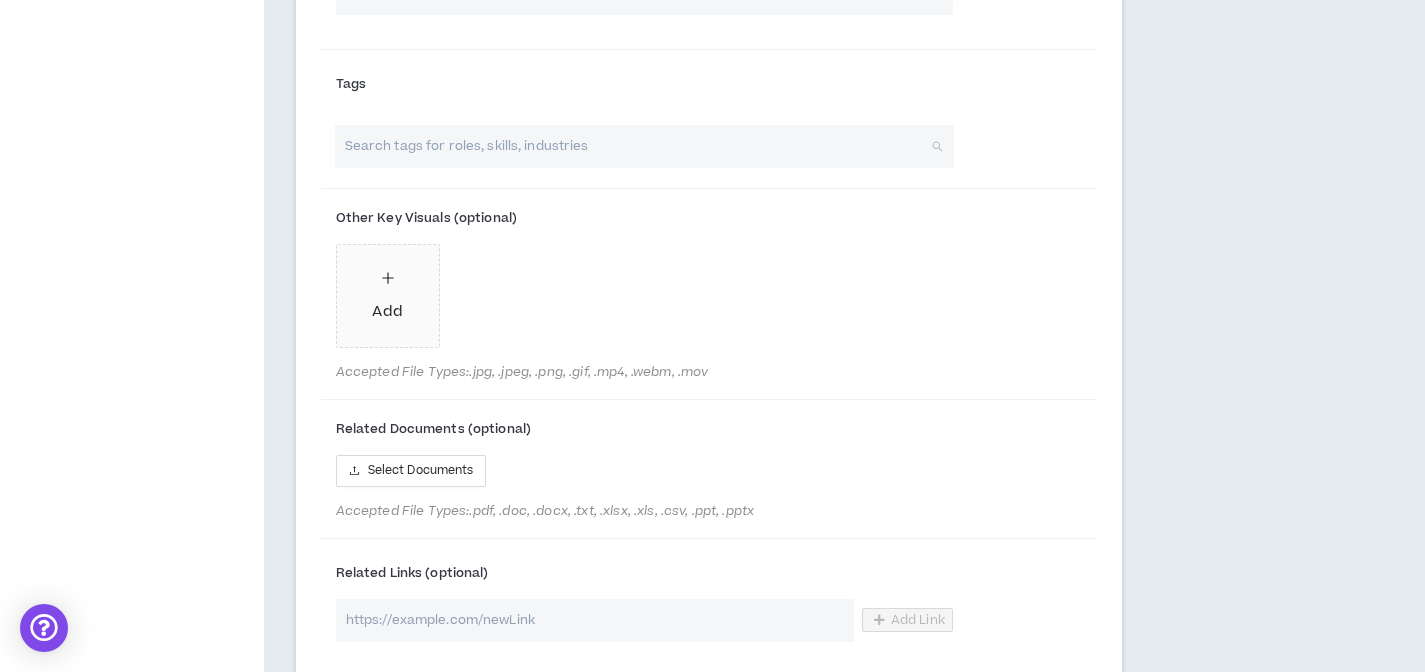 click at bounding box center [634, 146] 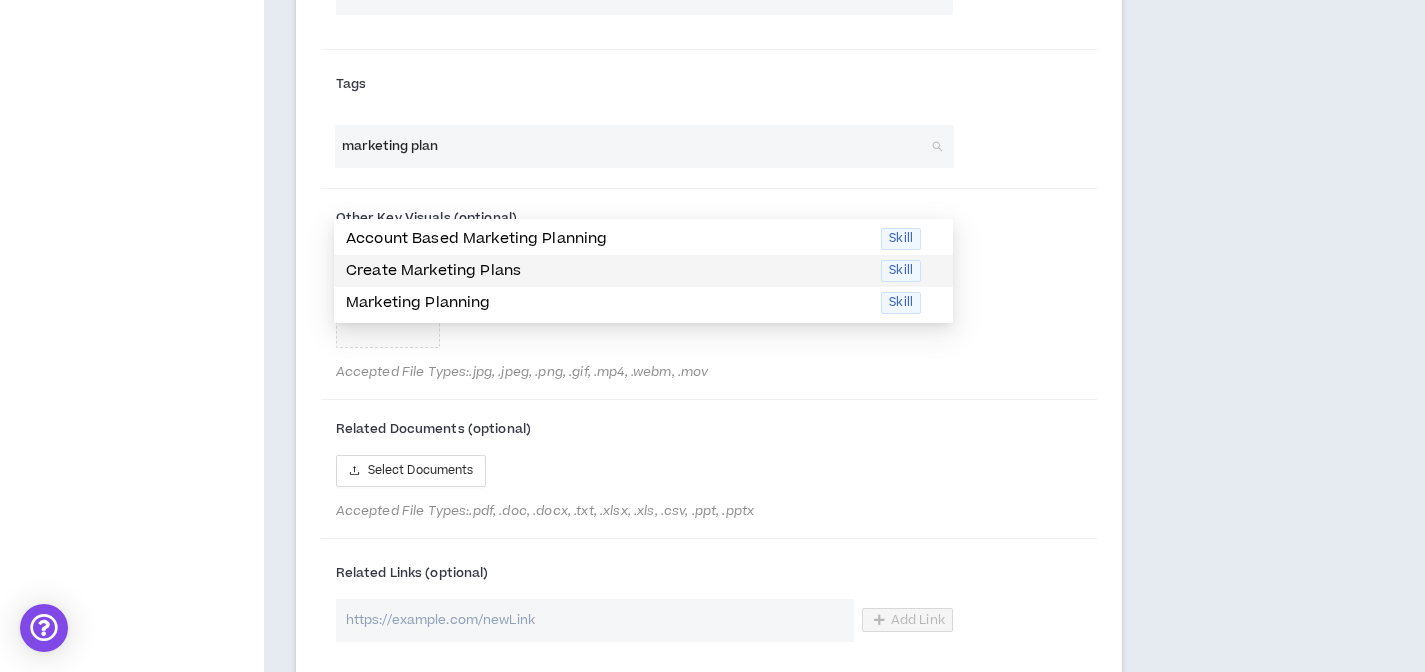 click on "Create Marketing Plans" at bounding box center (607, 271) 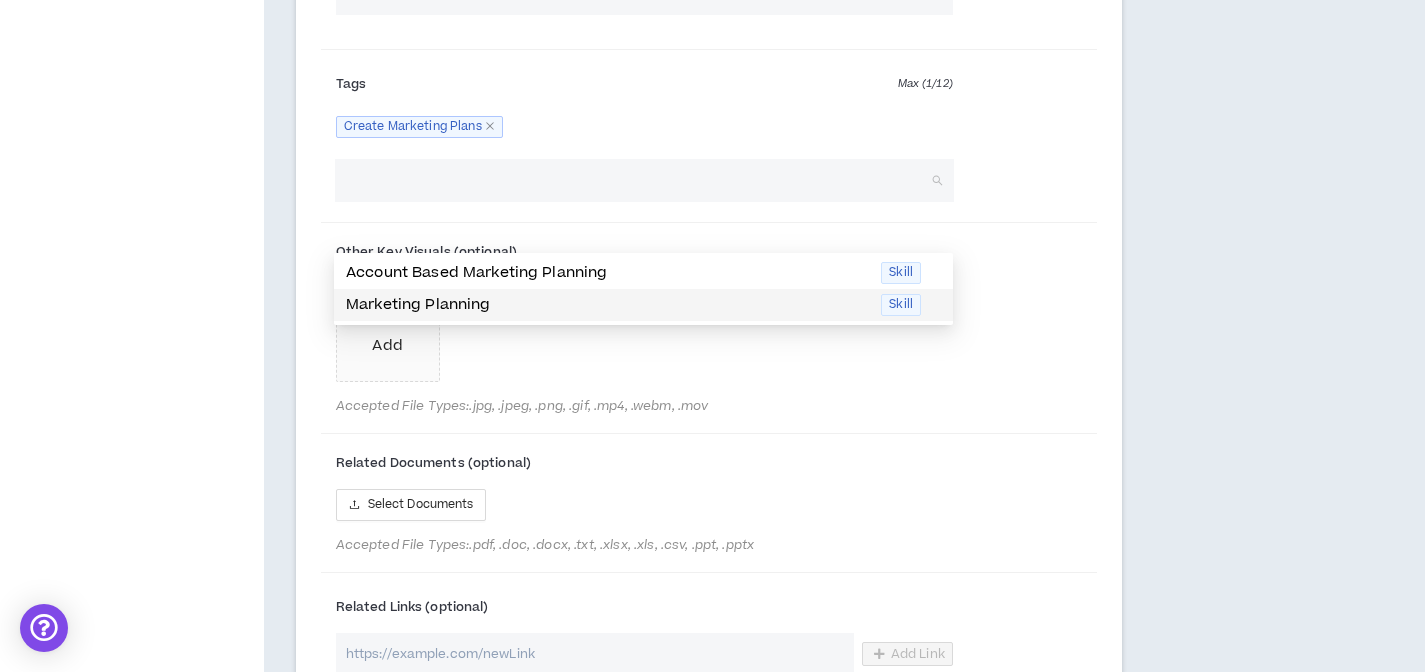click on "Add" at bounding box center [644, 334] 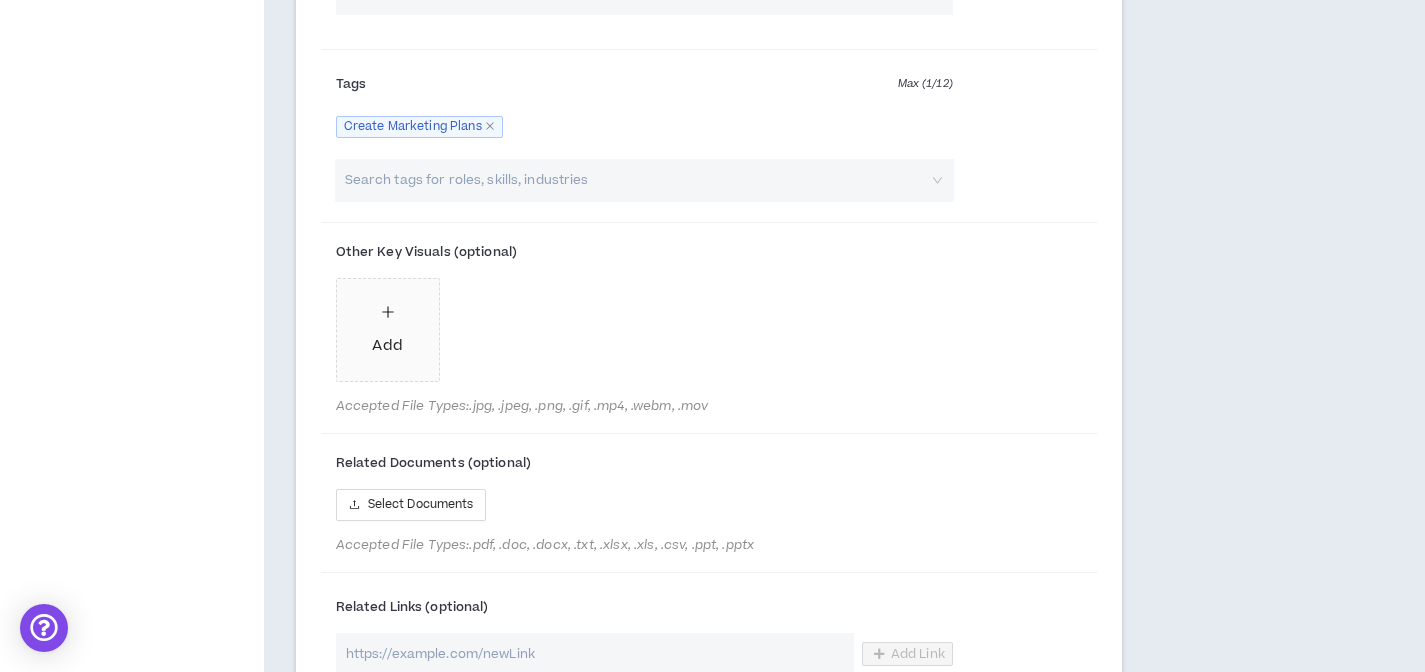 click at bounding box center (634, 180) 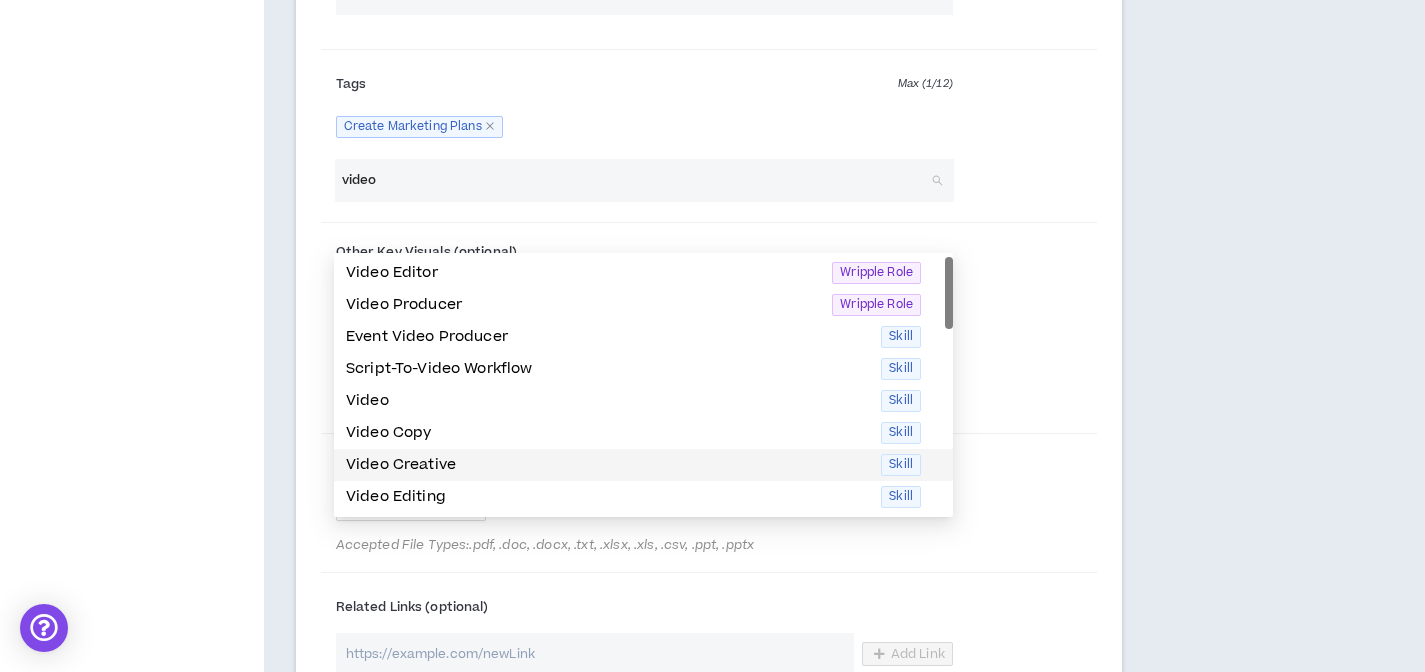 click on "Video Creative" at bounding box center [607, 465] 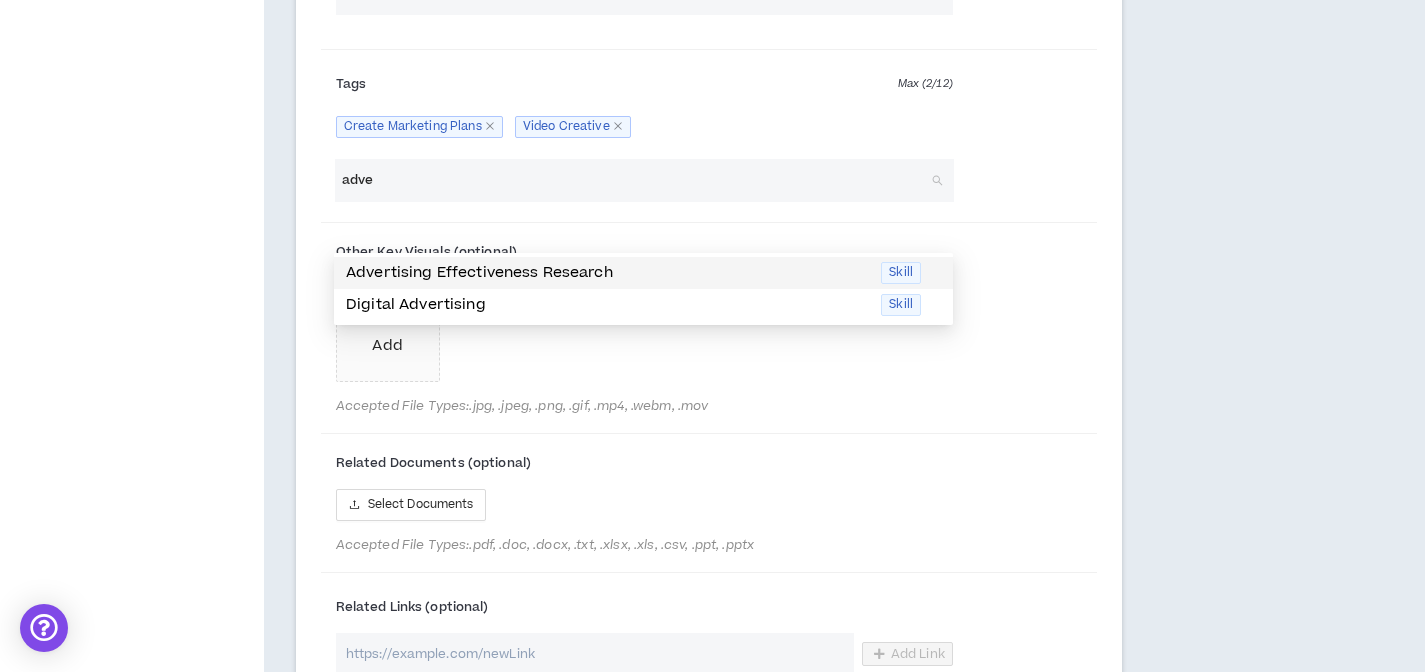 scroll, scrollTop: 1653, scrollLeft: 0, axis: vertical 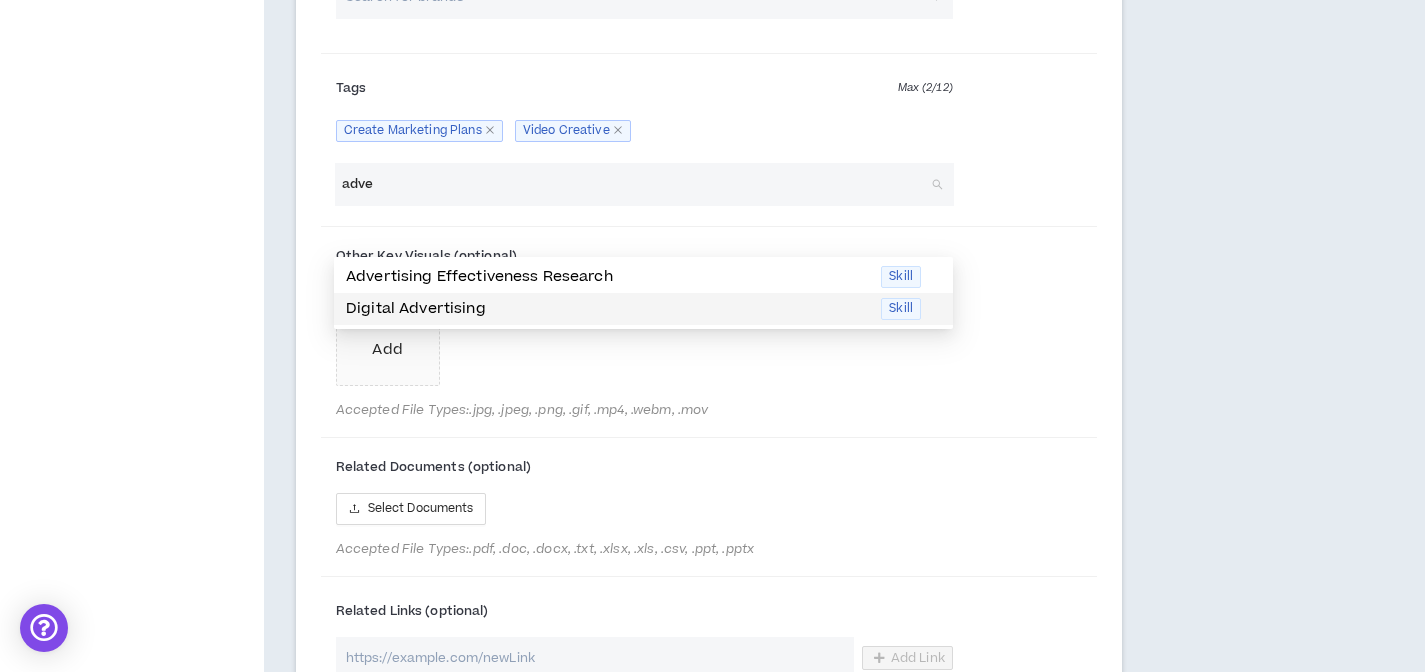 click on "Digital Advertising" at bounding box center (607, 309) 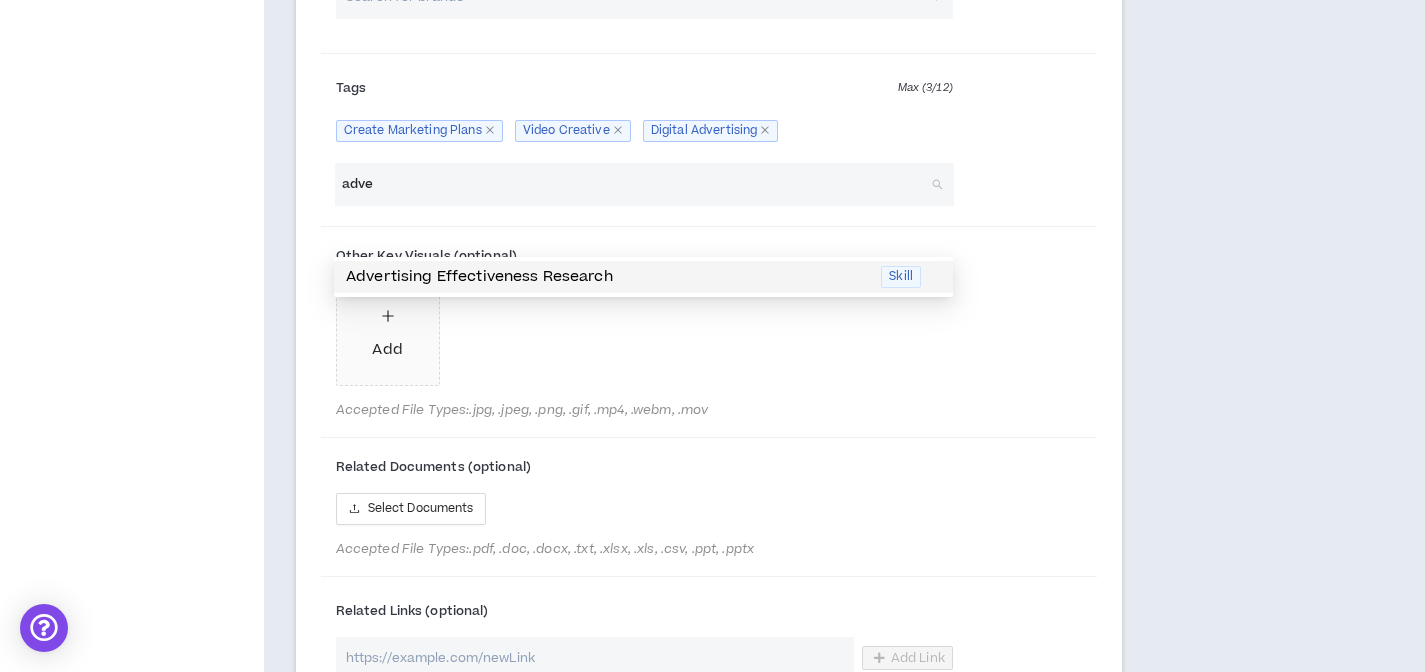 click on "Advertising Effectiveness Research" at bounding box center [607, 277] 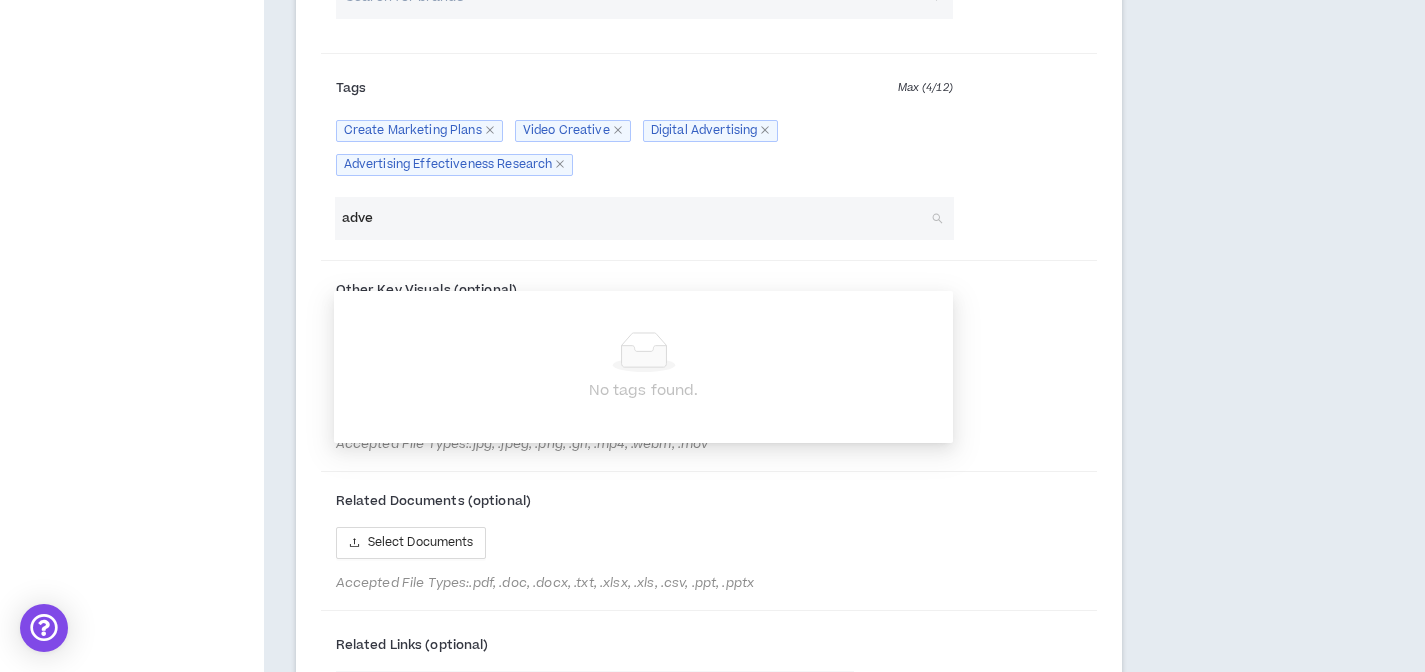 click on "adve" at bounding box center [634, 218] 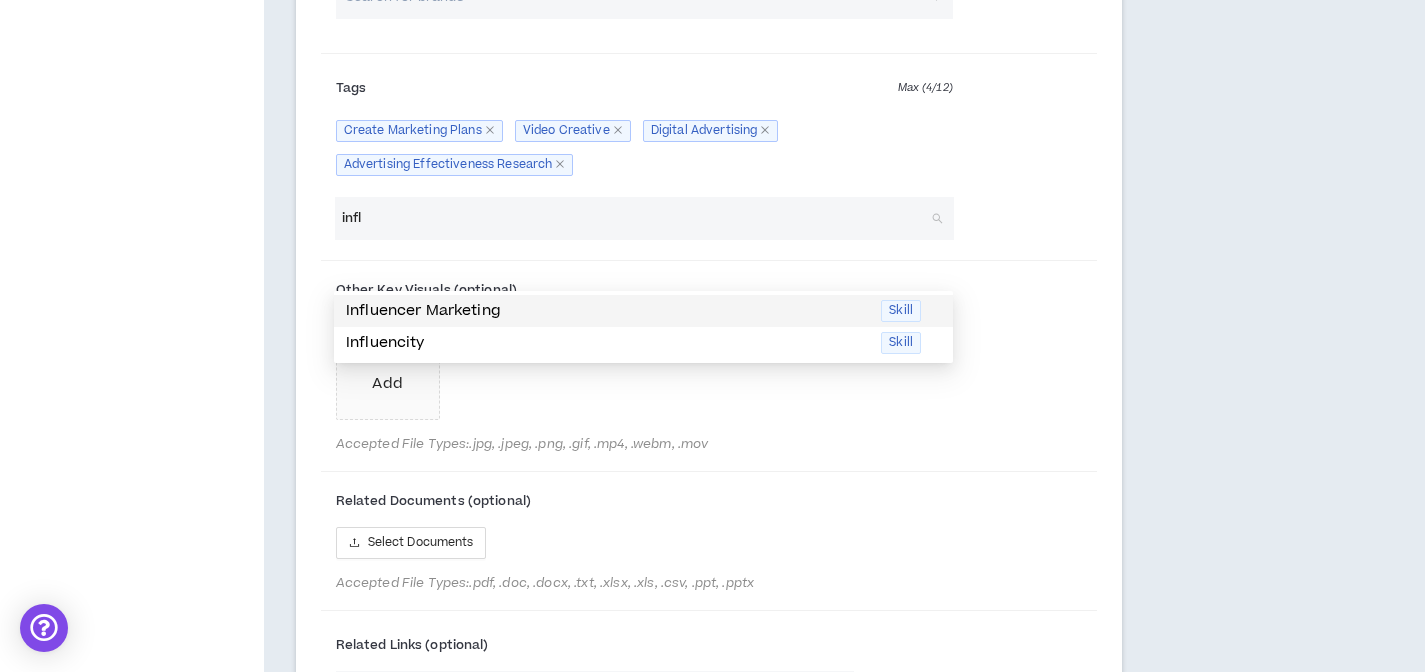 click on "Influencer Marketing" at bounding box center [607, 311] 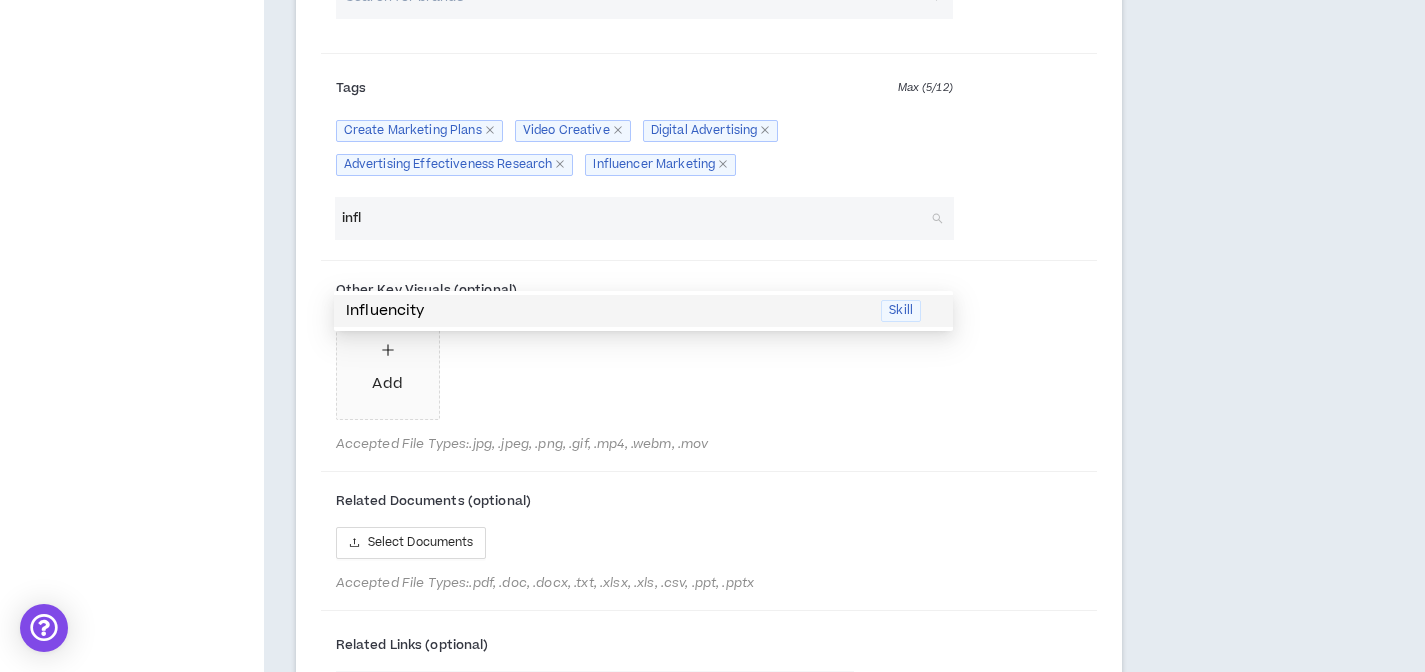 click on "infl" at bounding box center (634, 218) 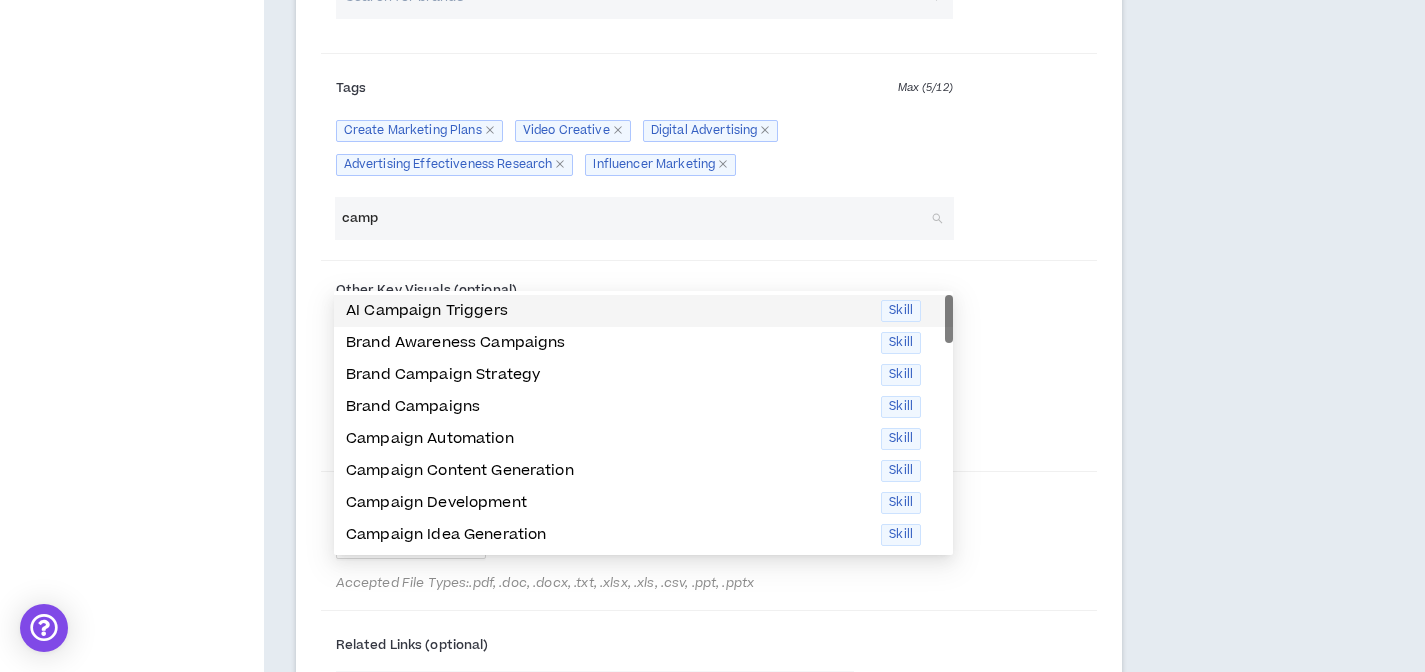 scroll, scrollTop: 1649, scrollLeft: 0, axis: vertical 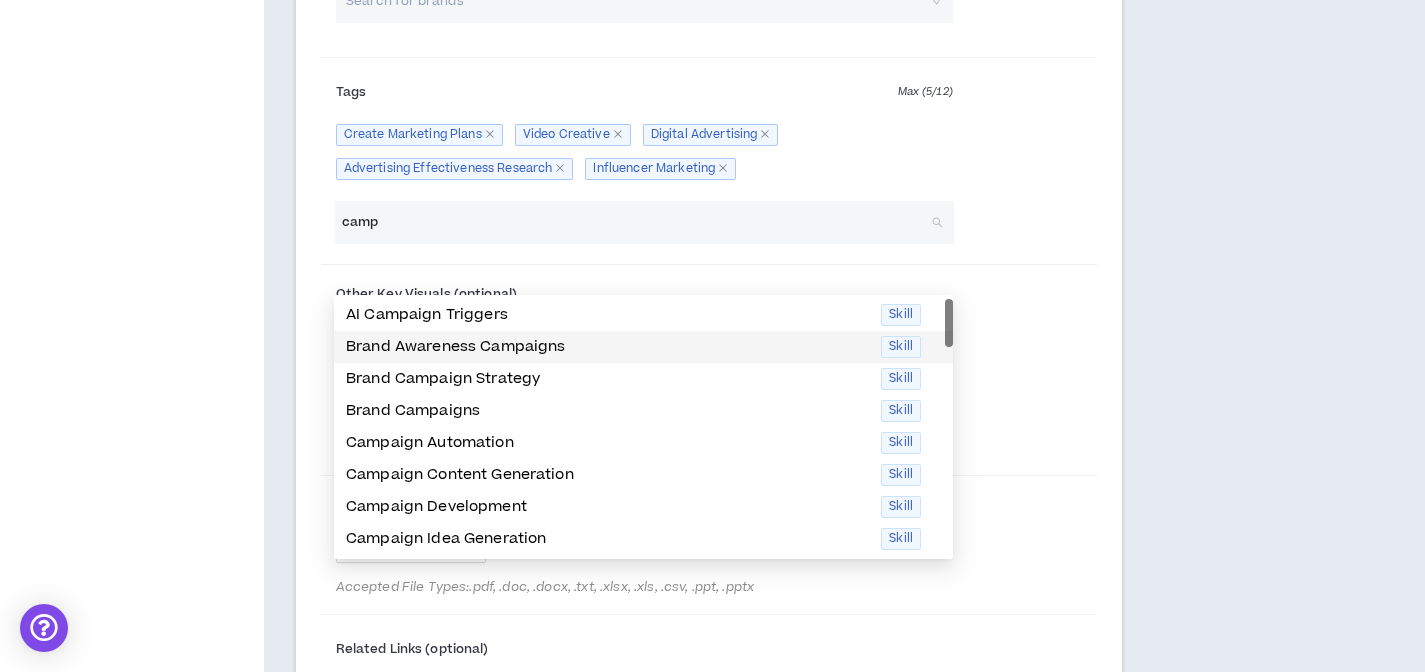 click on "Brand Awareness Campaigns" at bounding box center (607, 347) 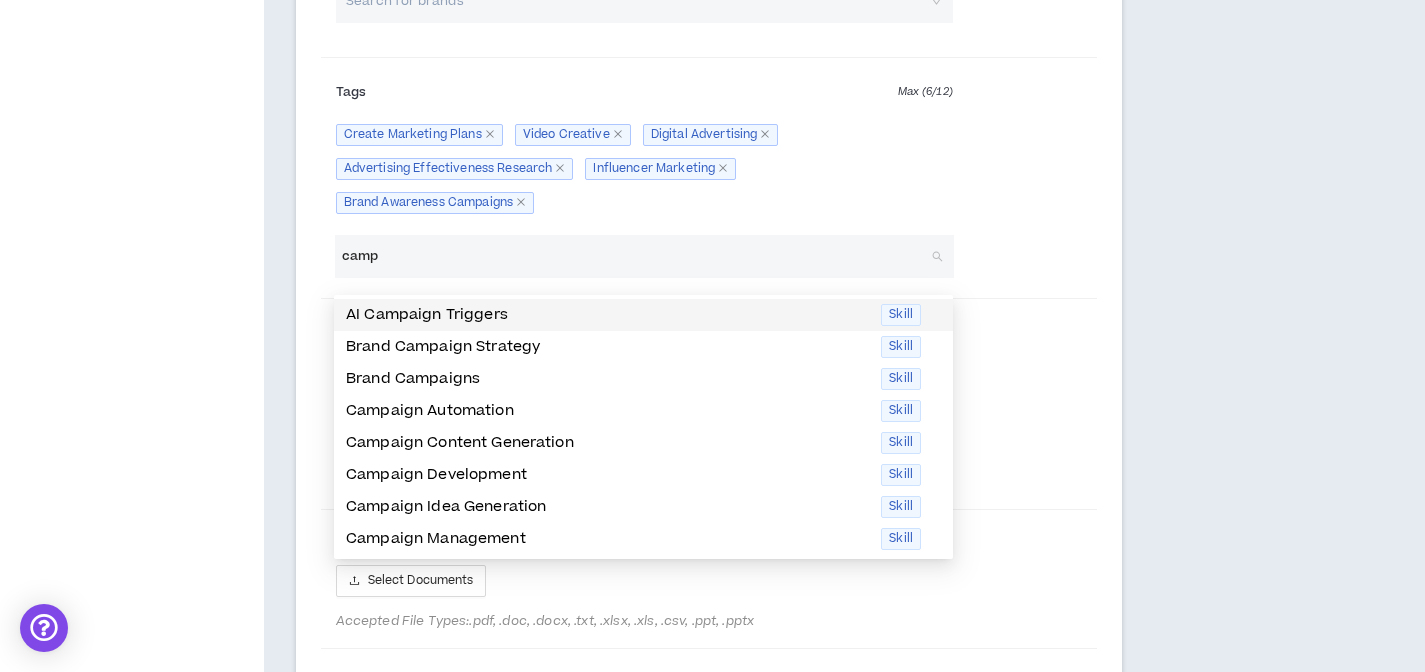 click on "AI Campaign Triggers" at bounding box center (607, 315) 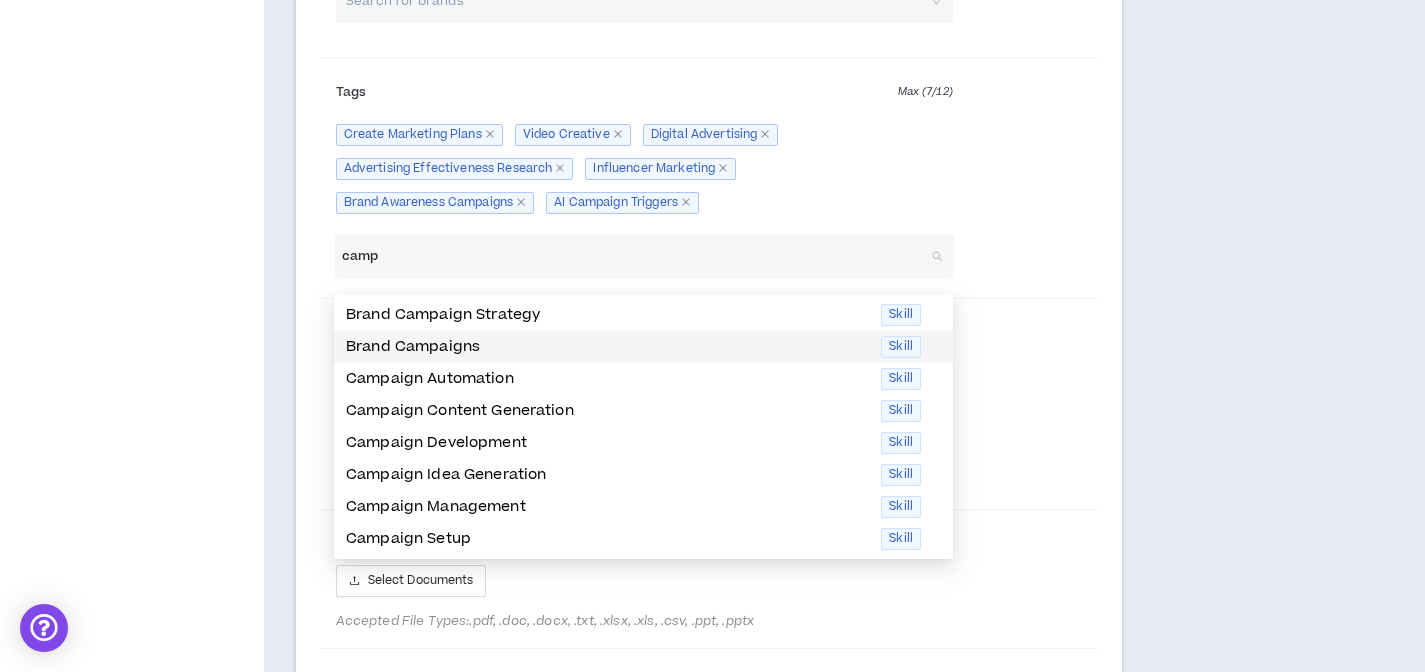 click on "Brand Campaigns" at bounding box center [607, 347] 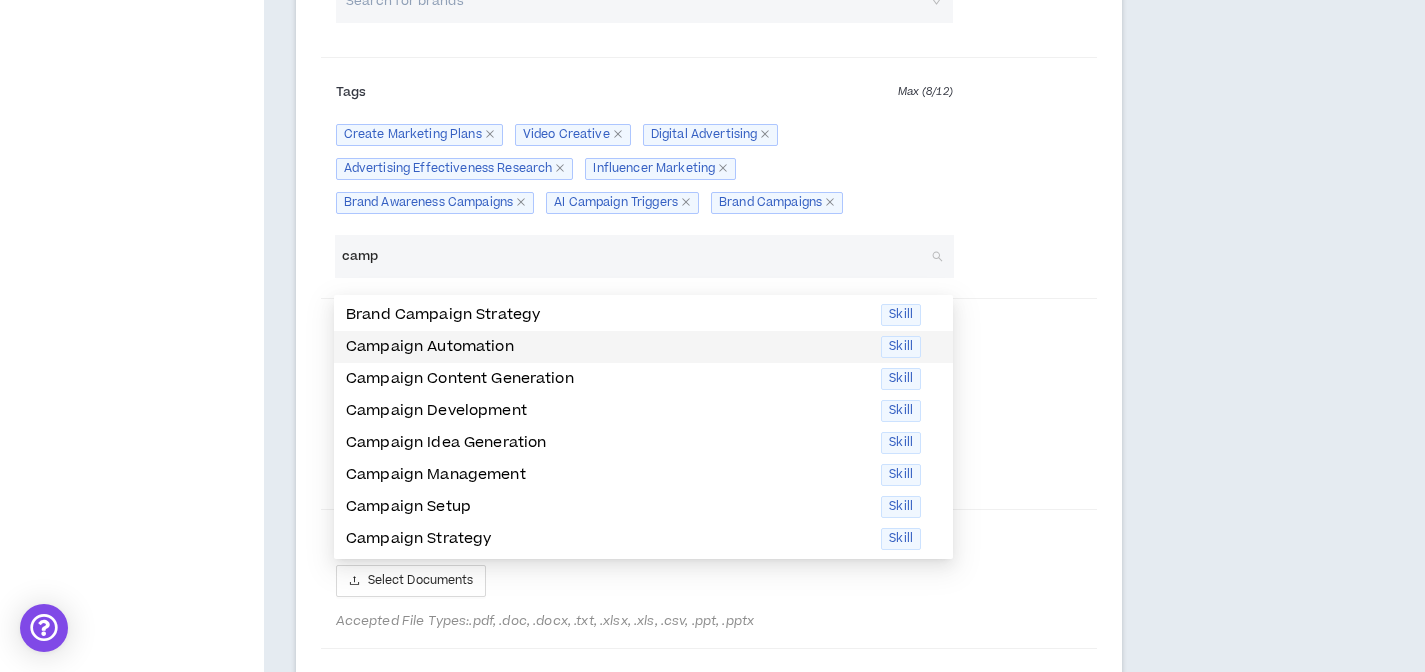 click on "Campaign Automation" at bounding box center (607, 347) 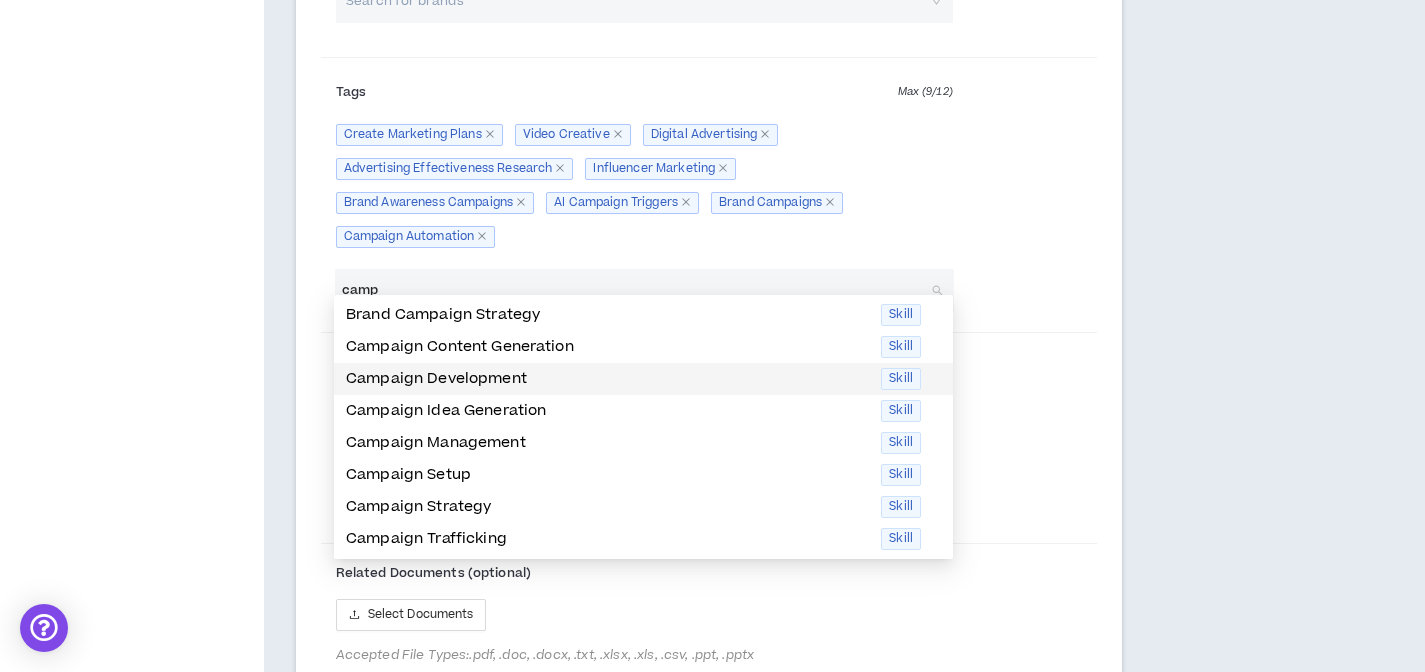 click on "Campaign Development" at bounding box center (607, 379) 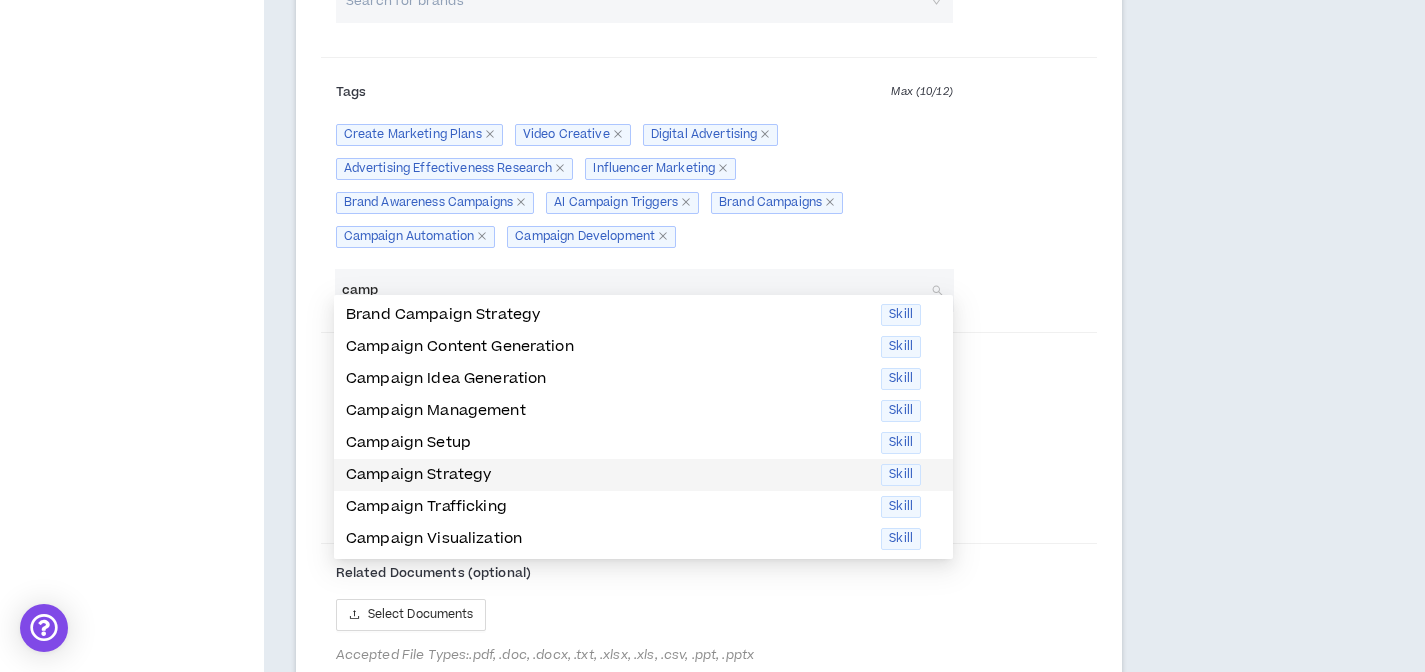 click on "Campaign Strategy" at bounding box center (607, 475) 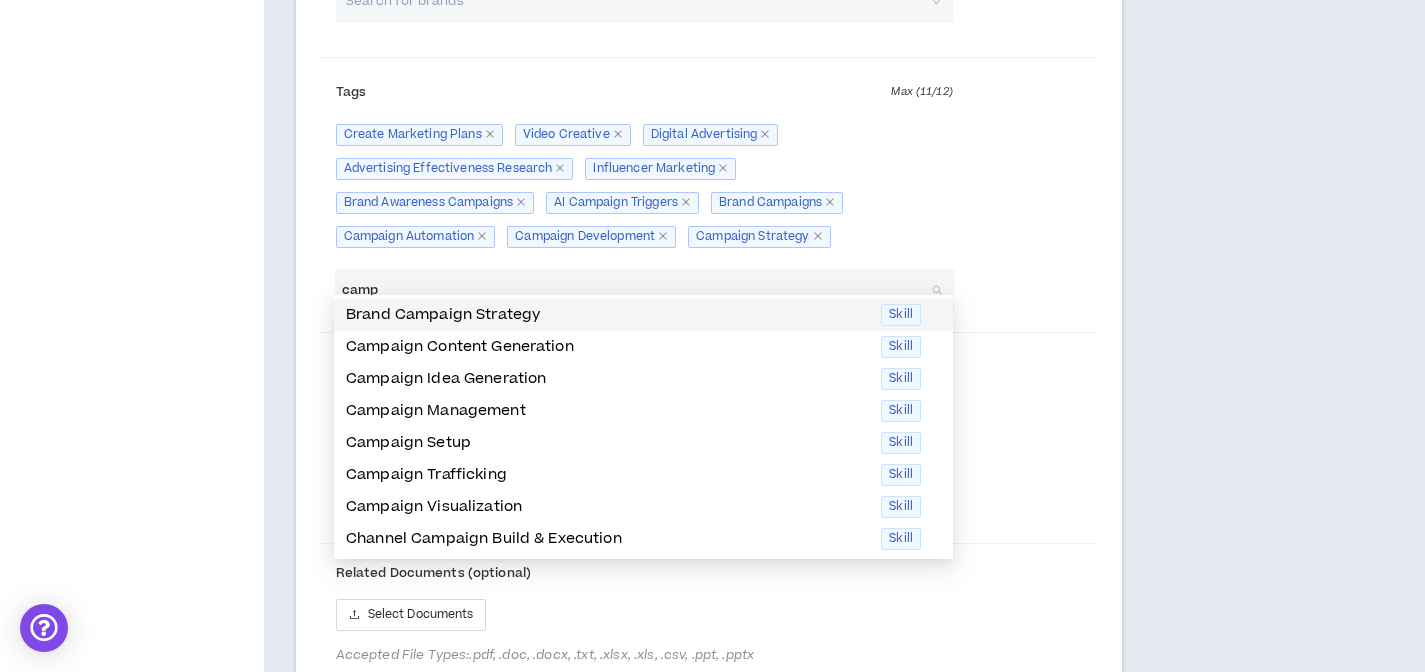 click on "Brand Campaign Strategy" at bounding box center (607, 315) 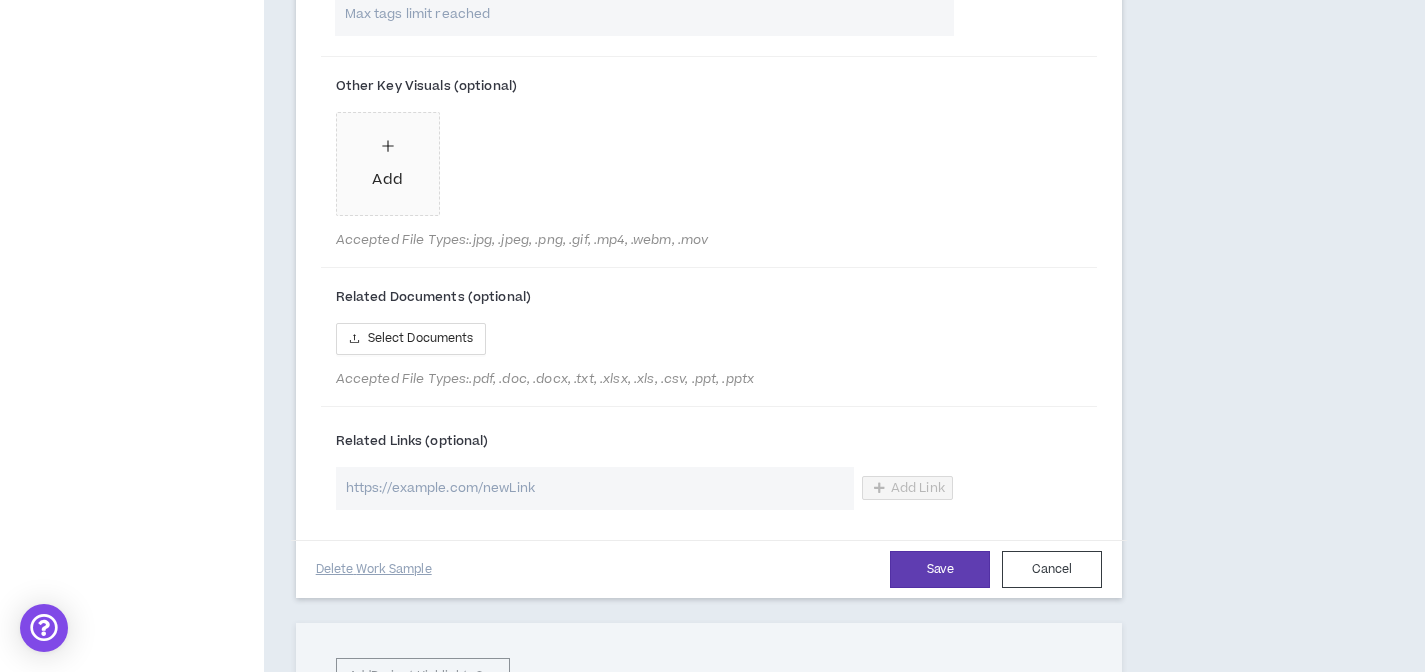 scroll, scrollTop: 2022, scrollLeft: 0, axis: vertical 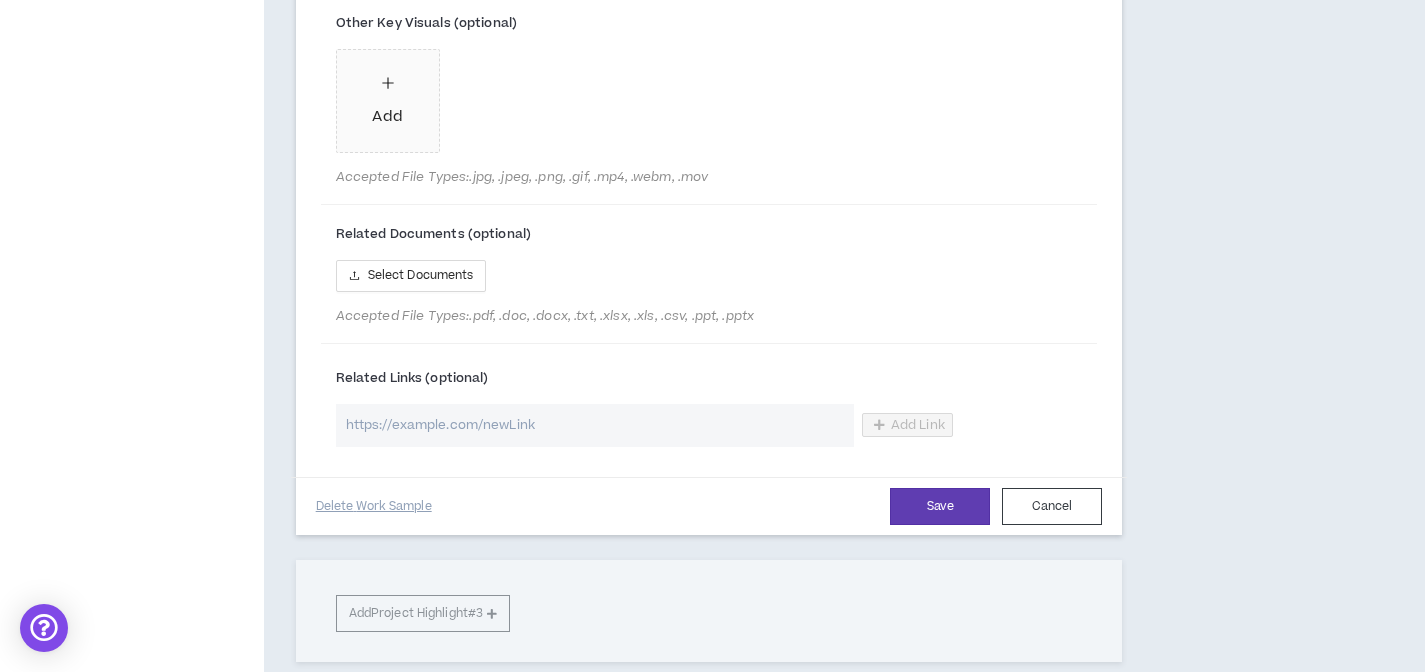 click at bounding box center [595, 425] 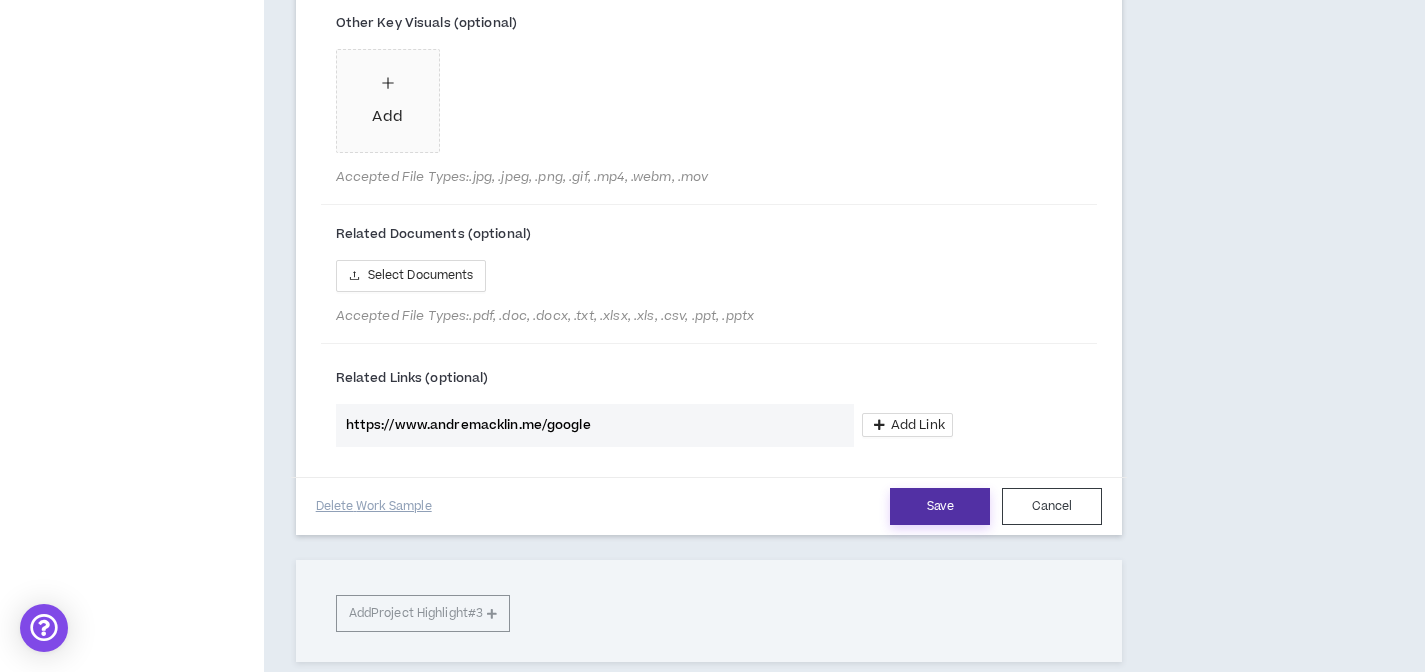 click on "Save" at bounding box center [940, 506] 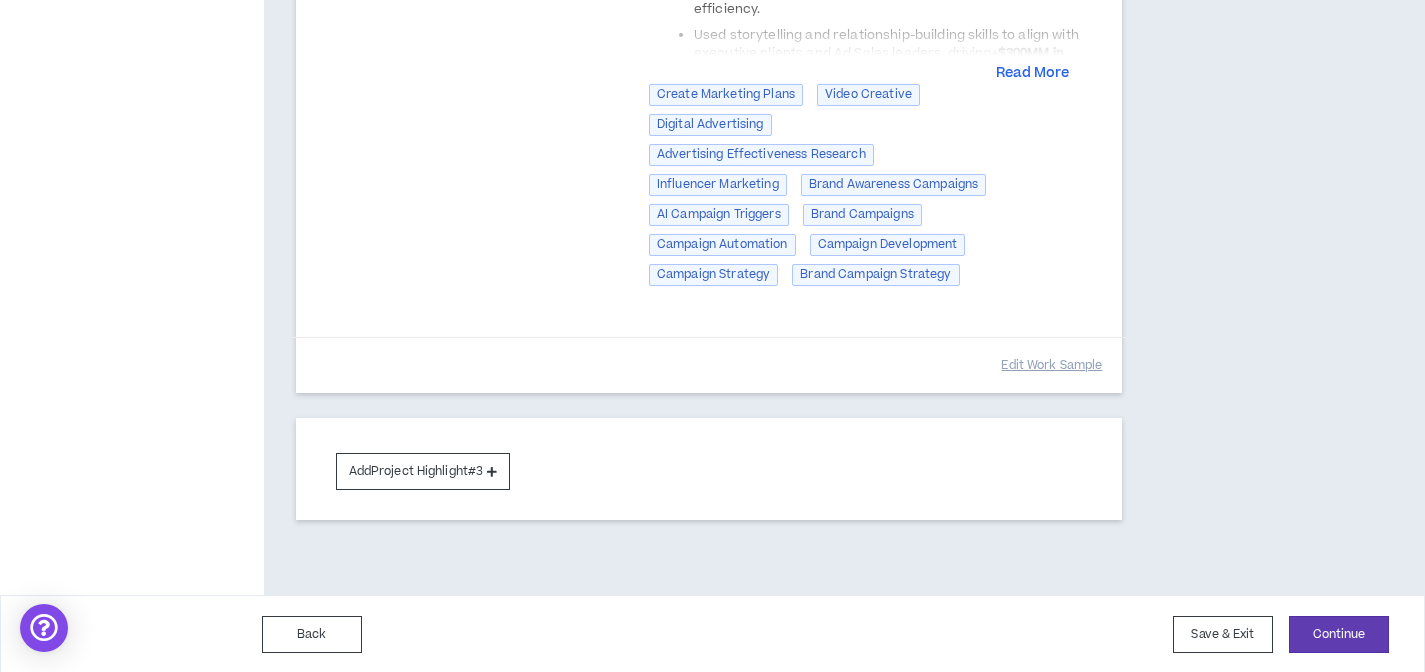 scroll, scrollTop: 1041, scrollLeft: 0, axis: vertical 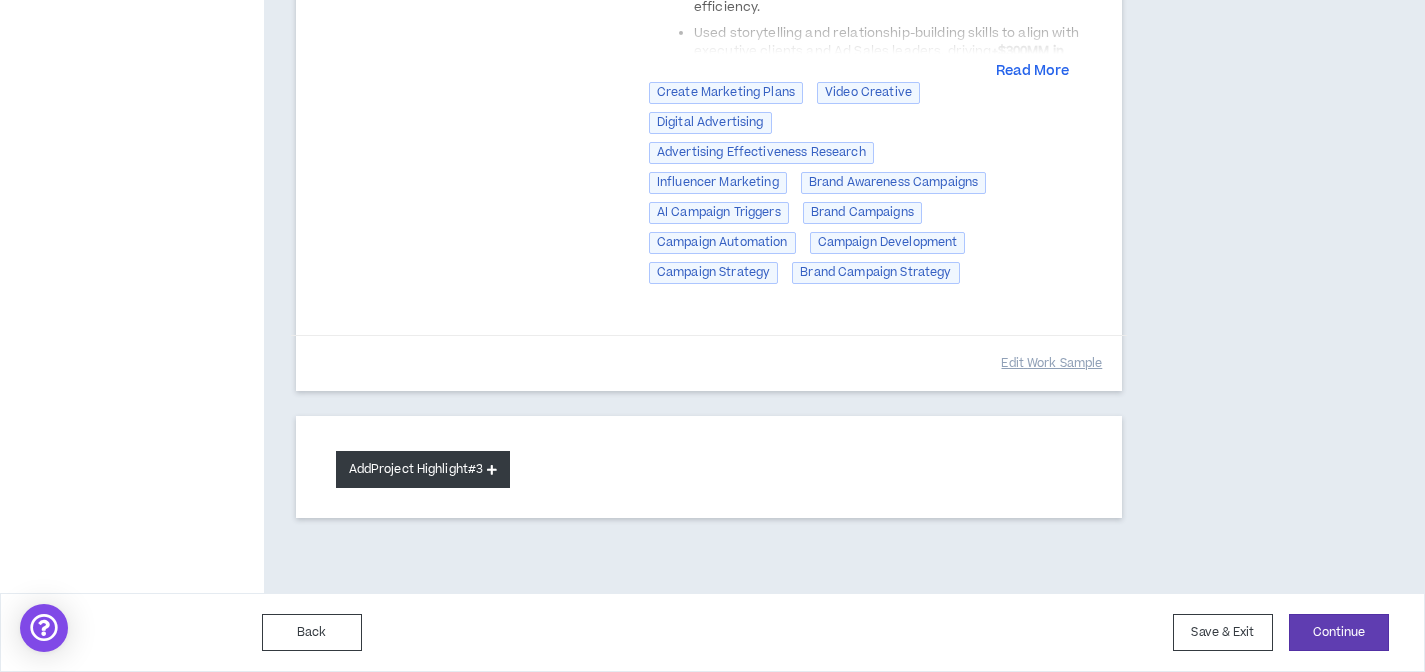 click on "Add  Project Highlight  #3" at bounding box center (423, 469) 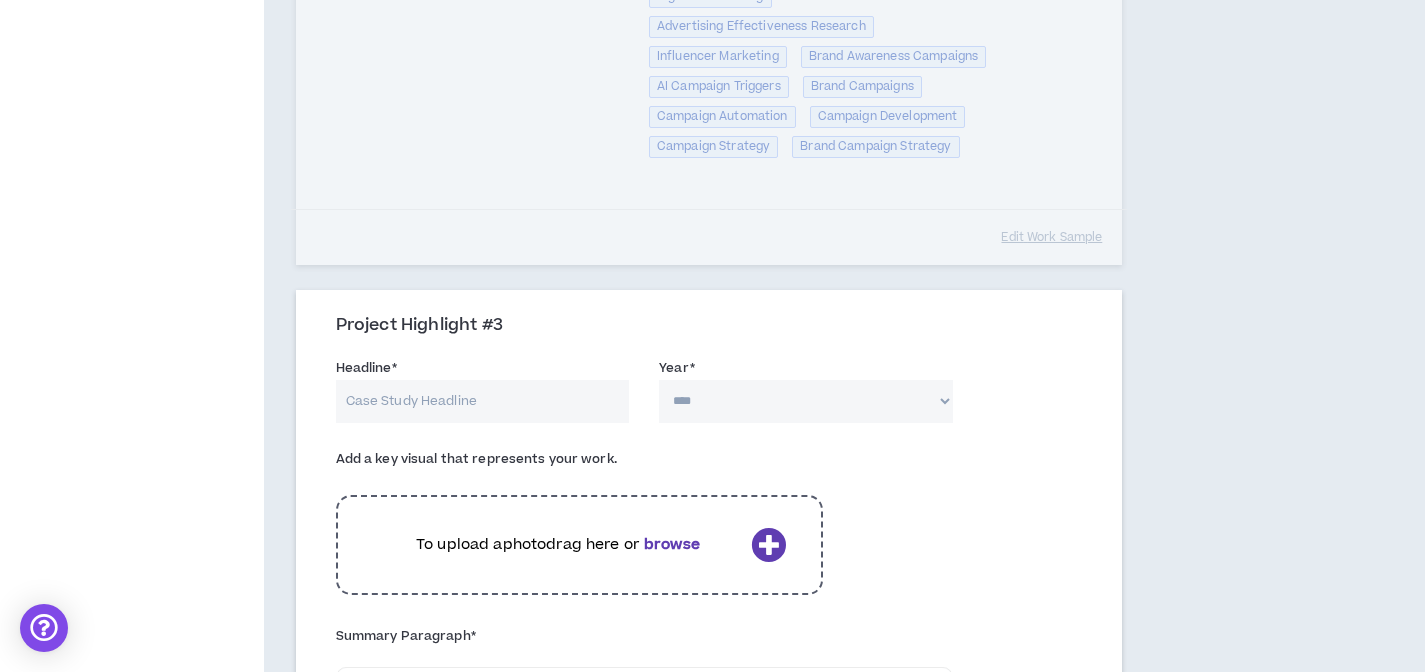 scroll, scrollTop: 1177, scrollLeft: 0, axis: vertical 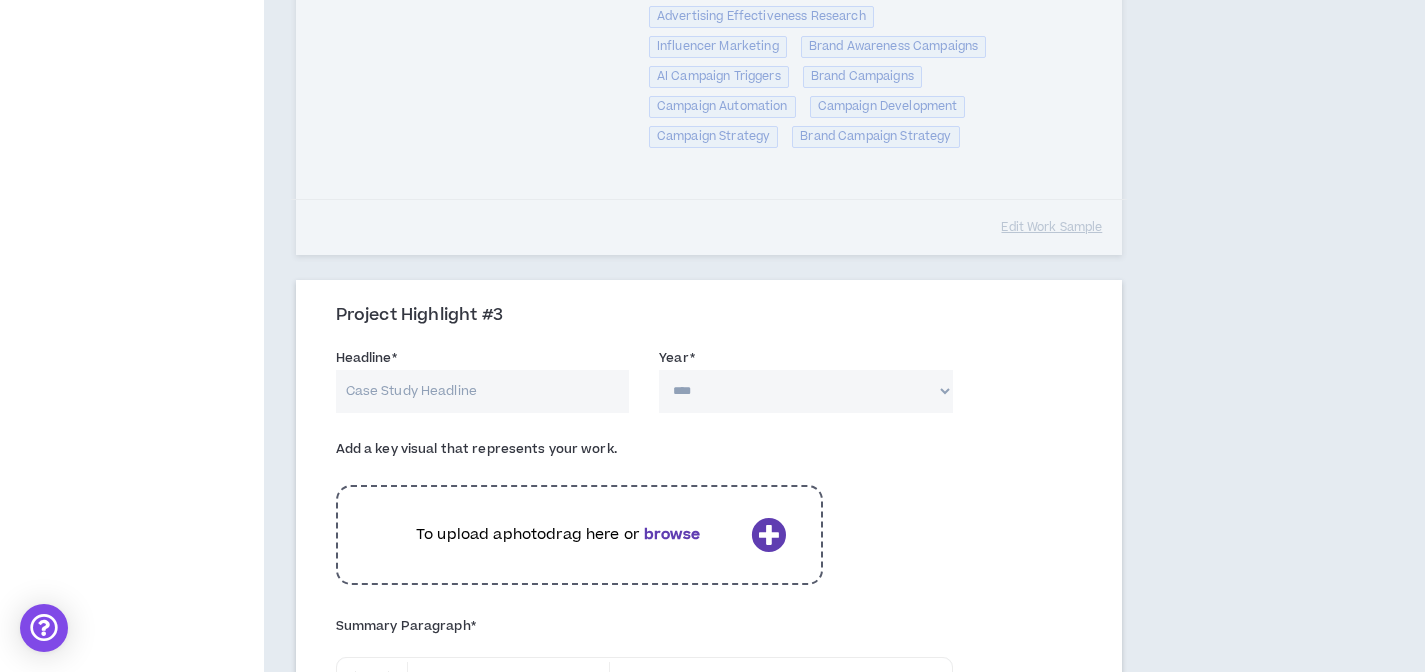click on "Headline  *" at bounding box center [483, 391] 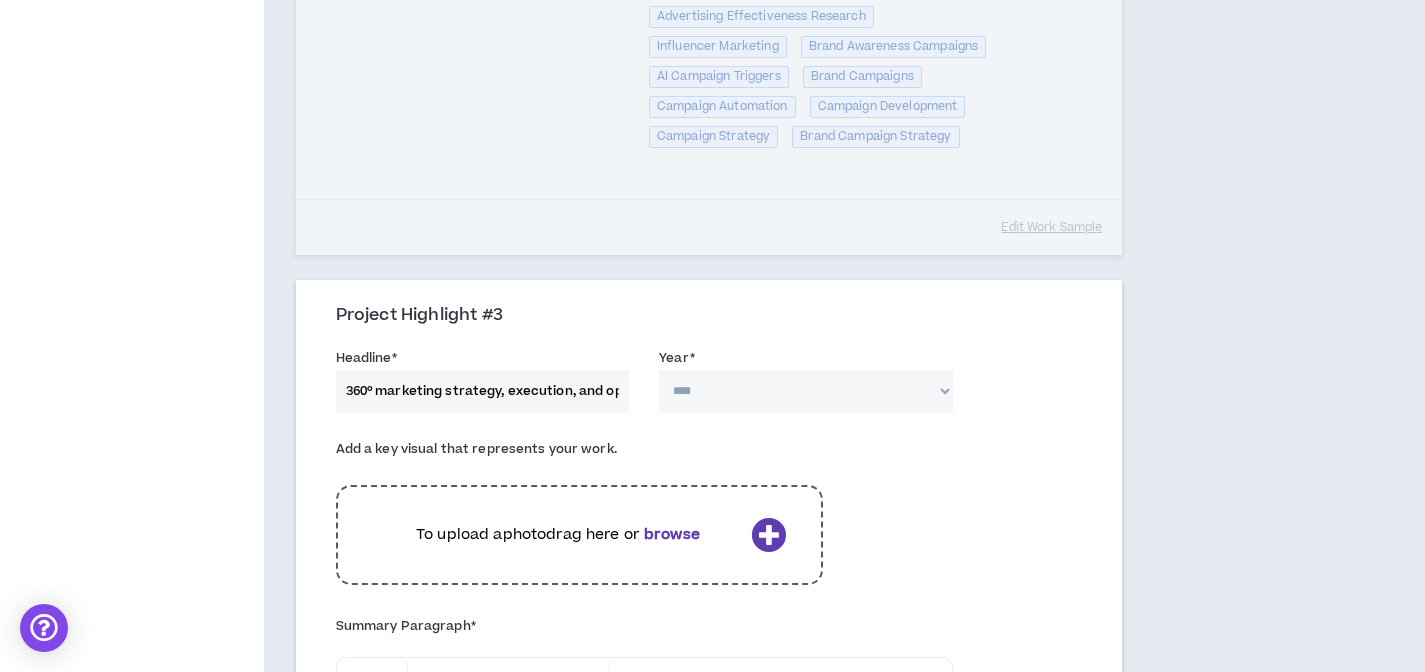 scroll, scrollTop: 0, scrollLeft: 66, axis: horizontal 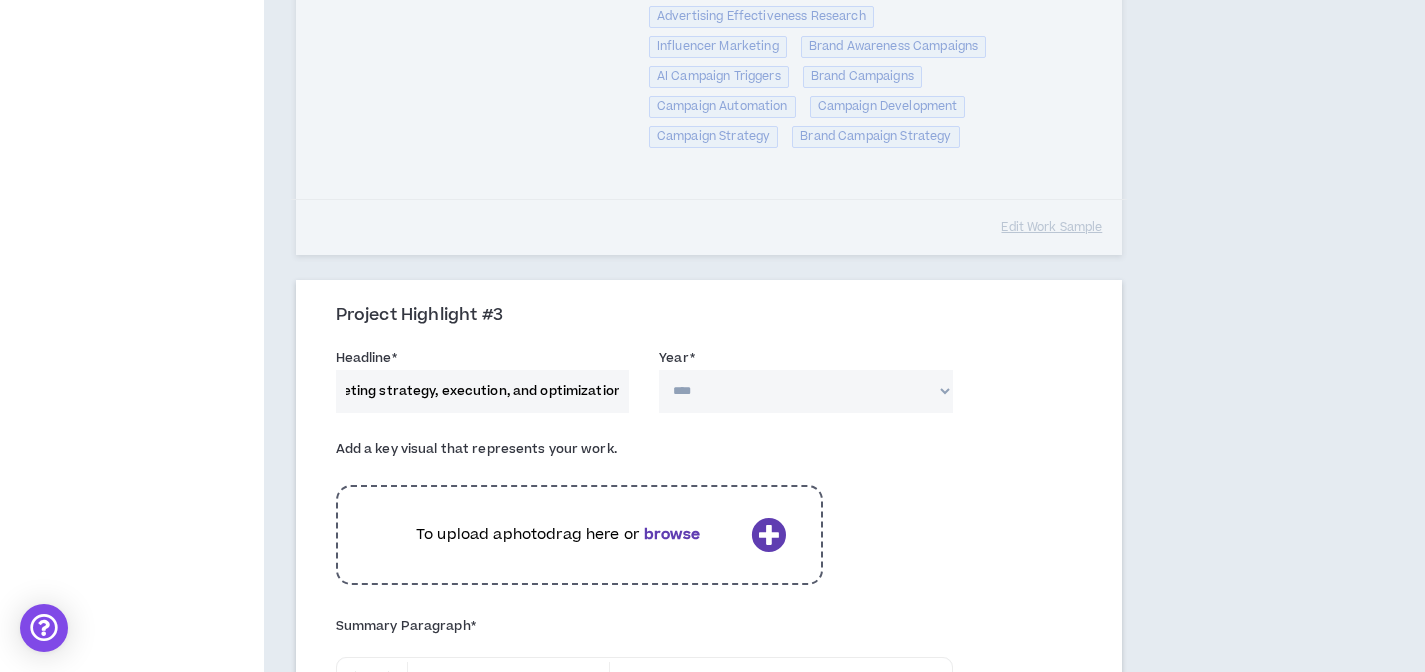 click on "360º marketing strategy, execution, and optimization" at bounding box center (483, 391) 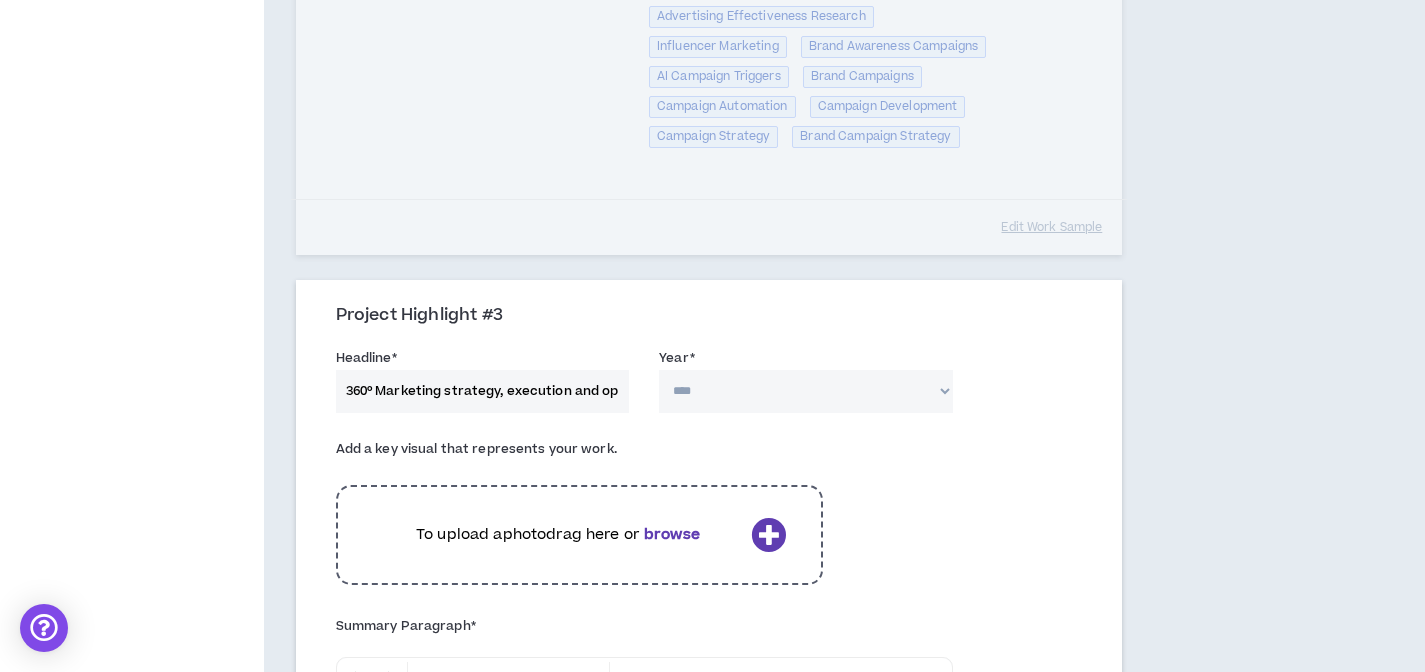 scroll, scrollTop: 0, scrollLeft: 61, axis: horizontal 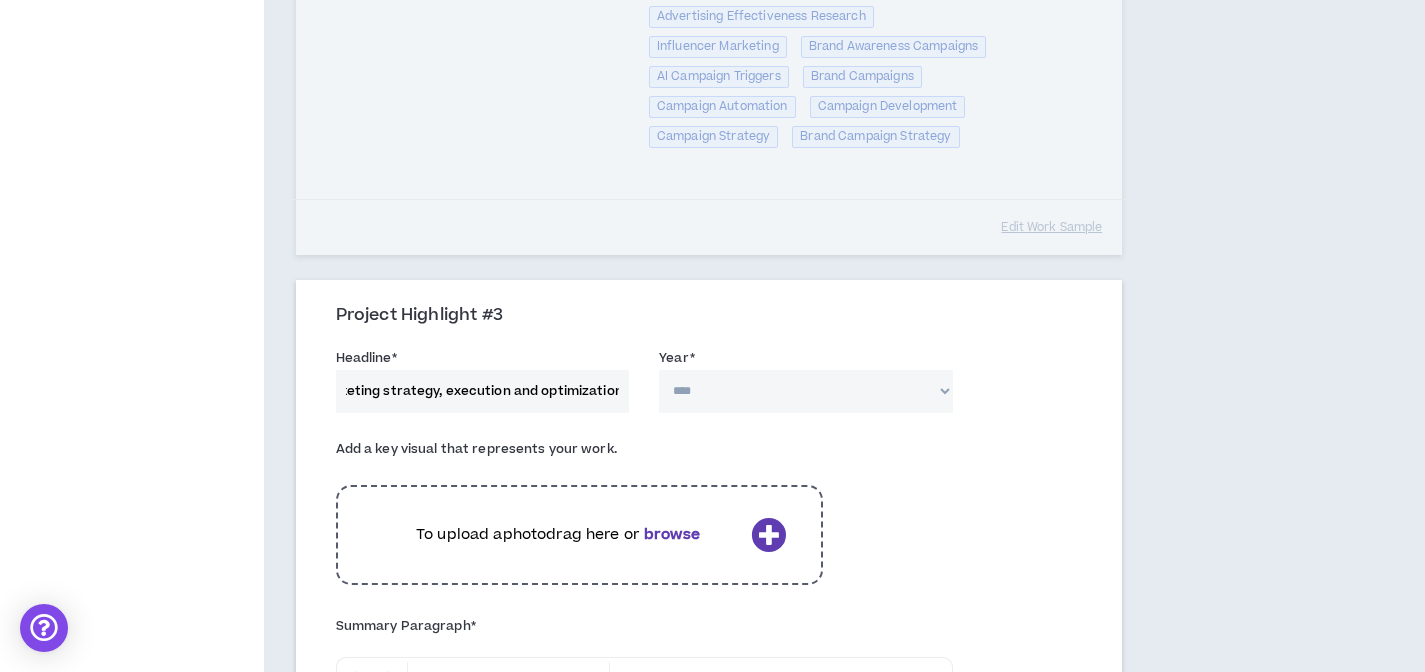 click on "360º Marketing strategy, execution and optimization" at bounding box center (483, 391) 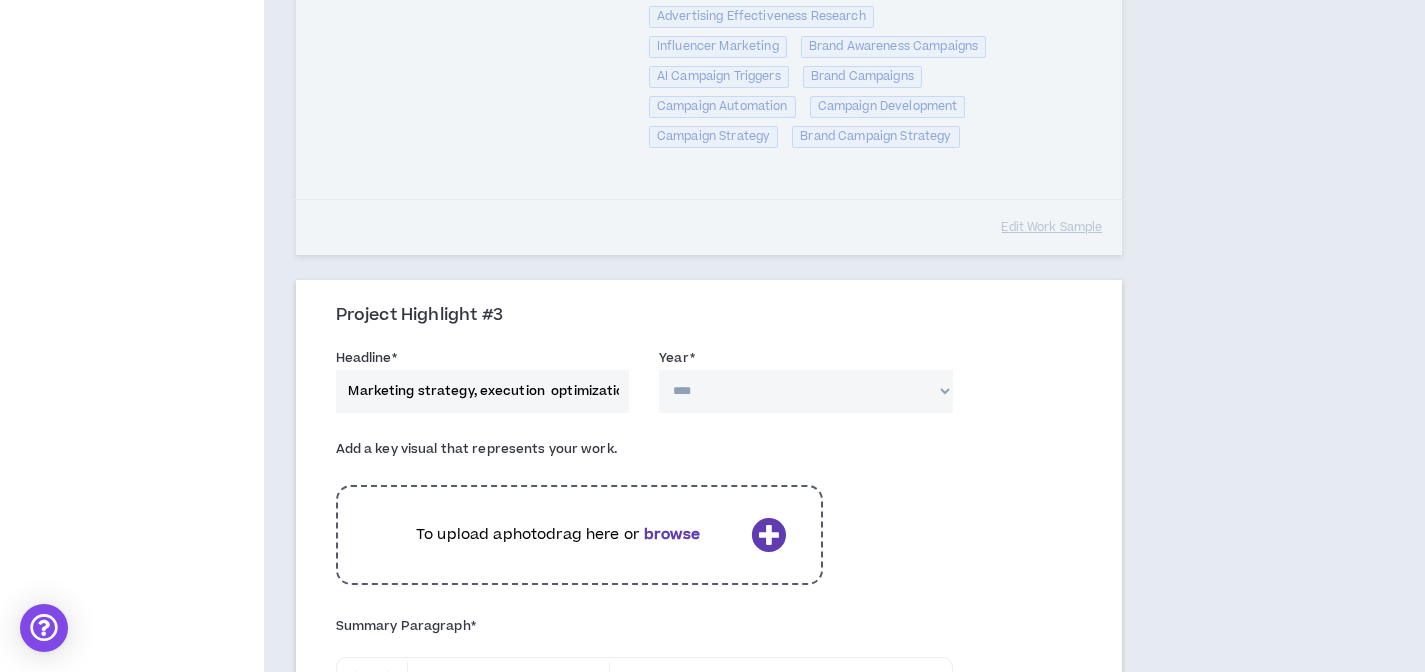 scroll, scrollTop: 0, scrollLeft: 37, axis: horizontal 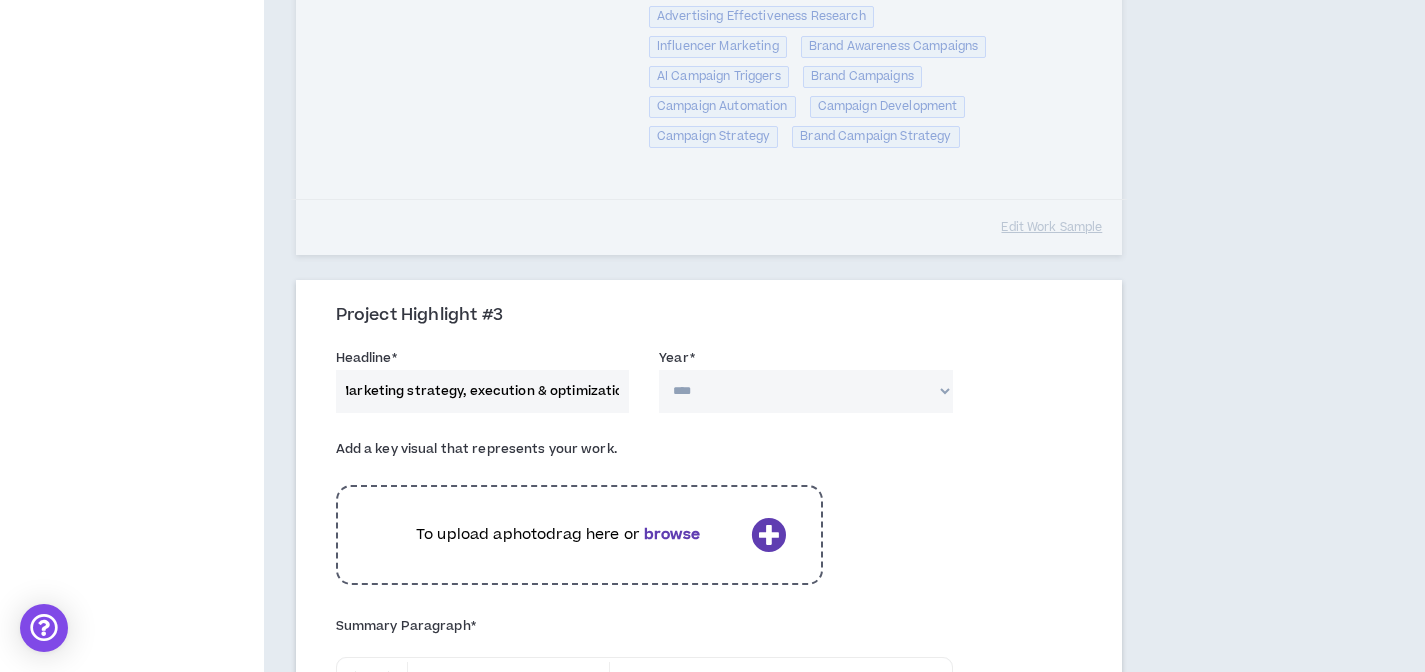 click on "**** **** **** **** **** **** **** **** **** **** **** **** **** **** **** **** **** **** **** **** **** **** **** **** **** **** **** **** **** **** **** **** **** **** **** **** **** **** **** **** **** **** **** **** **** **** **** **** **** **** **** **** **** **** **** **** **** **** **** **** **** **** **** **** **** **** **** **** **** **** **** **** **** **** **** **** **** **** **** **** **** **** **** **** **** **** **** **** **** **** **** **** **** **** **** **** **** **** **** **** **** **** **** **** **** **** **** **** **** **** **** **** **** **** **** **** **** **** **** **** **** **** **** **** **** **** ****" at bounding box center [806, 391] 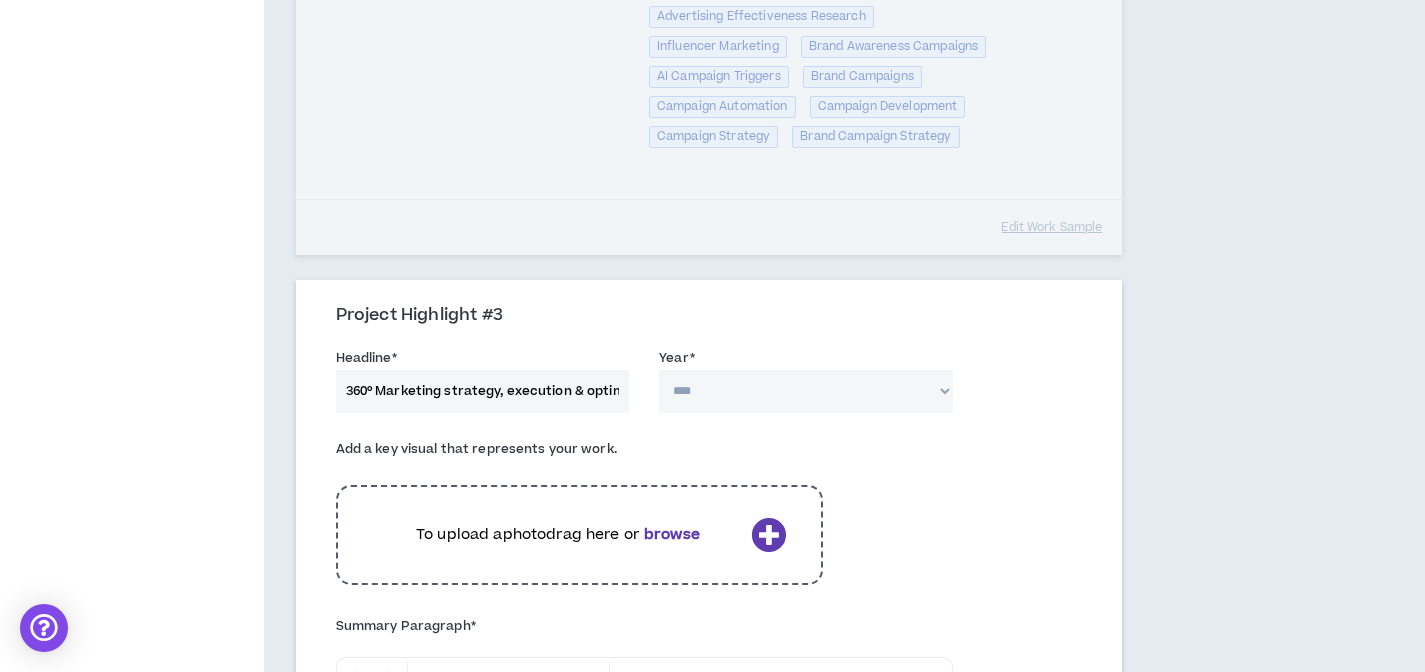 click on "**** **** **** **** **** **** **** **** **** **** **** **** **** **** **** **** **** **** **** **** **** **** **** **** **** **** **** **** **** **** **** **** **** **** **** **** **** **** **** **** **** **** **** **** **** **** **** **** **** **** **** **** **** **** **** **** **** **** **** **** **** **** **** **** **** **** **** **** **** **** **** **** **** **** **** **** **** **** **** **** **** **** **** **** **** **** **** **** **** **** **** **** **** **** **** **** **** **** **** **** **** **** **** **** **** **** **** **** **** **** **** **** **** **** **** **** **** **** **** **** **** **** **** **** **** **** ****" at bounding box center (806, 391) 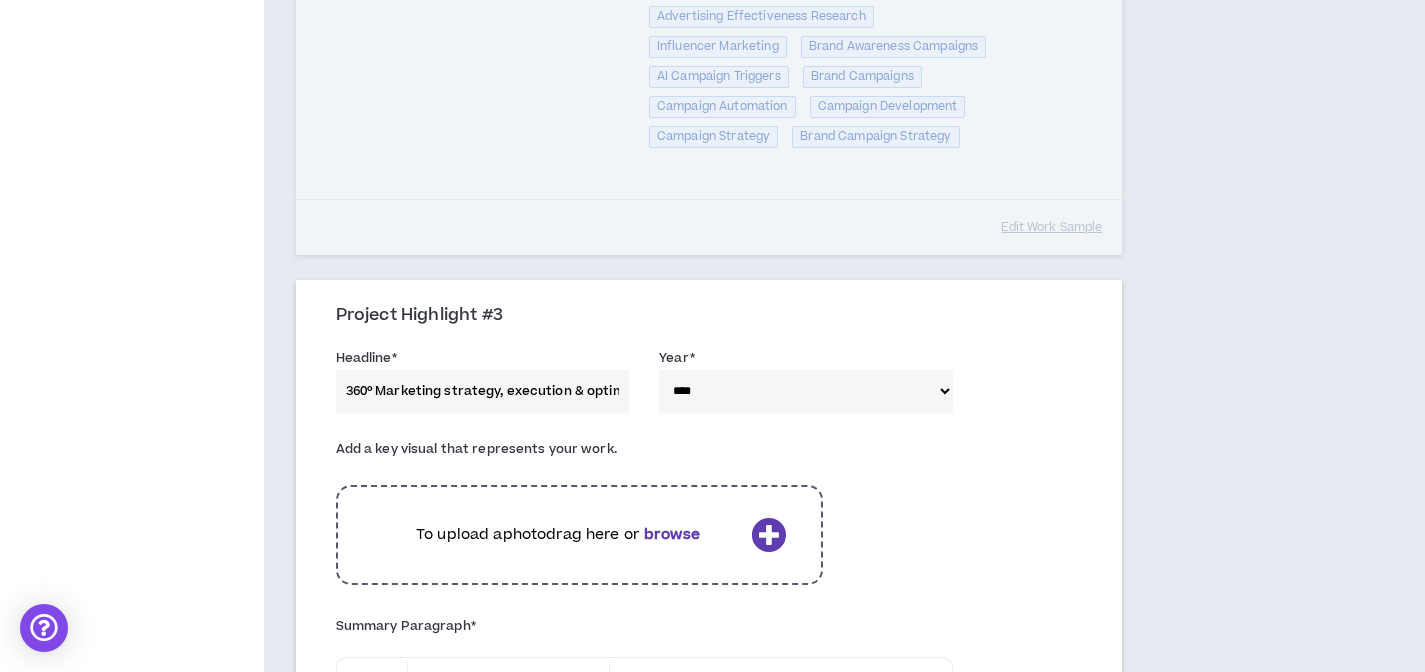 click on "Add a key visual that represents your work. To upload a  photo  drag here or browse" at bounding box center [709, 519] 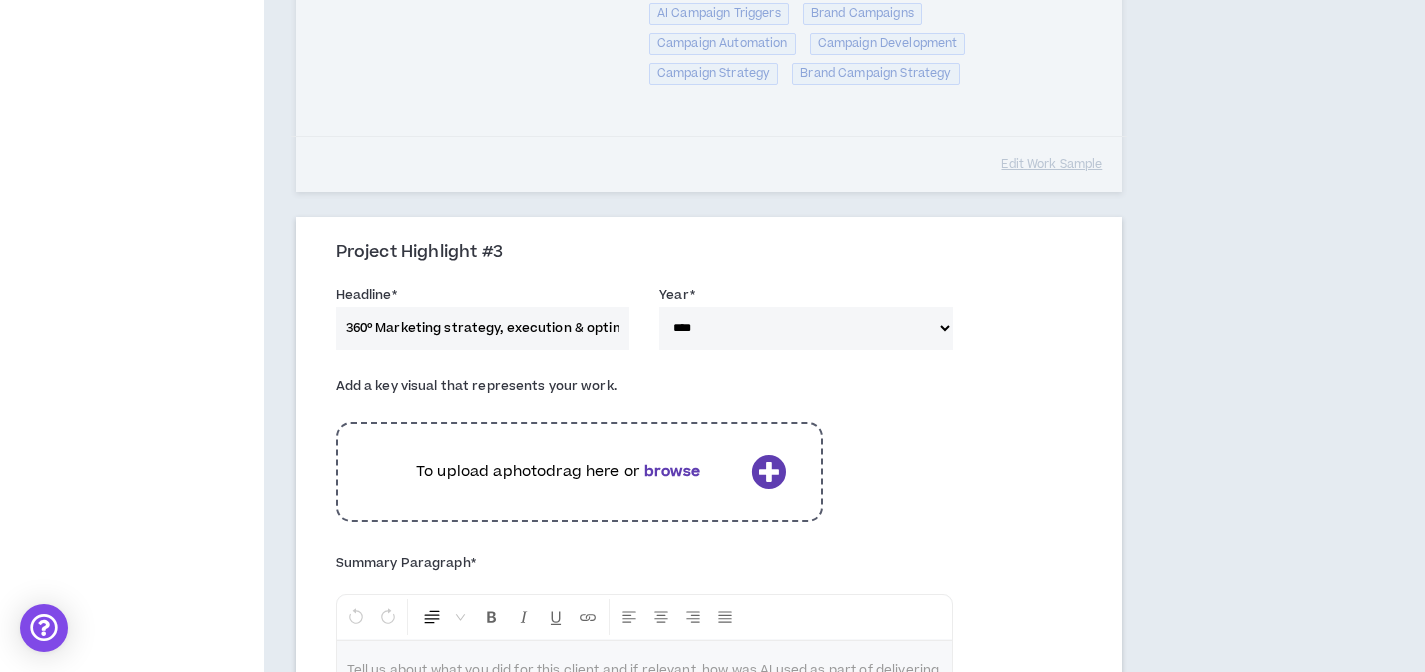 scroll, scrollTop: 1241, scrollLeft: 0, axis: vertical 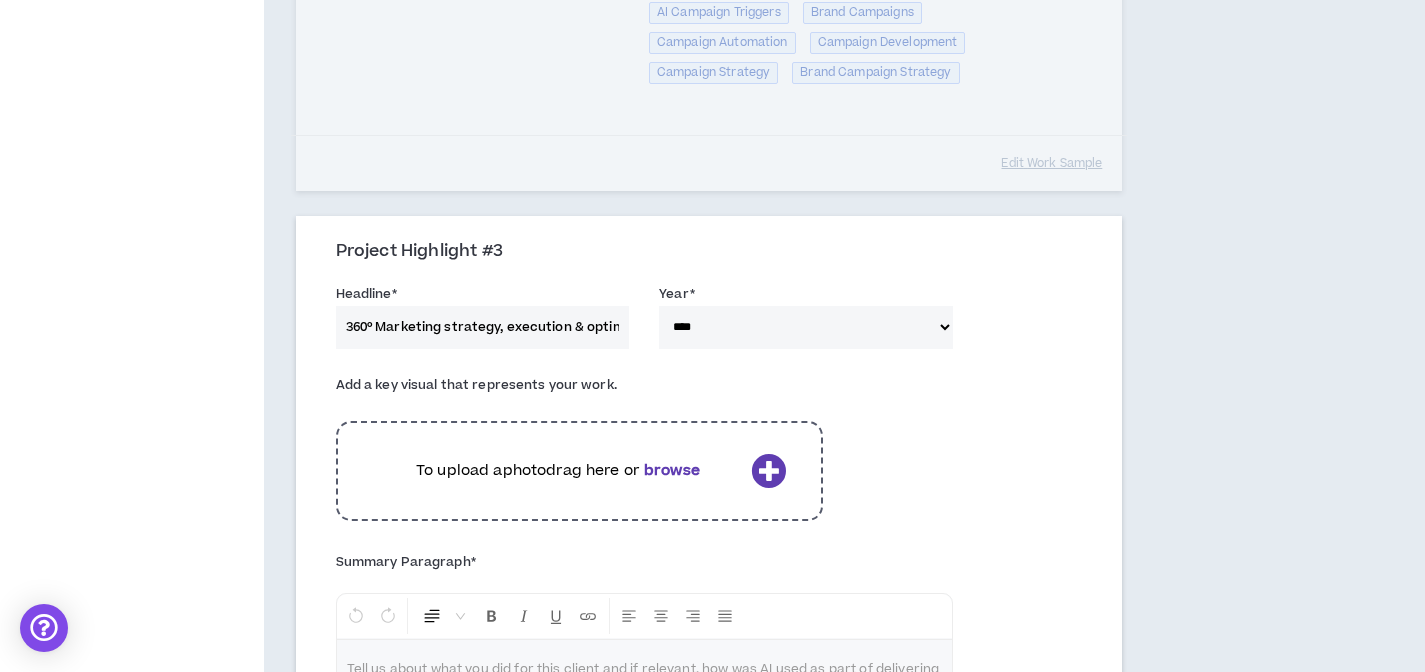 click on "browse" at bounding box center (672, 470) 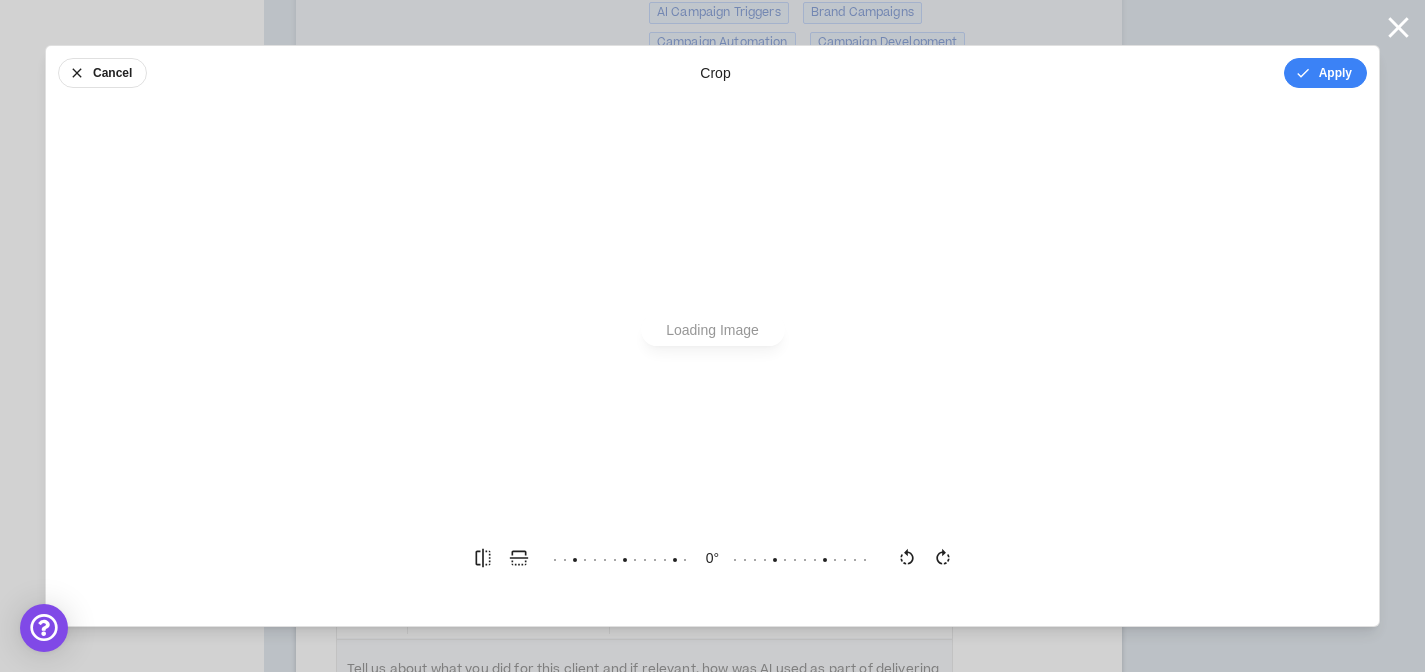 scroll, scrollTop: 0, scrollLeft: 0, axis: both 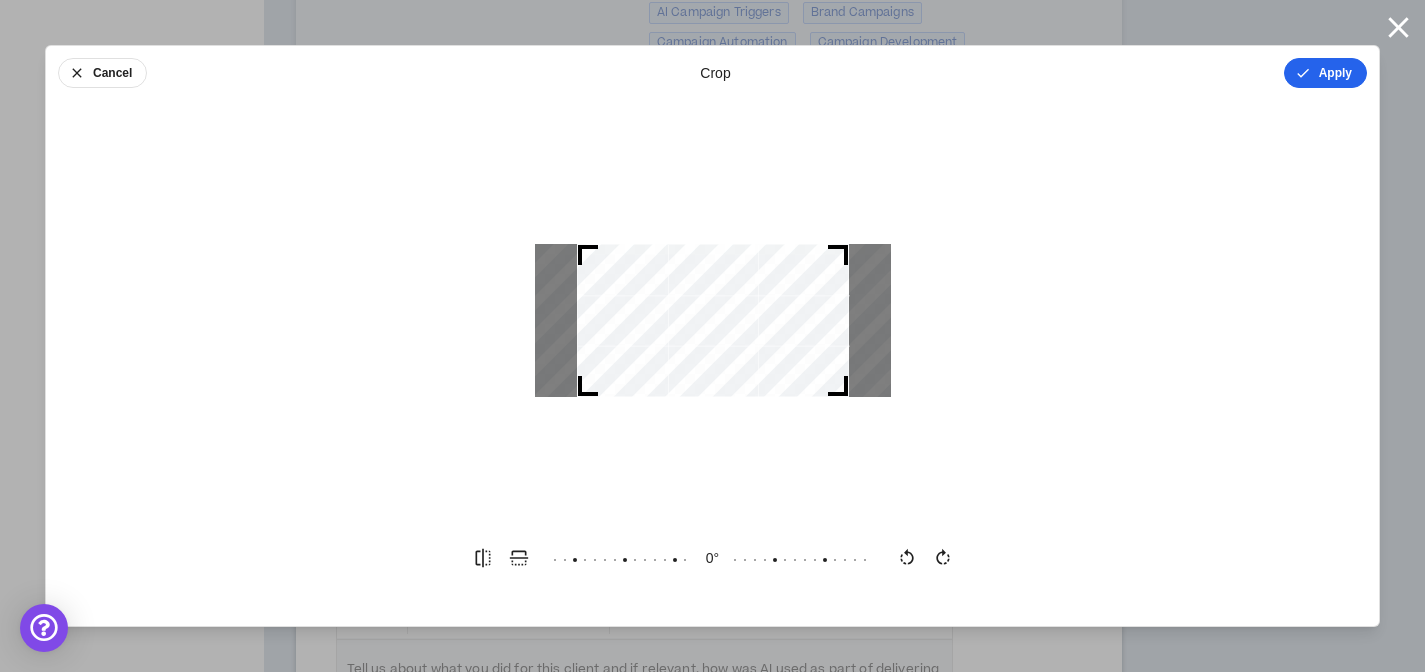 click on "Apply" at bounding box center (1325, 73) 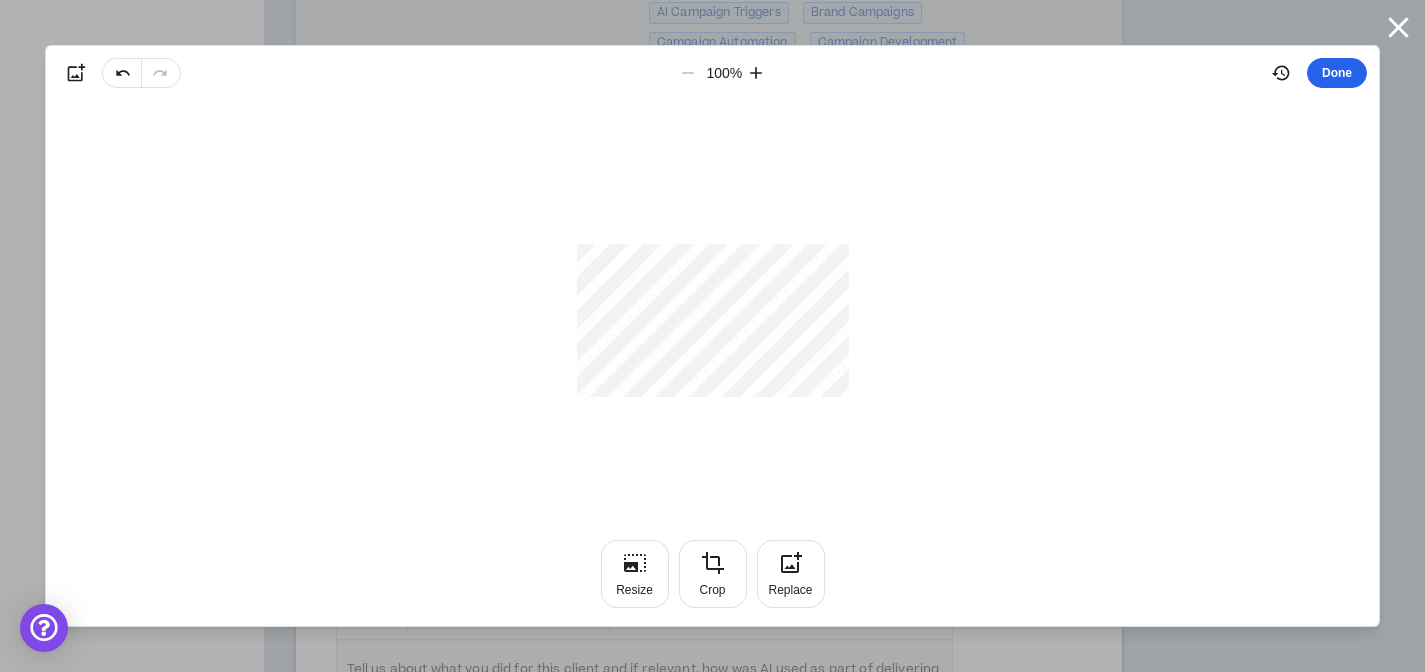 click on "Done" at bounding box center [1337, 73] 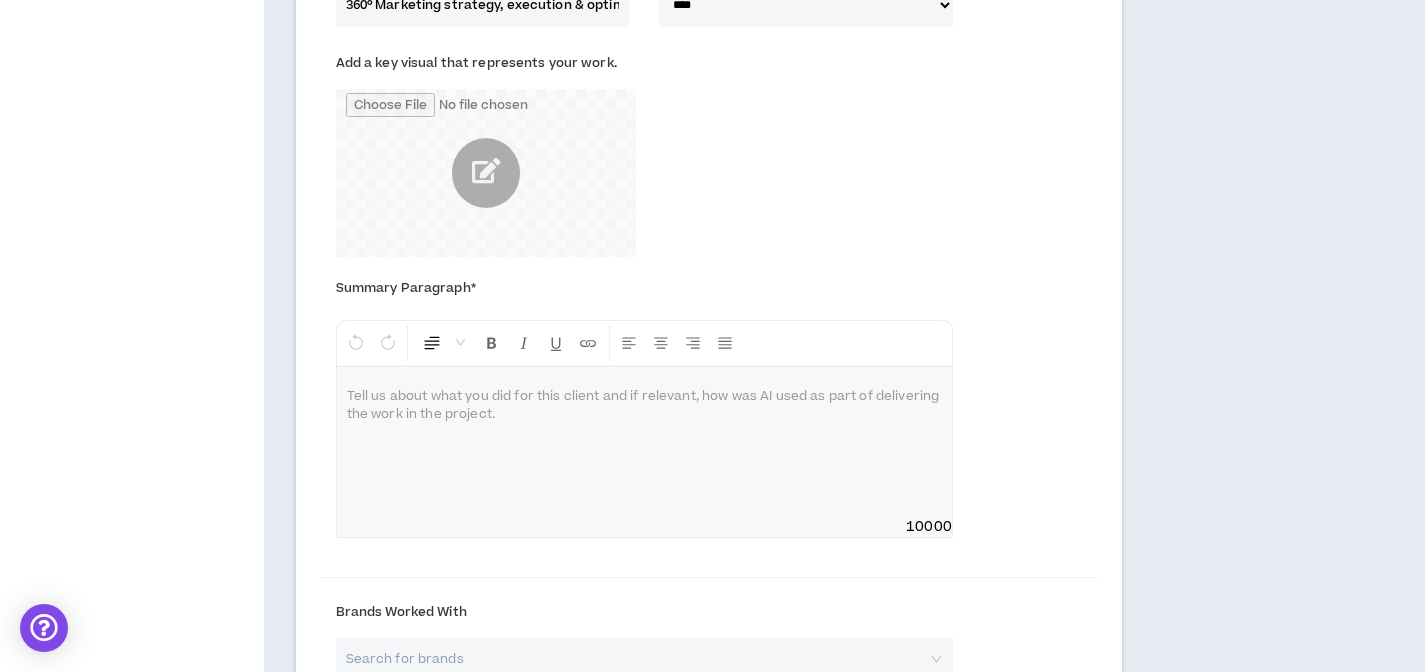 scroll, scrollTop: 1651, scrollLeft: 0, axis: vertical 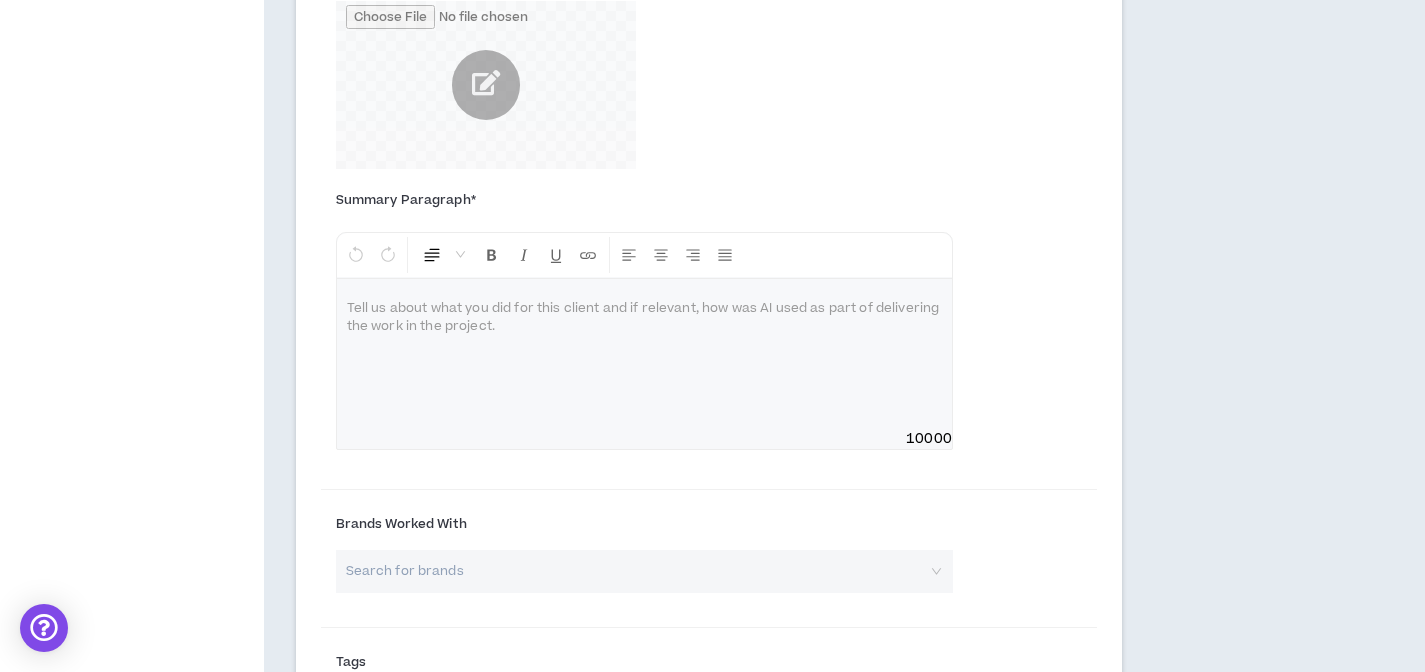 click at bounding box center (644, 354) 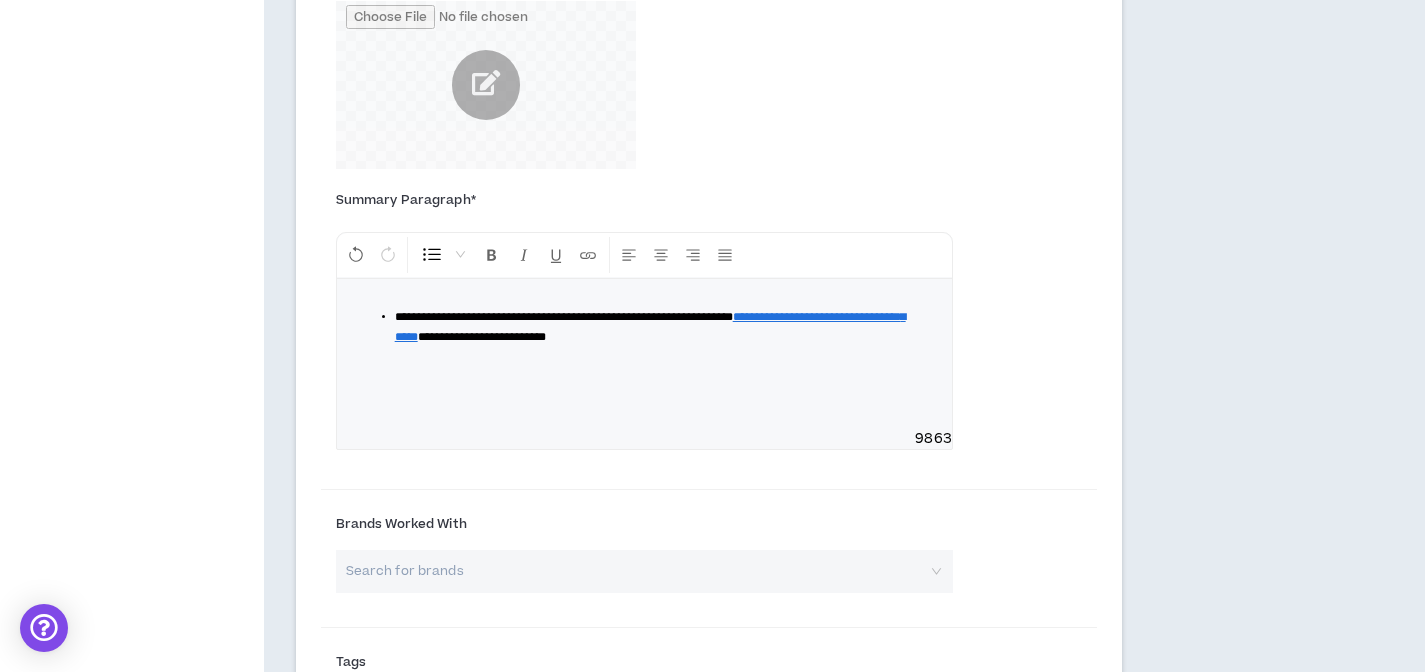 drag, startPoint x: 399, startPoint y: 315, endPoint x: 259, endPoint y: 287, distance: 142.77255 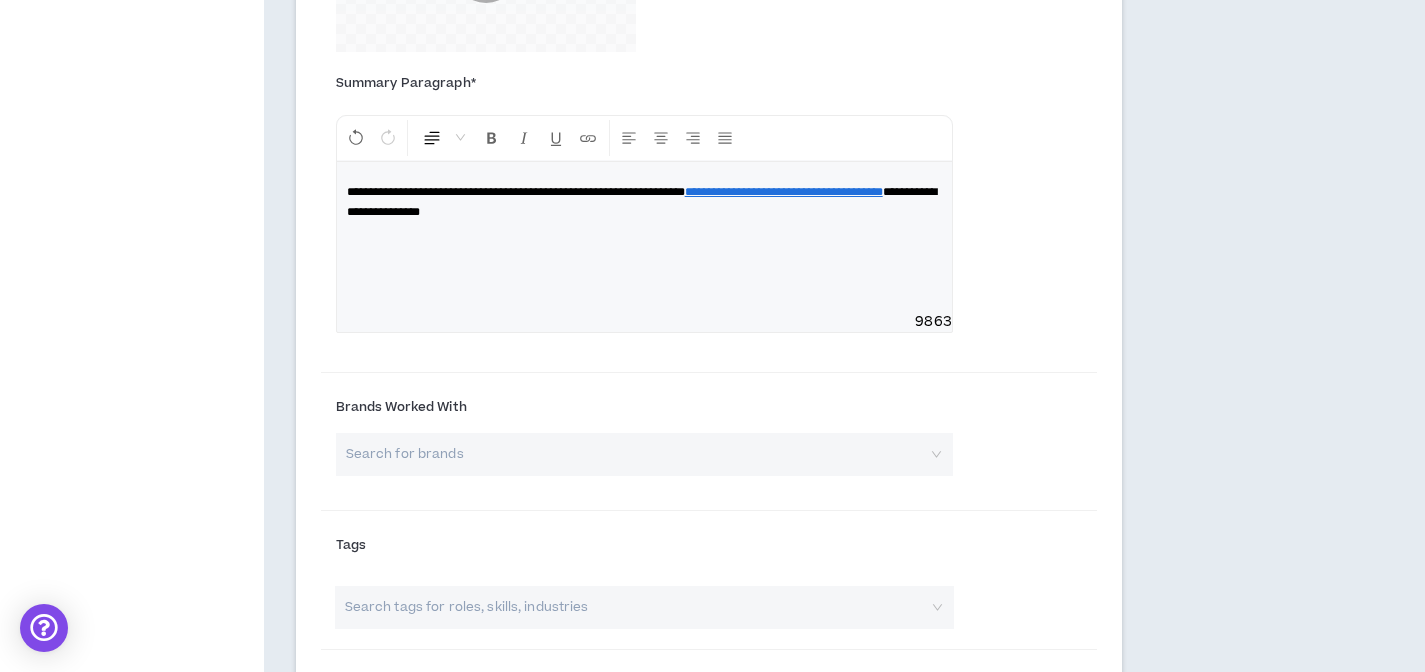 scroll, scrollTop: 1770, scrollLeft: 0, axis: vertical 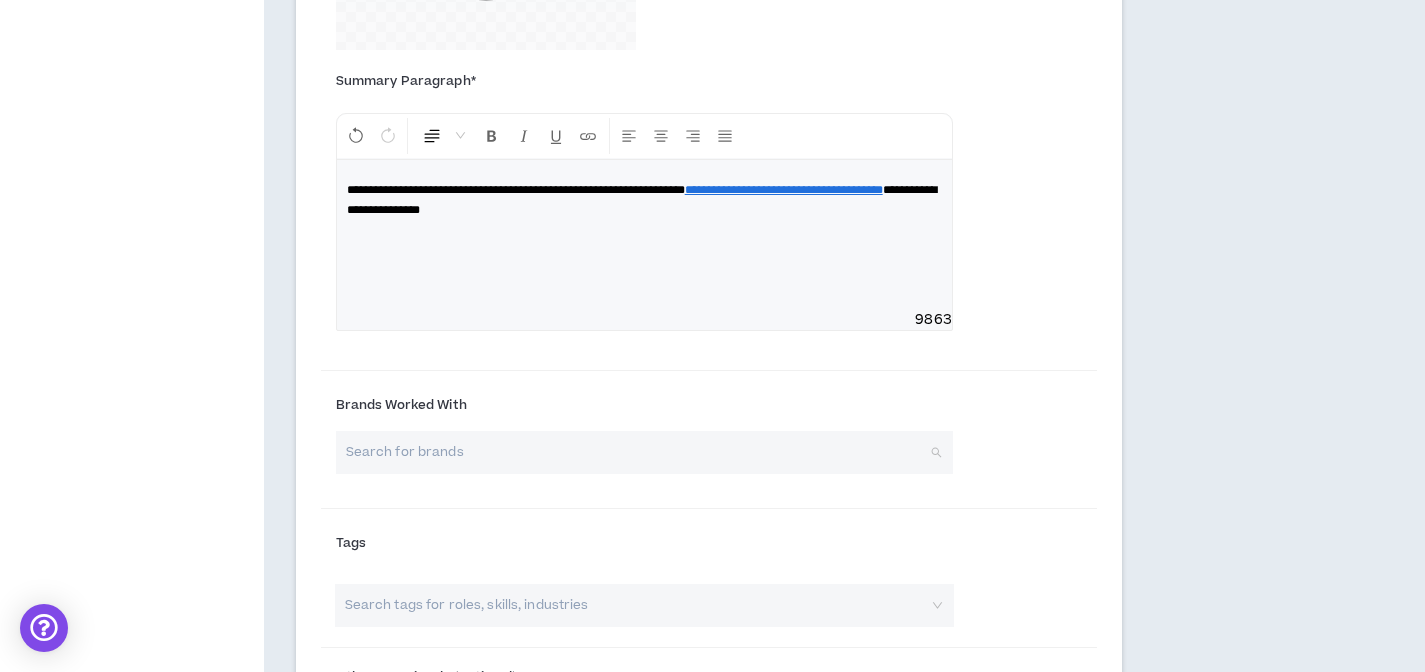 click at bounding box center (637, 452) 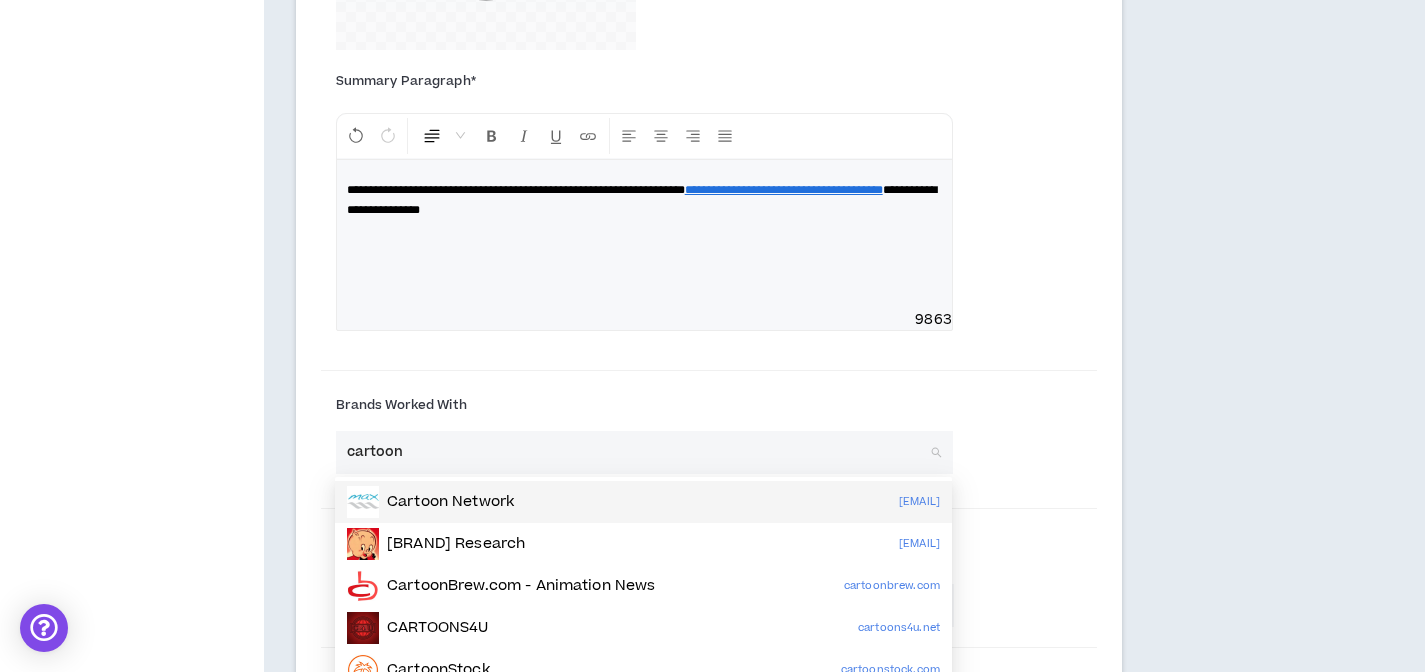 click on "Cartoon Network" at bounding box center [450, 502] 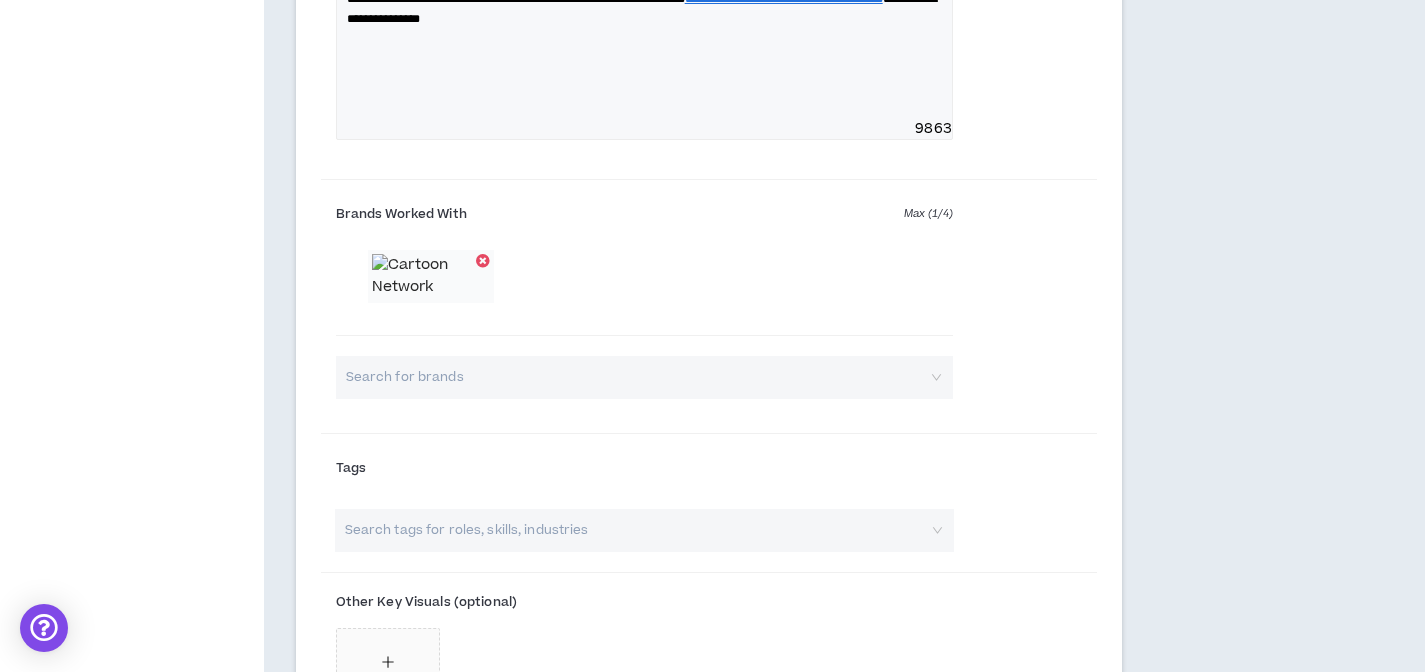 scroll, scrollTop: 2211, scrollLeft: 0, axis: vertical 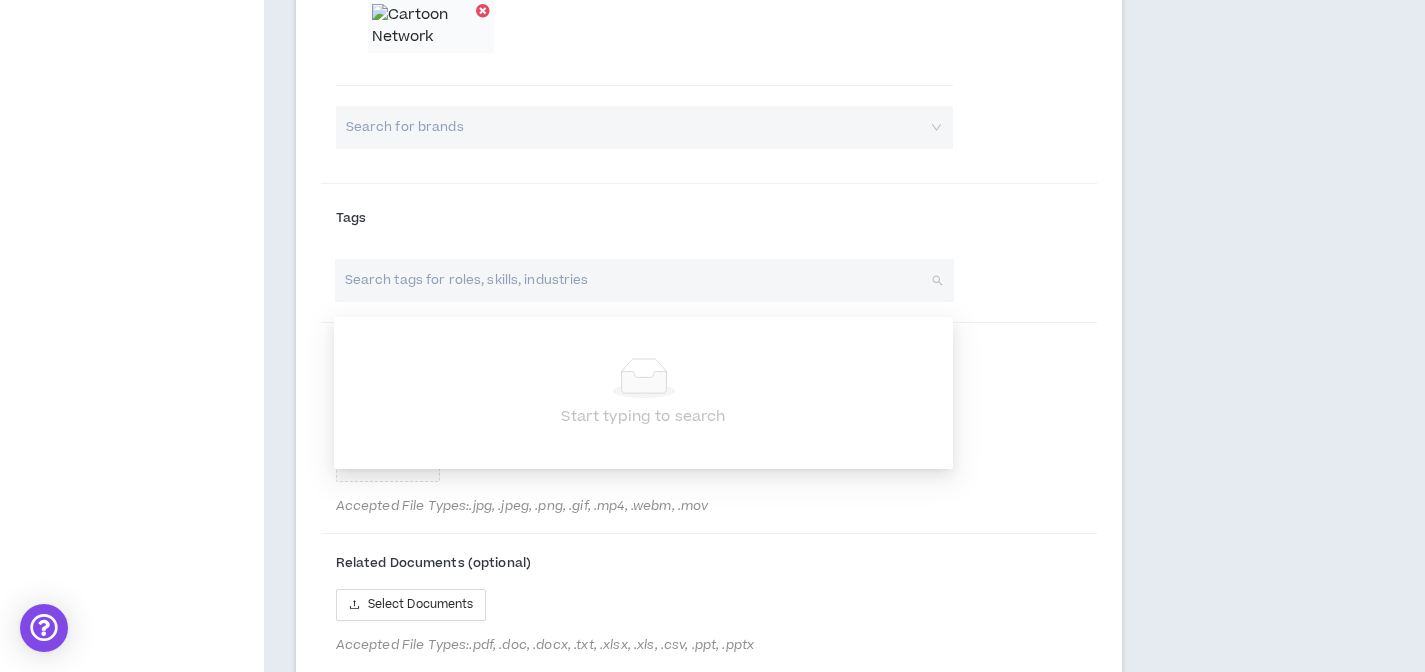 click at bounding box center (634, 280) 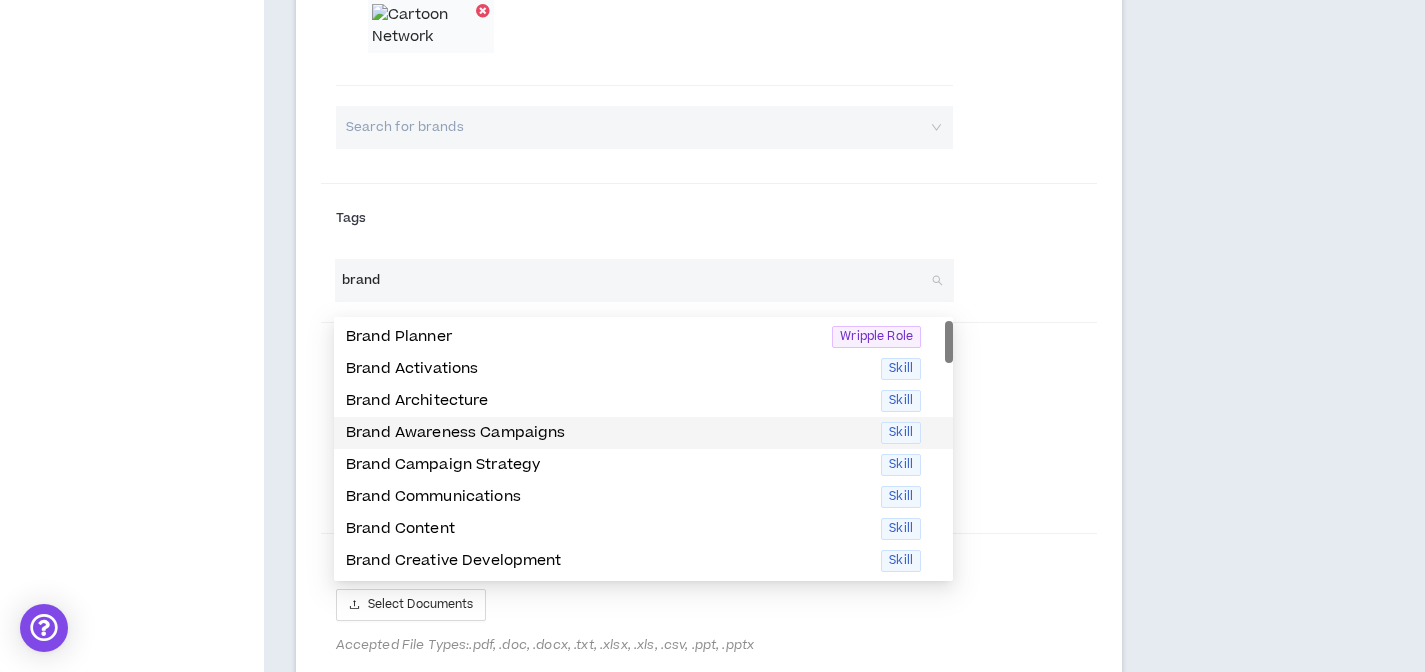 click on "Brand Awareness Campaigns" at bounding box center (607, 433) 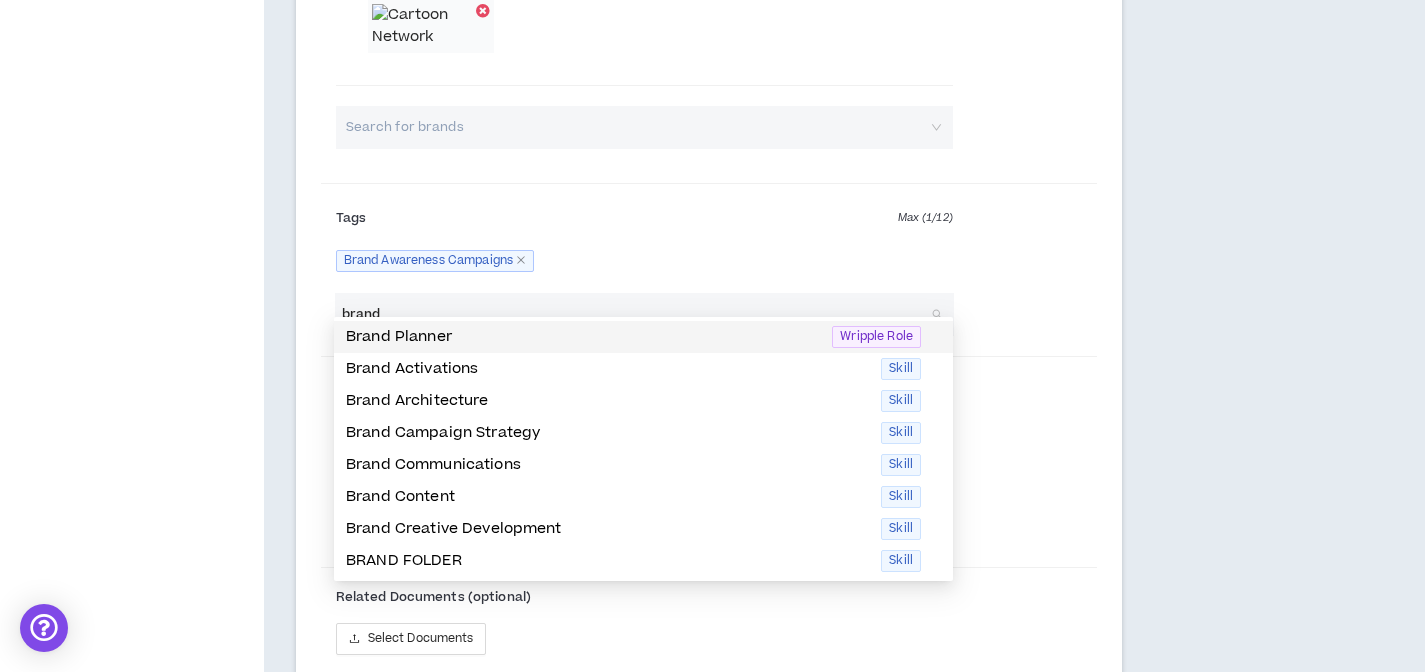 click on "Brand Planner" at bounding box center [583, 337] 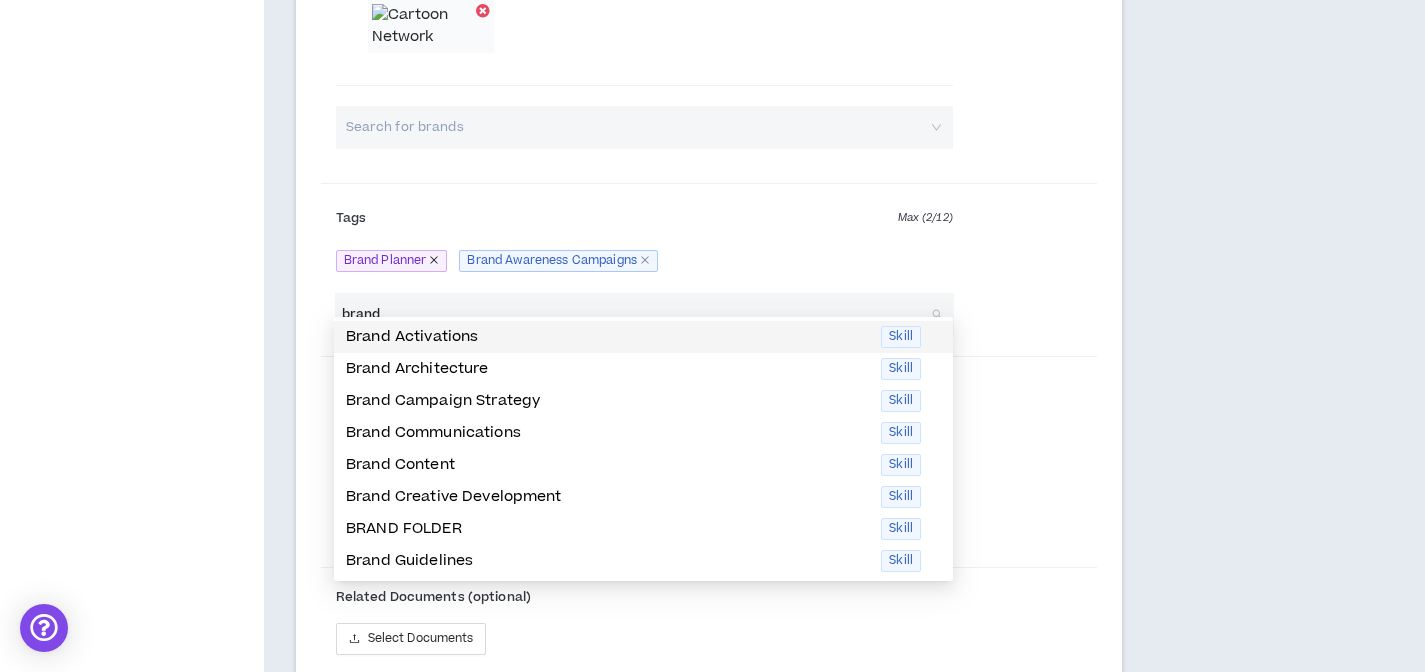 click 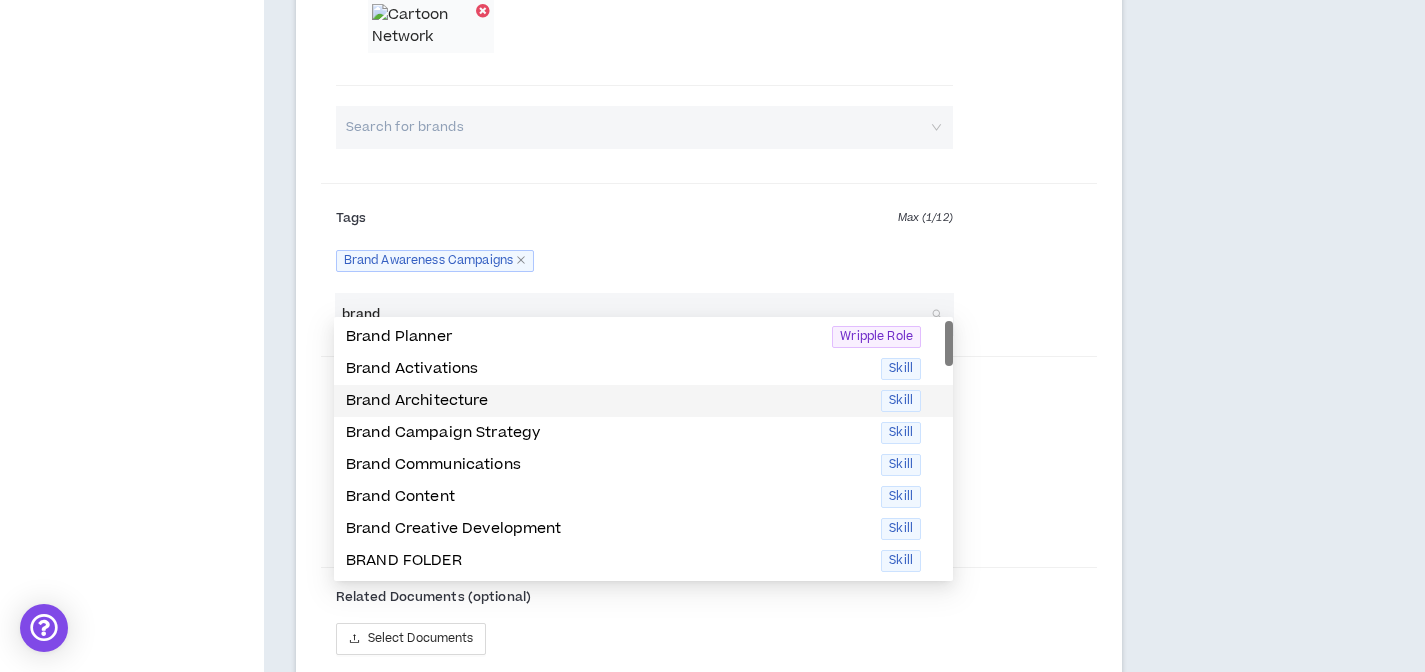 click on "Brand Architecture" at bounding box center (607, 401) 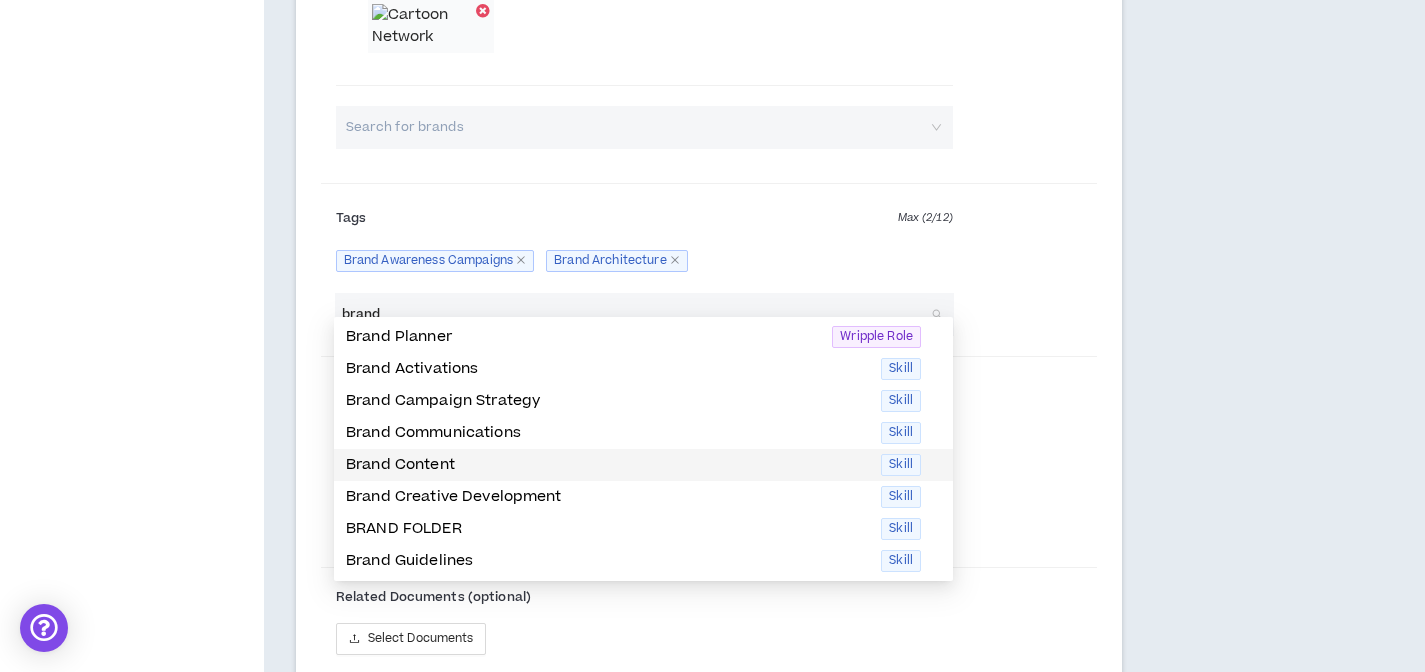 click on "Brand Content" at bounding box center [607, 465] 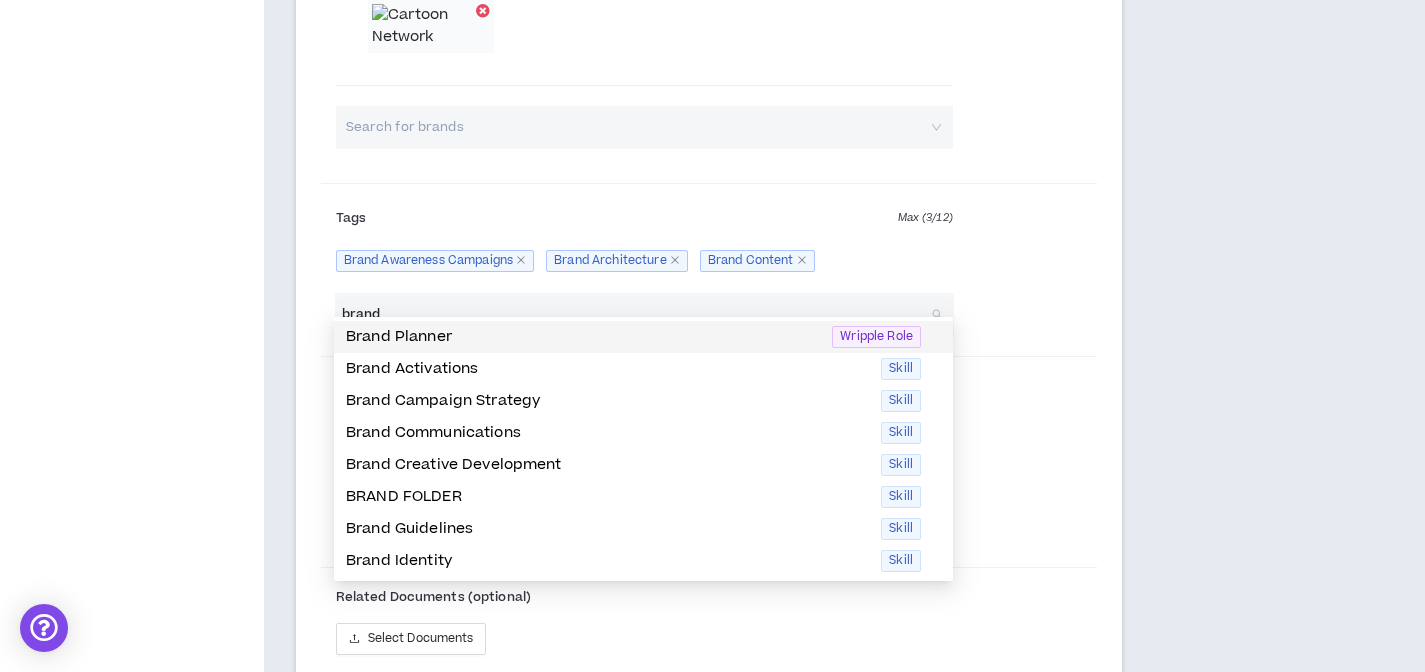click on "Brand Creative Development" at bounding box center (607, 465) 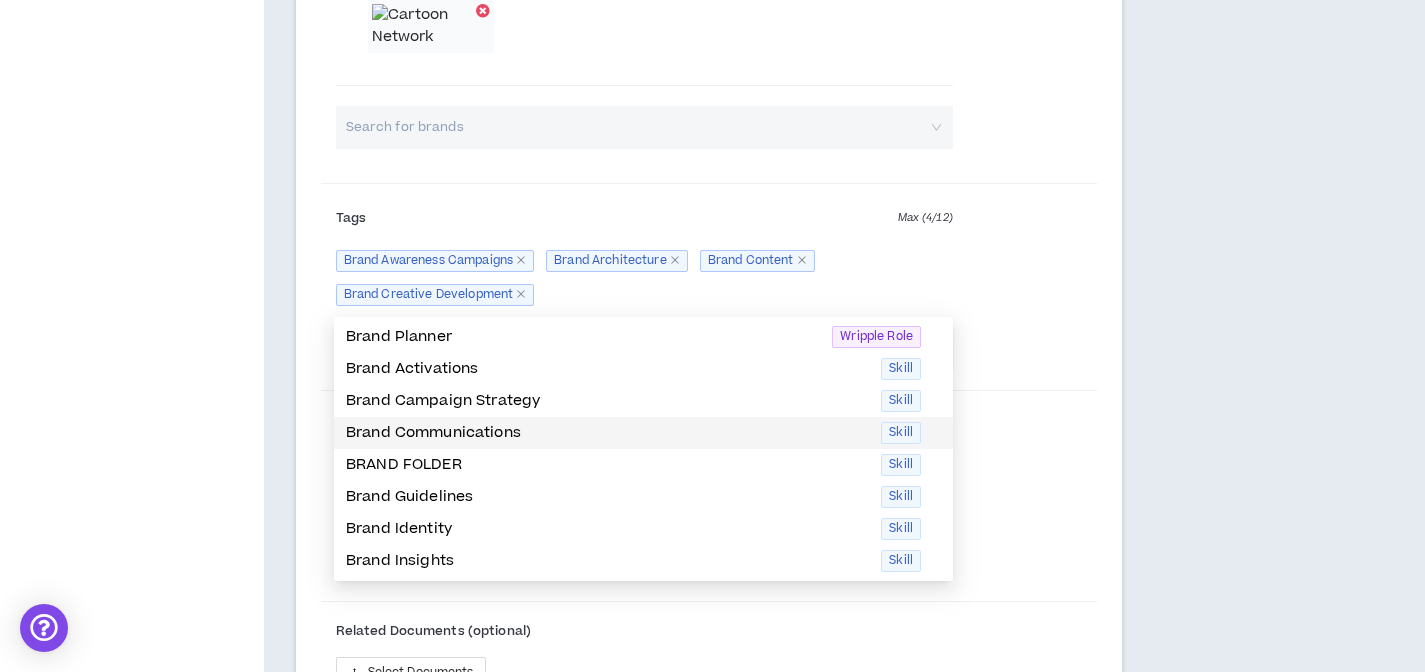click on "Brand Communications" at bounding box center [607, 433] 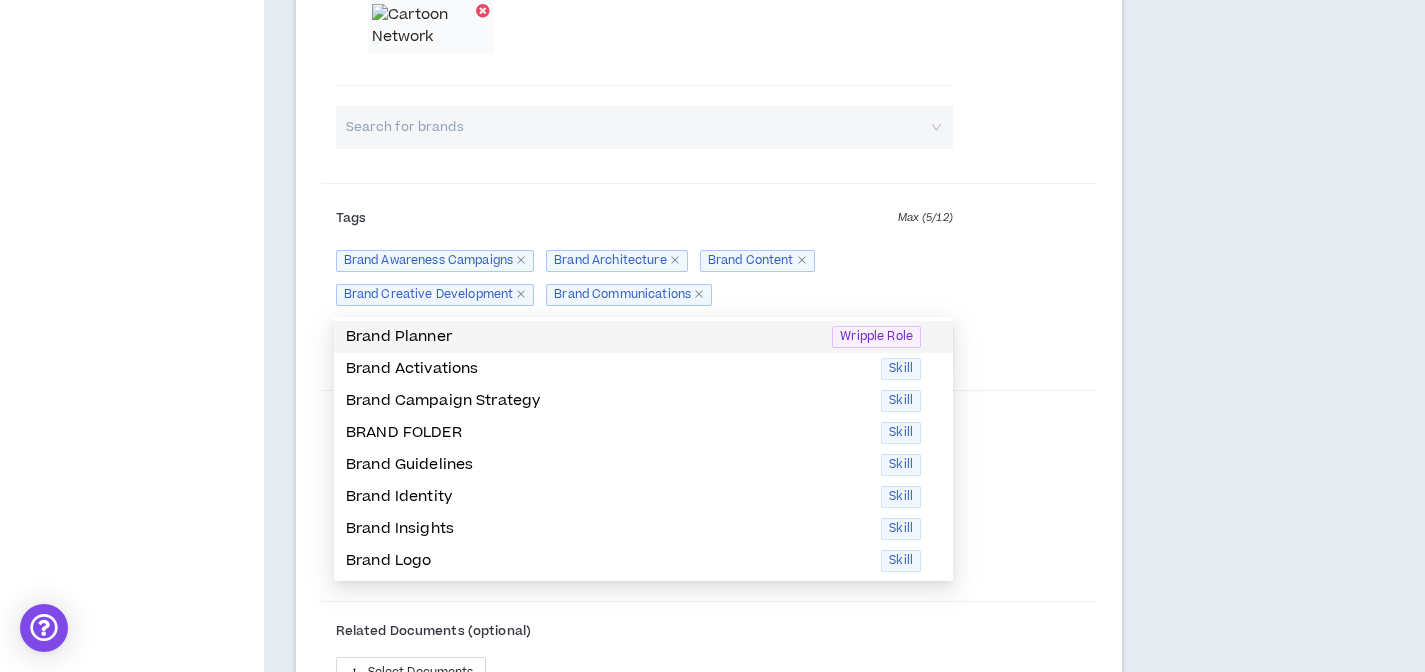 click on "Brand Planner Brand Awareness Campaigns Brand Architecture Brand Content Brand Creative Development Brand Communications" at bounding box center (644, 278) 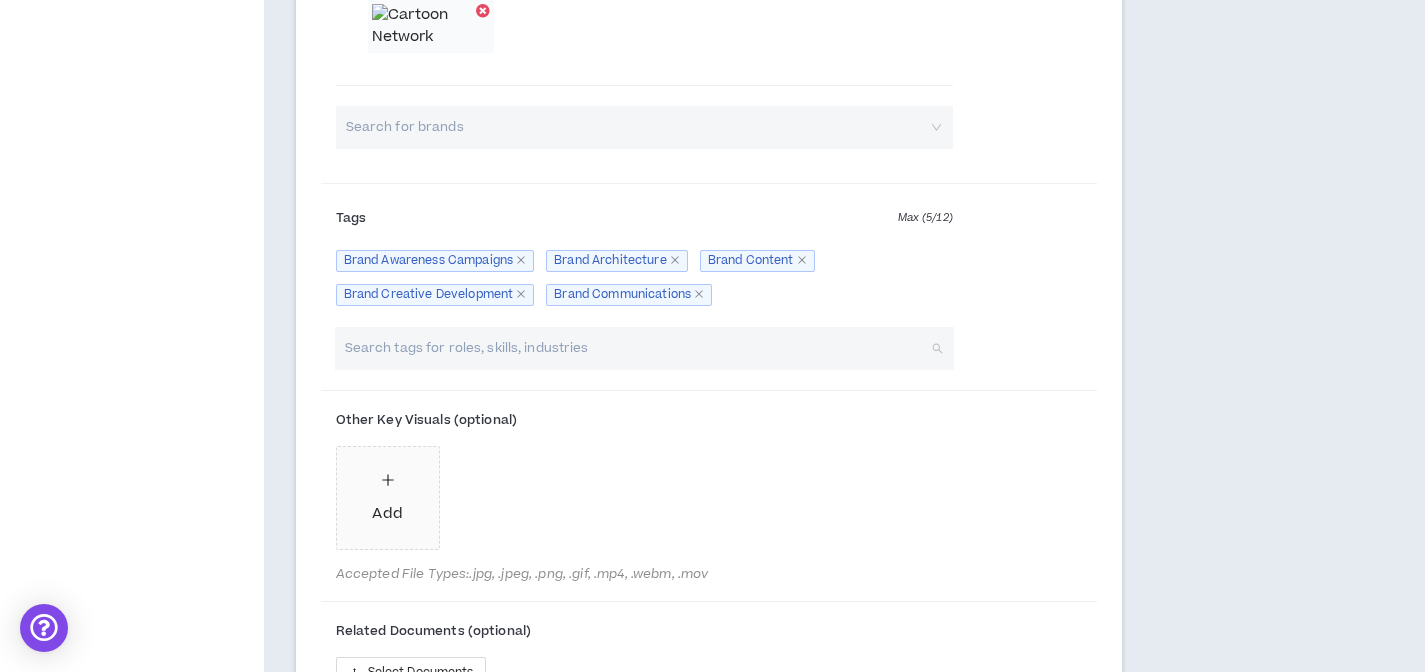 click at bounding box center [634, 348] 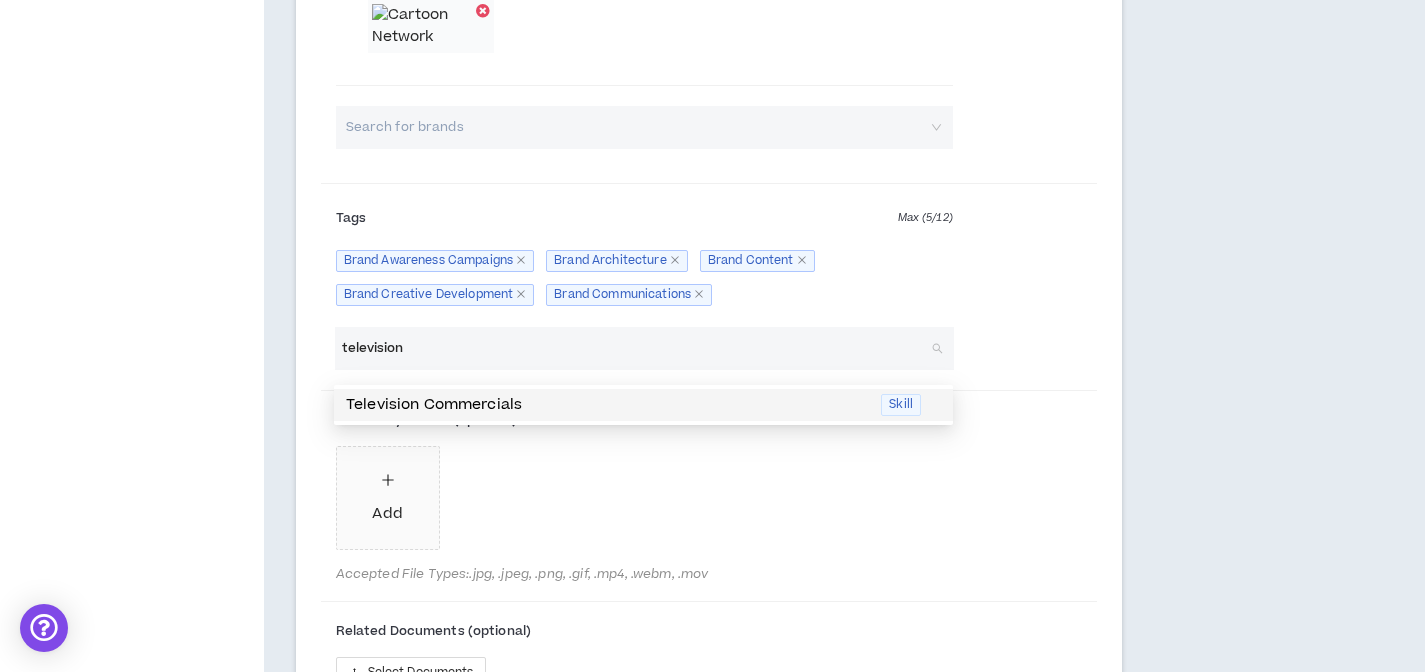 click on "Television Commercials" at bounding box center (607, 405) 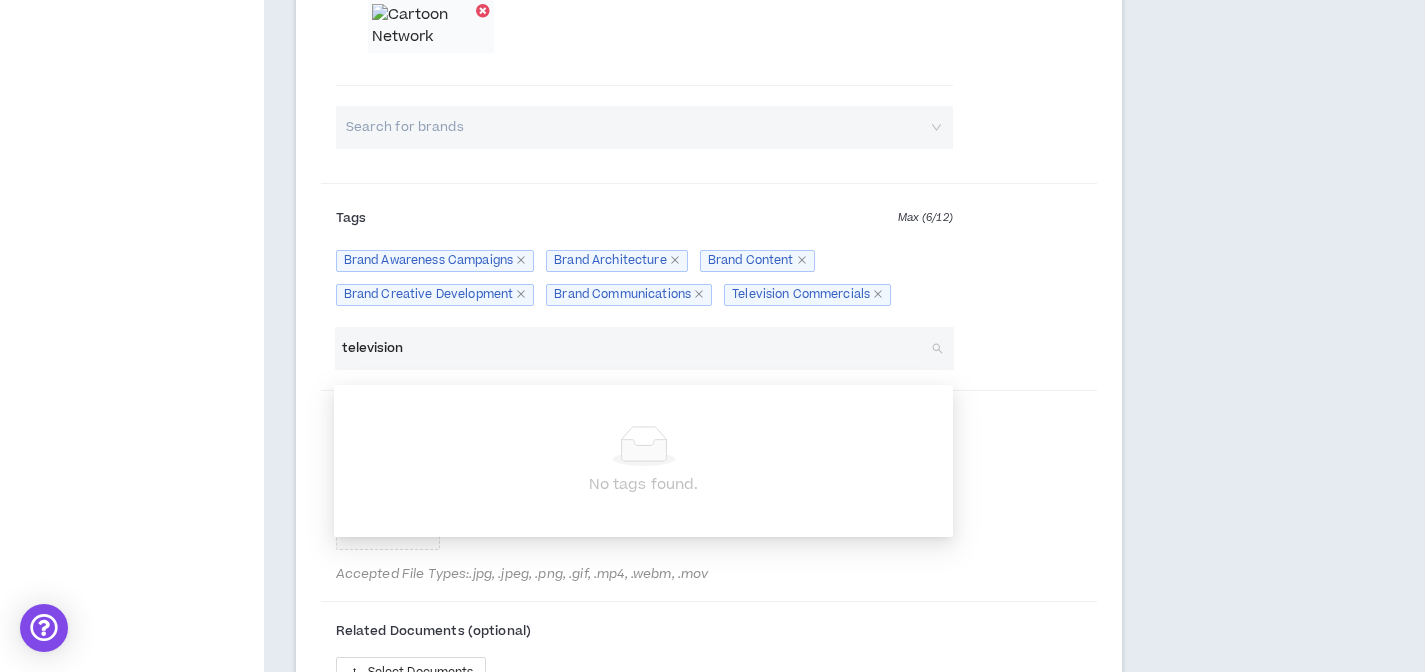 click on "television" at bounding box center (634, 348) 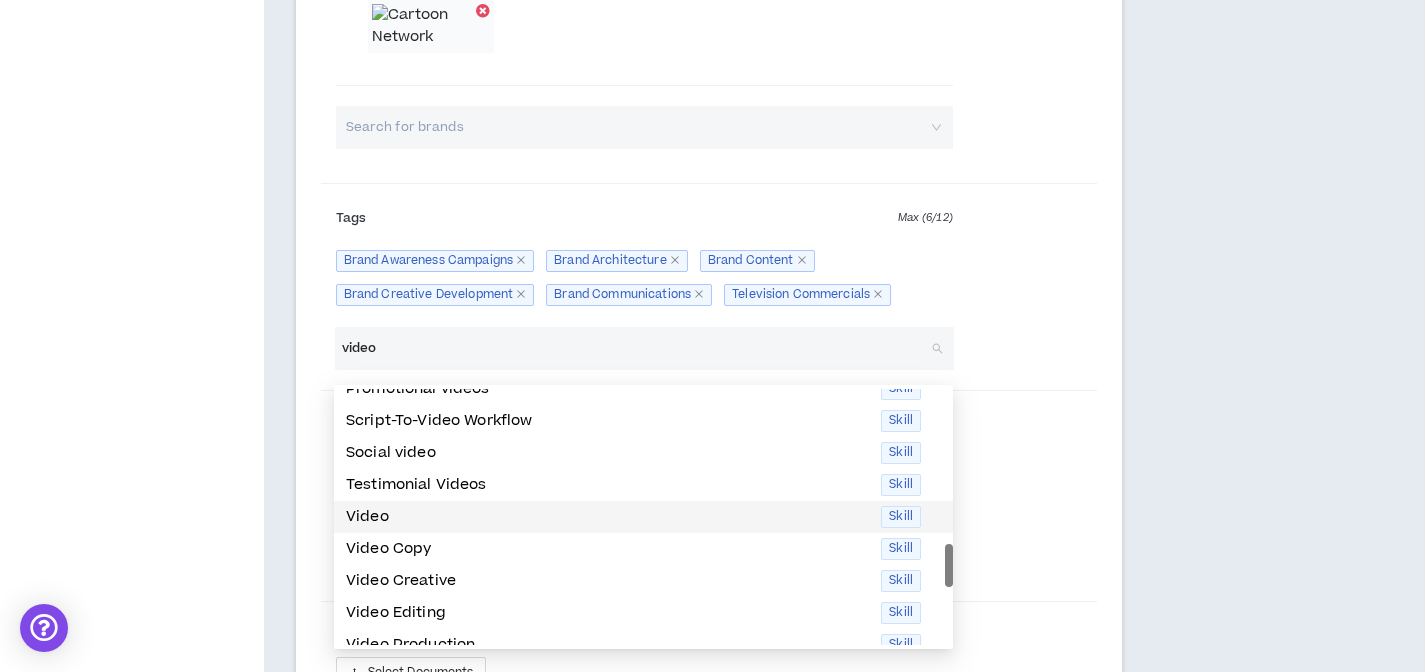 scroll, scrollTop: 244, scrollLeft: 0, axis: vertical 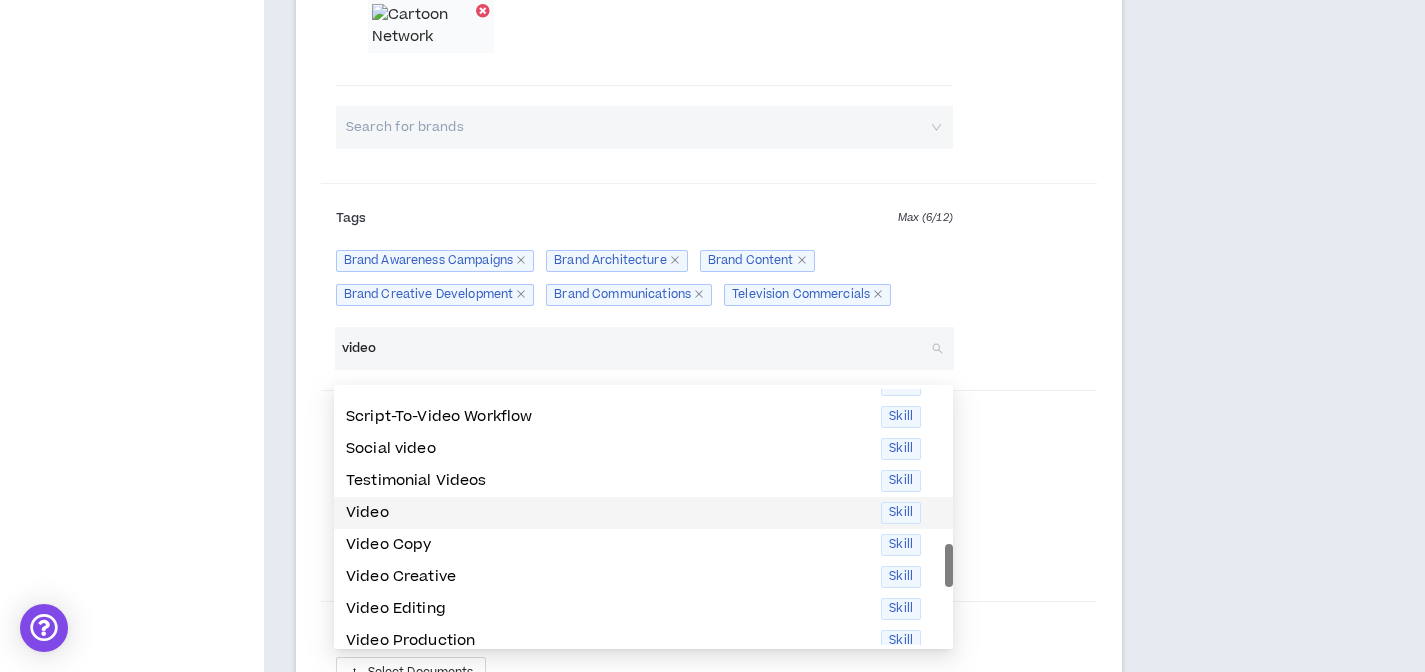 click on "Video" at bounding box center [607, 513] 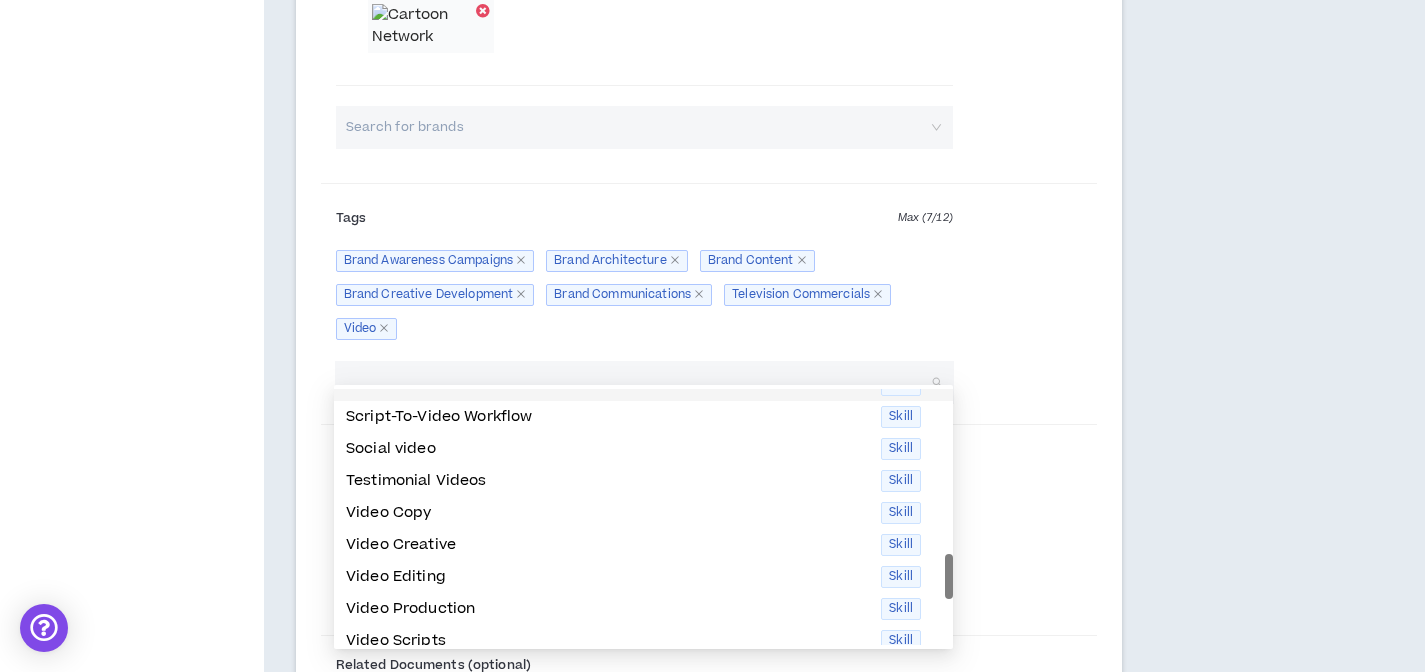 click on "Tags Max ( 7 / 12 ) [BRAND] Planner [BRAND] Awareness Campaigns [BRAND] Architecture [BRAND] Content [BRAND] Creative Development [BRAND] Communications Television Commercials Video" at bounding box center [709, 276] 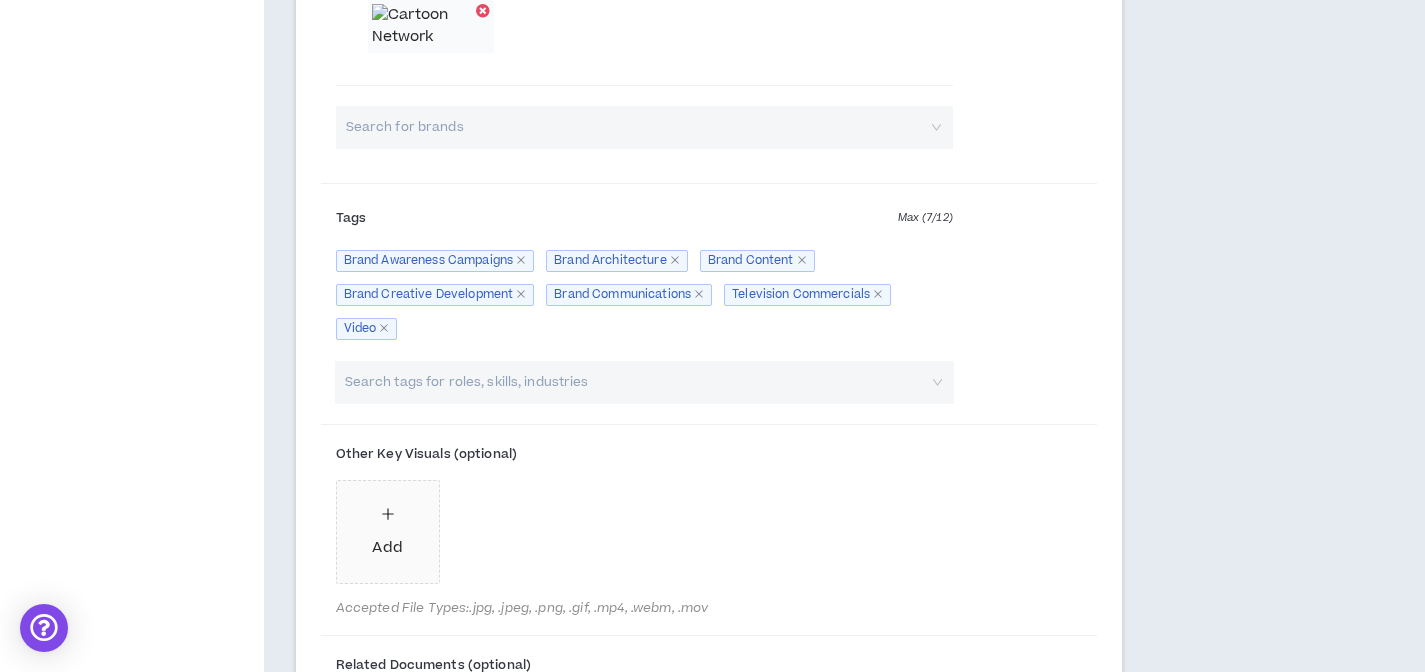 click at bounding box center [634, 382] 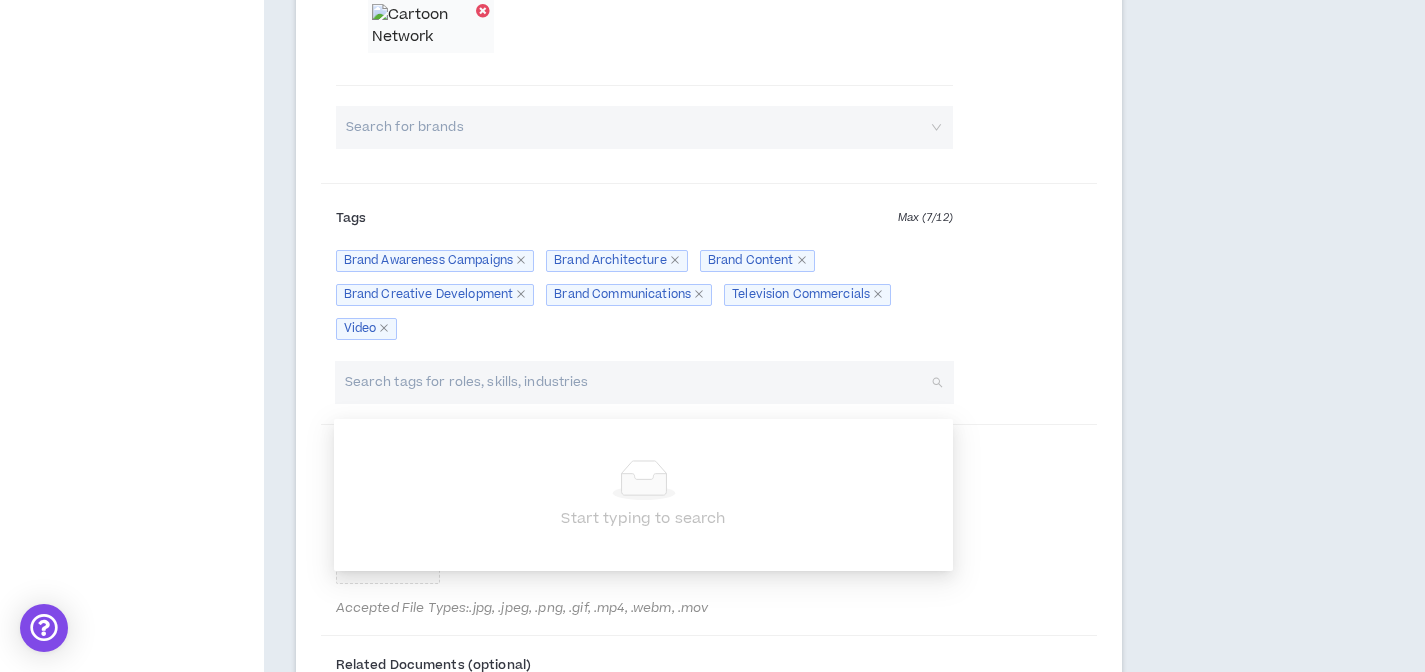 click on "Brand Planner Brand Awareness Campaigns Brand Architecture Brand Content Brand Creative Development Brand Communications Television Commercials Video" at bounding box center [644, 295] 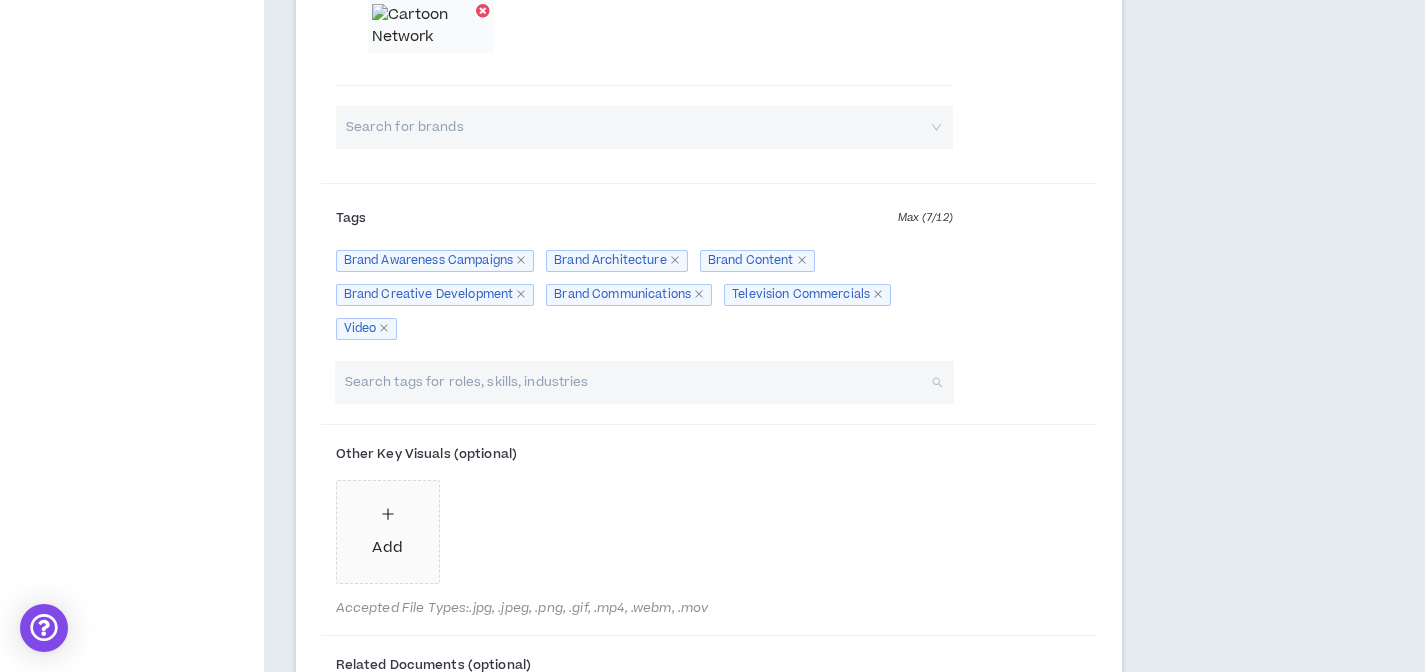click at bounding box center (634, 382) 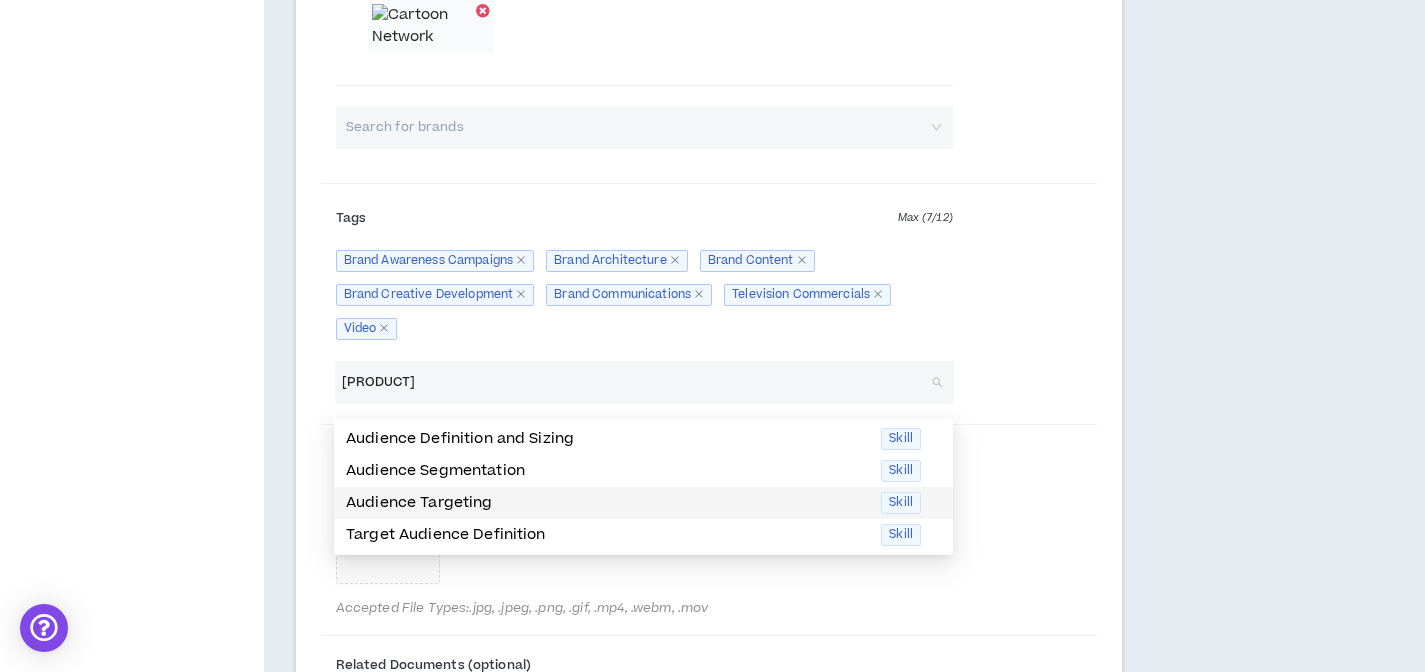 click on "Audience Targeting" at bounding box center [607, 503] 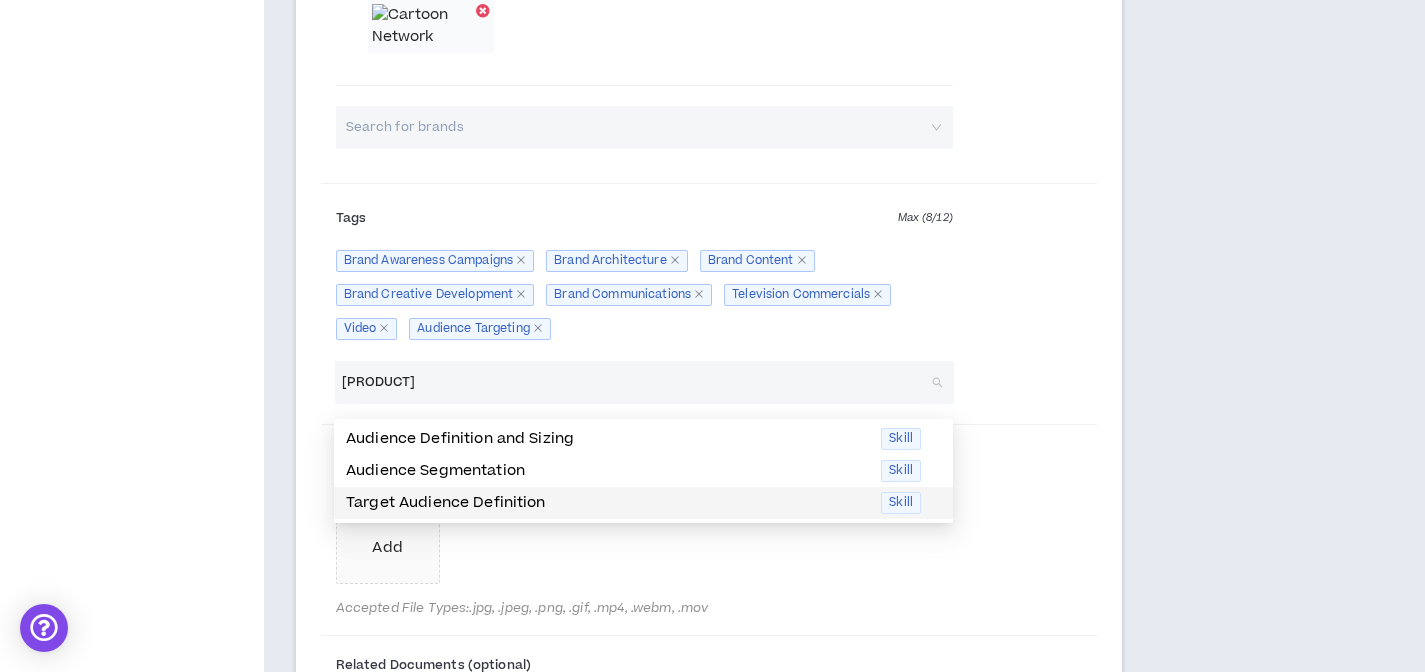 click on "Target Audience Definition" at bounding box center [607, 503] 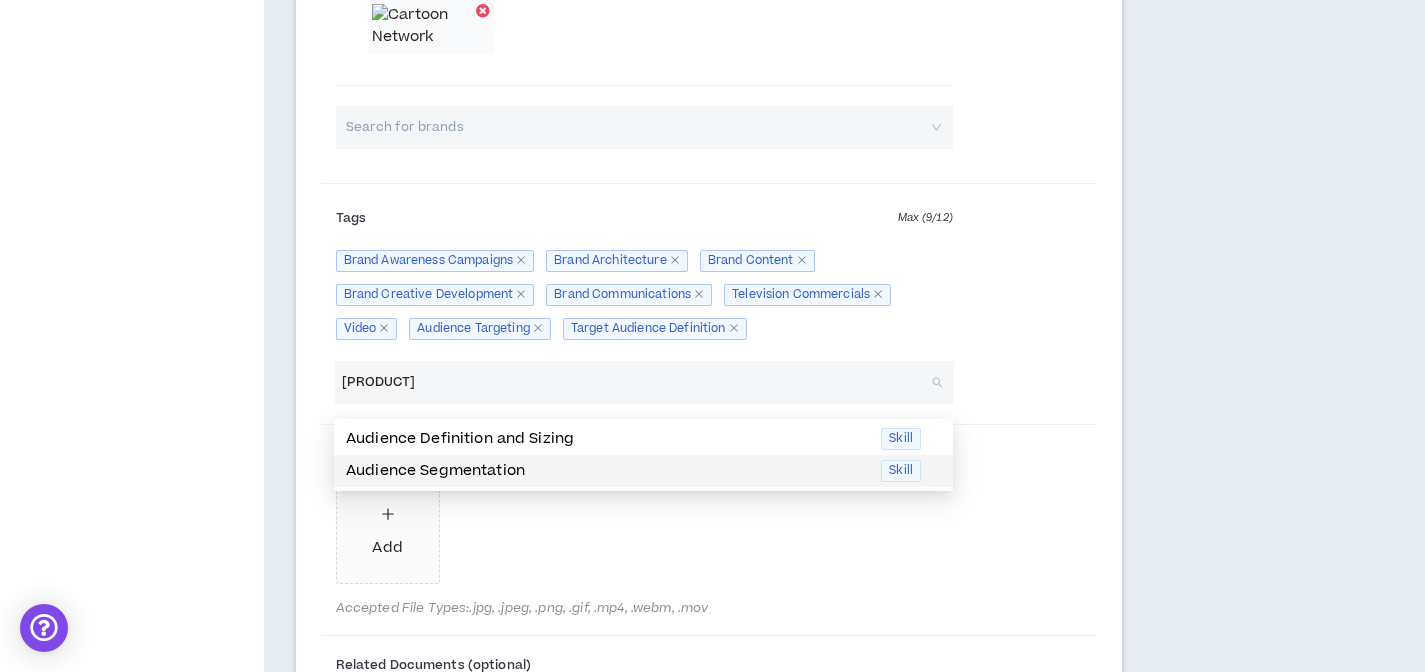 click on "Audience Segmentation" at bounding box center [607, 471] 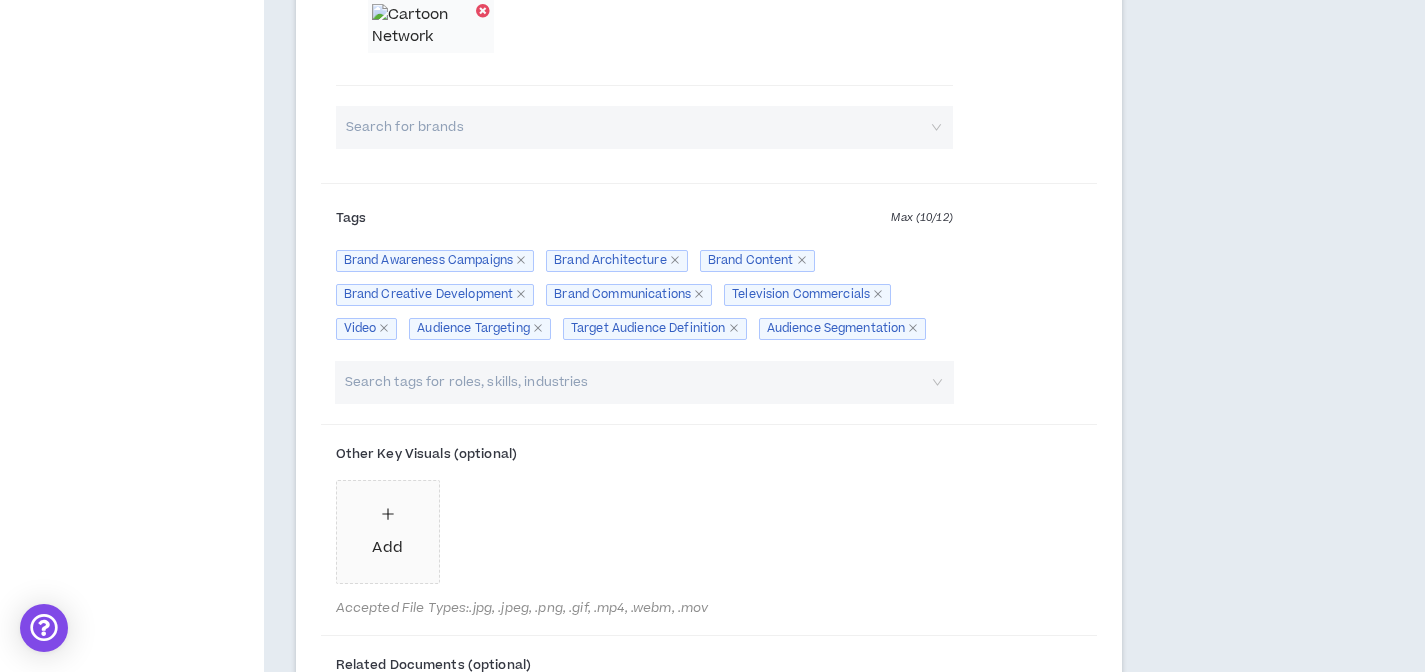 click on "Tags Max ( 10  /  12 ) Brand Planner Brand Awareness Campaigns Brand Architecture Brand Content Brand Creative Development Brand Communications Television Commercials Video Audience Targeting Target Audience Definition Audience Segmentation" at bounding box center [709, 276] 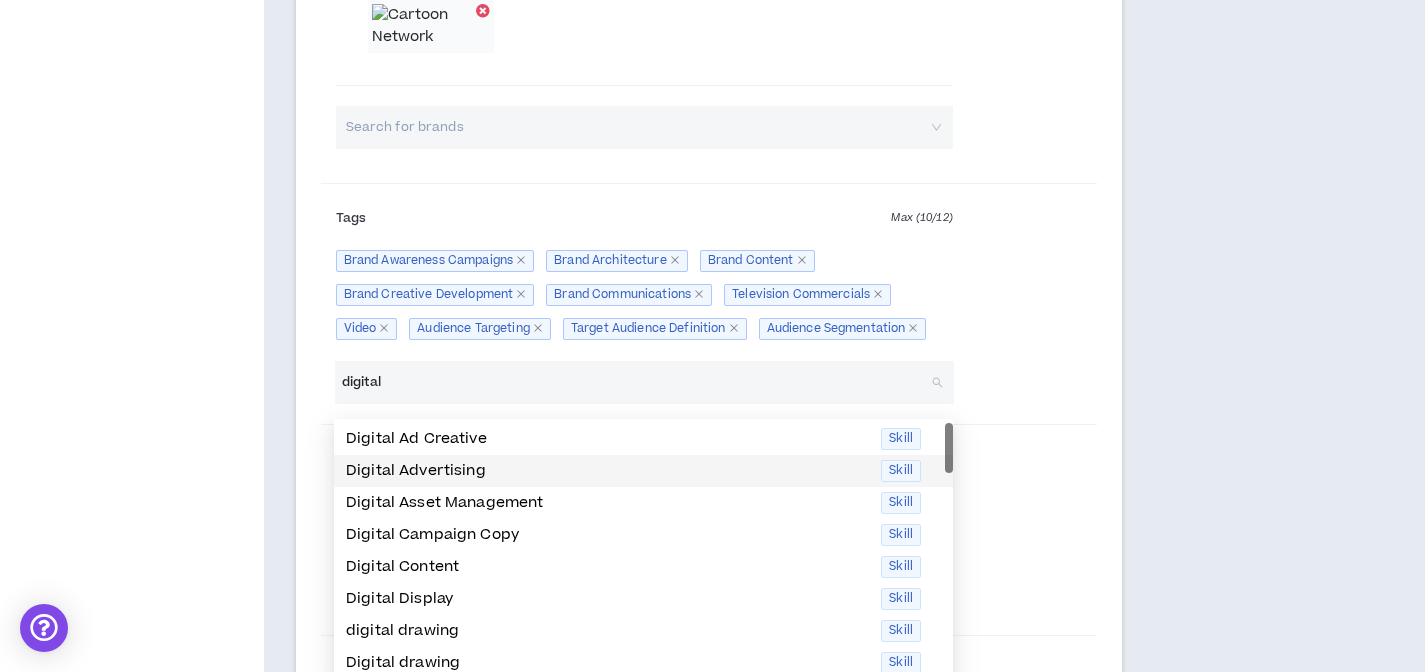 click on "Digital Advertising" at bounding box center (607, 471) 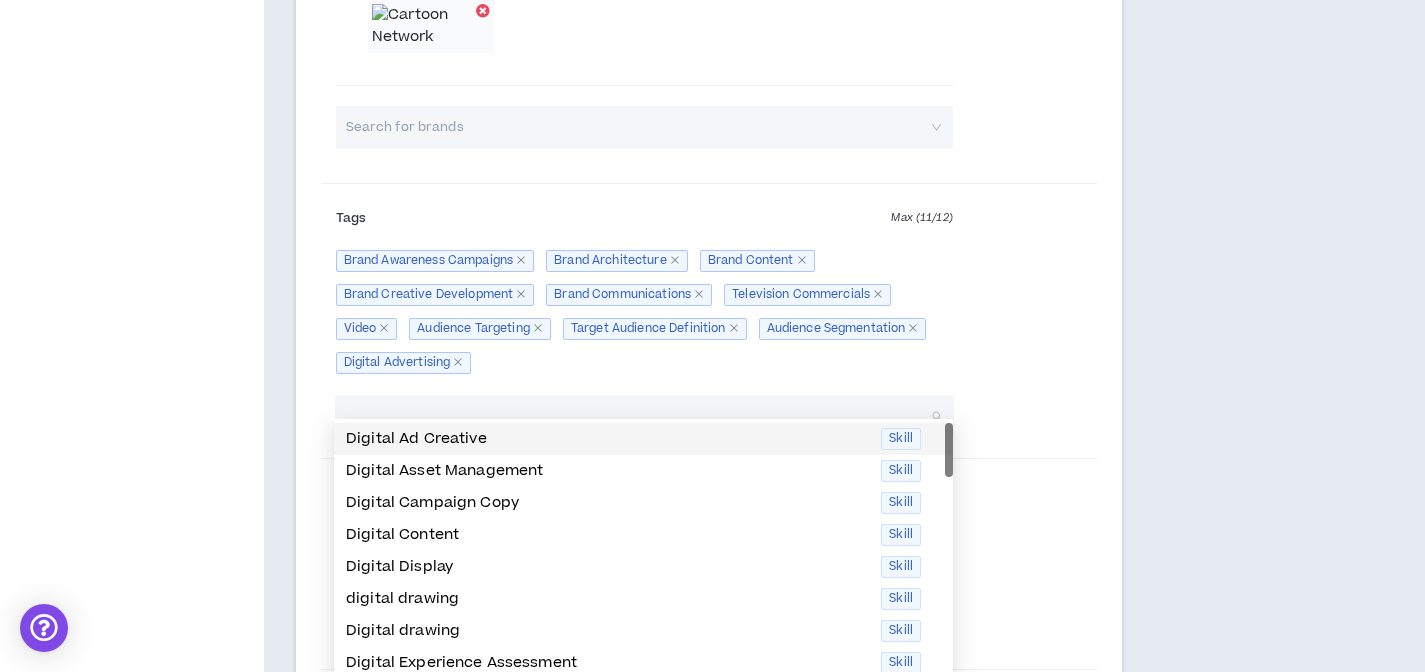 click on "Tags Max ( 11  /  12 ) Brand Planner Brand Awareness Campaigns Brand Architecture Brand Content Brand Creative Development Brand Communications Television Commercials Video Audience Targeting Target Audience Definition Audience Segmentation Digital Advertising" at bounding box center (709, 293) 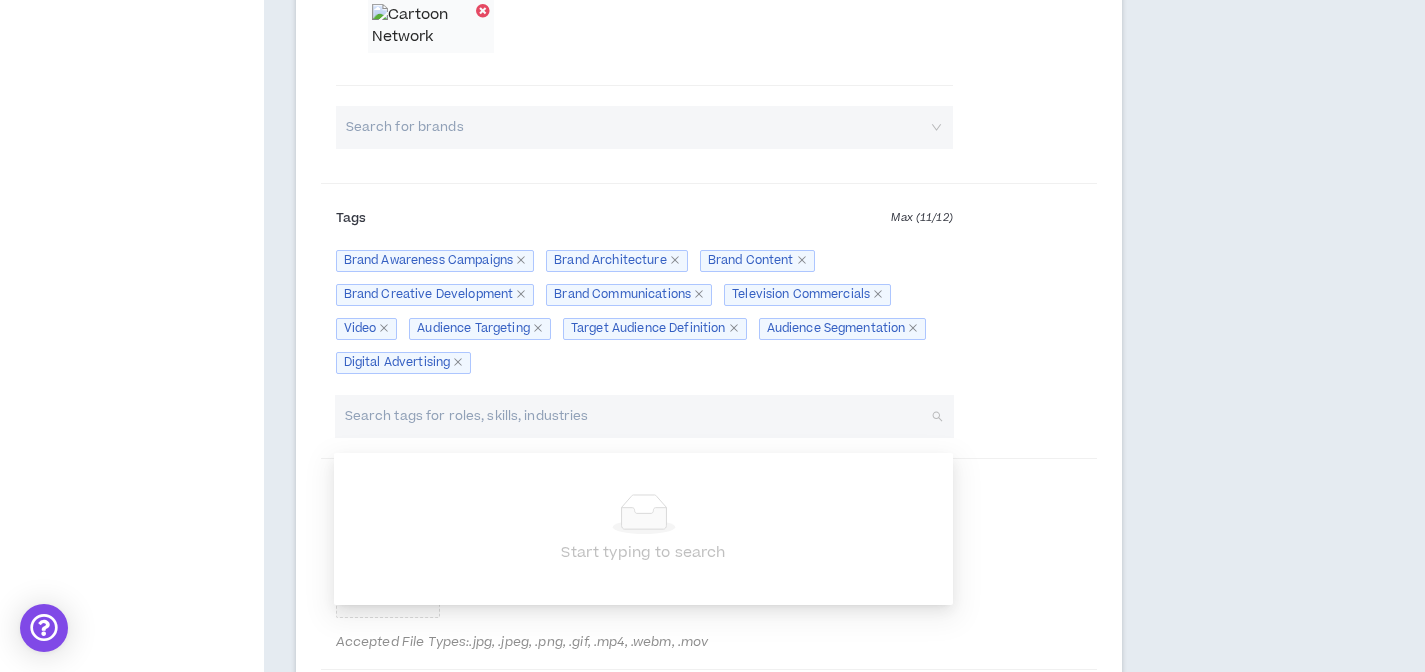 click at bounding box center [634, 416] 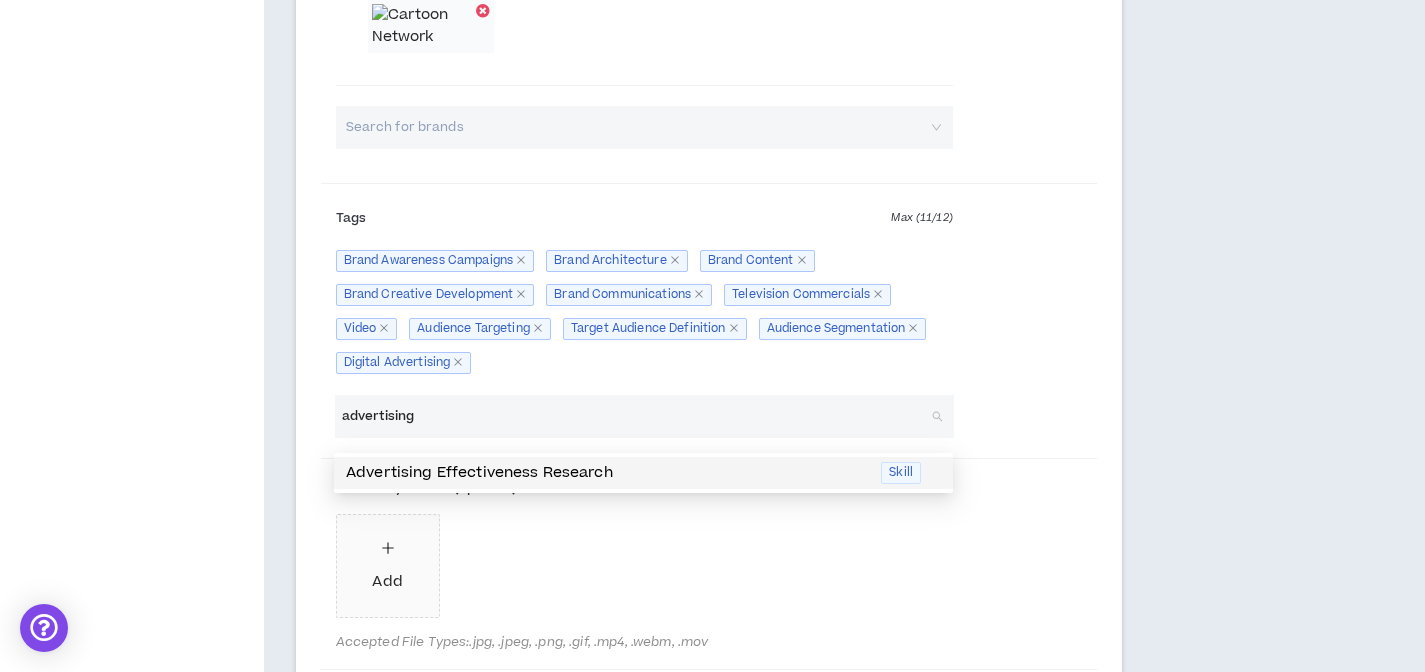 click on "Advertising Effectiveness Research" at bounding box center (607, 473) 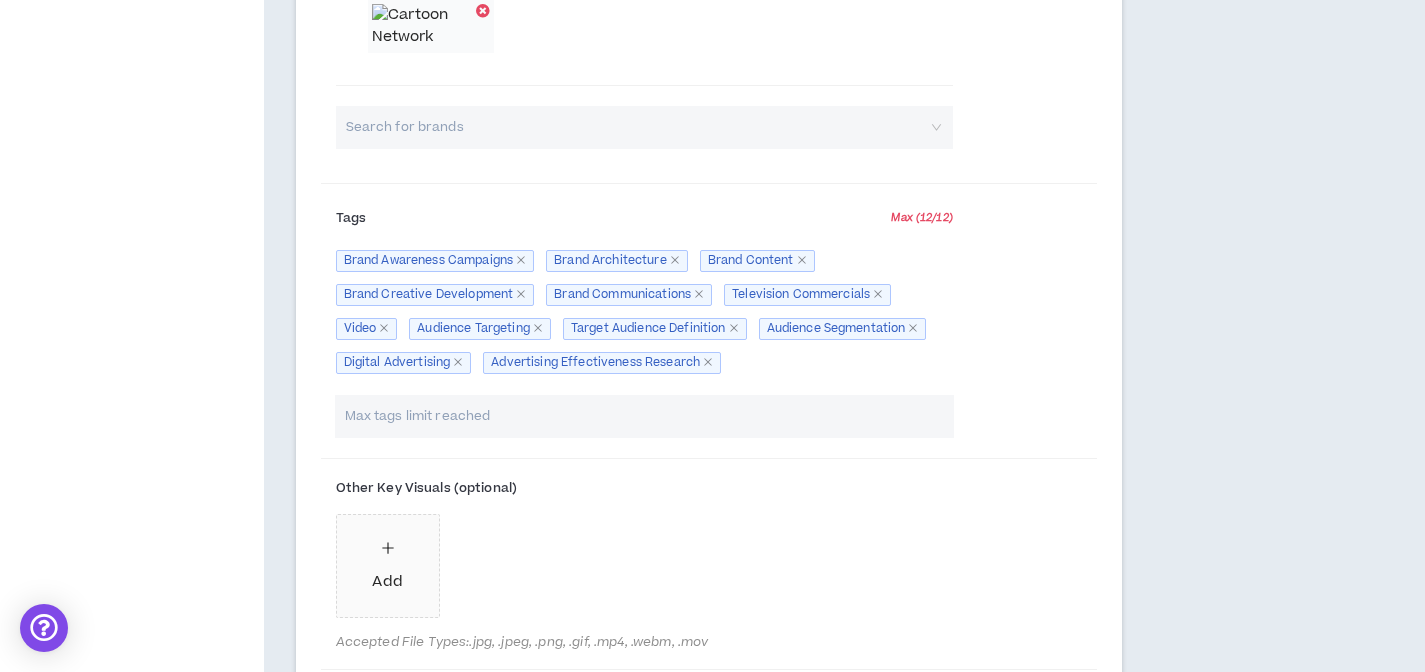 click on "Tags Max ( 12  /  12 ) Brand Planner Brand Awareness Campaigns Brand Architecture Brand Content Brand Creative Development Brand Communications Television Commercials Video Audience Targeting Target Audience Definition Audience Segmentation Digital Advertising Advertising Effectiveness Research" at bounding box center (709, 293) 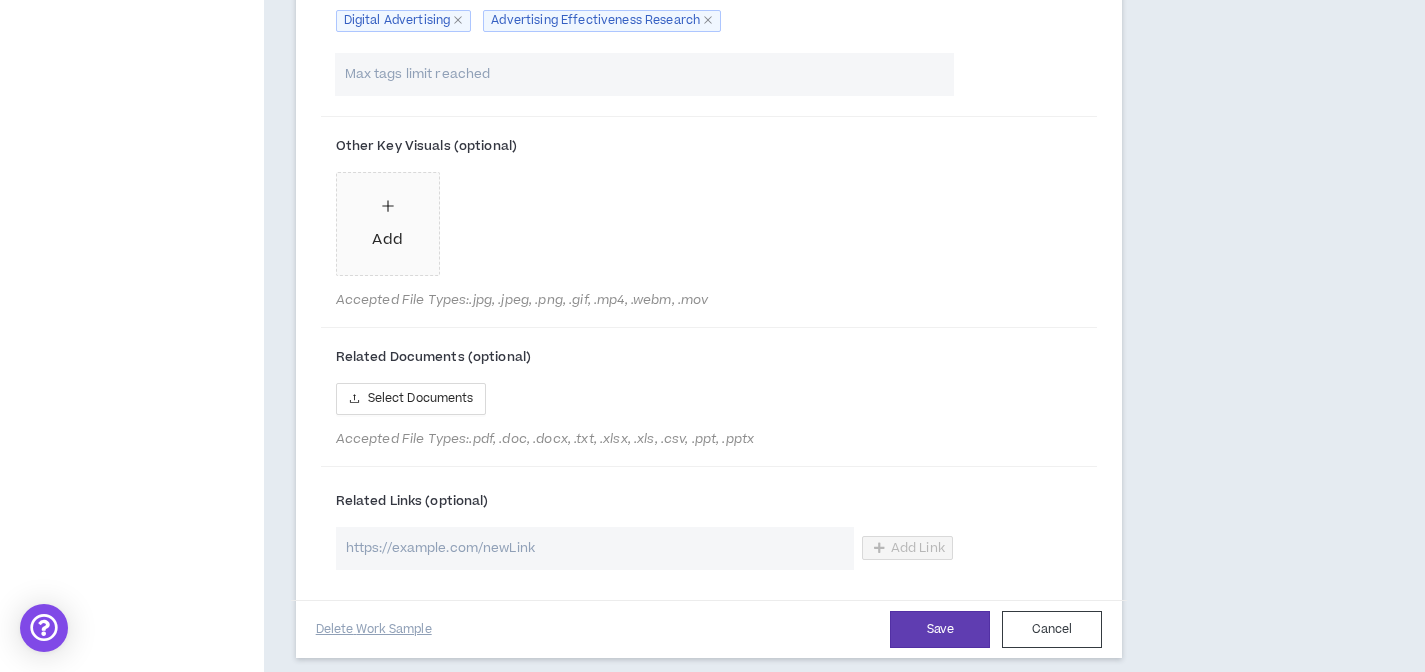 scroll, scrollTop: 2599, scrollLeft: 0, axis: vertical 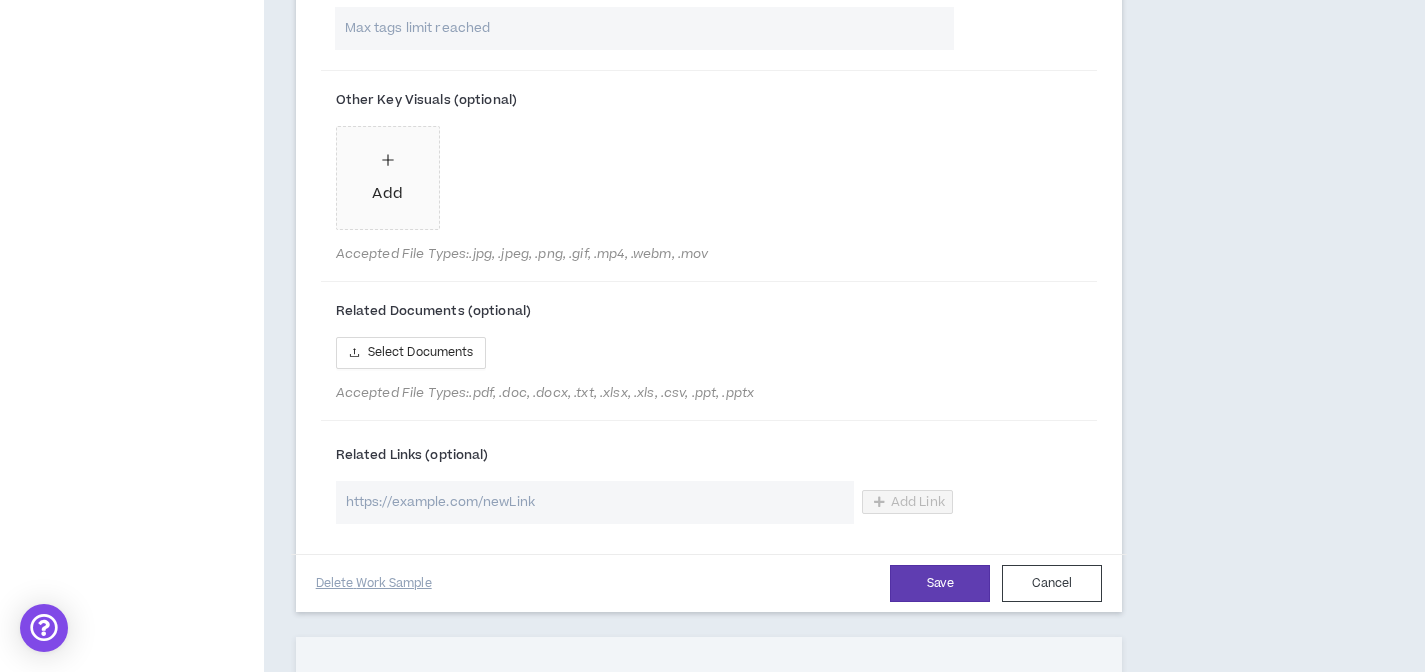 click at bounding box center [595, 502] 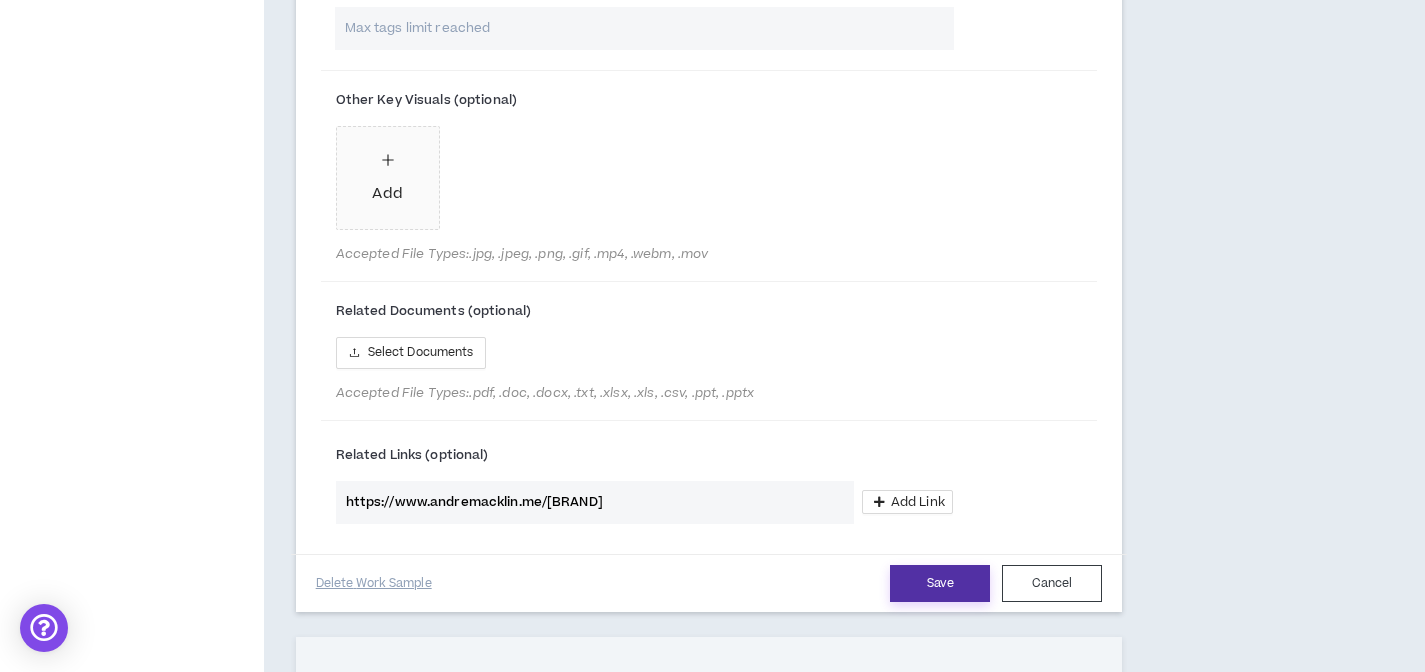 click on "Save" at bounding box center (940, 583) 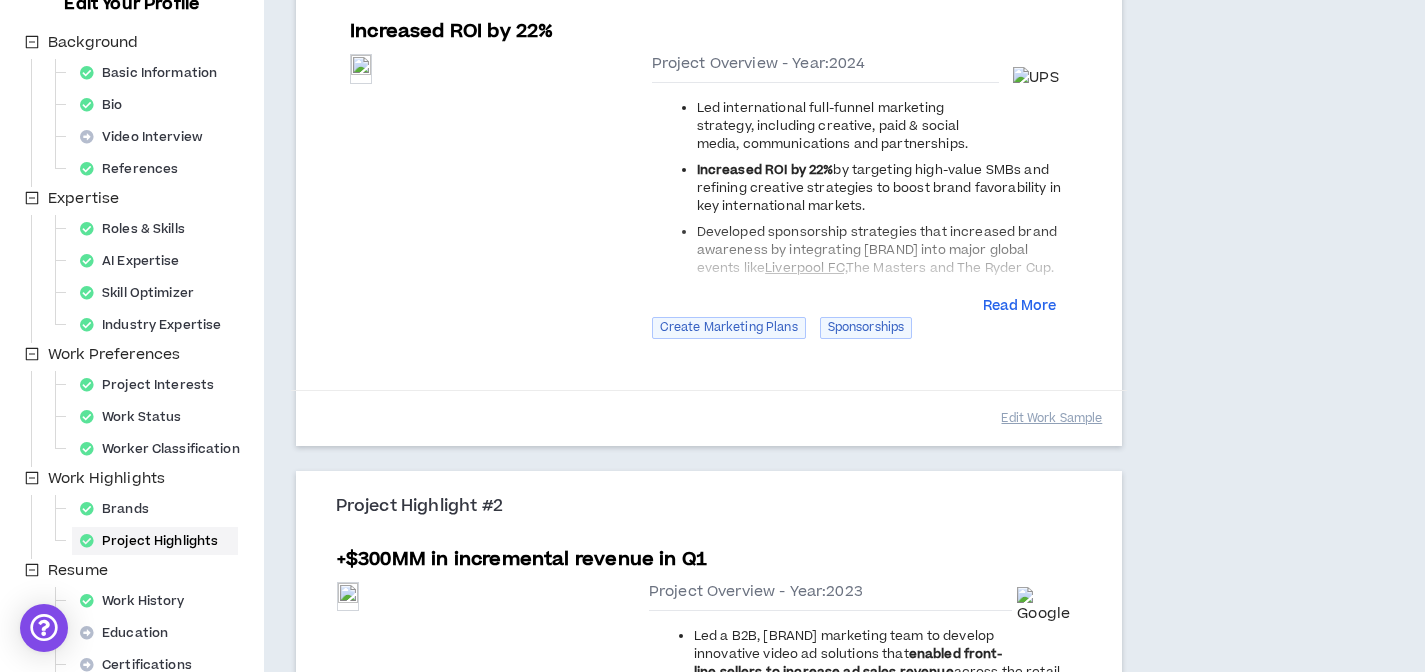 scroll, scrollTop: 298, scrollLeft: 0, axis: vertical 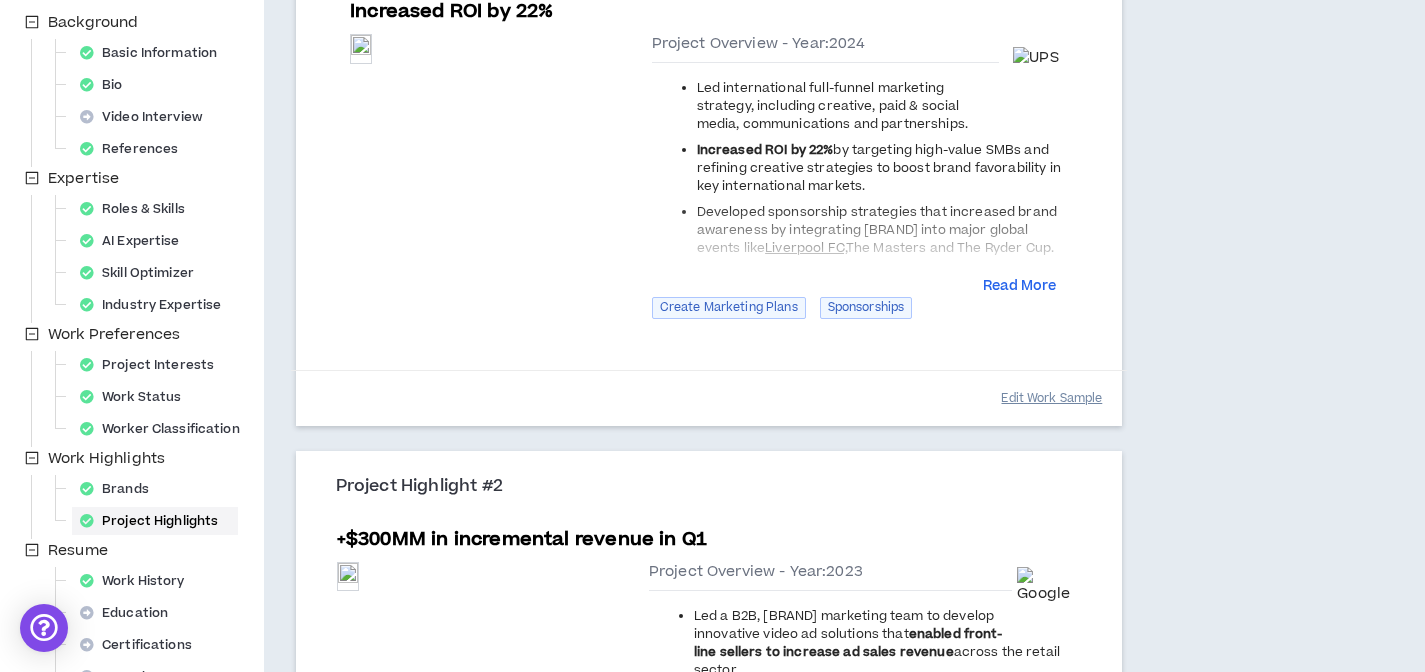 click on "Edit   Work Sample" at bounding box center [1051, 398] 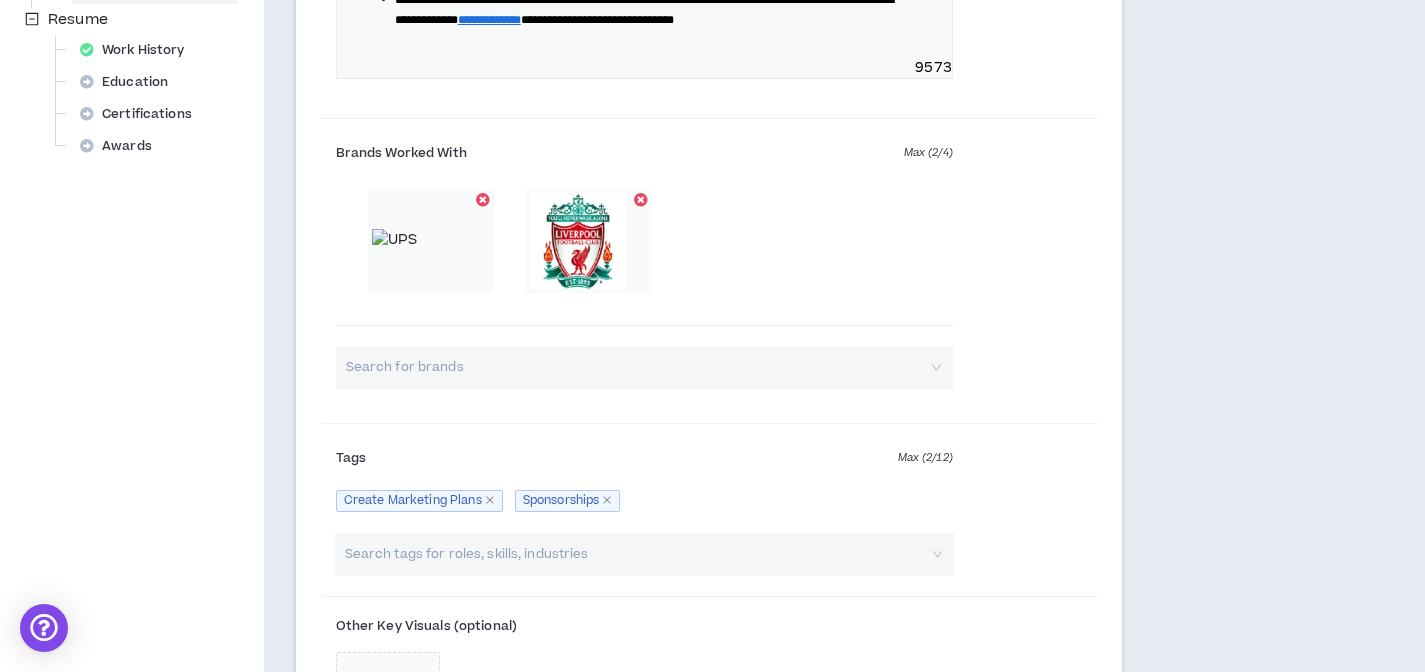 scroll, scrollTop: 1026, scrollLeft: 0, axis: vertical 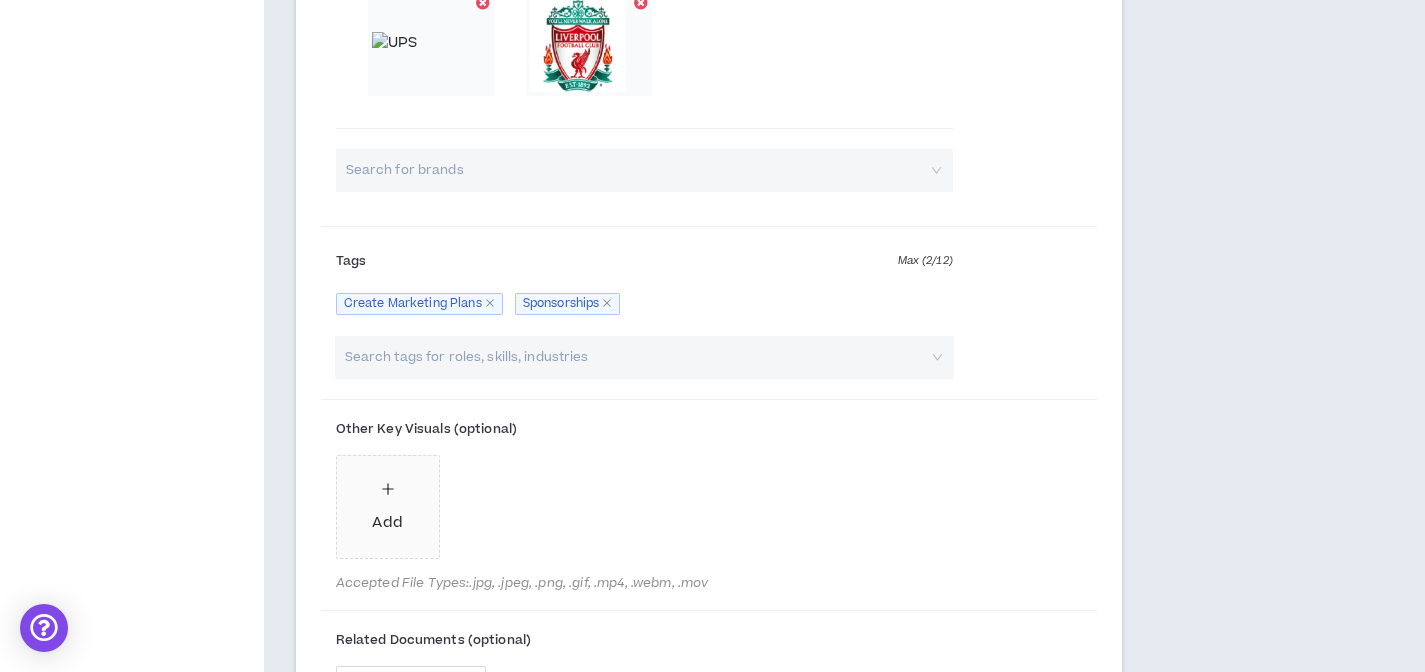 click at bounding box center [634, 357] 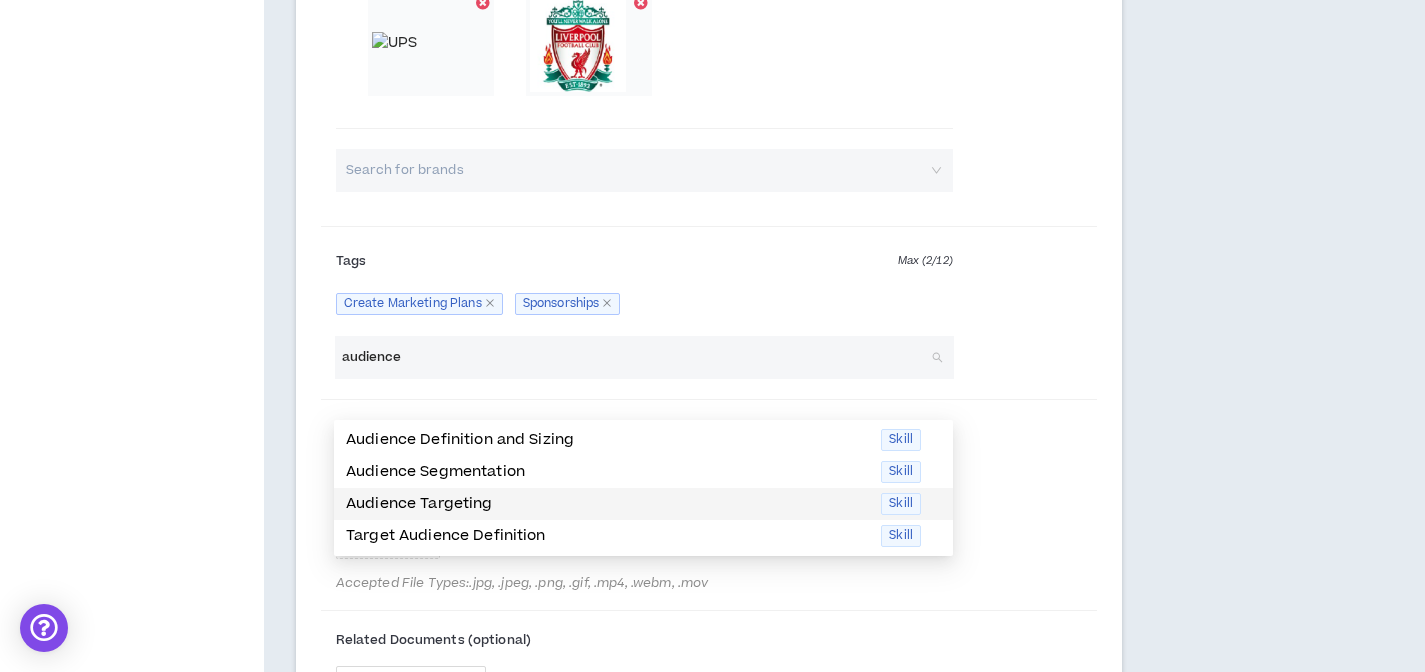 click on "Audience Targeting" at bounding box center (607, 504) 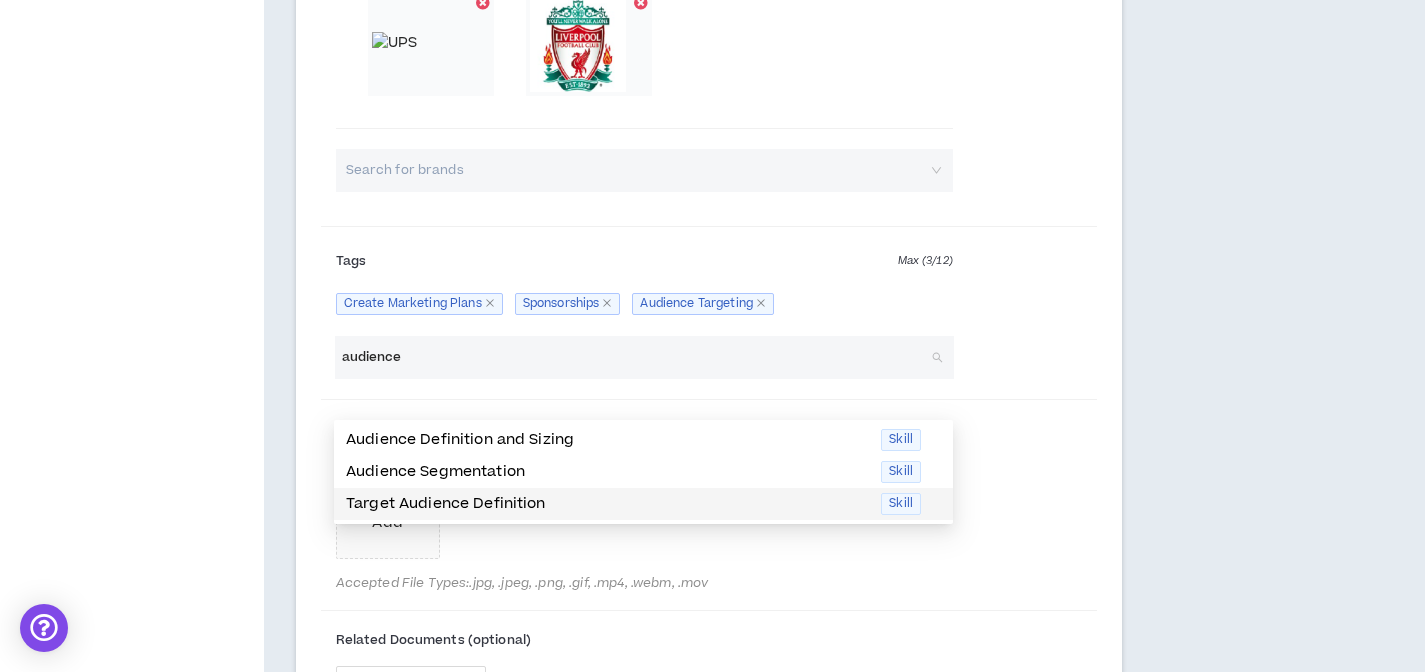 click on "Target Audience Definition" at bounding box center (607, 504) 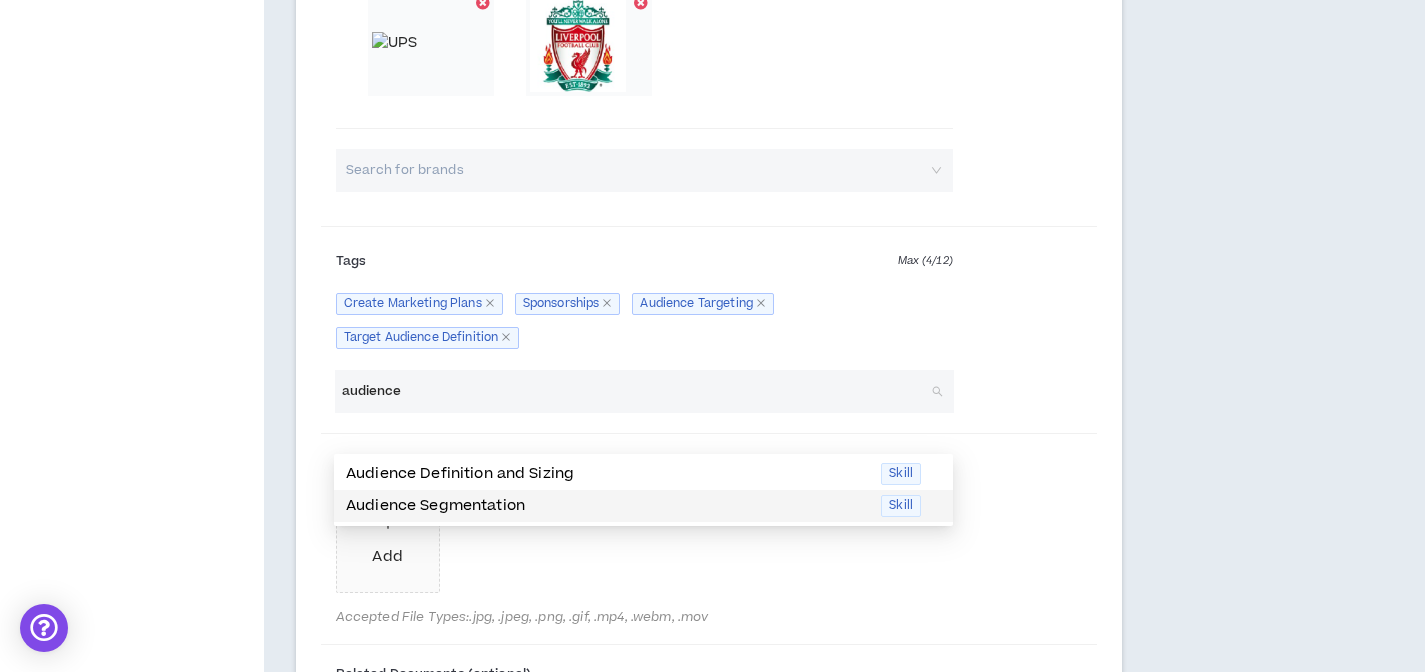 click on "Audience Segmentation" at bounding box center [607, 506] 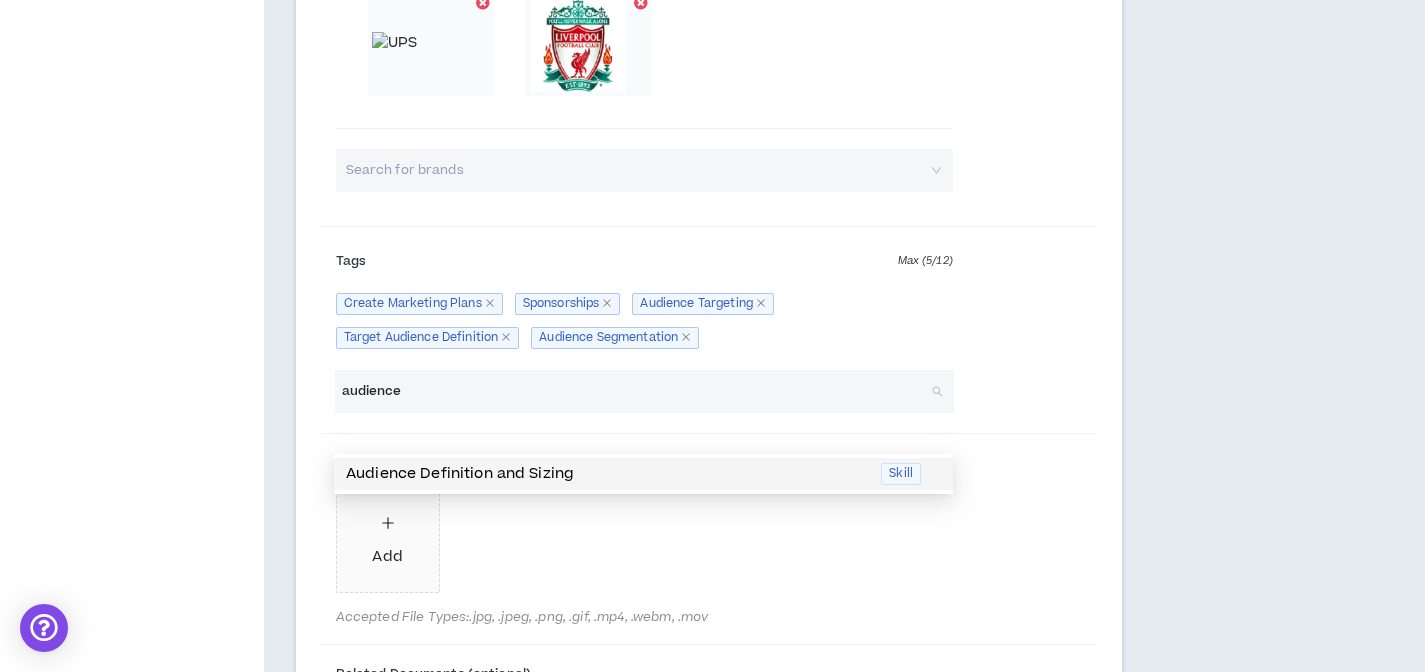 click on "audience" at bounding box center [634, 391] 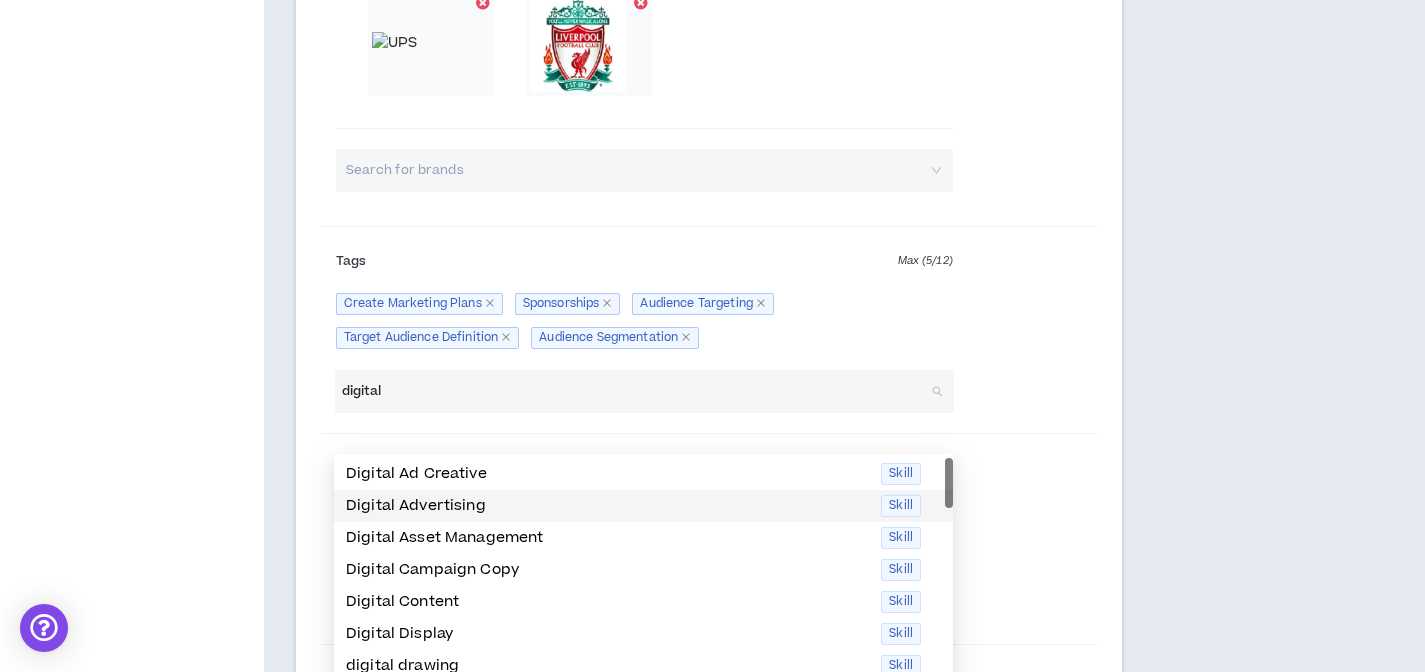 click on "Digital Advertising" at bounding box center (607, 506) 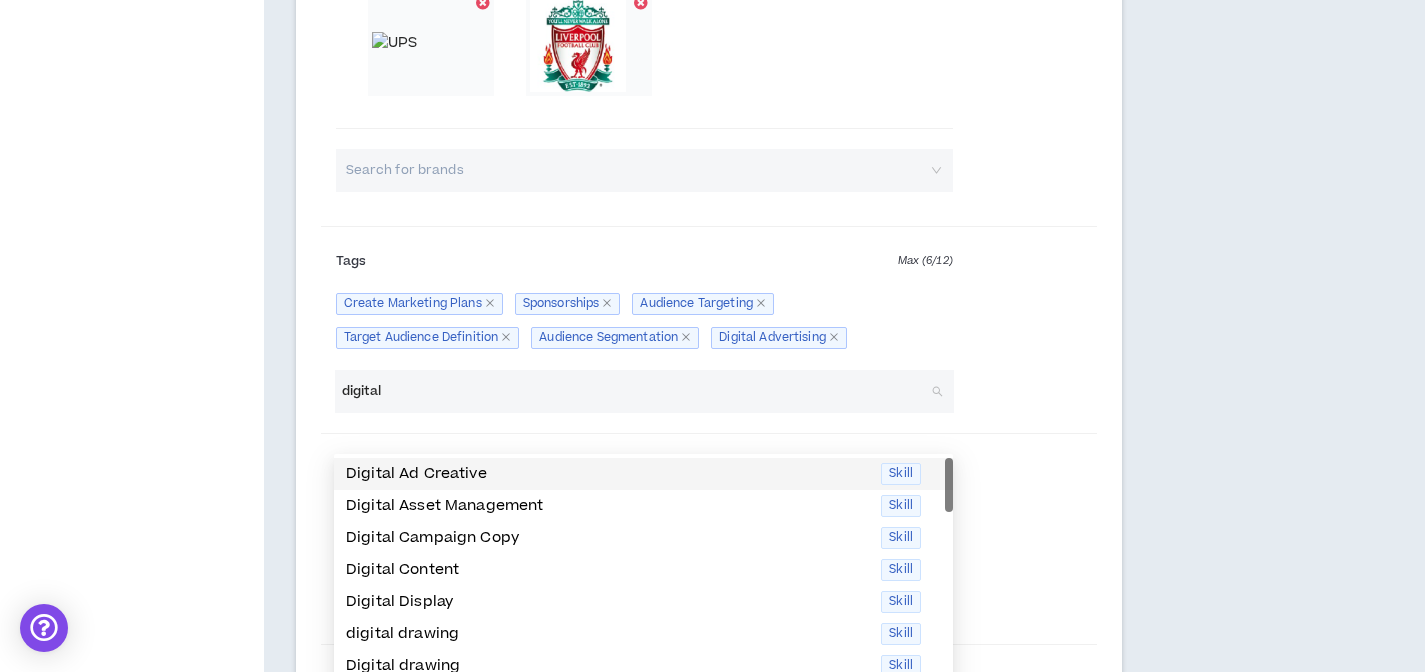 click on "Digital Ad Creative" at bounding box center (607, 474) 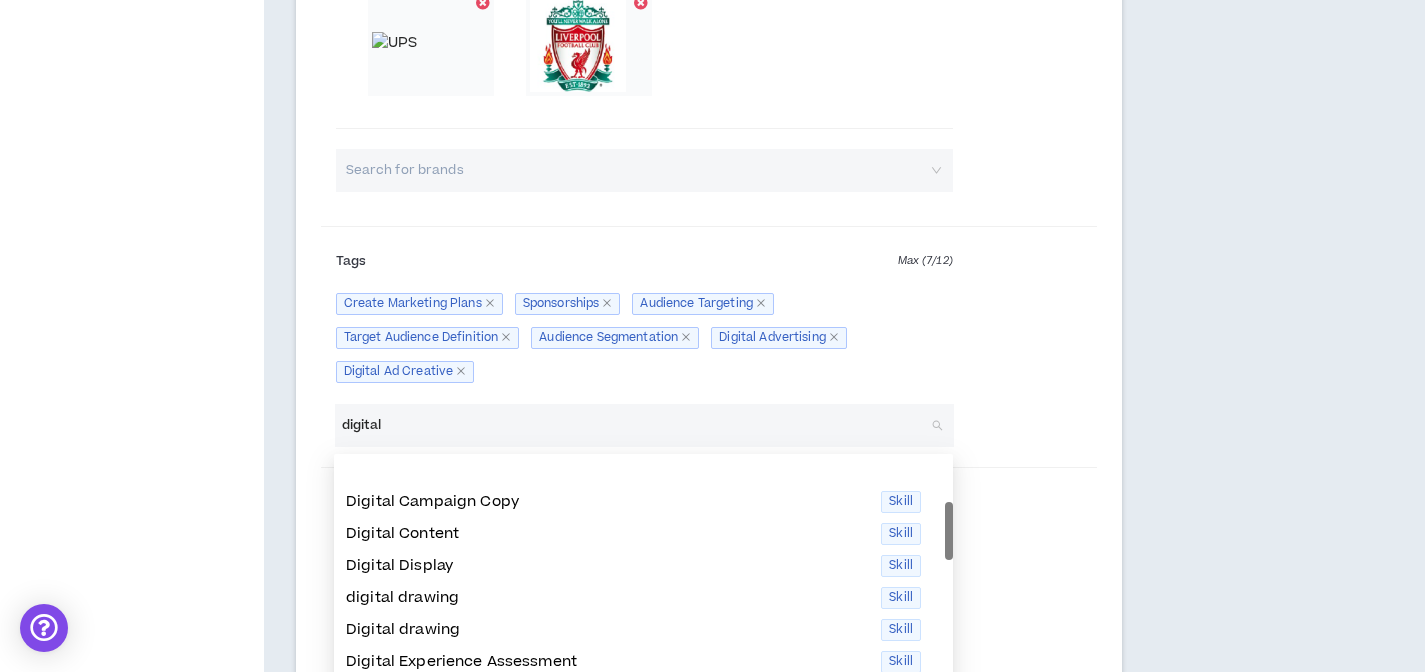scroll, scrollTop: 40, scrollLeft: 0, axis: vertical 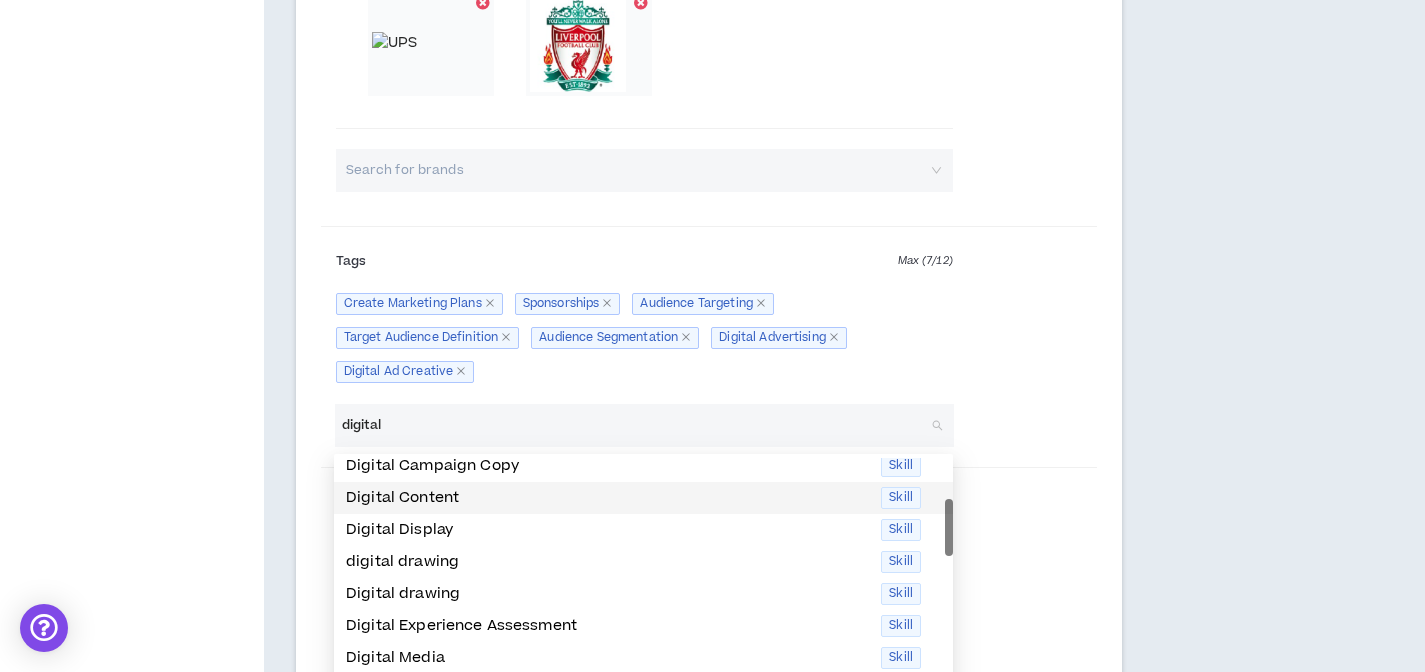 click on "Digital Content" at bounding box center [607, 498] 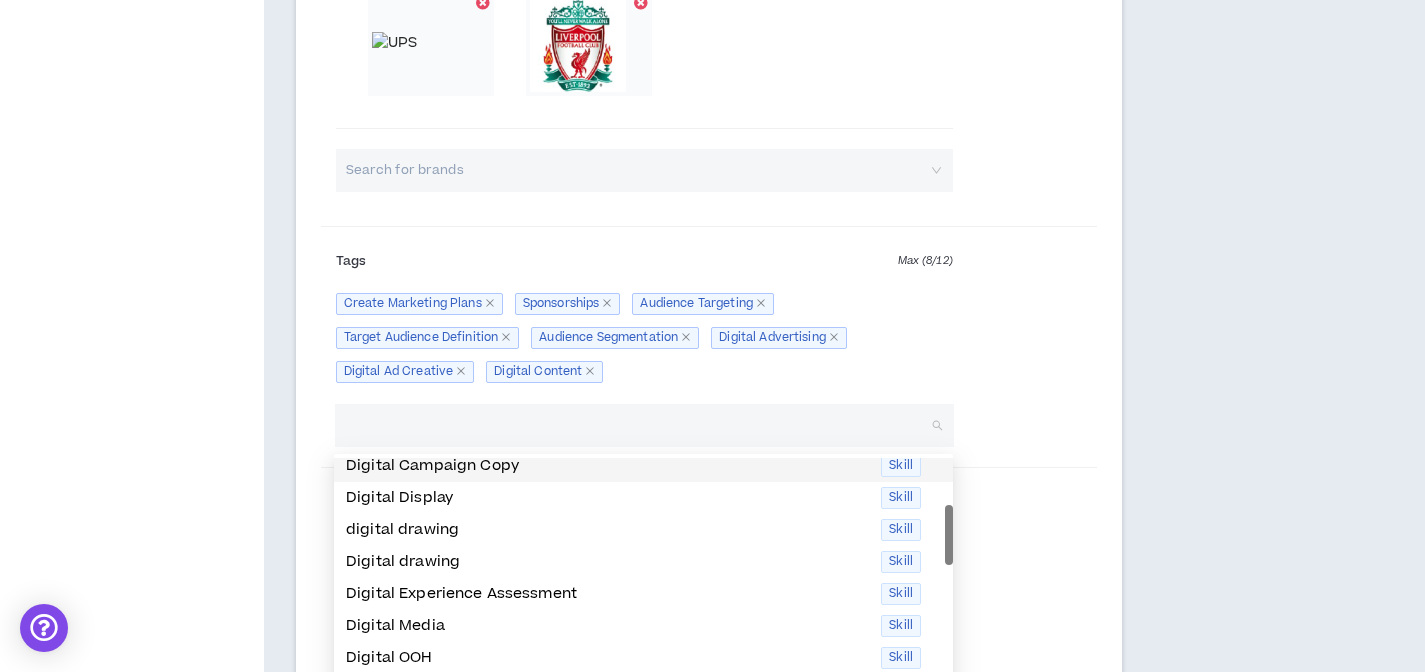 click on "marketing" at bounding box center [644, 338] 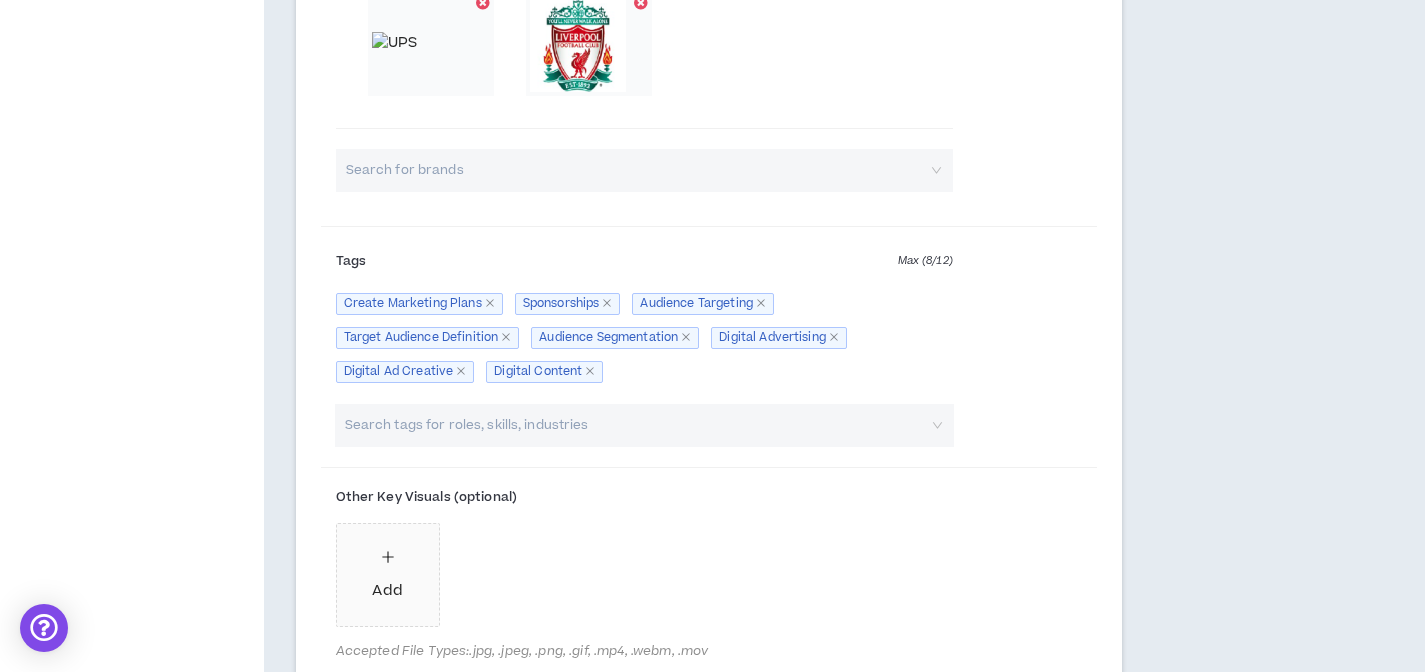 click at bounding box center [634, 425] 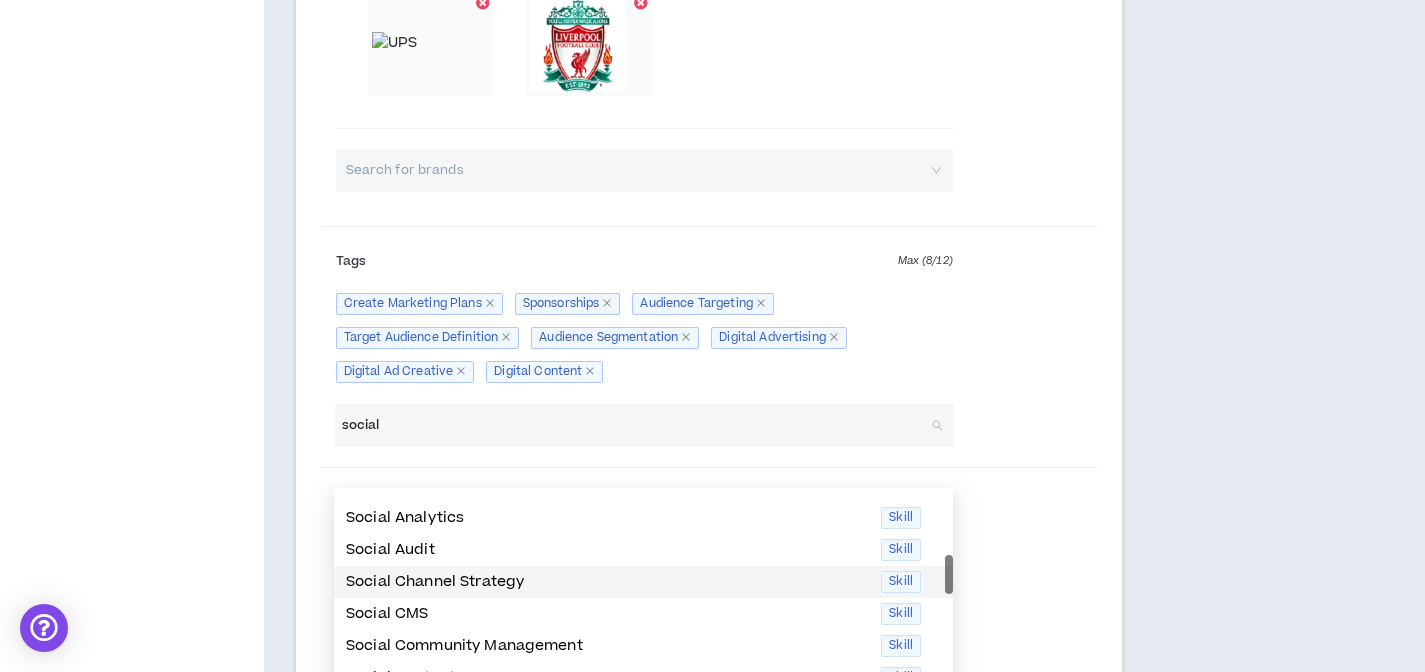scroll, scrollTop: 182, scrollLeft: 0, axis: vertical 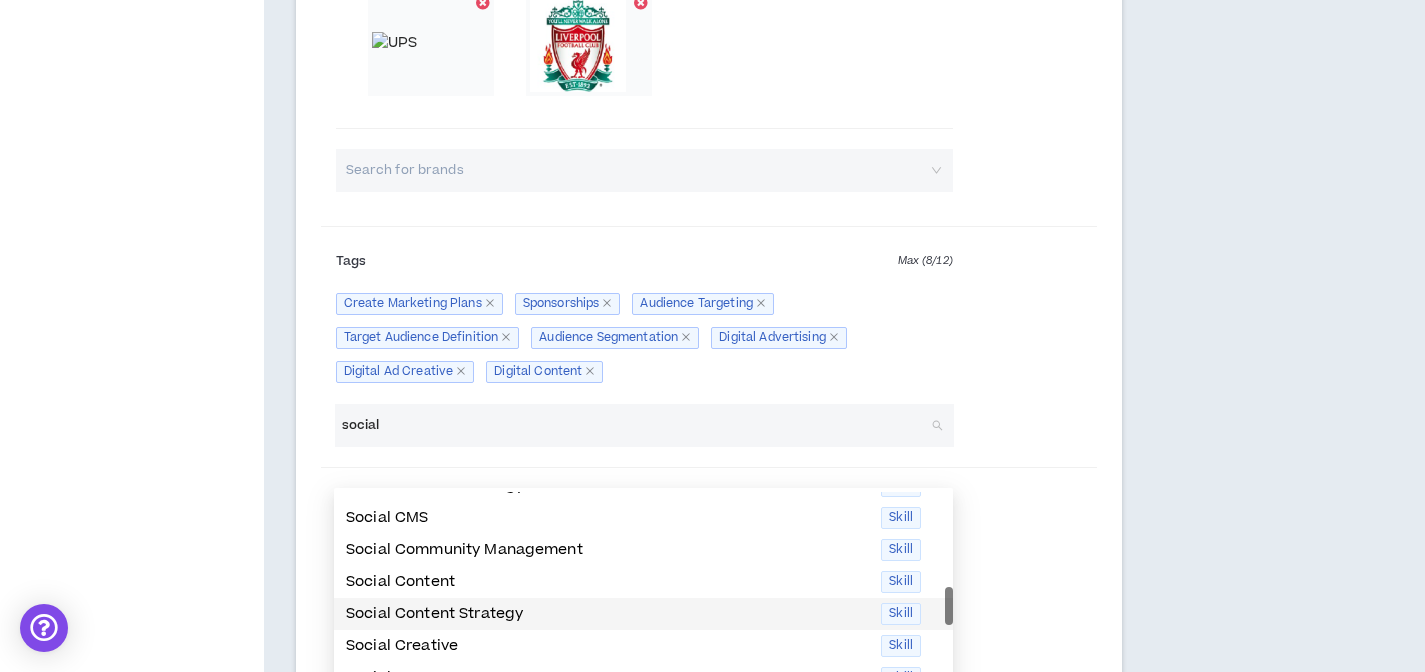 click on "Social Content Strategy" at bounding box center [607, 614] 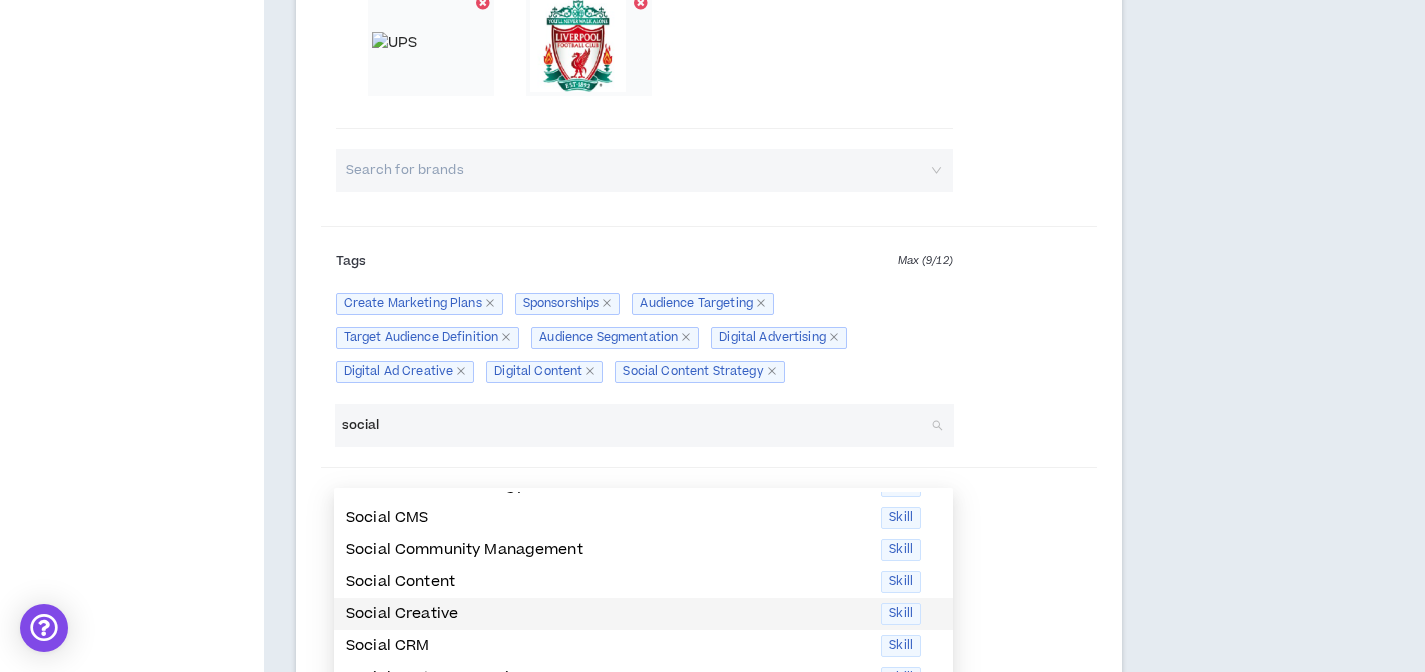click on "Social Creative" at bounding box center (607, 614) 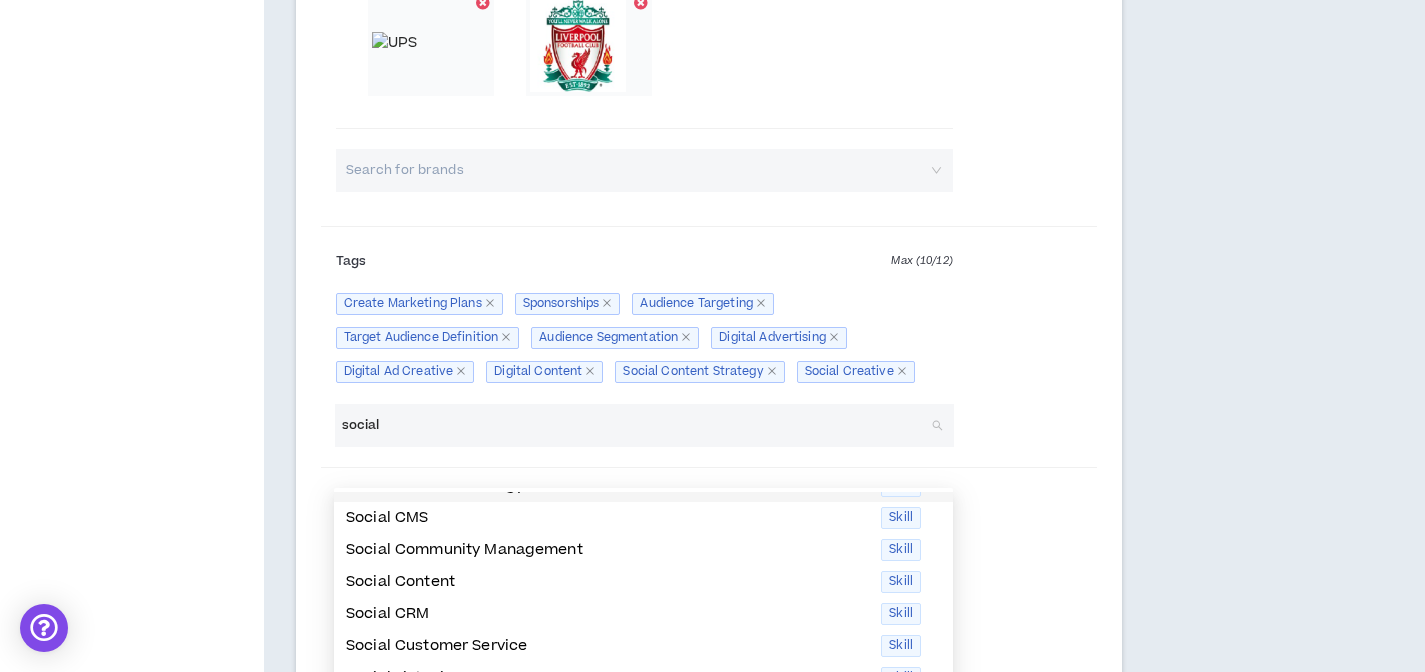 click on "social" at bounding box center (634, 425) 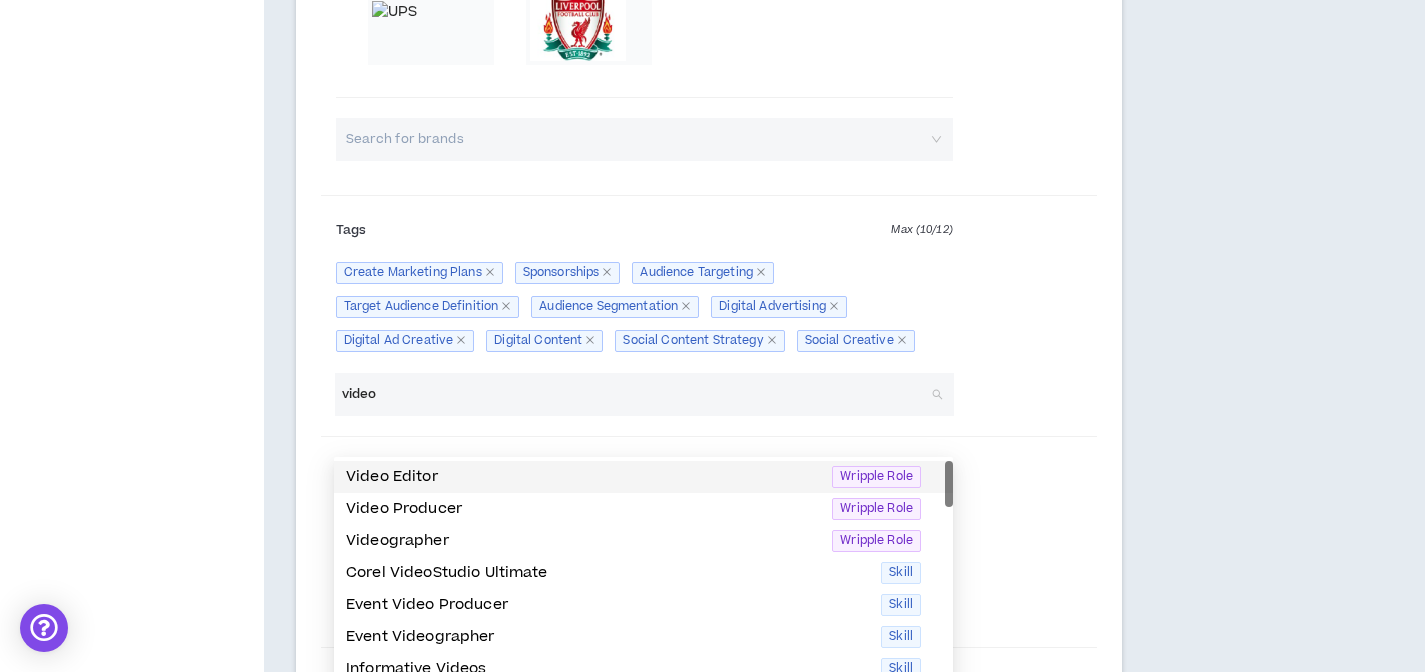 scroll, scrollTop: 1087, scrollLeft: 0, axis: vertical 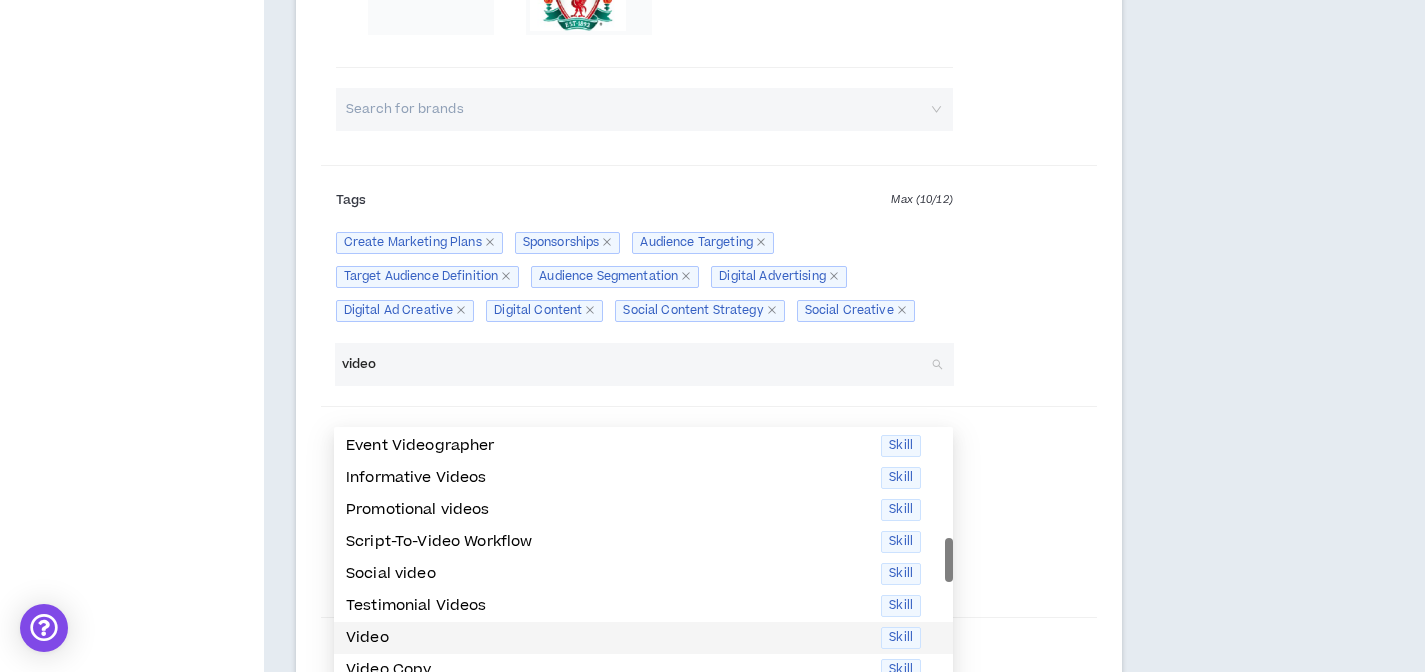 click on "Video" at bounding box center [607, 638] 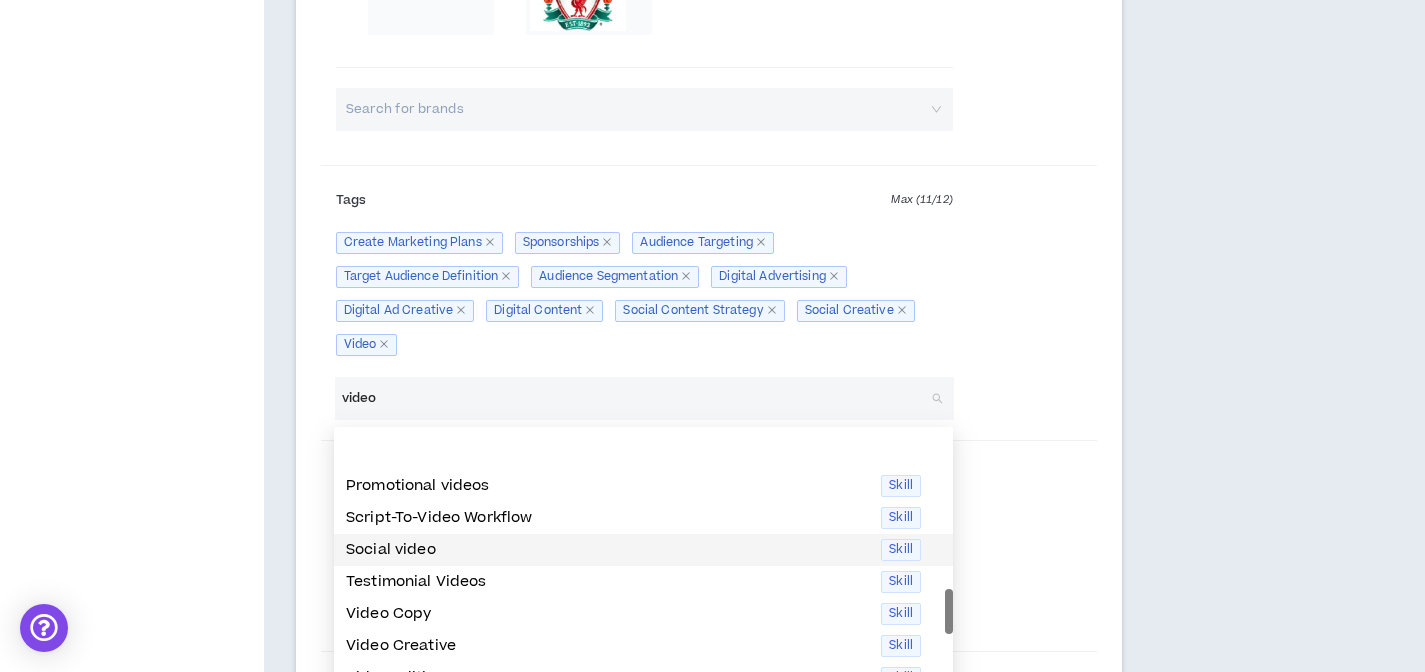 scroll, scrollTop: 233, scrollLeft: 0, axis: vertical 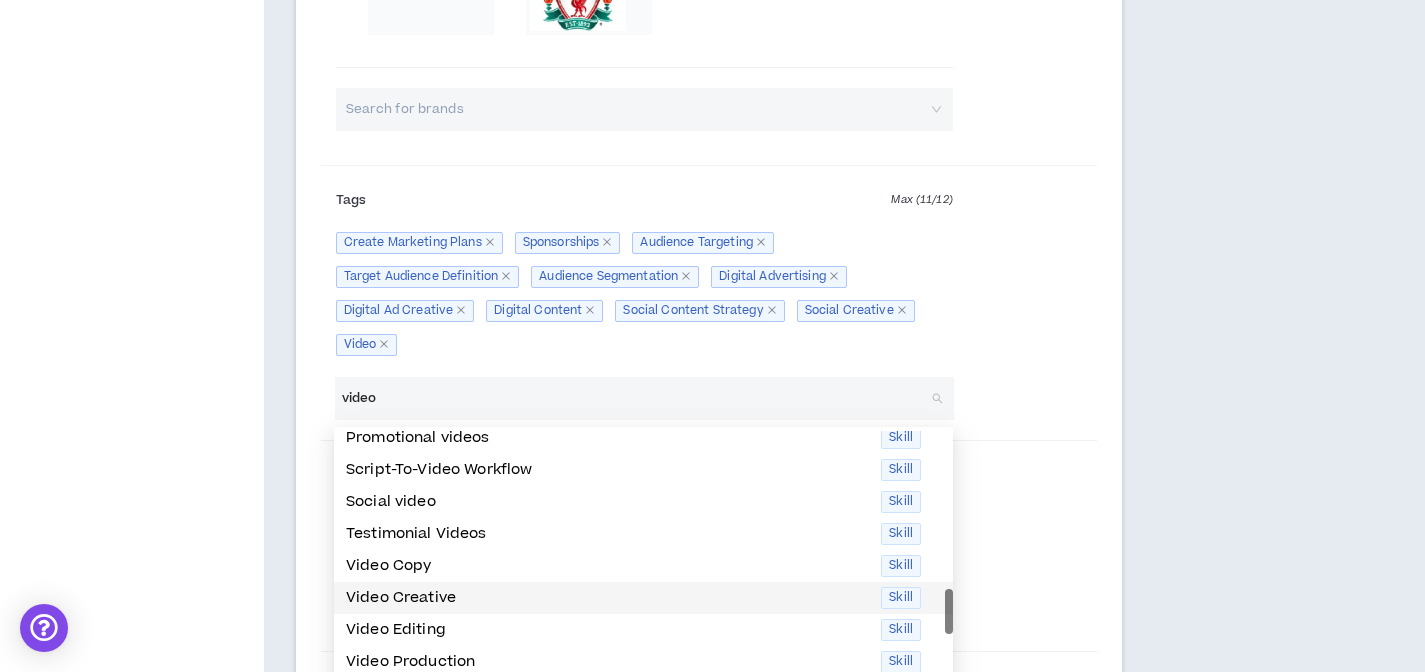 click on "Video Creative" at bounding box center [607, 598] 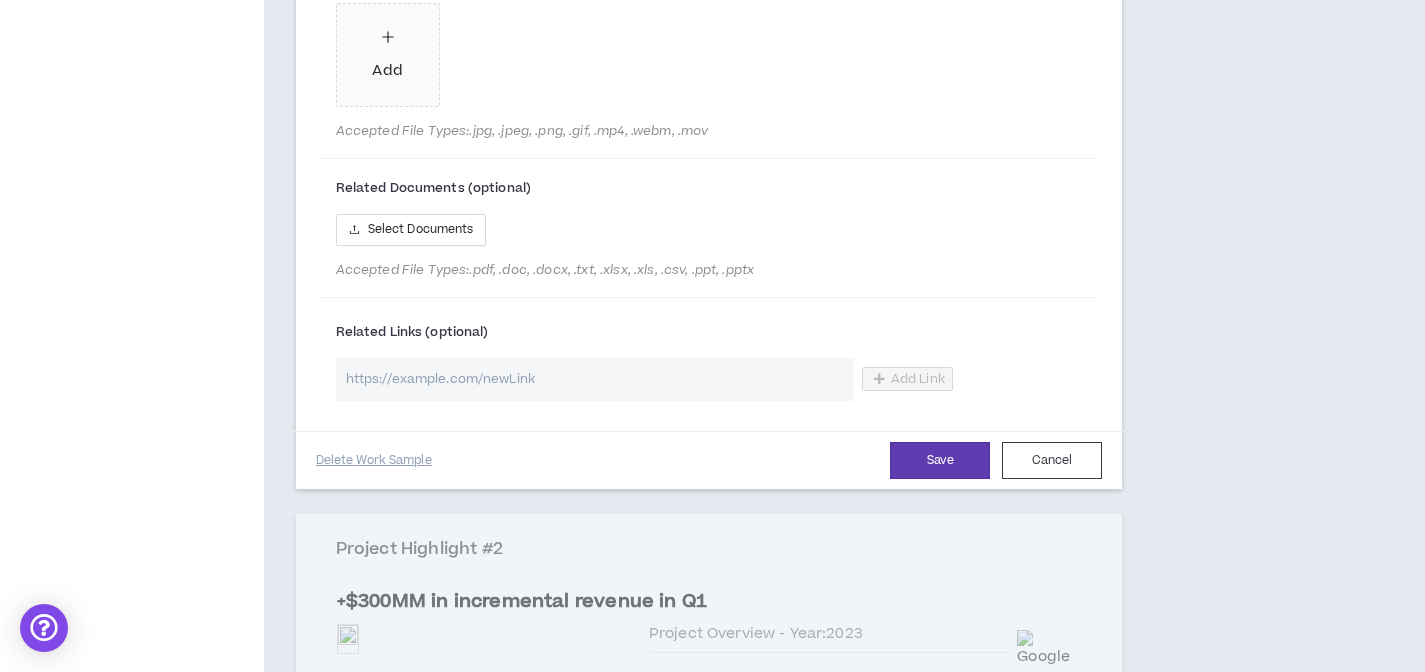 scroll, scrollTop: 1599, scrollLeft: 0, axis: vertical 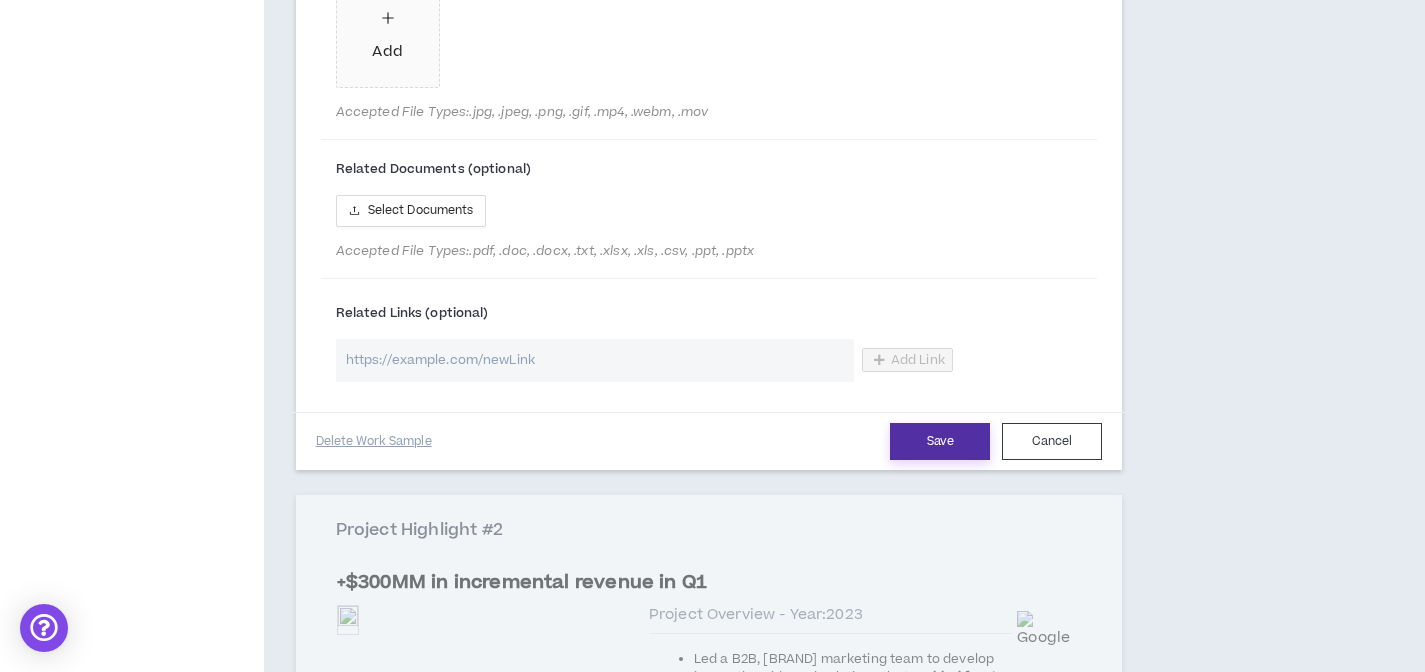 click on "Save" at bounding box center (940, 441) 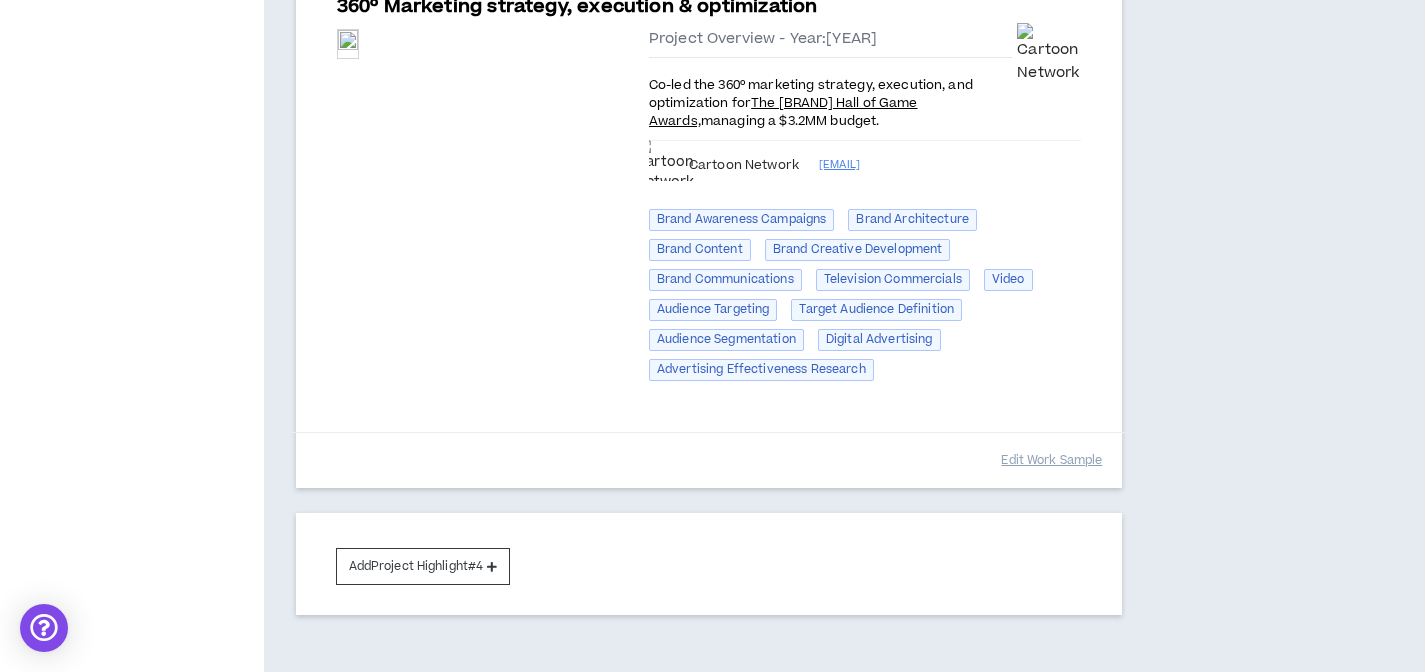 scroll, scrollTop: 1785, scrollLeft: 0, axis: vertical 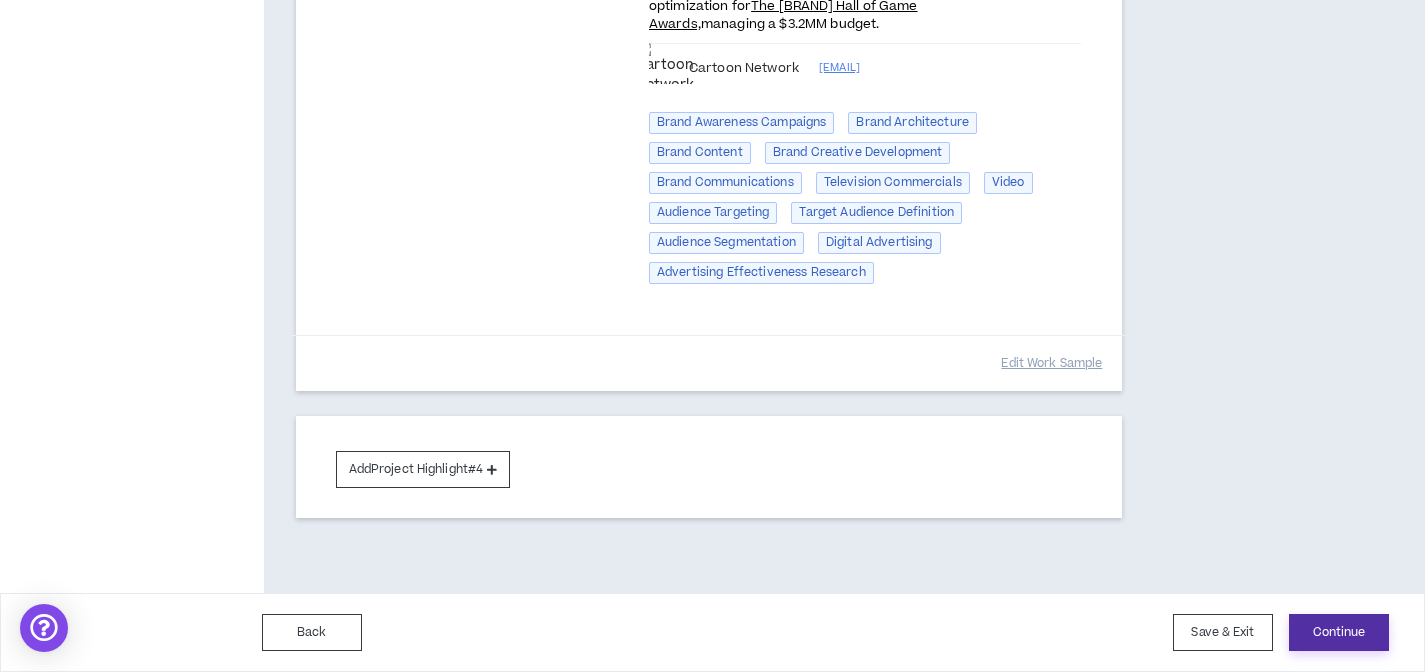 click on "Continue" at bounding box center [1339, 632] 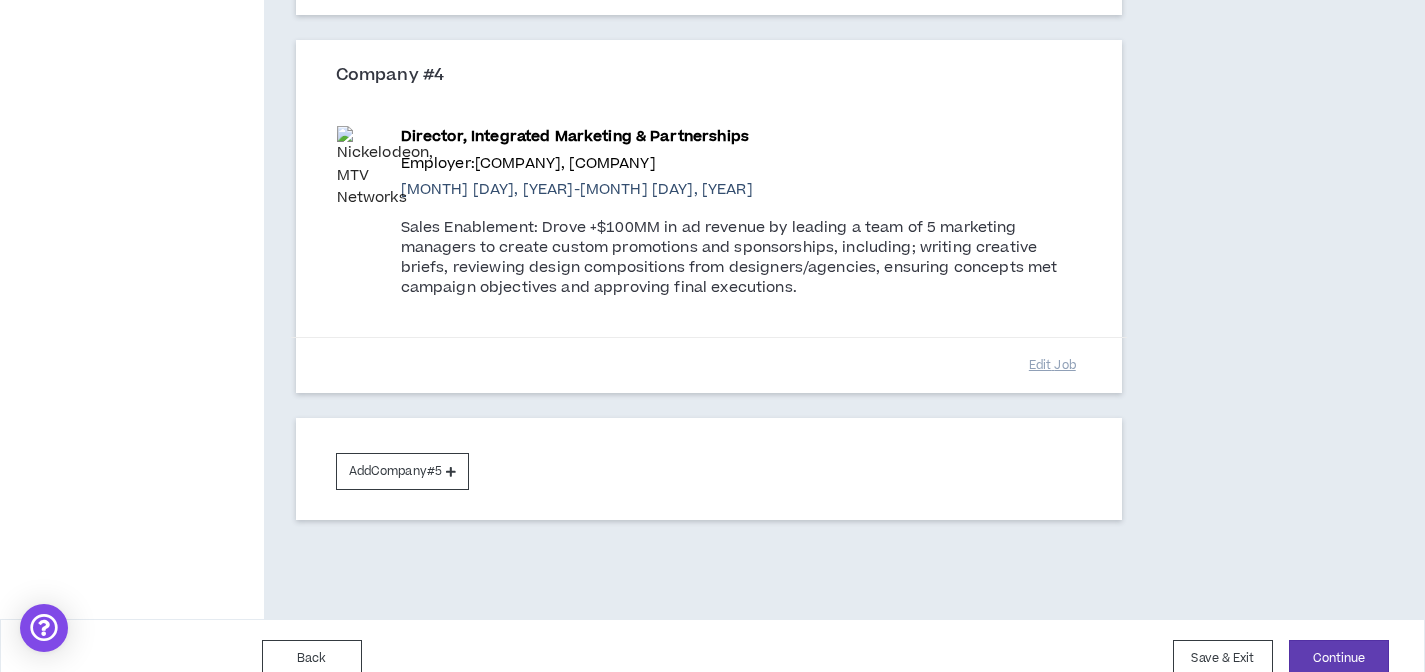 scroll, scrollTop: 1721, scrollLeft: 0, axis: vertical 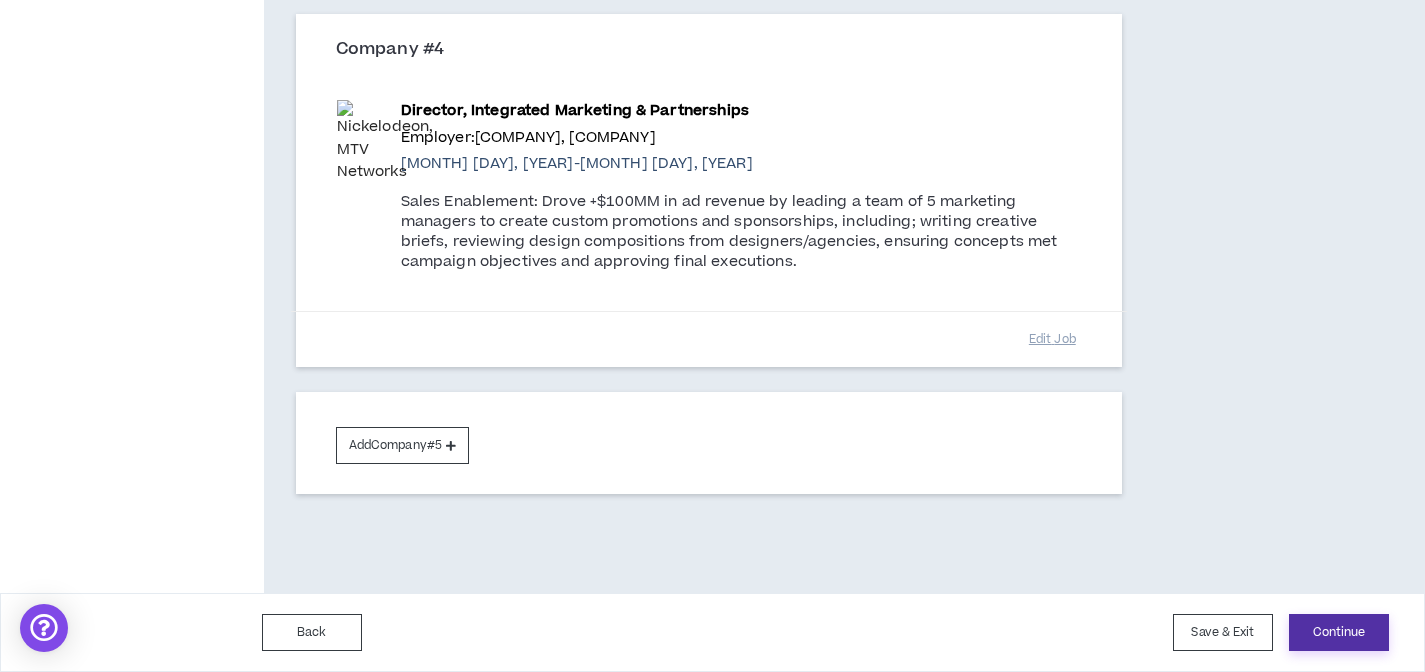 click on "Continue" at bounding box center [1339, 632] 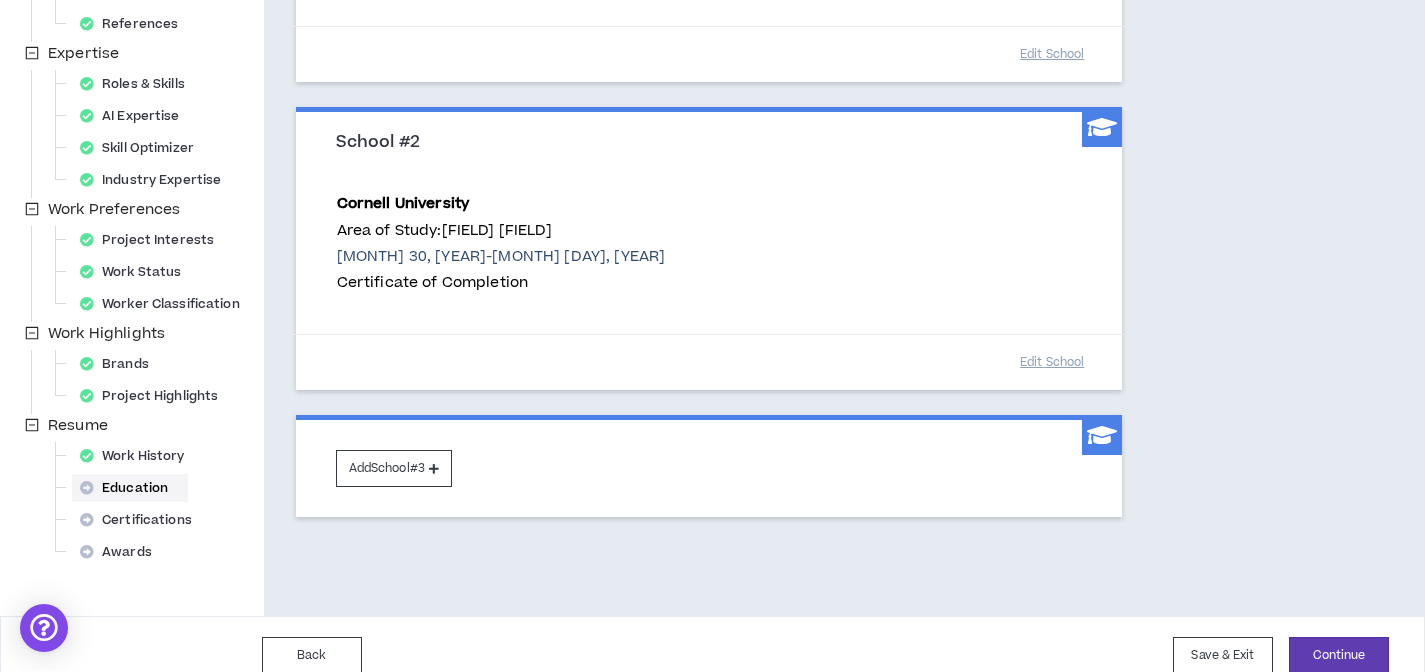 scroll, scrollTop: 446, scrollLeft: 0, axis: vertical 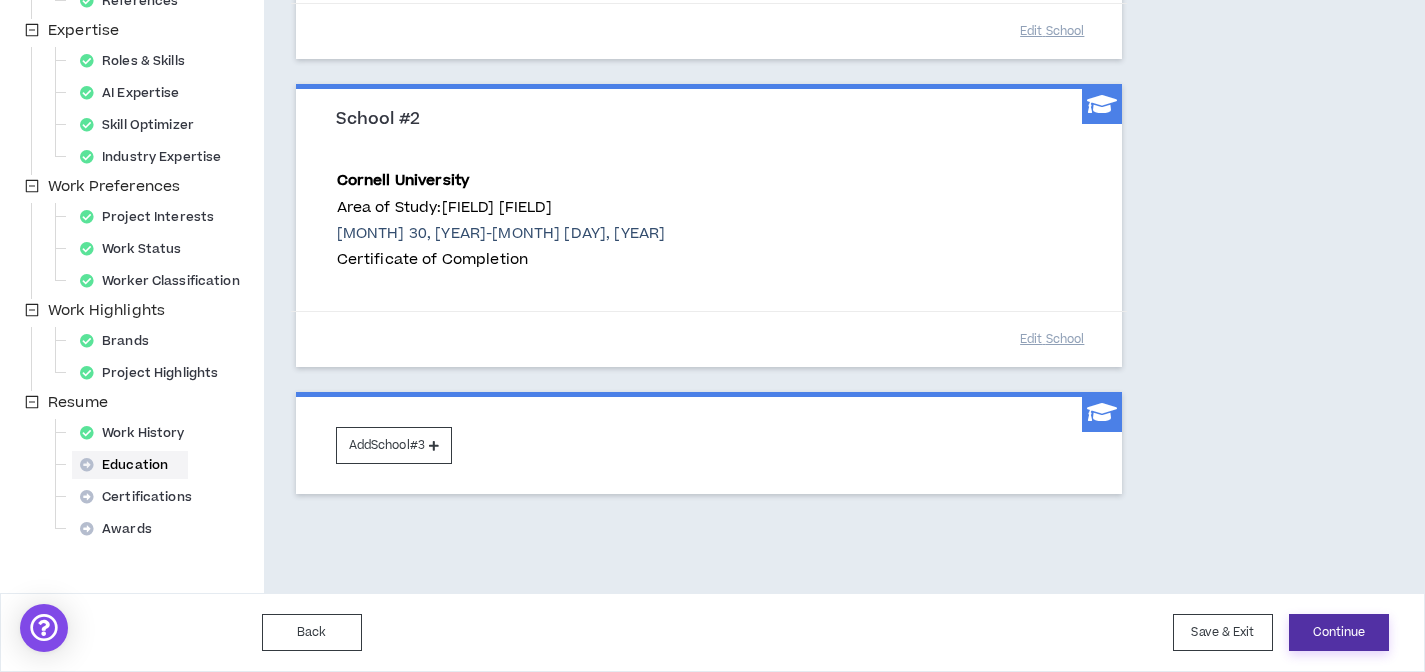 click on "Continue" at bounding box center (1339, 632) 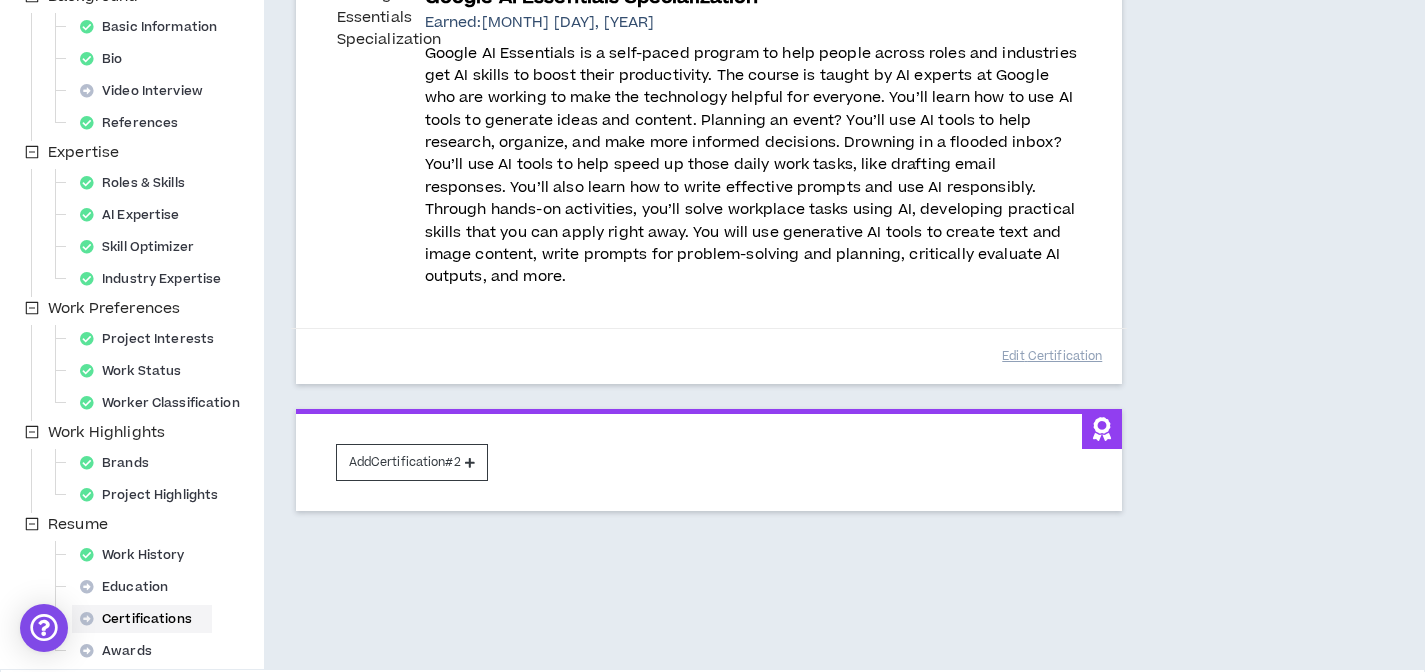 scroll, scrollTop: 400, scrollLeft: 0, axis: vertical 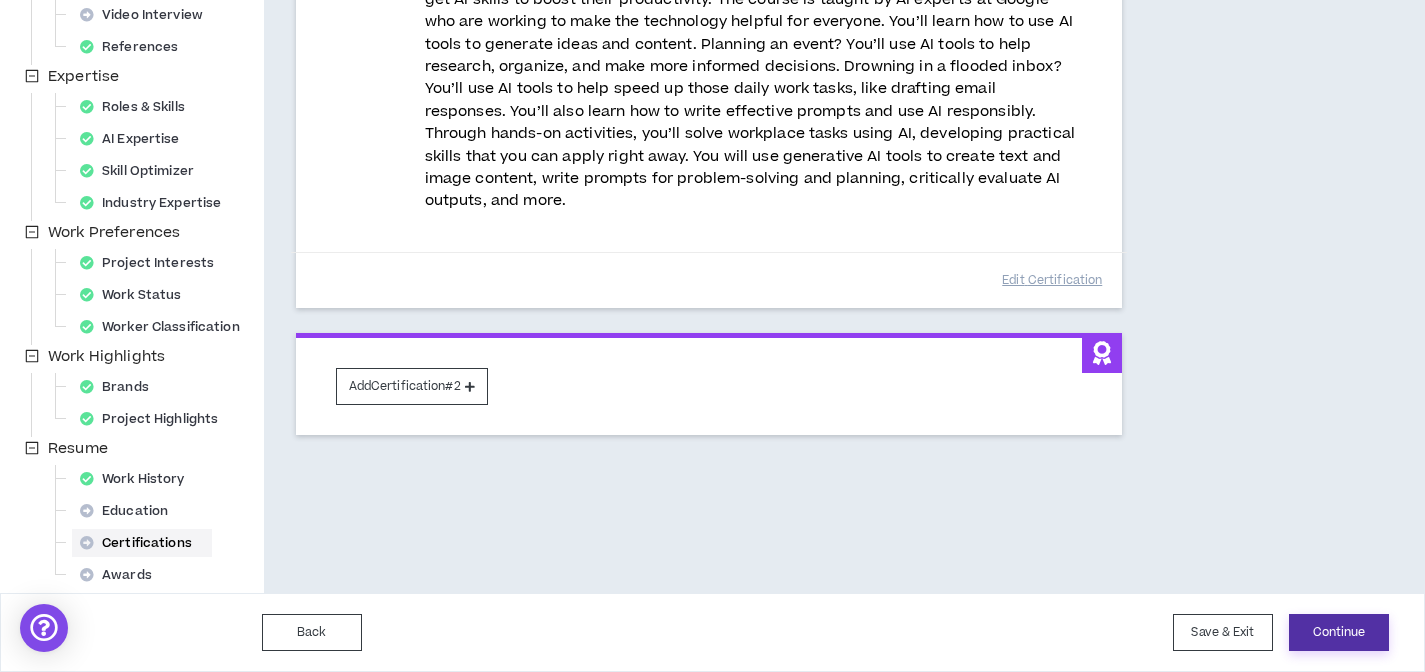 click on "Continue" at bounding box center (1339, 632) 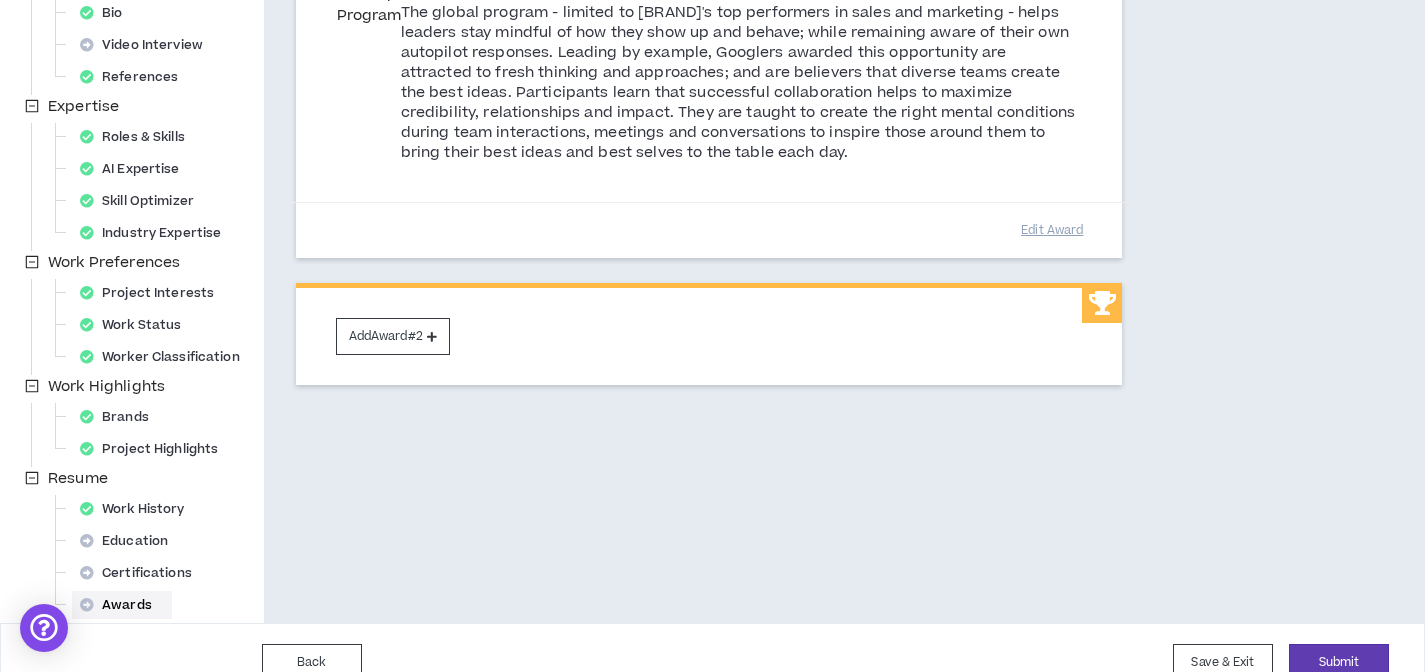 scroll, scrollTop: 400, scrollLeft: 0, axis: vertical 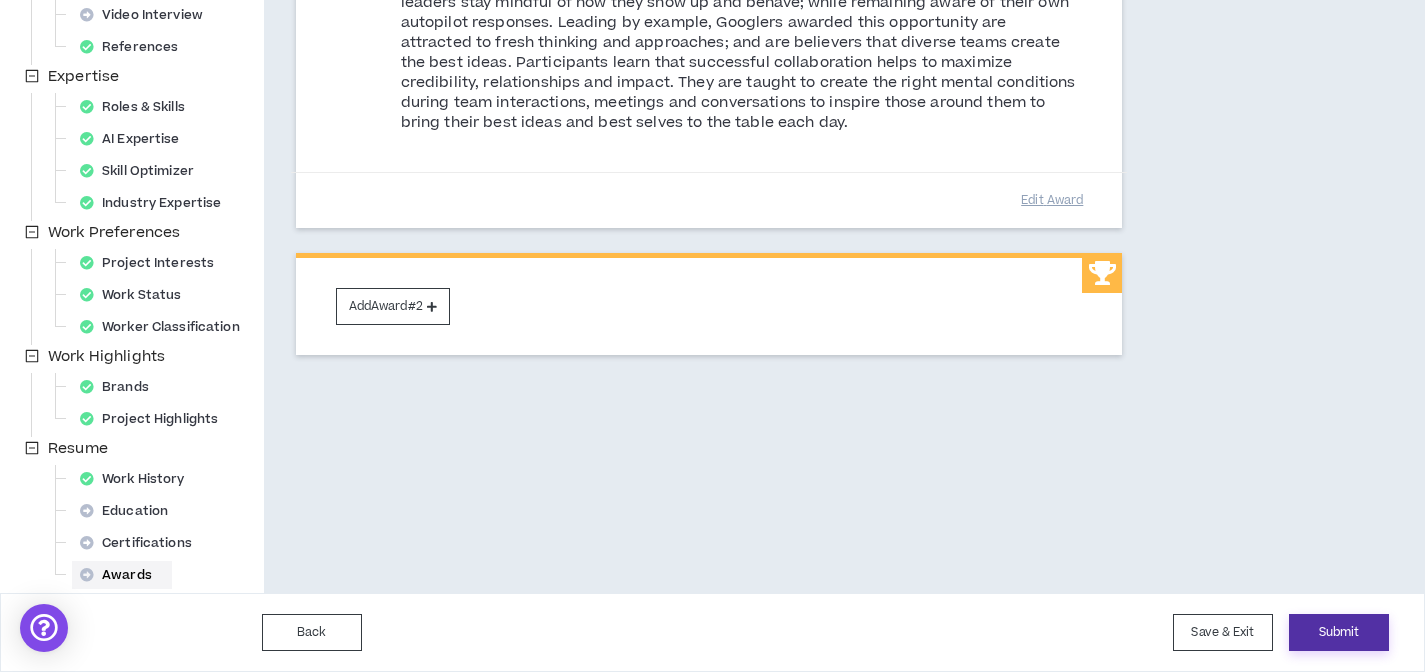 click on "Submit" at bounding box center (1339, 632) 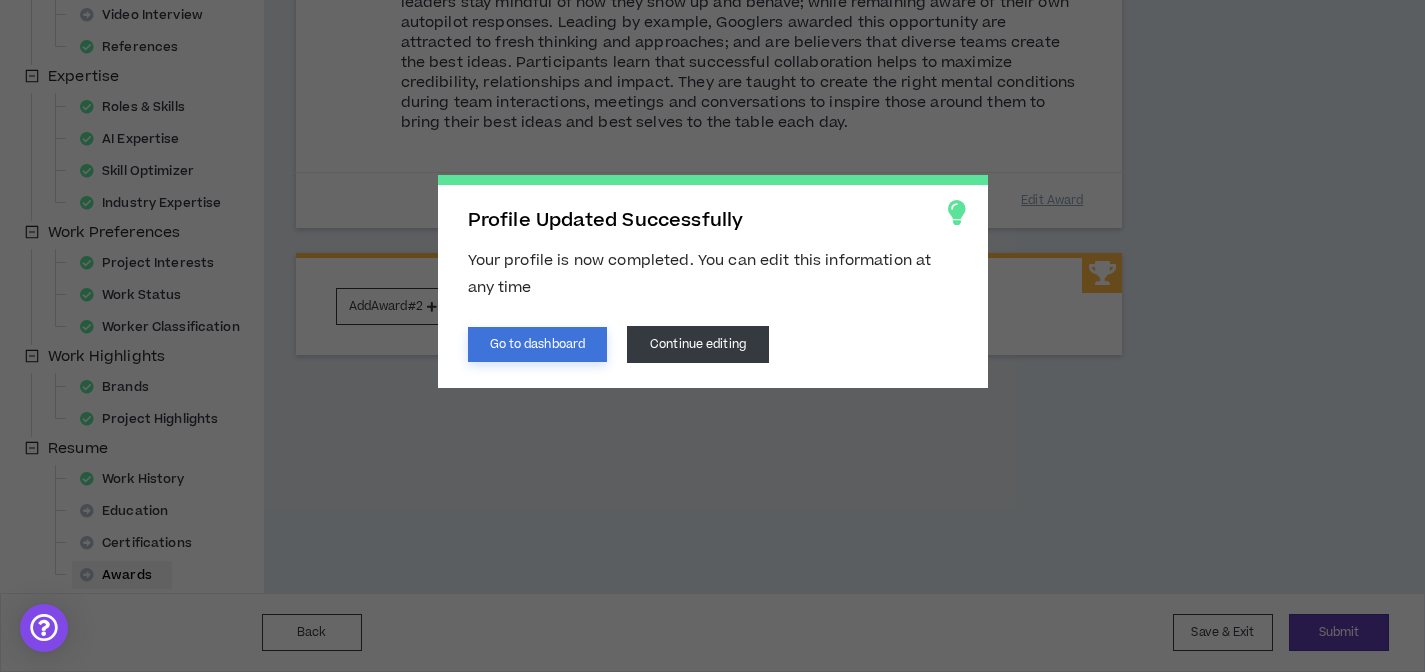 click on "Go to dashboard" at bounding box center (538, 344) 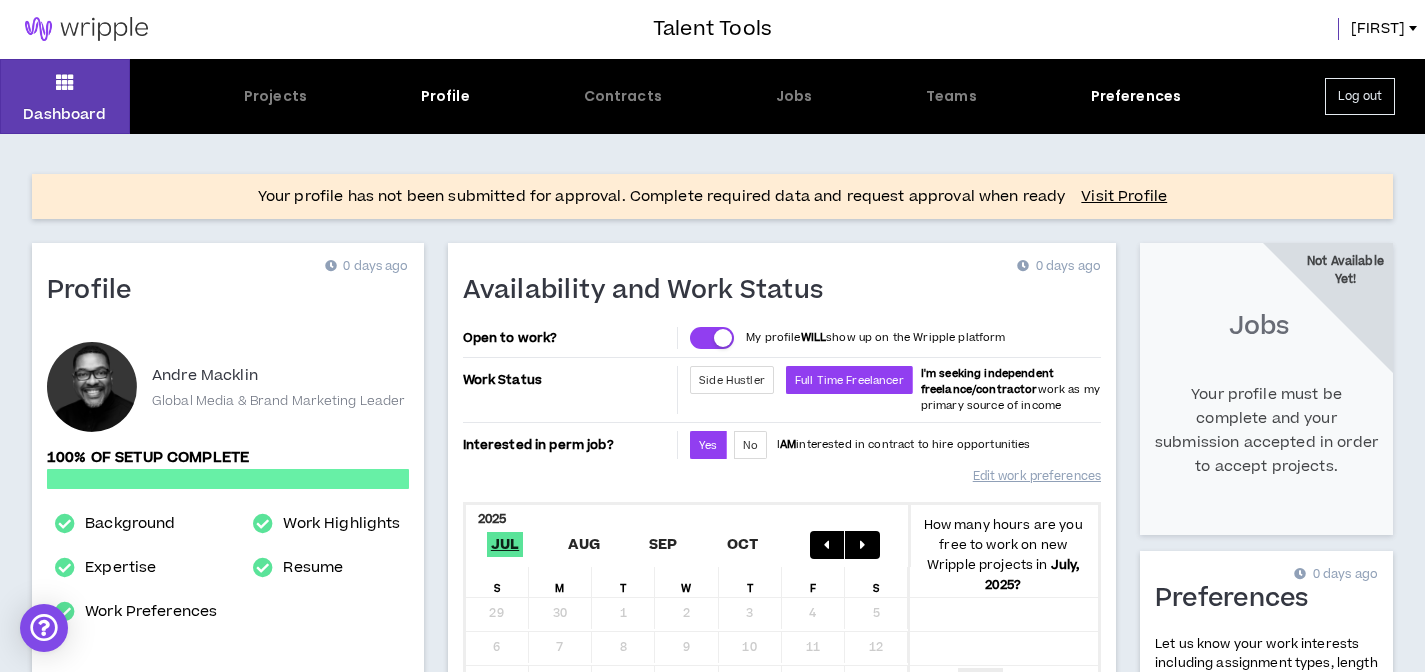 scroll, scrollTop: 0, scrollLeft: 0, axis: both 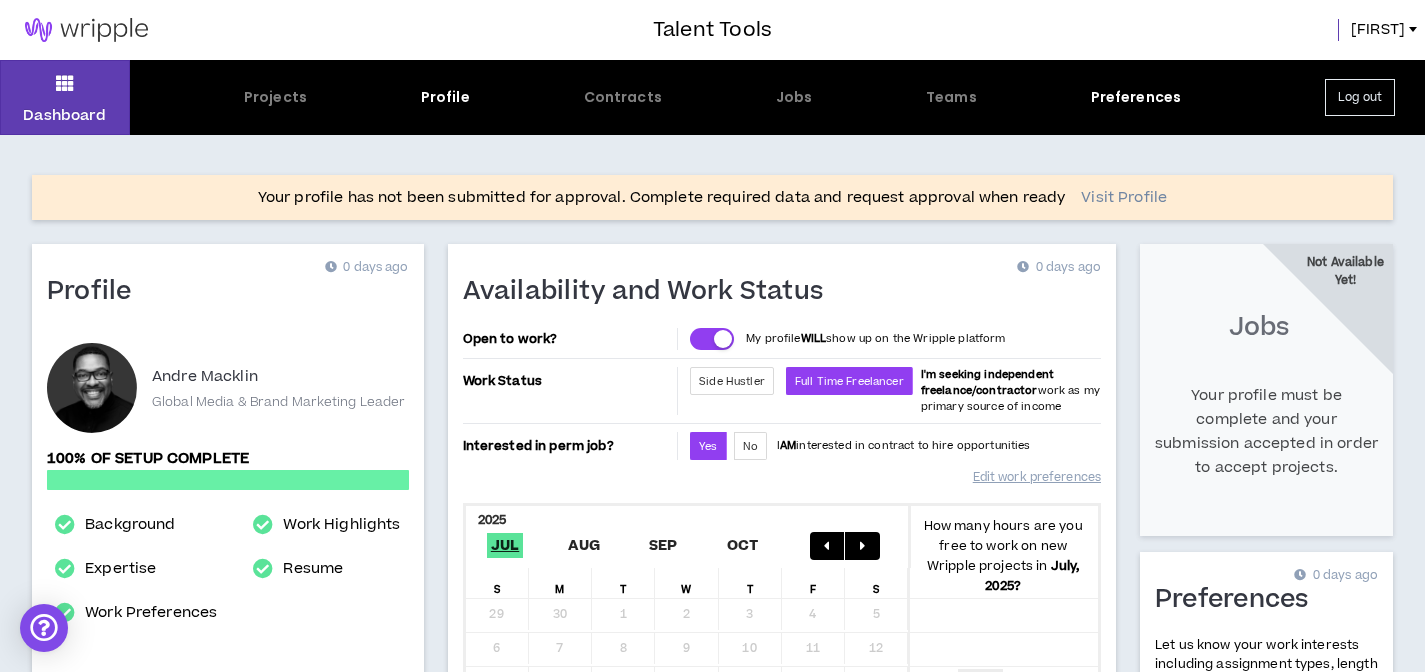 click on "Visit Profile" at bounding box center (1124, 198) 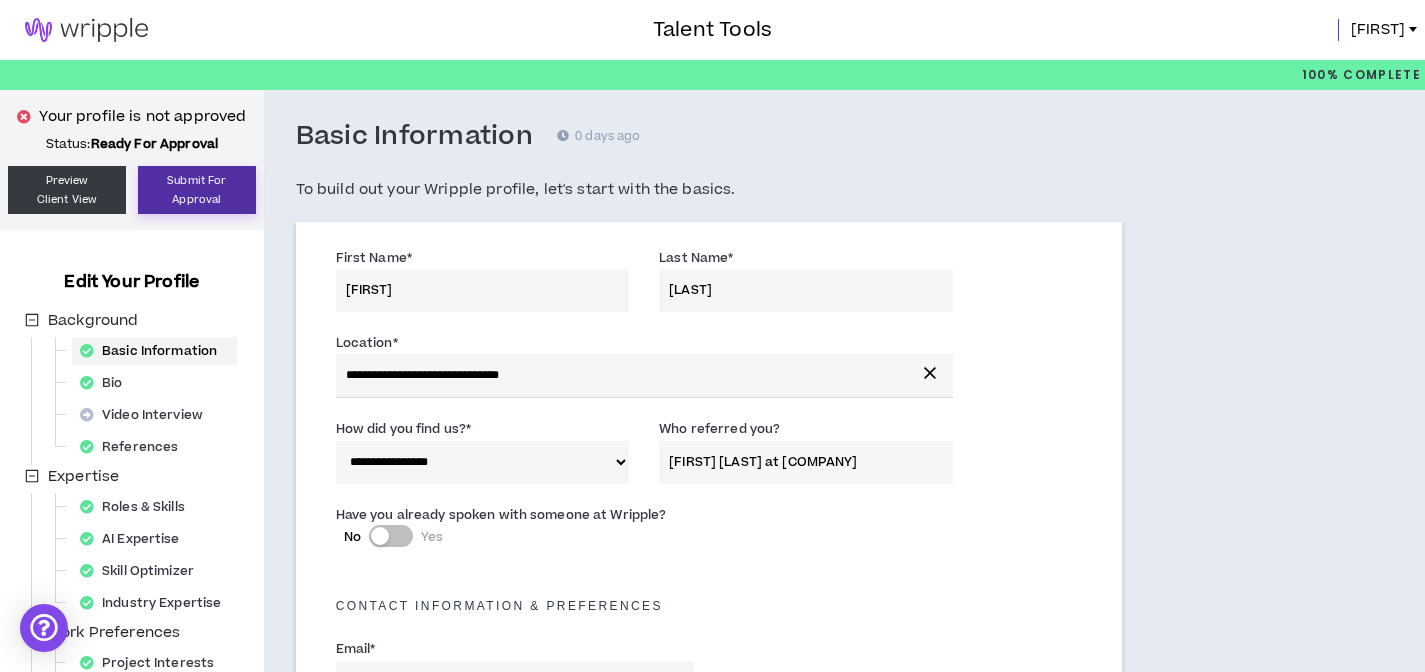 click on "Submit For   Approval" at bounding box center (197, 190) 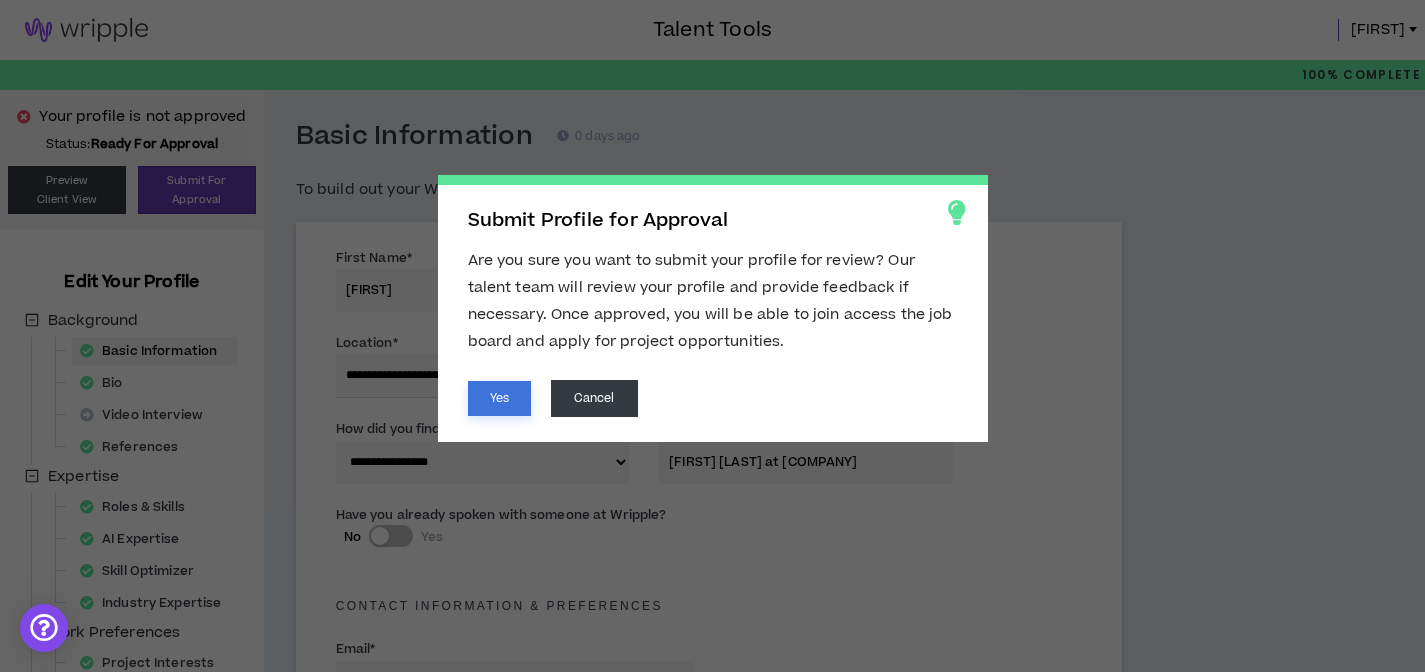 click on "Yes" at bounding box center [499, 398] 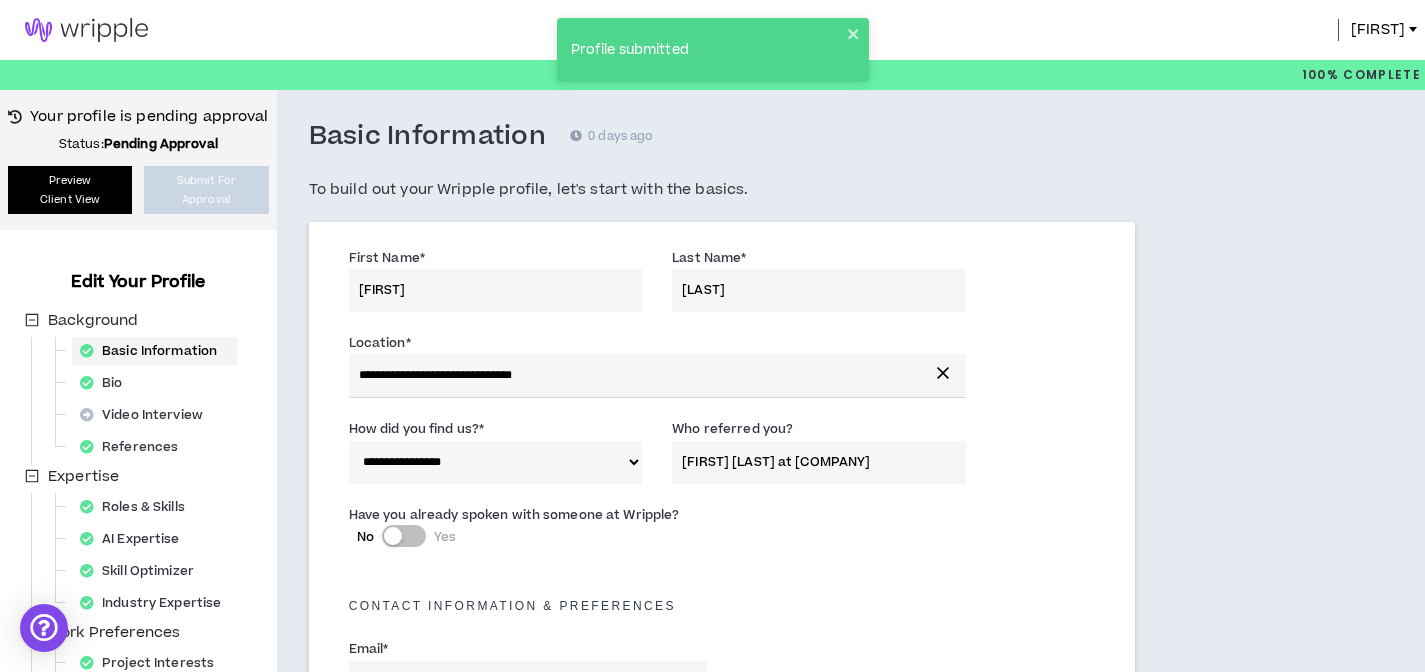 click on "Preview   Client View" at bounding box center [70, 190] 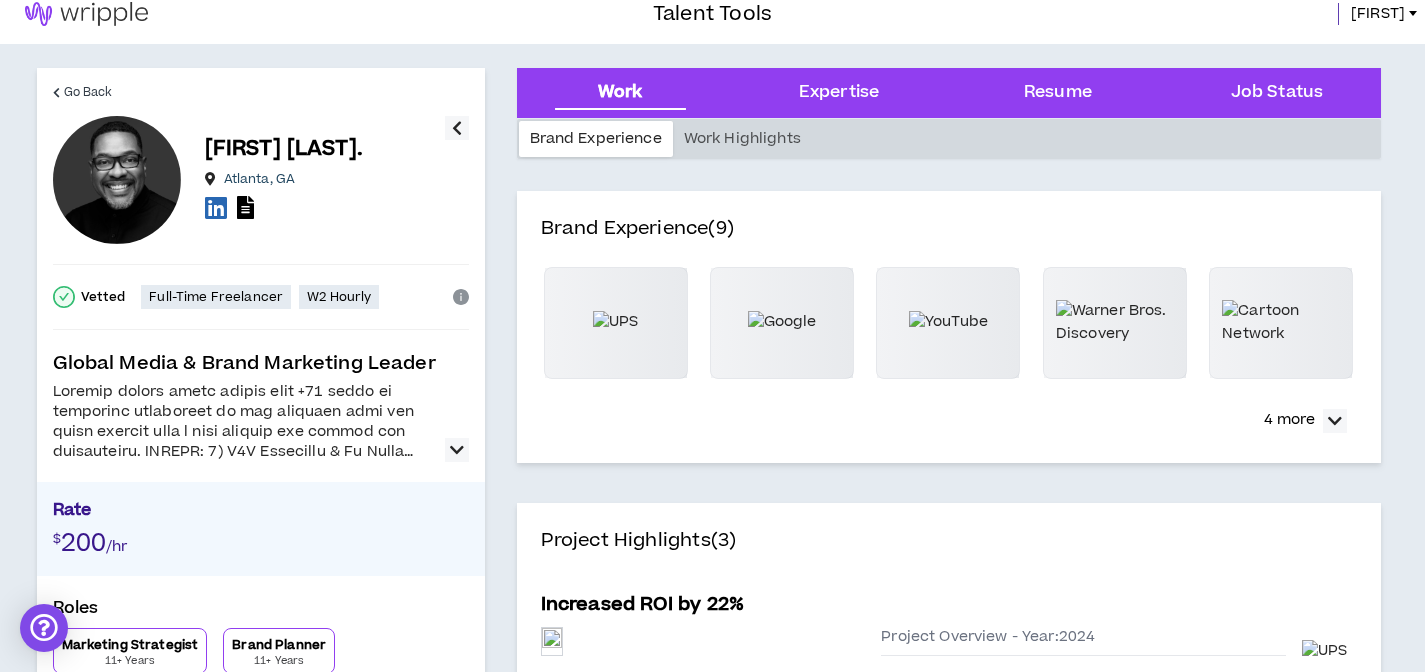 scroll, scrollTop: 20, scrollLeft: 0, axis: vertical 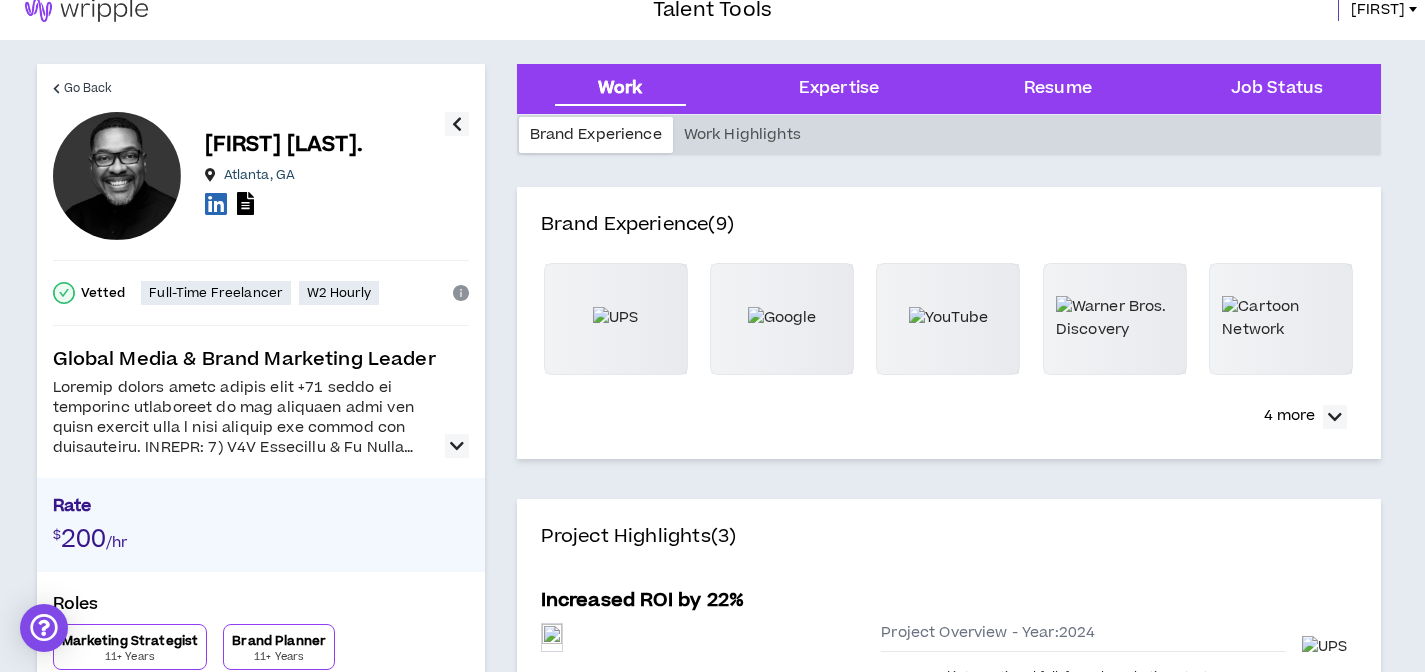 click at bounding box center [457, 446] 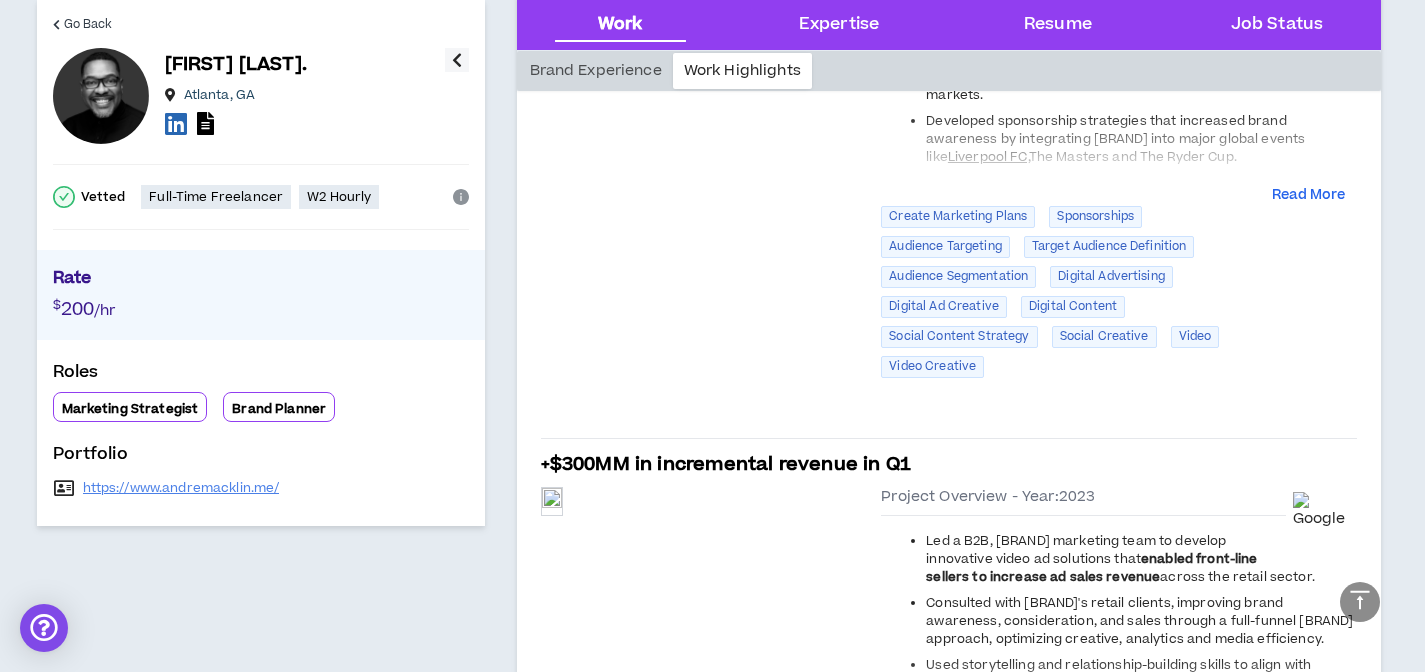 scroll, scrollTop: 0, scrollLeft: 0, axis: both 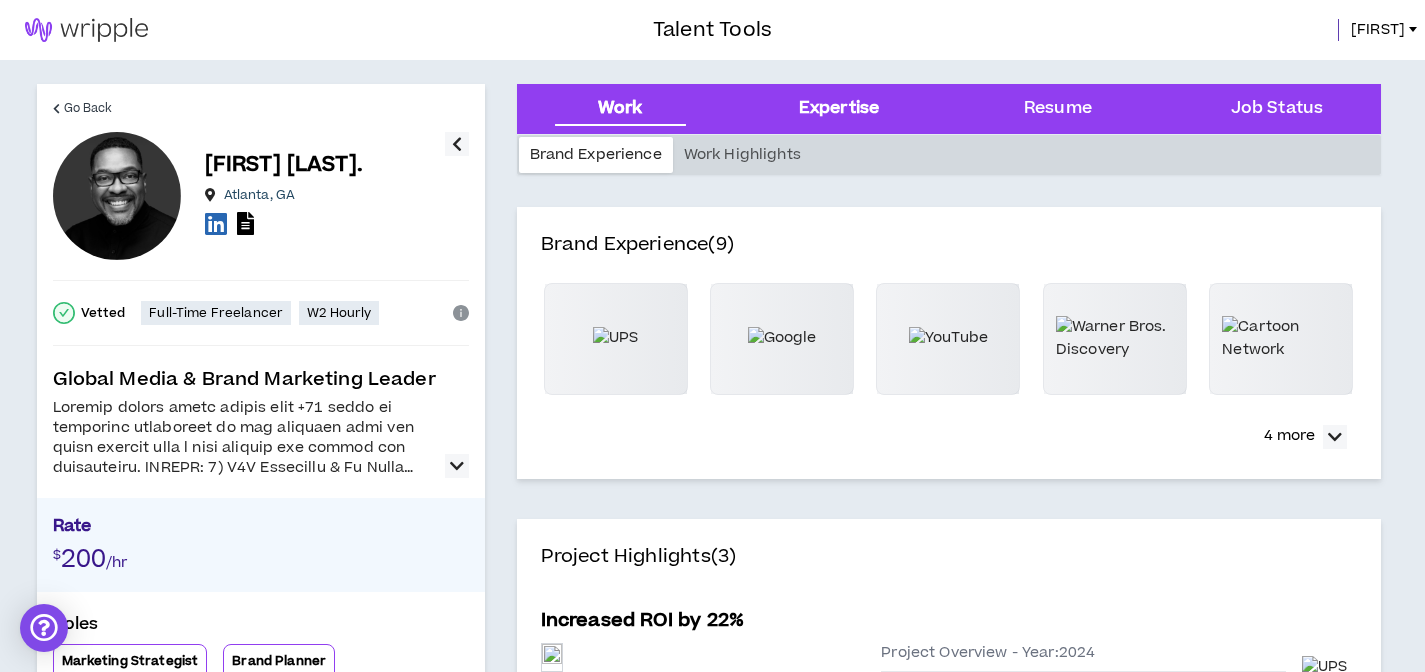 click on "Expertise" at bounding box center (839, 109) 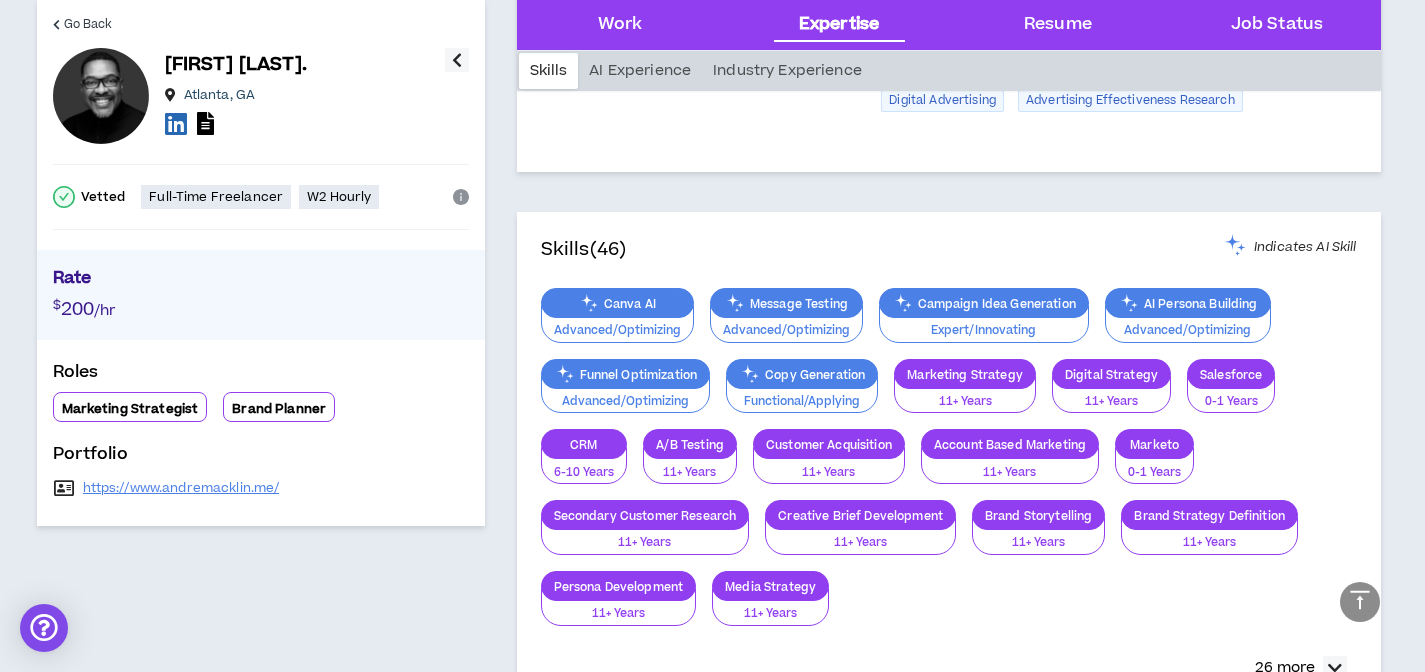 scroll, scrollTop: 2024, scrollLeft: 0, axis: vertical 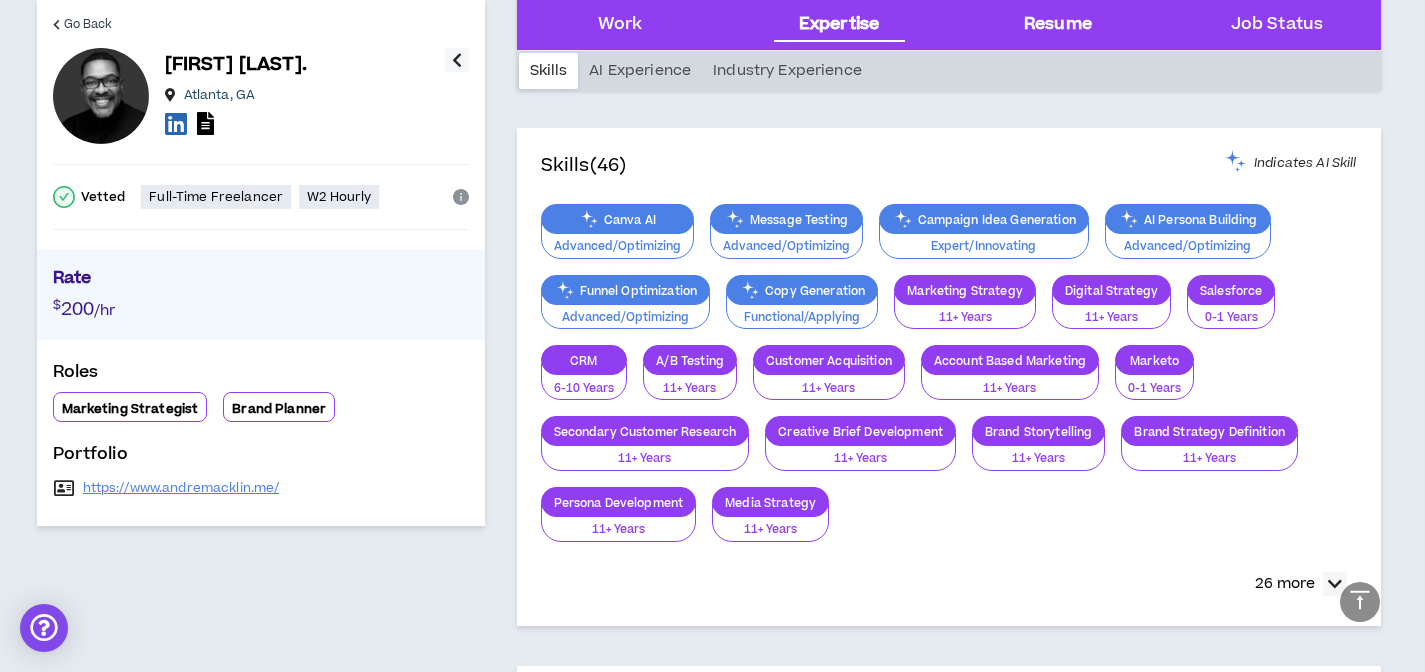 click on "Resume" at bounding box center [1058, 25] 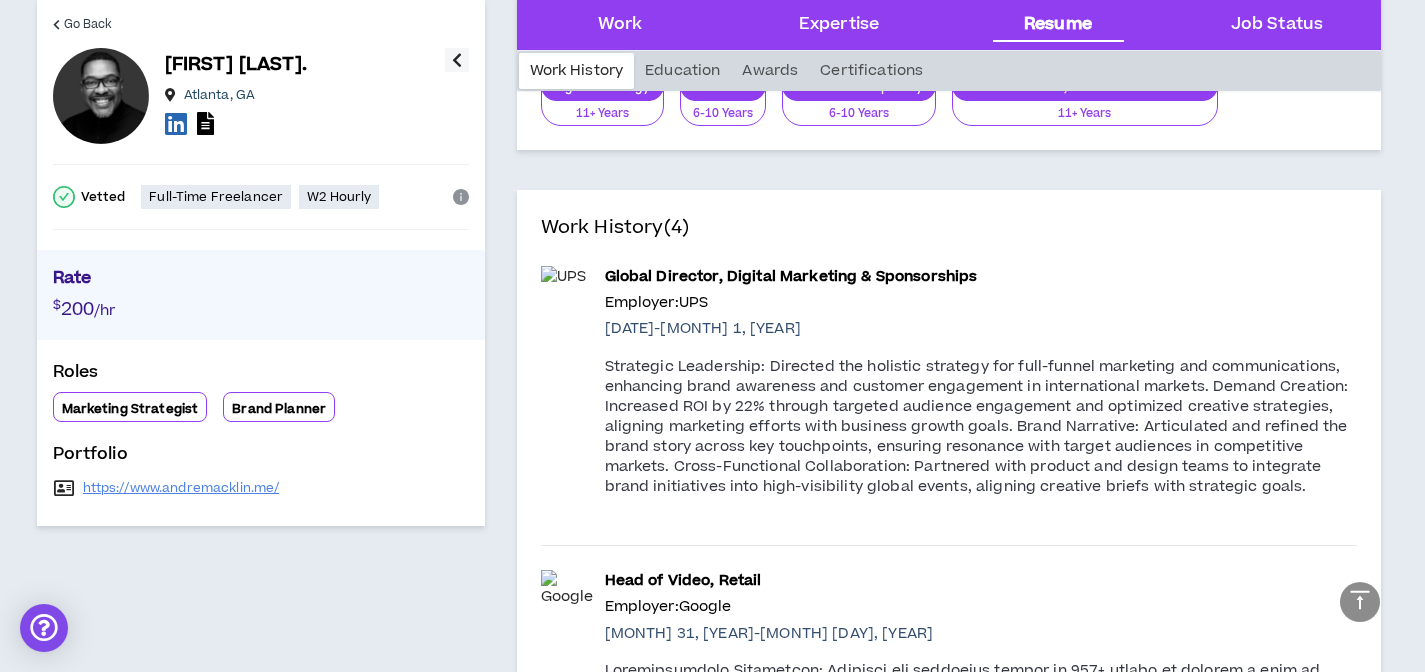 scroll, scrollTop: 3152, scrollLeft: 0, axis: vertical 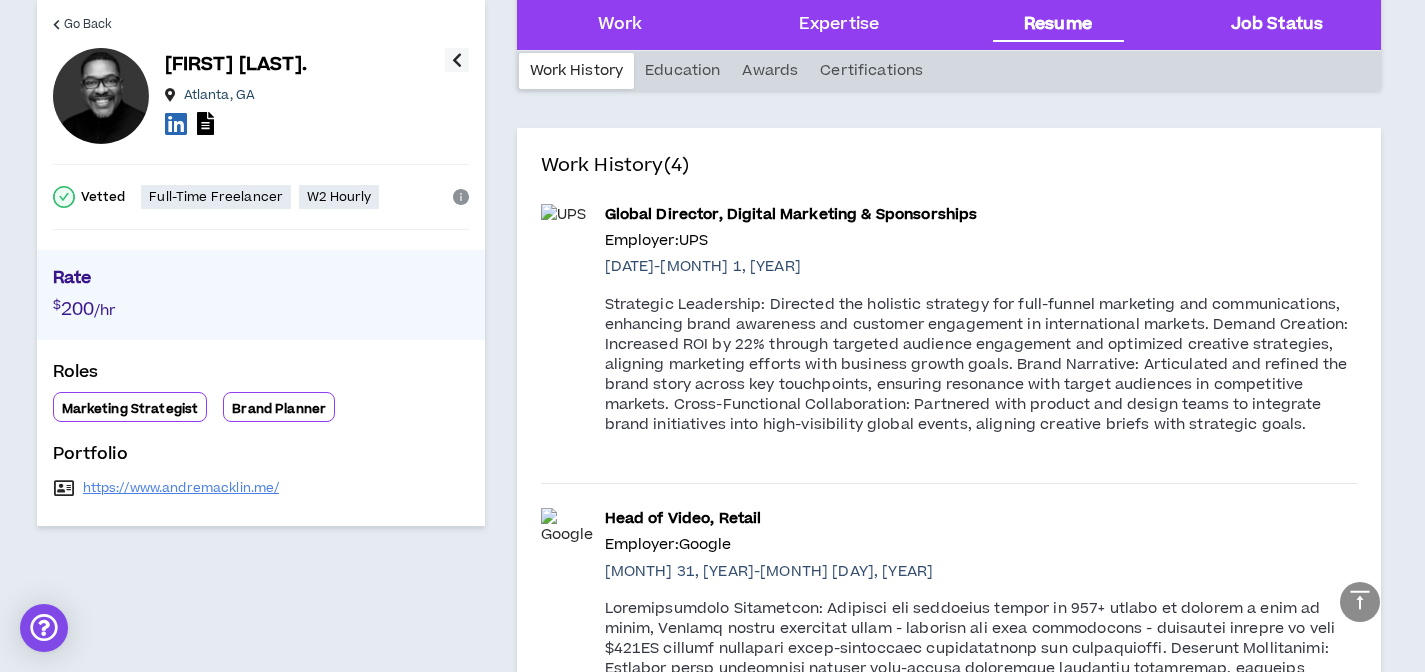 click on "Job Status" at bounding box center [1277, 25] 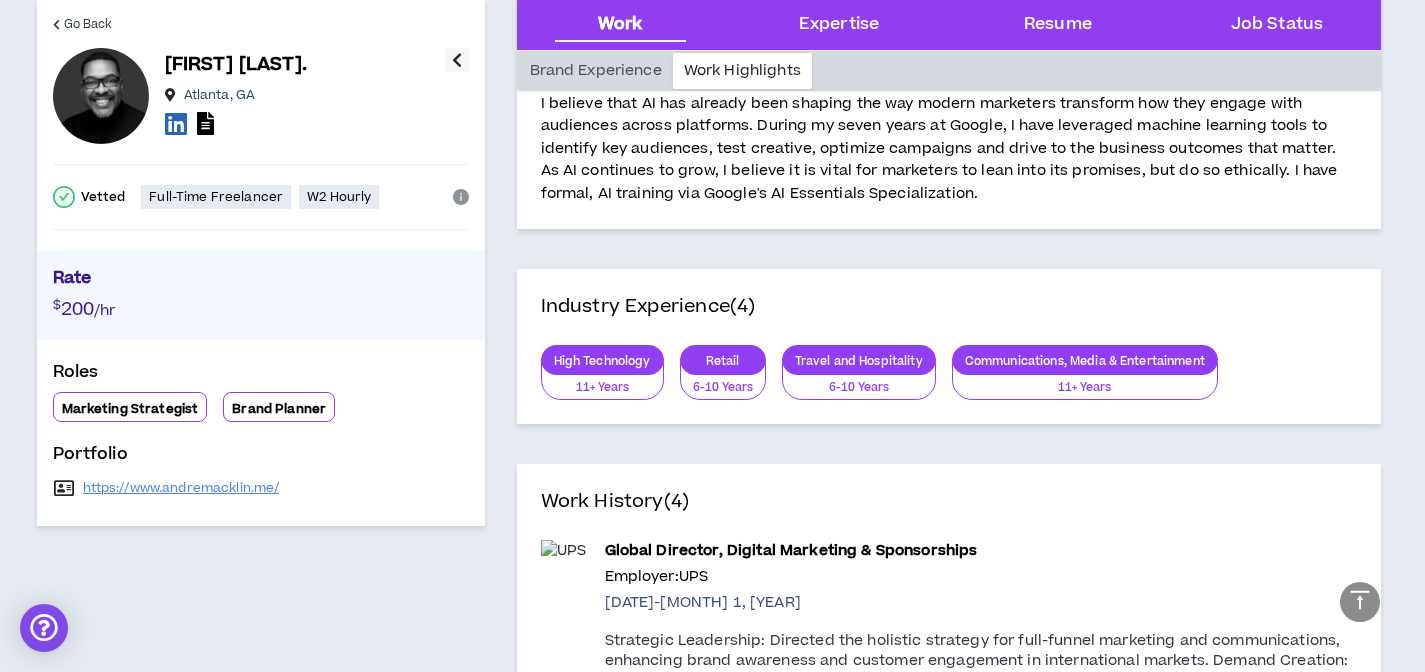 scroll, scrollTop: 1185, scrollLeft: 0, axis: vertical 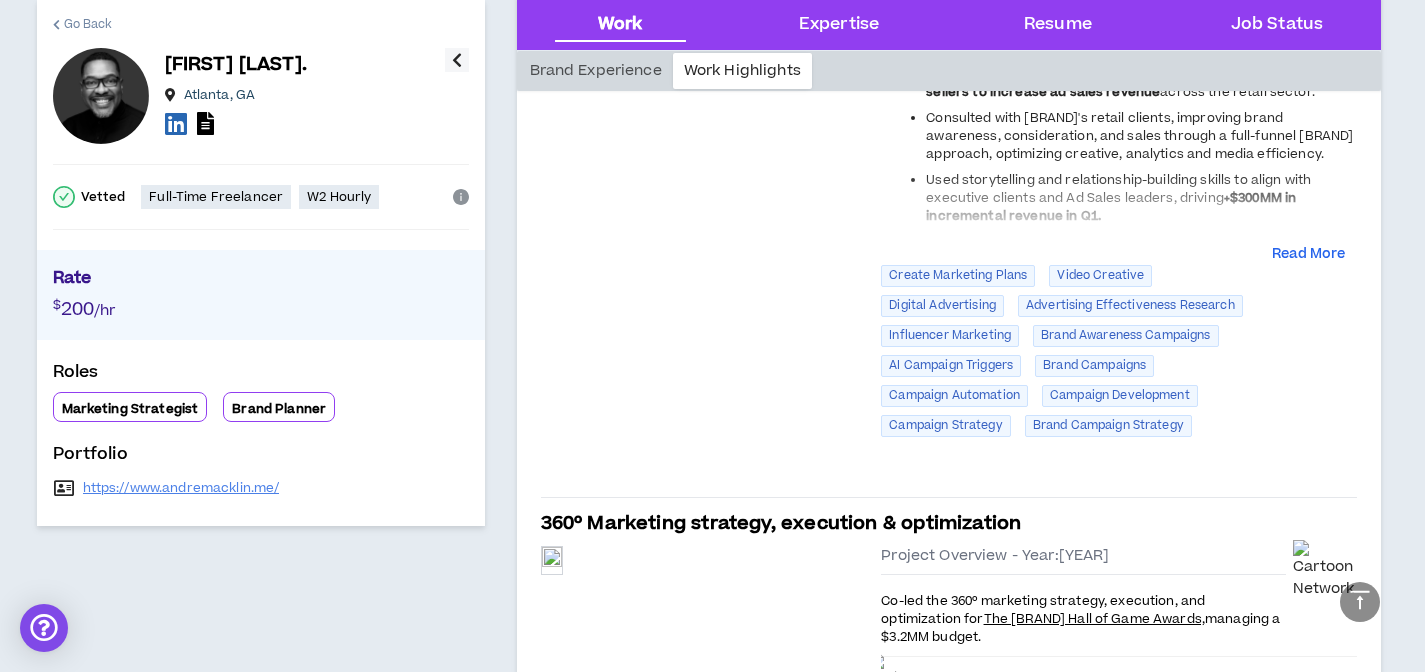 click on "Go Back" at bounding box center (88, 24) 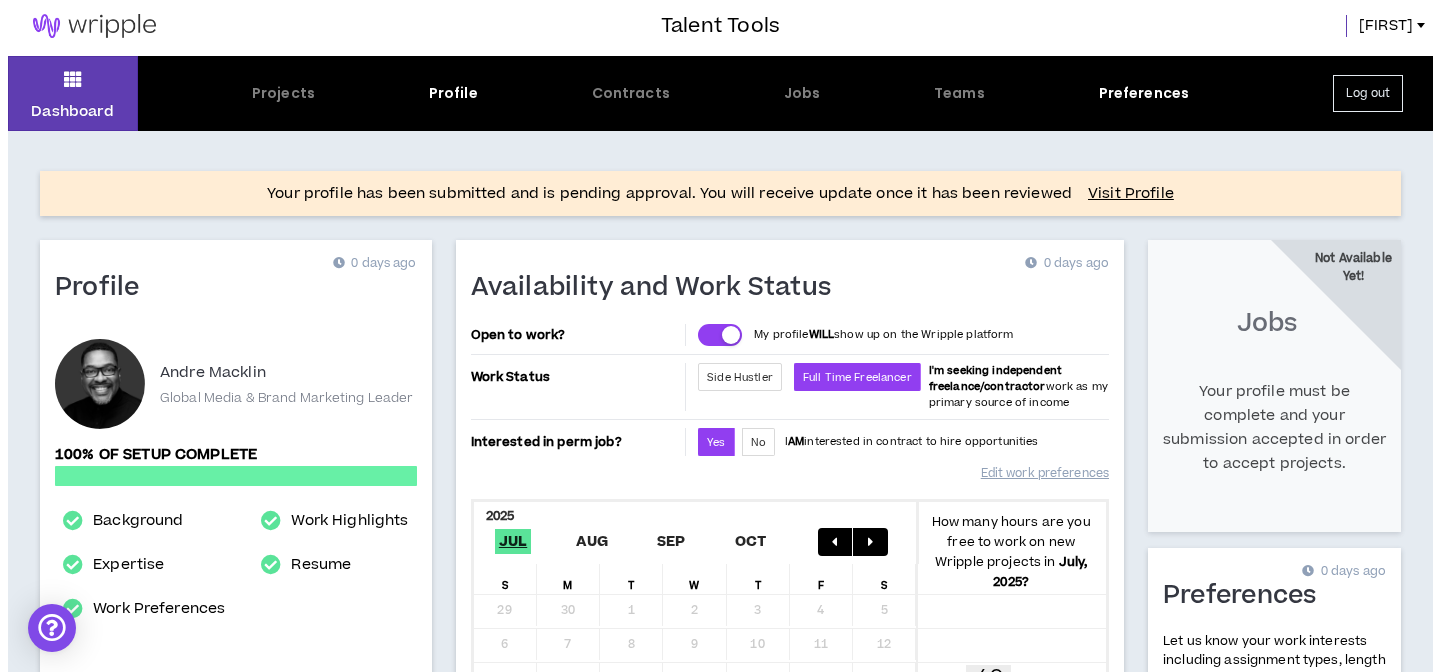 scroll, scrollTop: 0, scrollLeft: 0, axis: both 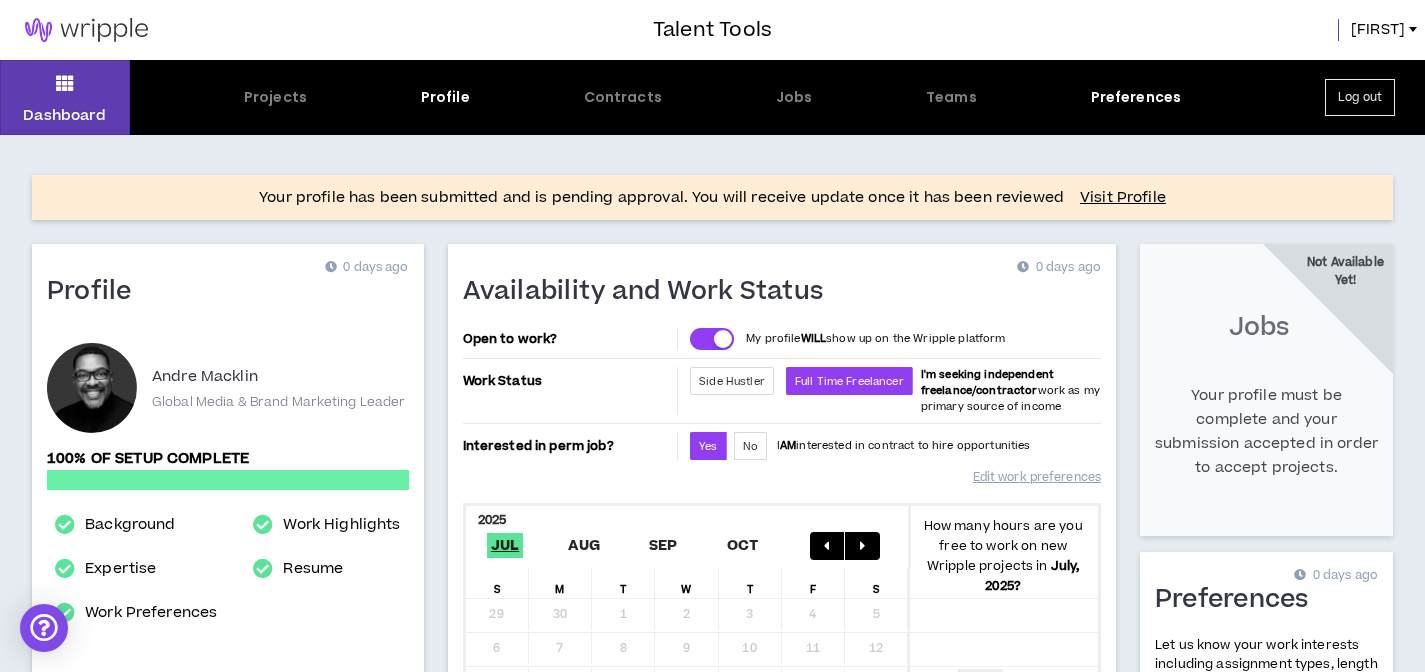 click on "Log out" at bounding box center (1360, 97) 